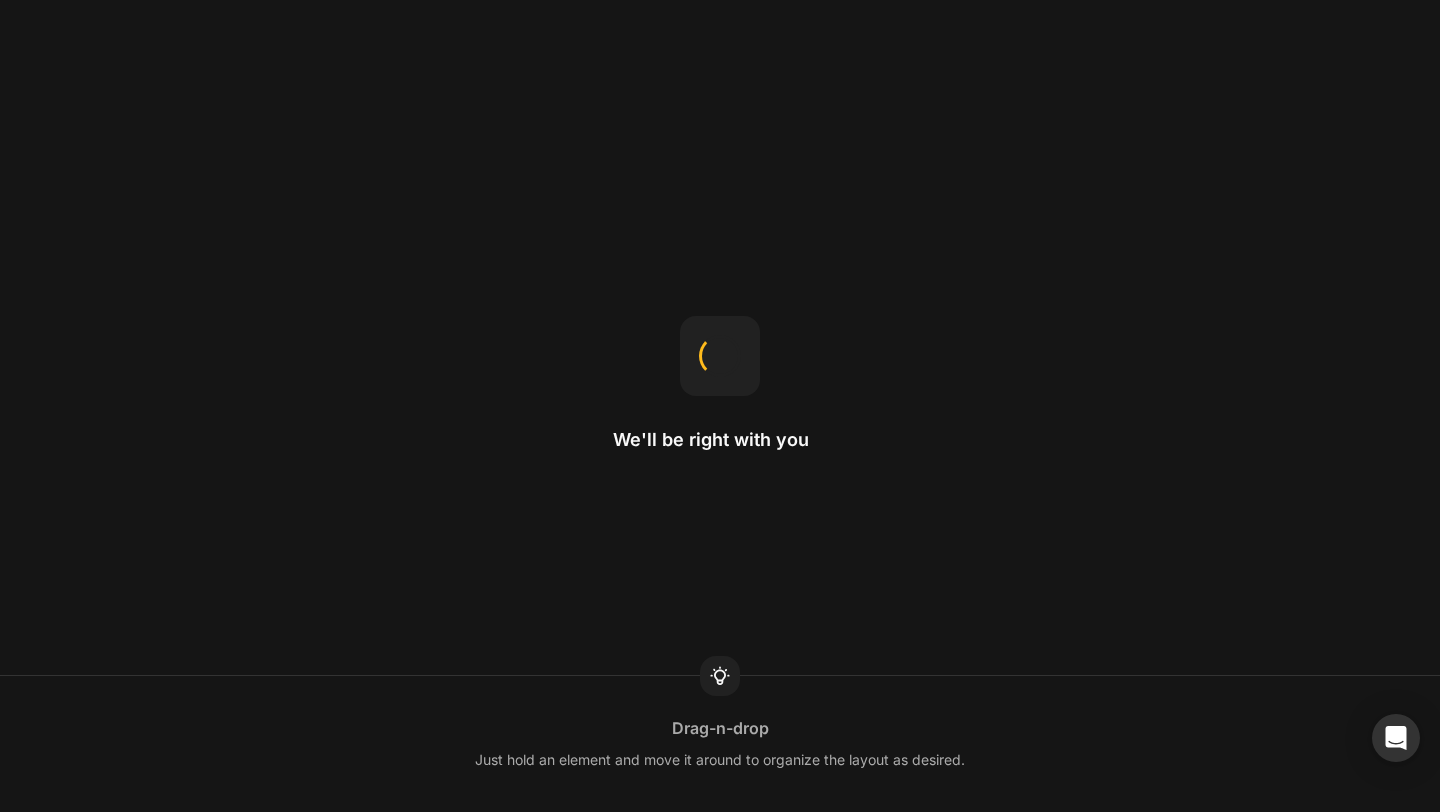 scroll, scrollTop: 0, scrollLeft: 0, axis: both 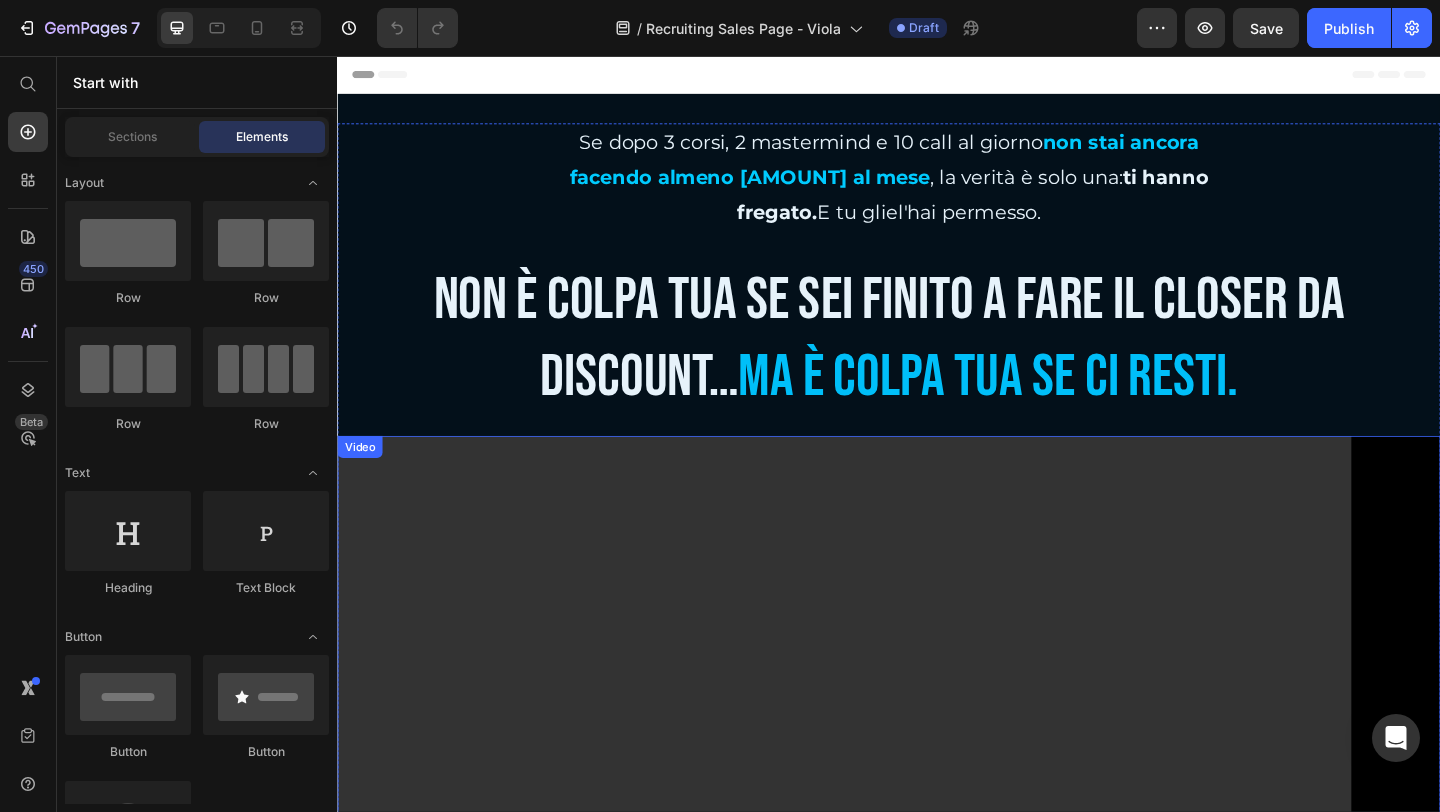 click at bounding box center (937, 806) 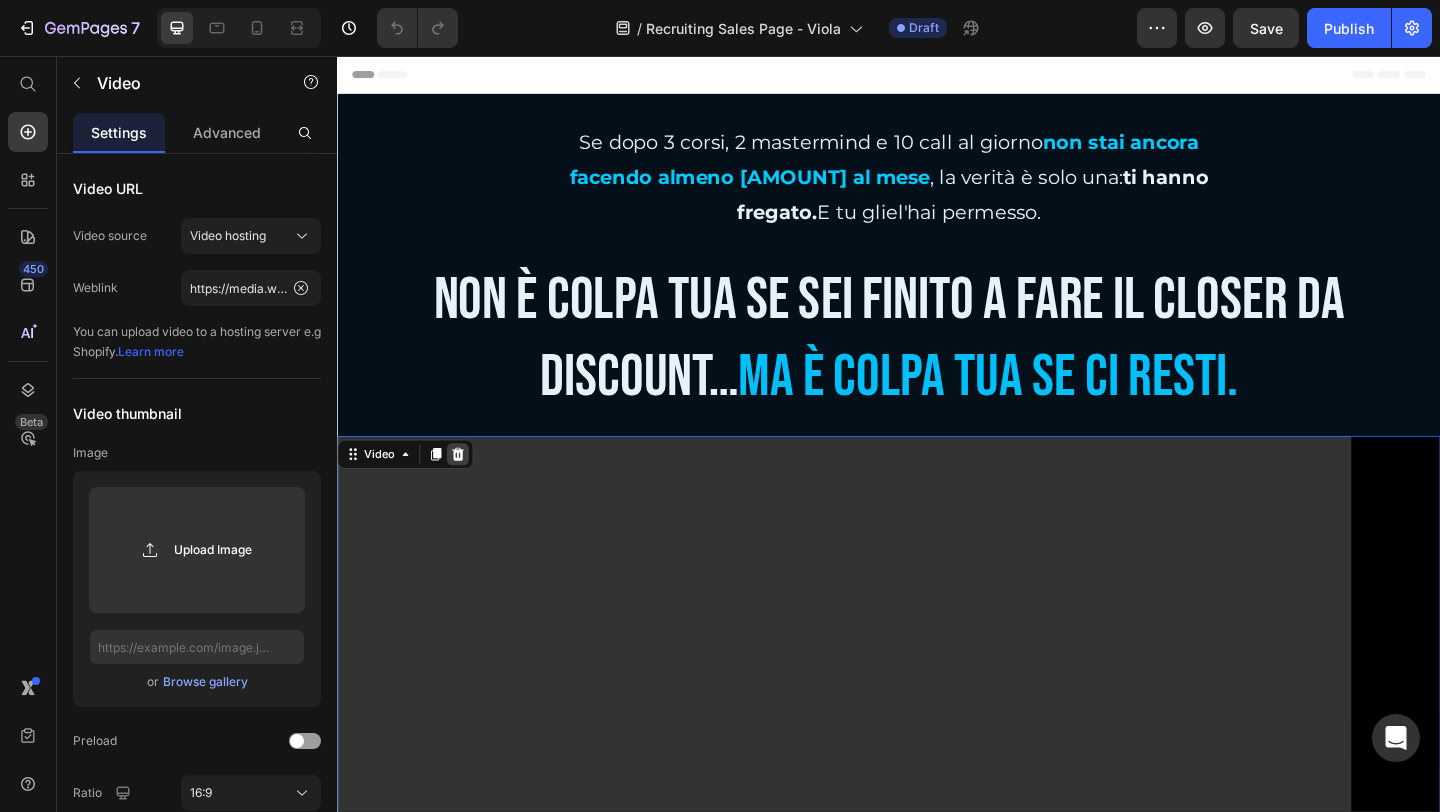 click 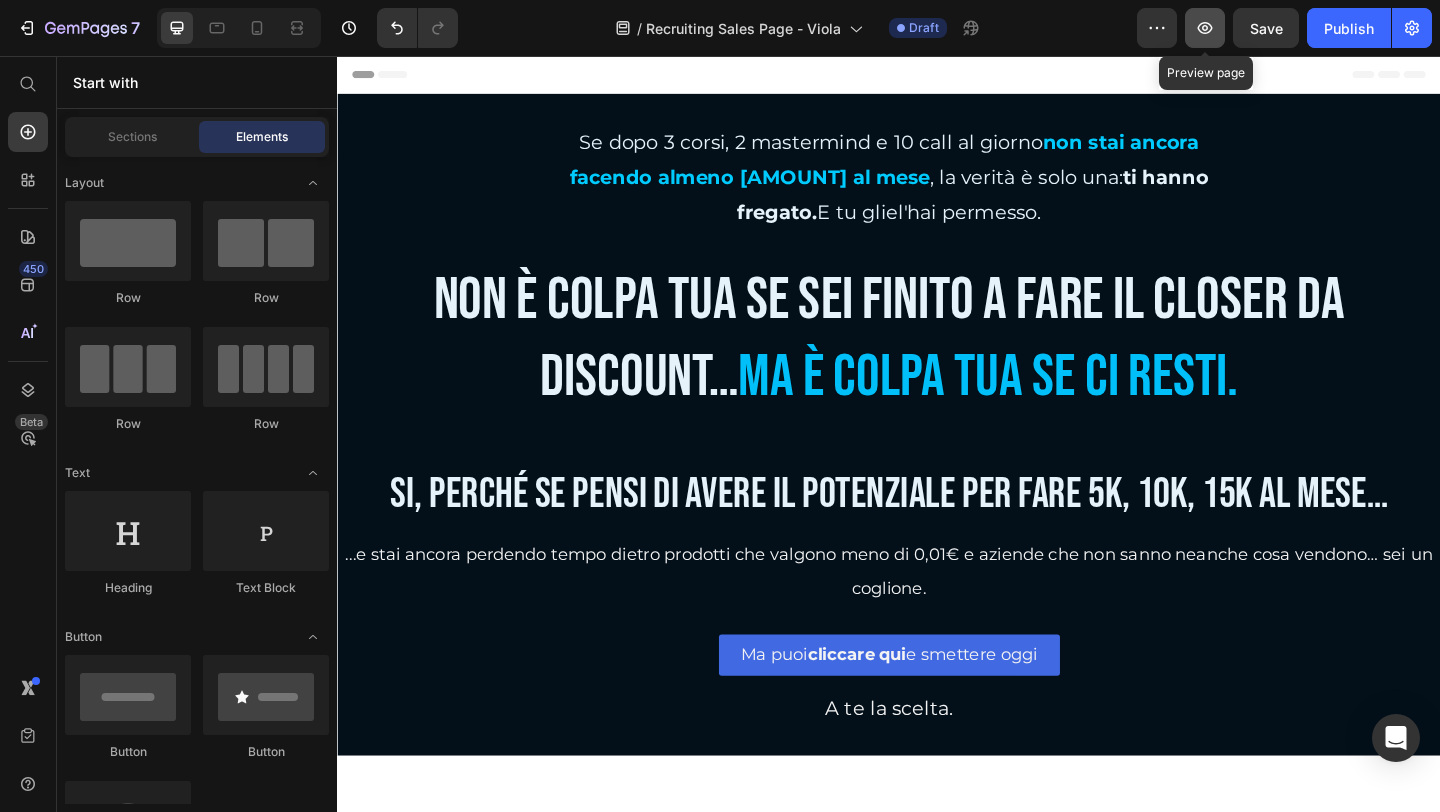 click 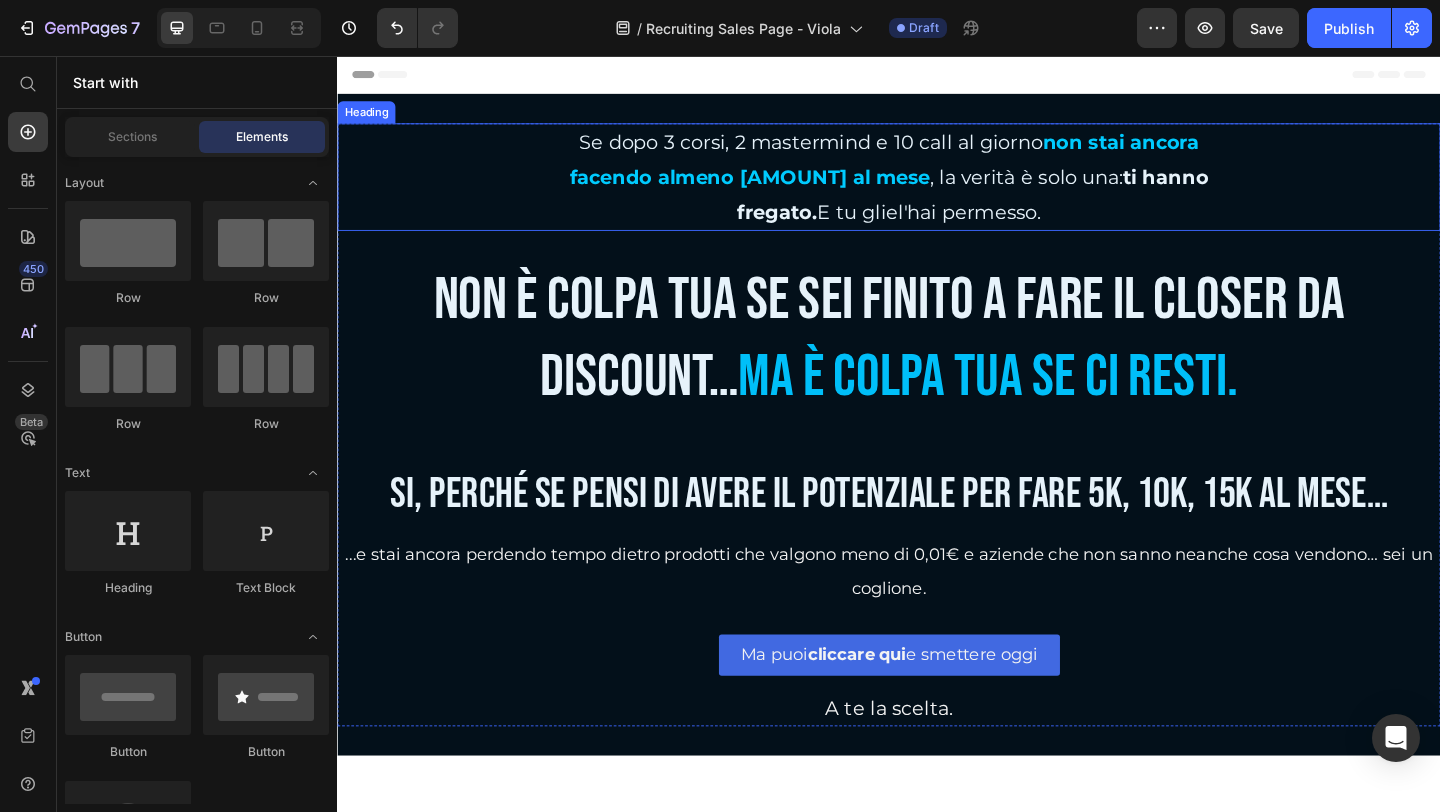 click on "ti hanno fregato." at bounding box center [1024, 206] 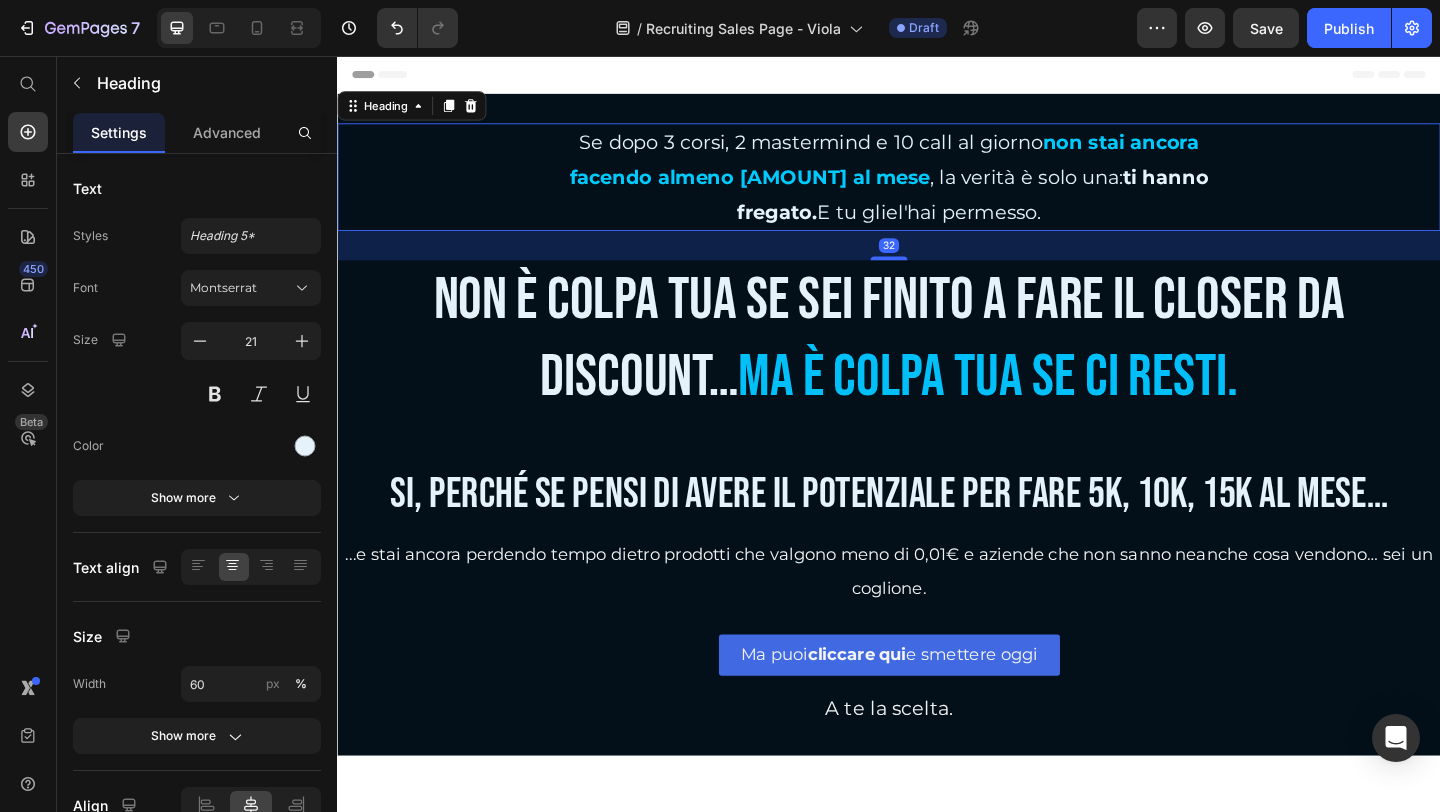 click on "ti hanno fregato." at bounding box center [1024, 206] 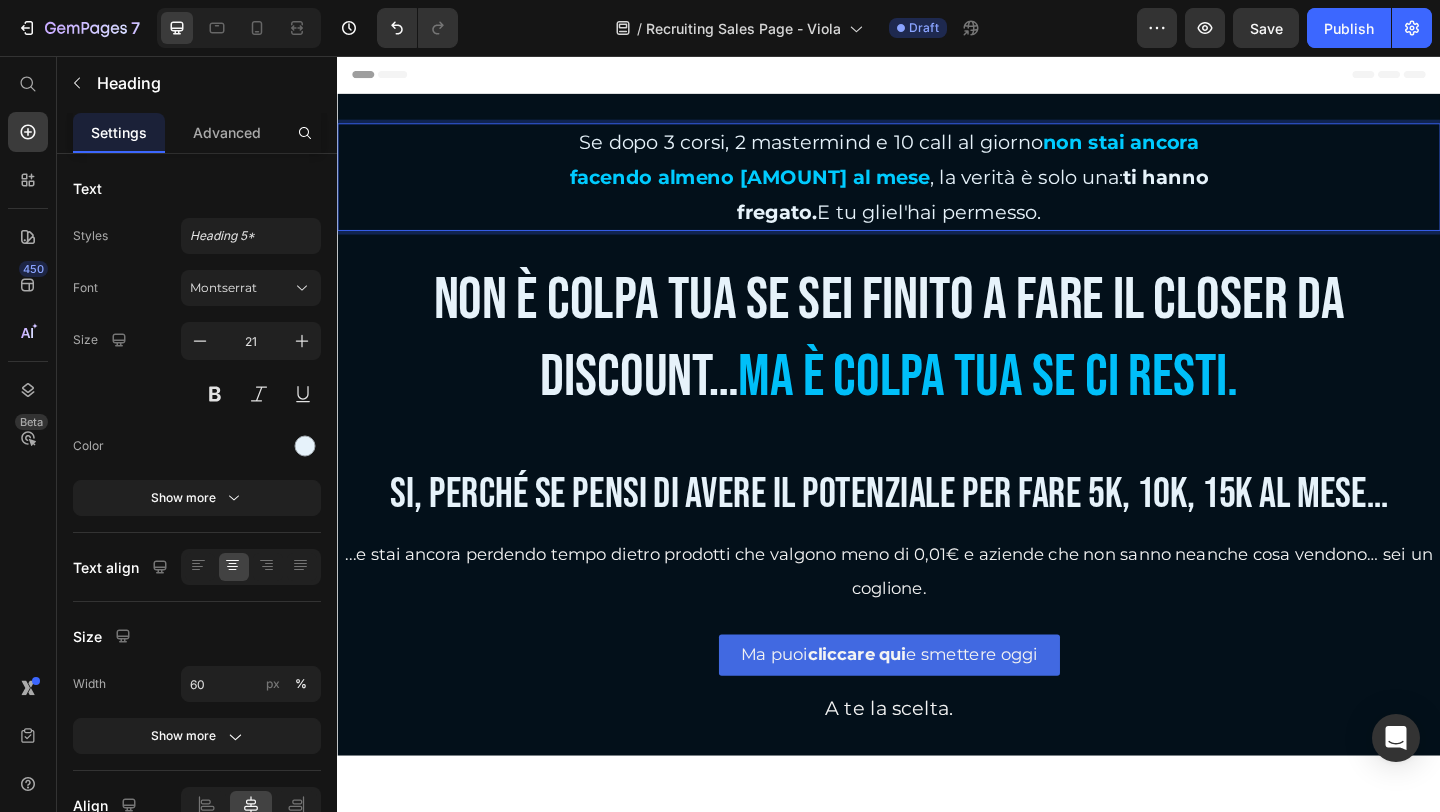 click on "ti hanno fregato." at bounding box center [1024, 206] 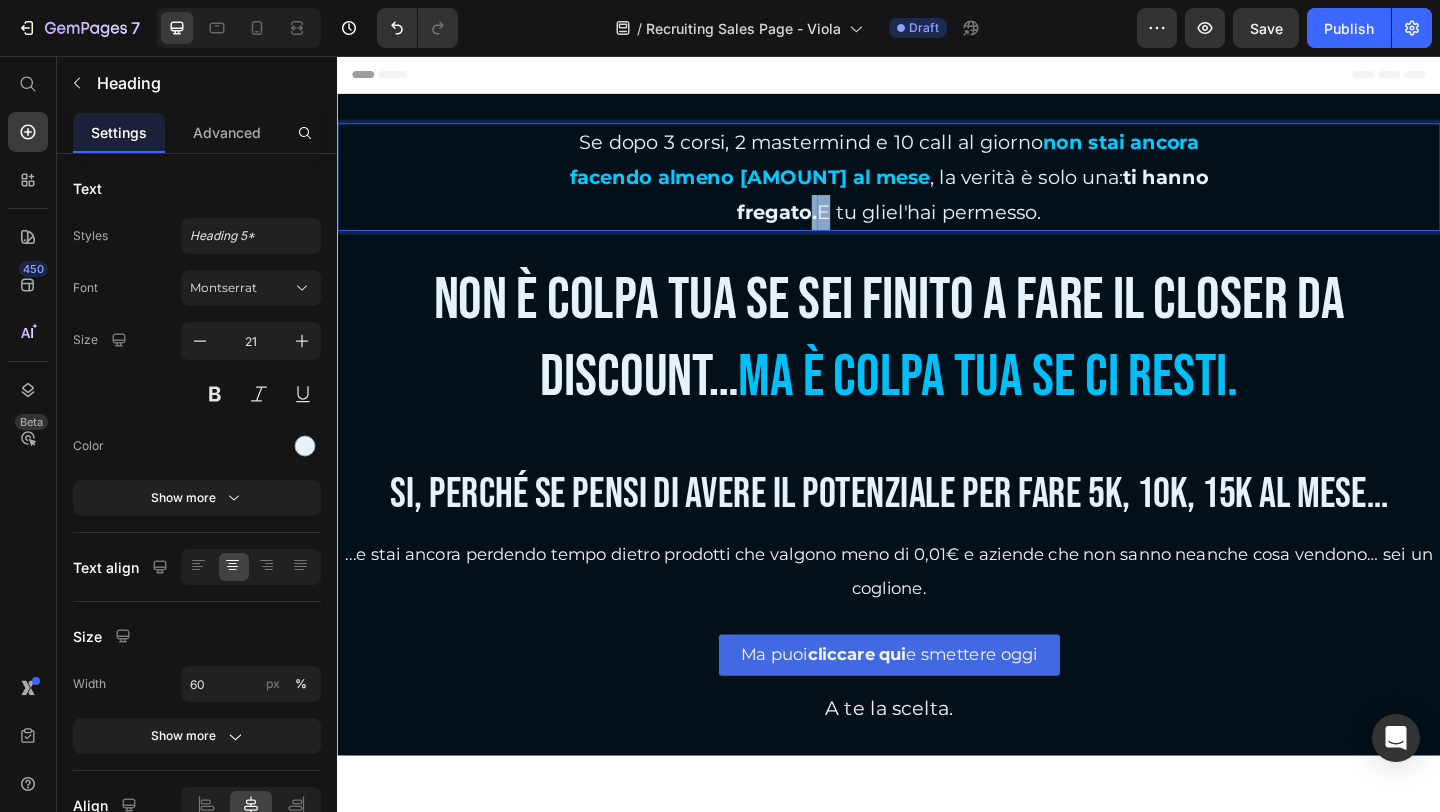 click on "ti hanno fregato." at bounding box center [1024, 206] 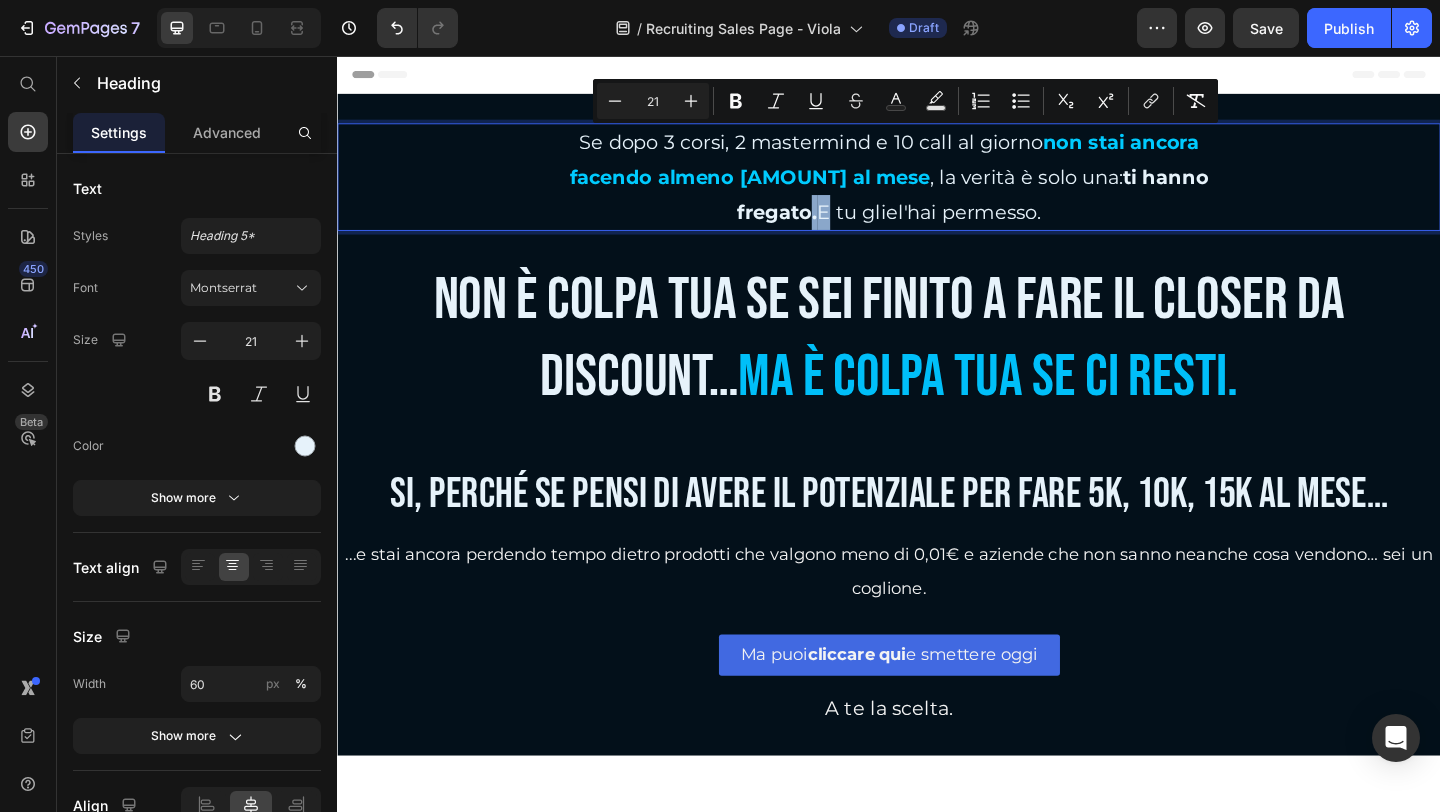 click on "ti hanno fregato." at bounding box center (1024, 206) 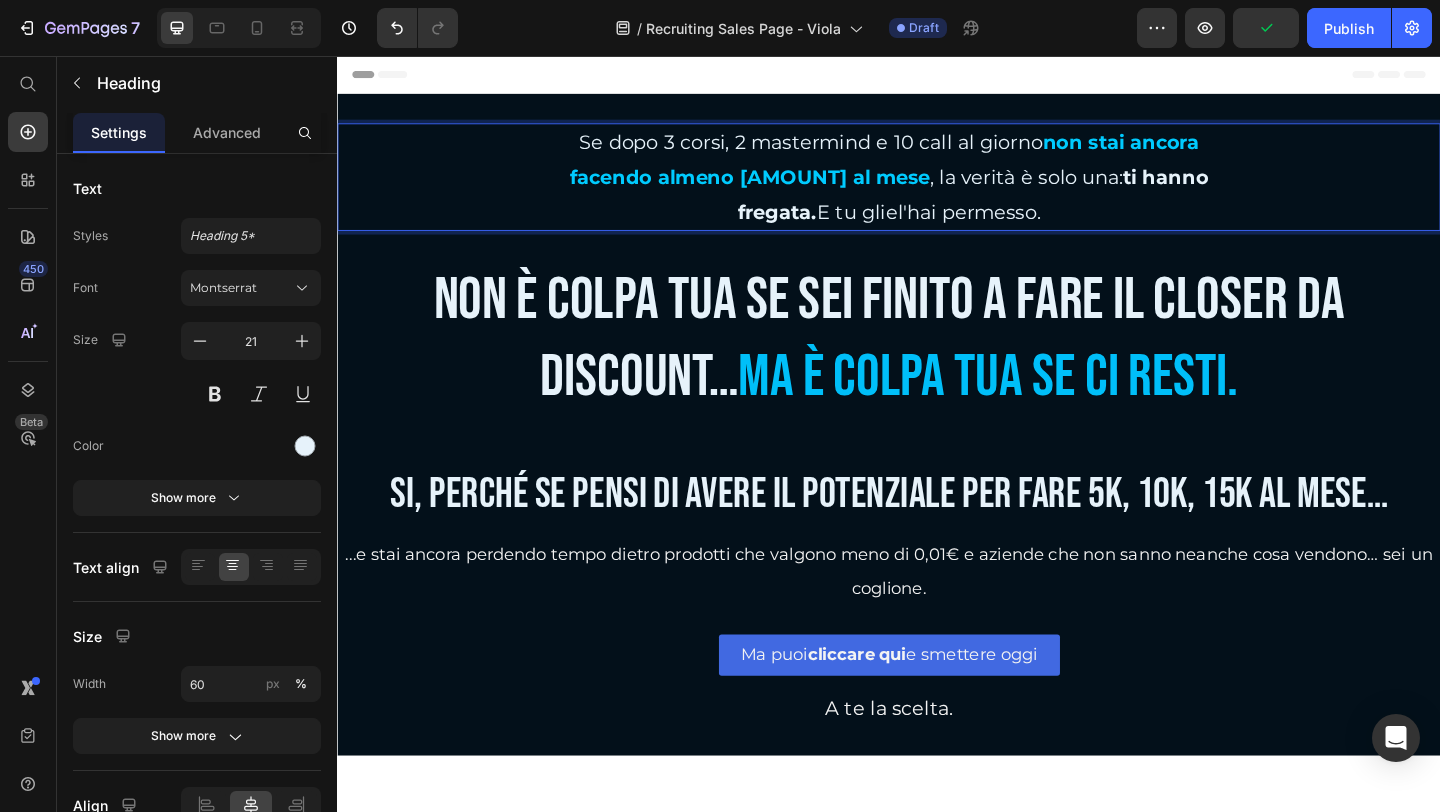 click on "Se dopo 3 corsi, 2 mastermind e 10 call al giorno  non stai ancora facendo almeno 5k al mese , la verità è solo una:  ti hanno fregata.  E tu gliel'hai permesso." at bounding box center [937, 187] 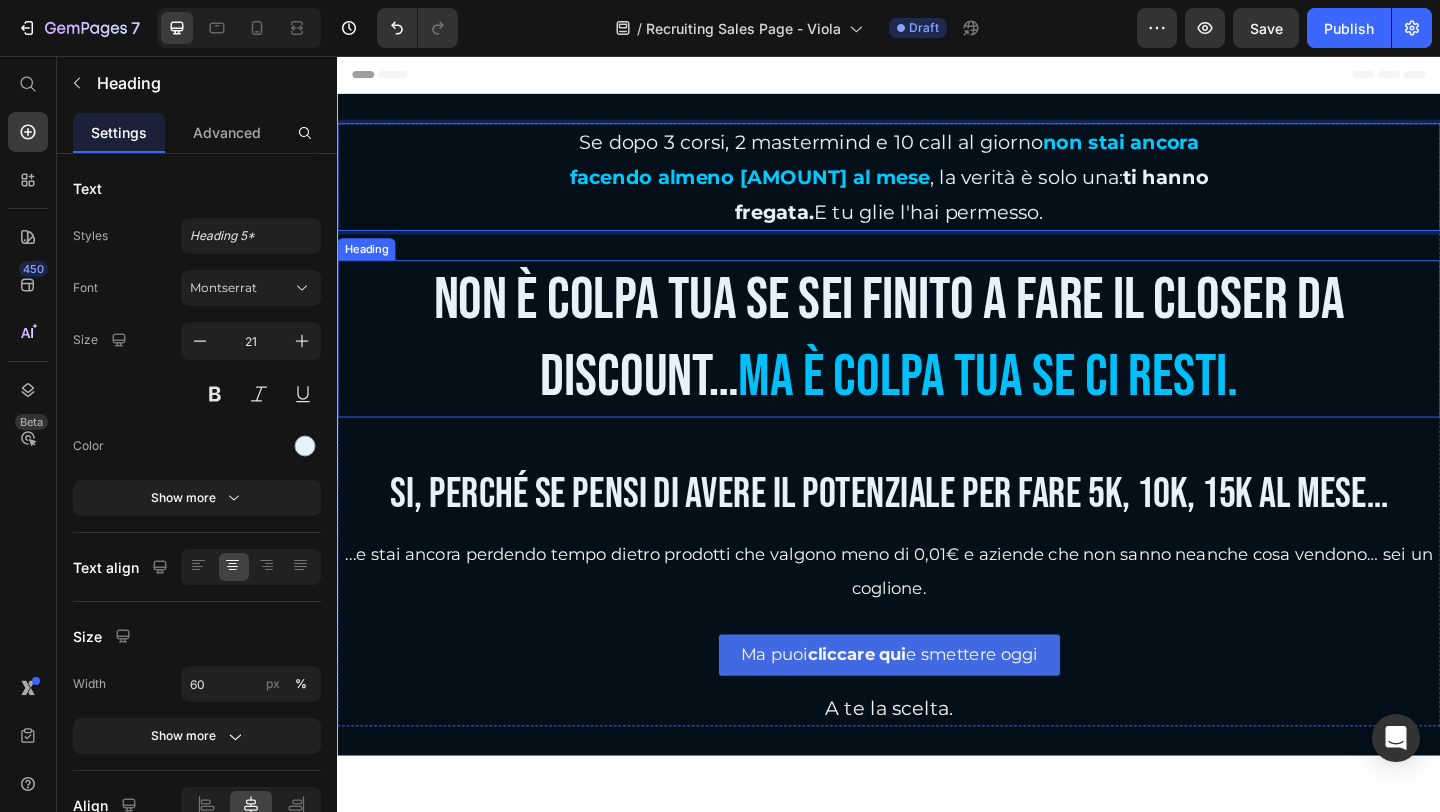 click on "Non è colpa tua se sei finito a fare il closer da discount… ma è colpa tua se ci resti." at bounding box center (937, 363) 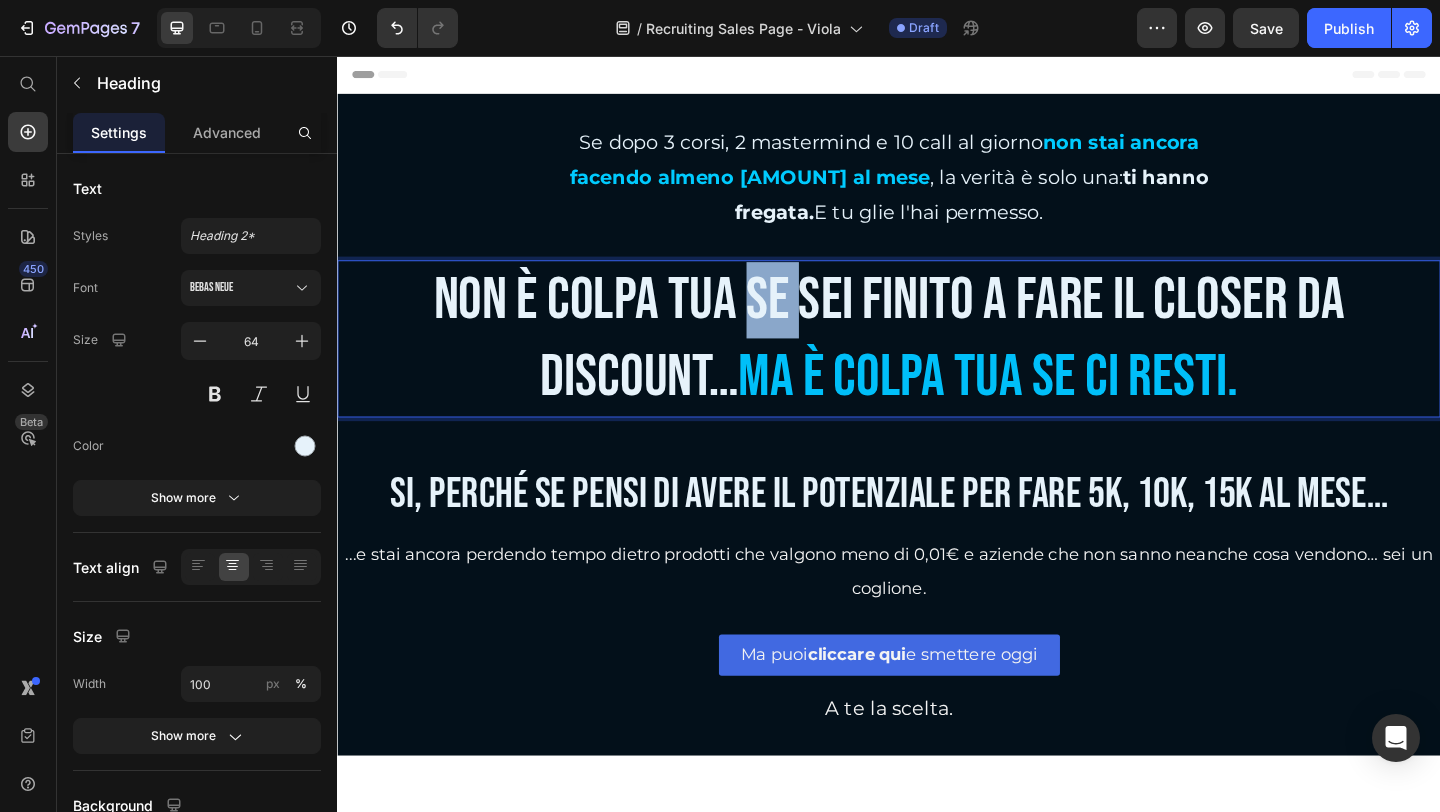 click on "Non è colpa tua se sei finito a fare il closer da discount… ma è colpa tua se ci resti." at bounding box center [937, 363] 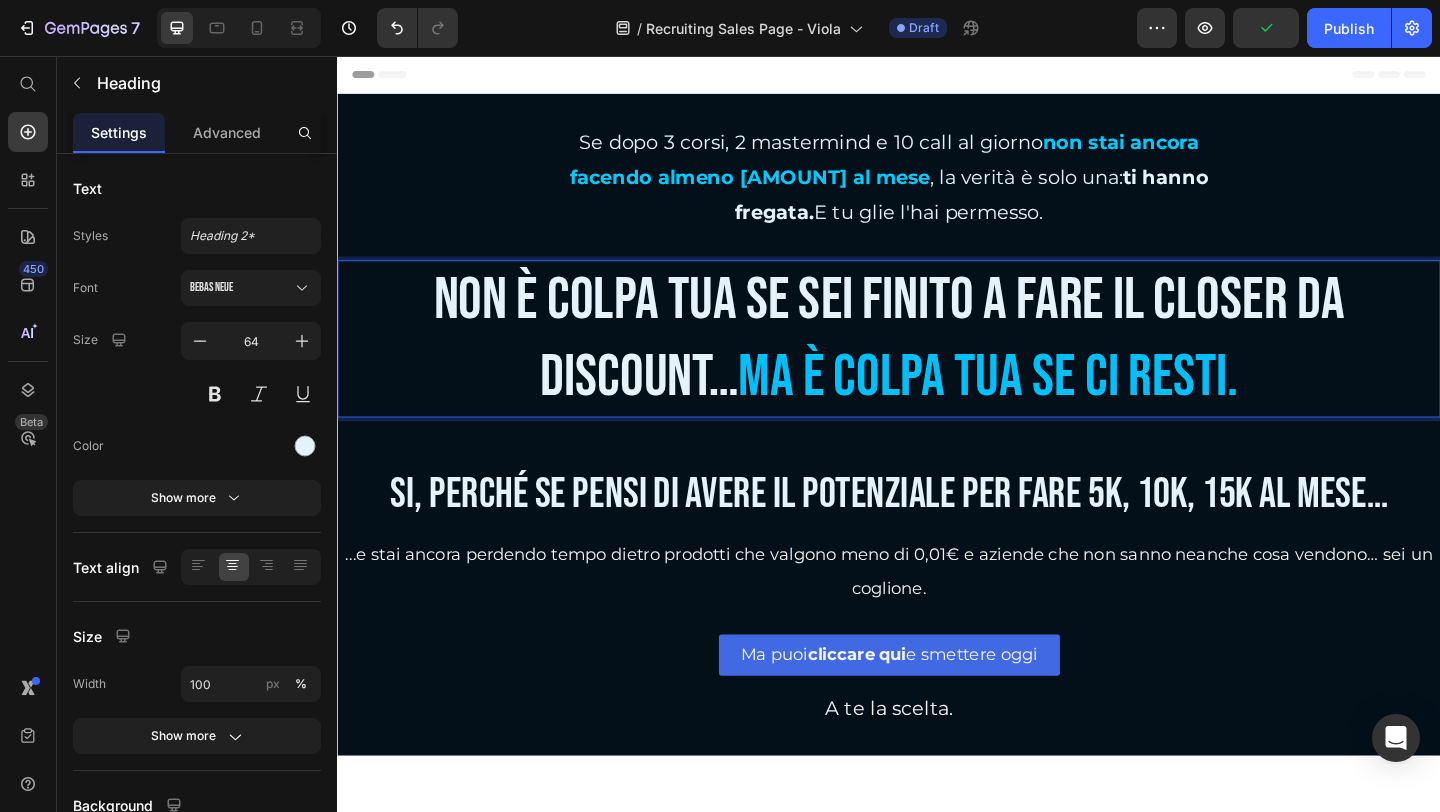 click on "Non è colpa tua se sei finito a fare il closer da discount… ma è colpa tua se ci resti." at bounding box center [937, 363] 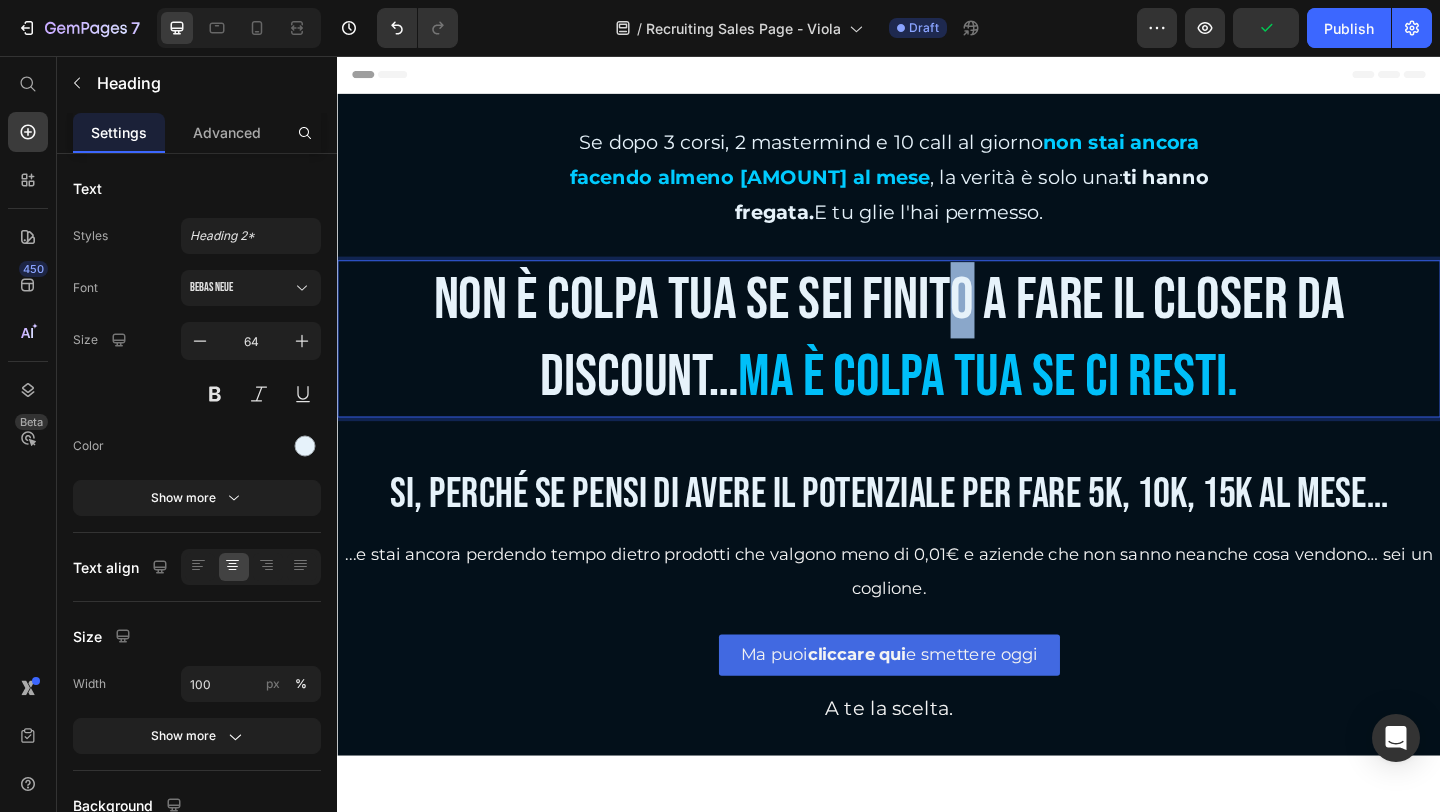 drag, startPoint x: 1022, startPoint y: 317, endPoint x: 1004, endPoint y: 315, distance: 18.110771 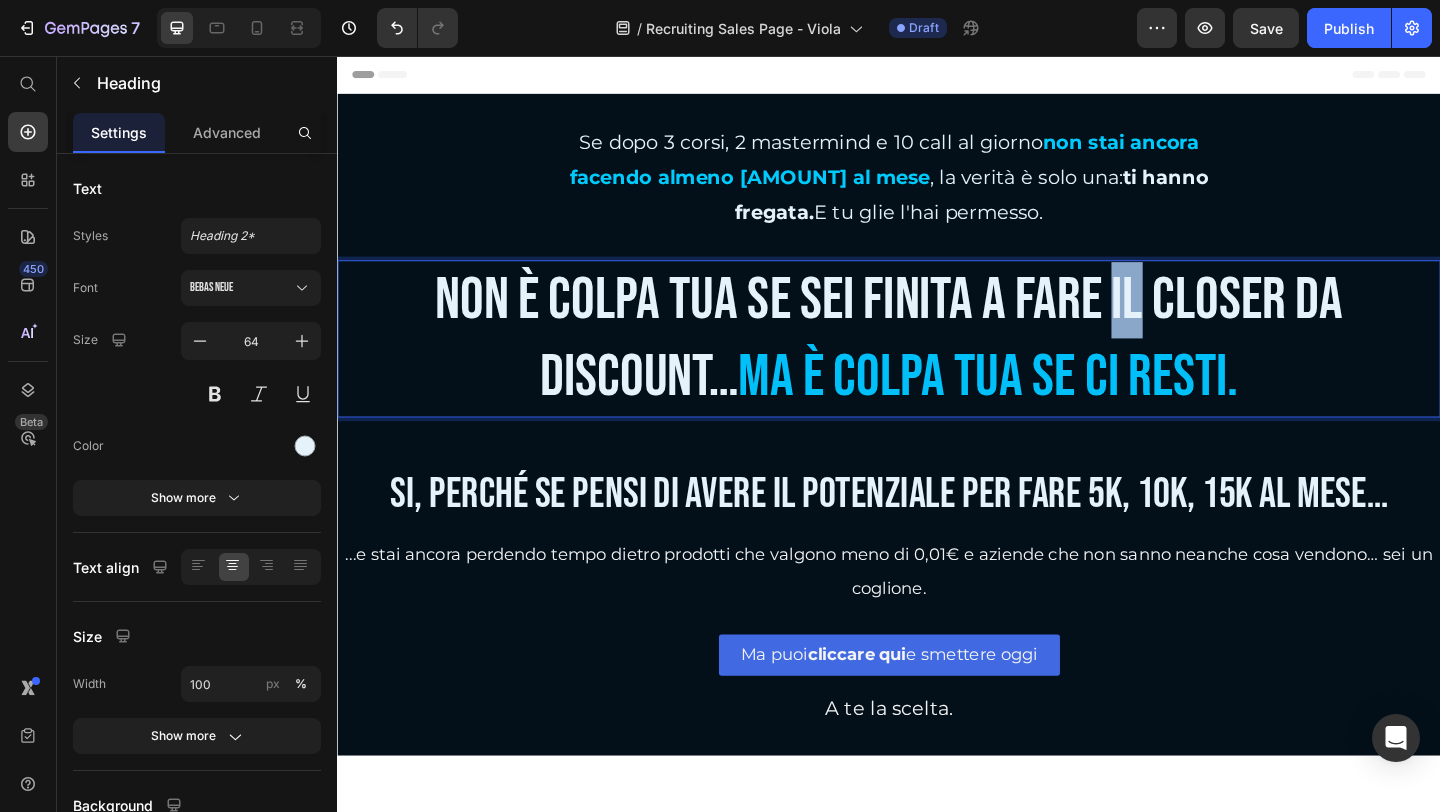 drag, startPoint x: 1202, startPoint y: 325, endPoint x: 1176, endPoint y: 325, distance: 26 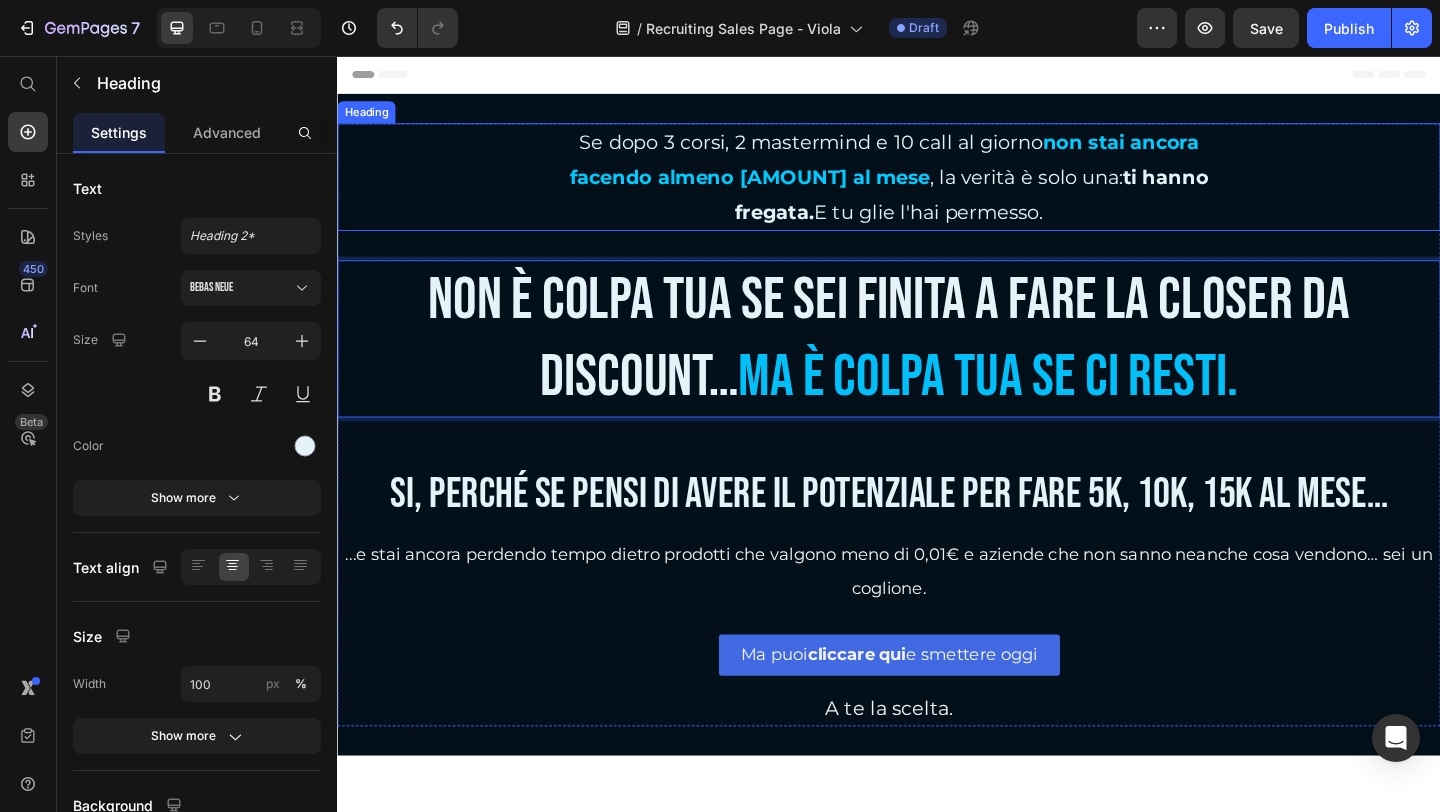 click on "Se dopo [NUMBER] corsi, [NUMBER] mastermind e [NUMBER] call al giorno non stai ancora facendo almeno [MONEY] al mese , la verità è solo una: ti hanno fregata. E tu glie l'hai permesso." at bounding box center (937, 187) 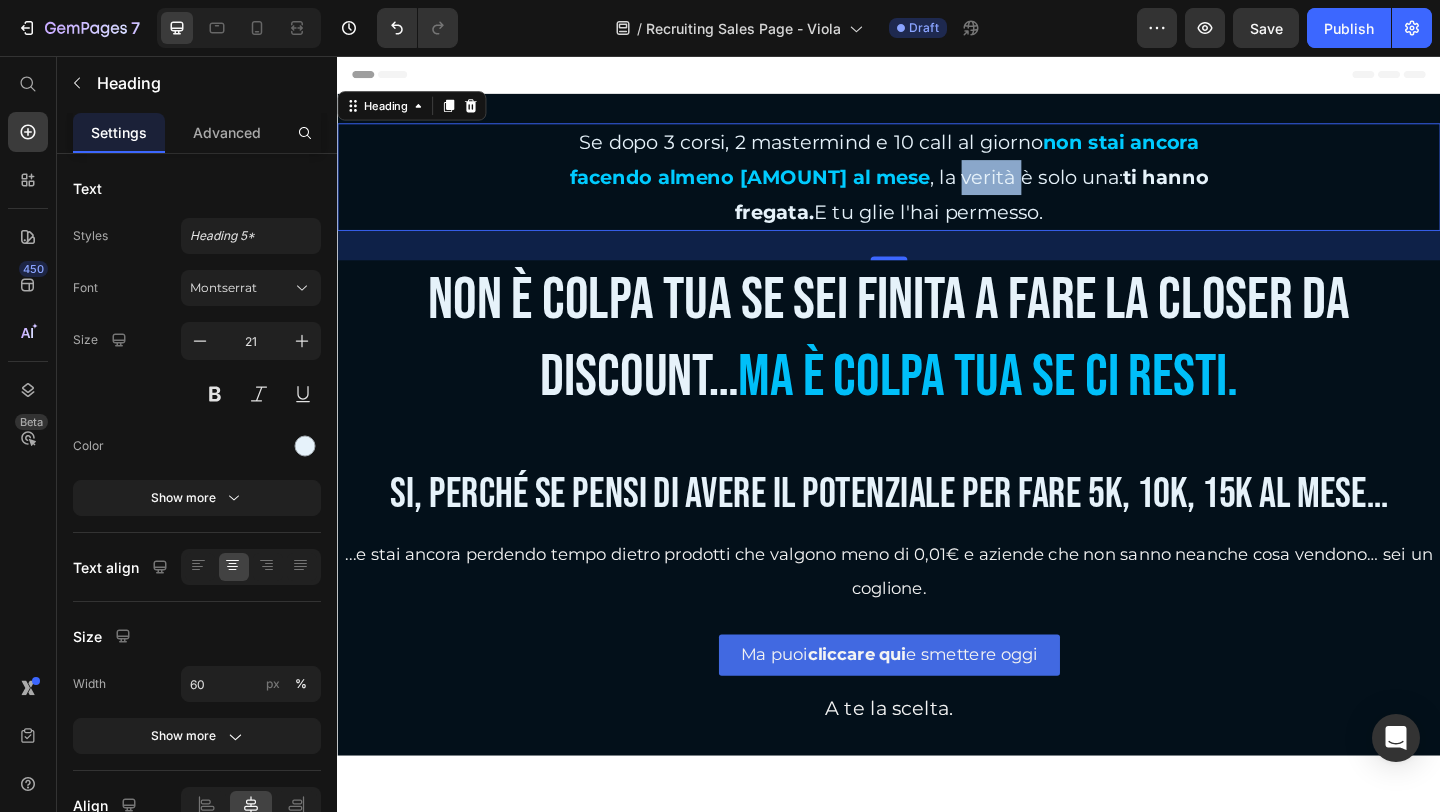 click on "Se dopo [NUMBER] corsi, [NUMBER] mastermind e [NUMBER] call al giorno non stai ancora facendo almeno [MONEY] al mese , la verità è solo una: ti hanno fregata. E tu glie l'hai permesso." at bounding box center (937, 187) 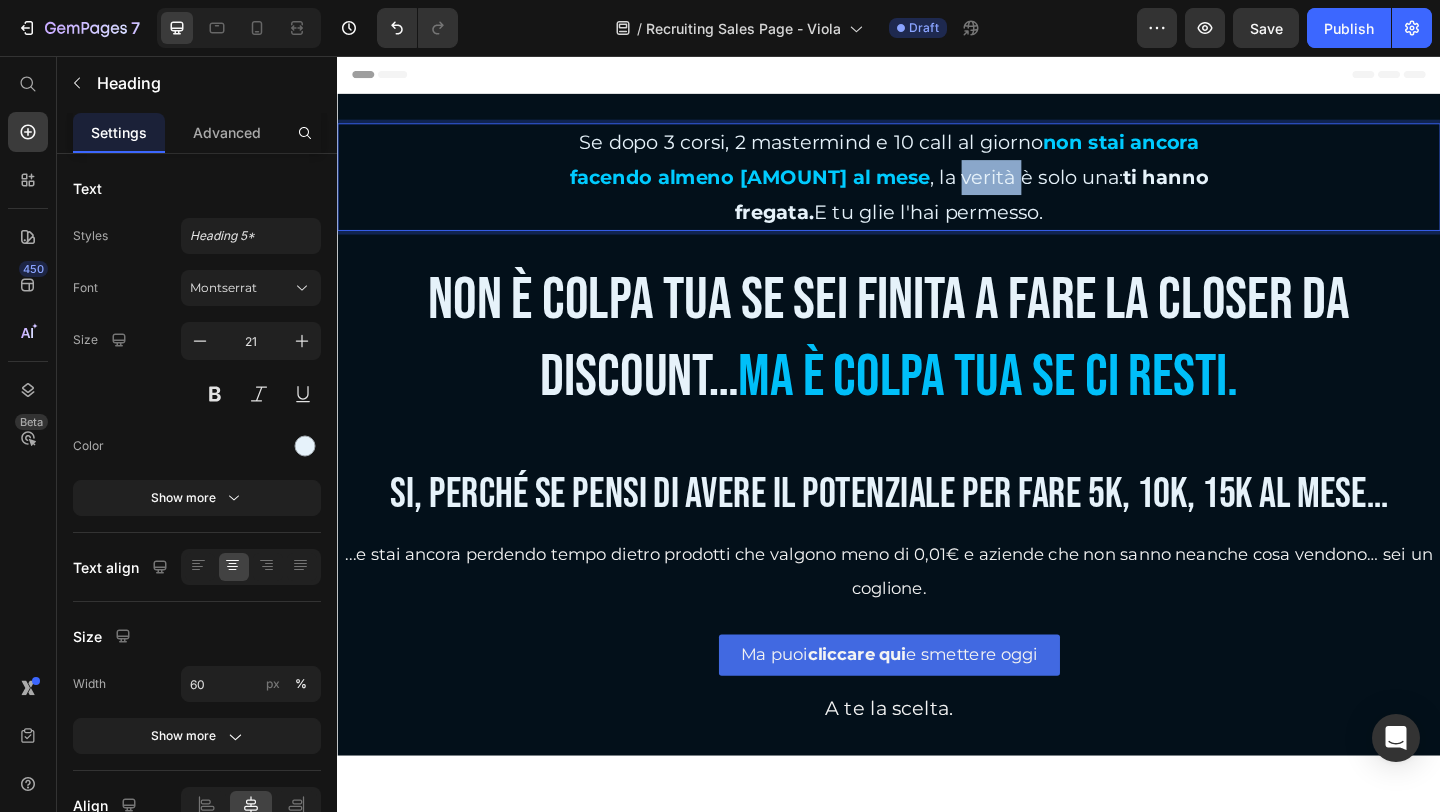 click on "Se dopo [NUMBER] corsi, [NUMBER] mastermind e [NUMBER] call al giorno non stai ancora facendo almeno [MONEY] al mese , la verità è solo una: ti hanno fregata. E tu glie l'hai permesso." at bounding box center (937, 187) 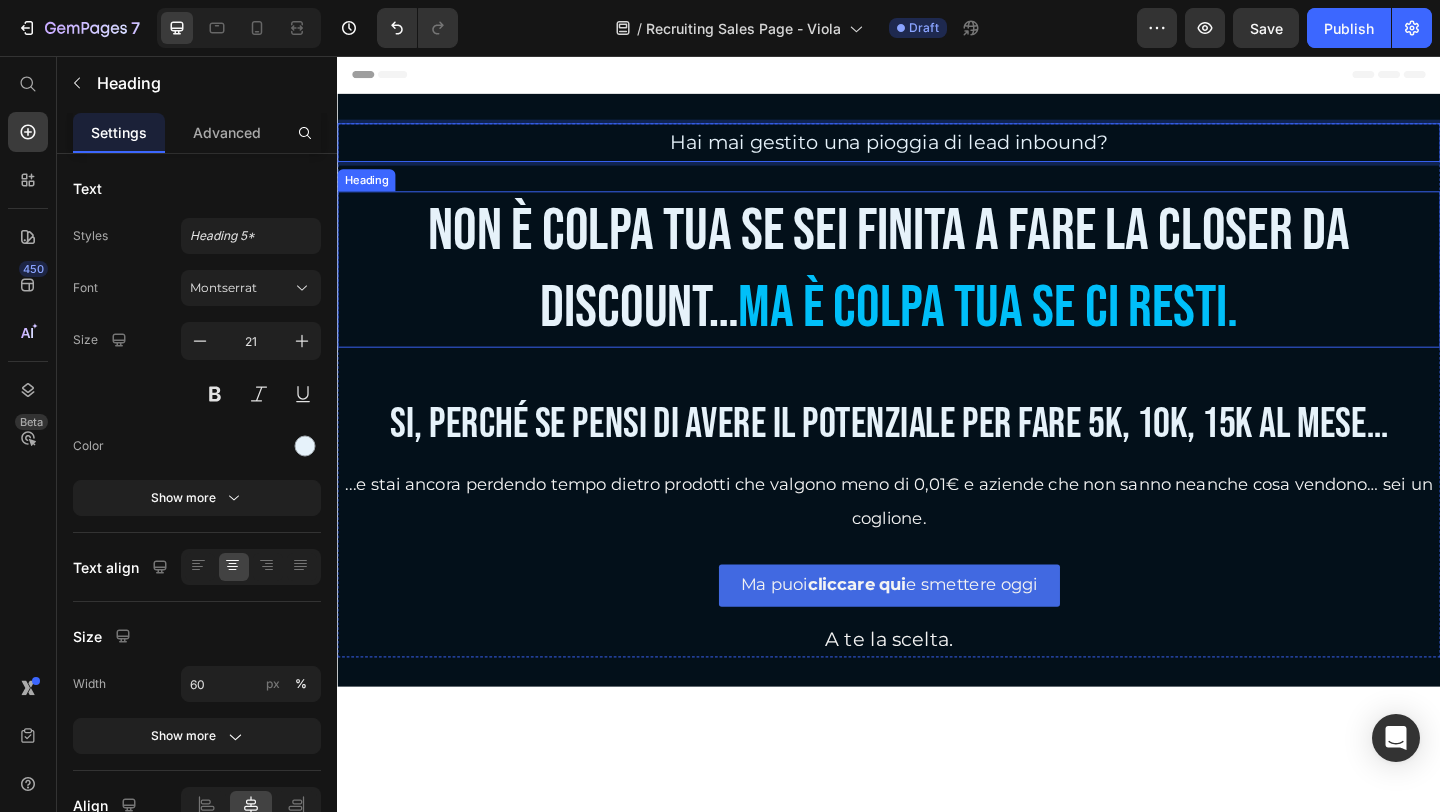 click on "Non è colpa tua se sei finita a fare la closer da discount… ma è colpa tua se ci resti." at bounding box center [937, 288] 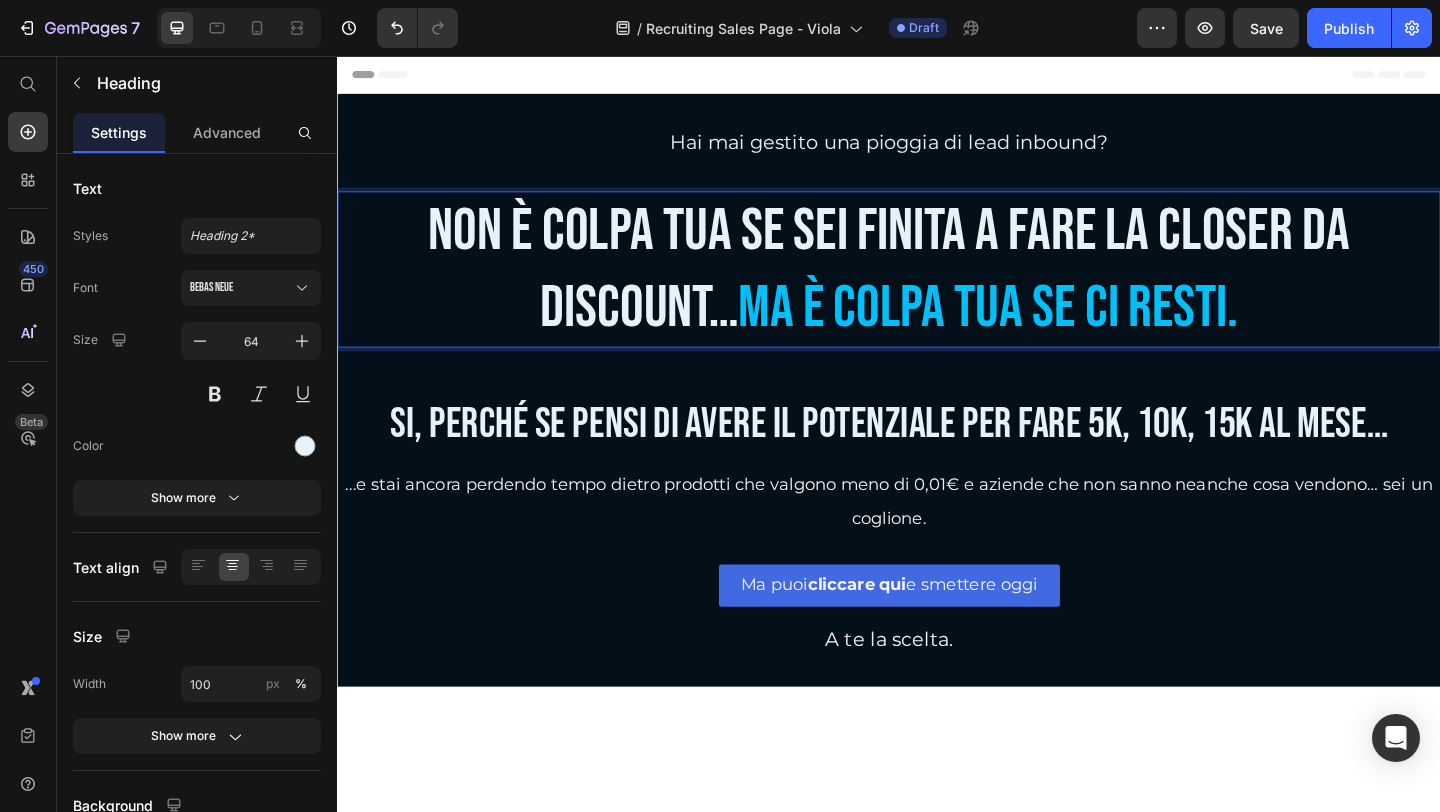 click on "Non è colpa tua se sei finita a fare la closer da discount… ma è colpa tua se ci resti." at bounding box center [937, 288] 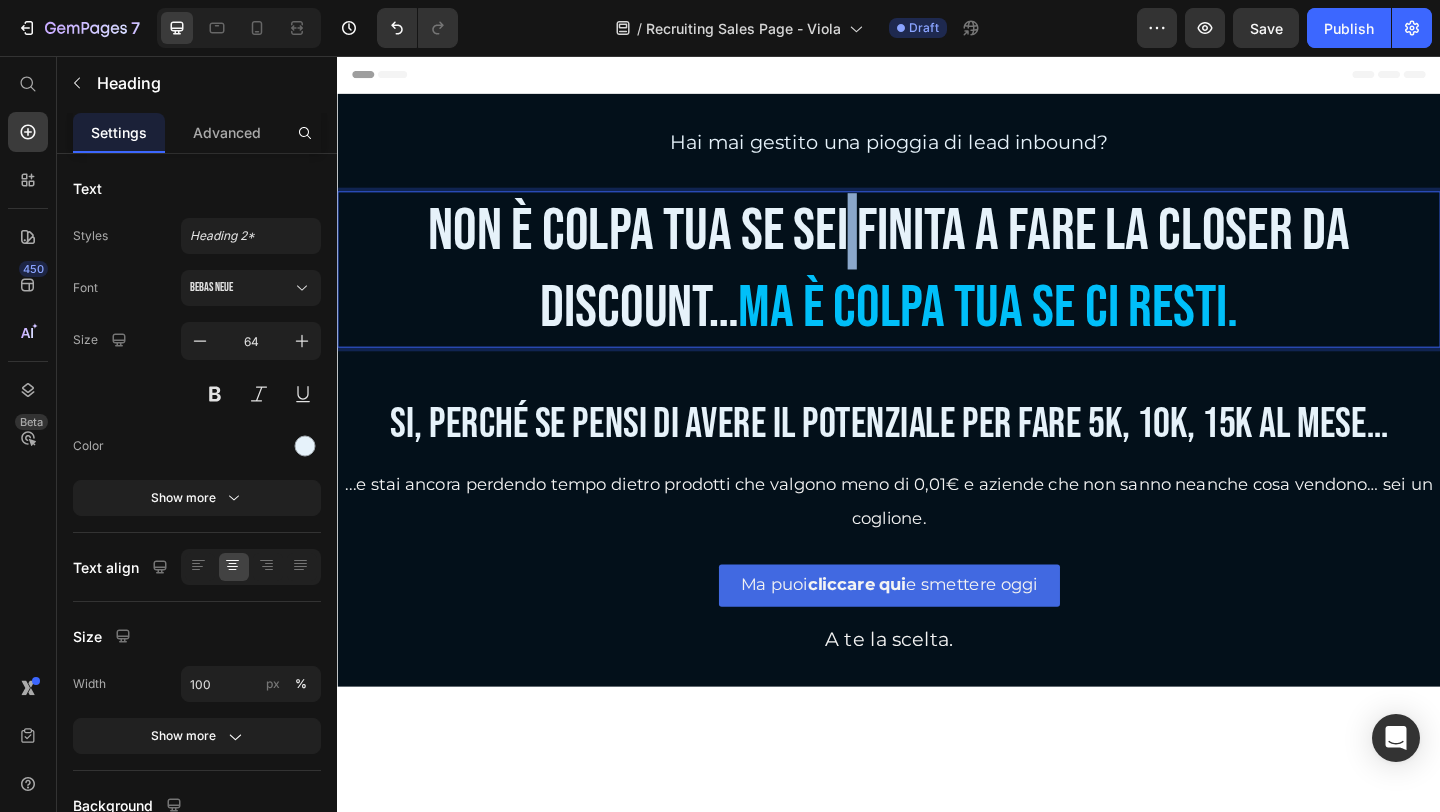 click on "Non è colpa tua se sei finita a fare la closer da discount… ma è colpa tua se ci resti." at bounding box center (937, 288) 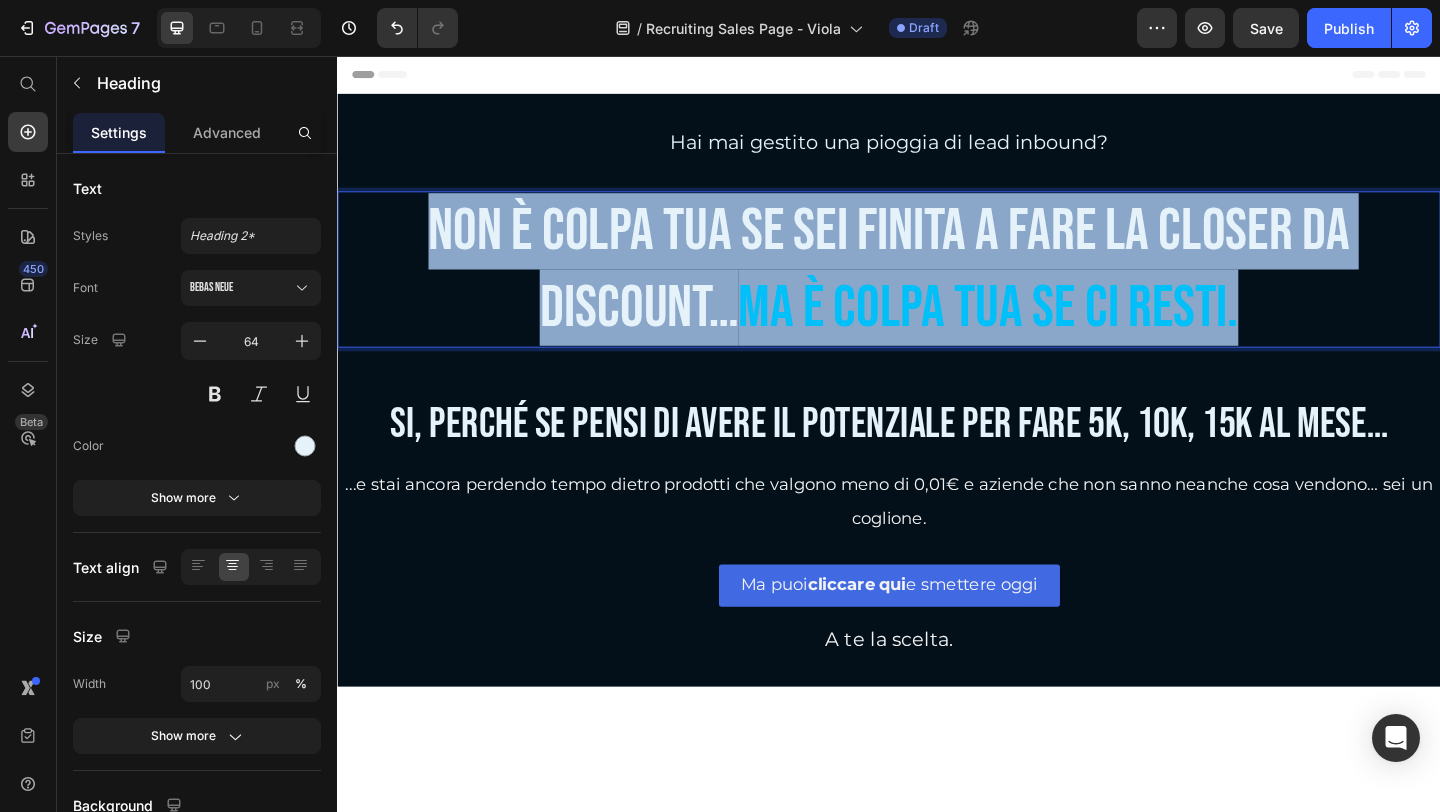 click on "Non è colpa tua se sei finita a fare la closer da discount… ma è colpa tua se ci resti." at bounding box center (937, 288) 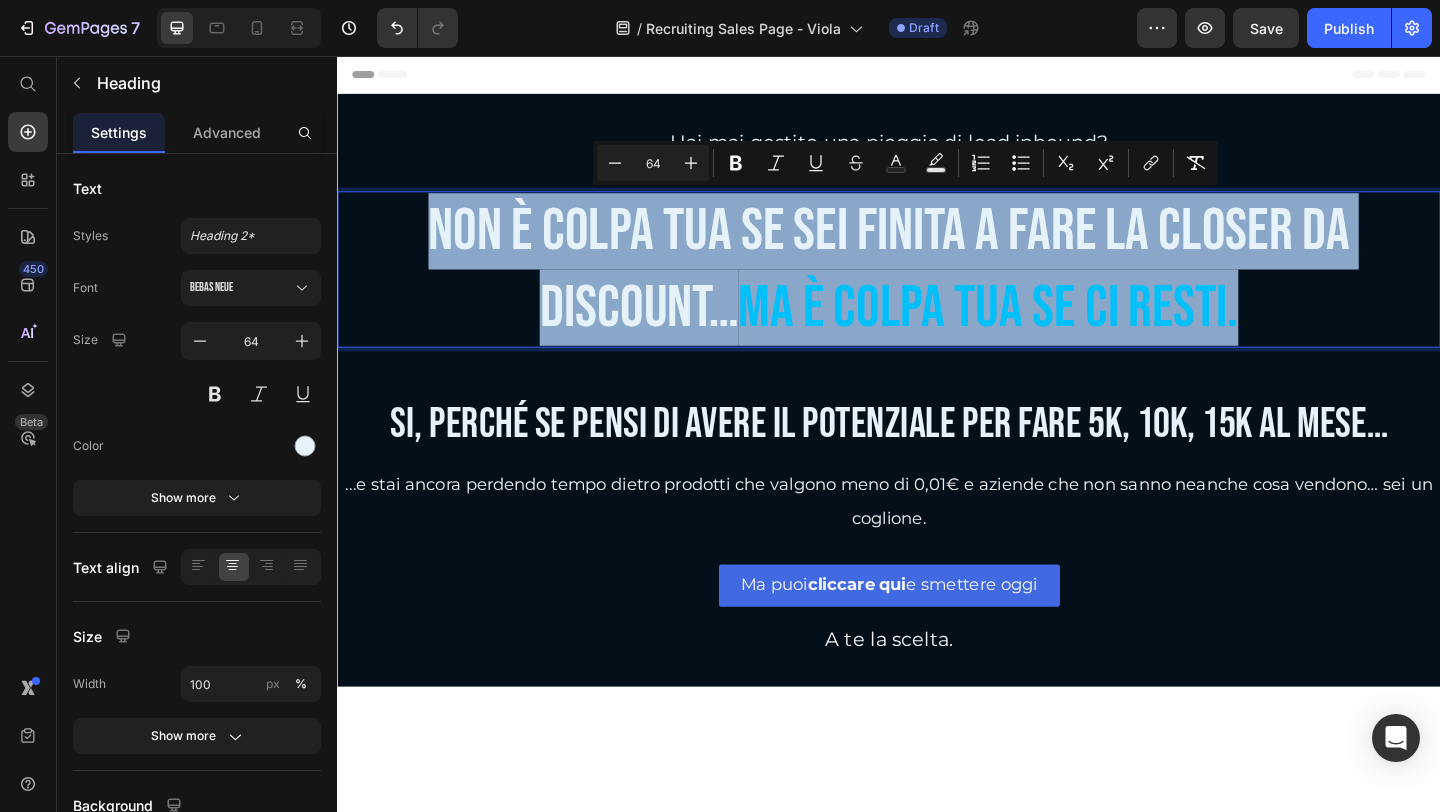 click on "Non è colpa tua se sei finita a fare la closer da discount… ma è colpa tua se ci resti." at bounding box center [937, 288] 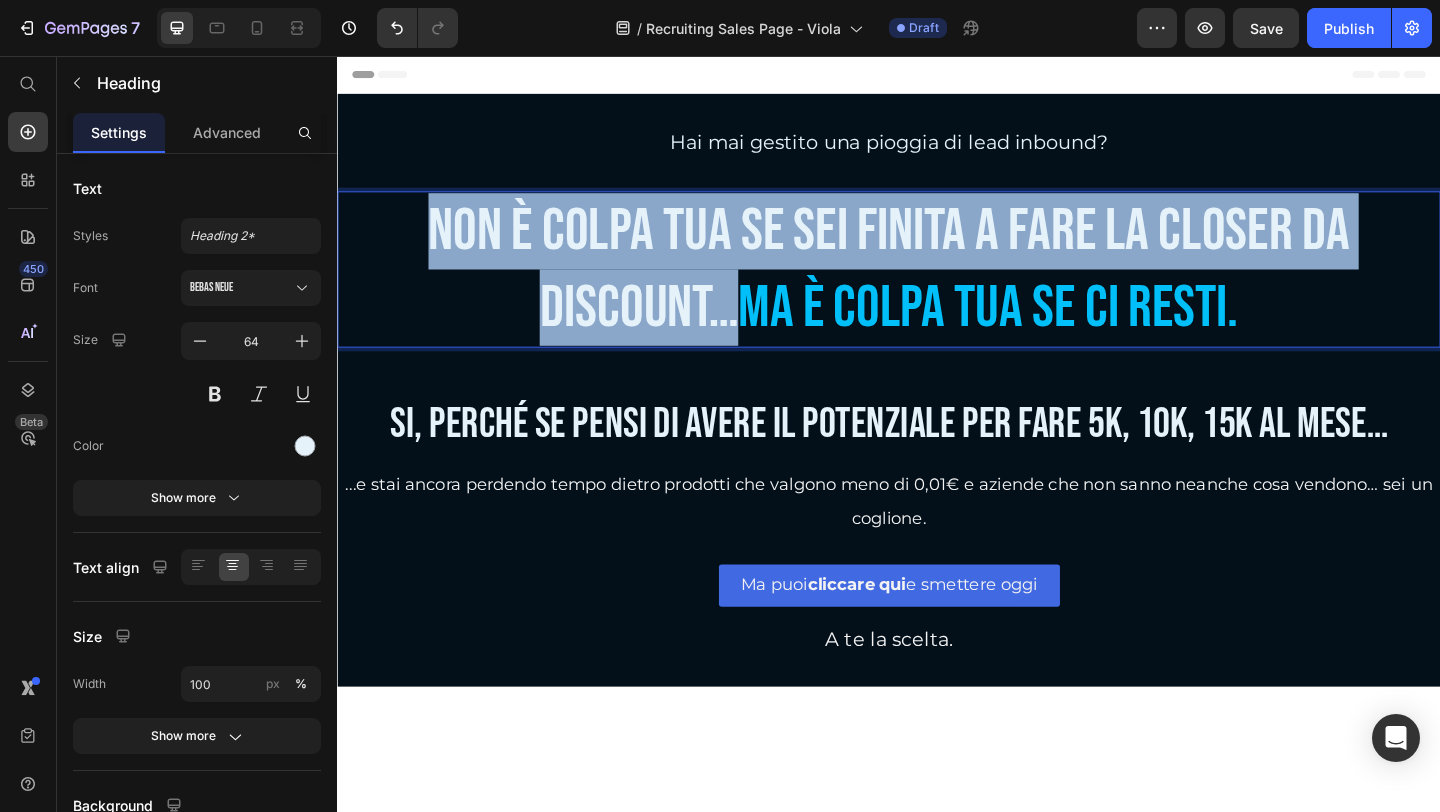 drag, startPoint x: 426, startPoint y: 240, endPoint x: 762, endPoint y: 335, distance: 349.17188 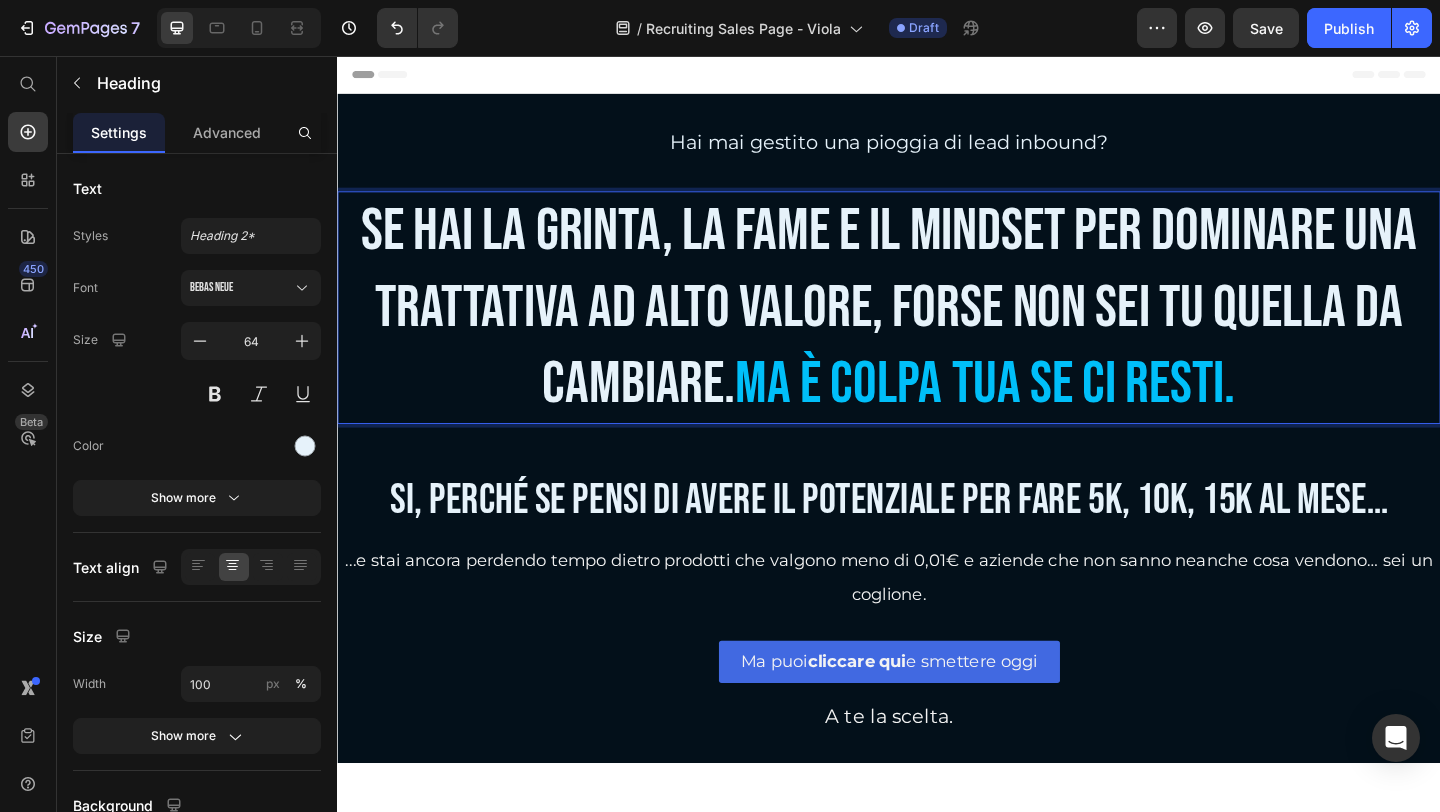 click on "Se hai la grinta, la fame e il mindset per dominare una trattativa ad alto valore, forse non sei tu quella da cambiare.  ma è colpa tua se ci resti." at bounding box center (937, 330) 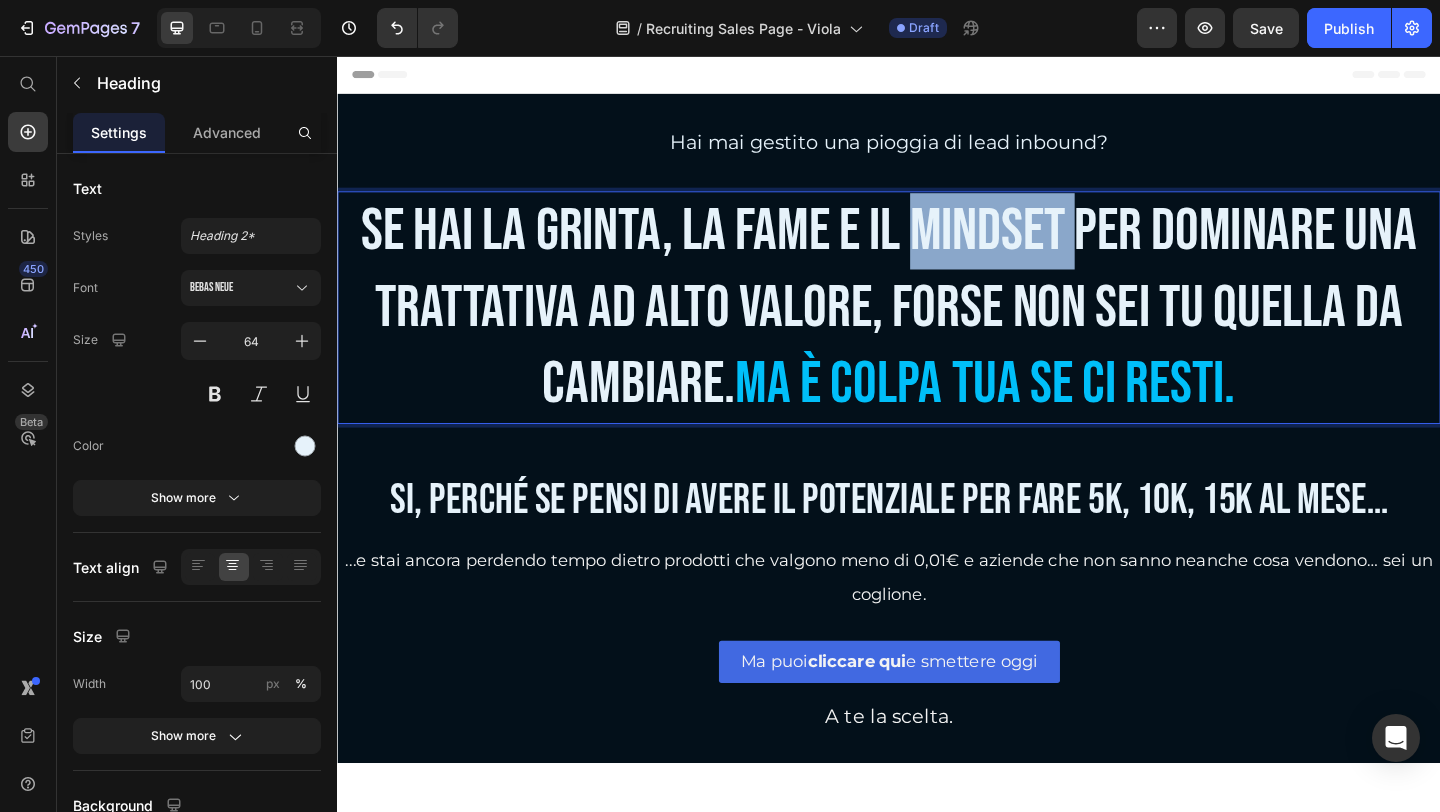 click on "Se hai la grinta, la fame e il mindset per dominare una trattativa ad alto valore, forse non sei tu quella da cambiare.  ma è colpa tua se ci resti." at bounding box center [937, 330] 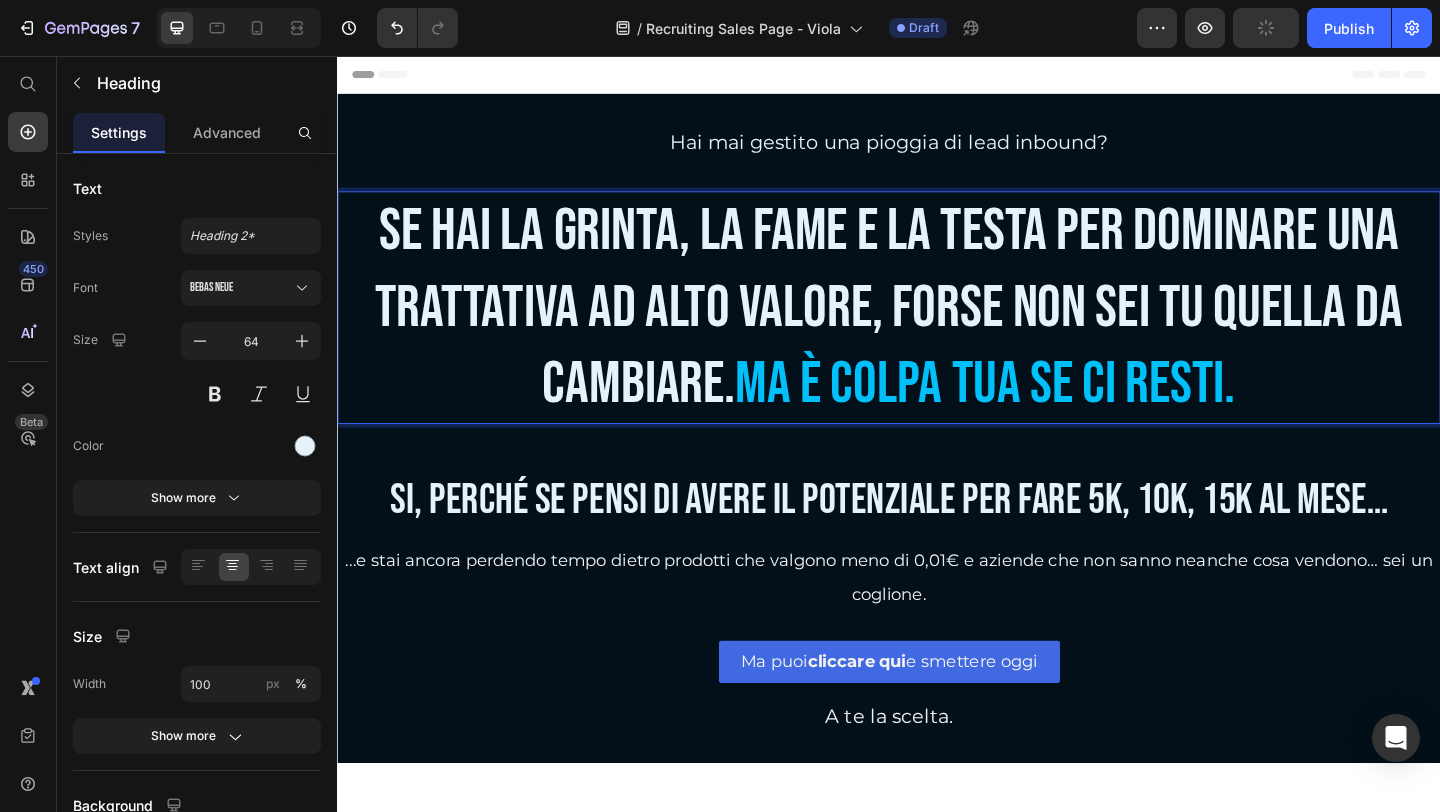 click on "Se hai grinta, fame e testa per dominare una trattativa ad alto valore, forse non sei tu quella da cambiare. ma è colpa tua se ci resti." at bounding box center (937, 330) 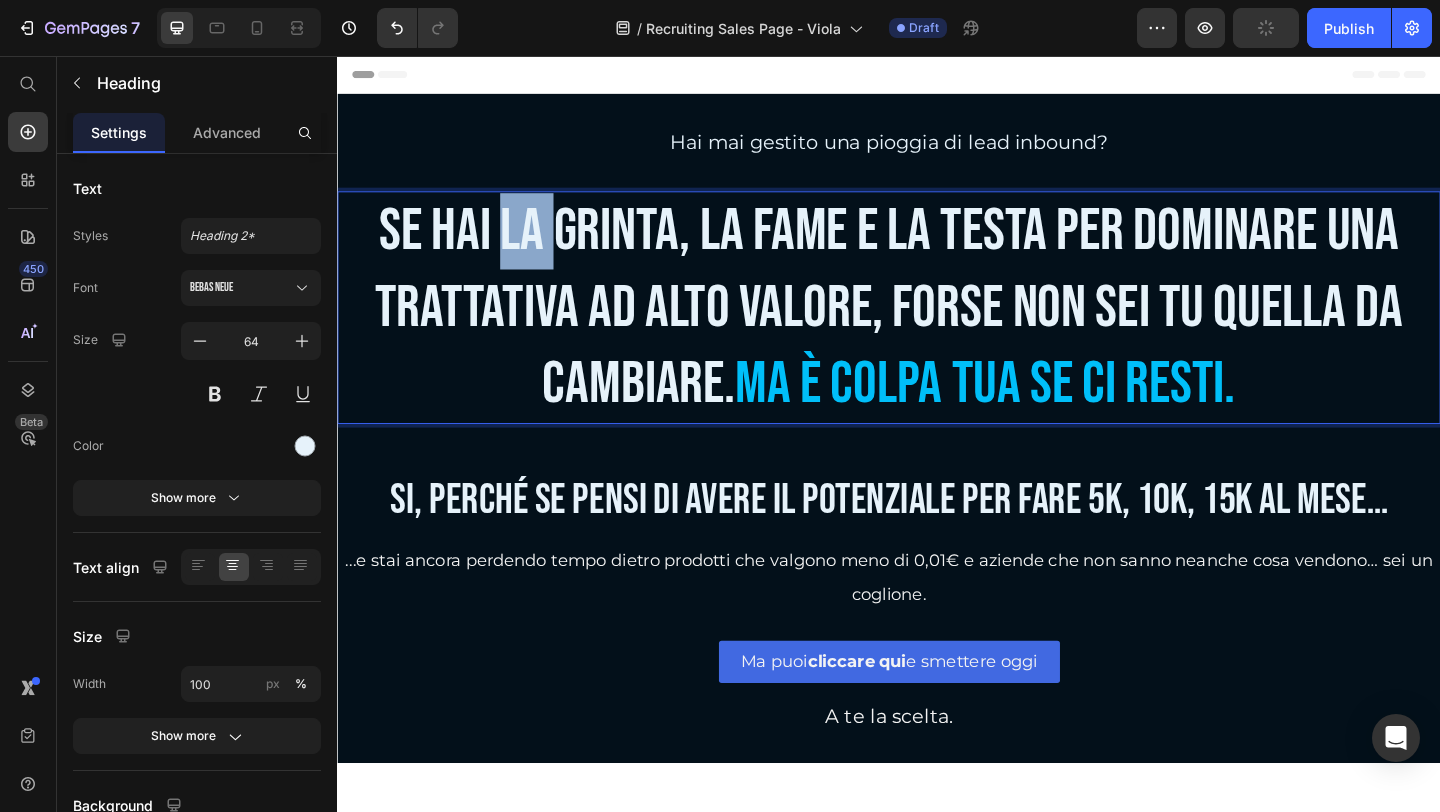 click on "Se hai grinta, fame e testa per dominare una trattativa ad alto valore, forse non sei tu quella da cambiare. ma è colpa tua se ci resti." at bounding box center [937, 330] 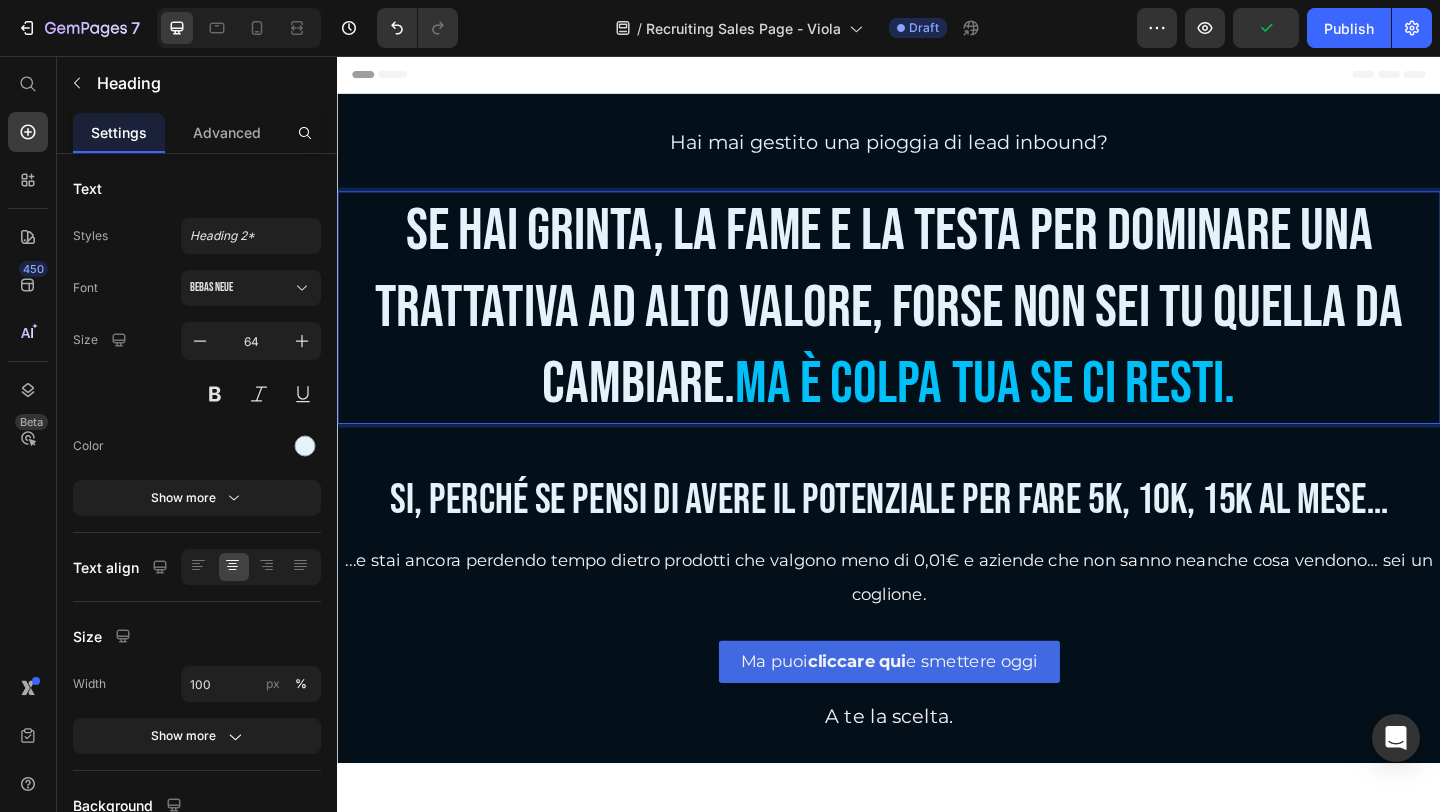 click on "Se hai grinta, la fame e la testa per dominare una trattativa ad alto valore, forse non sei tu quella da cambiare.  ma è colpa tua se ci resti." at bounding box center [937, 330] 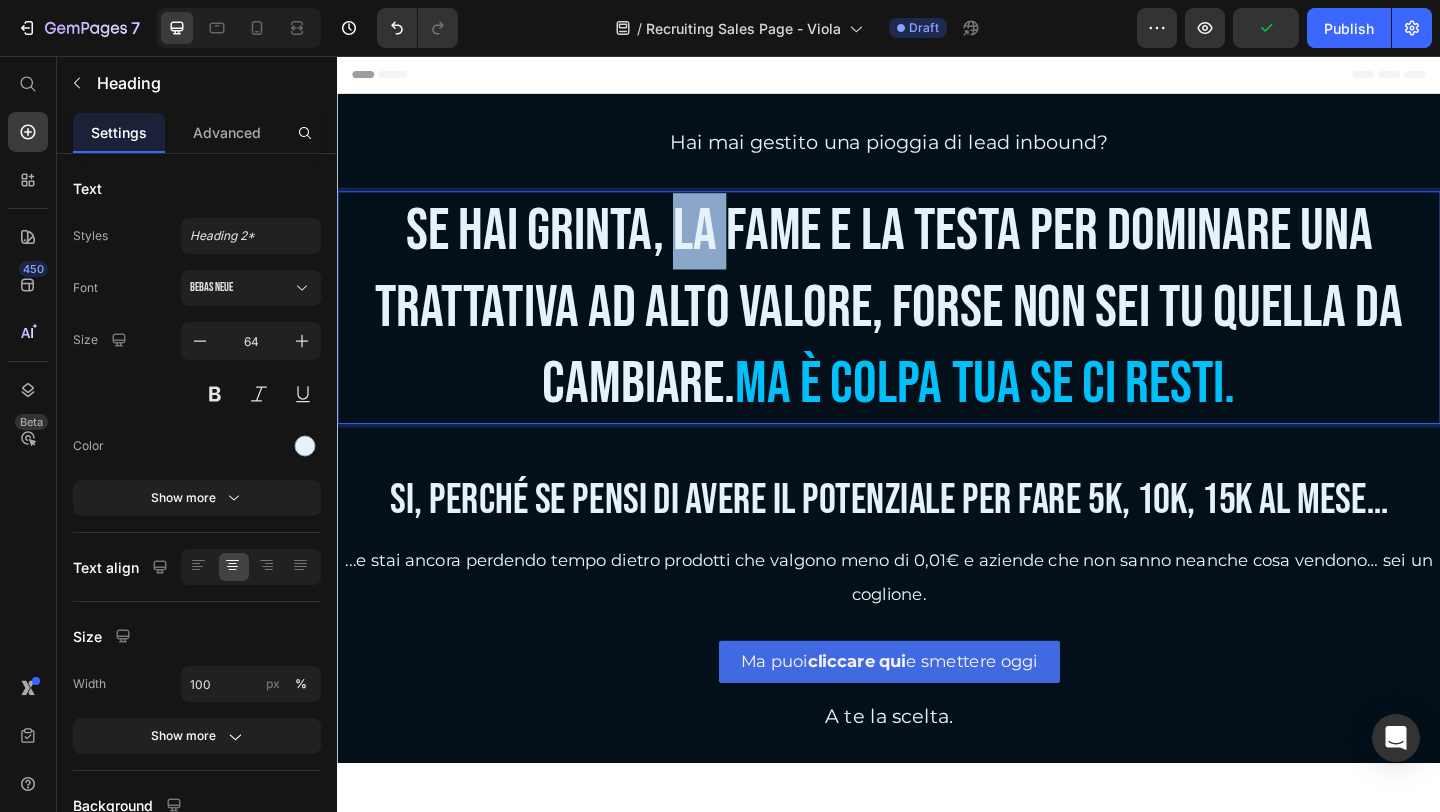 click on "Se hai grinta, la fame e la testa per dominare una trattativa ad alto valore, forse non sei tu quella da cambiare.  ma è colpa tua se ci resti." at bounding box center (937, 330) 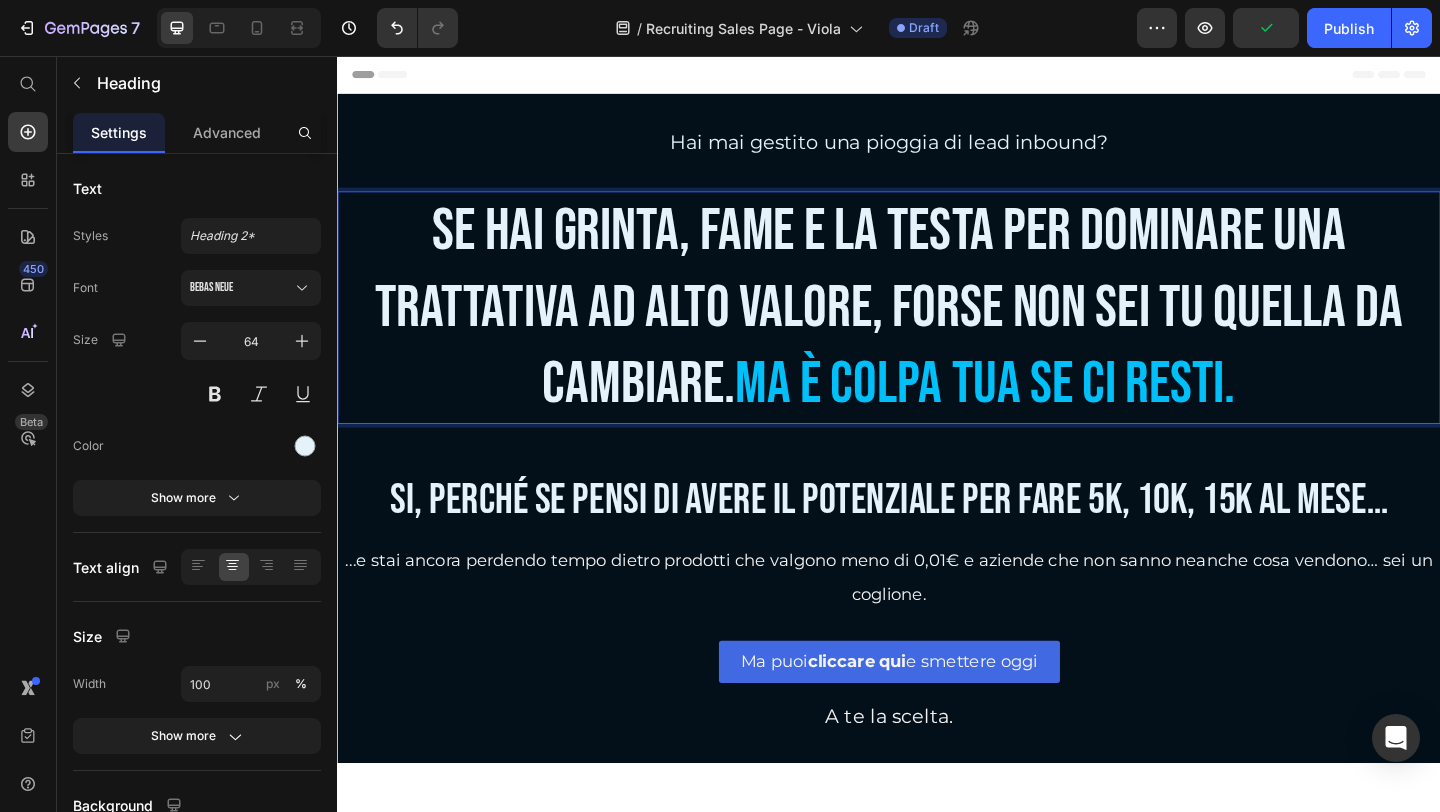 click on "Se hai grinta, fame e la testa per dominare una trattativa ad alto valore, forse non sei tu quella da cambiare. ma è colpa tua se ci resti." at bounding box center (937, 330) 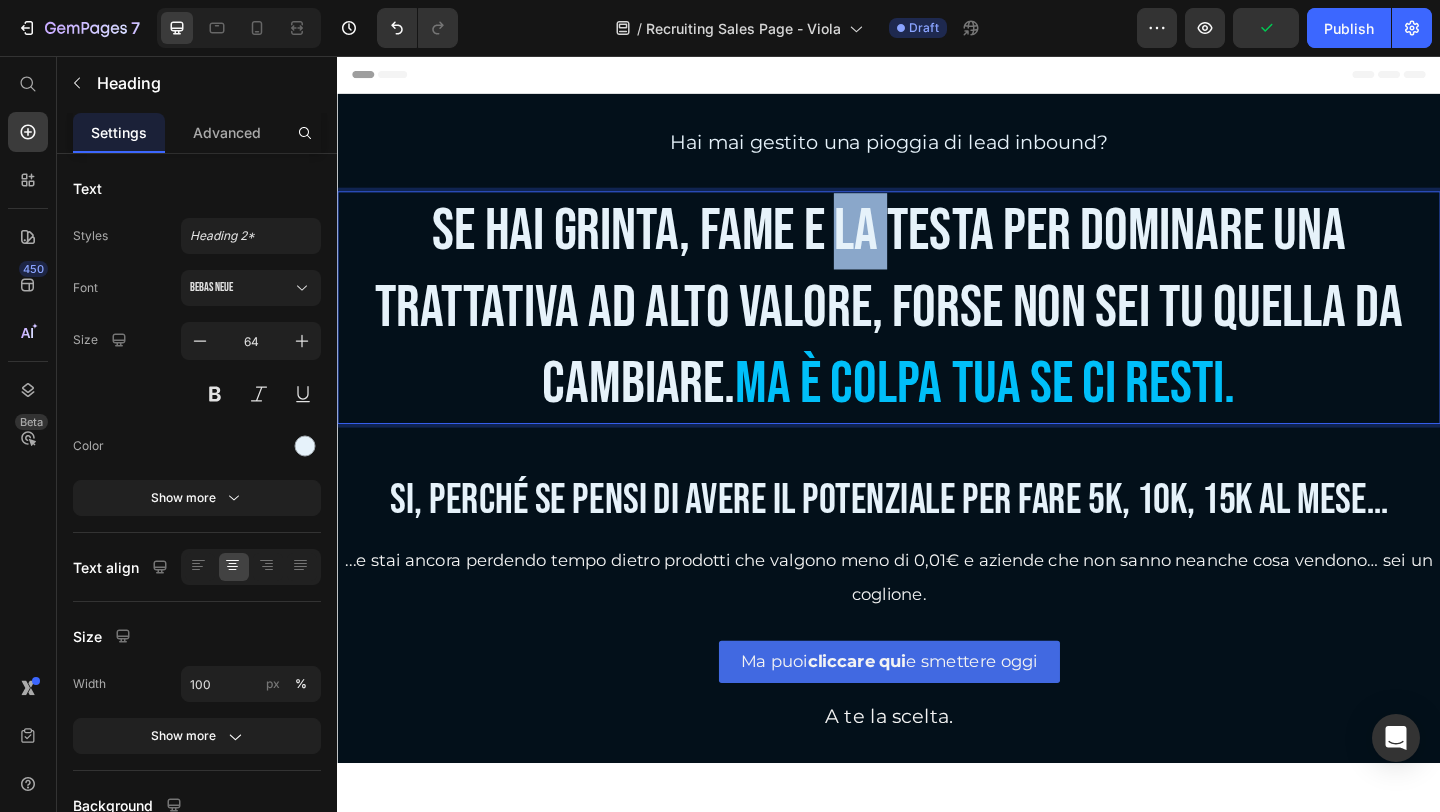 click on "Se hai grinta, fame e la testa per dominare una trattativa ad alto valore, forse non sei tu quella da cambiare. ma è colpa tua se ci resti." at bounding box center [937, 330] 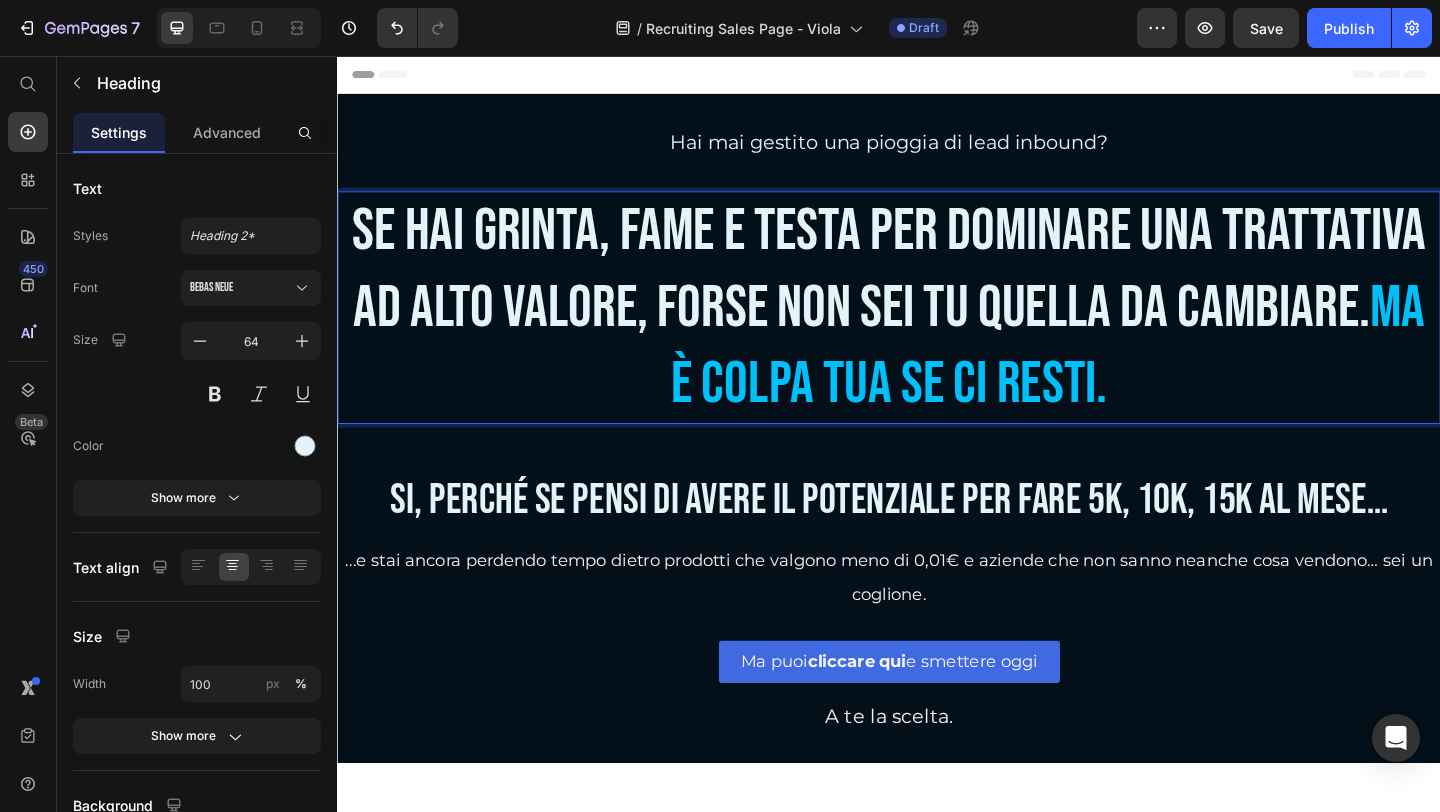 click on "Se hai grinta, fame e testa per dominare una trattativa ad alto valore, forse non sei tu quella da cambiare. ma è colpa tua se ci resti." at bounding box center [937, 330] 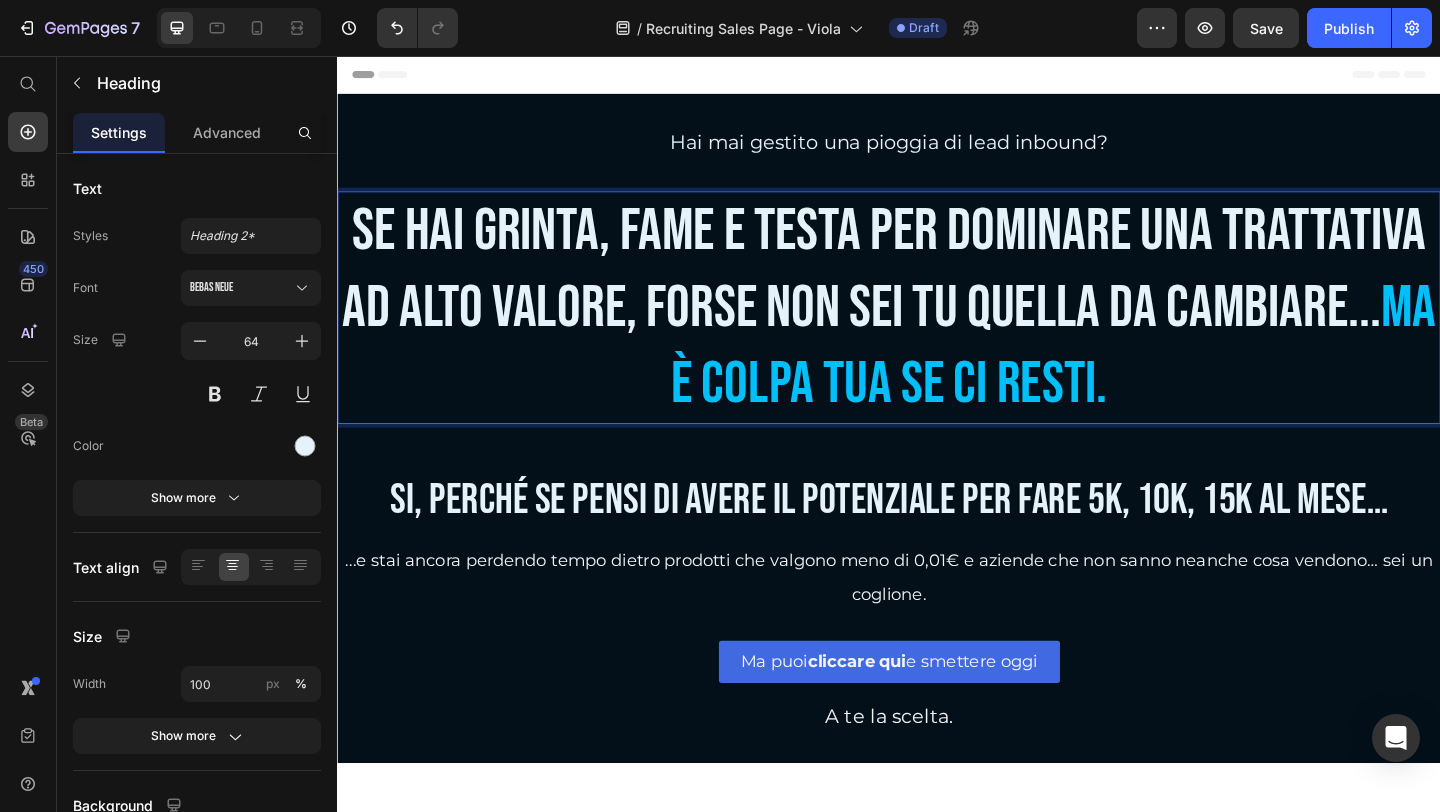 click on "ma è colpa tua se ci resti." at bounding box center [1116, 371] 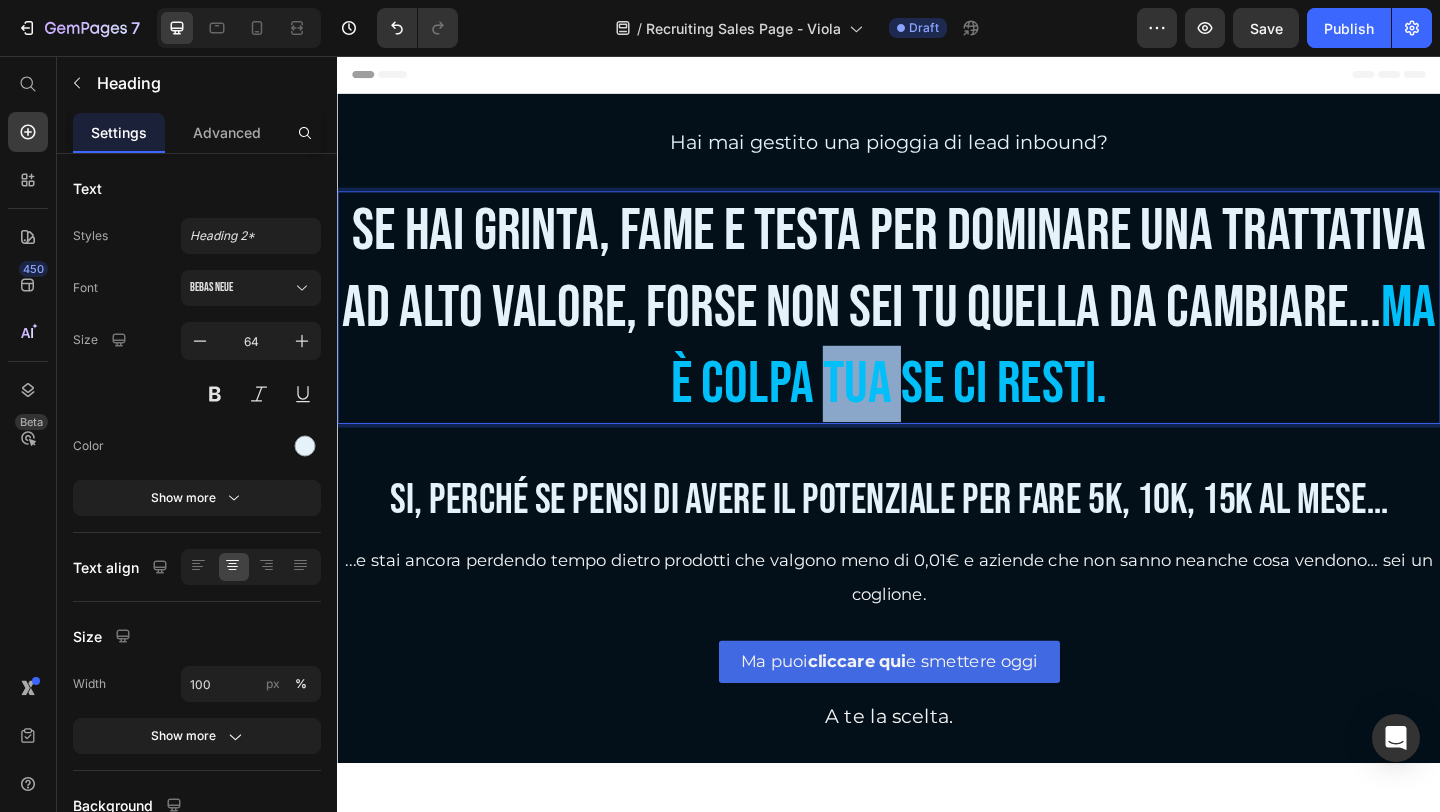 click on "ma è colpa tua se ci resti." at bounding box center (1116, 371) 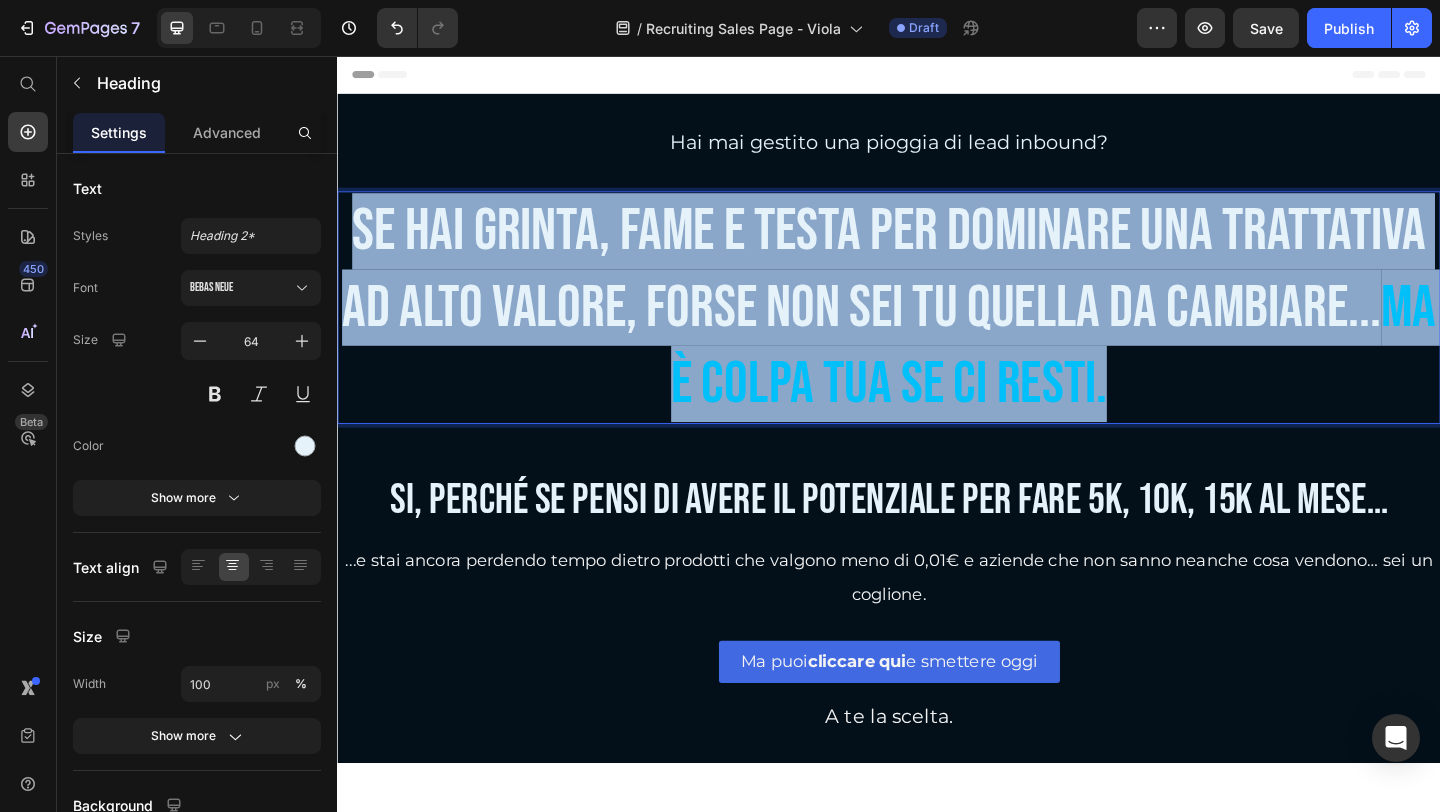 click on "ma è colpa tua se ci resti." at bounding box center (1116, 371) 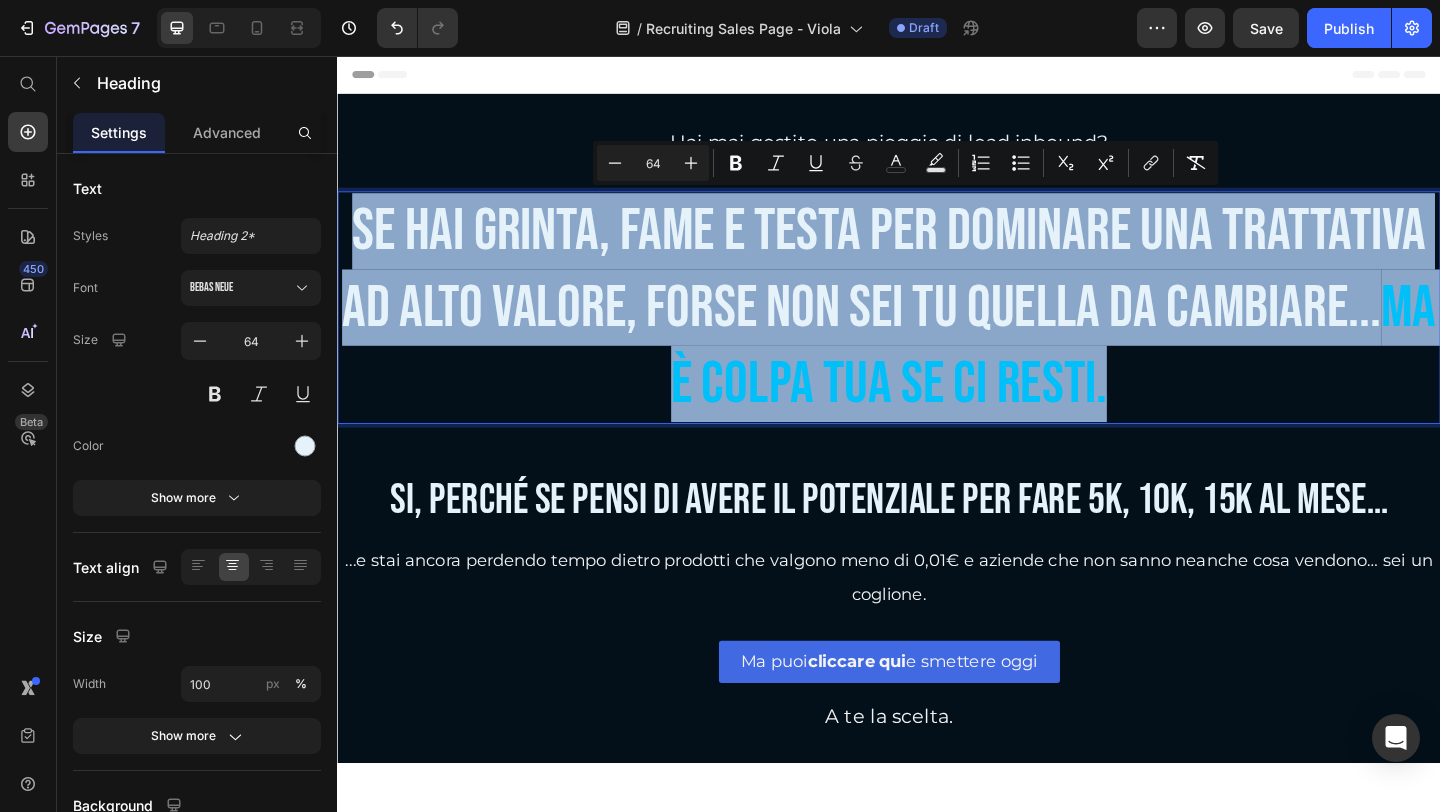 click on "ma è colpa tua se ci resti." at bounding box center (1116, 371) 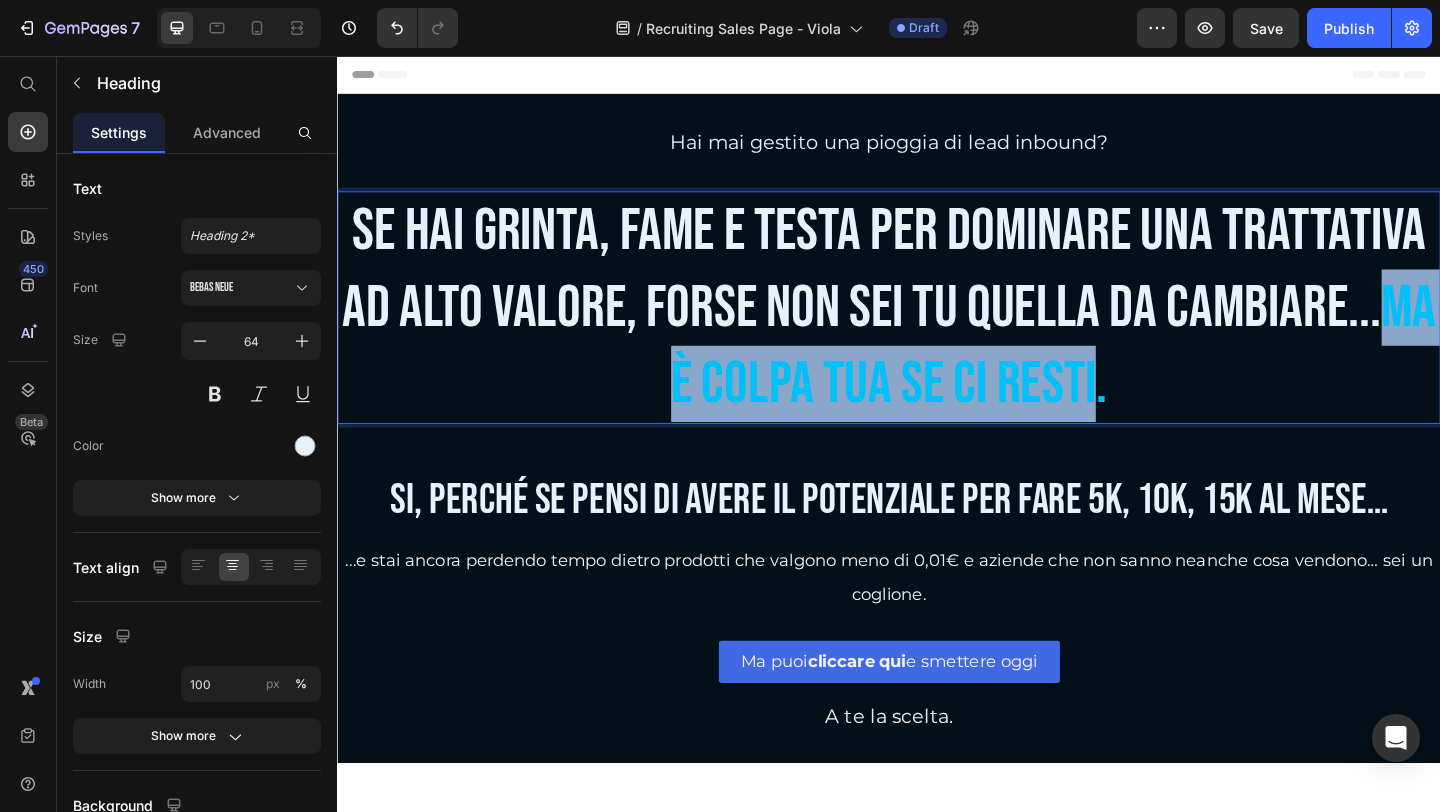 drag, startPoint x: 1168, startPoint y: 425, endPoint x: 632, endPoint y: 419, distance: 536.03357 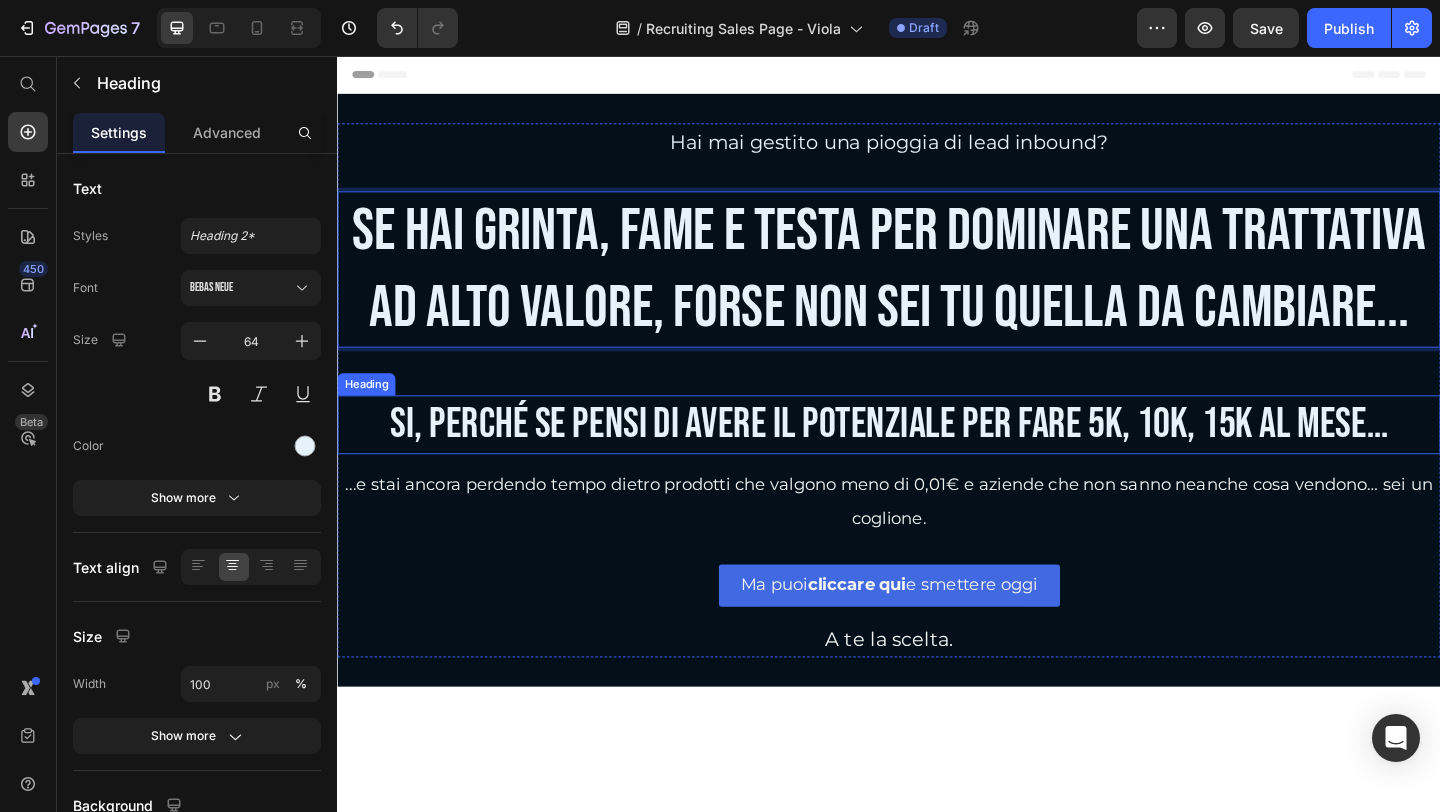 click on "Si, perché se pensi di avere il potenziale per fare 5k, 10k, 15k al mese…" at bounding box center [937, 457] 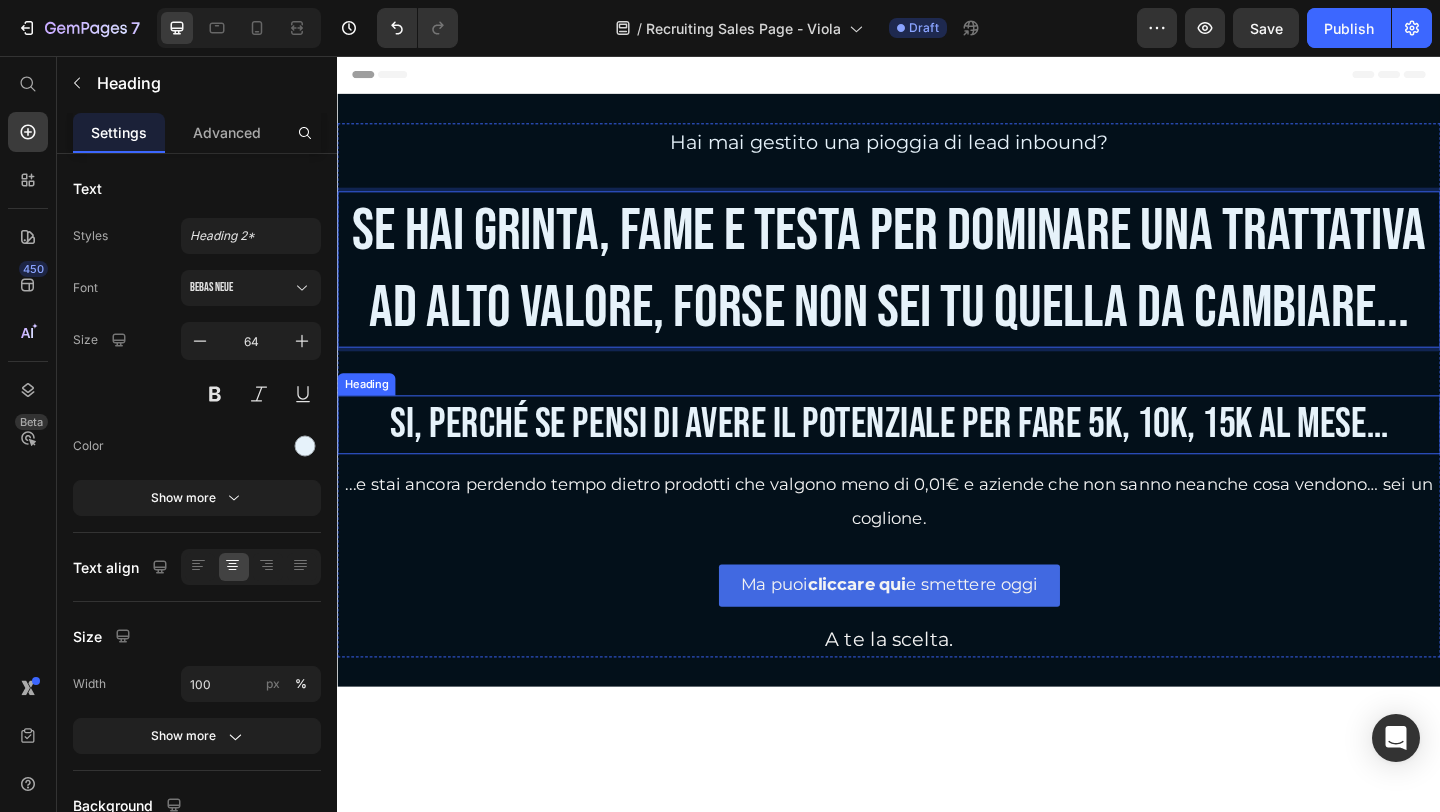 click on "Si, perché se pensi di avere il potenziale per fare 5k, 10k, 15k al mese…" at bounding box center [937, 457] 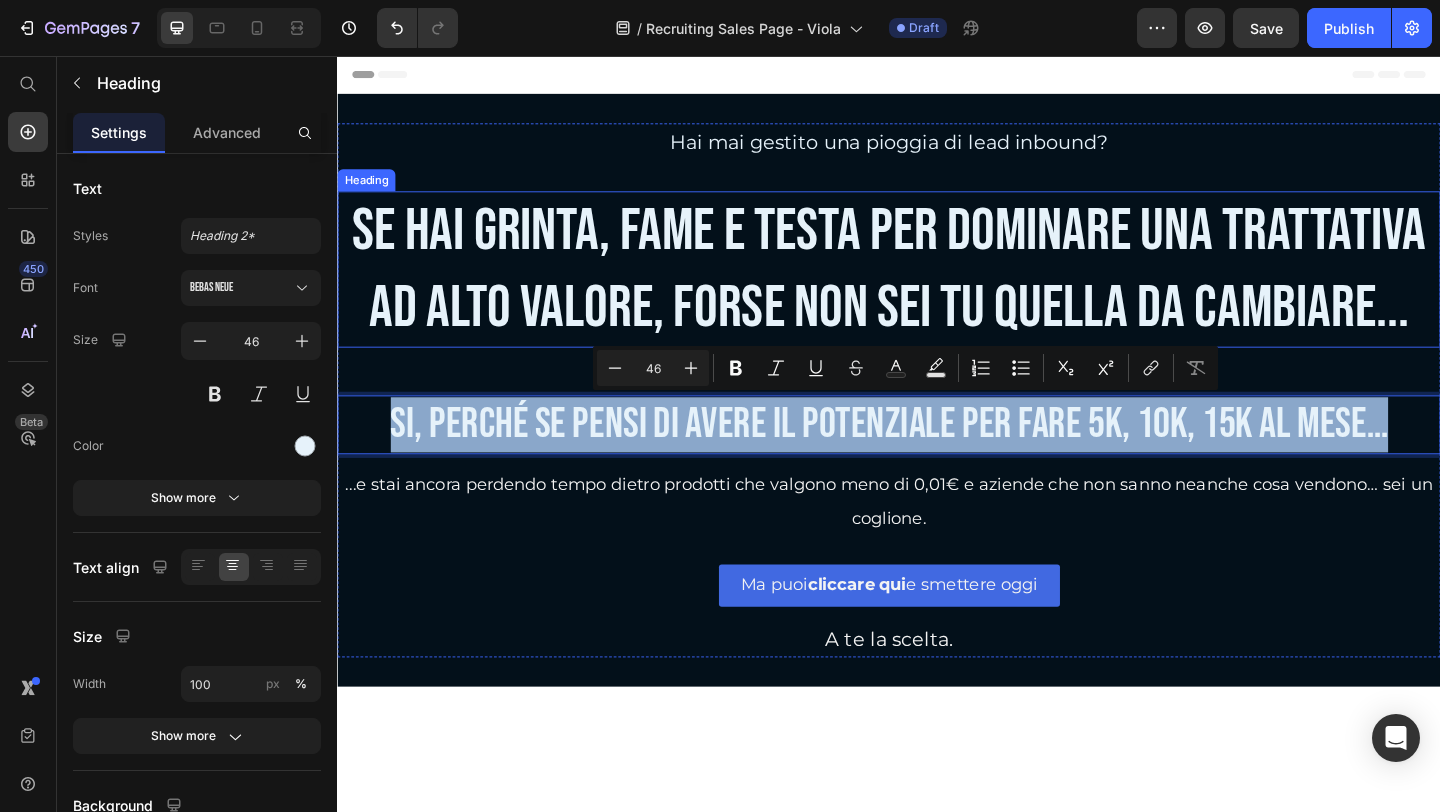 click on "Se hai grinta, fame e testa per dominare una trattativa ad alto valore, forse non sei tu quella da cambiare..." at bounding box center (937, 288) 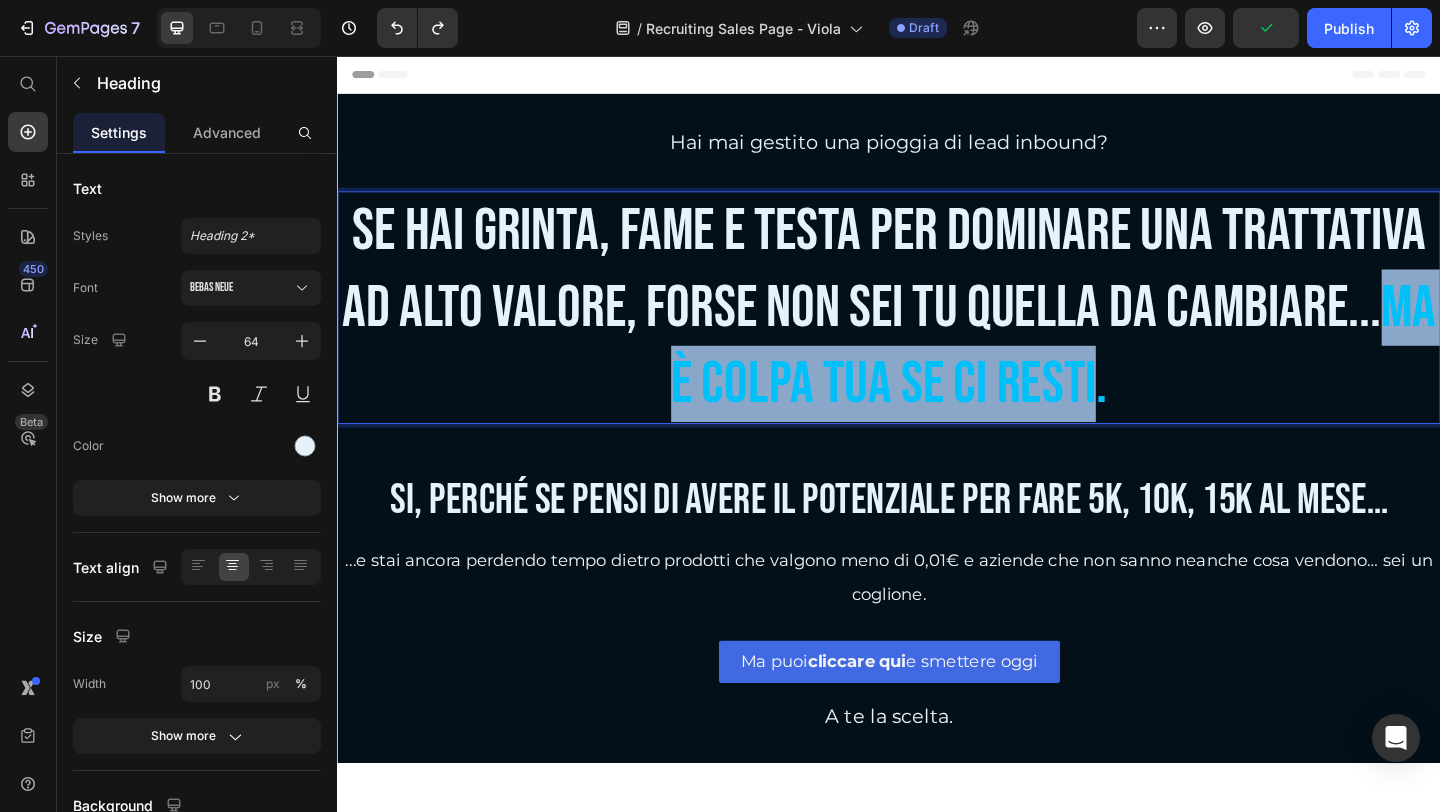 drag, startPoint x: 712, startPoint y: 421, endPoint x: 1185, endPoint y: 424, distance: 473.00952 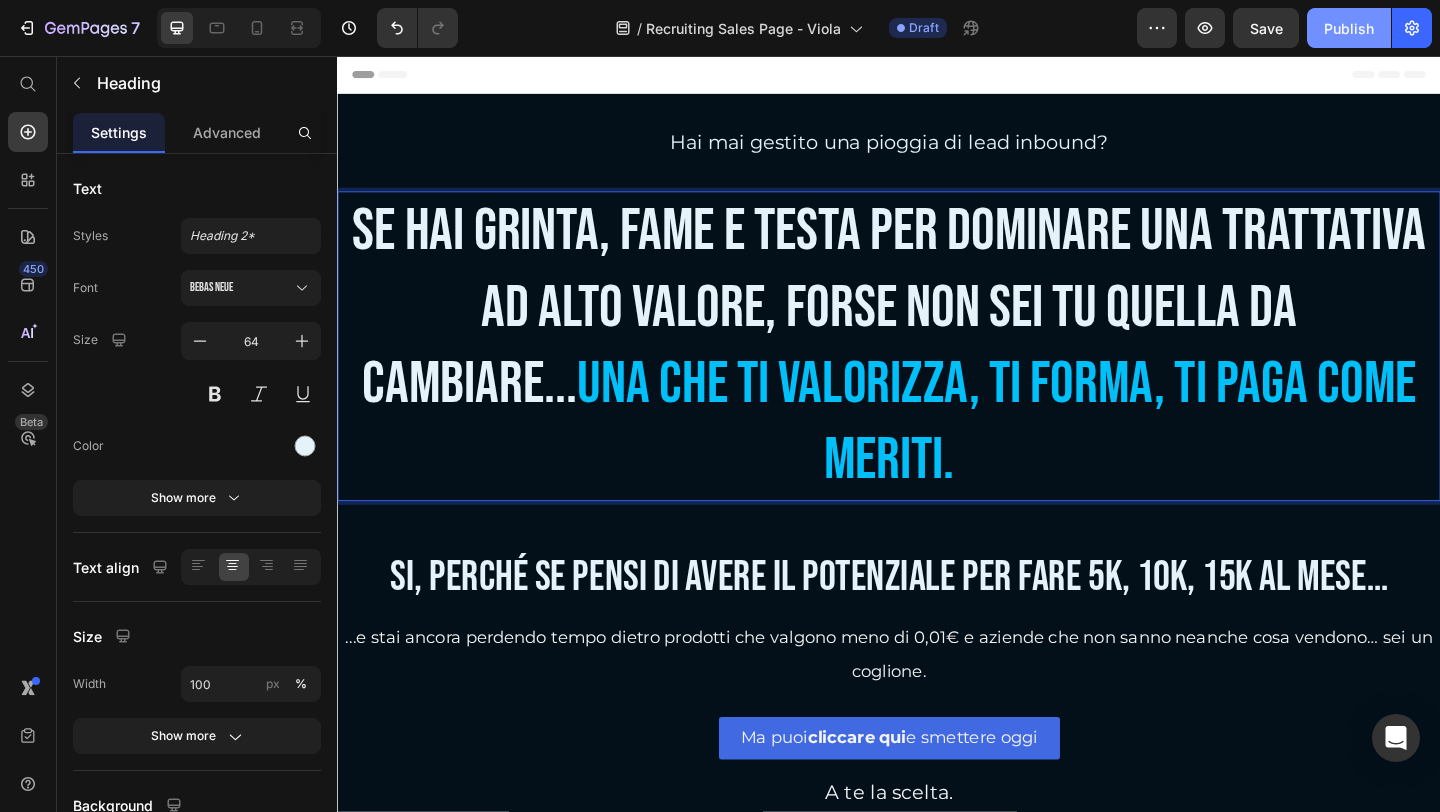 click on "Publish" at bounding box center [1349, 28] 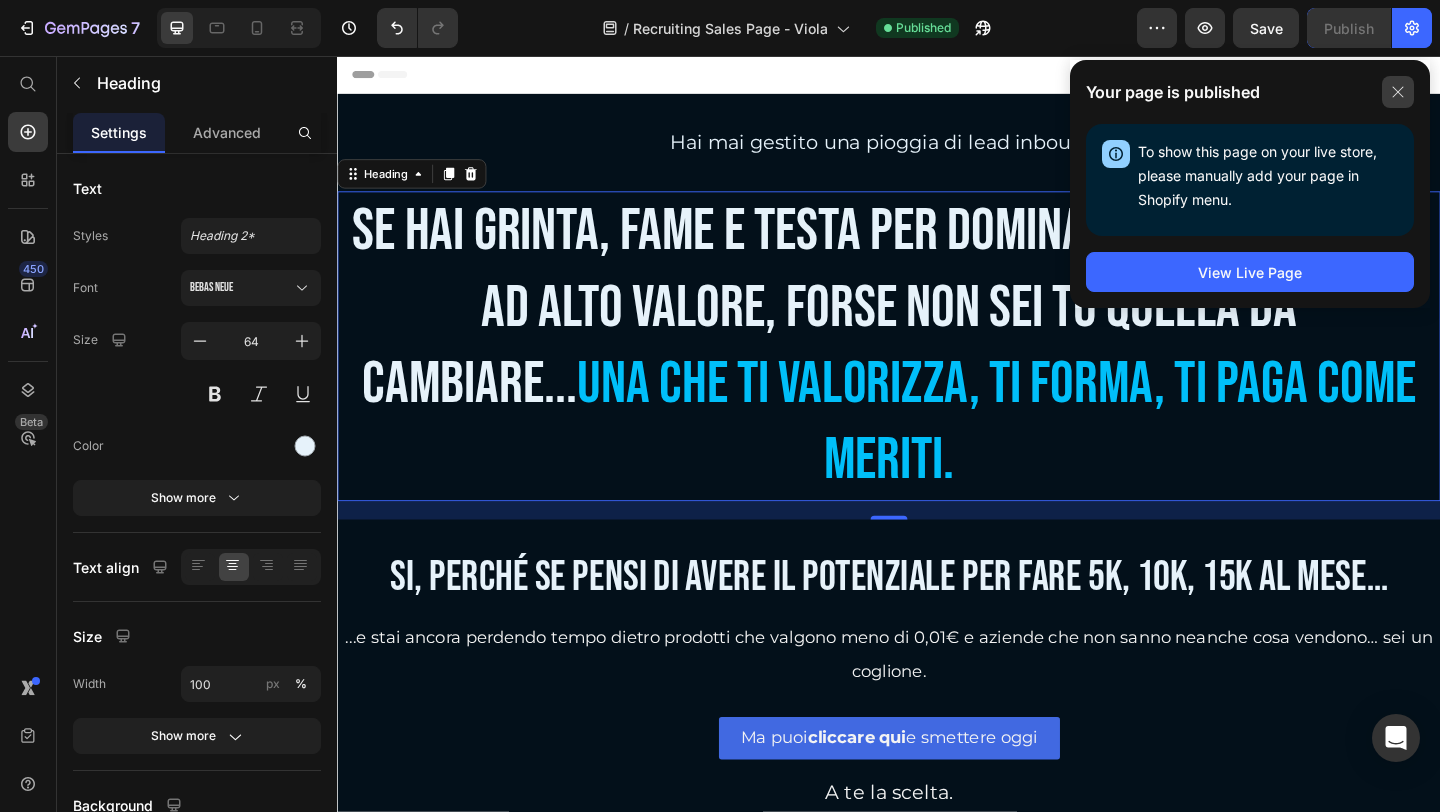 click 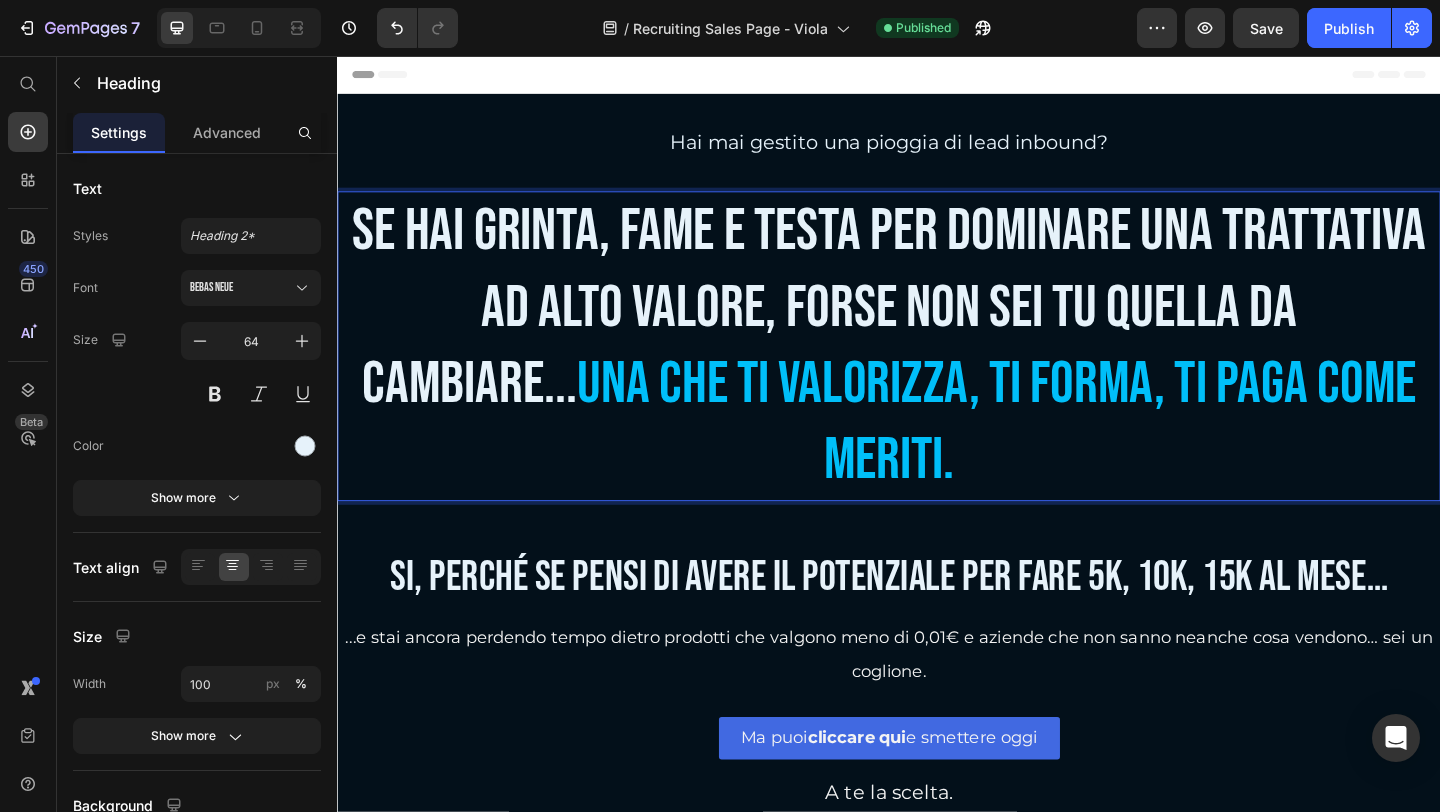 click on "Se hai grinta, fame e testa per dominare una trattativa ad alto valore, forse non sei tu quella da cambiare...  Una che ti valorizza, ti forma, ti paga come meriti." at bounding box center [937, 371] 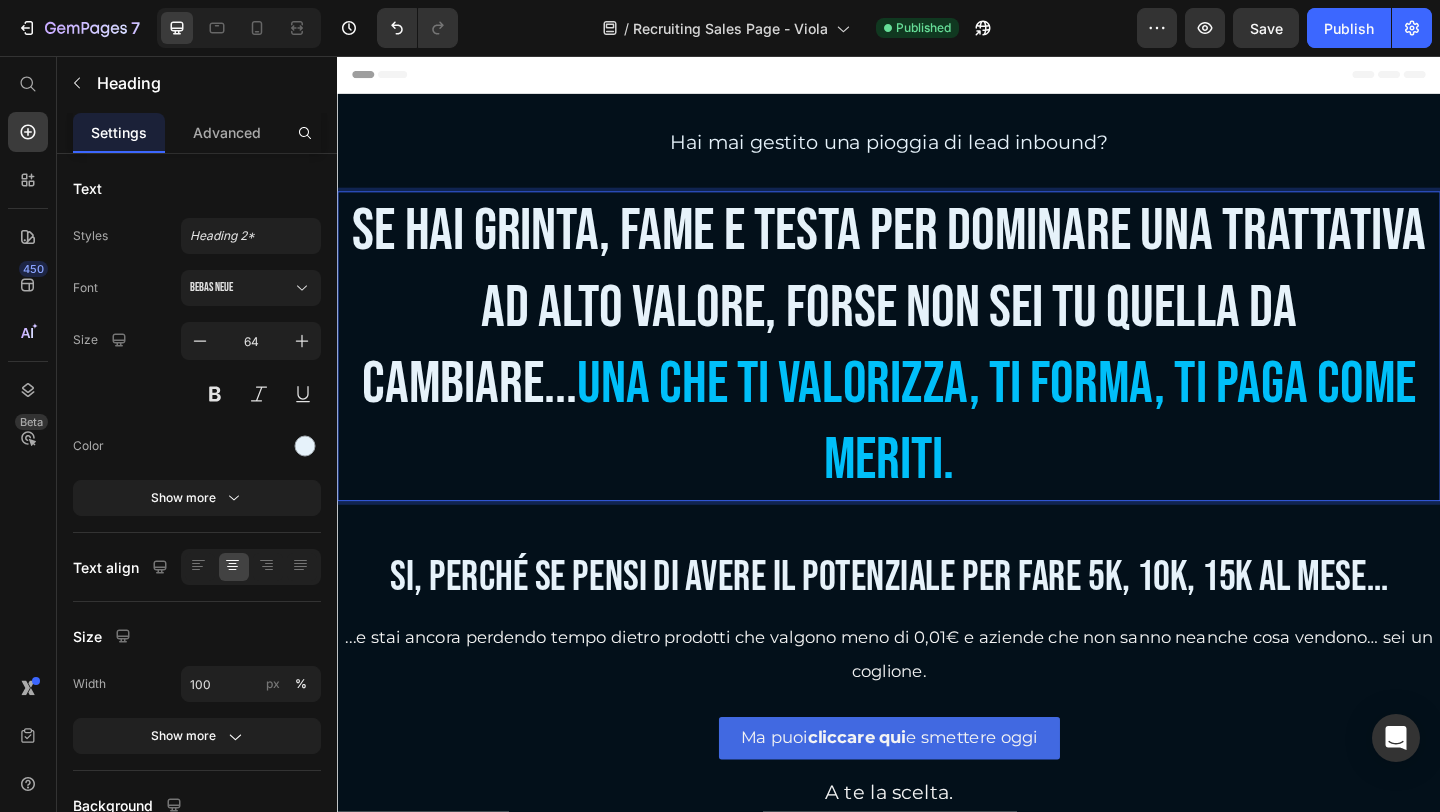 click on "Se hai grinta, fame e testa per dominare una trattativa ad alto valore, forse non sei tu quella da cambiare...  Una che ti valorizza, ti forma, ti paga come meriti." at bounding box center (937, 371) 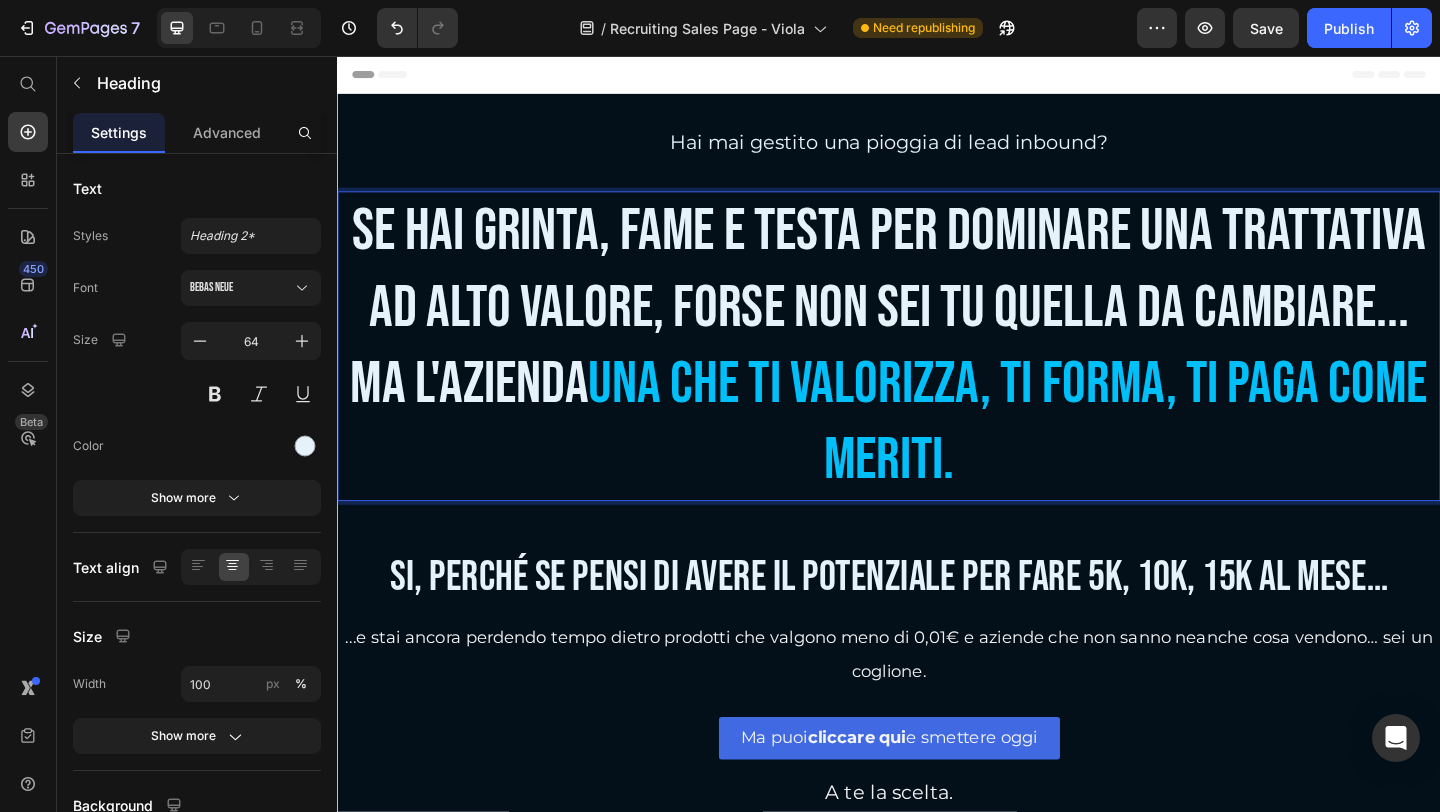 click on "Se hai grinta, fame e testa per dominare una trattativa ad alto valore, forse non sei tu quella da cambiare... ma l'azienda  Una che ti valorizza, ti forma, ti paga come meriti." at bounding box center [937, 371] 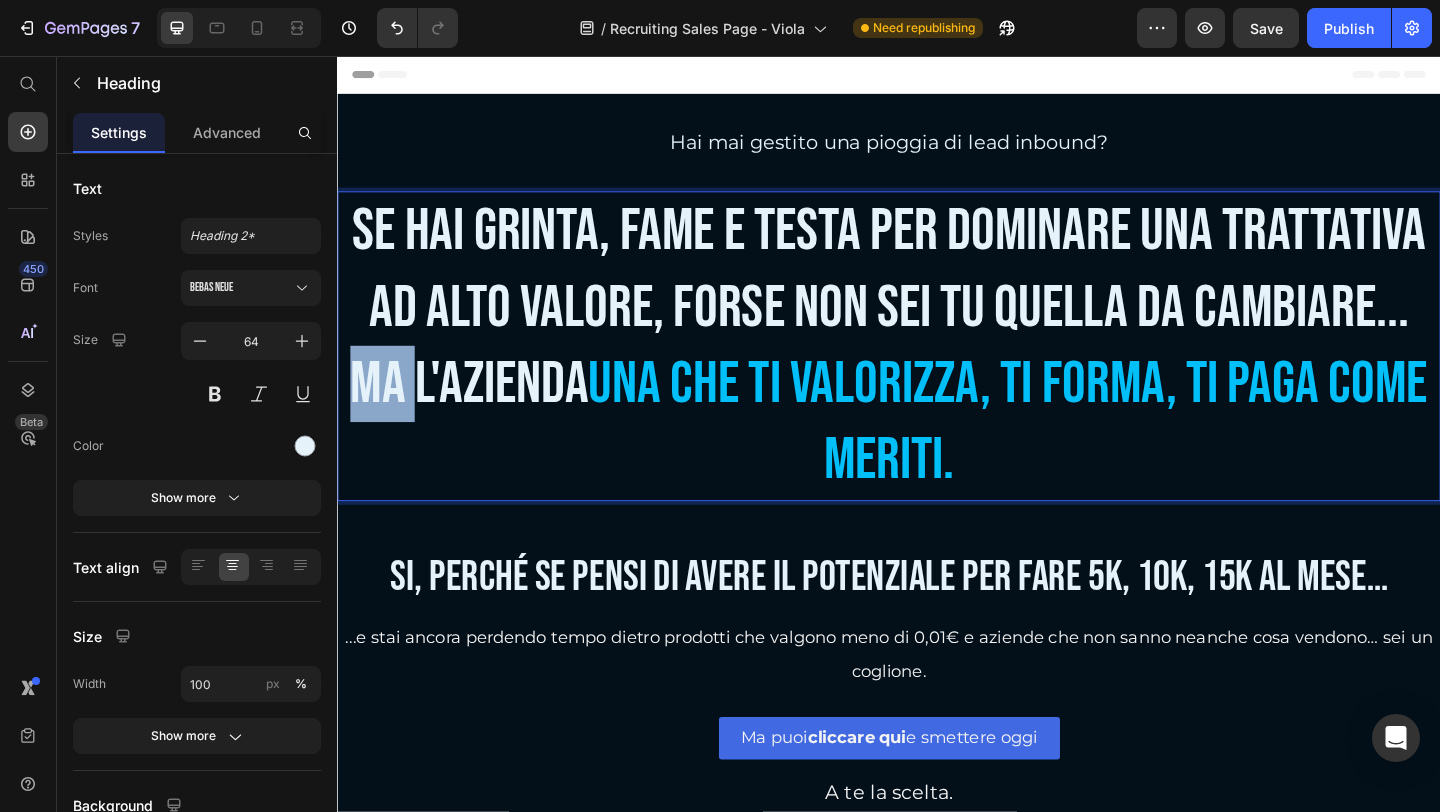 click on "Se hai grinta, fame e testa per dominare una trattativa ad alto valore, forse non sei tu quella da cambiare... ma l'azienda  Una che ti valorizza, ti forma, ti paga come meriti." at bounding box center [937, 371] 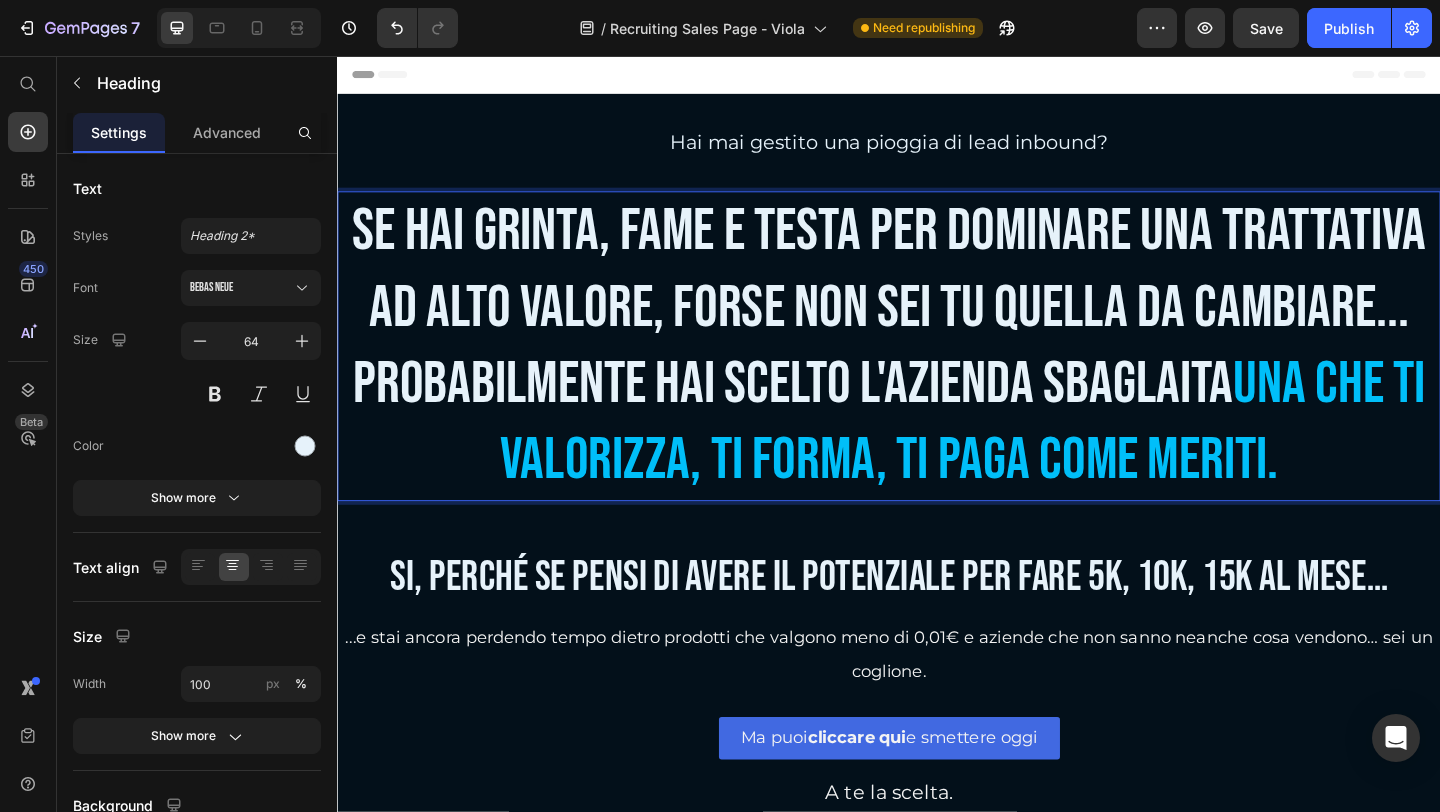 click on "Se hai grinta, fame e testa per dominare una trattativa ad alto valore, forse non sei tu quella da cambiare... probabilmente hai scelto l'azienda sbaglaita Una che ti valorizza, ti forma, ti paga come meriti." at bounding box center (937, 371) 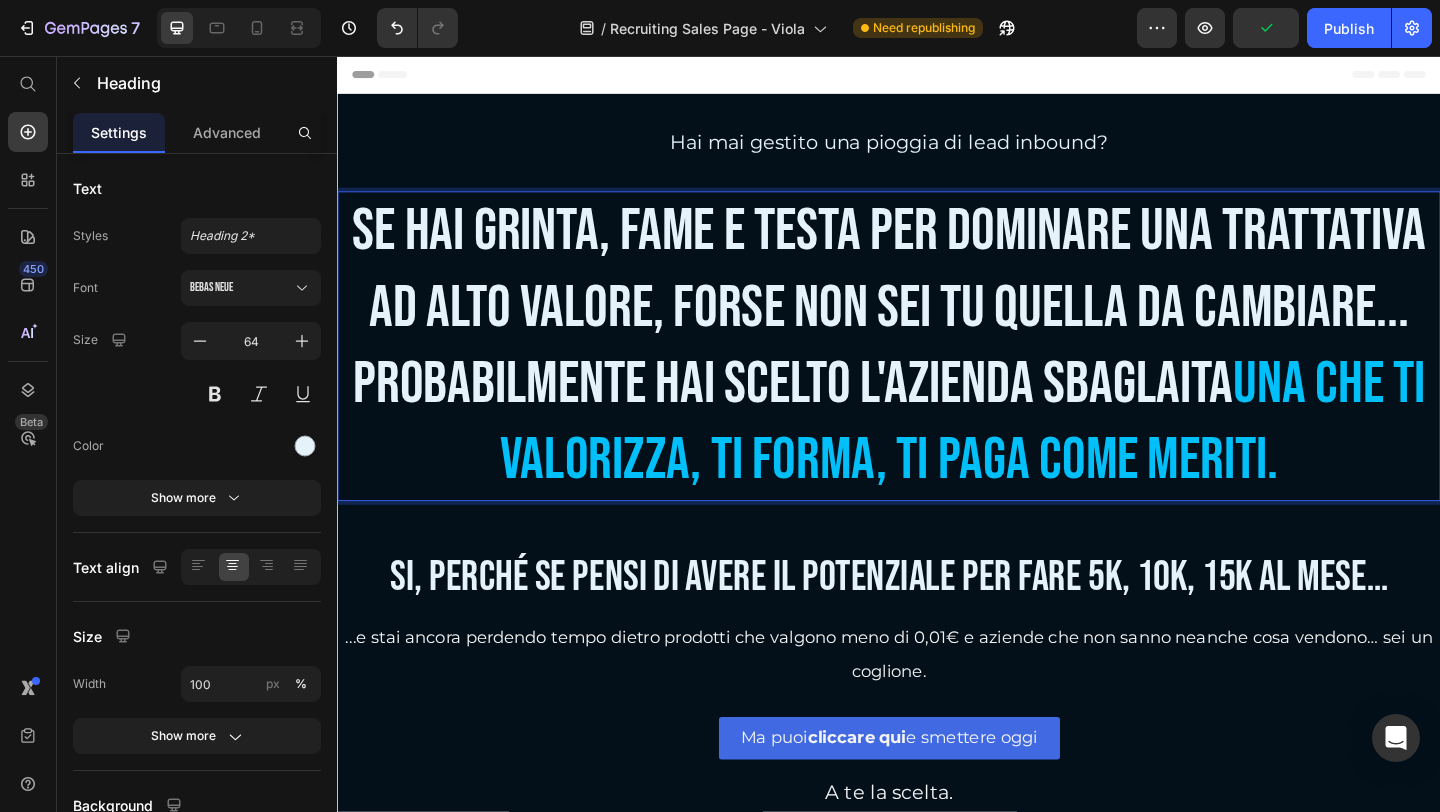 click on "Se hai grinta, fame e testa per dominare una trattativa ad alto valore, forse non sei tu quella da cambiare... probabilmente hai scelto l'azienda sbaglaita Una che ti valorizza, ti forma, ti paga come meriti." at bounding box center (937, 371) 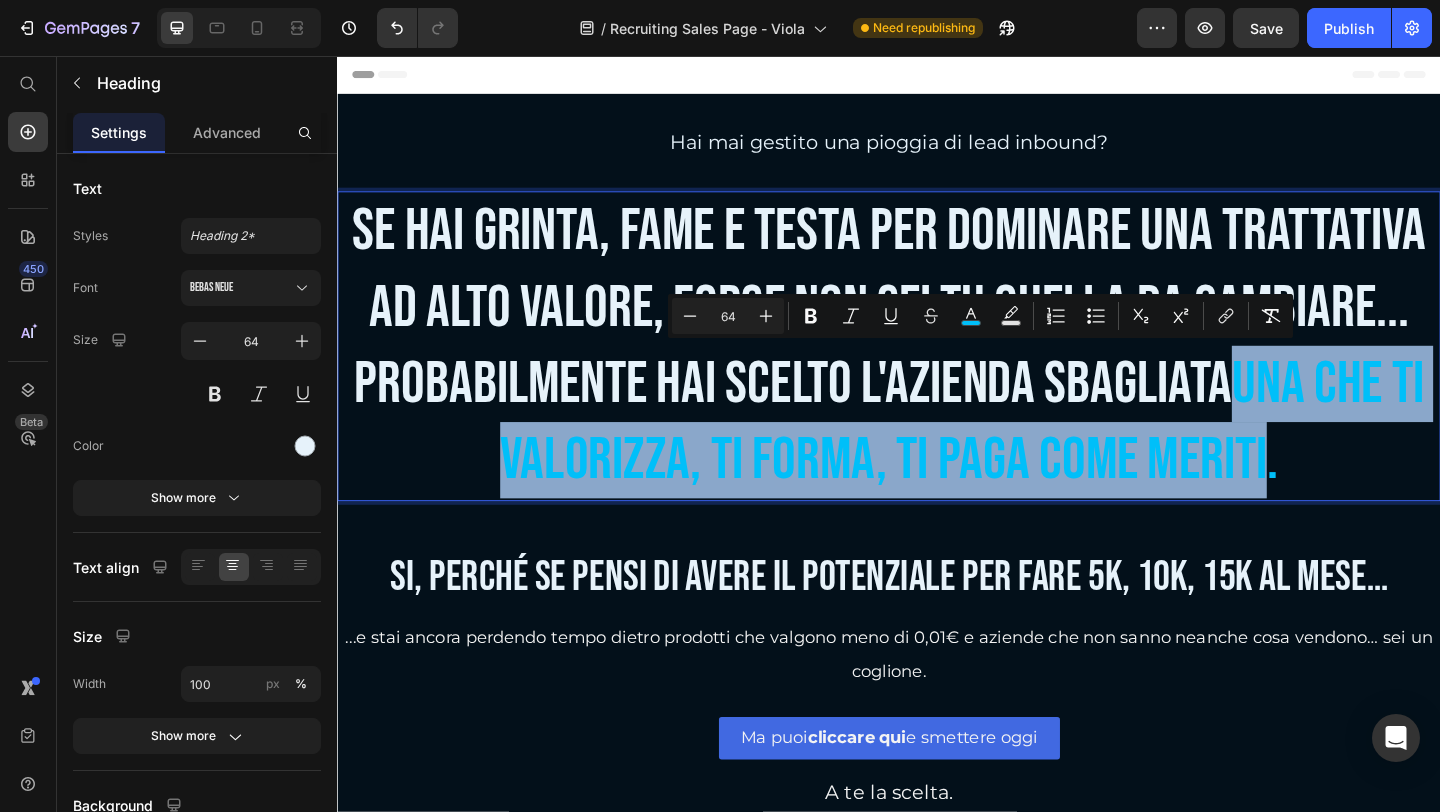 drag, startPoint x: 1314, startPoint y: 410, endPoint x: 1340, endPoint y: 492, distance: 86.023254 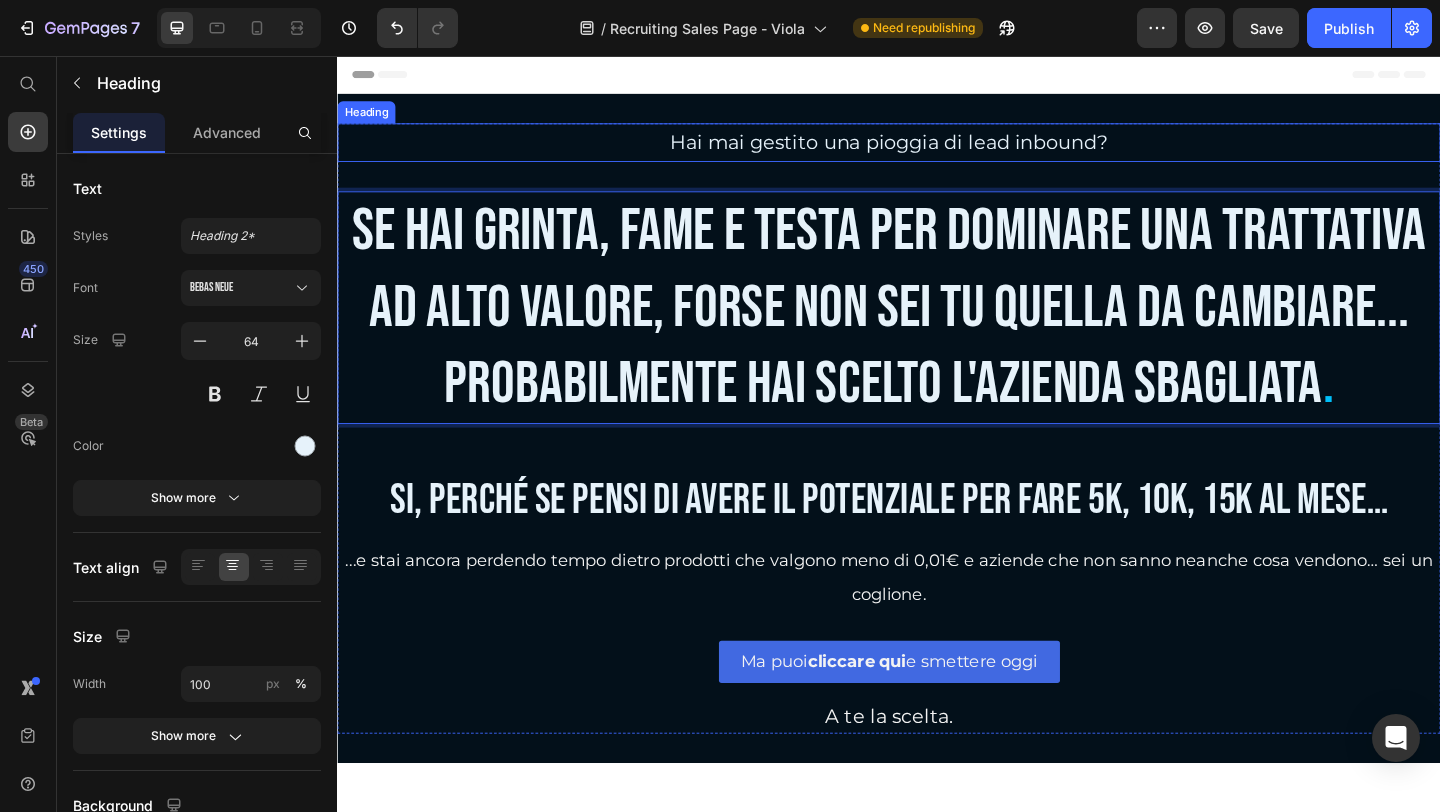 click on "Hai mai gestito una pioggia di lead inbound?" at bounding box center [937, 150] 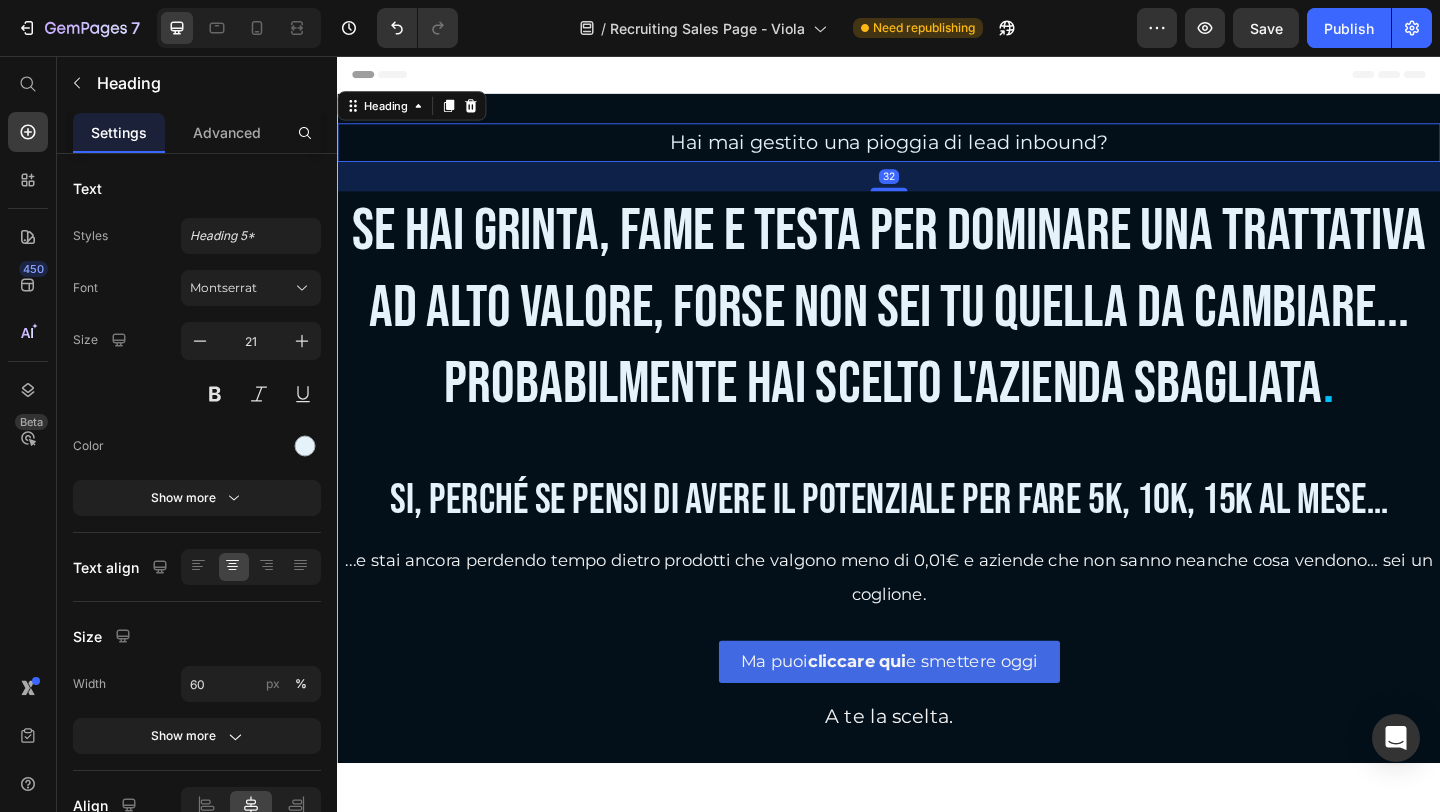 click on "Hai mai gestito una pioggia di lead inbound?" at bounding box center (937, 150) 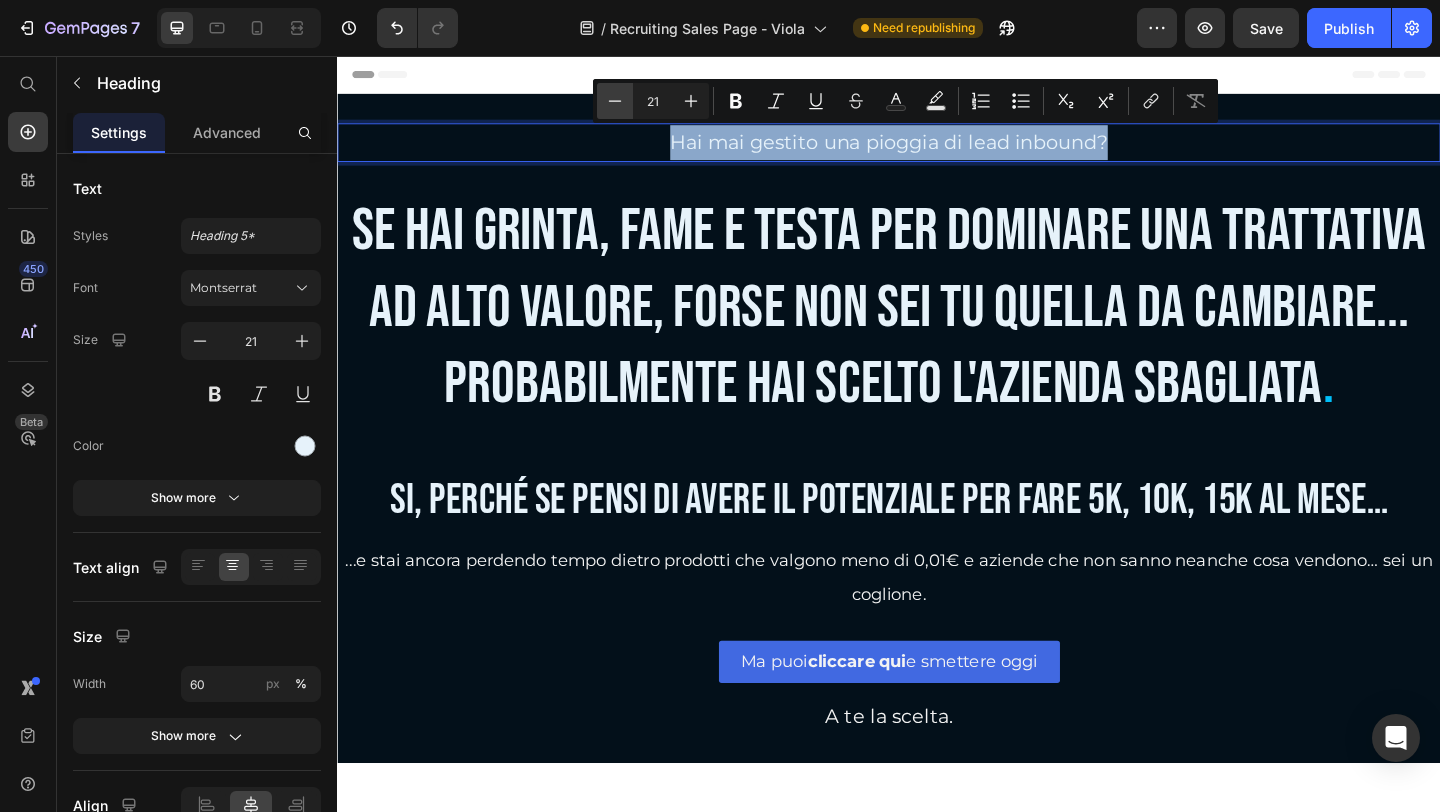 copy on "Hai mai gestito una pioggia di lead inbound?" 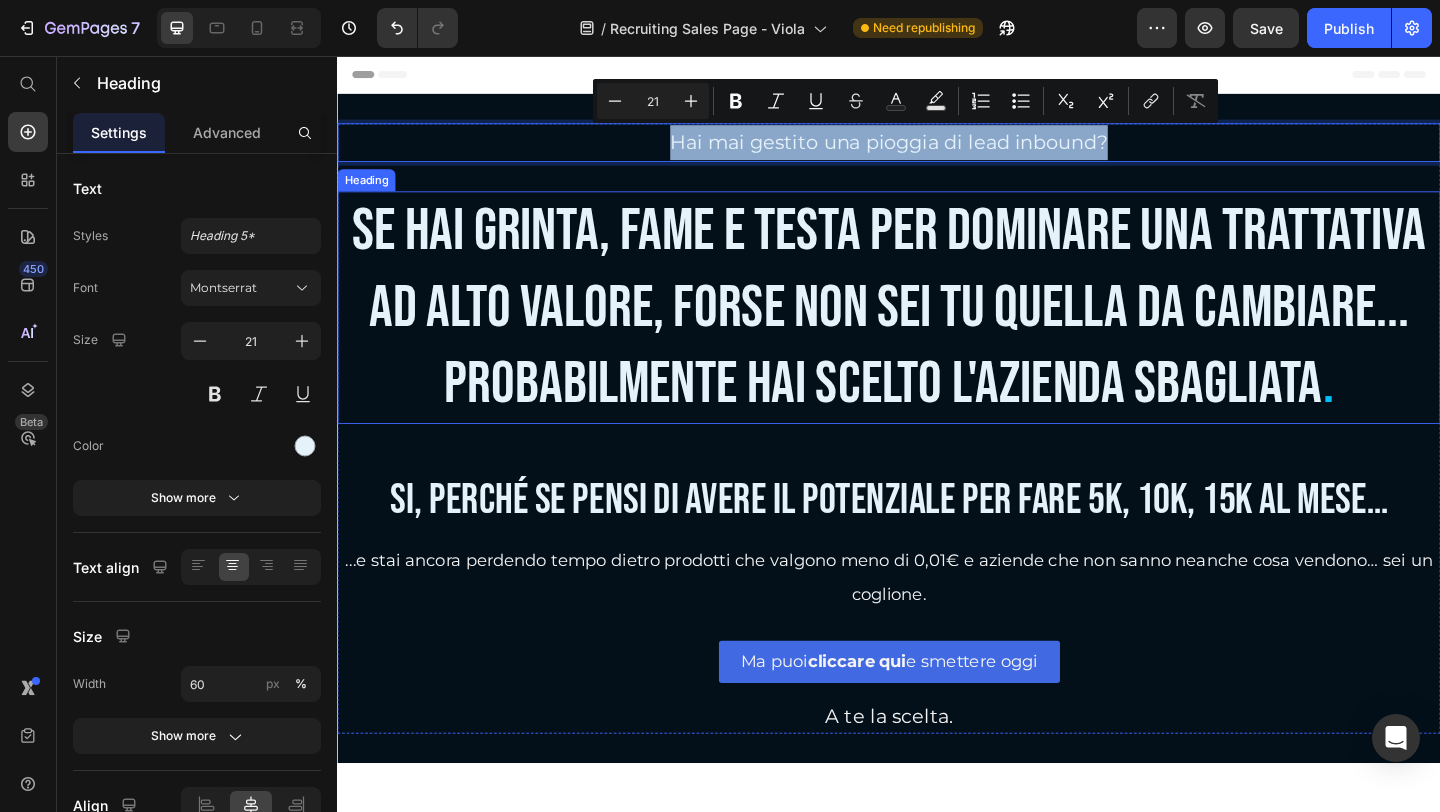 click on "Se hai grinta, fame e testa per dominare una trattativa ad alto valore, forse non sei tu quella da cambiare... probabilmente hai scelto l'azienda sbagliata ." at bounding box center [937, 330] 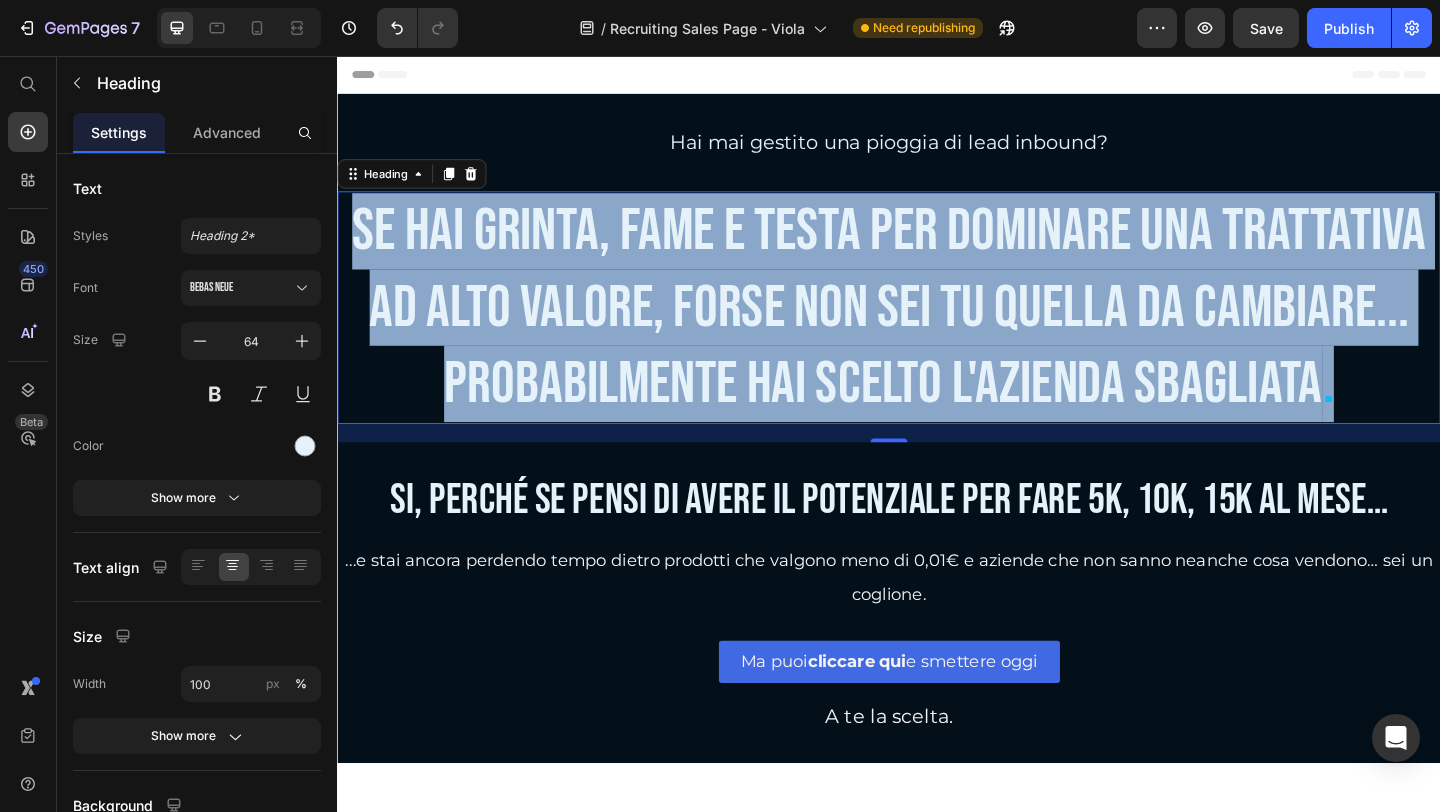 click on "Se hai grinta, fame e testa per dominare una trattativa ad alto valore, forse non sei tu quella da cambiare... probabilmente hai scelto l'azienda sbagliata ." at bounding box center [937, 330] 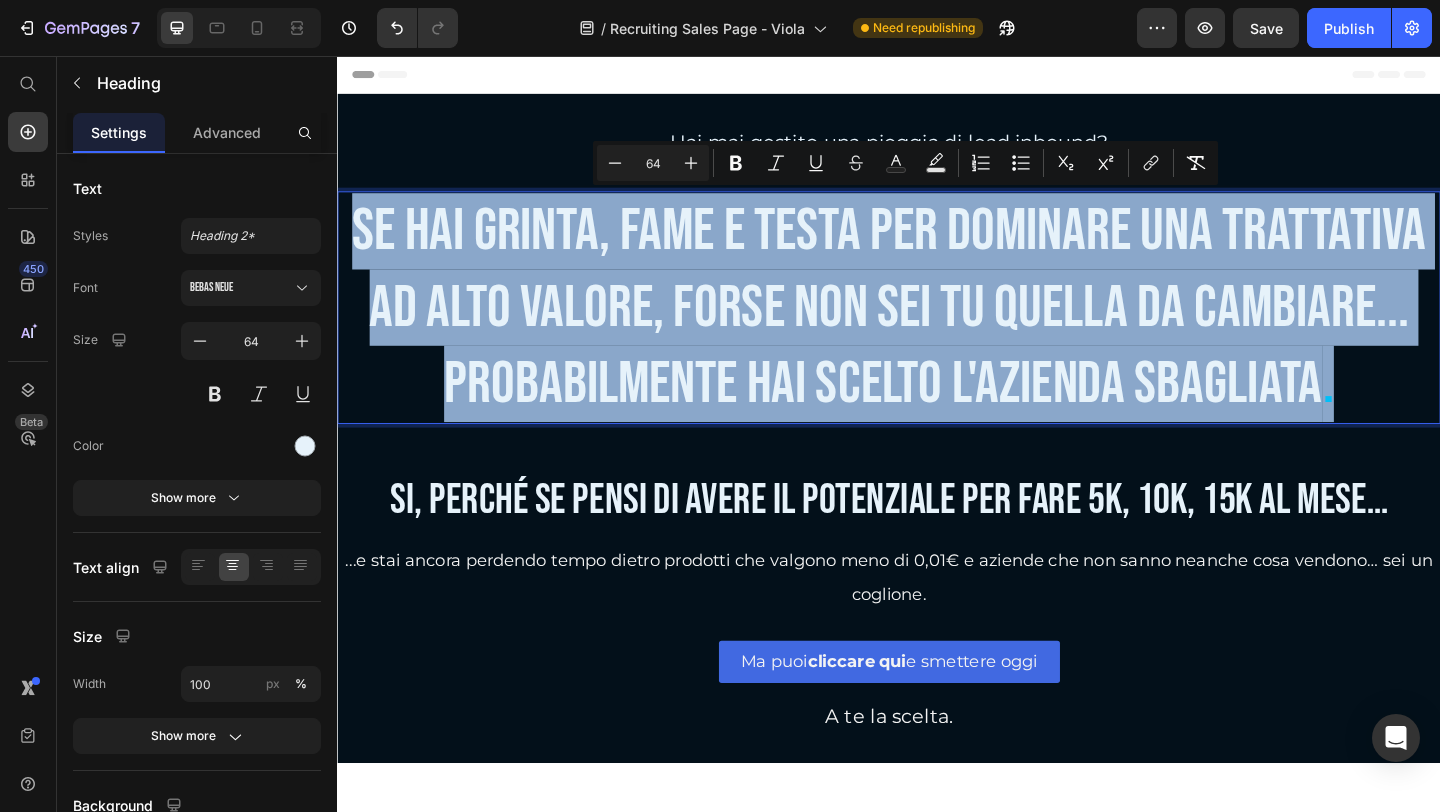 copy on "Se hai grinta, fame e testa per dominare una trattativa ad alto valore, forse non sei tu quella da cambiare... probabilmente hai scelto l'azienda sbagliata ." 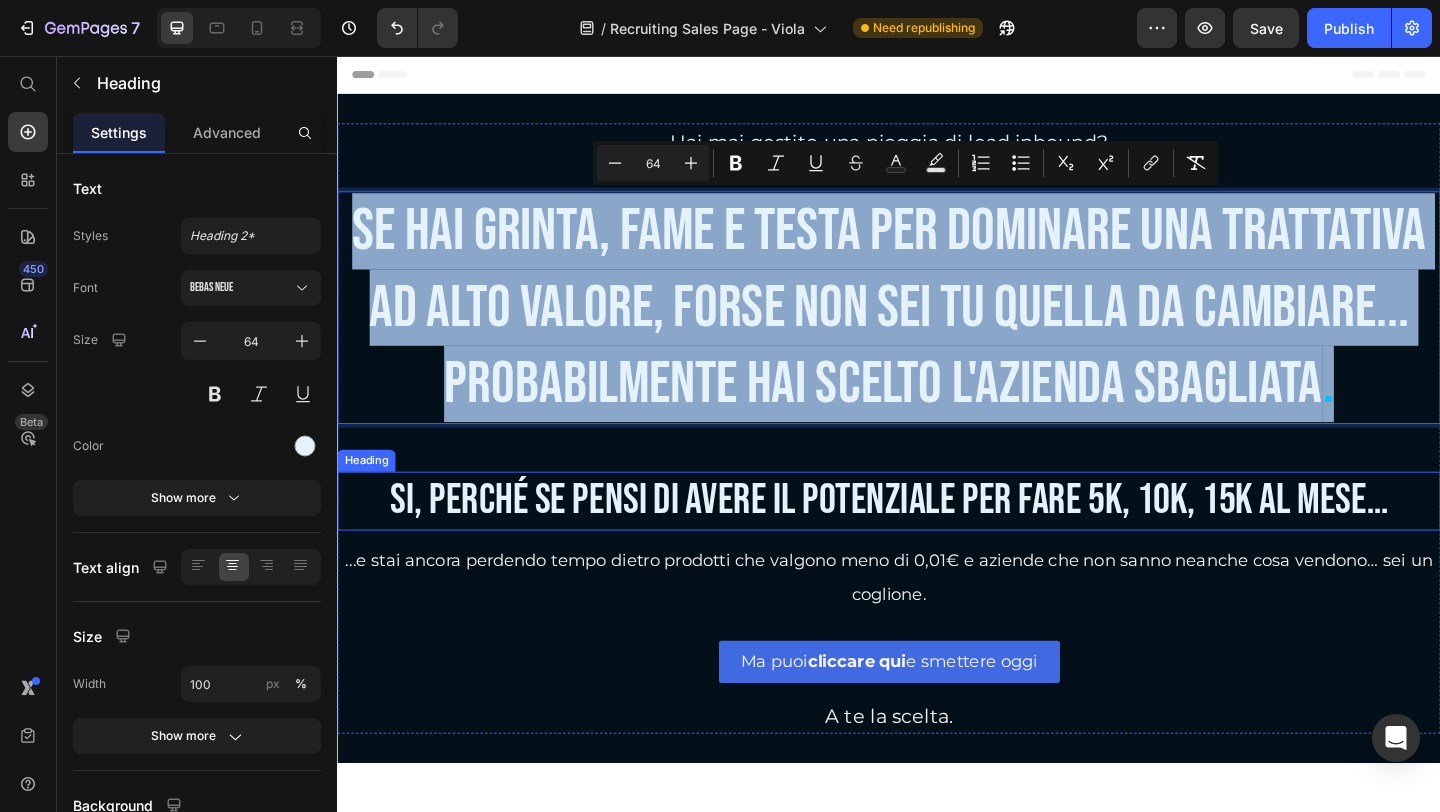 click on "Si, perché se pensi di avere il potenziale per fare 5k, 10k, 15k al mese…" at bounding box center (937, 540) 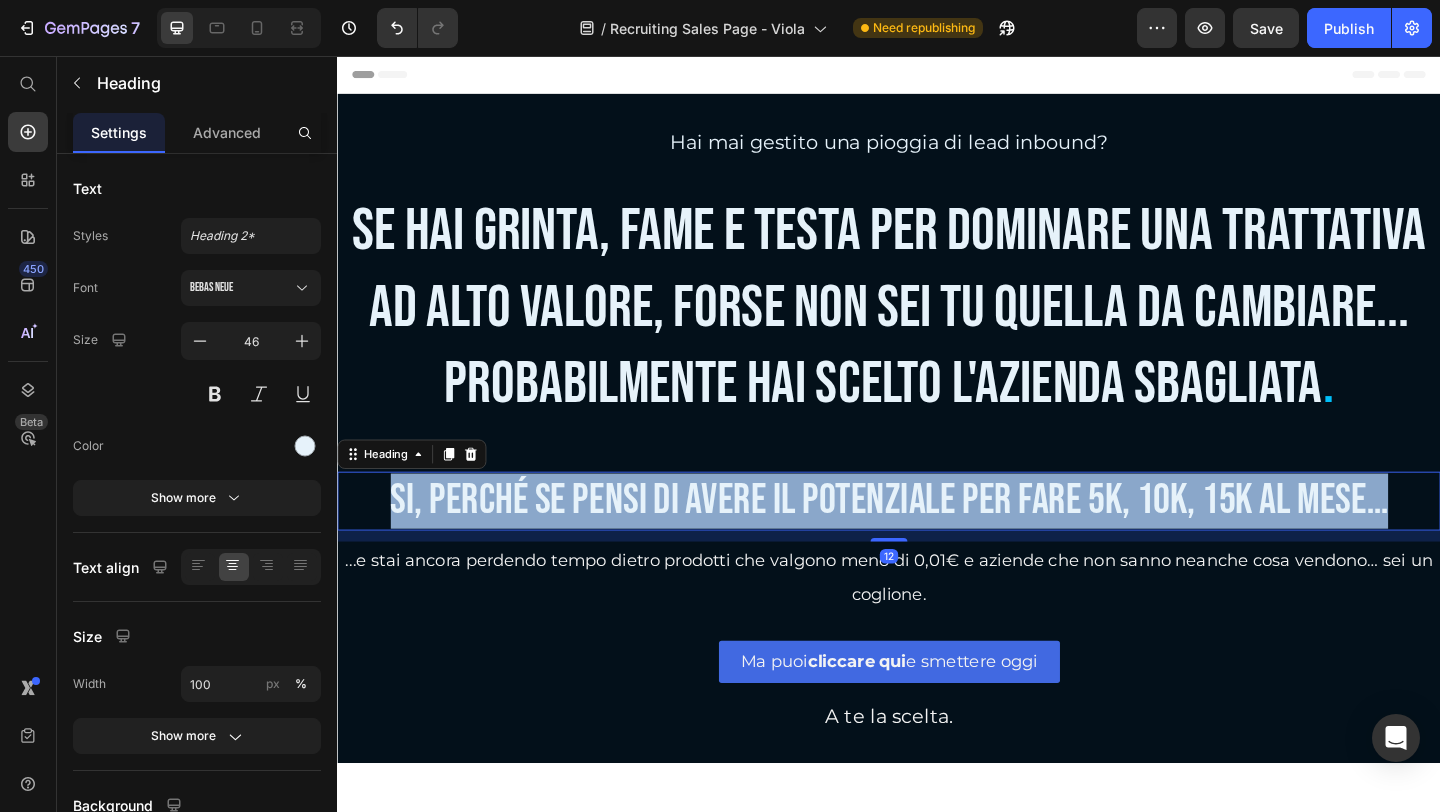 click on "Si, perché se pensi di avere il potenziale per fare 5k, 10k, 15k al mese…" at bounding box center [937, 540] 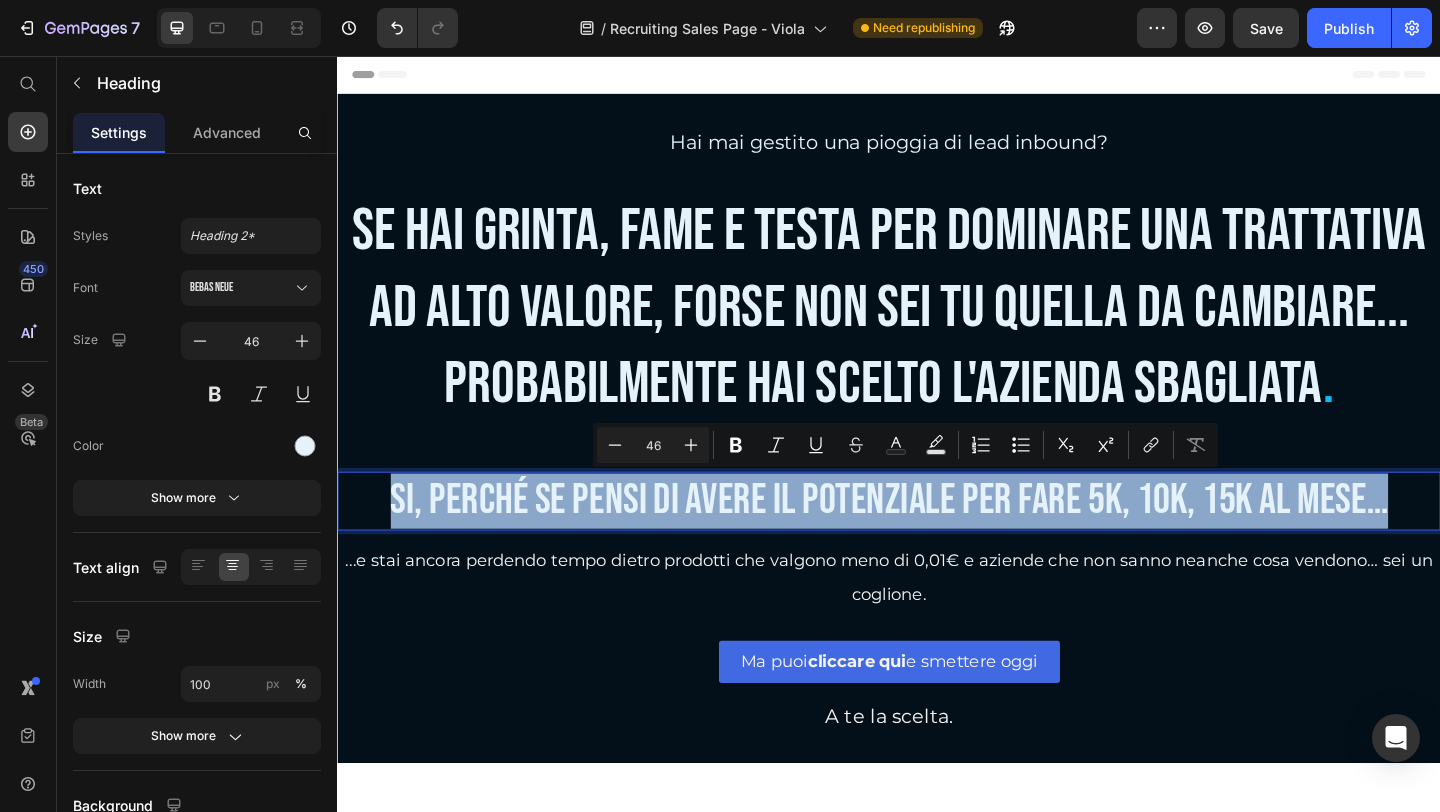 copy on "Si, perché se pensi di avere il potenziale per fare 5k, 10k, 15k al mese…" 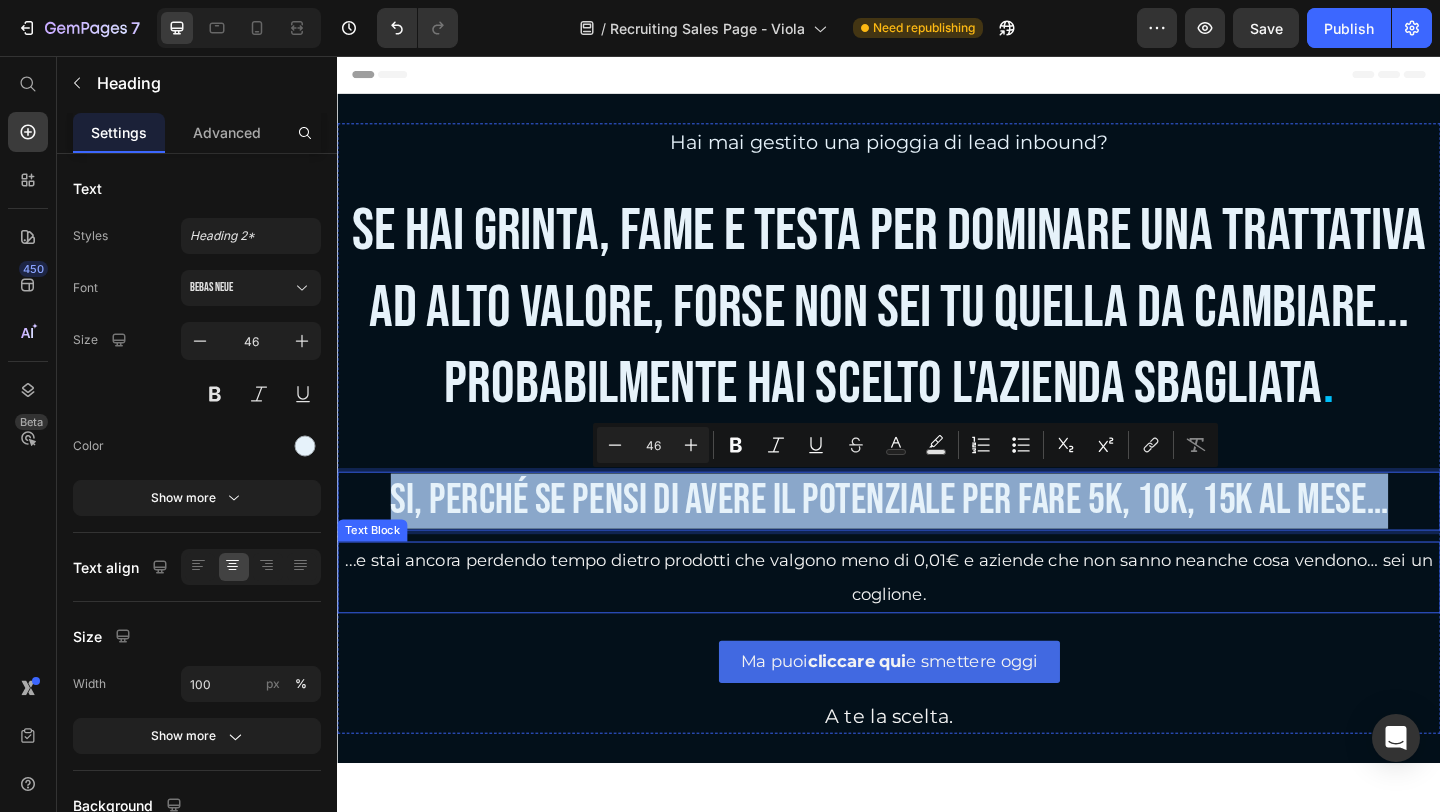 click on "...e stai ancora perdendo tempo dietro prodotti che valgono meno di [PRICE] e aziende che non sanno neanche cosa vendono… sei un coglione." at bounding box center [937, 623] 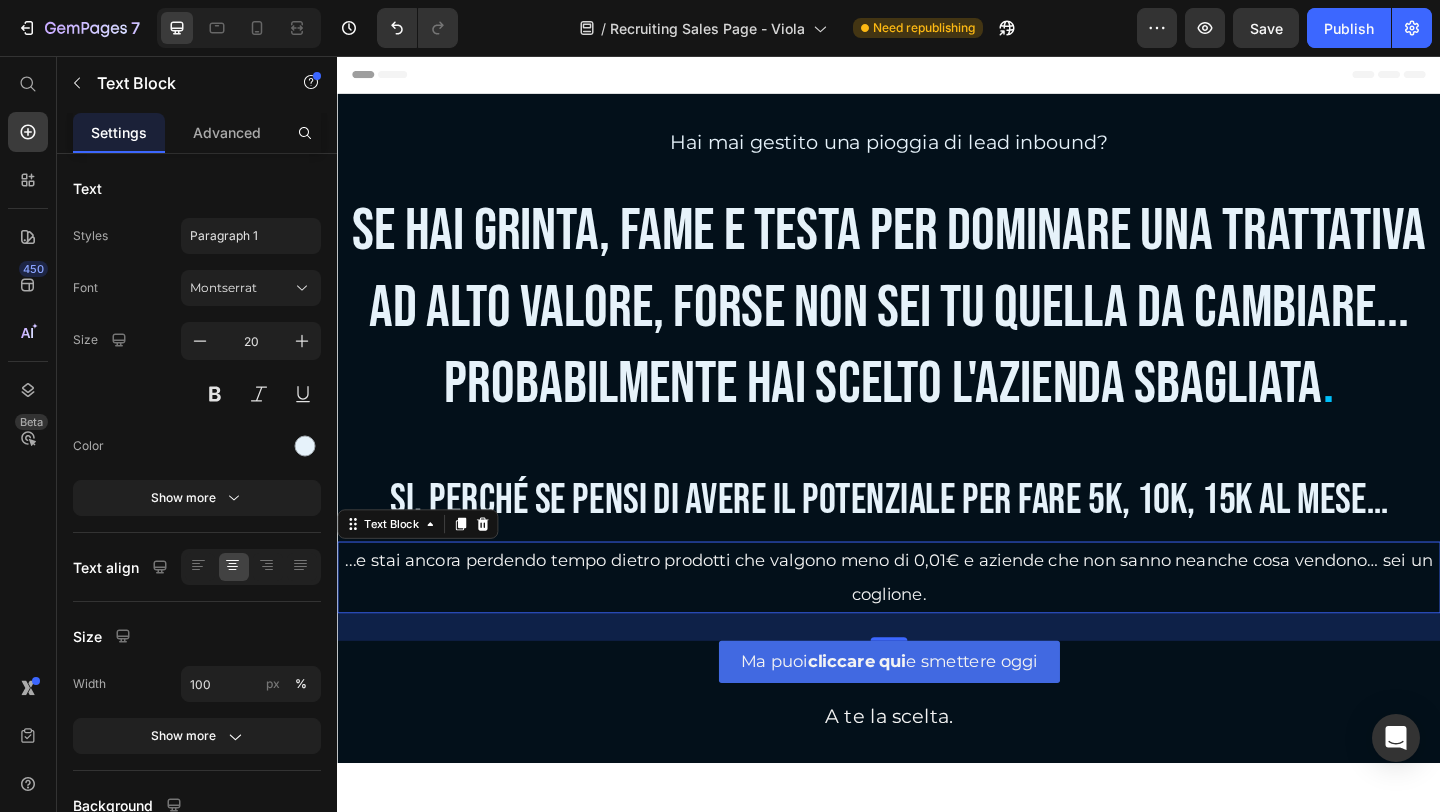 click on "...e stai ancora perdendo tempo dietro prodotti che valgono meno di [PRICE] e aziende che non sanno neanche cosa vendono… sei un coglione." at bounding box center [937, 623] 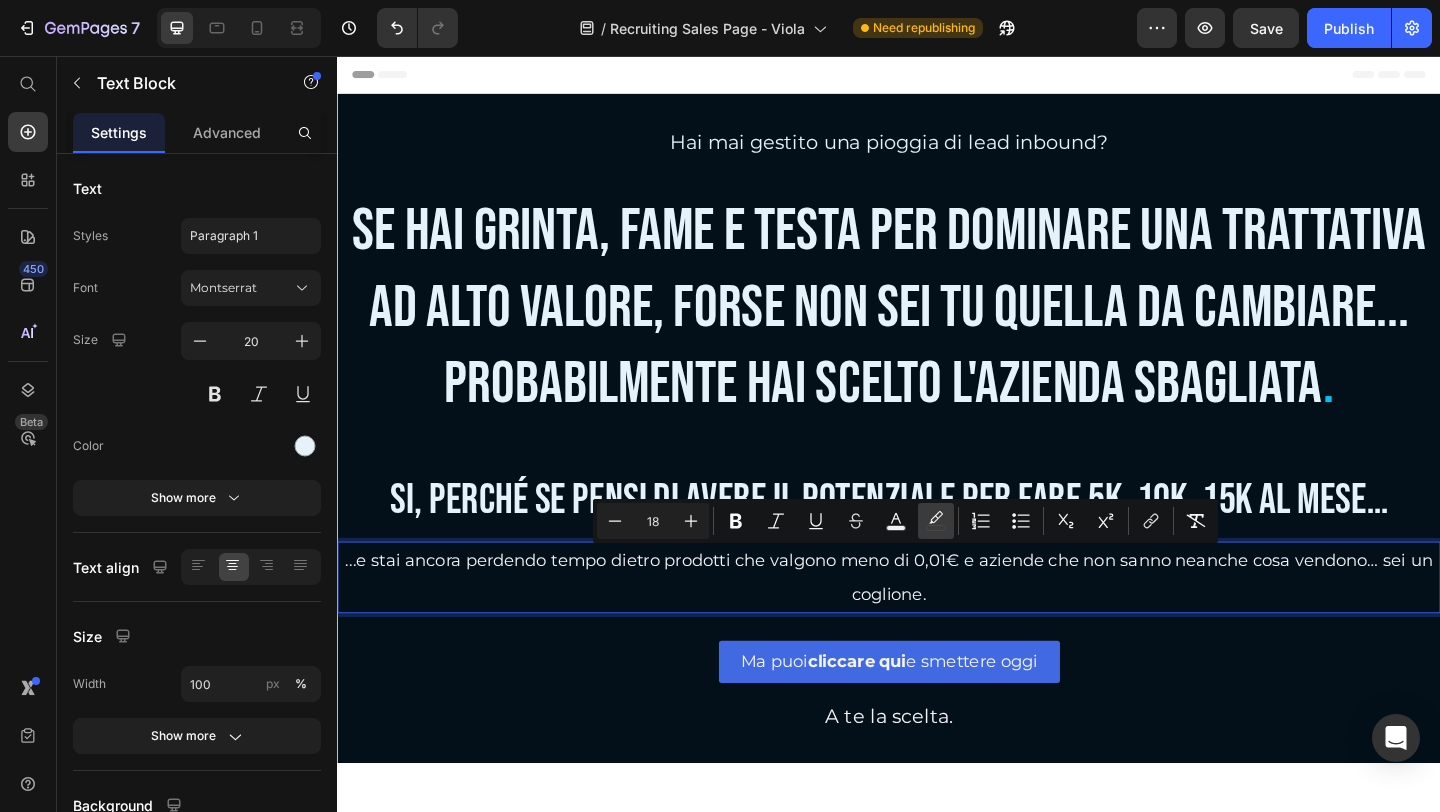 copy on "...e stai ancora perdendo tempo dietro prodotti che valgono meno di [PRICE] e aziende che non sanno neanche cosa vendono… sei un coglione." 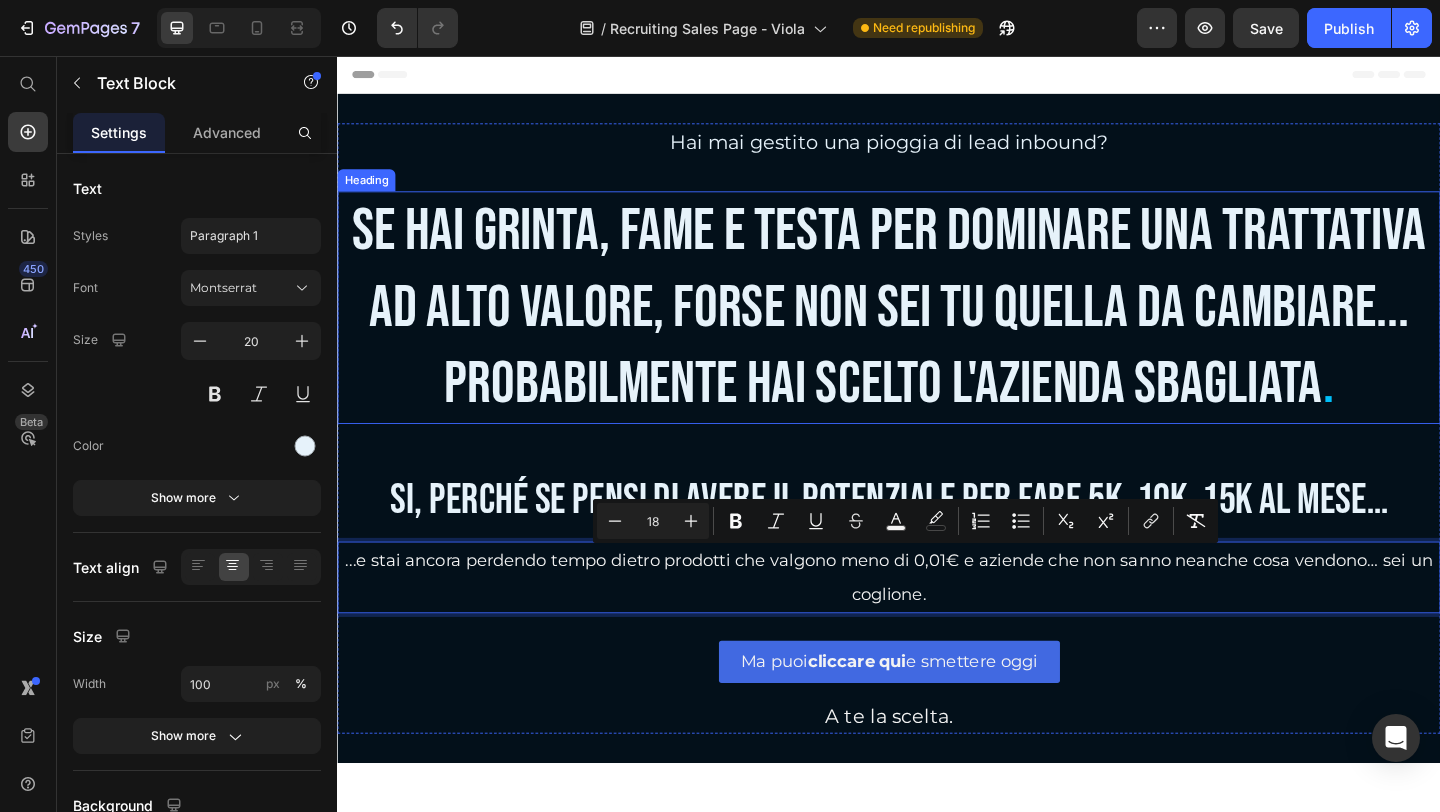 click on "Se hai grinta, fame e testa per dominare una trattativa ad alto valore, forse non sei tu quella da cambiare... probabilmente hai scelto l'azienda sbagliata ." at bounding box center (937, 330) 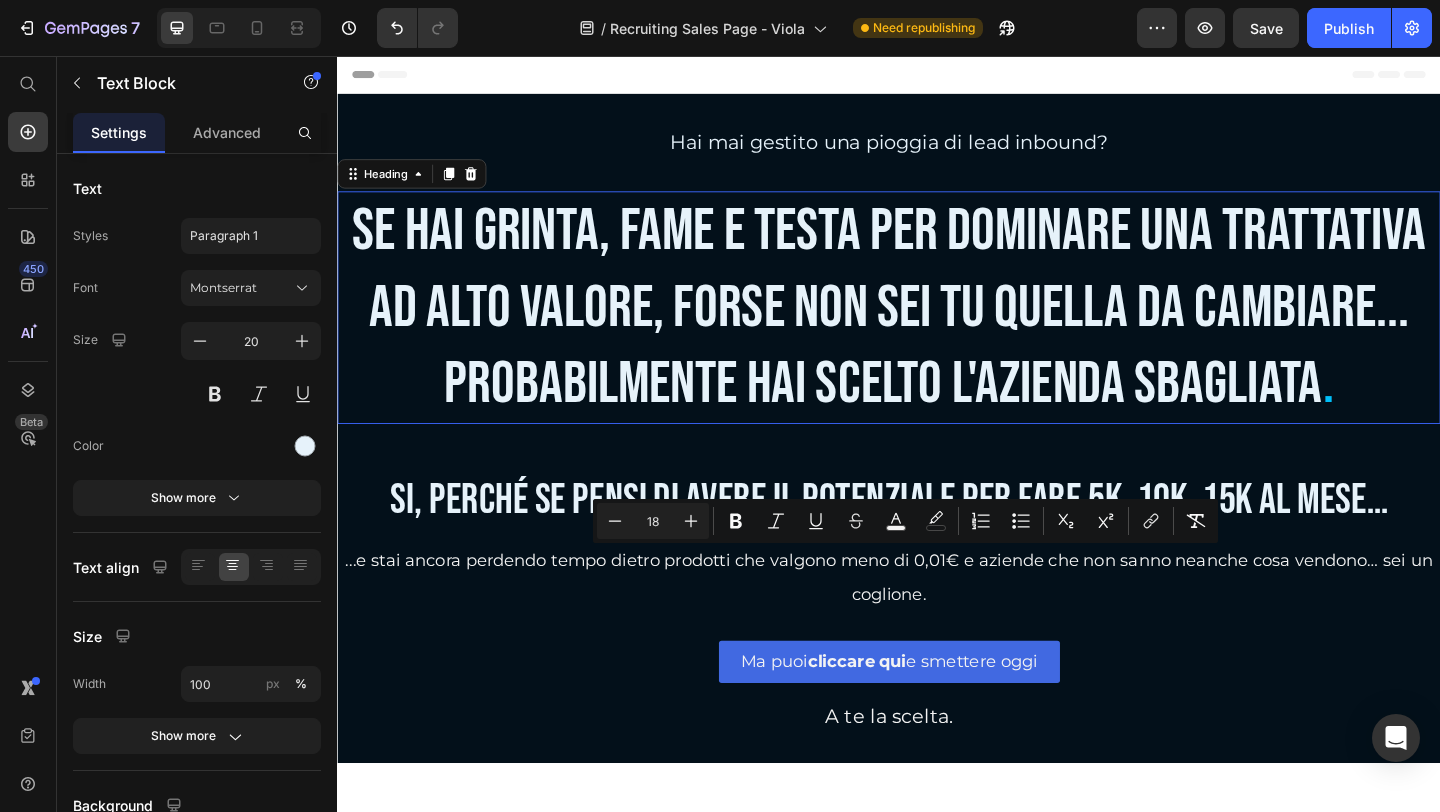 click on "Se hai grinta, fame e testa per dominare una trattativa ad alto valore, forse non sei tu quella da cambiare... probabilmente hai scelto l'azienda sbagliata ." at bounding box center [937, 330] 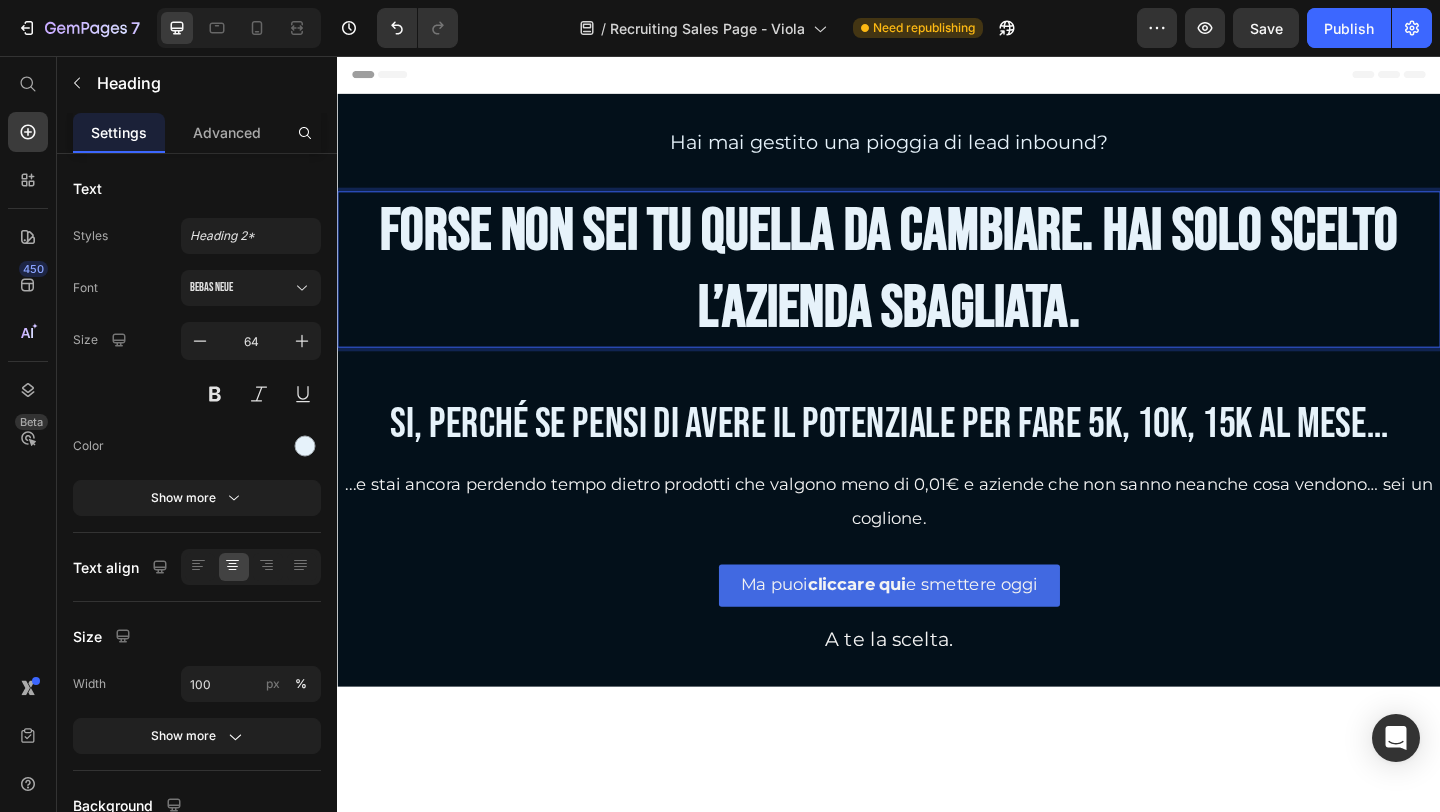 click on "Forse non sei tu quella da cambiare. Hai solo scelto l’azienda sbagliata." at bounding box center (937, 288) 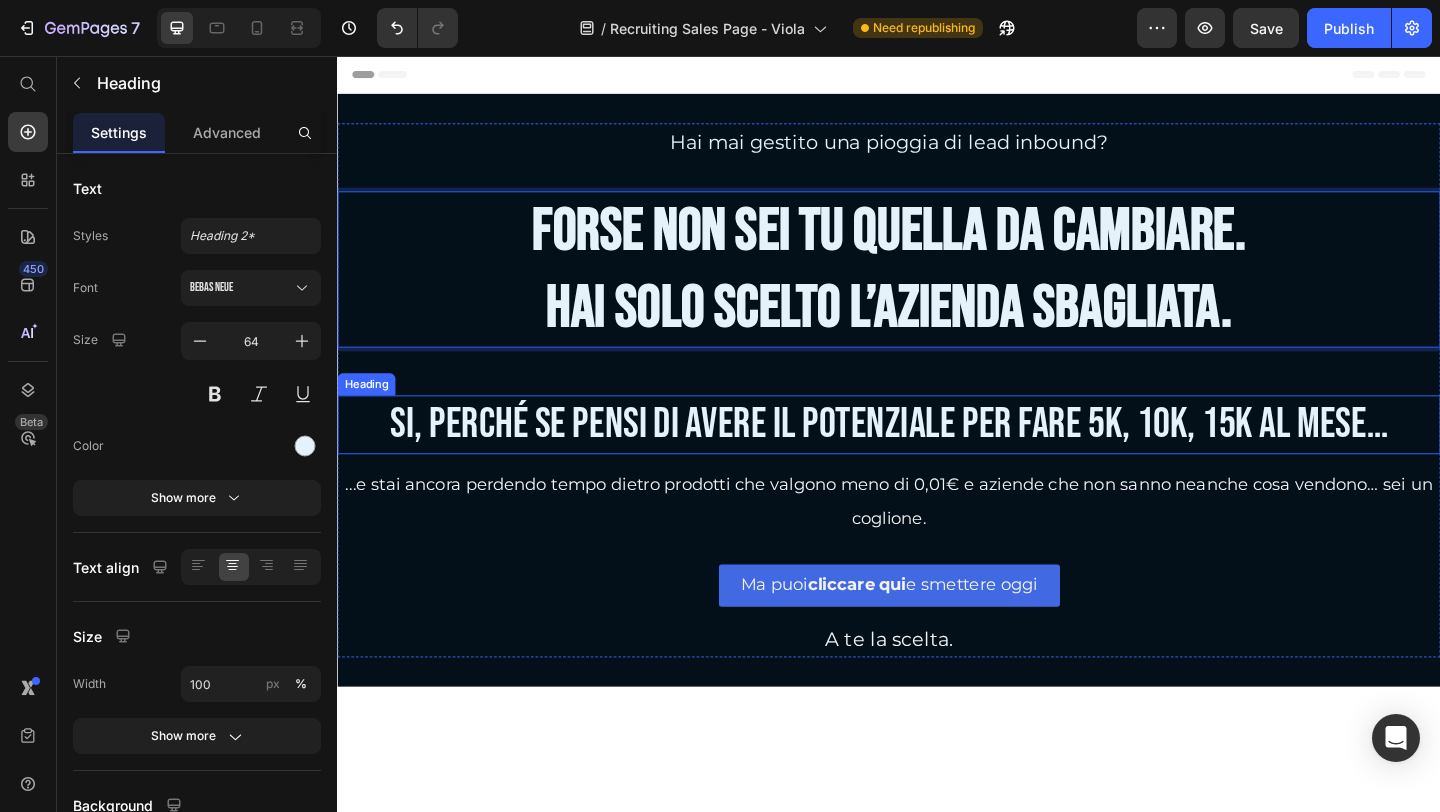 click on "Si, perché se pensi di avere il potenziale per fare 5k, 10k, 15k al mese…" at bounding box center [937, 457] 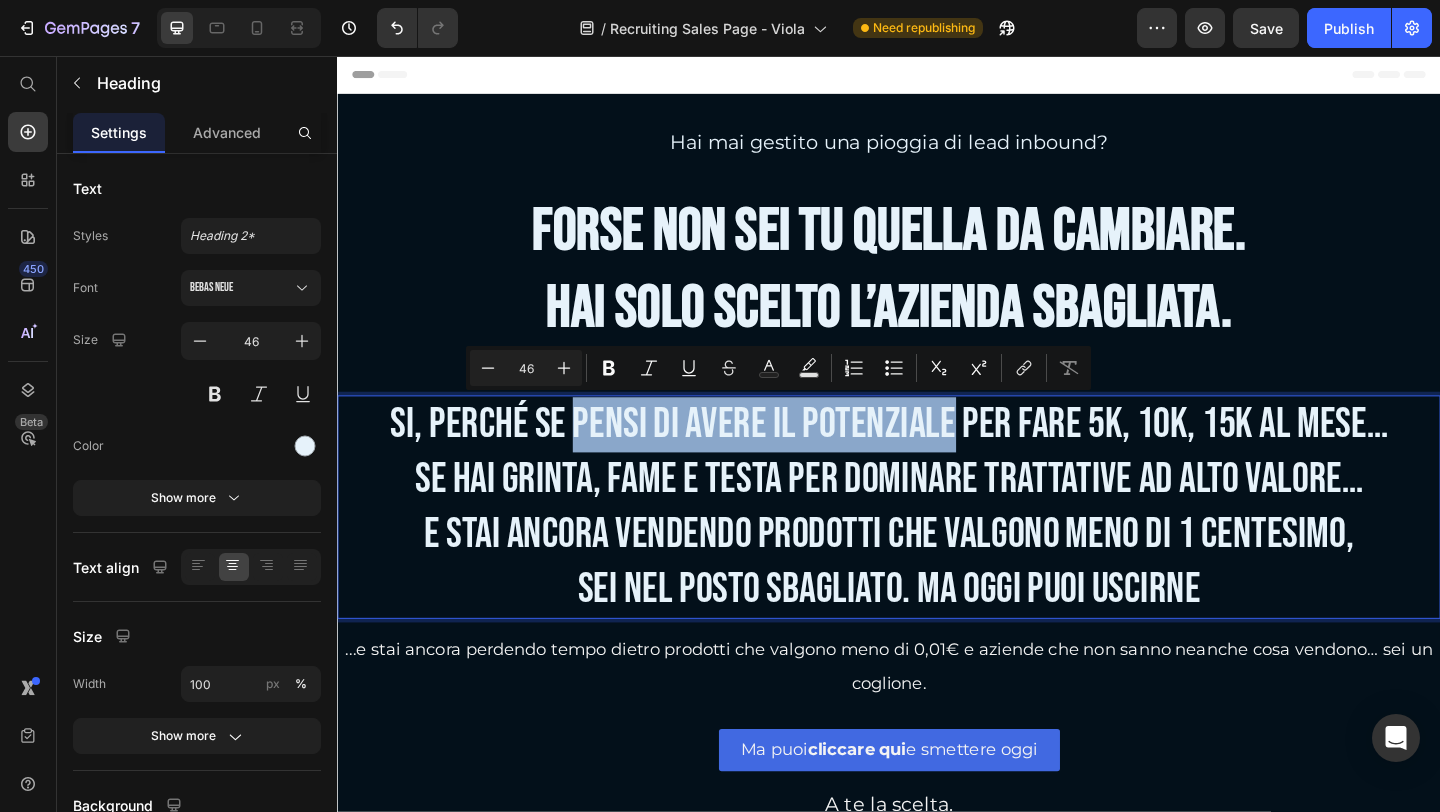 drag, startPoint x: 604, startPoint y: 457, endPoint x: 993, endPoint y: 455, distance: 389.00513 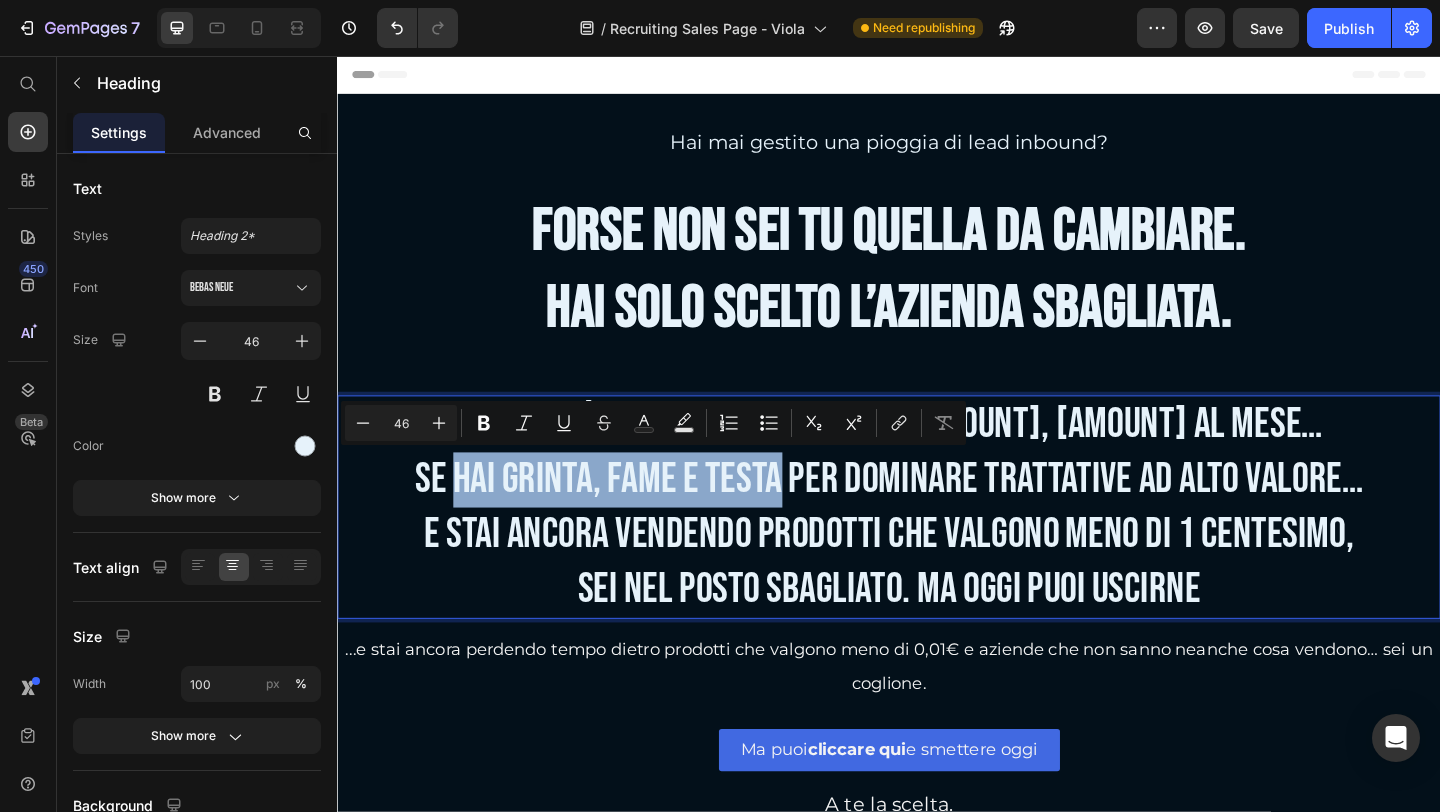 drag, startPoint x: 456, startPoint y: 518, endPoint x: 806, endPoint y: 522, distance: 350.02286 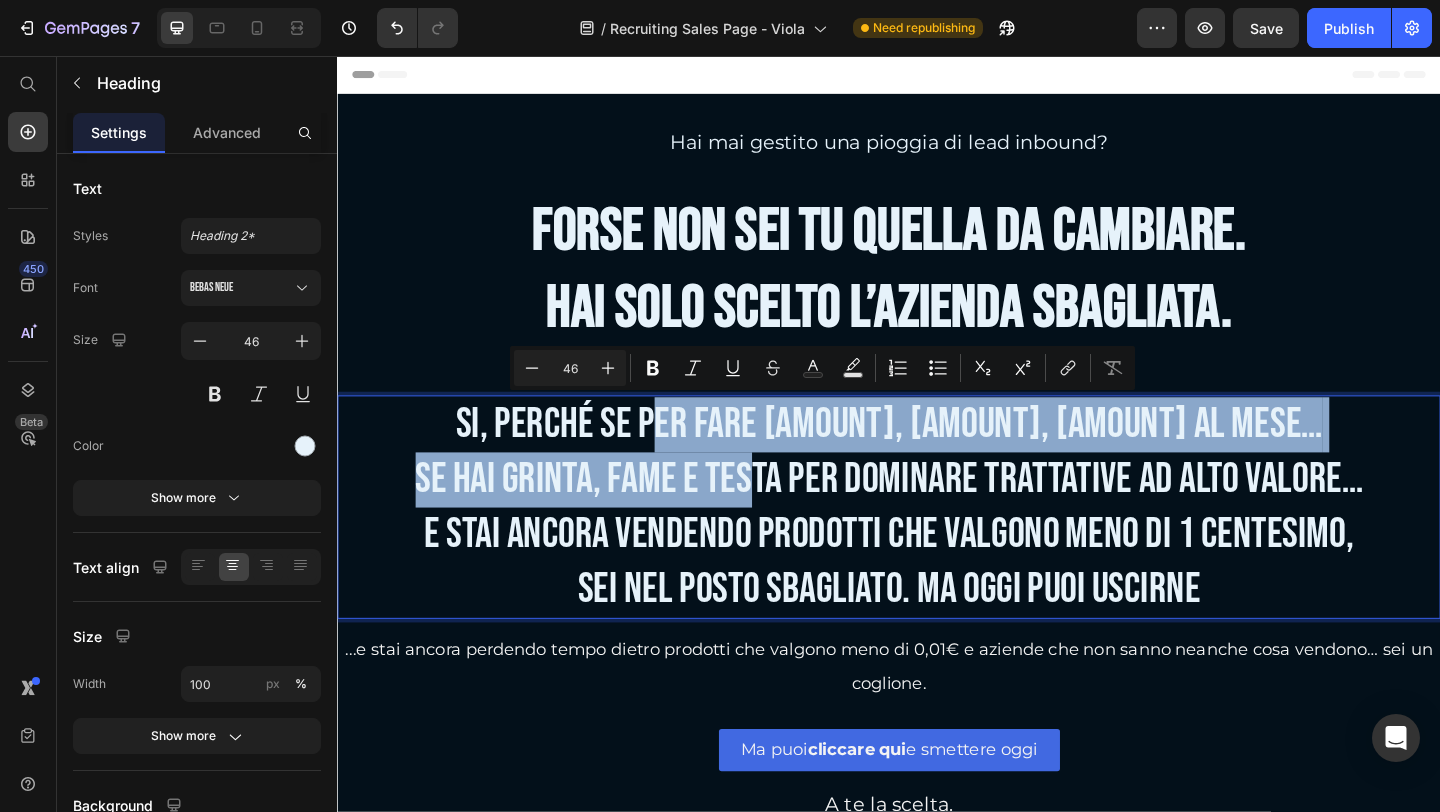 drag, startPoint x: 775, startPoint y: 522, endPoint x: 795, endPoint y: 460, distance: 65.14599 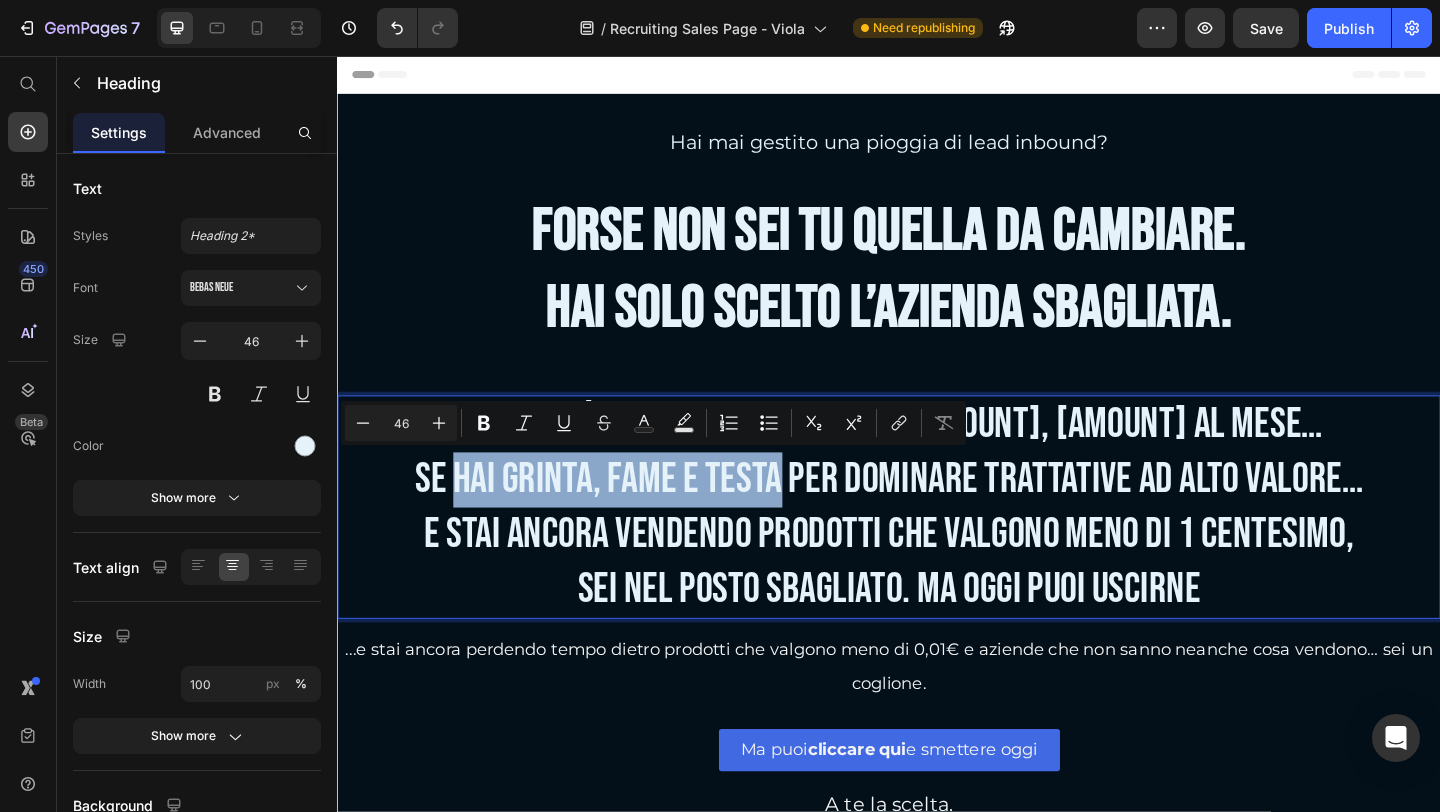 drag, startPoint x: 808, startPoint y: 516, endPoint x: 458, endPoint y: 529, distance: 350.24133 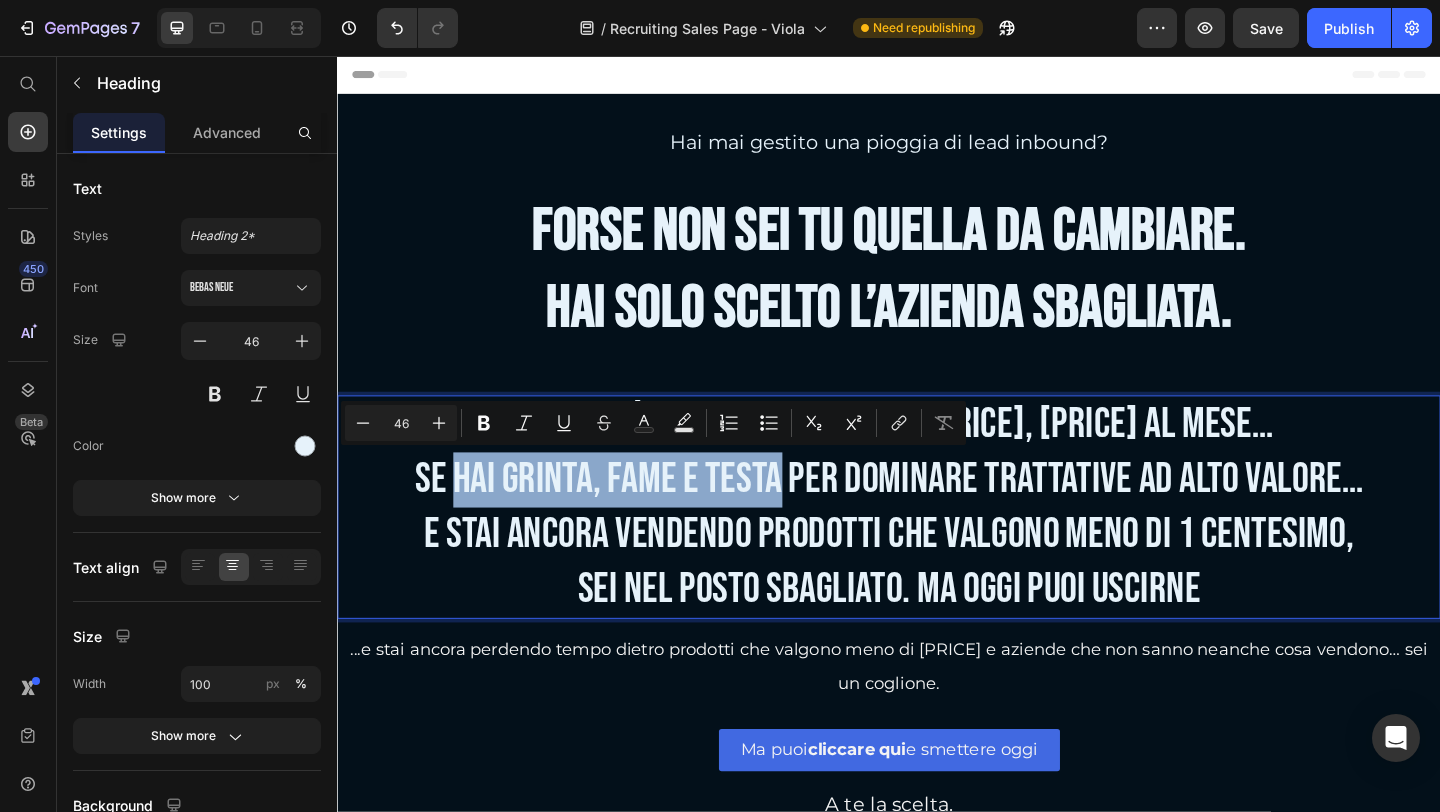 click on "Si, perché se per fare [MONEY], [MONEY], [MONEY] al mese… Se hai grinta, fame e testa per dominare trattative ad alto valore… e stai ancora vendendo prodotti che valgono meno di [PRICE], sei nel posto sbagliato. Ma oggi puoi uscirne" at bounding box center [937, 546] 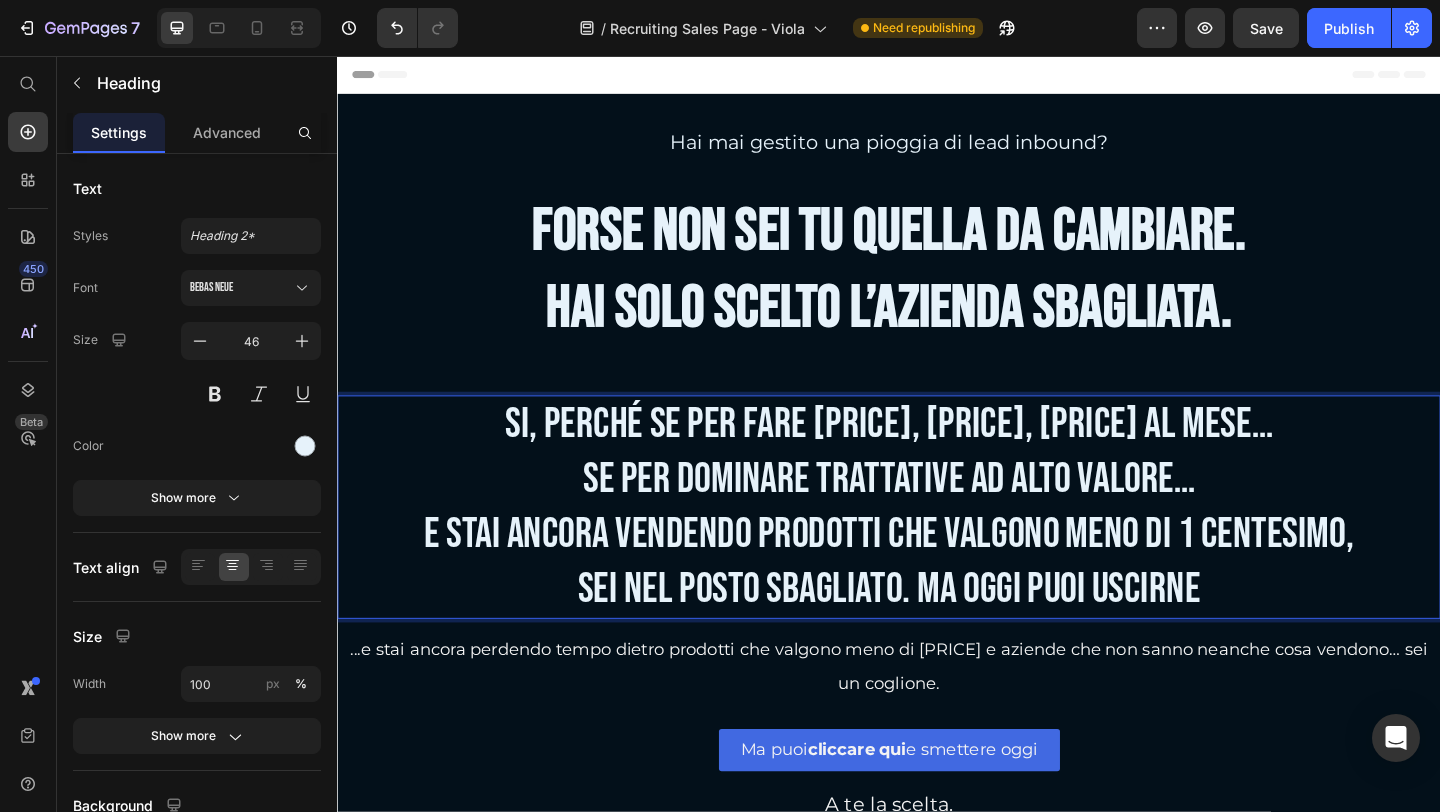 click on "Si, perché se  per fare 5k, 10k, 15k al mese… Se  per dominare trattative ad alto valore… e stai ancora vendendo prodotti che valgono meno di 1 centesimo, sei nel posto sbagliato. Ma oggi puoi uscirne" at bounding box center (937, 546) 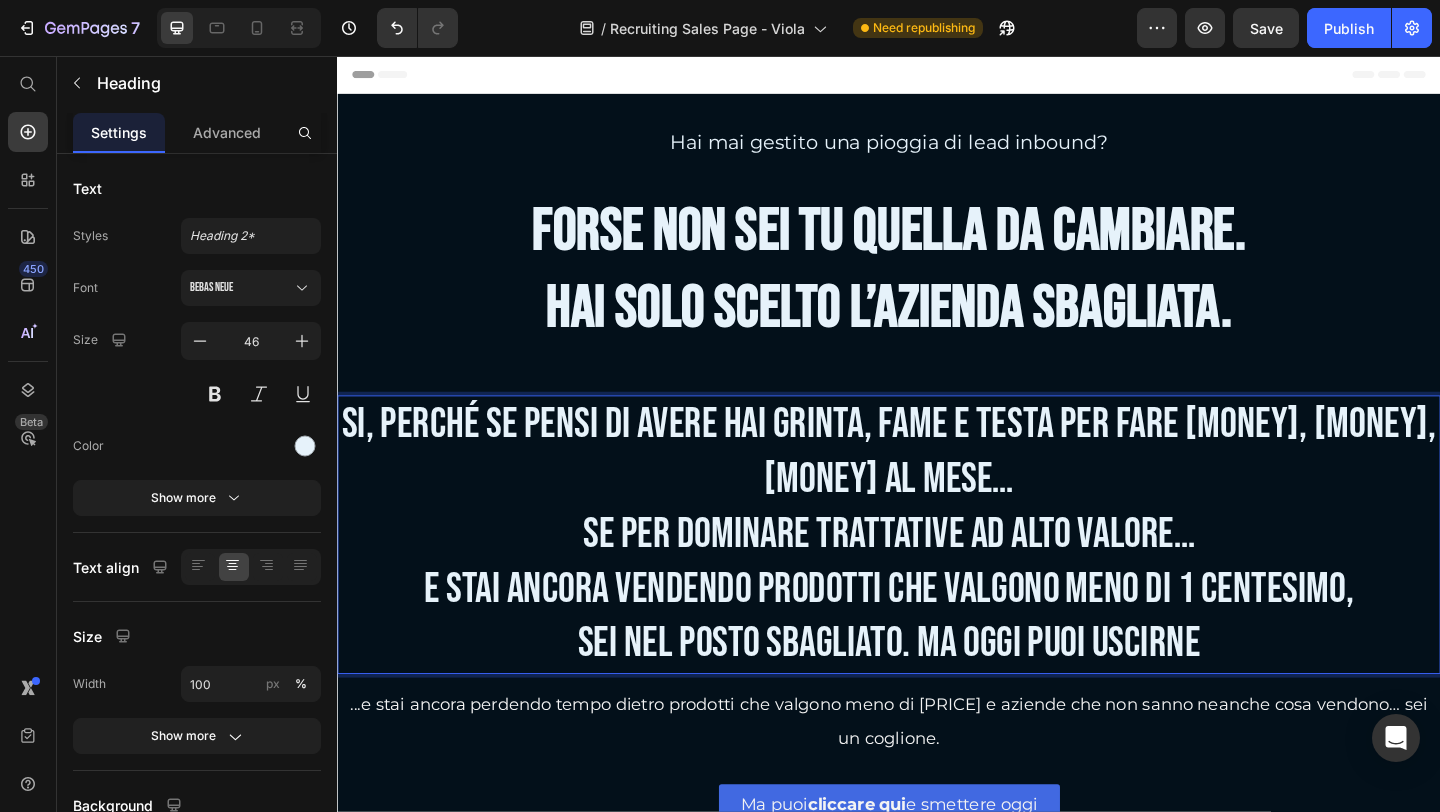 click on "Si, perché se pensi di avere hai grinta, fame e testa per fare 5k, 10k, 15k al mese… Se  per dominare trattative ad alto valore… e stai ancora vendendo prodotti che valgono meno di 1 centesimo, sei nel posto sbagliato. Ma oggi puoi uscirne" at bounding box center (937, 576) 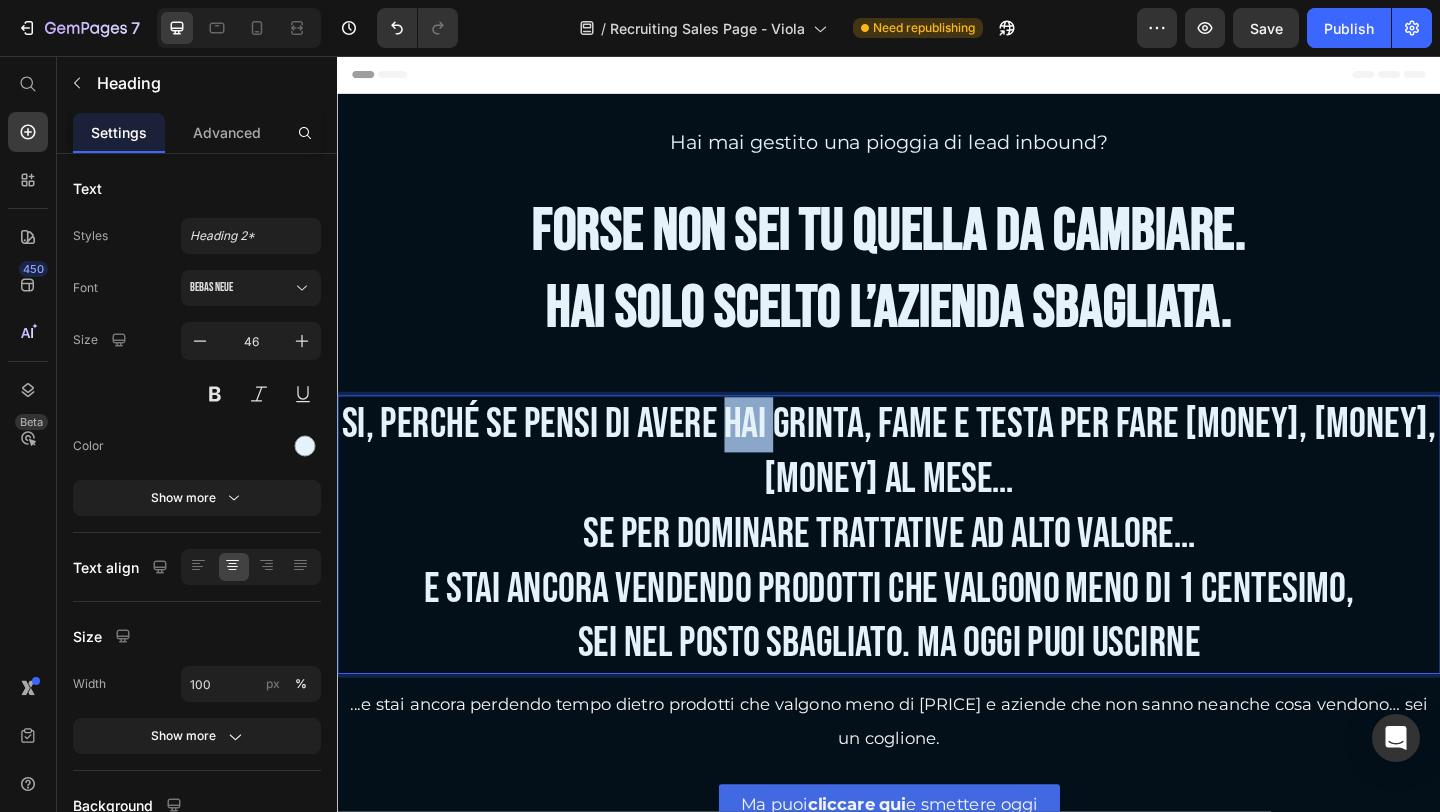 click on "Si, perché se pensi di avere hai grinta, fame e testa per fare 5k, 10k, 15k al mese… Se  per dominare trattative ad alto valore… e stai ancora vendendo prodotti che valgono meno di 1 centesimo, sei nel posto sbagliato. Ma oggi puoi uscirne" at bounding box center [937, 576] 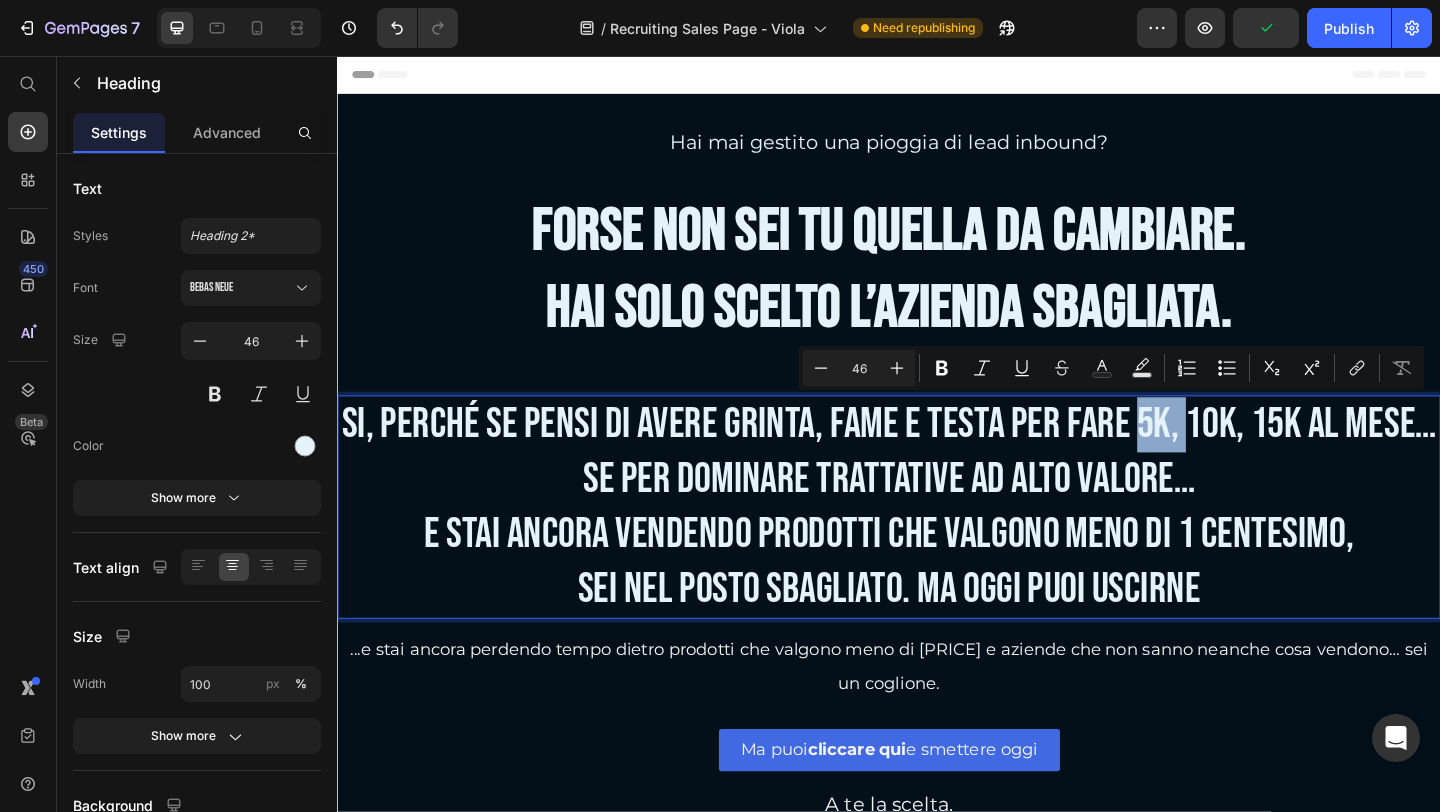 drag, startPoint x: 1252, startPoint y: 463, endPoint x: 1299, endPoint y: 463, distance: 47 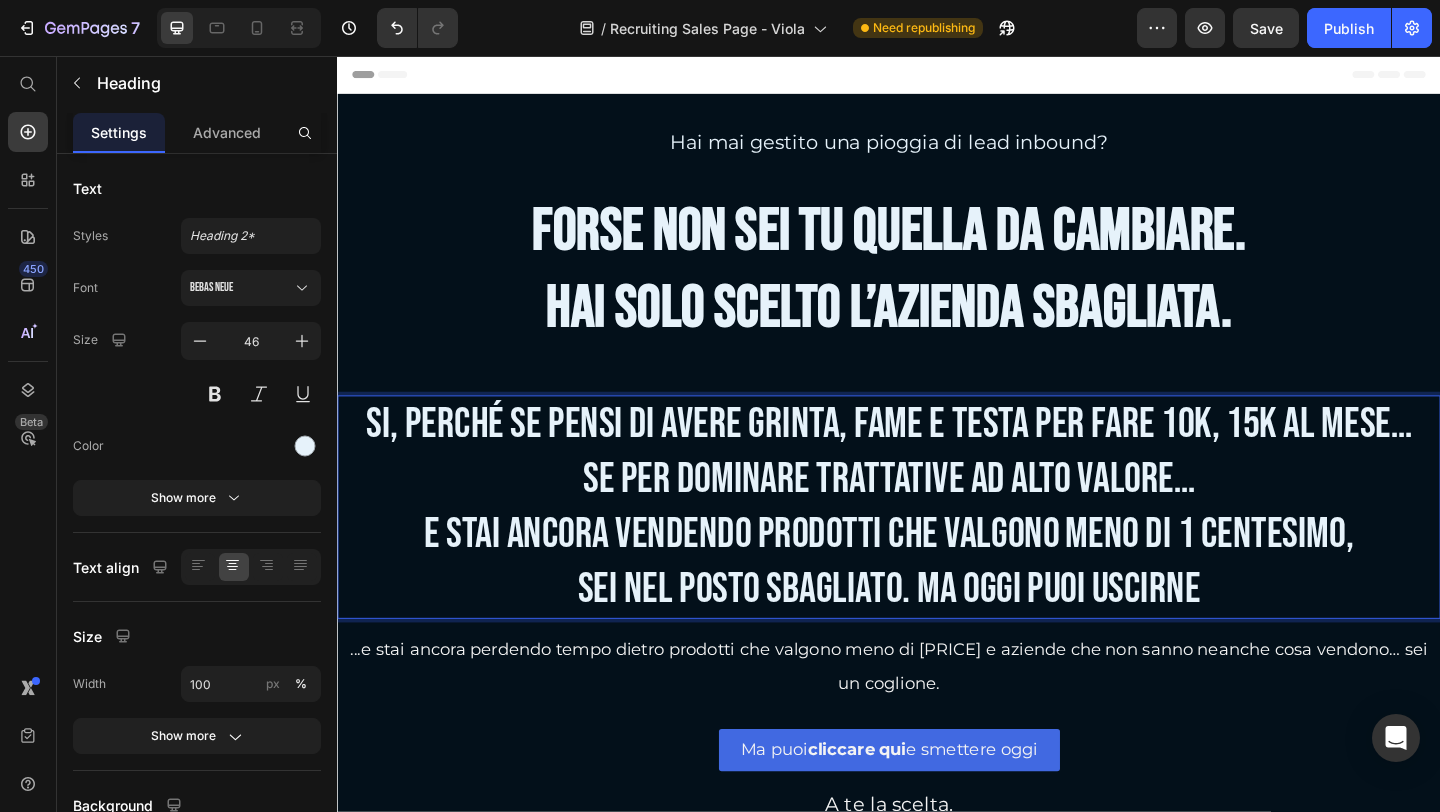 click on "Si, perché se pensi di avere grinta, fame e testa per fare 10k, 15k al mese… Se  per dominare trattative ad alto valore… e stai ancora vendendo prodotti che valgono meno di 1 centesimo, sei nel posto sbagliato. Ma oggi puoi uscirne" at bounding box center [937, 546] 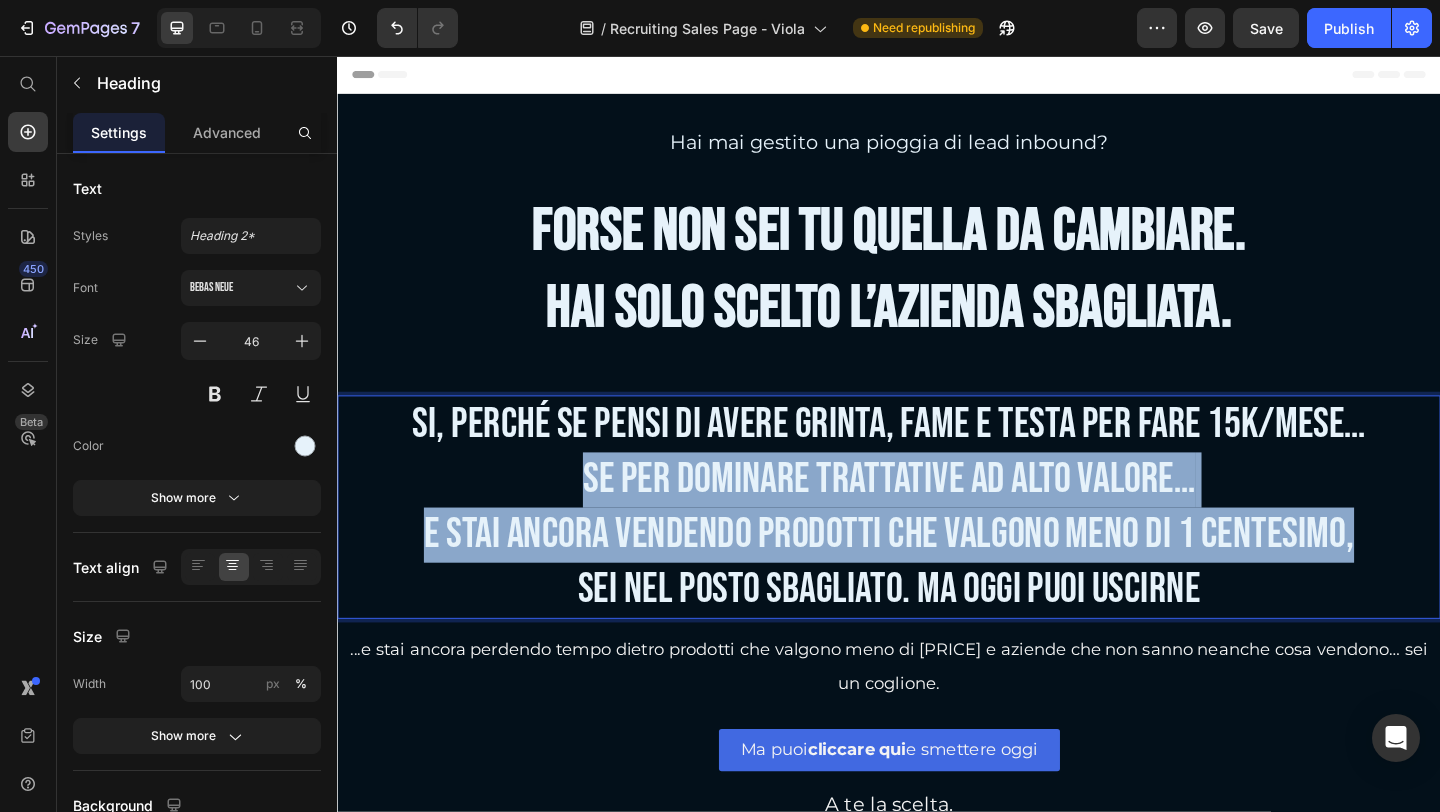 drag, startPoint x: 588, startPoint y: 513, endPoint x: 1436, endPoint y: 596, distance: 852.05225 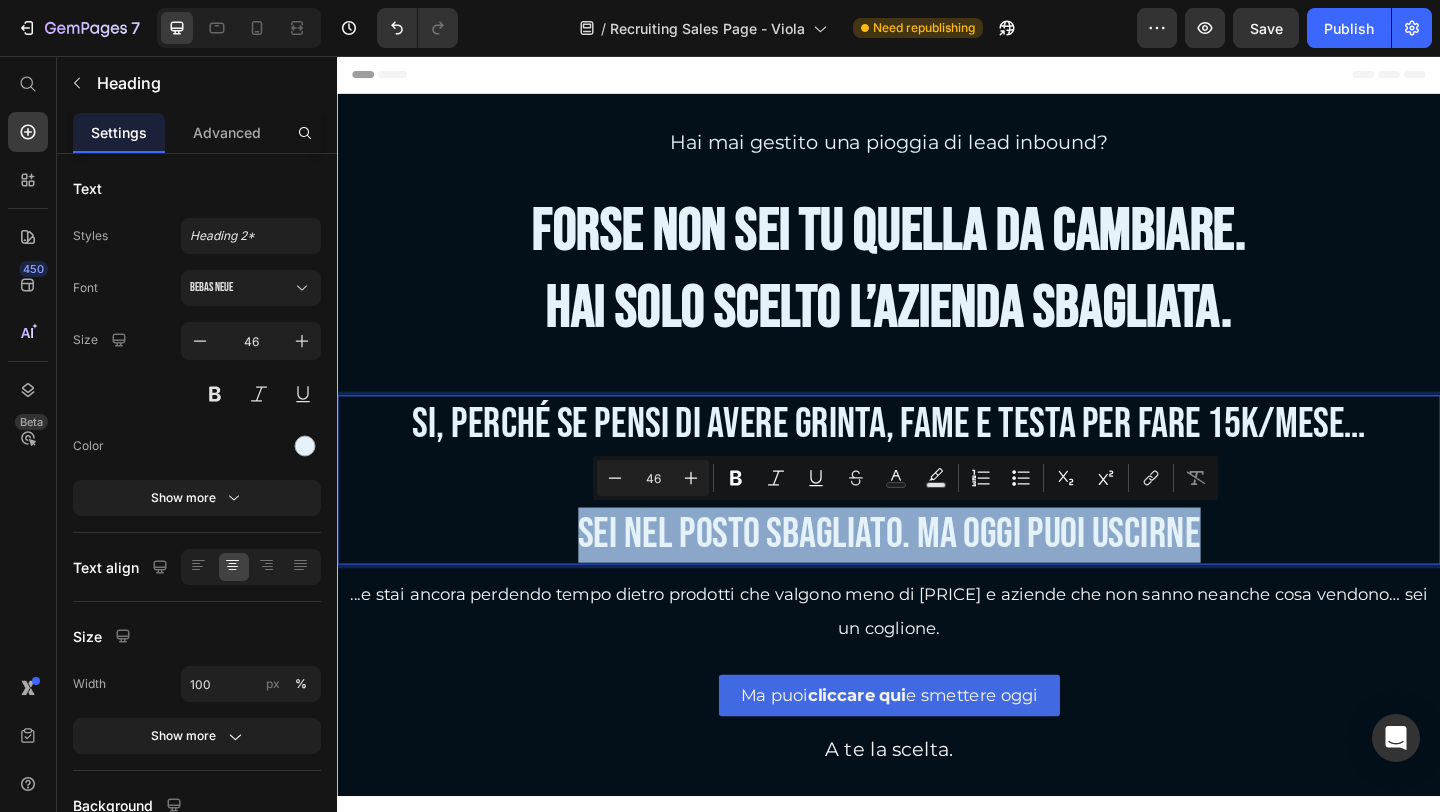 drag, startPoint x: 1245, startPoint y: 585, endPoint x: 503, endPoint y: 584, distance: 742.0007 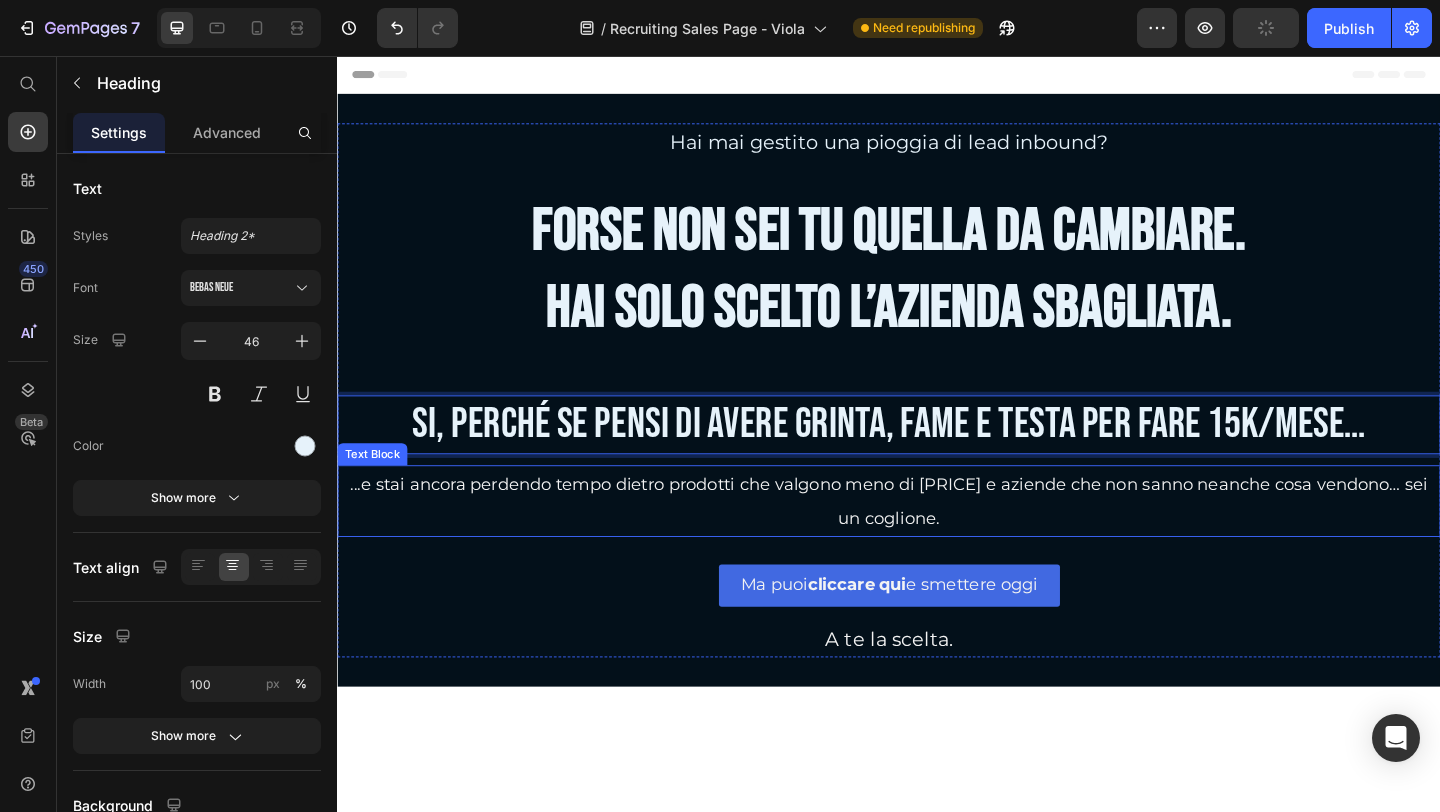 click on "...e stai ancora perdendo tempo dietro prodotti che valgono meno di [PRICE] e aziende che non sanno neanche cosa vendono… sei un coglione." at bounding box center [937, 540] 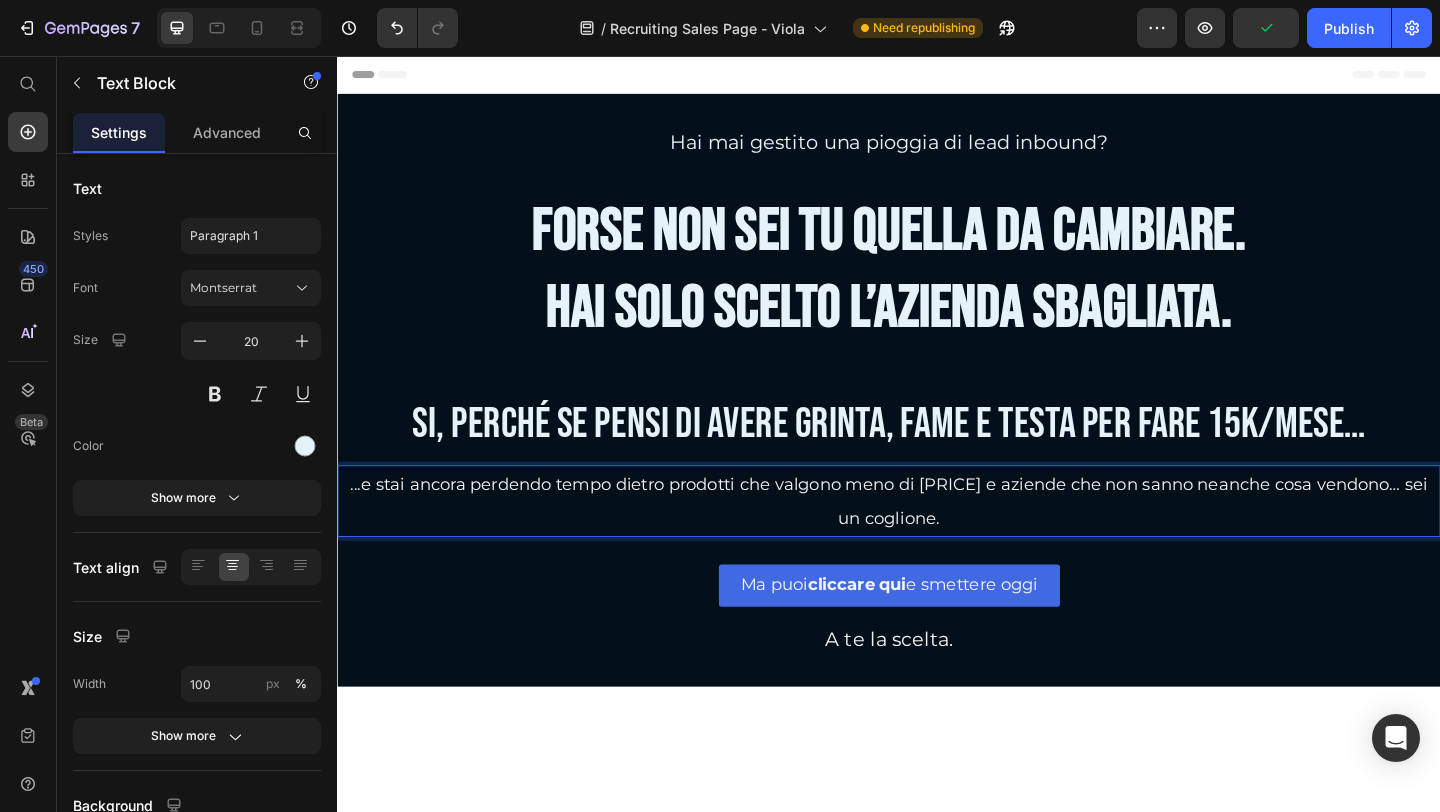 click on "...e stai ancora perdendo tempo dietro prodotti che valgono meno di [PRICE] e aziende che non sanno neanche cosa vendono… sei un coglione." at bounding box center (937, 540) 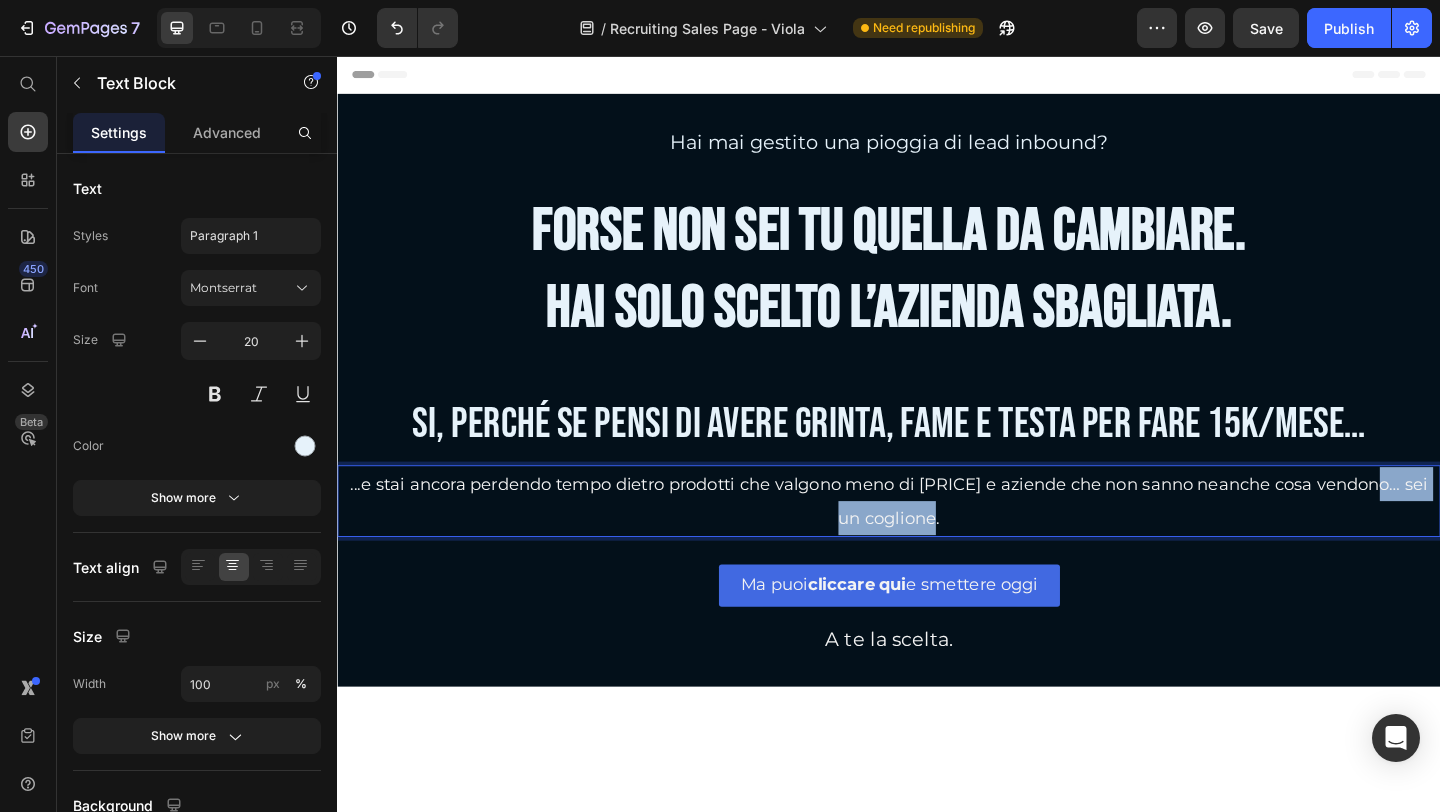 drag, startPoint x: 1460, startPoint y: 525, endPoint x: 1474, endPoint y: 546, distance: 25.23886 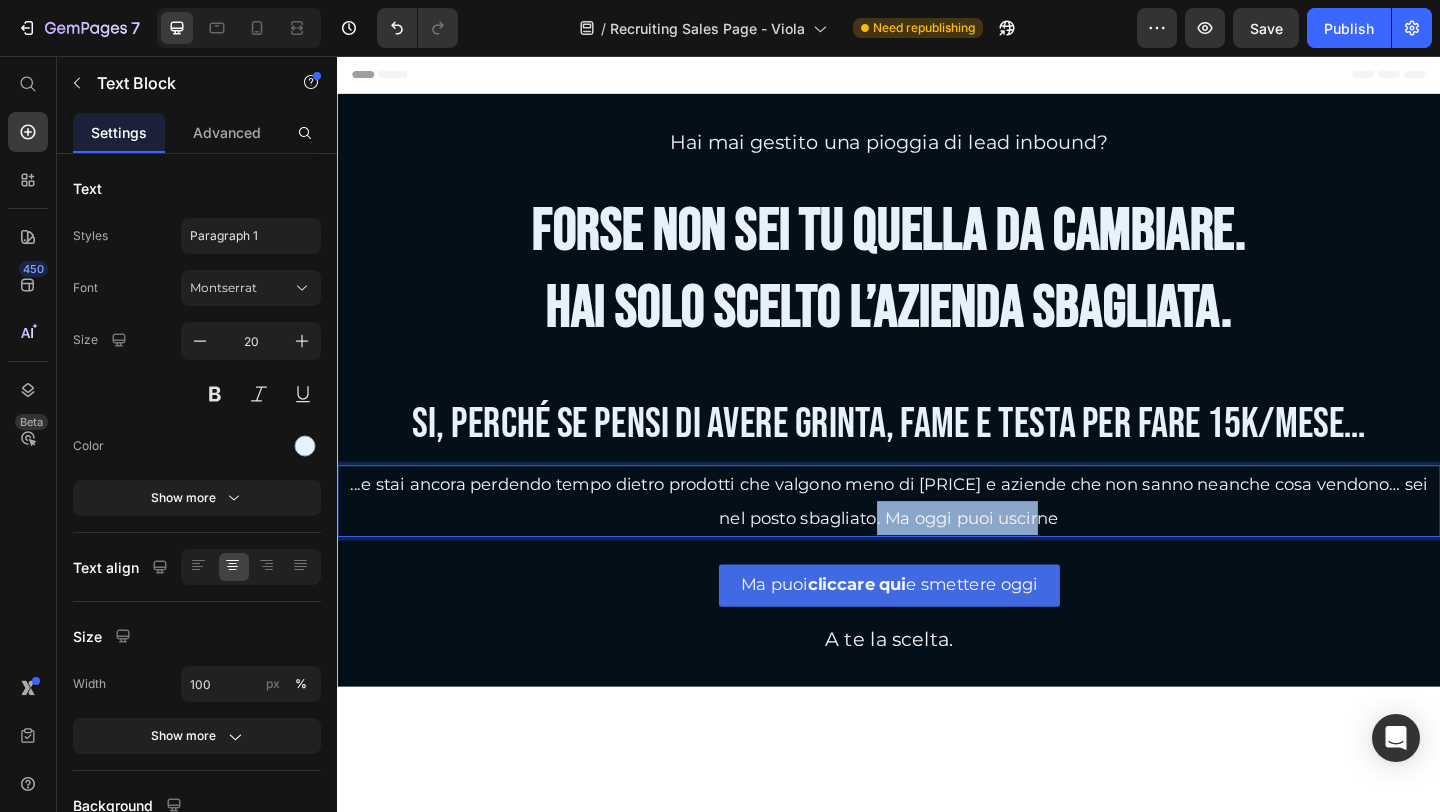 drag, startPoint x: 923, startPoint y: 555, endPoint x: 1138, endPoint y: 553, distance: 215.00931 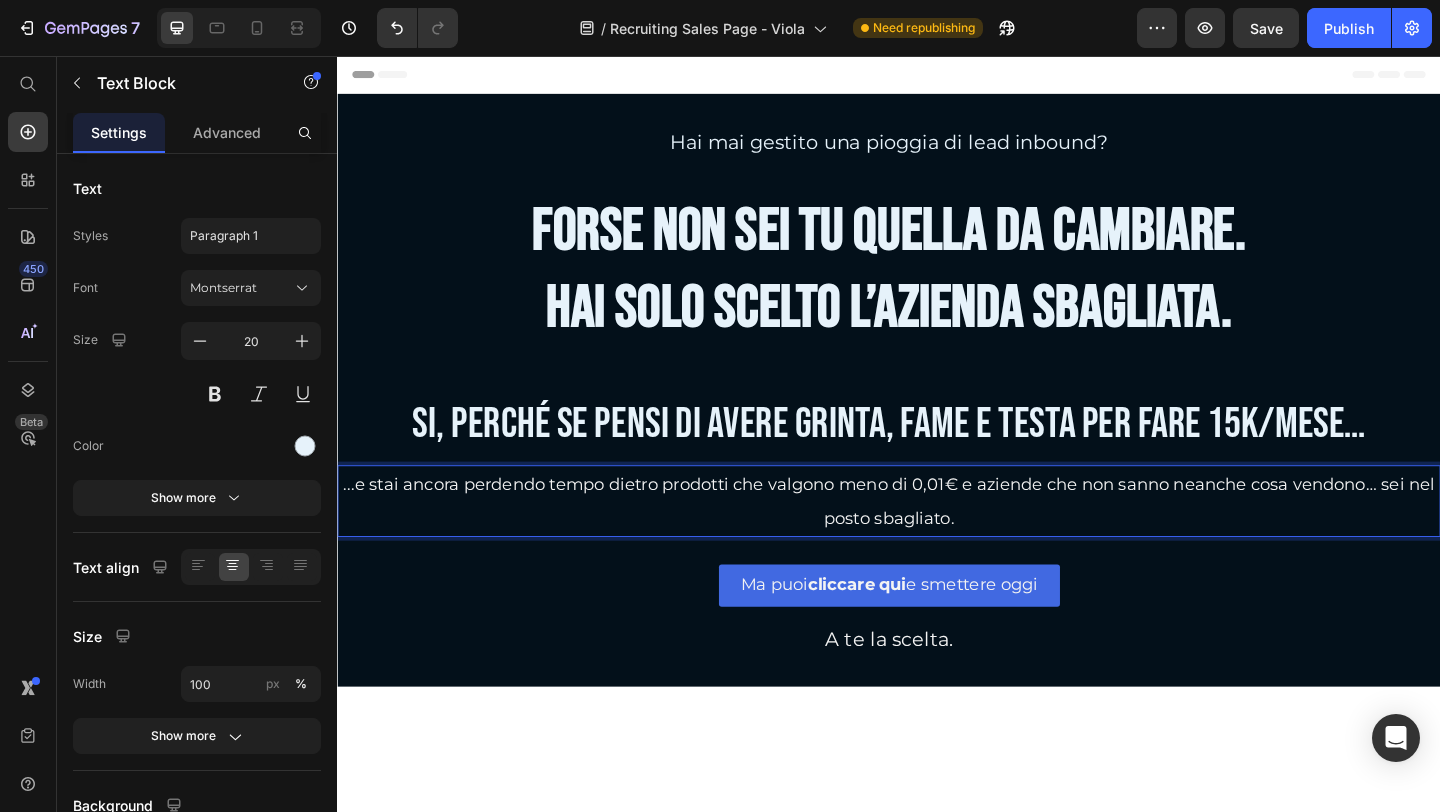 click on "...e stai ancora perdendo tempo dietro prodotti che valgono meno di 0,01€ e aziende che non sanno neanche cosa vendono… sei nel posto sbagliato." at bounding box center (937, 540) 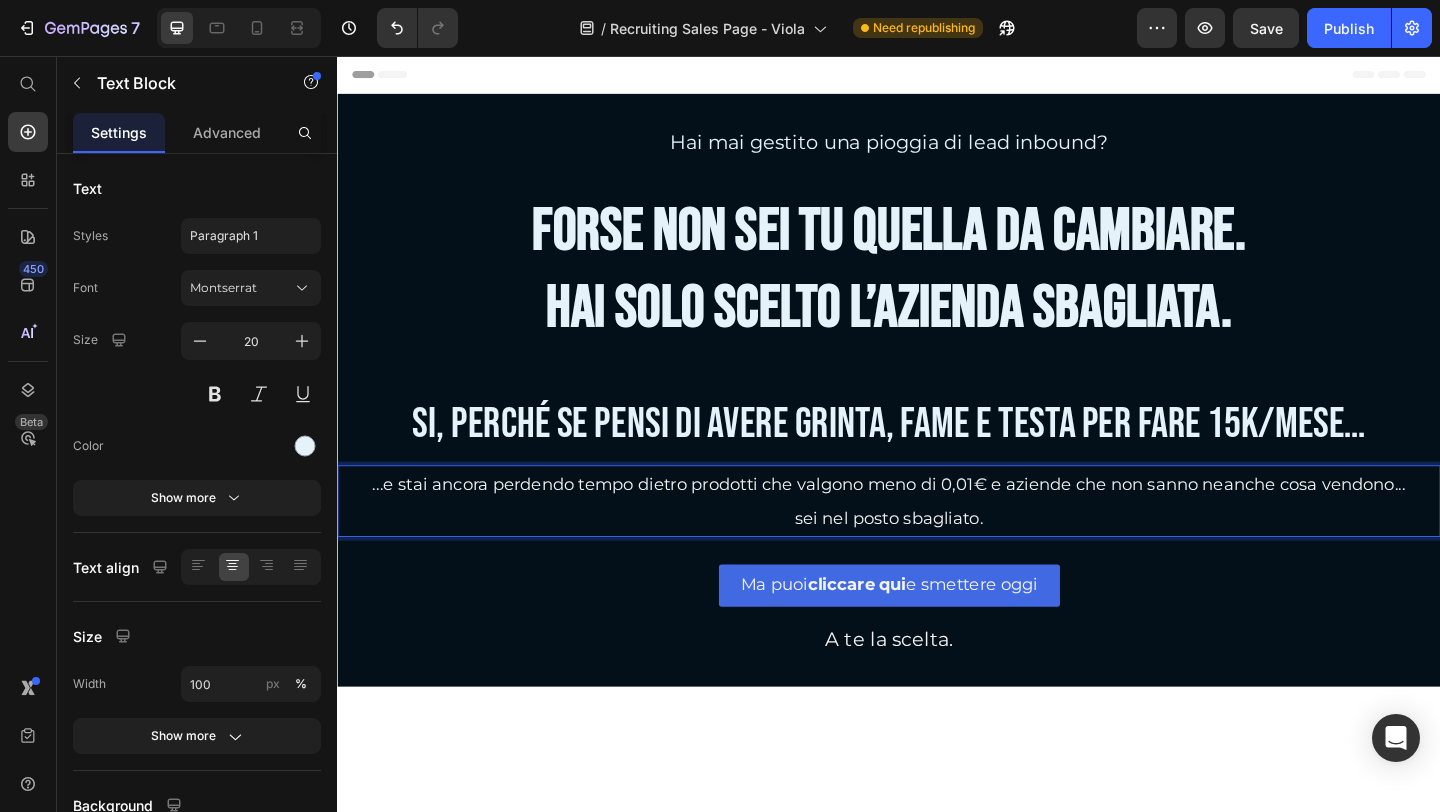 click on "...e stai ancora perdendo tempo dietro prodotti che valgono meno di 0,01€ e aziende che non sanno neanche cosa vendono..." at bounding box center (937, 521) 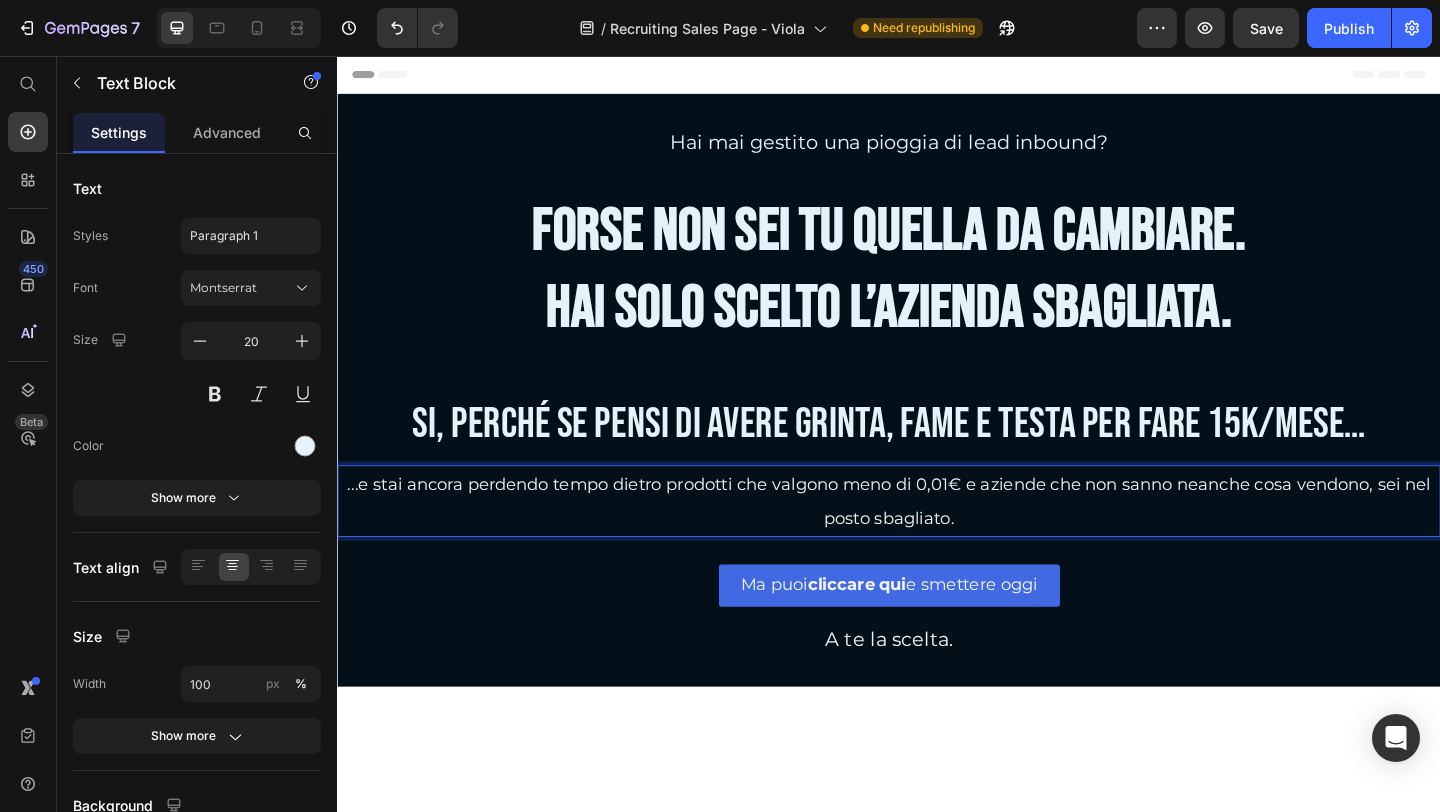 click on "...e stai ancora perdendo tempo dietro prodotti che valgono meno di 0,01€ e aziende che non sanno neanche cosa vendono, sei nel posto sbagliato." at bounding box center (937, 540) 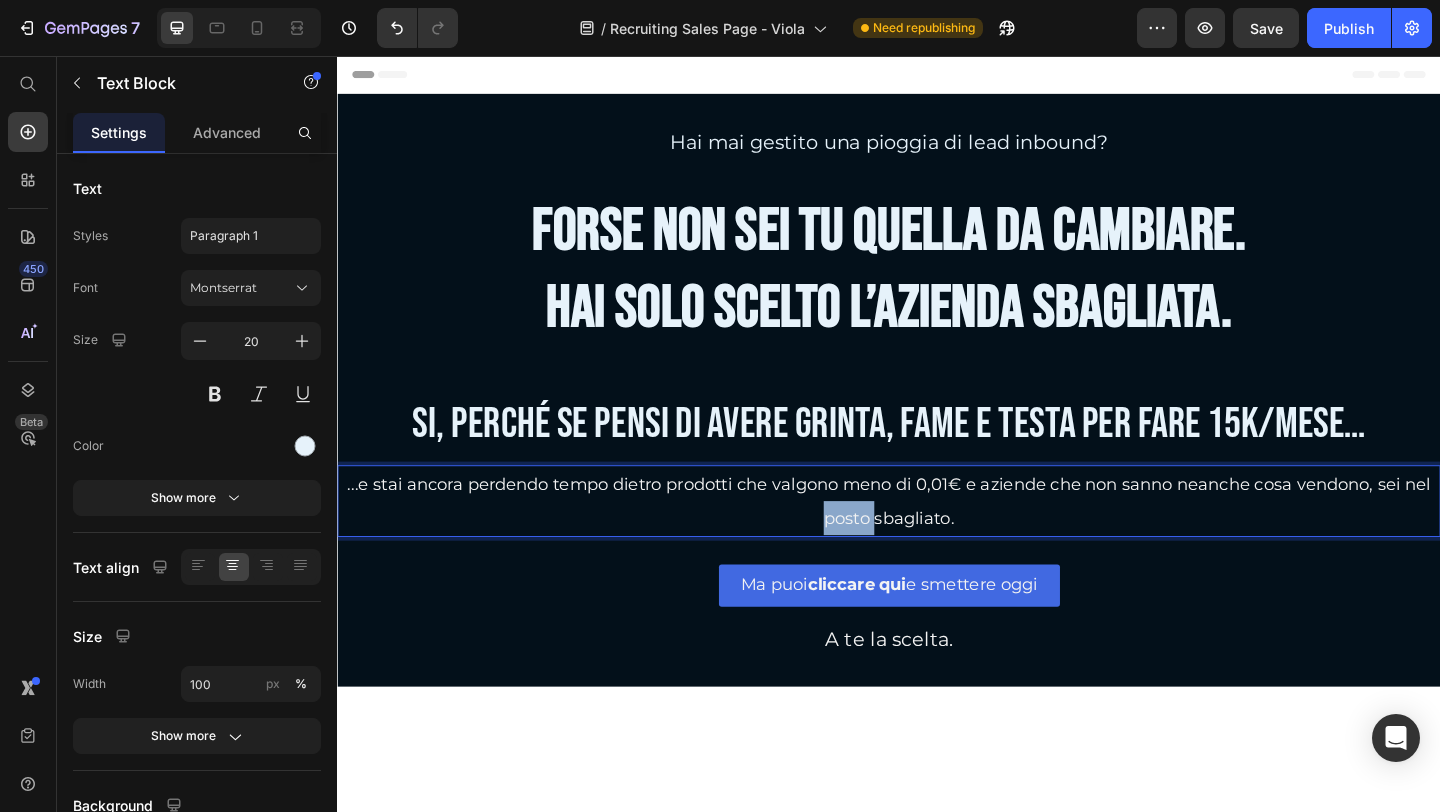 click on "...e stai ancora perdendo tempo dietro prodotti che valgono meno di 0,01€ e aziende che non sanno neanche cosa vendono, sei nel posto sbagliato." at bounding box center [937, 540] 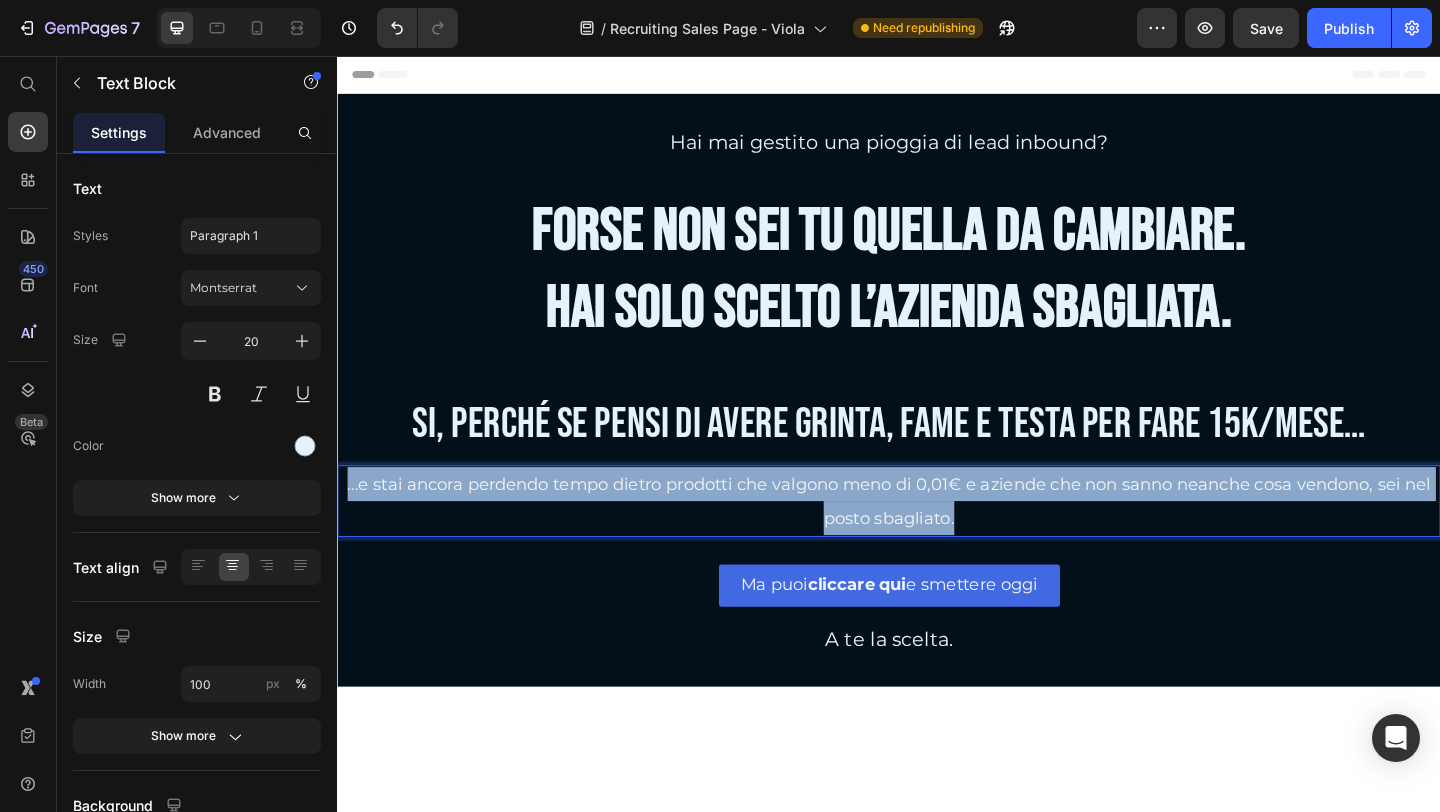 click on "...e stai ancora perdendo tempo dietro prodotti che valgono meno di 0,01€ e aziende che non sanno neanche cosa vendono, sei nel posto sbagliato." at bounding box center (937, 540) 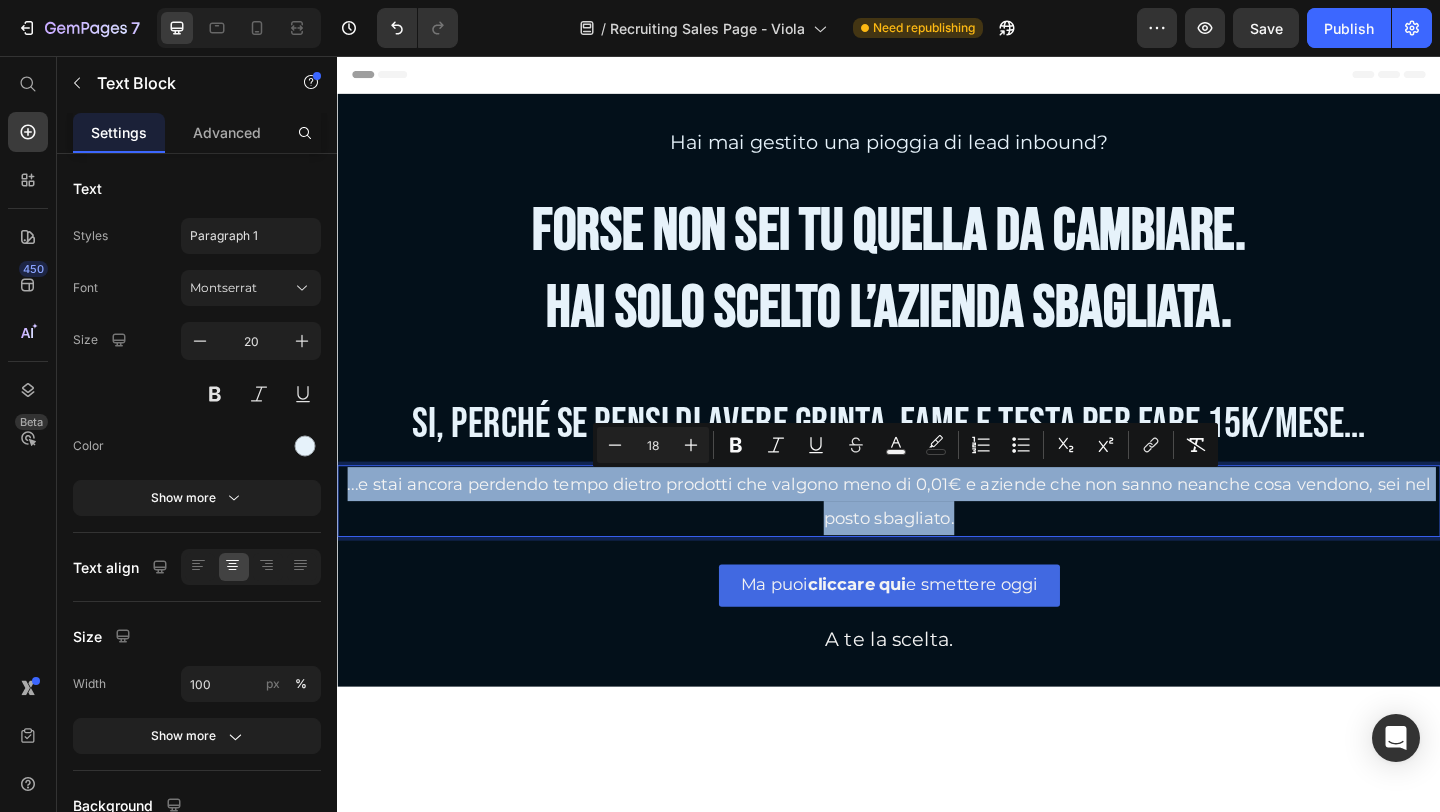 click on "...e stai ancora perdendo tempo dietro prodotti che valgono meno di 0,01€ e aziende che non sanno neanche cosa vendono, sei nel posto sbagliato." at bounding box center [937, 540] 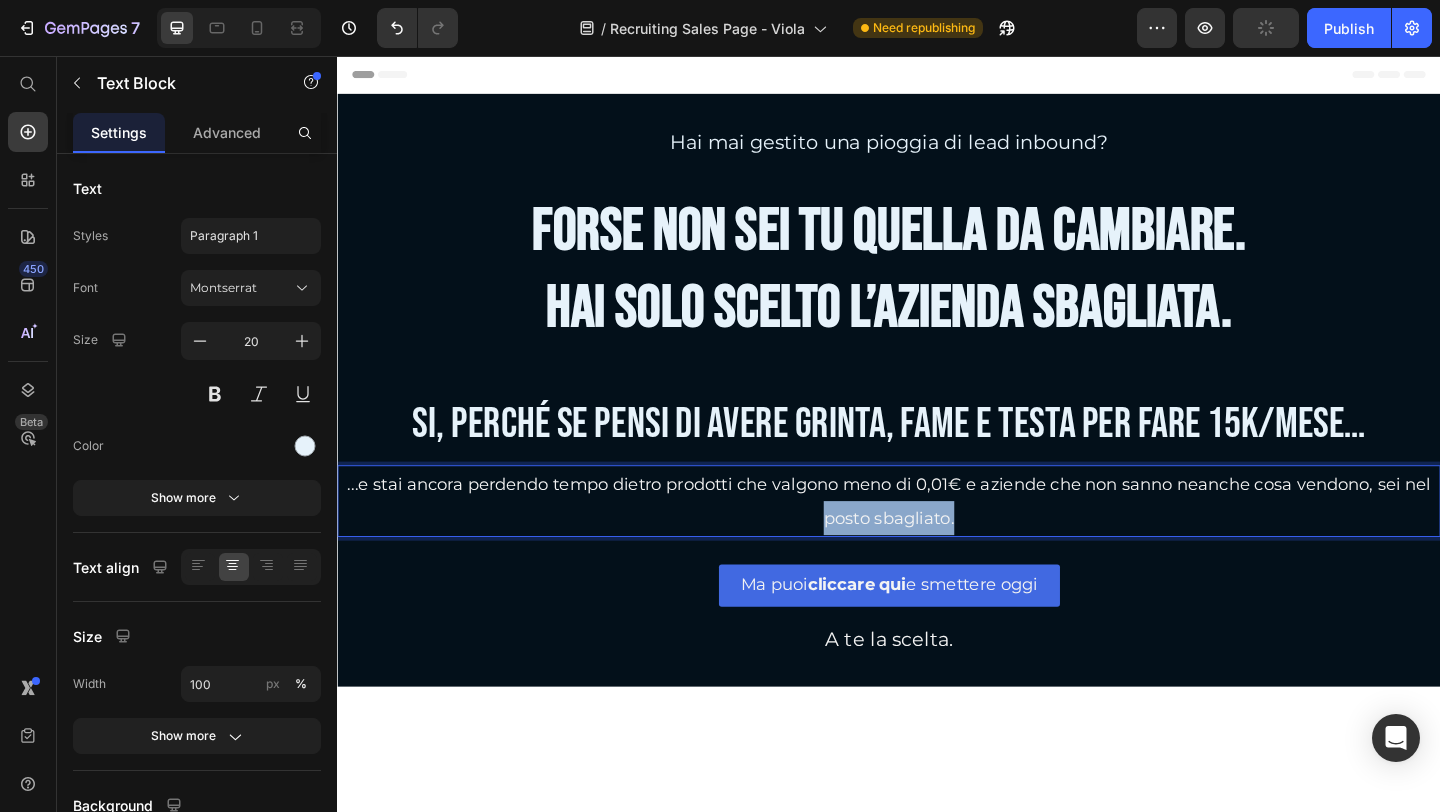 drag, startPoint x: 1008, startPoint y: 561, endPoint x: 859, endPoint y: 571, distance: 149.33519 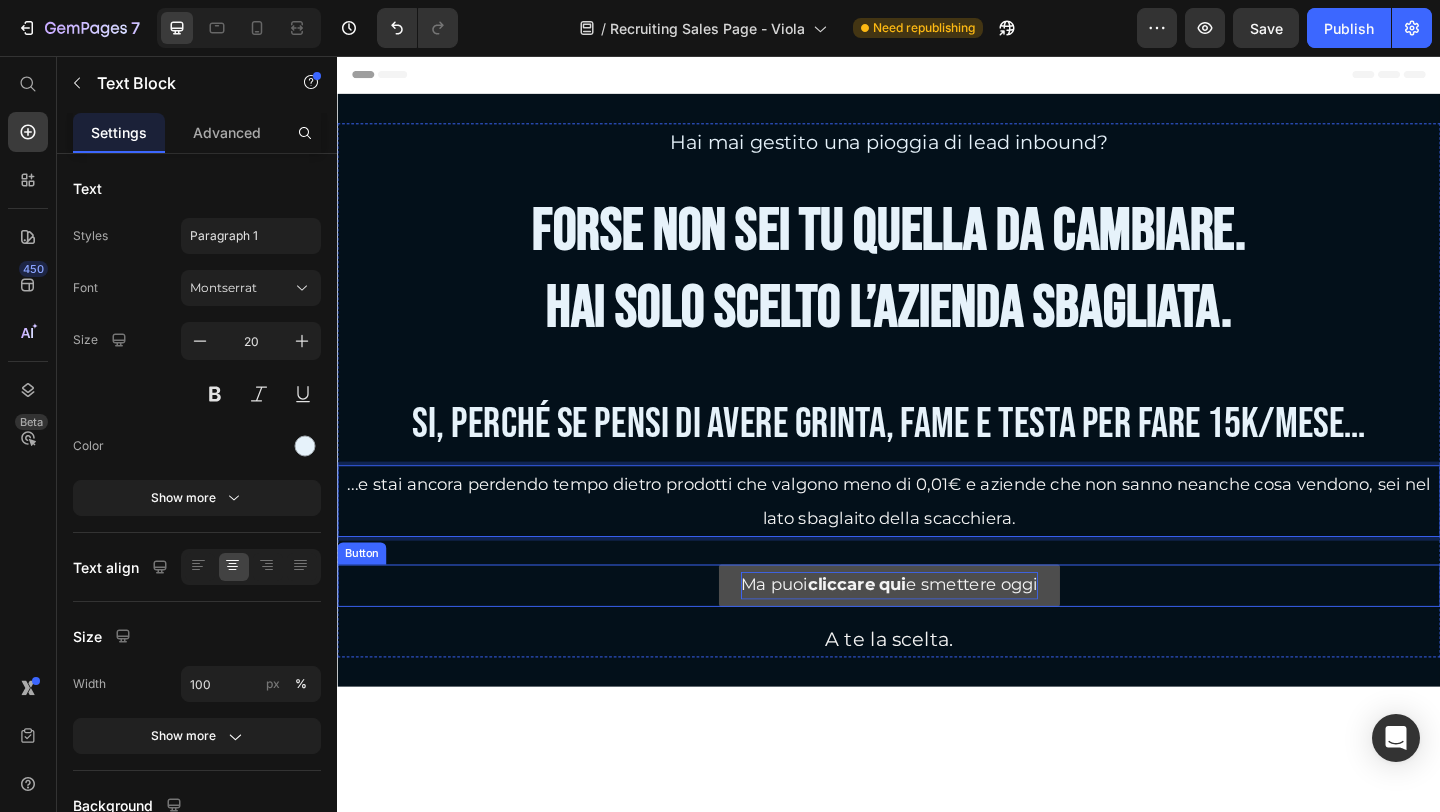 click on "Ma puoi cliccare qui e smettere oggi" at bounding box center (937, 631) 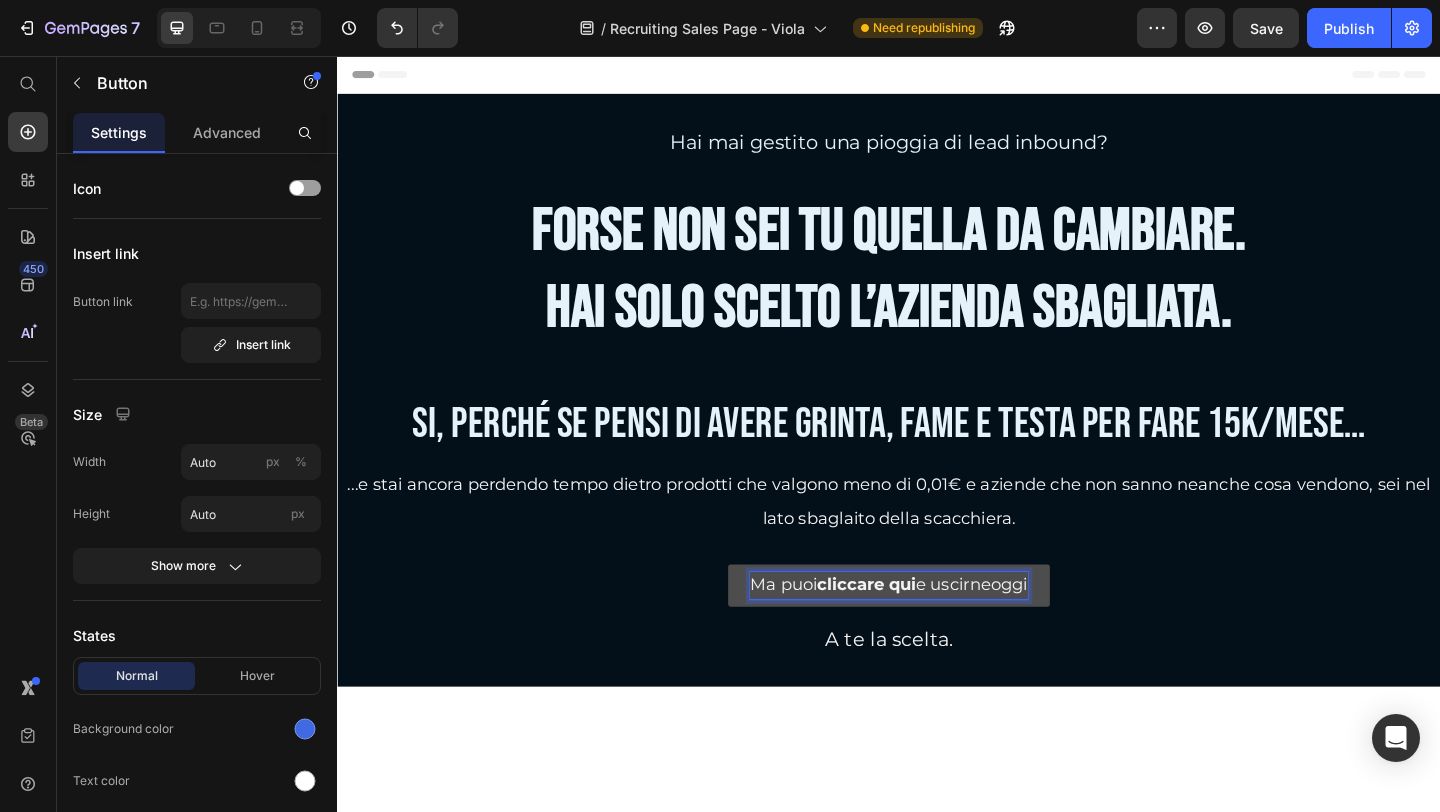 click on "Ma puoi cliccare qui e uscirneoggi" at bounding box center [937, 632] 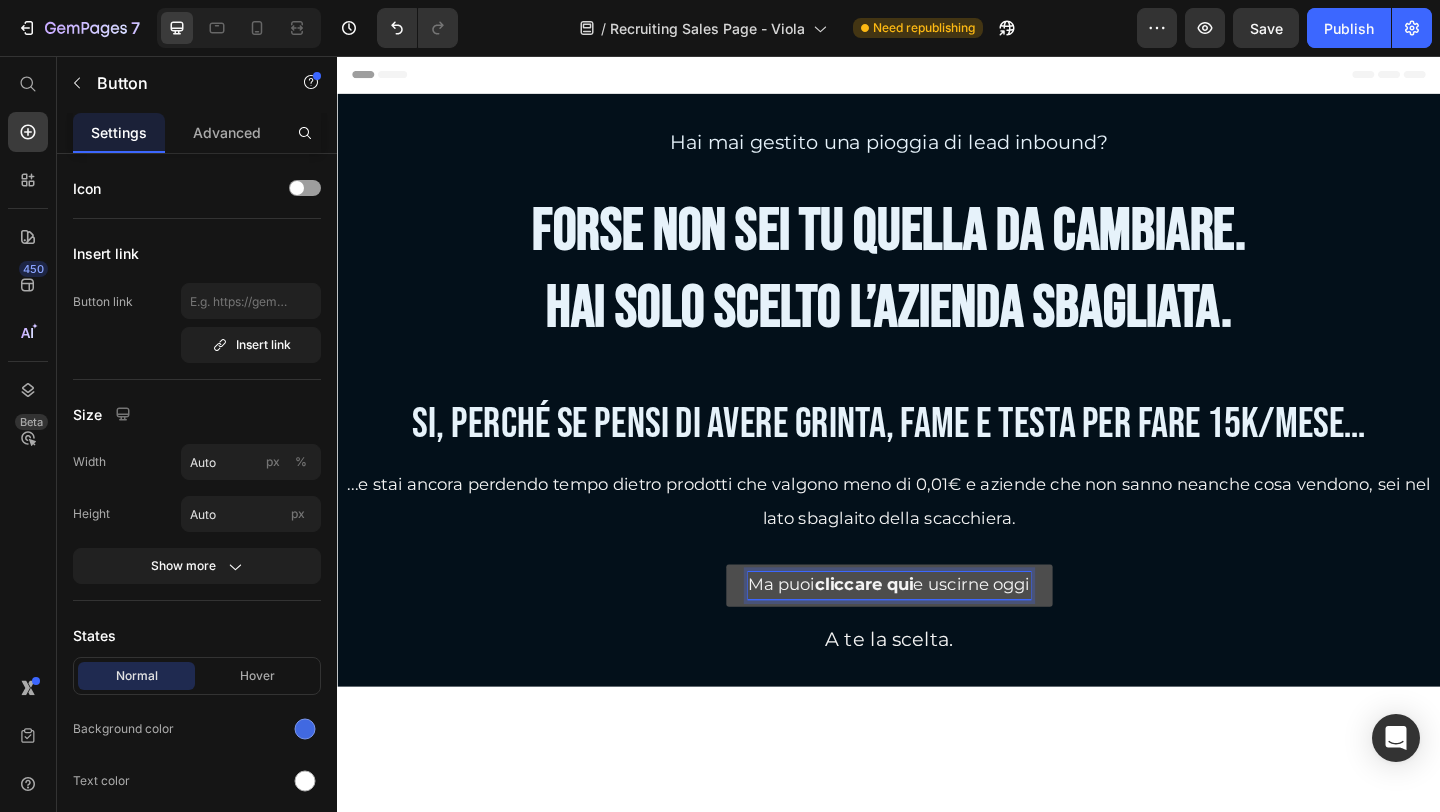click at bounding box center (937, 1261) 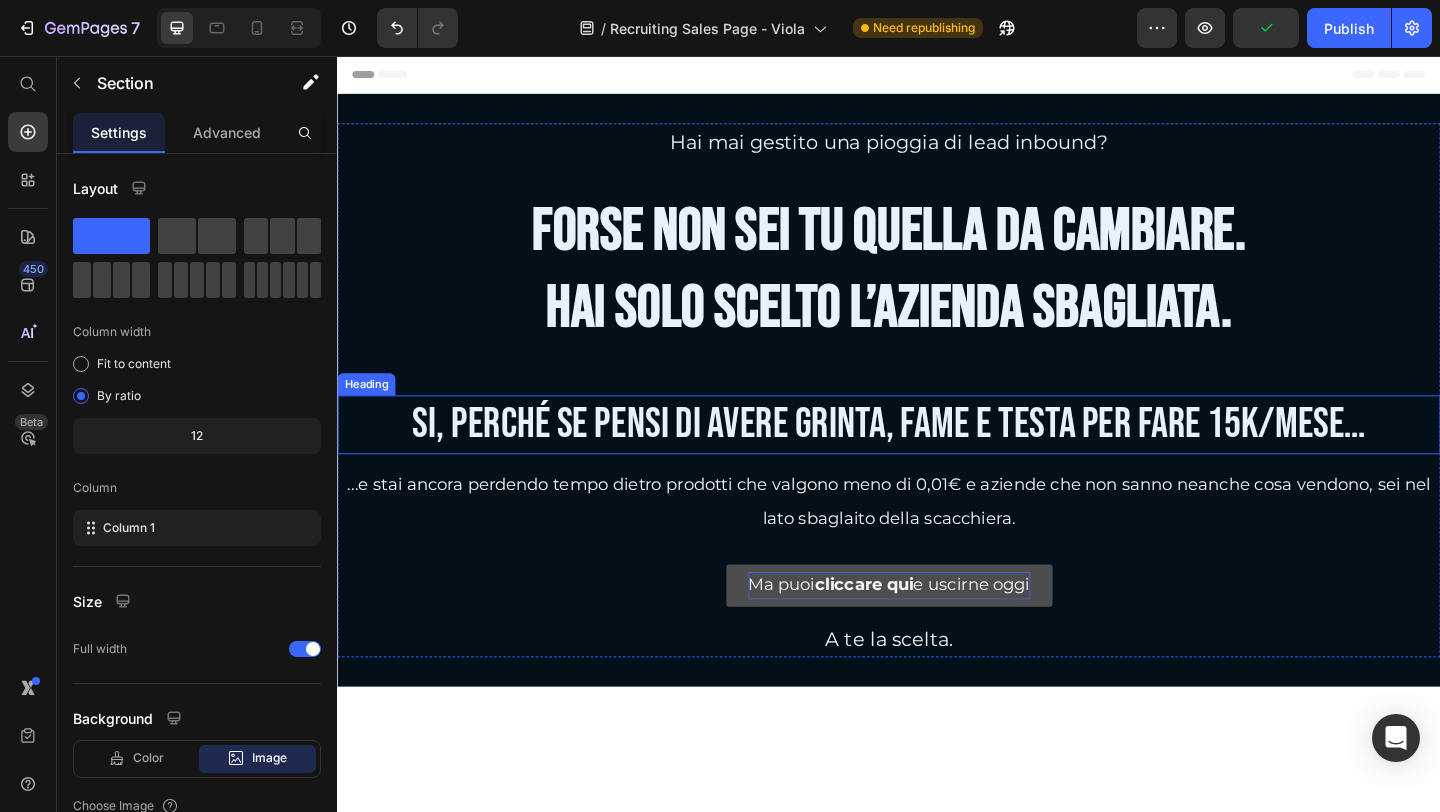 click on "Si, perché se pensi di avere grinta, fame e testa per fare 15k/mese…" at bounding box center (937, 457) 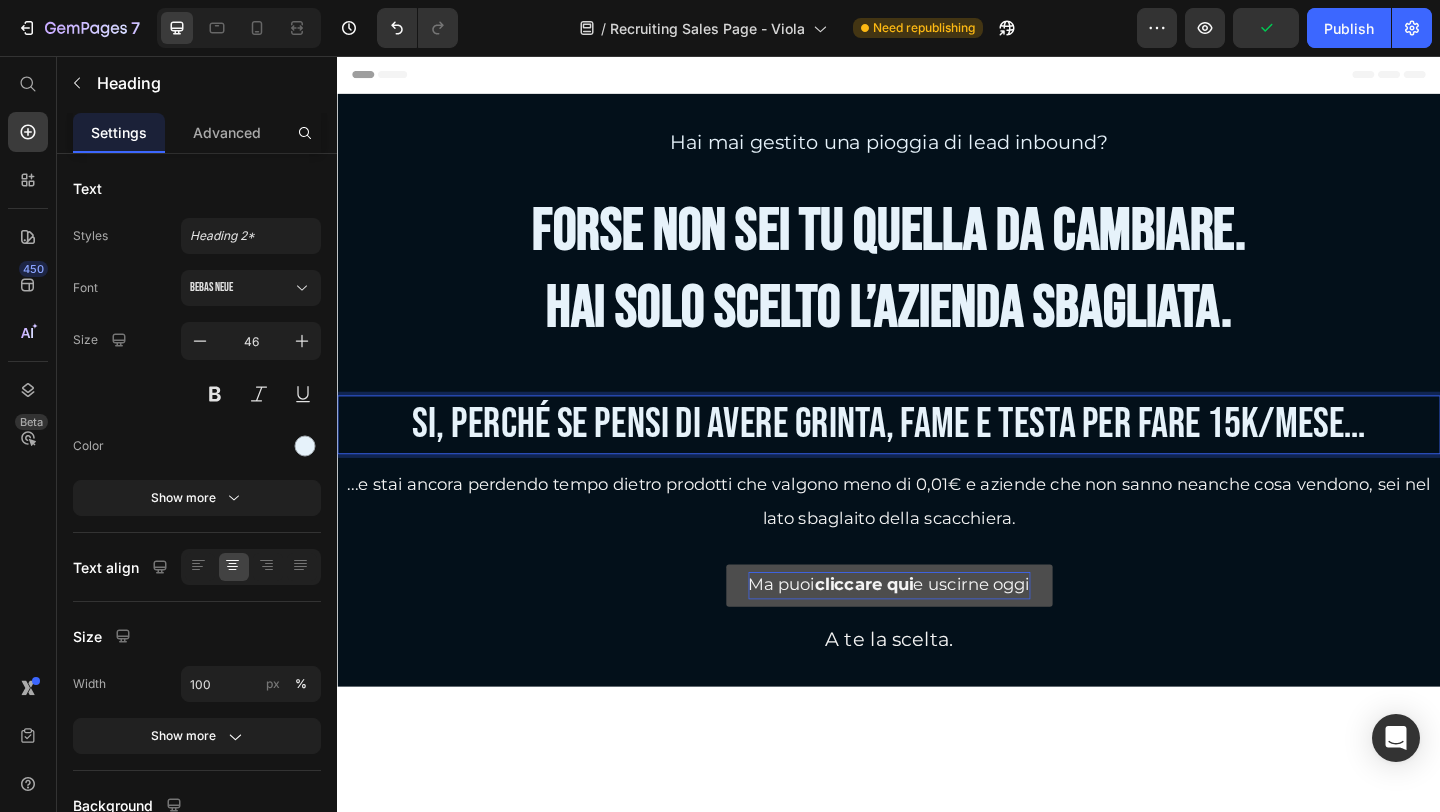 click on "Si, perché se pensi di avere grinta, fame e testa per fare 15k/mese…" at bounding box center [937, 457] 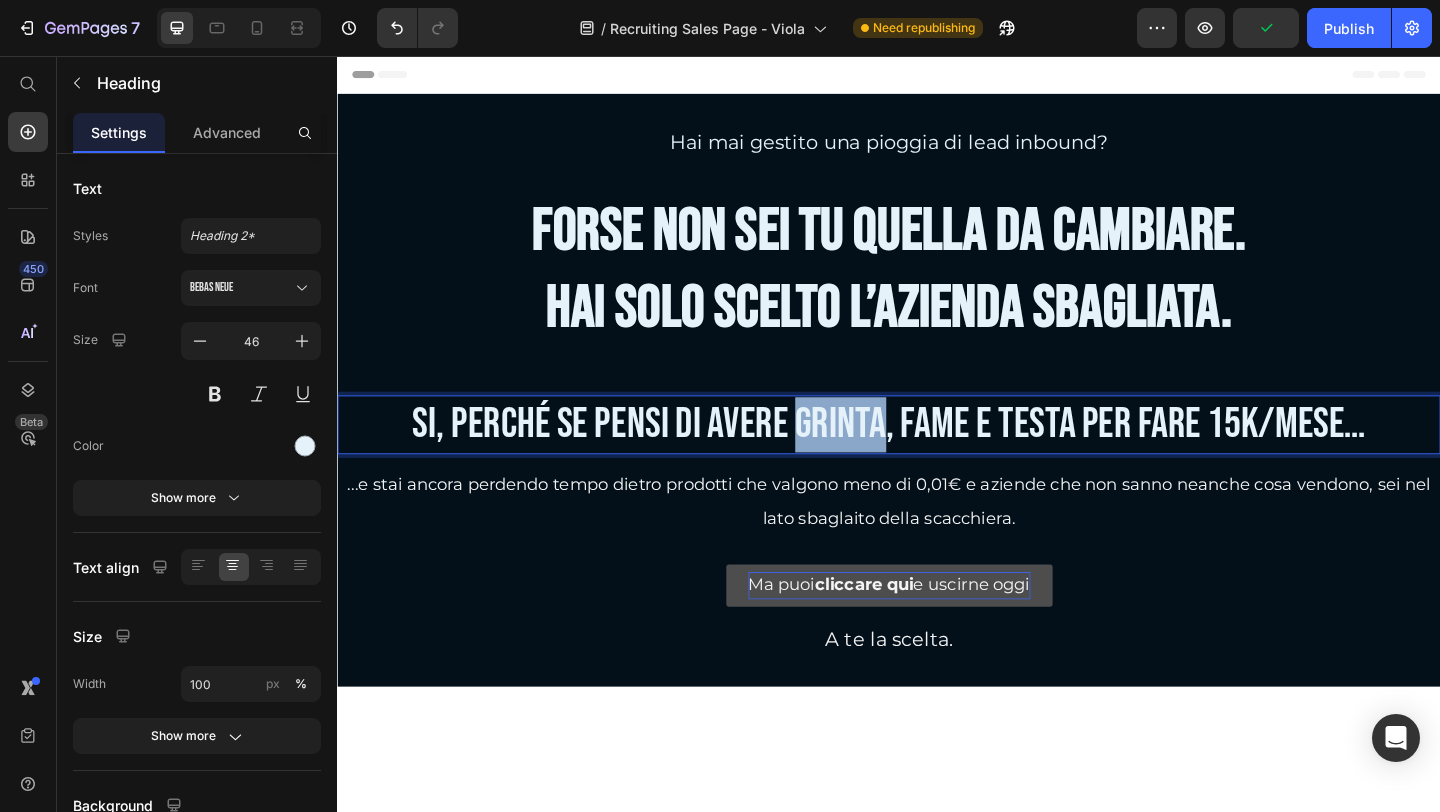 click on "Si, perché se pensi di avere grinta, fame e testa per fare 15k/mese…" at bounding box center (937, 457) 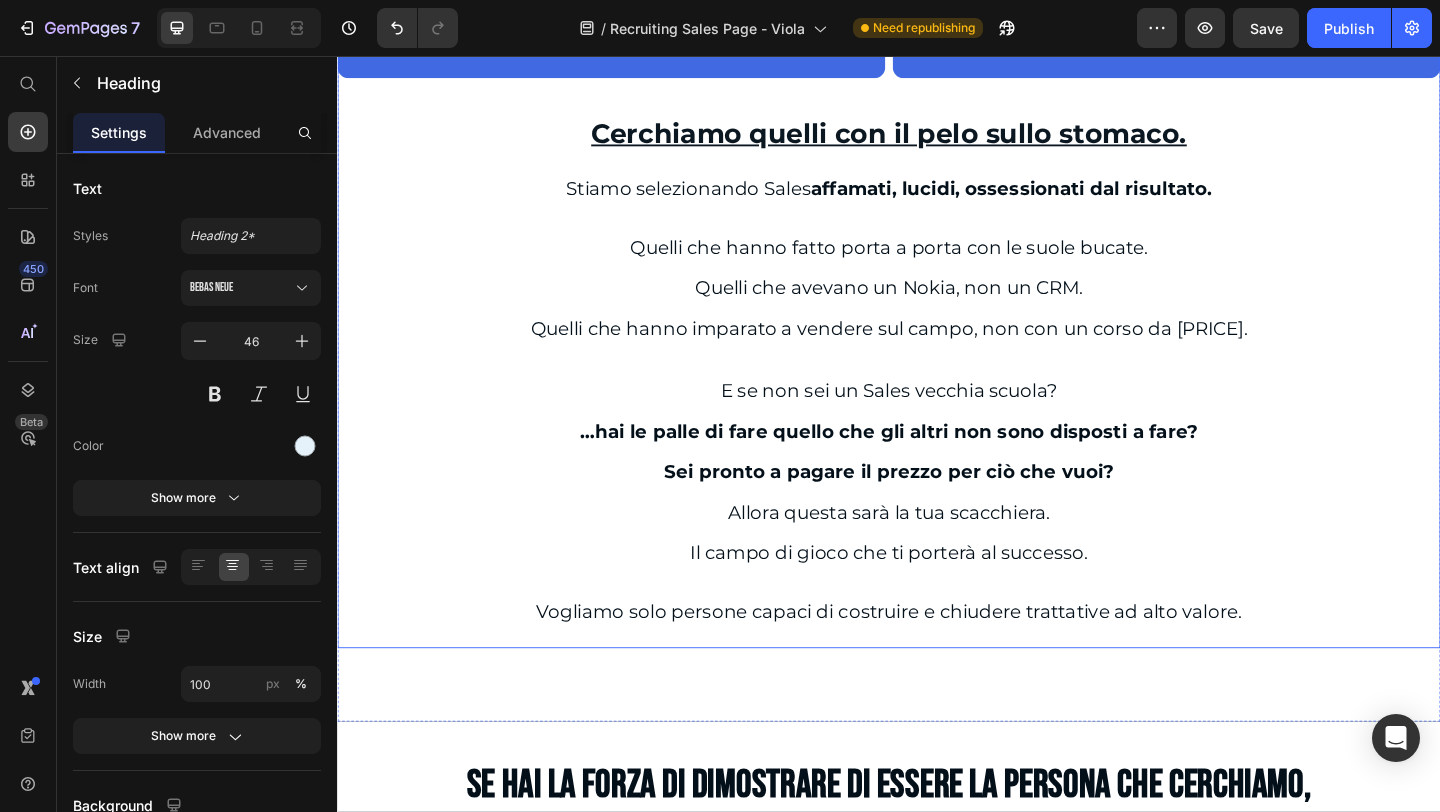scroll, scrollTop: 600, scrollLeft: 0, axis: vertical 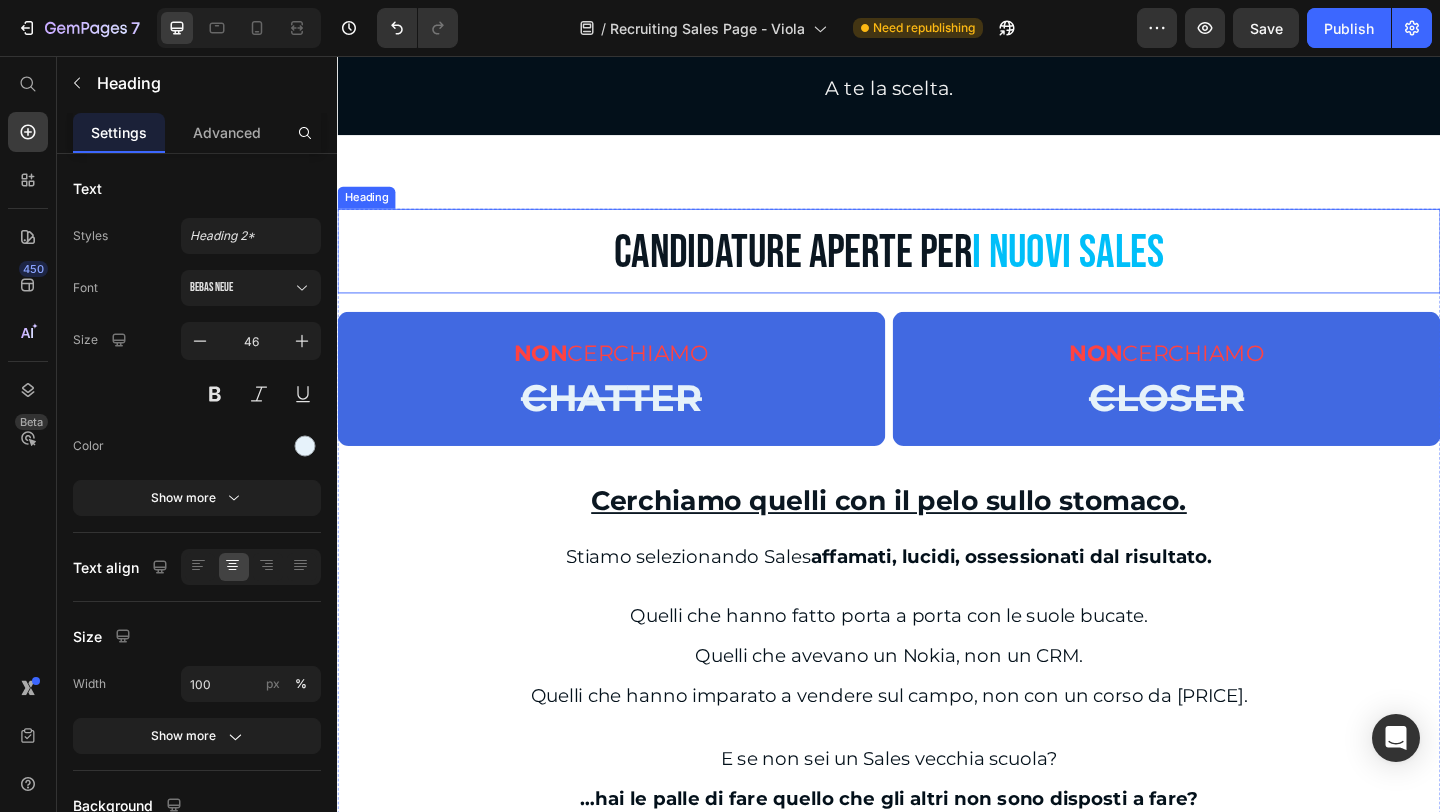click on "I NUOVI SALES" at bounding box center (1132, 270) 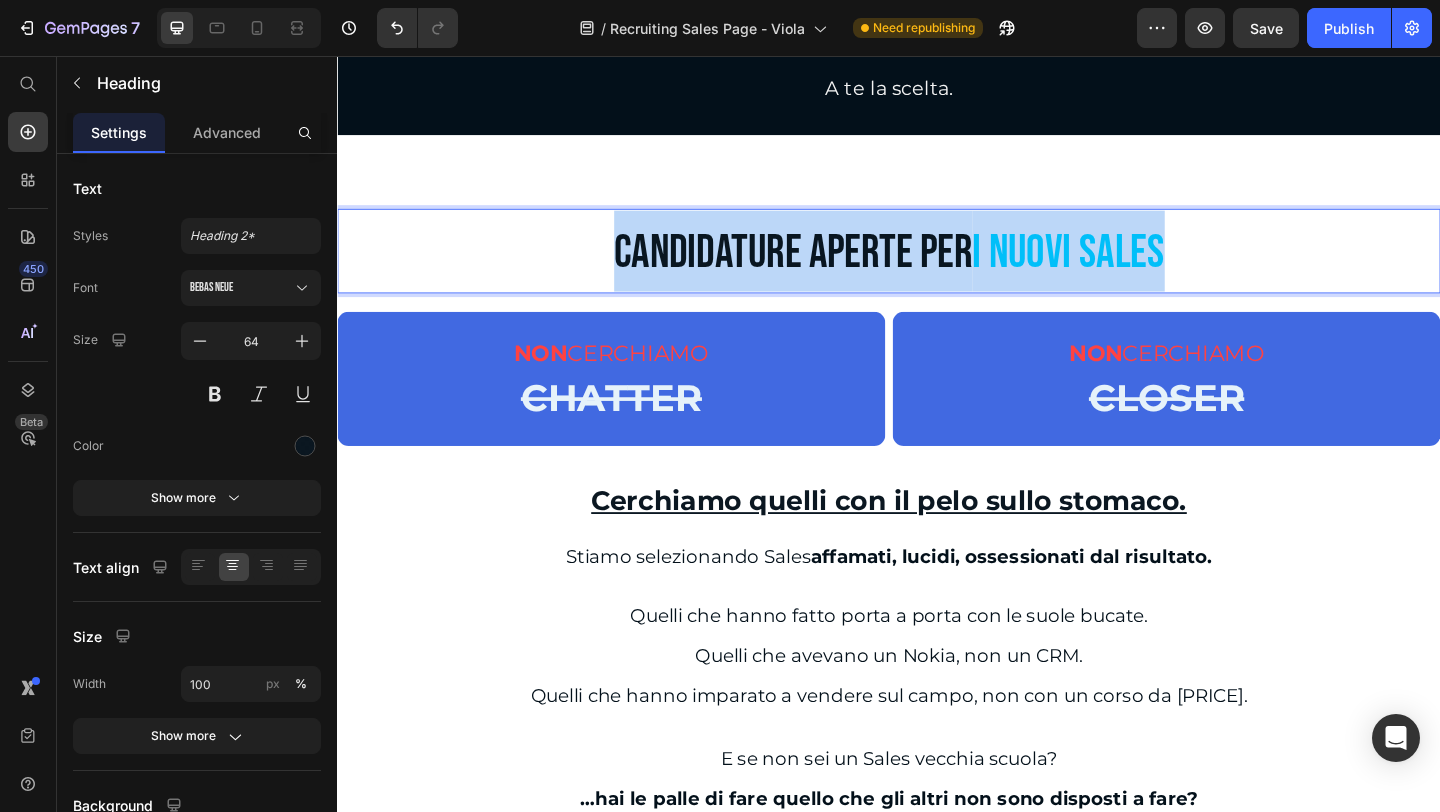 click on "I NUOVI SALES" at bounding box center [1132, 270] 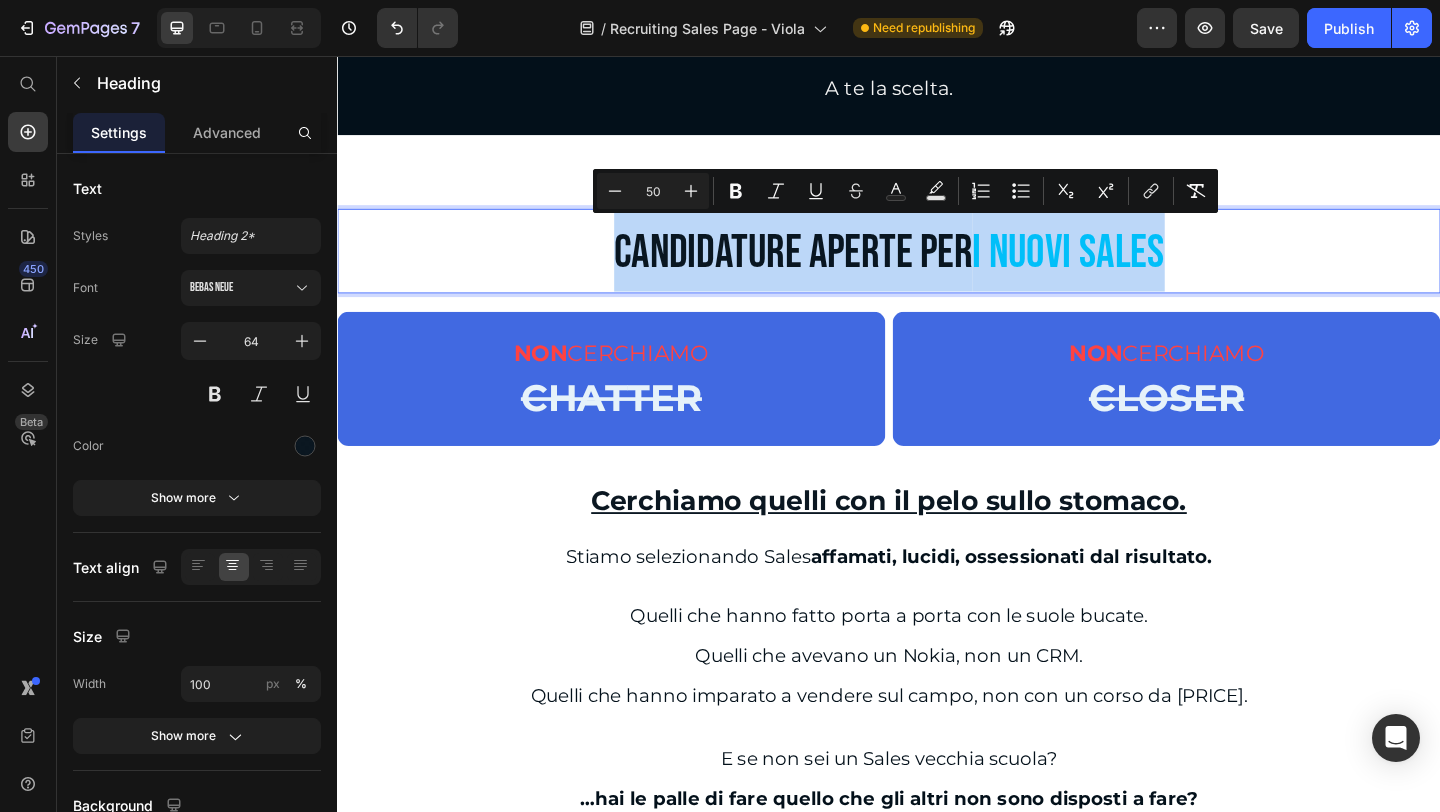 click on "I NUOVI SALES" at bounding box center [1132, 270] 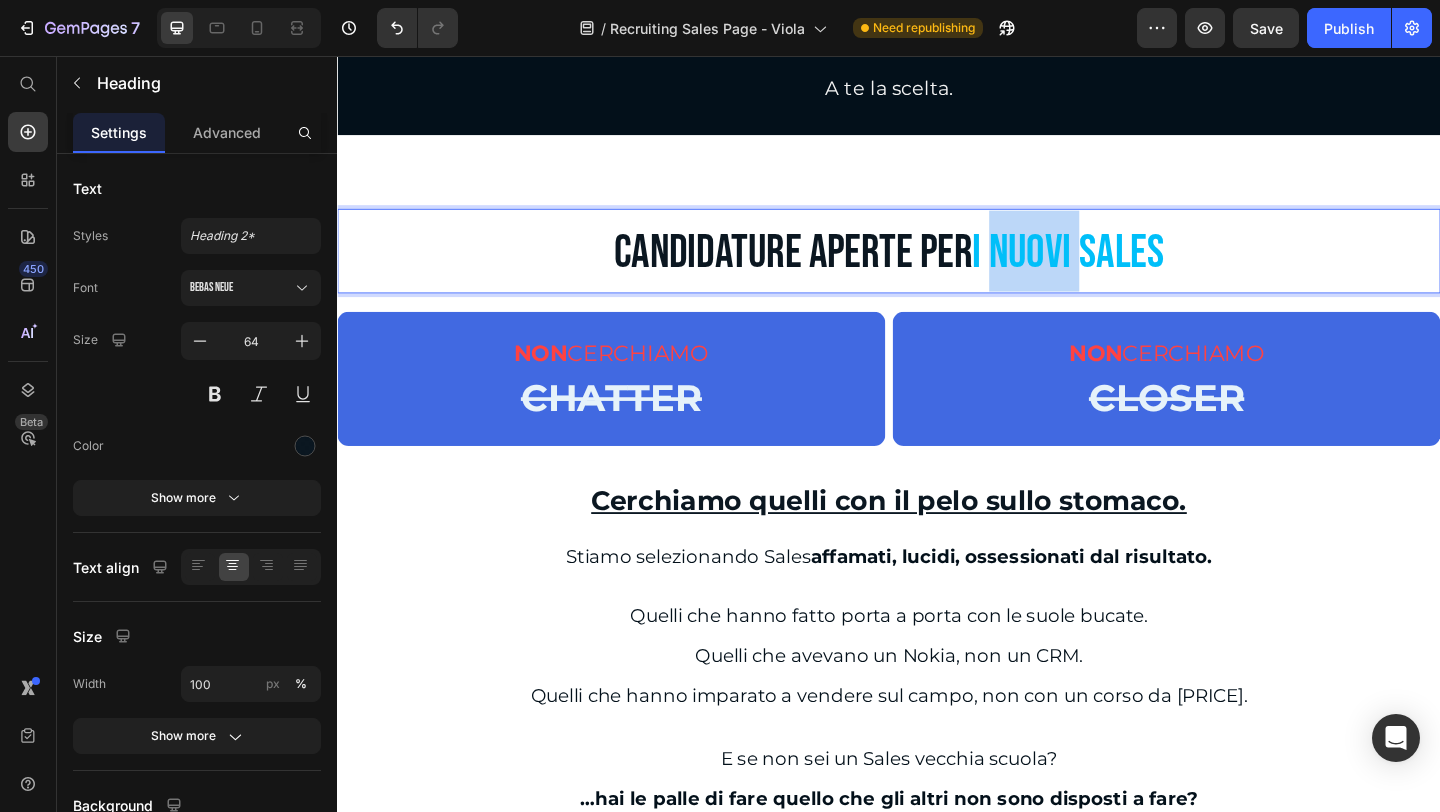 click on "I NUOVI SALES" at bounding box center [1132, 270] 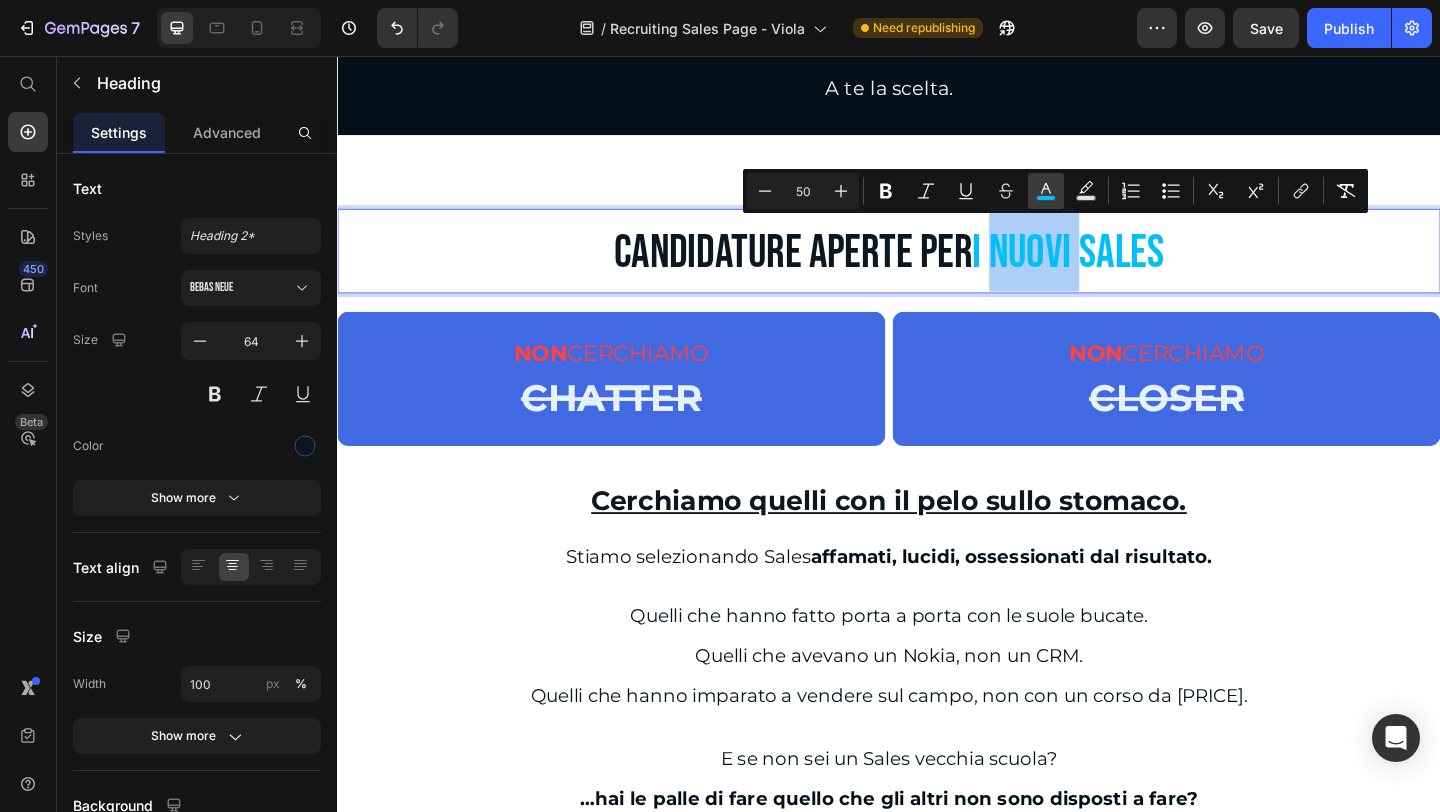 click 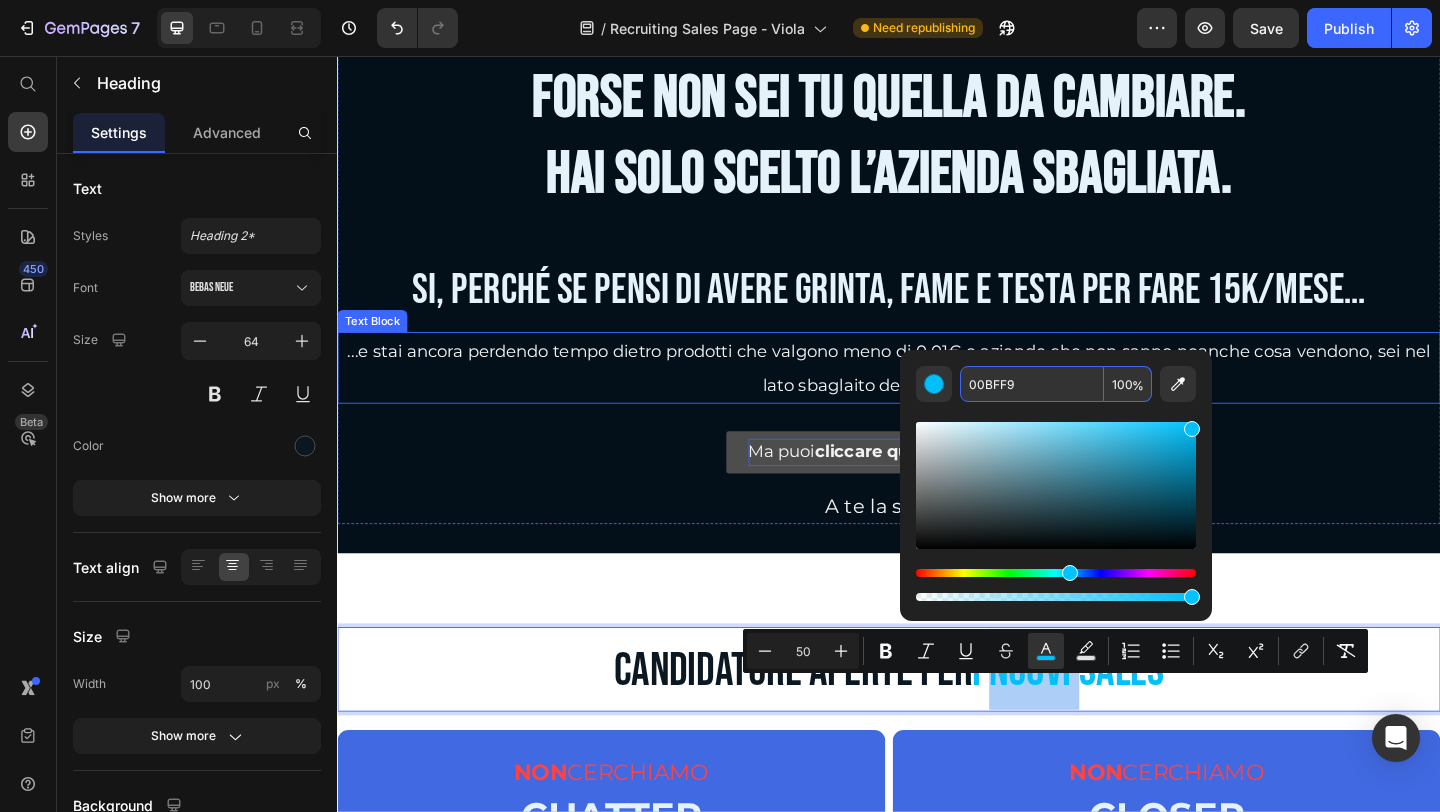 scroll, scrollTop: 100, scrollLeft: 0, axis: vertical 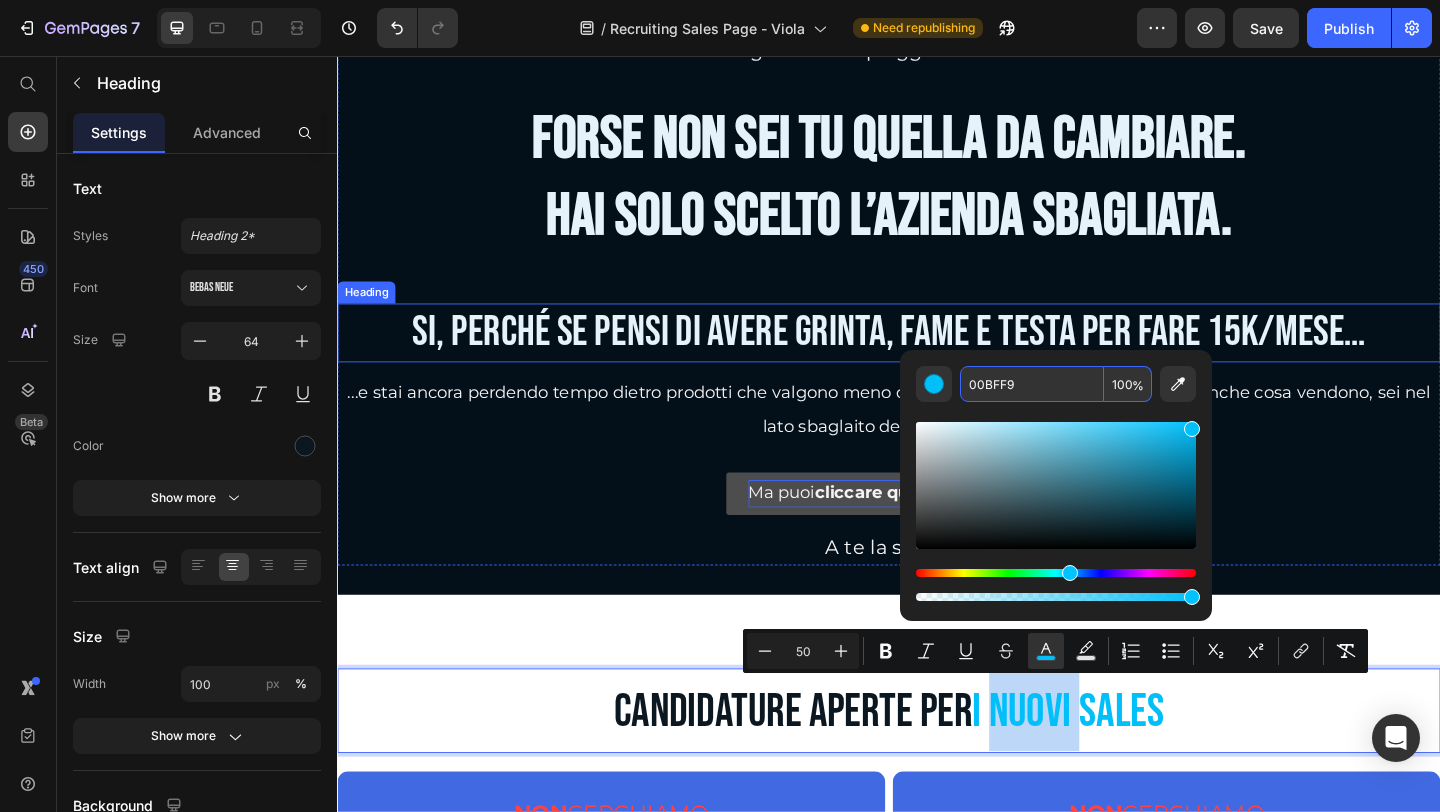 click on "Si, perché se pensi di avere grinta, fame e testa per fare 15k/mese…" at bounding box center (937, 357) 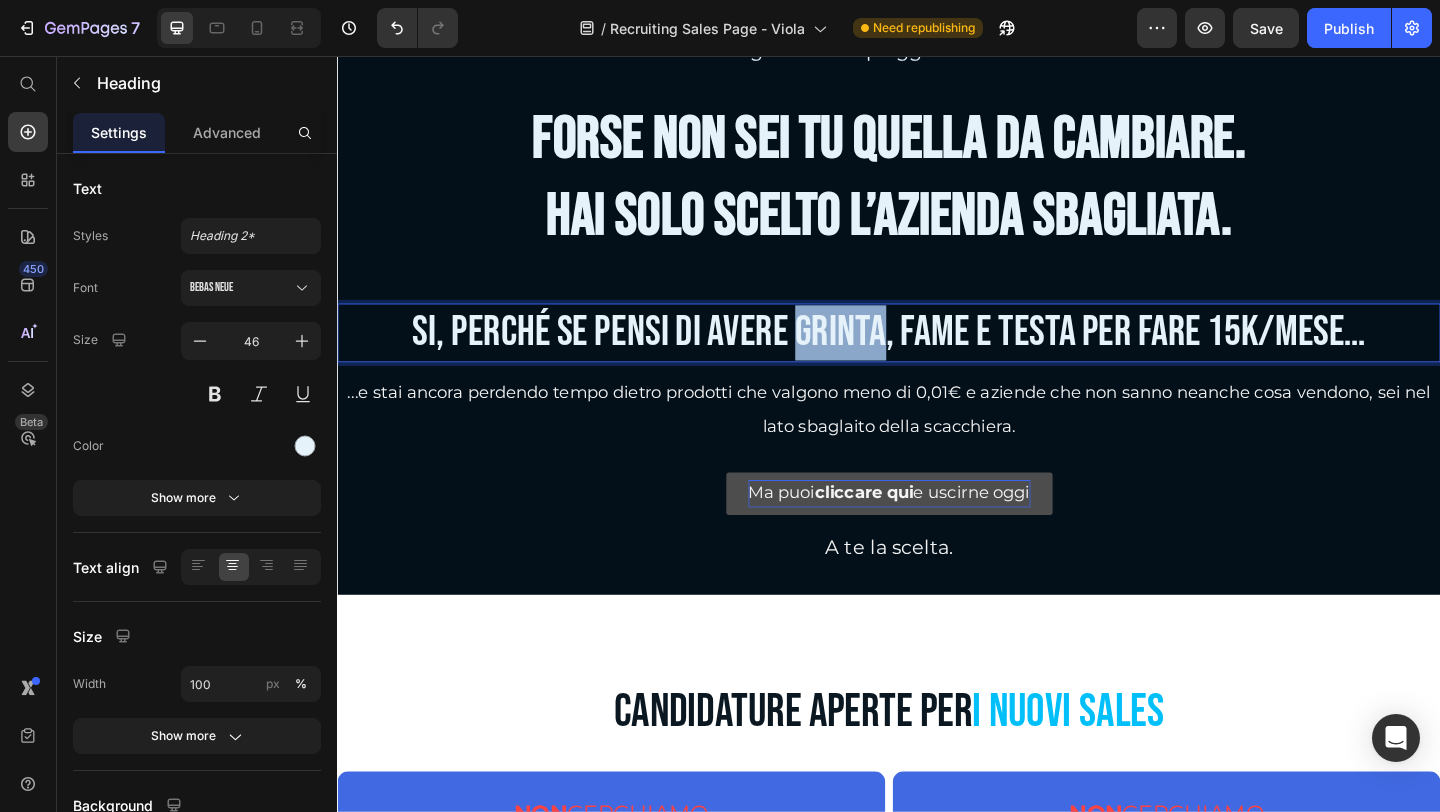 click on "Si, perché se pensi di avere grinta, fame e testa per fare 15k/mese…" at bounding box center [937, 357] 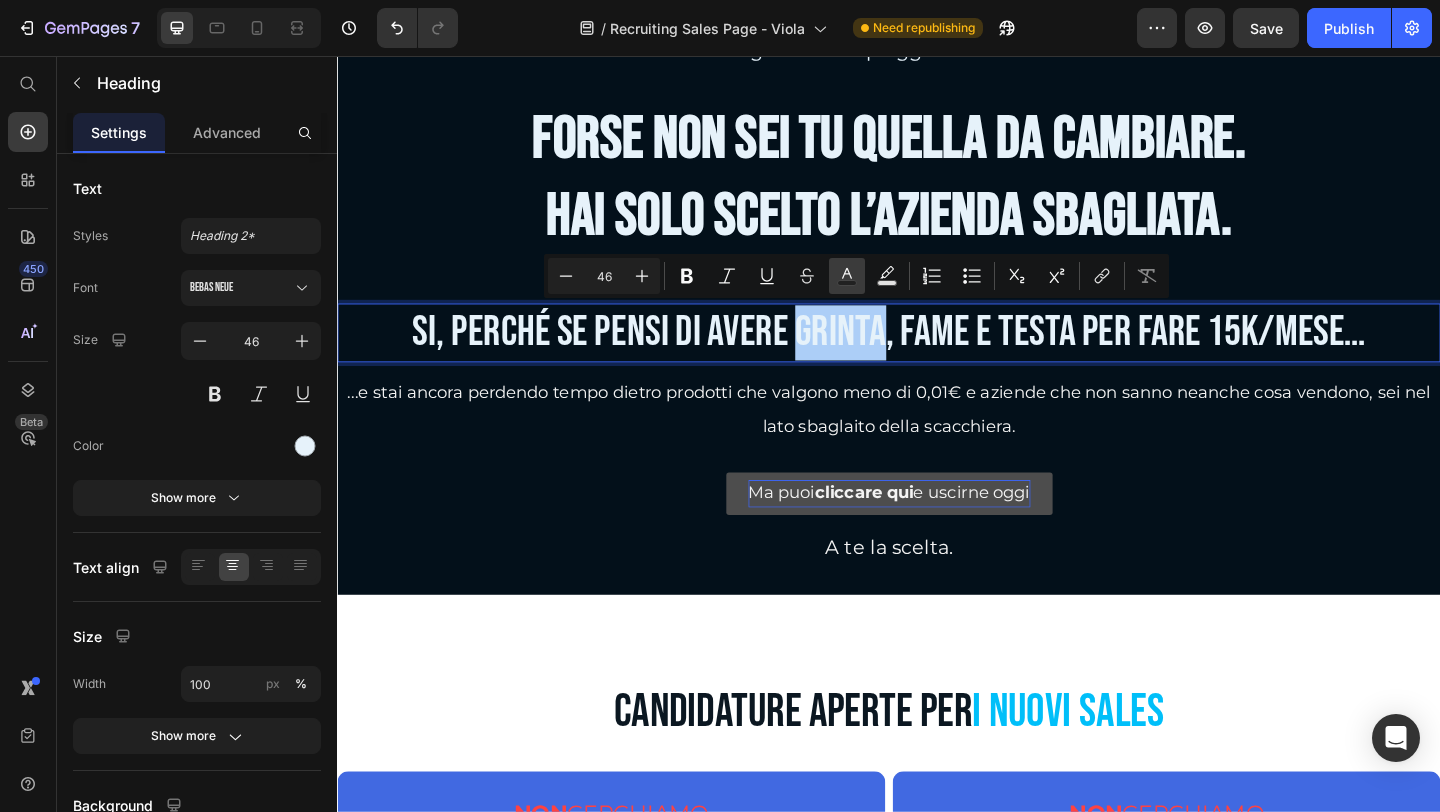 click on "Text Color" at bounding box center [847, 276] 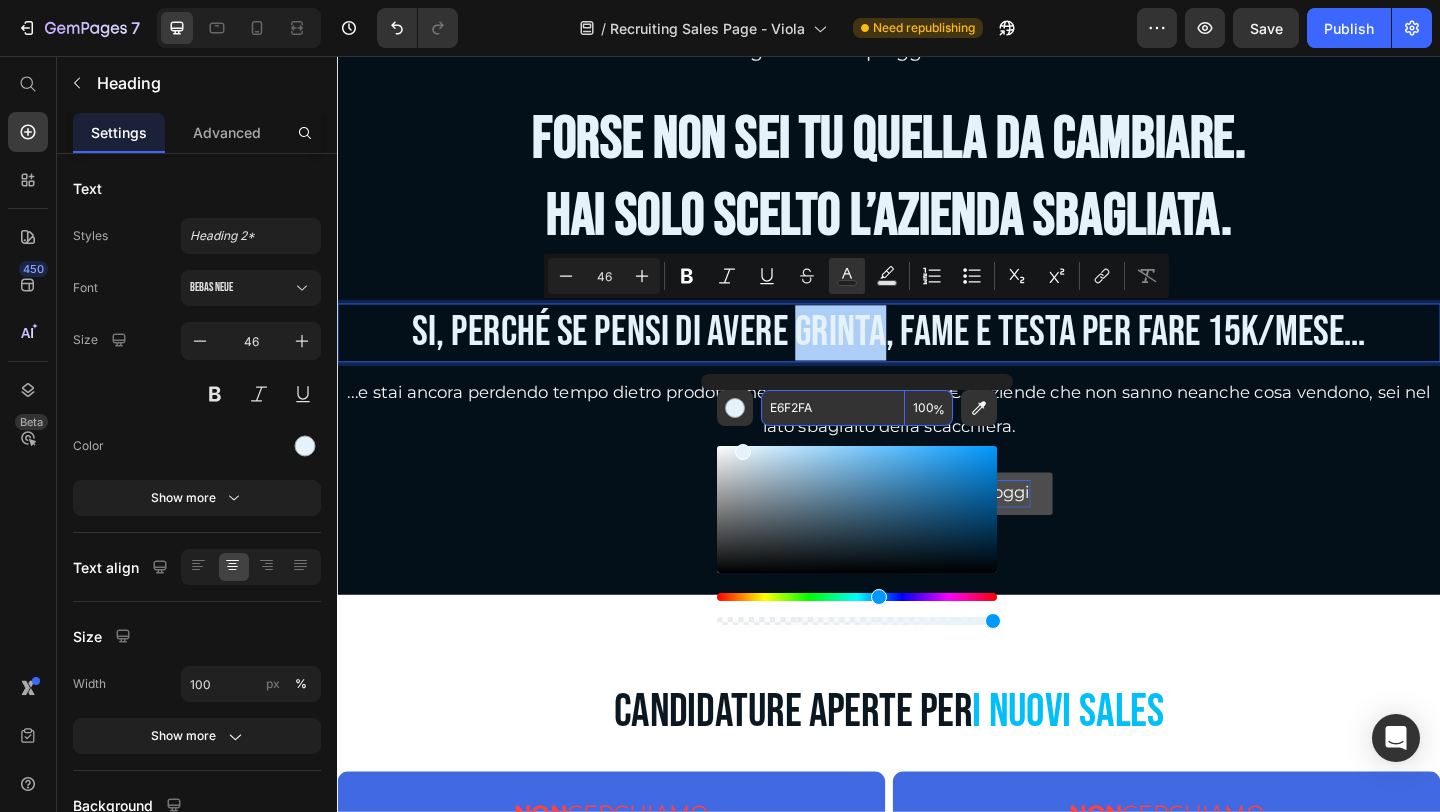 click on "E6F2FA" at bounding box center (833, 408) 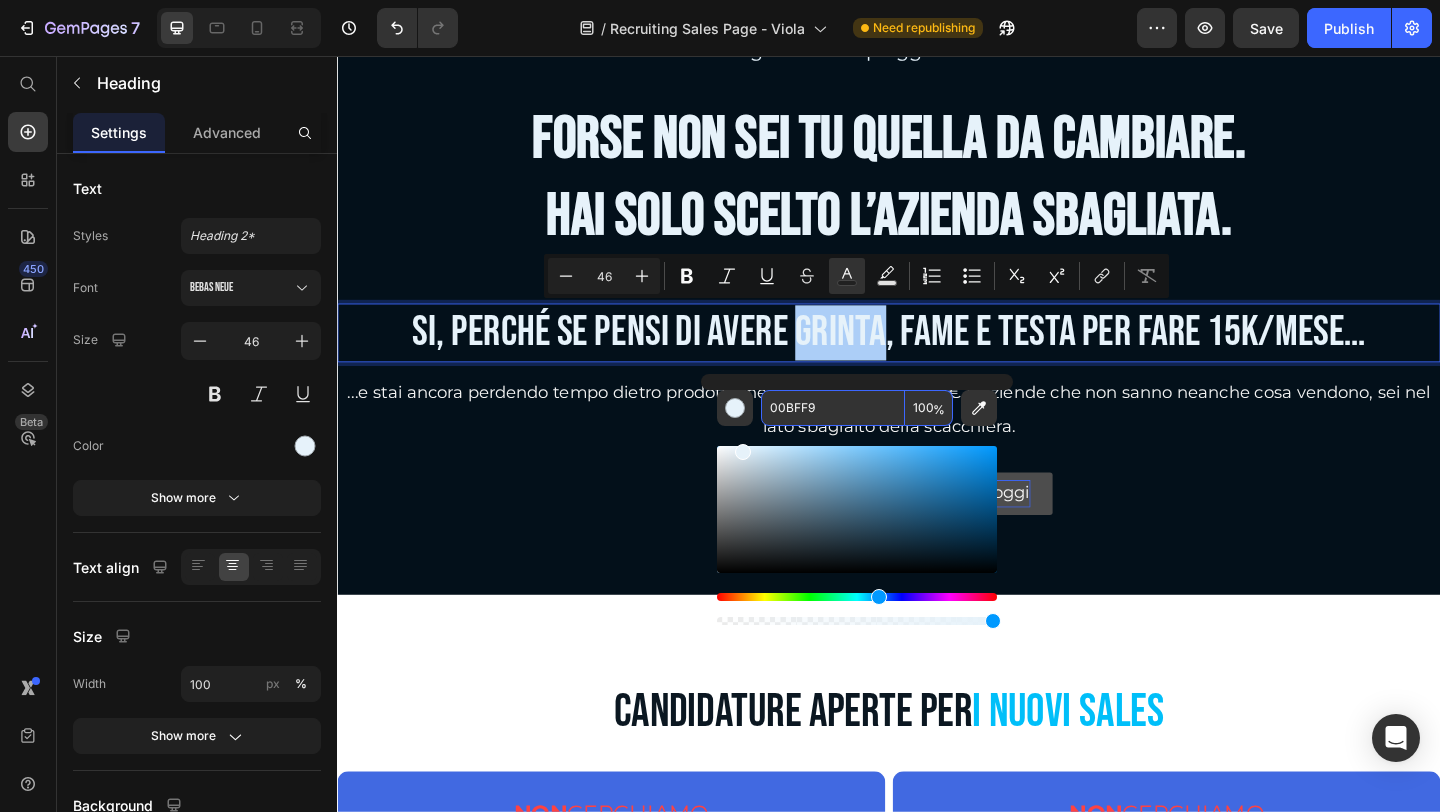 type on "00BFF9" 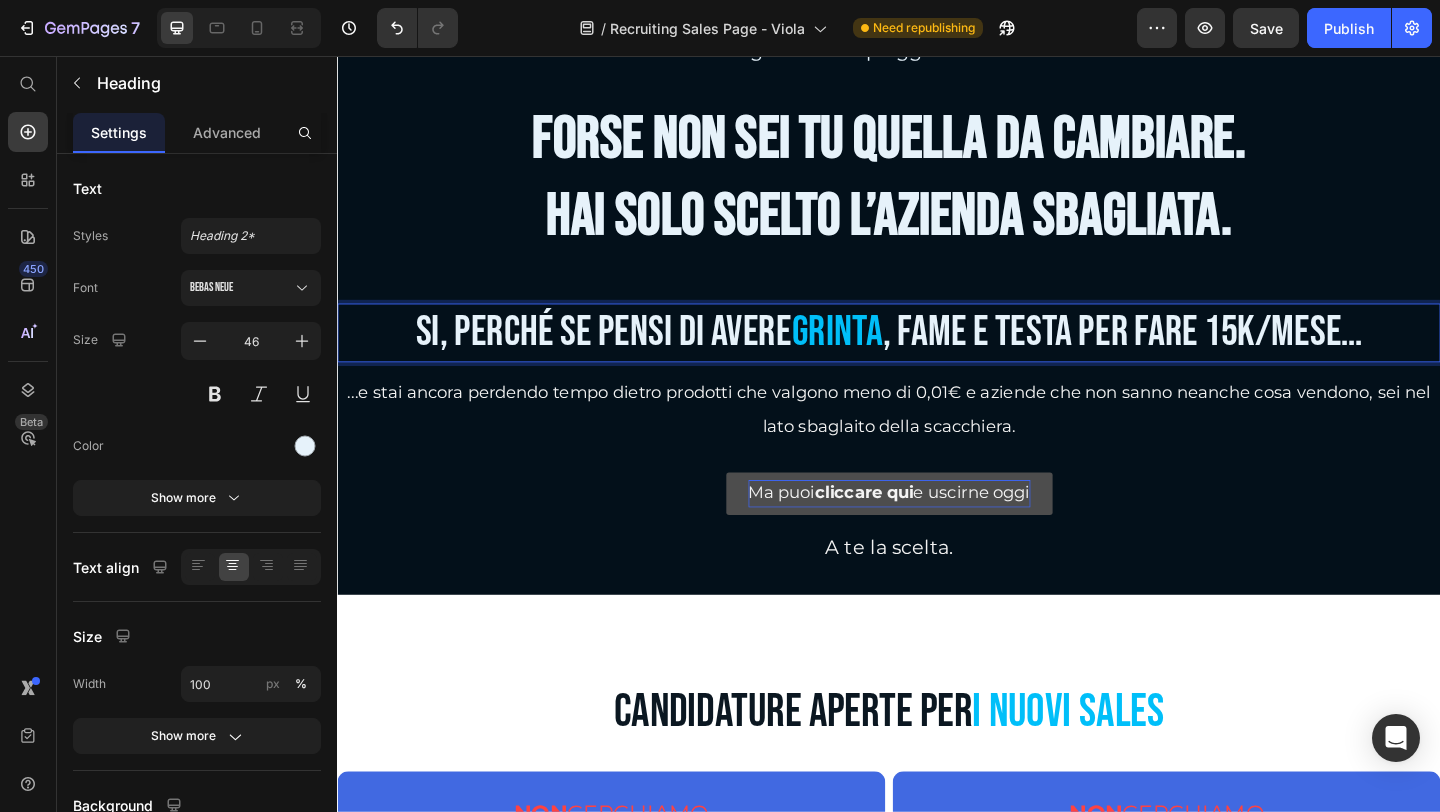 click on "Si, perché se pensi di avere  grinta , fame e testa per fare 15k/mese…" at bounding box center [937, 357] 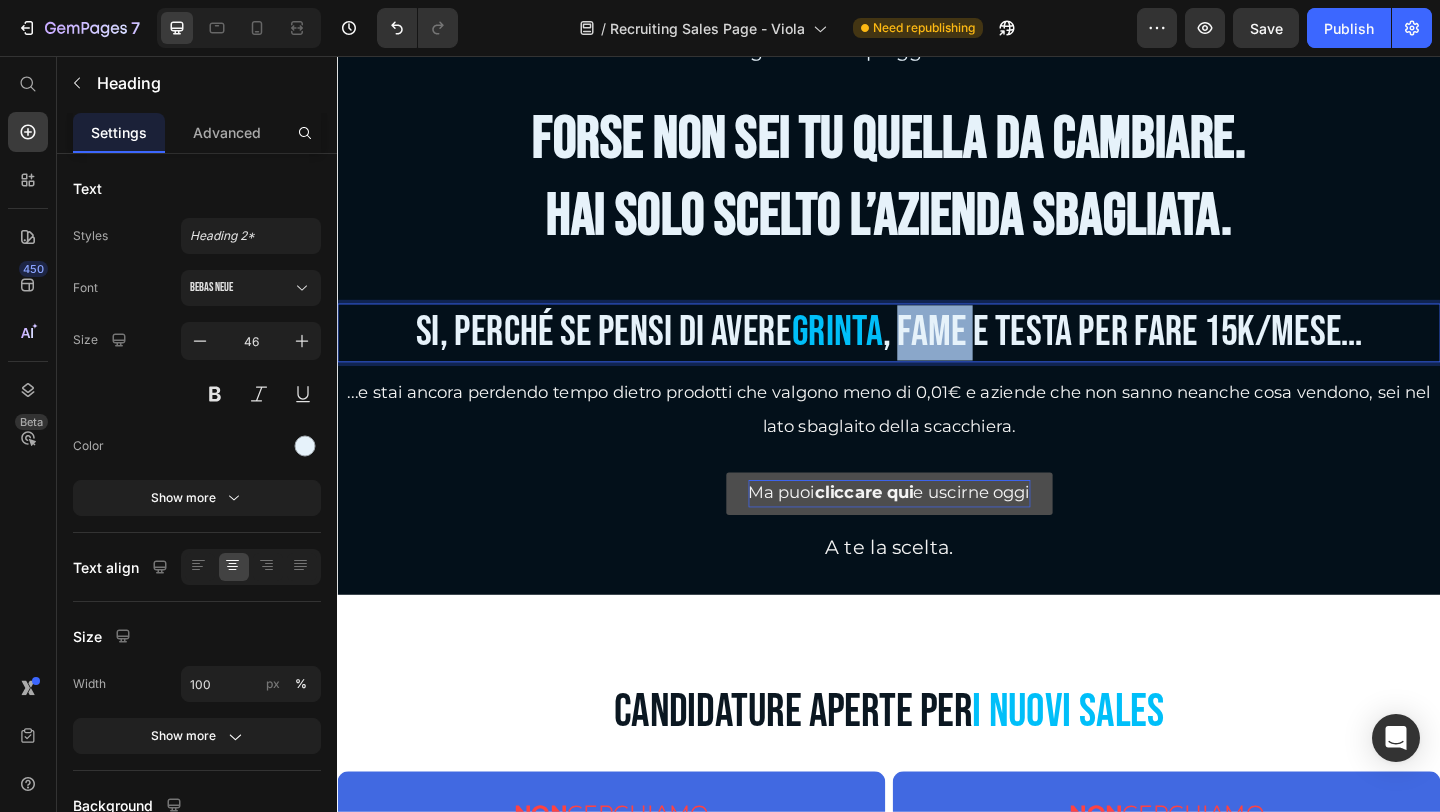 click on "Si, perché se pensi di avere  grinta , fame e testa per fare 15k/mese…" at bounding box center [937, 357] 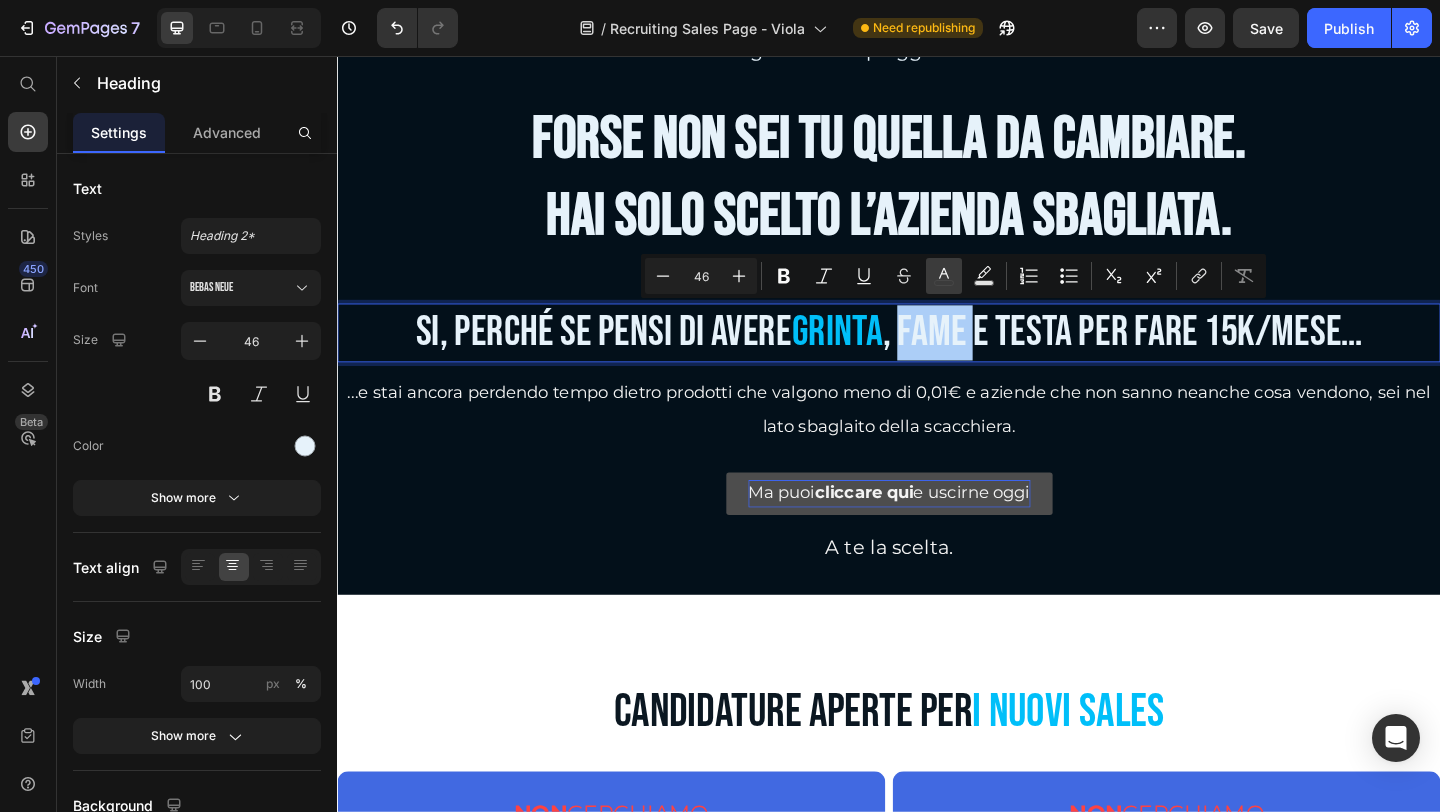 click 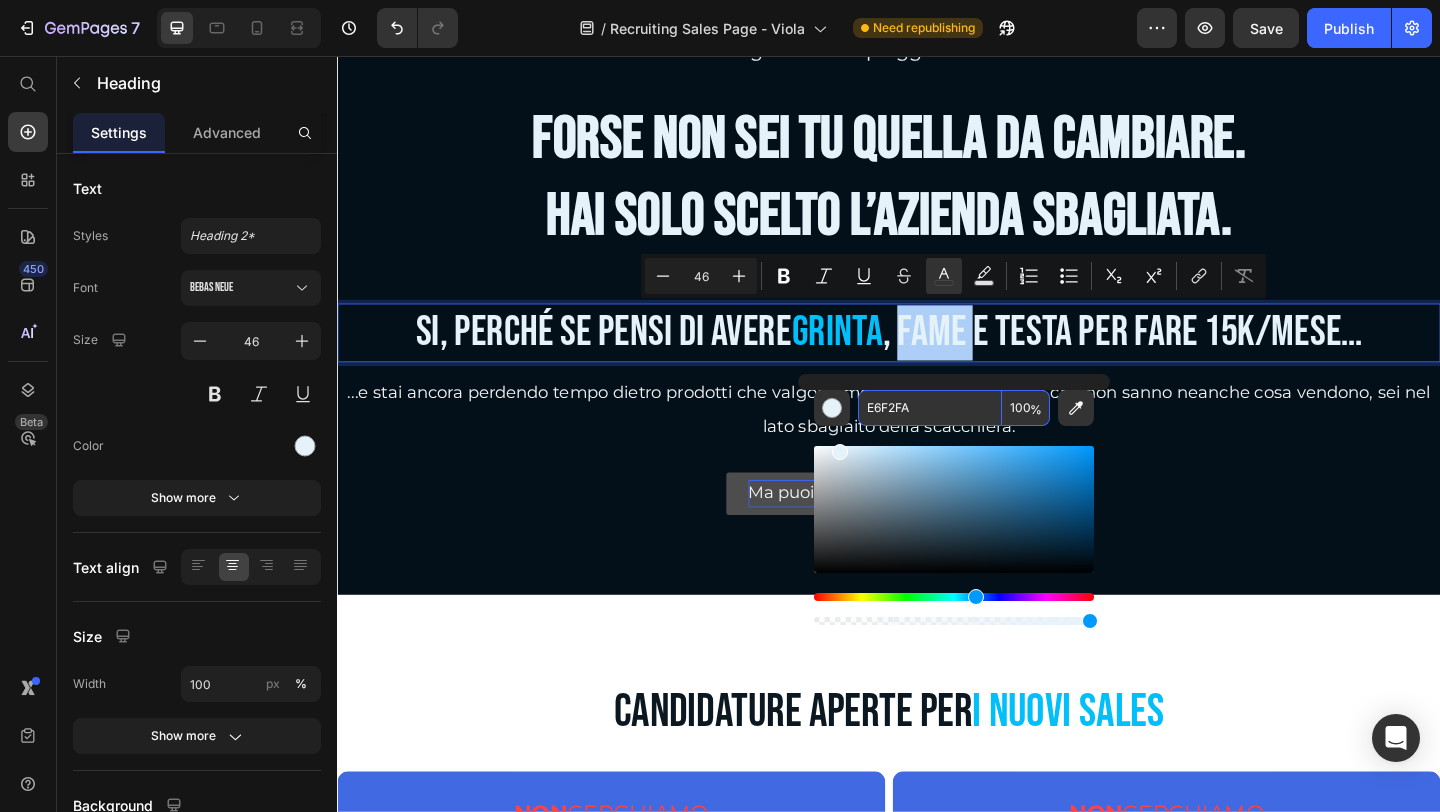 paste on "00BFF9" 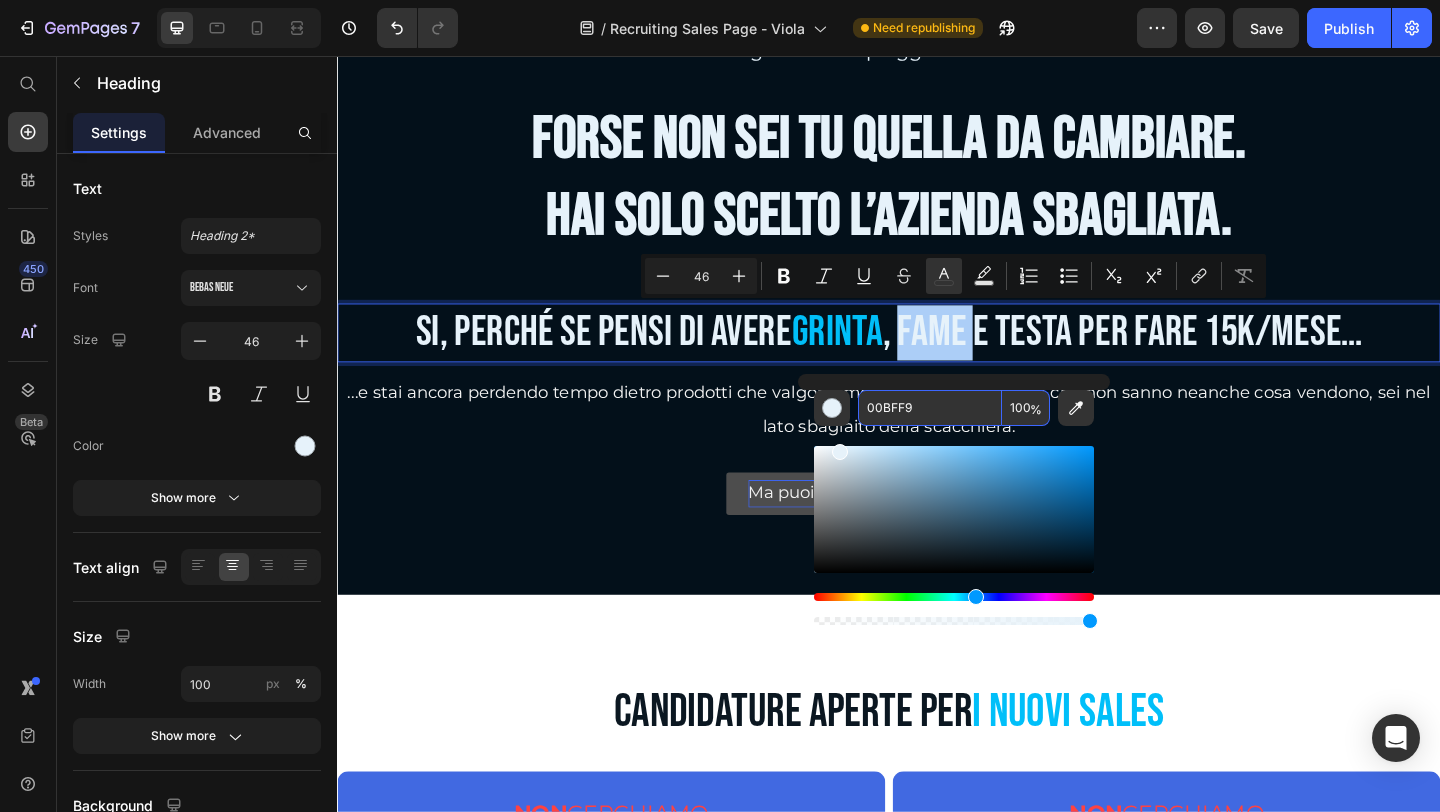 type on "00BFF9" 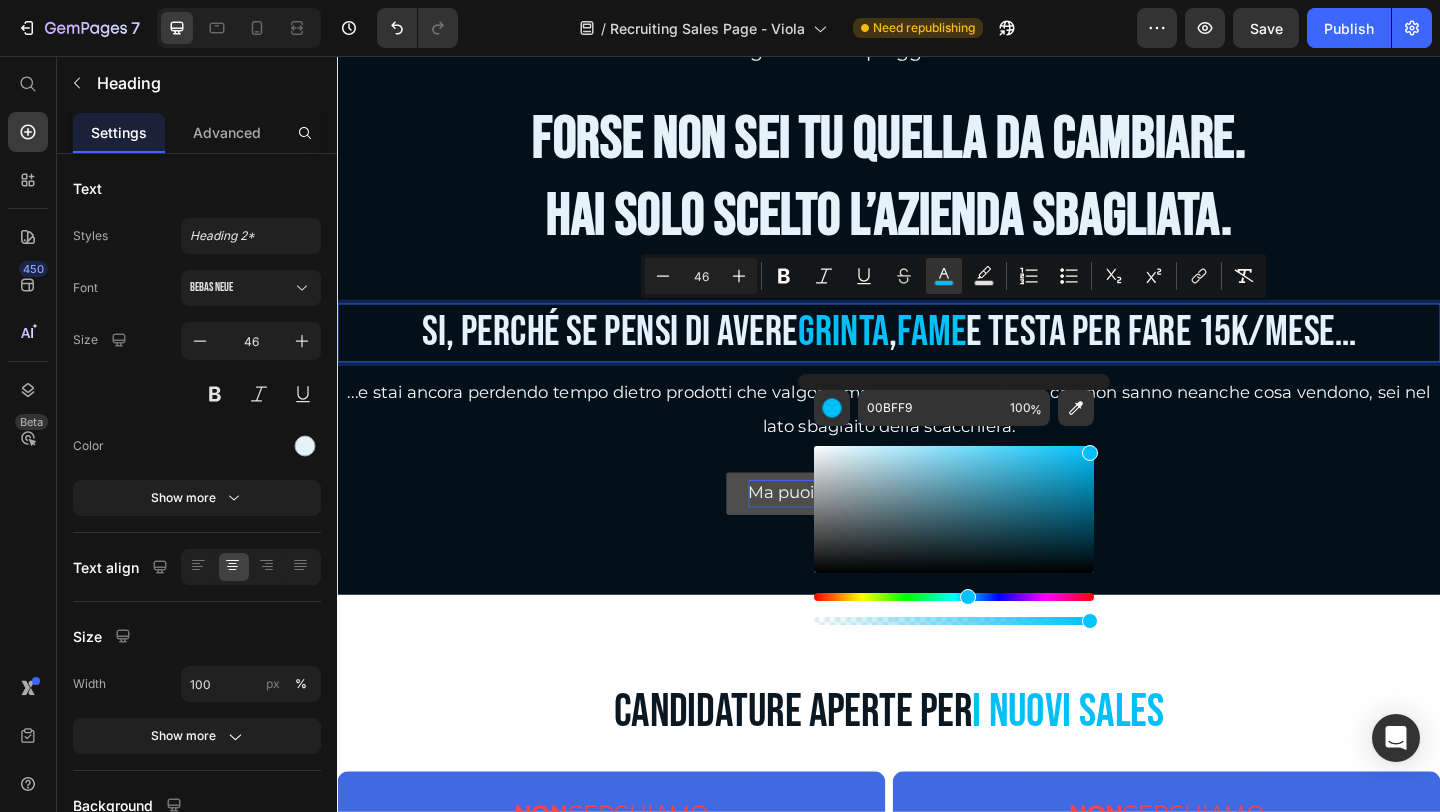 click on "Si, perché se pensi di avere grinta, fame e testa per fare [PRICE]/mese…" at bounding box center [937, 357] 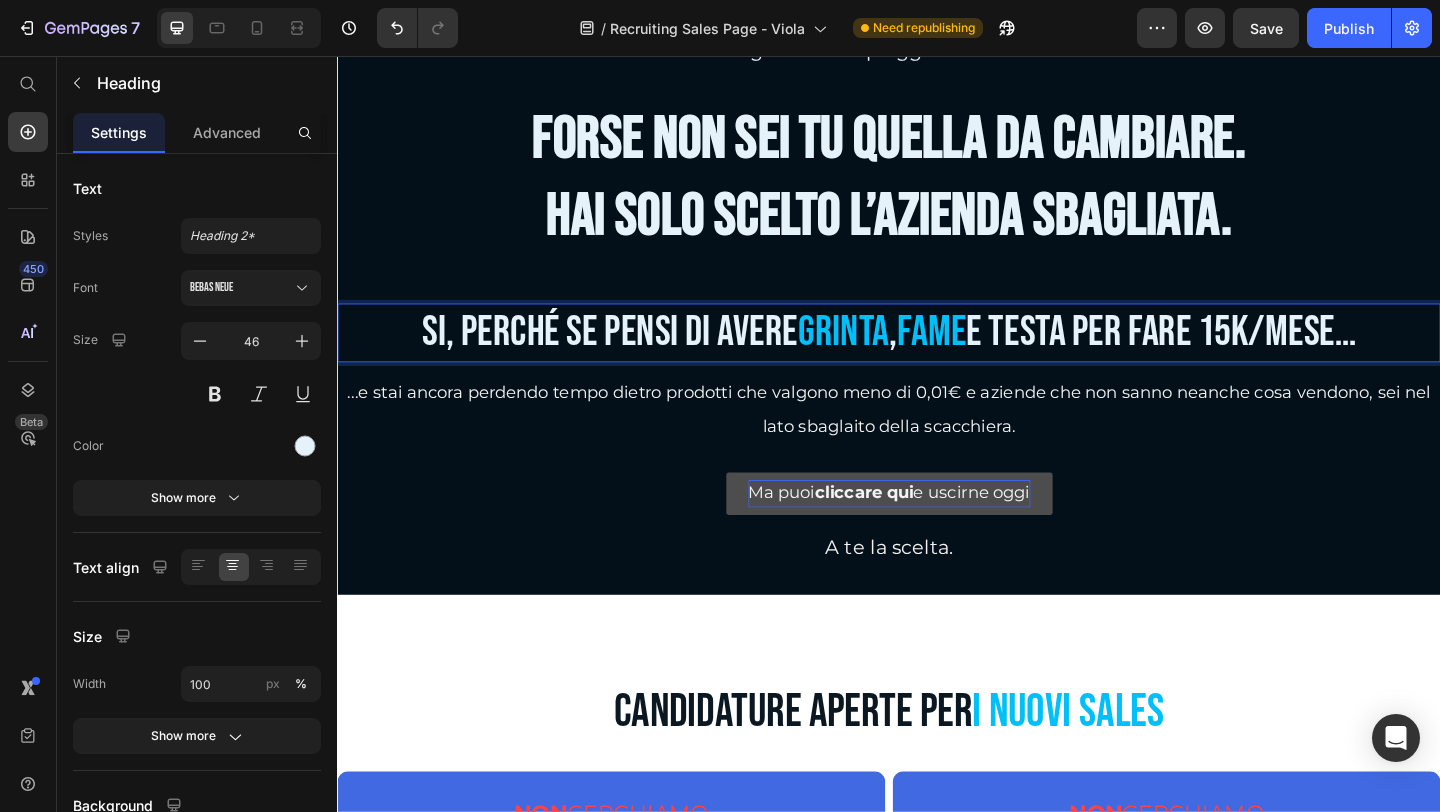 click on "Si, perché se pensi di avere grinta, fame e testa per fare [PRICE]/mese…" at bounding box center (937, 357) 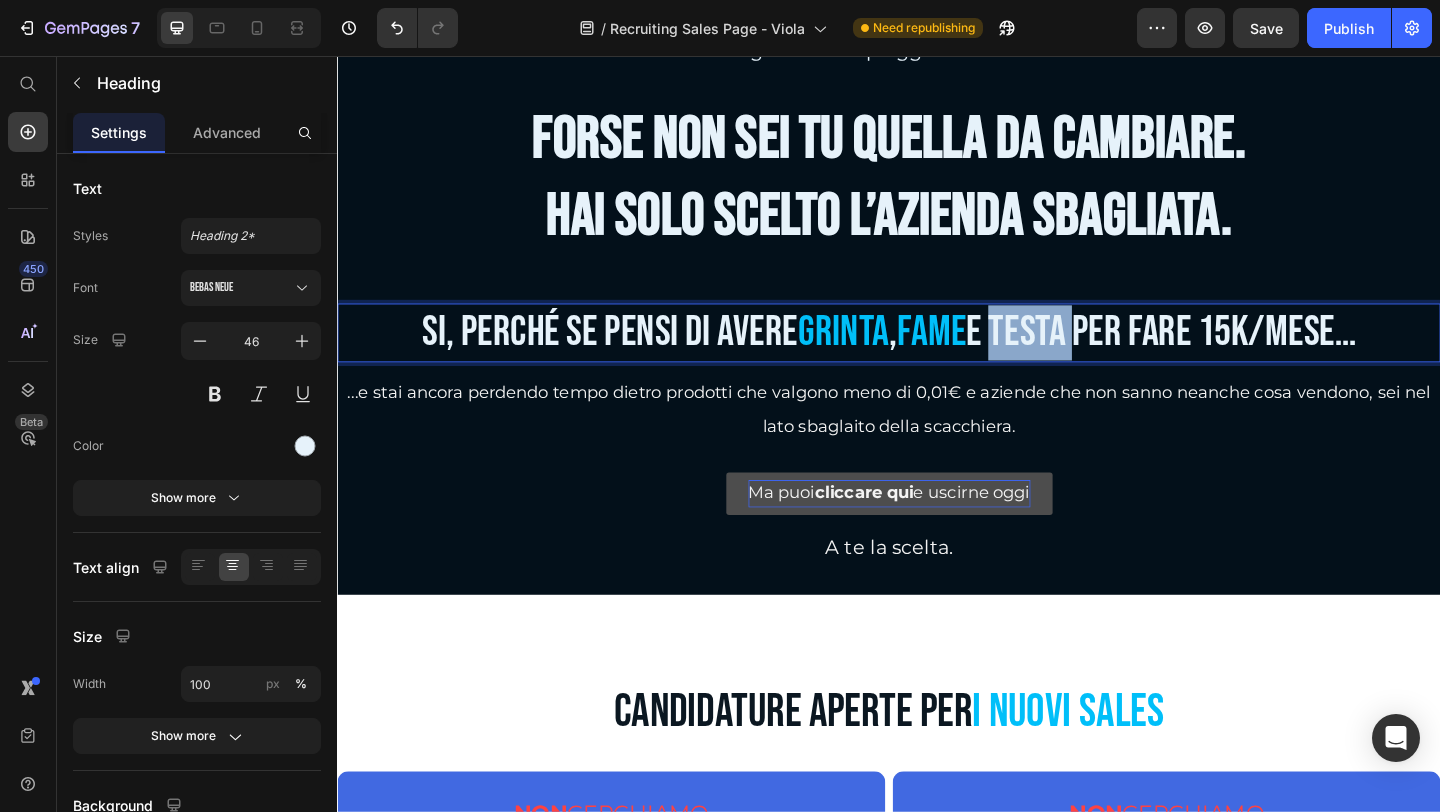 click on "Si, perché se pensi di avere grinta, fame e testa per fare [PRICE]/mese…" at bounding box center [937, 357] 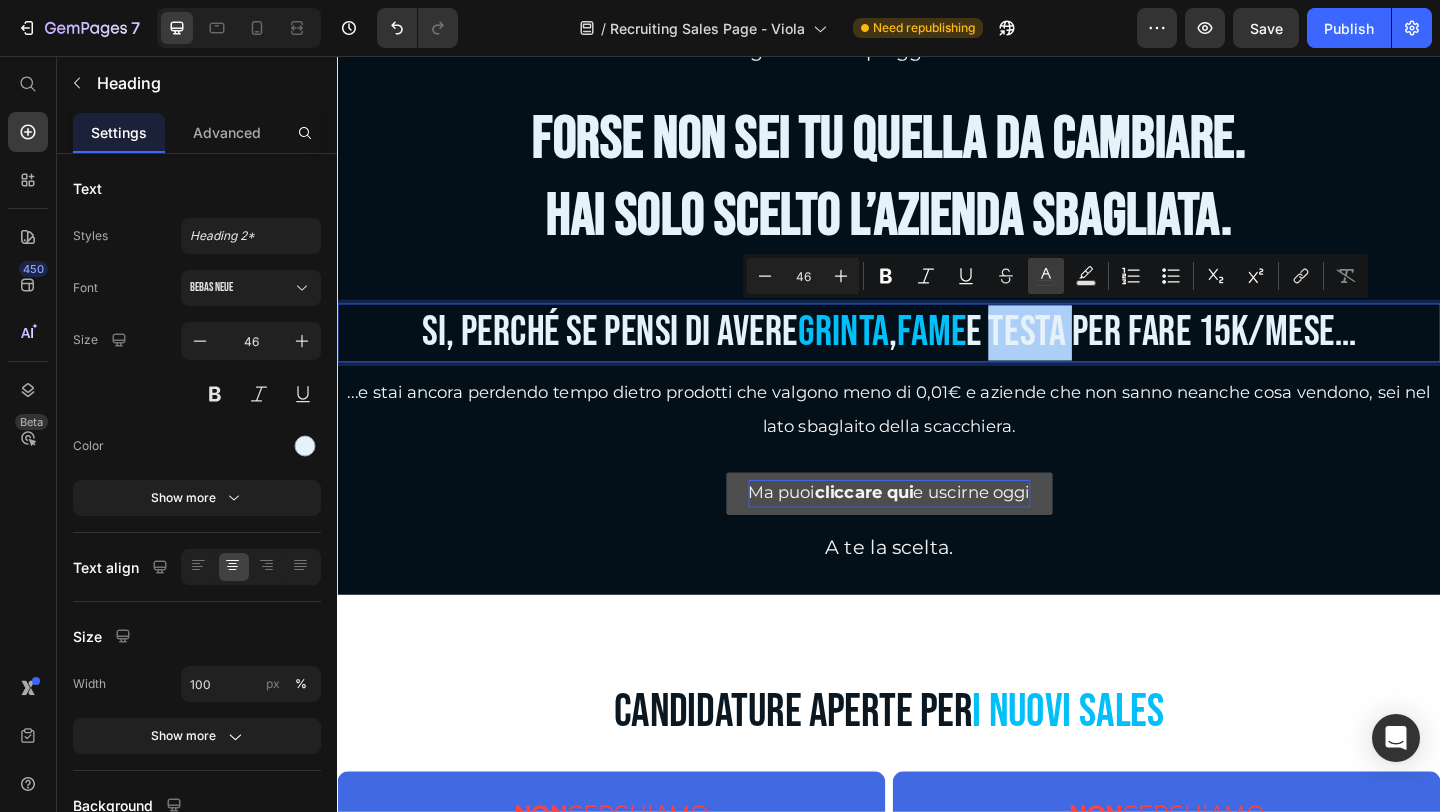 click 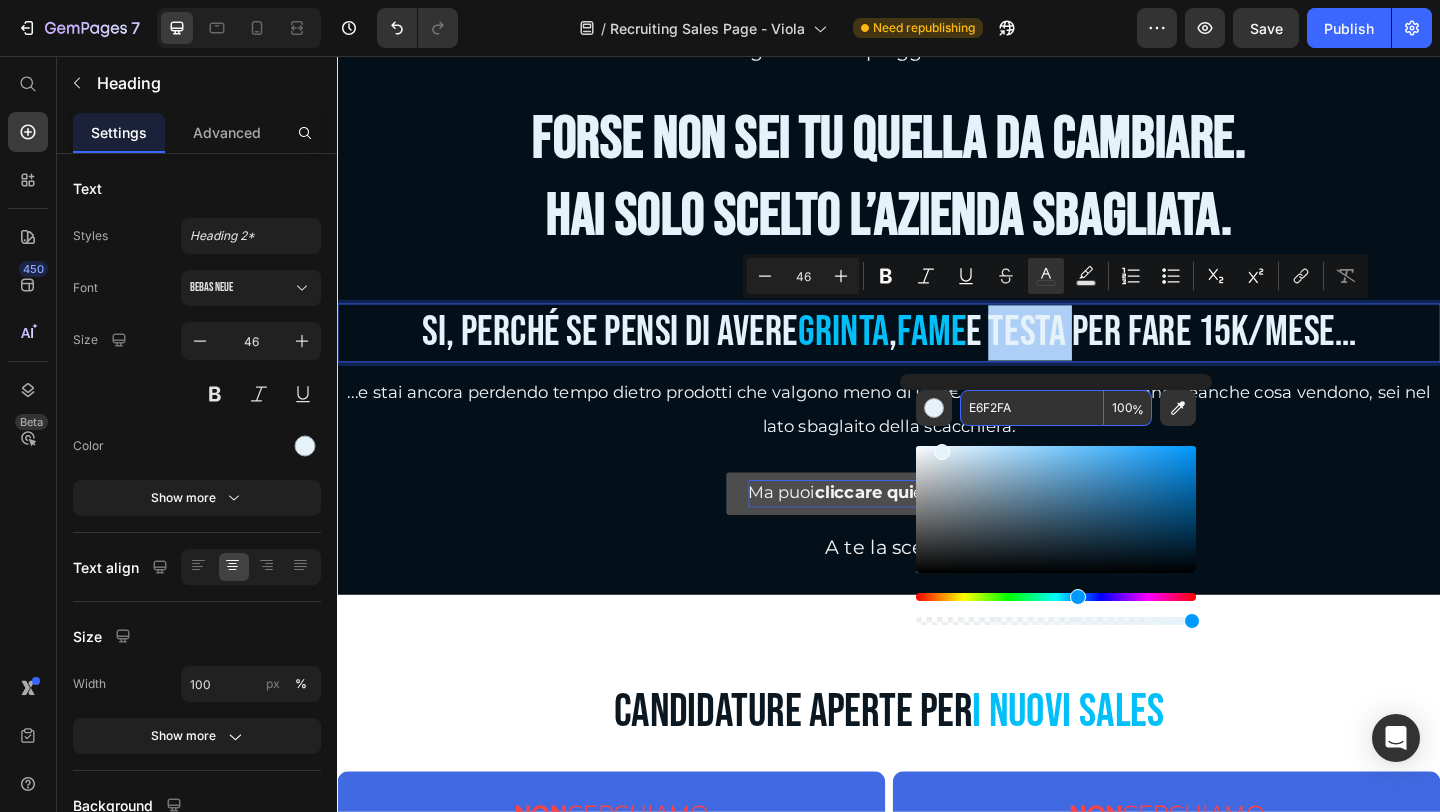 click on "E6F2FA" at bounding box center [1032, 408] 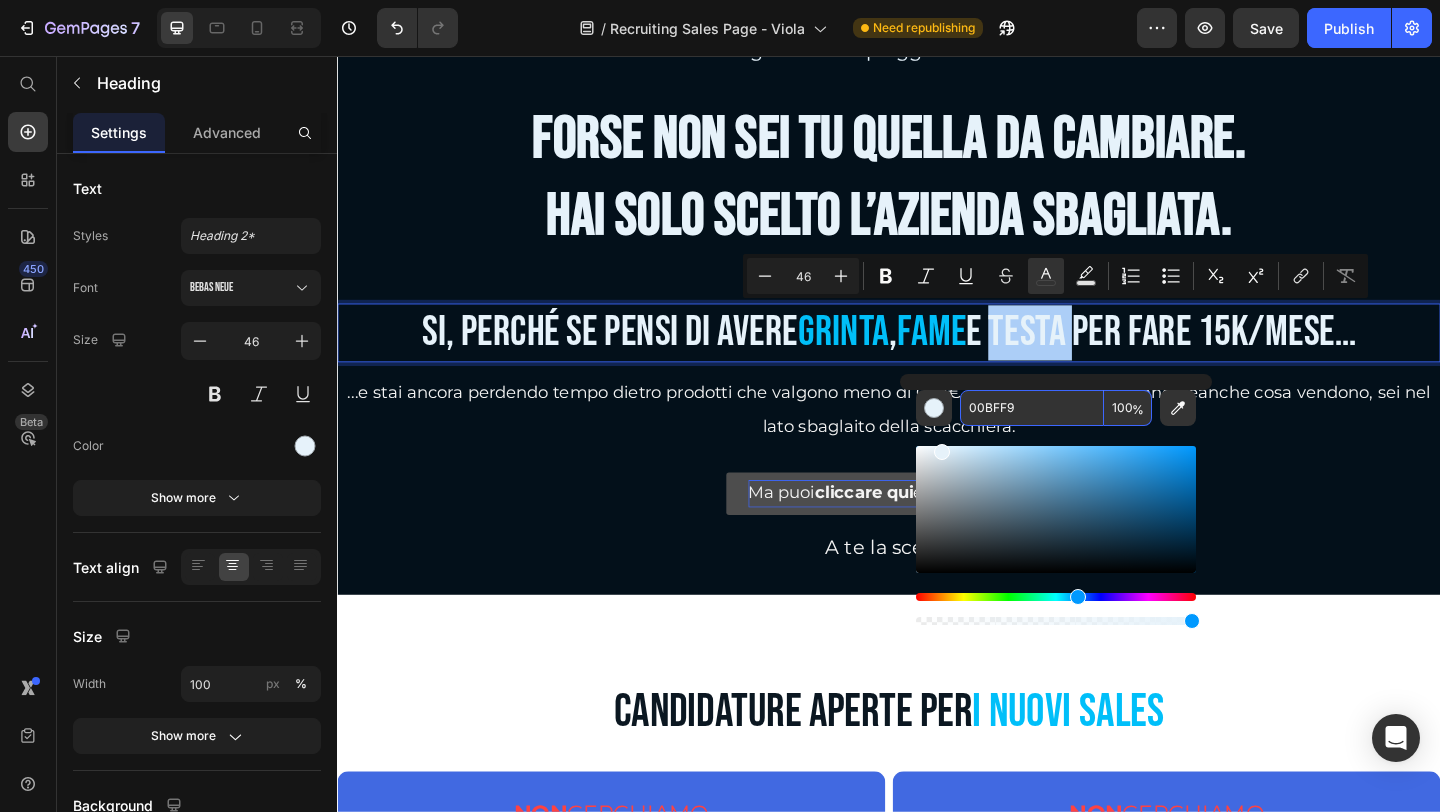 type on "00BFF9" 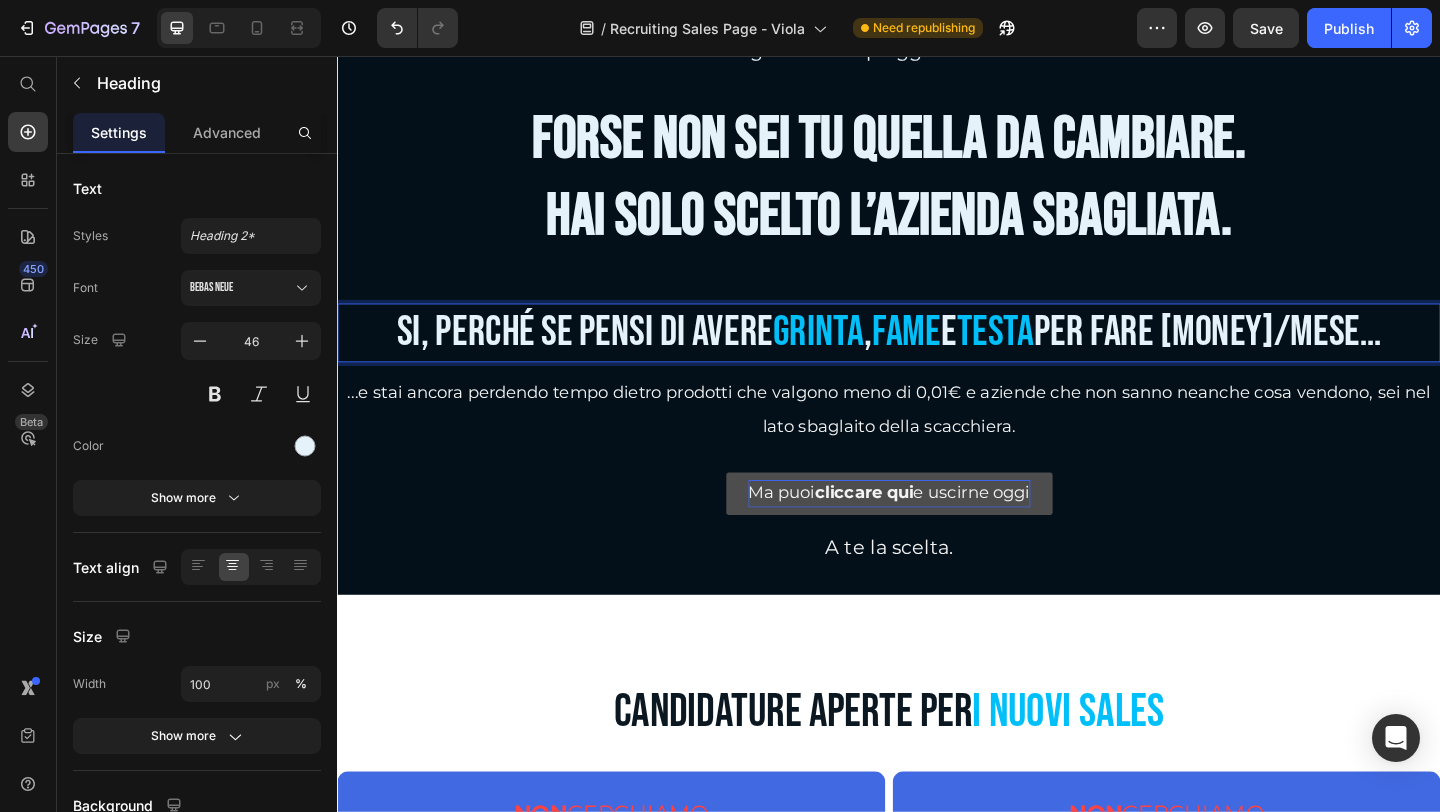 click on "Si, perché se pensi di avere grinta, fame e testa per fare [MONEY]/mese…" at bounding box center [937, 357] 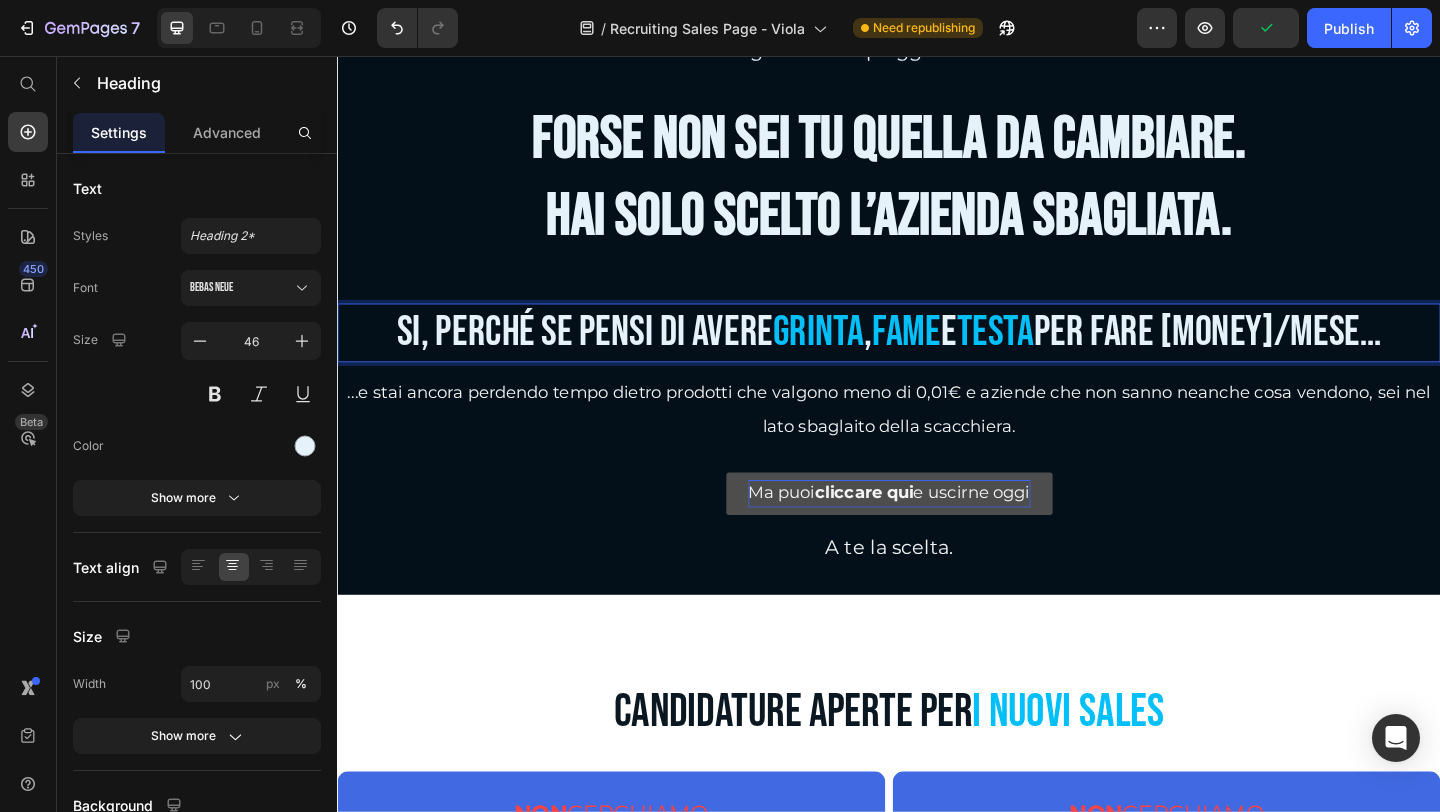 scroll, scrollTop: 0, scrollLeft: 0, axis: both 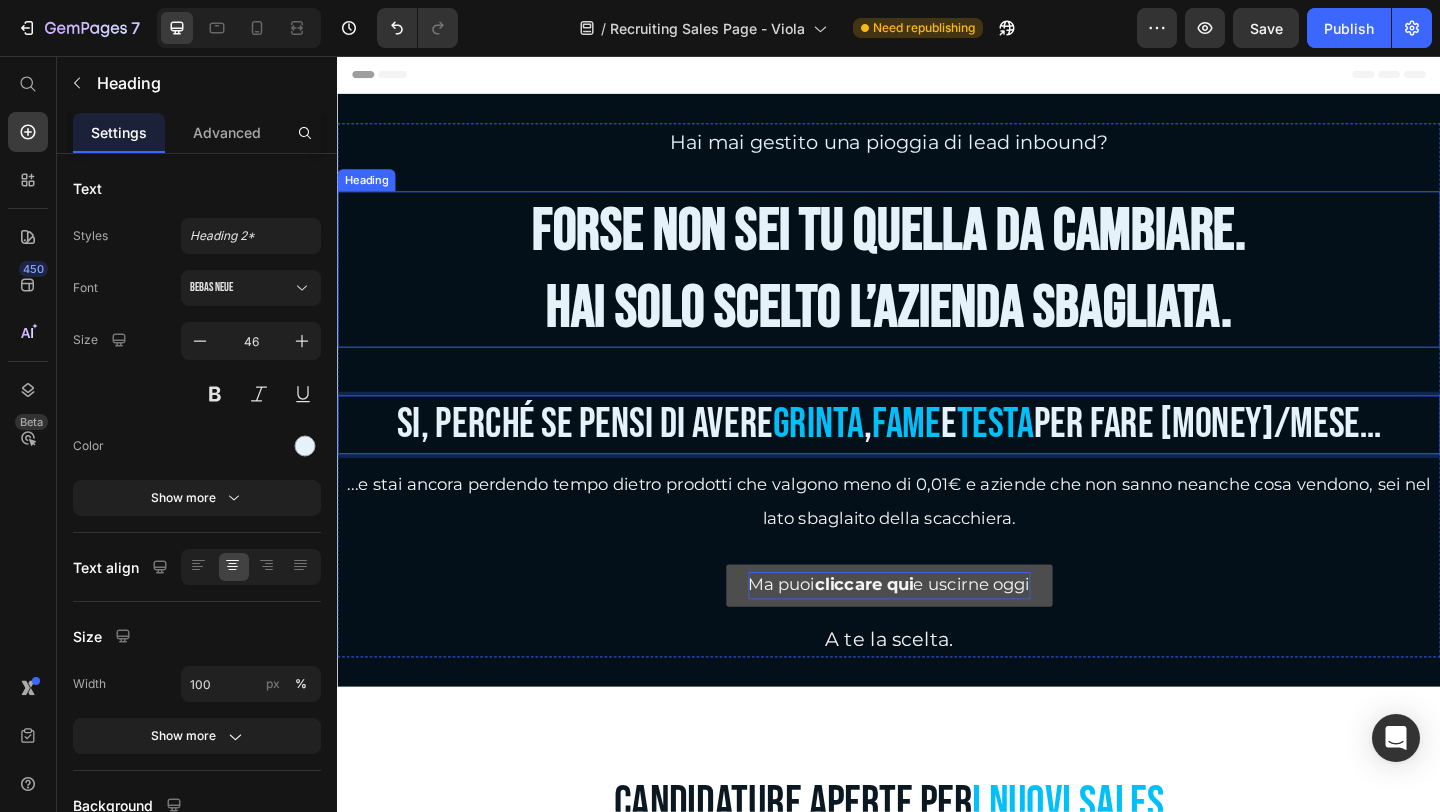 click on "Hai solo scelto l’azienda sbagliata." at bounding box center (937, 329) 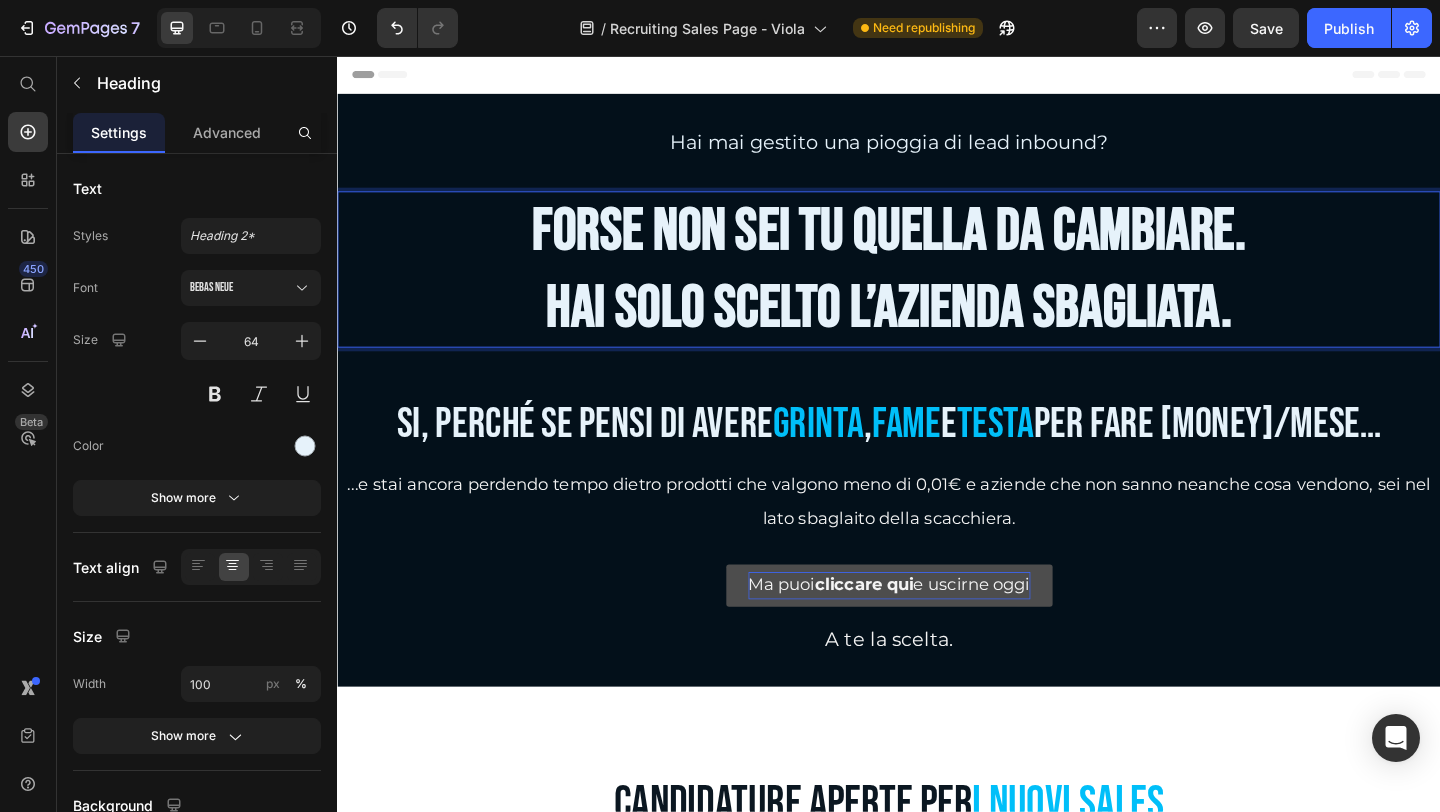 click on "Hai solo scelto l’azienda sbagliata." at bounding box center [937, 329] 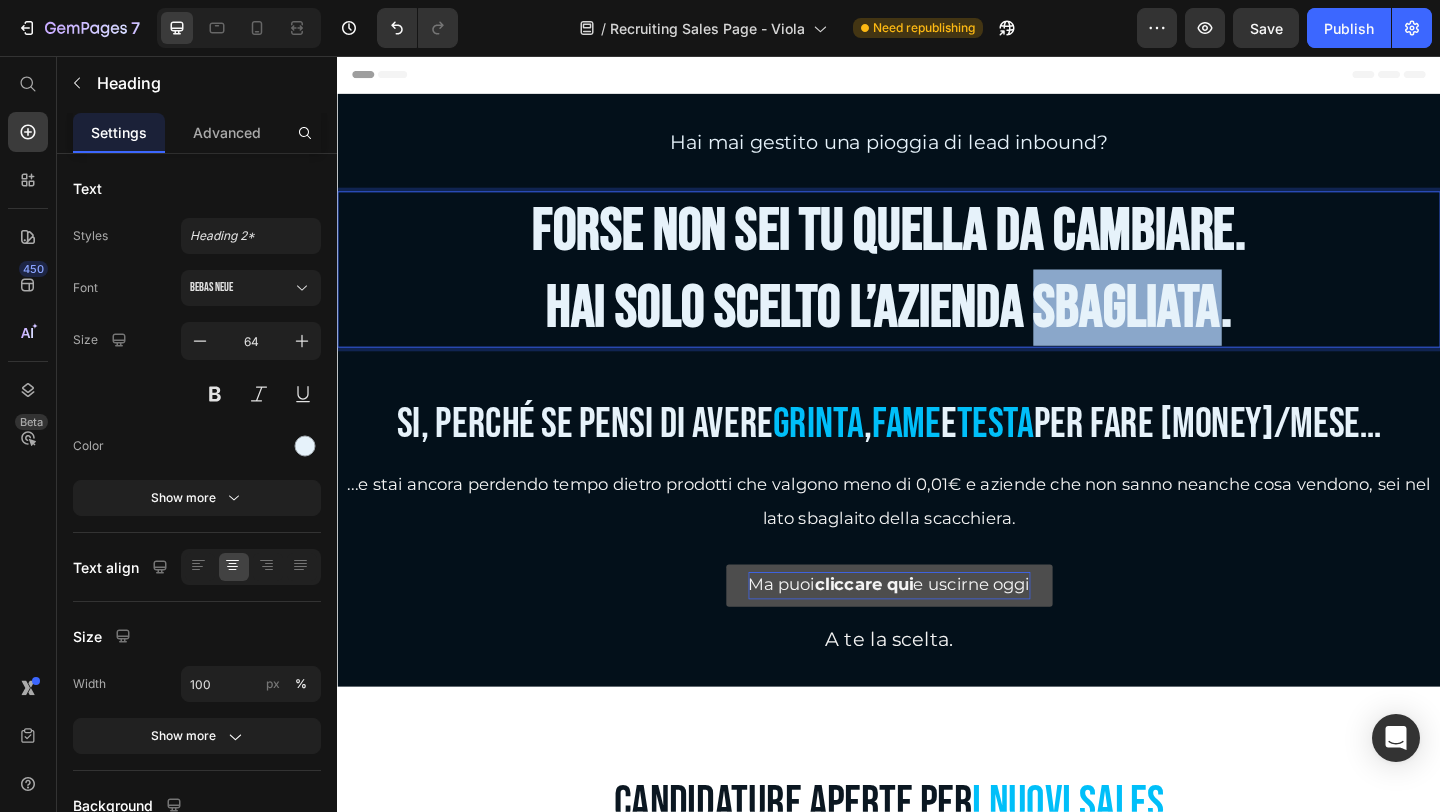 click on "Hai solo scelto l’azienda sbagliata." at bounding box center [937, 329] 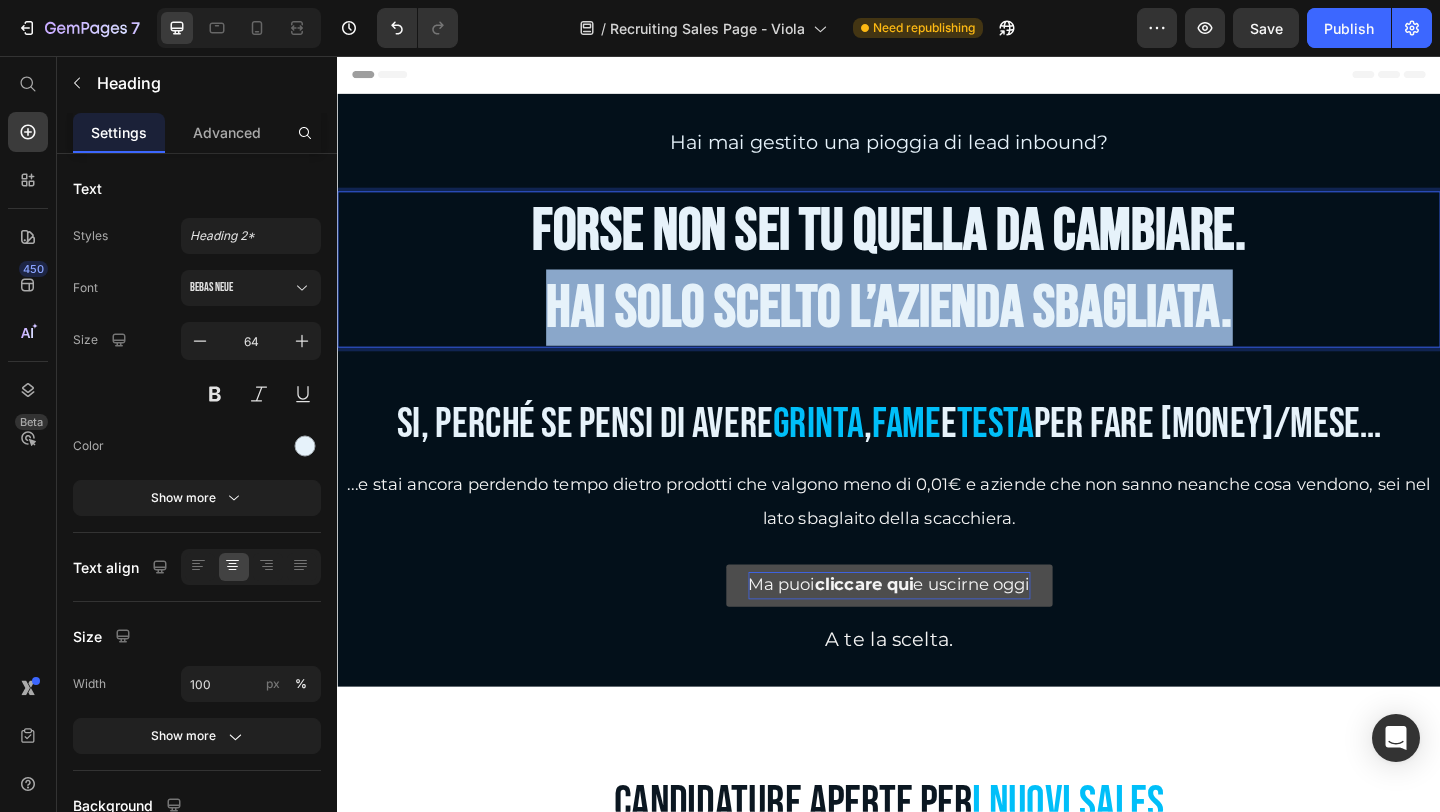 click on "Hai solo scelto l’azienda sbagliata." at bounding box center (937, 329) 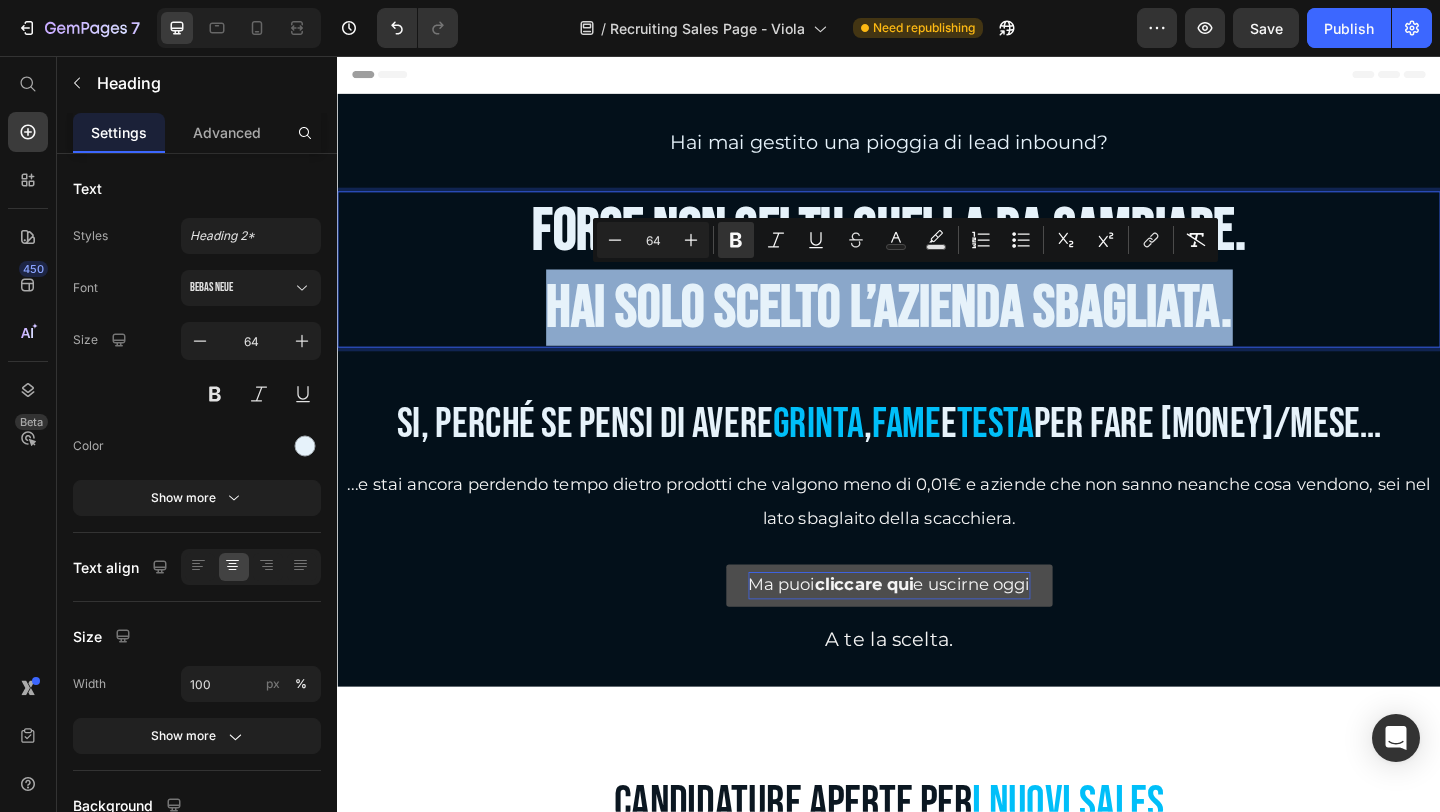 click on "Hai solo scelto l’azienda sbagliata." at bounding box center (937, 329) 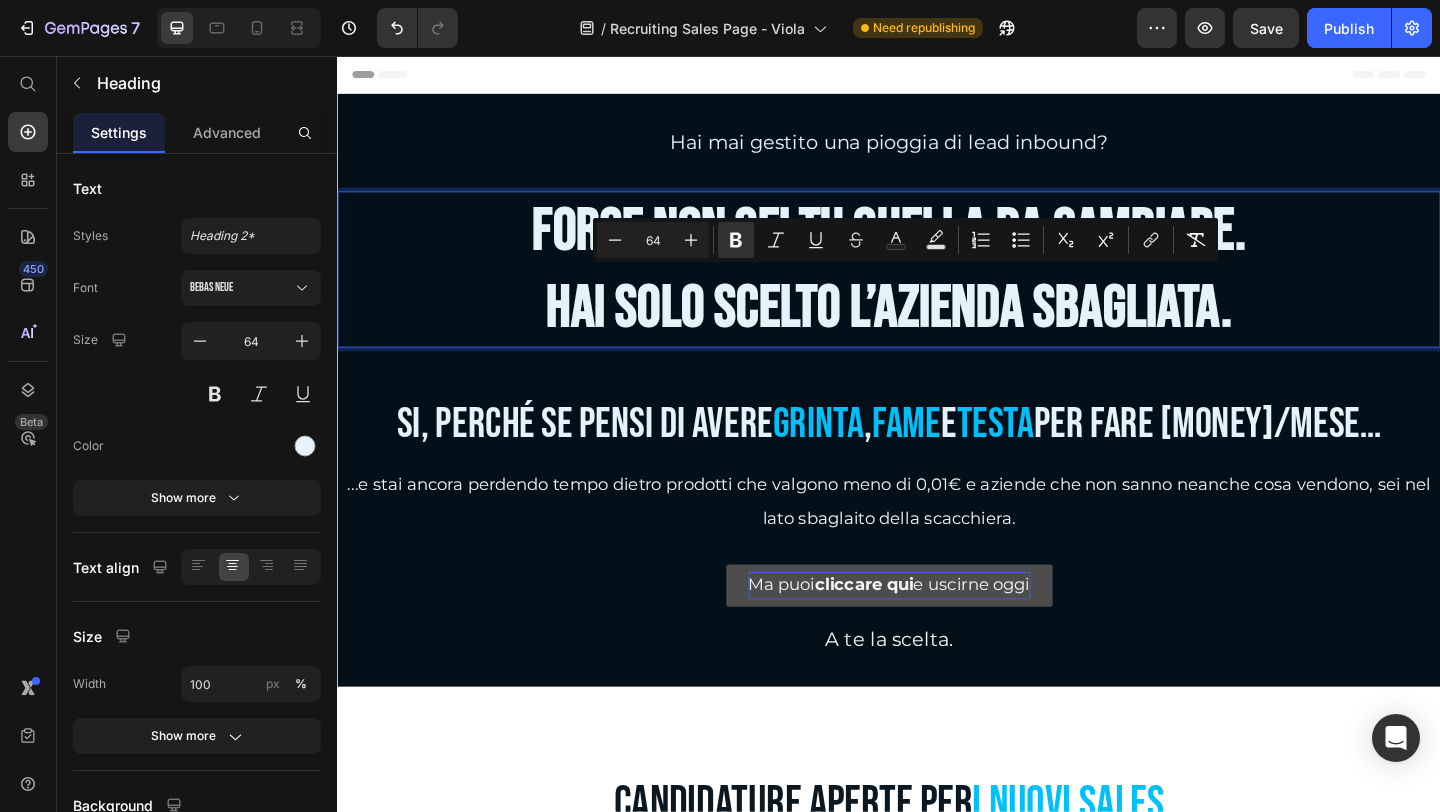 click on "Hai solo scelto l’azienda sbagliata." at bounding box center (937, 329) 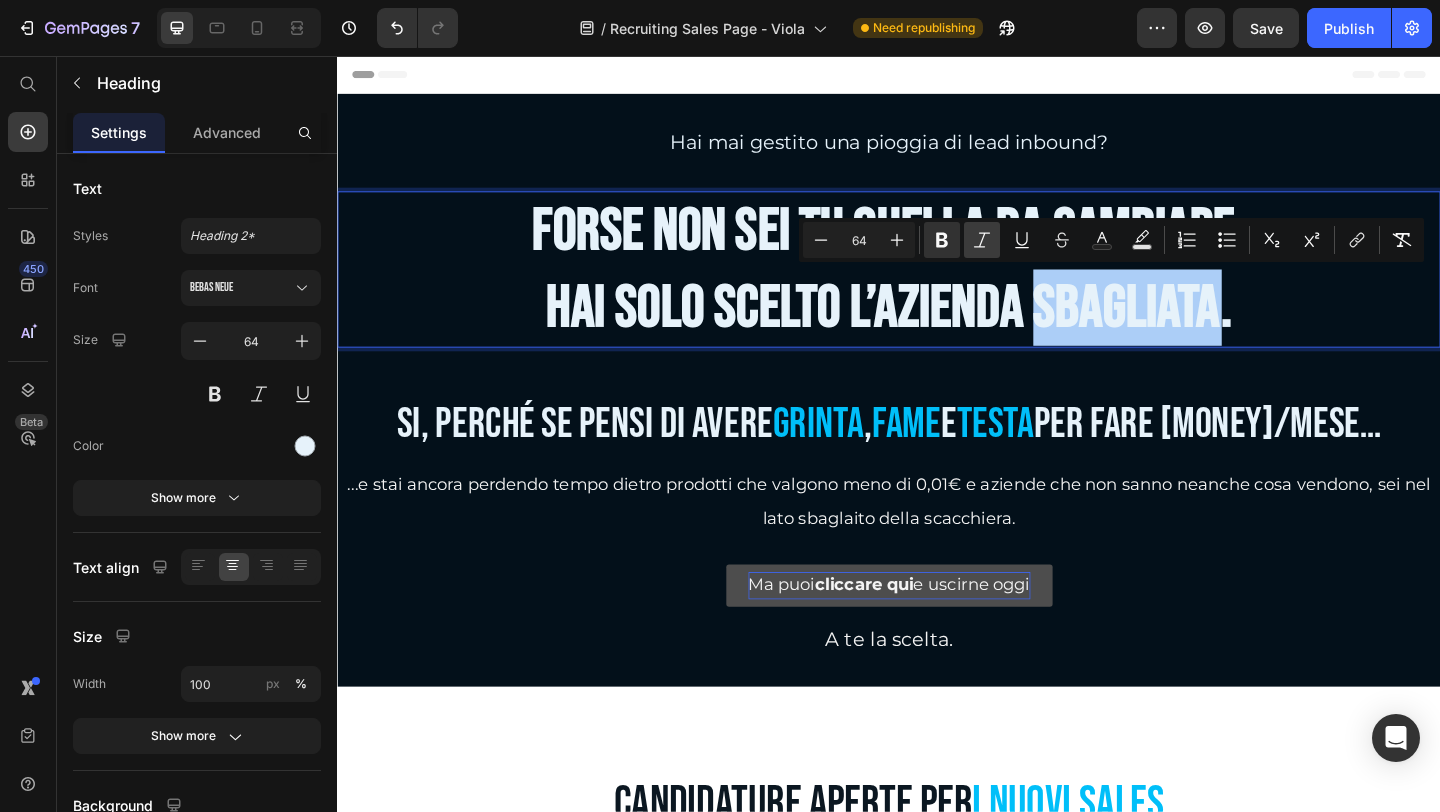 click 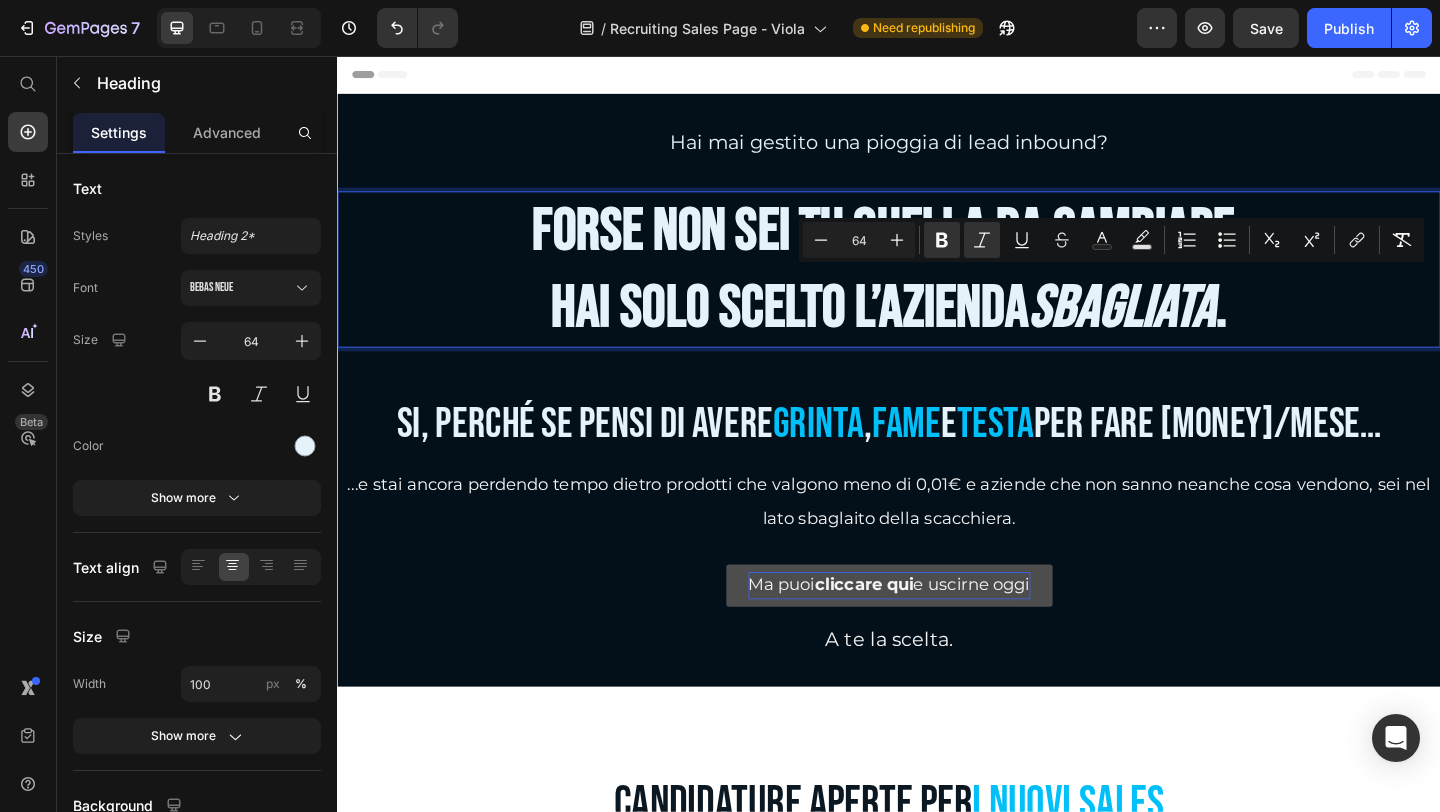 click on "Hai solo scelto l’azienda" at bounding box center (829, 329) 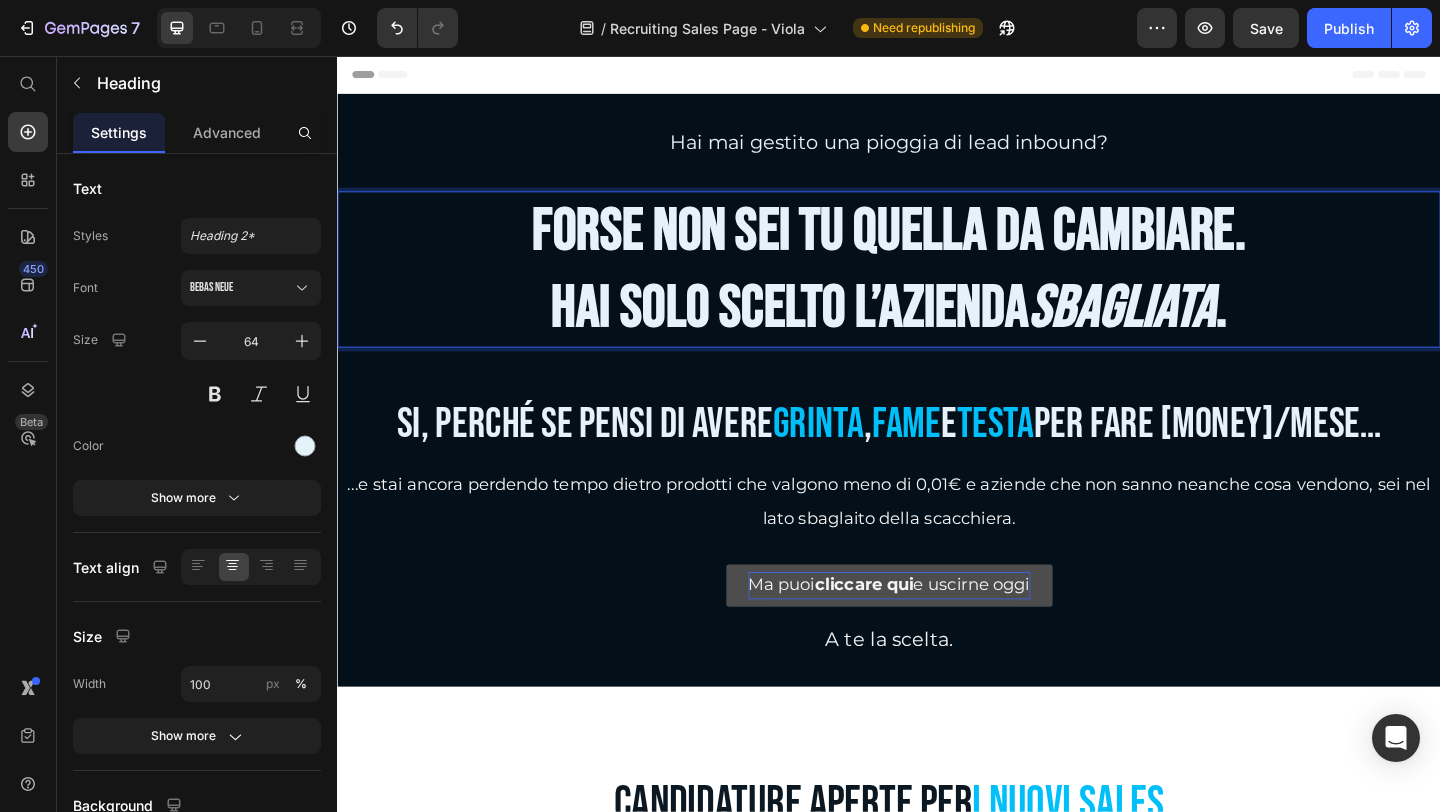 click on "Forse non sei tu quella da cambiare." at bounding box center (937, 246) 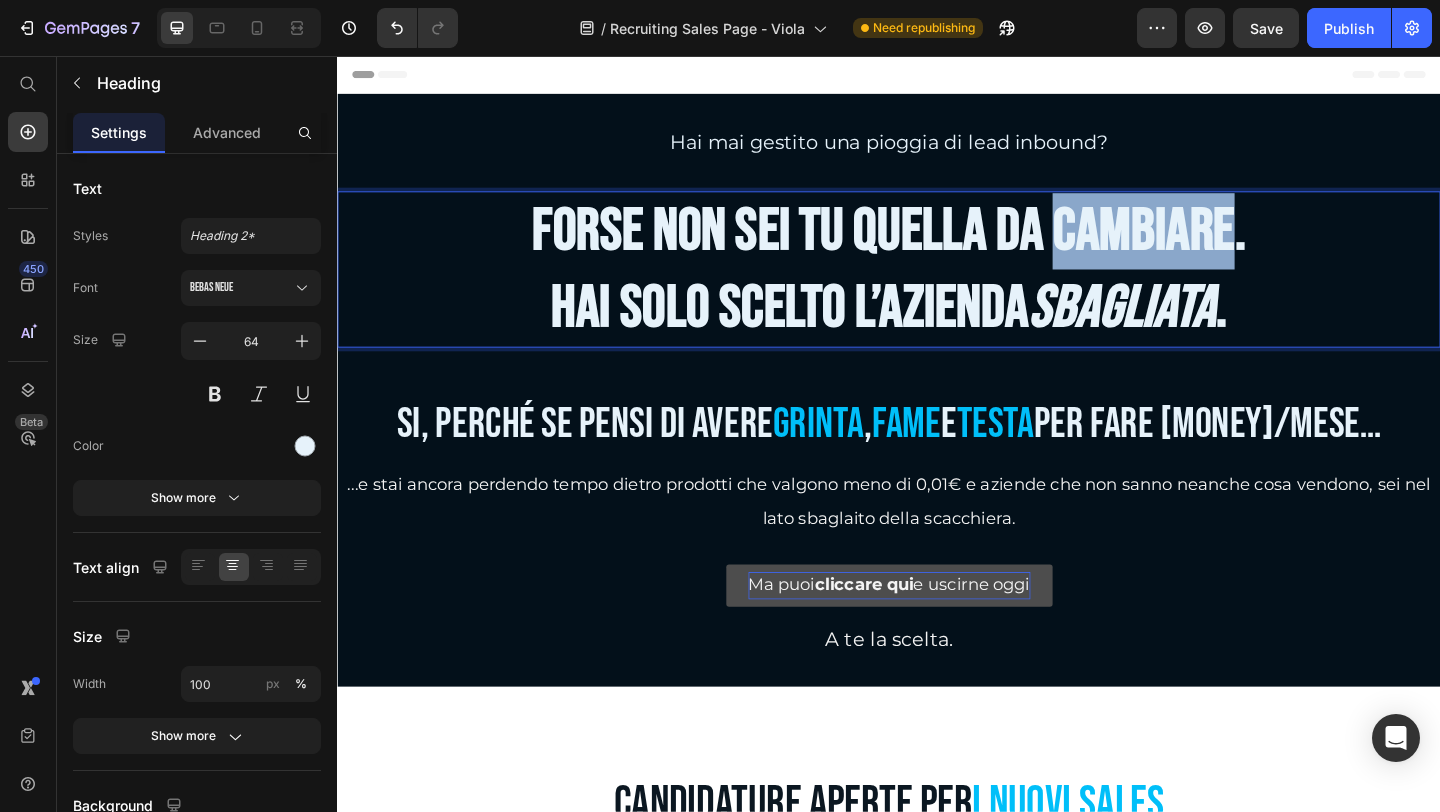 click on "Forse non sei tu quella da cambiare." at bounding box center (937, 246) 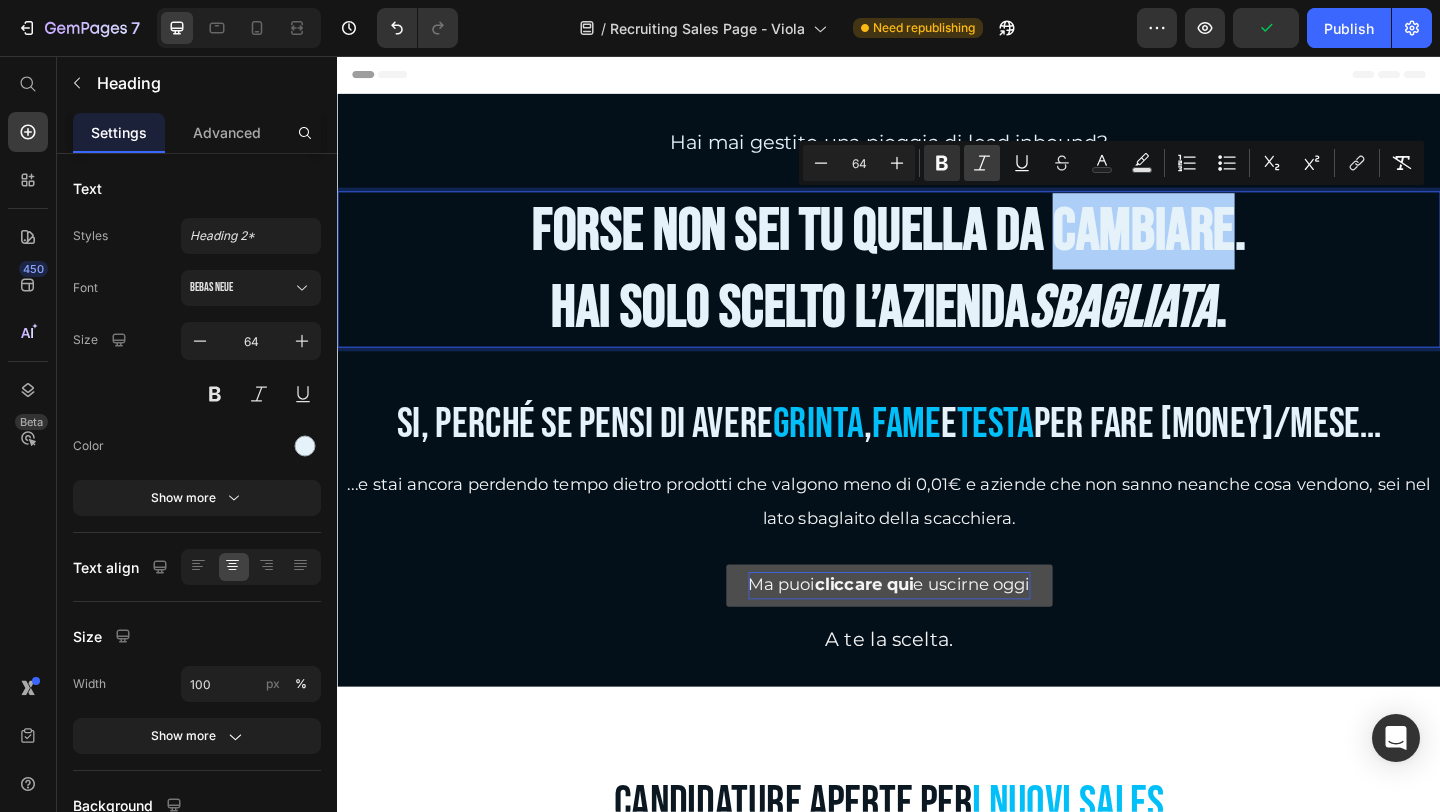 click 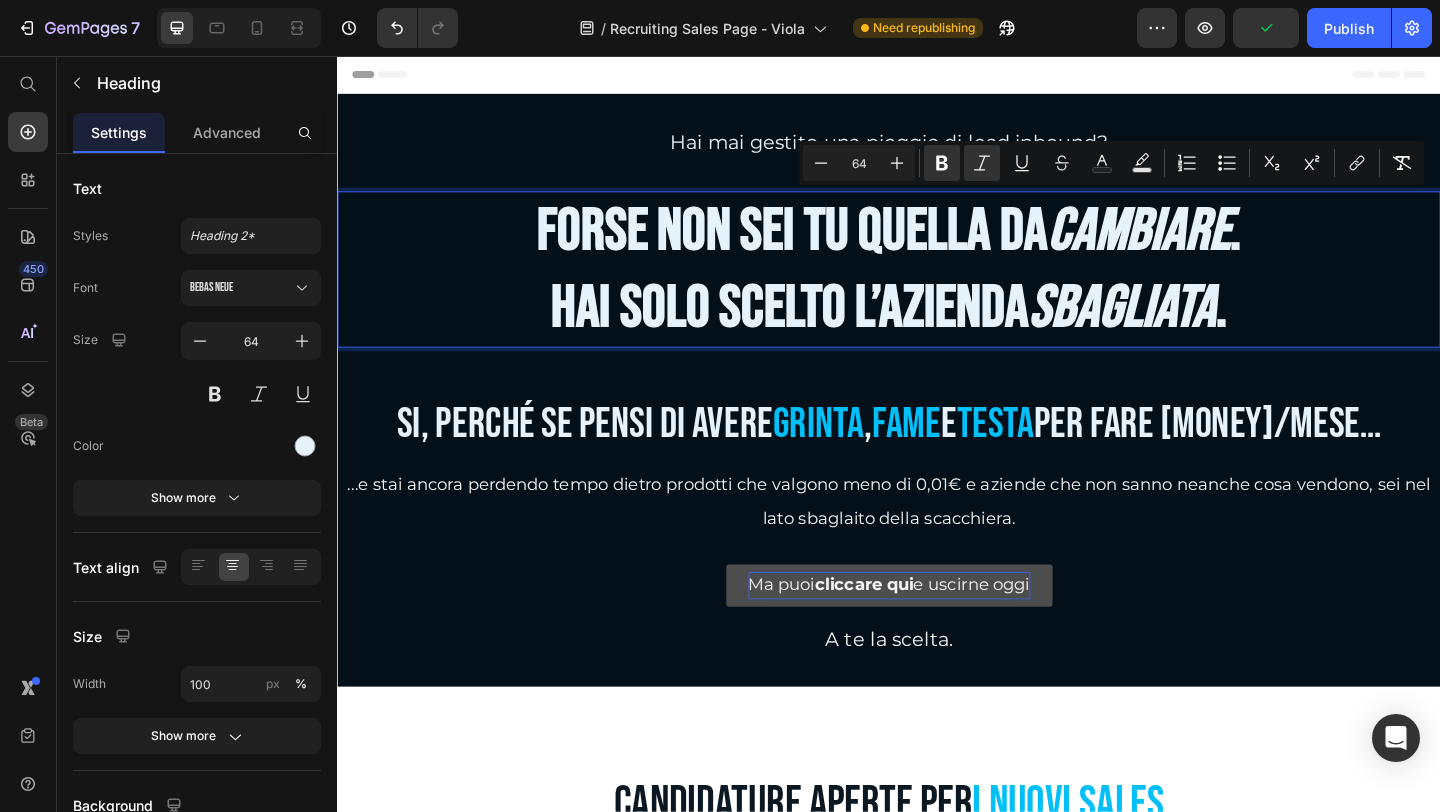click on "Hai solo scelto l’azienda" at bounding box center [829, 329] 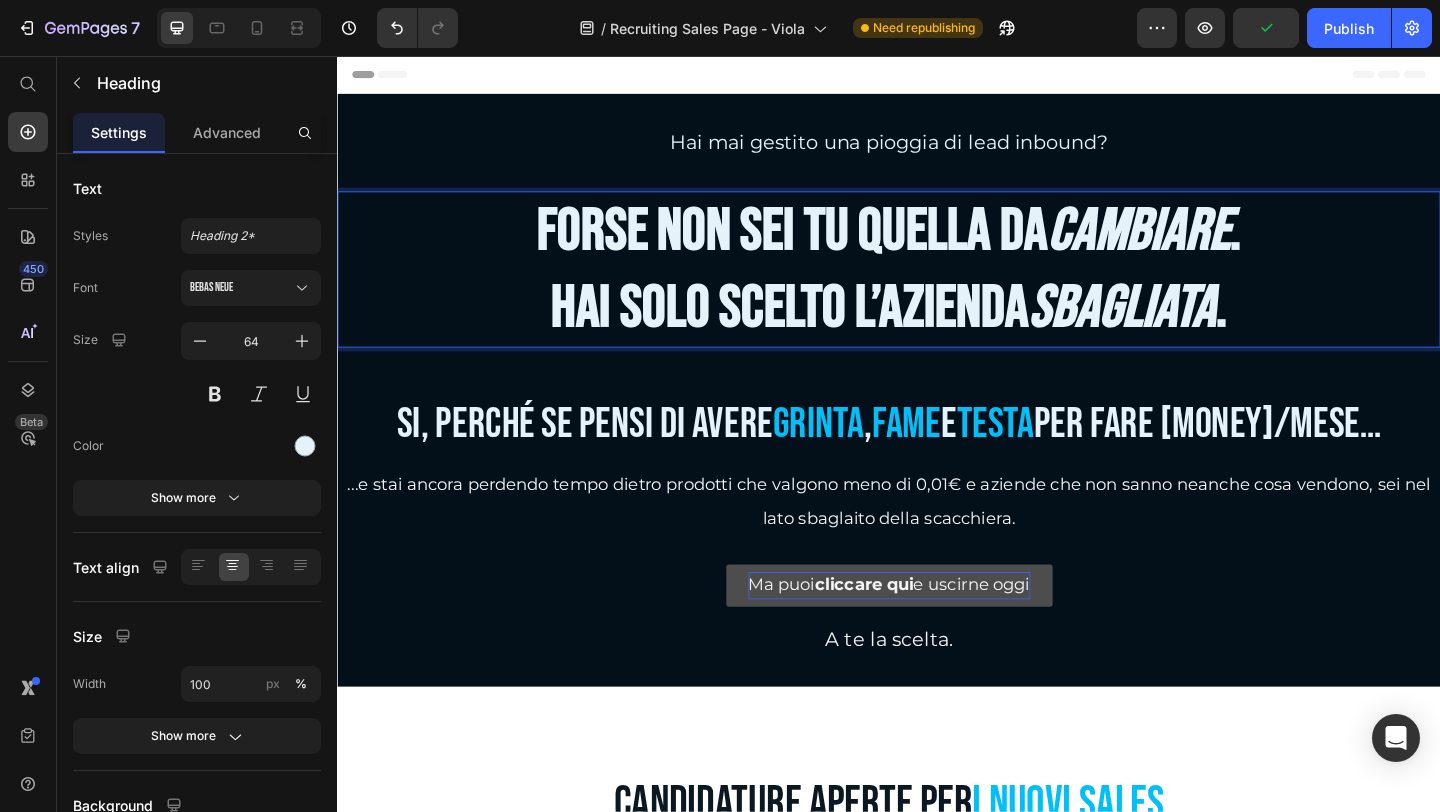 click on "Hai solo scelto l’azienda" at bounding box center (829, 329) 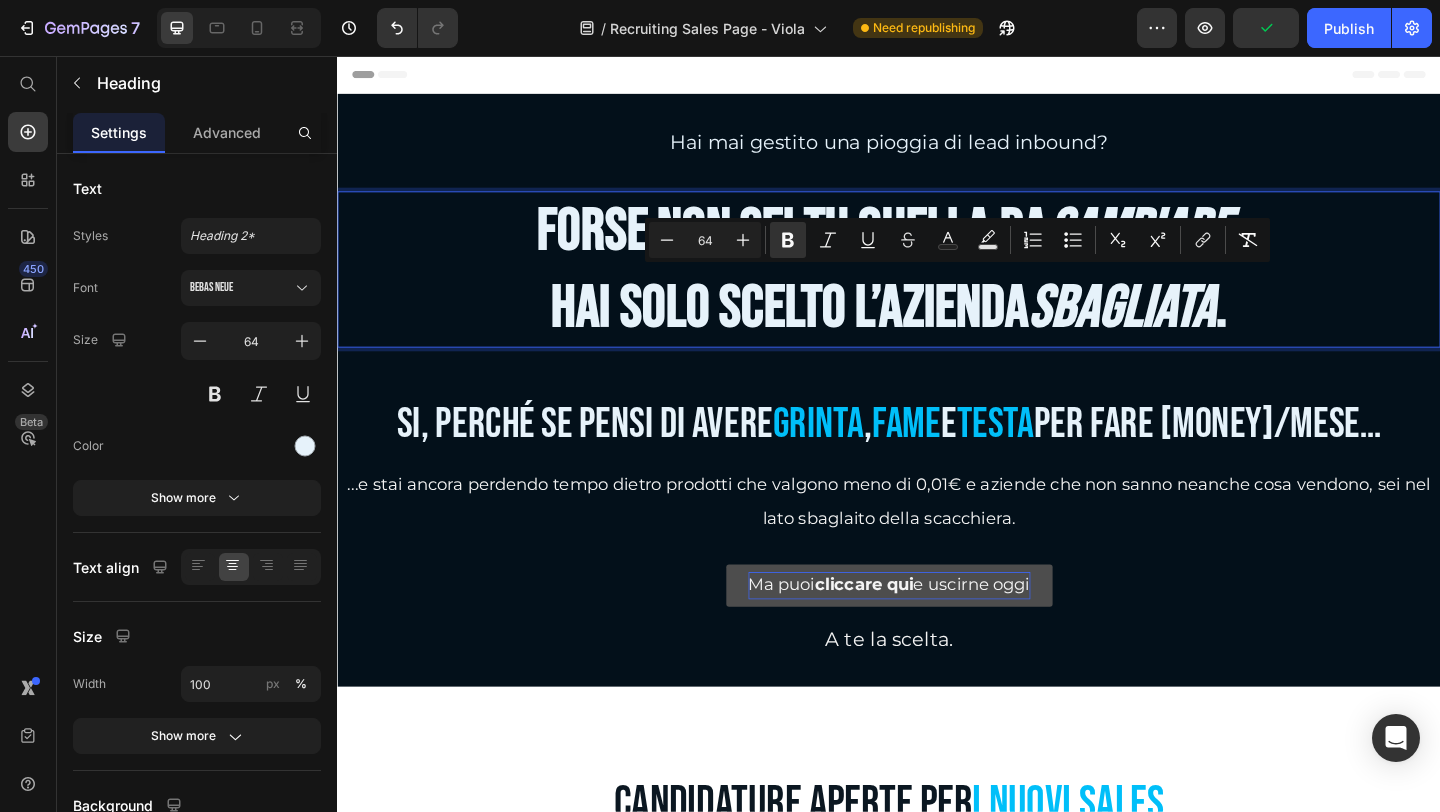 click on "Hai solo scelto l’azienda" at bounding box center (829, 329) 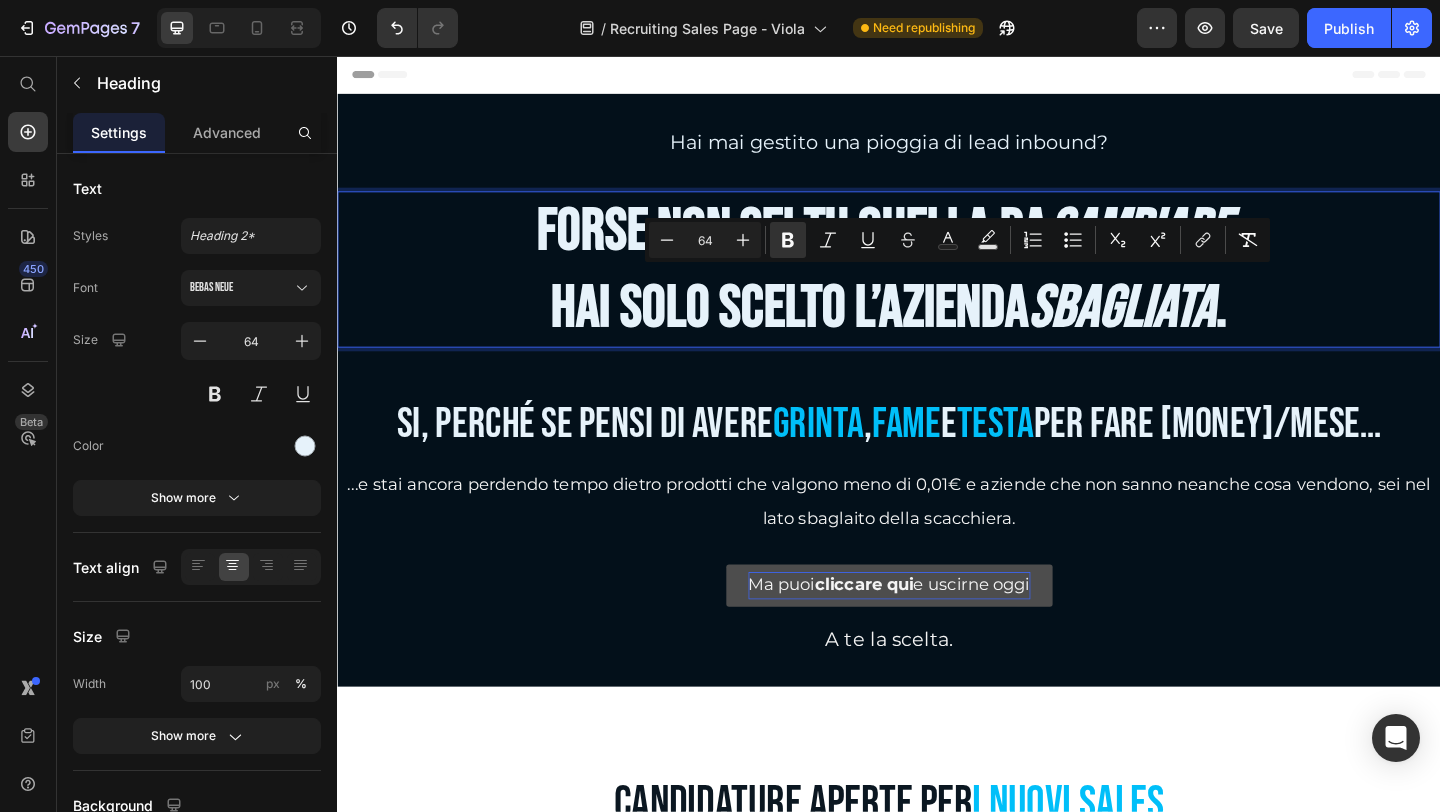 click on "Hai solo scelto l’azienda" at bounding box center [829, 329] 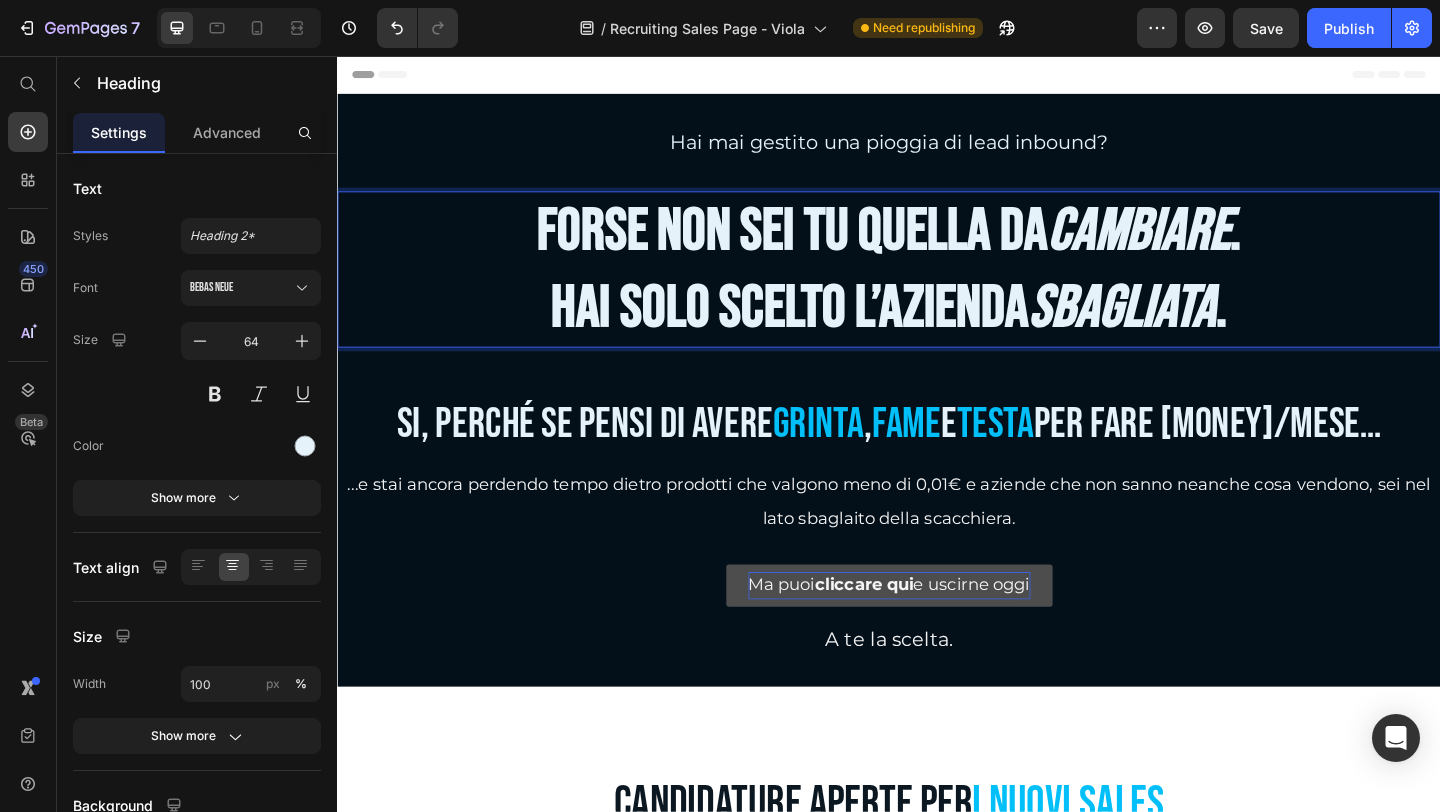 drag, startPoint x: 920, startPoint y: 323, endPoint x: 1086, endPoint y: 327, distance: 166.04819 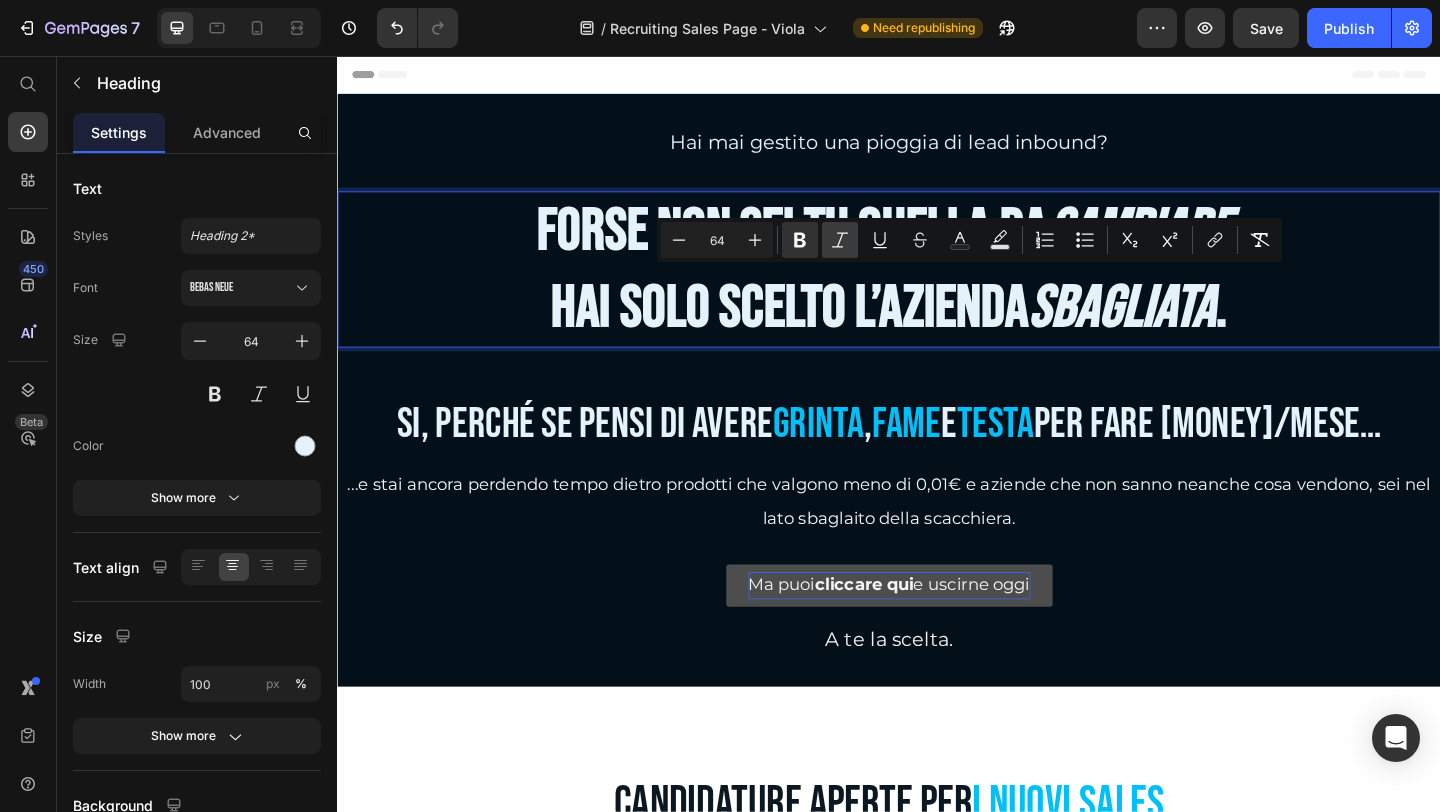 click on "Italic" at bounding box center (840, 240) 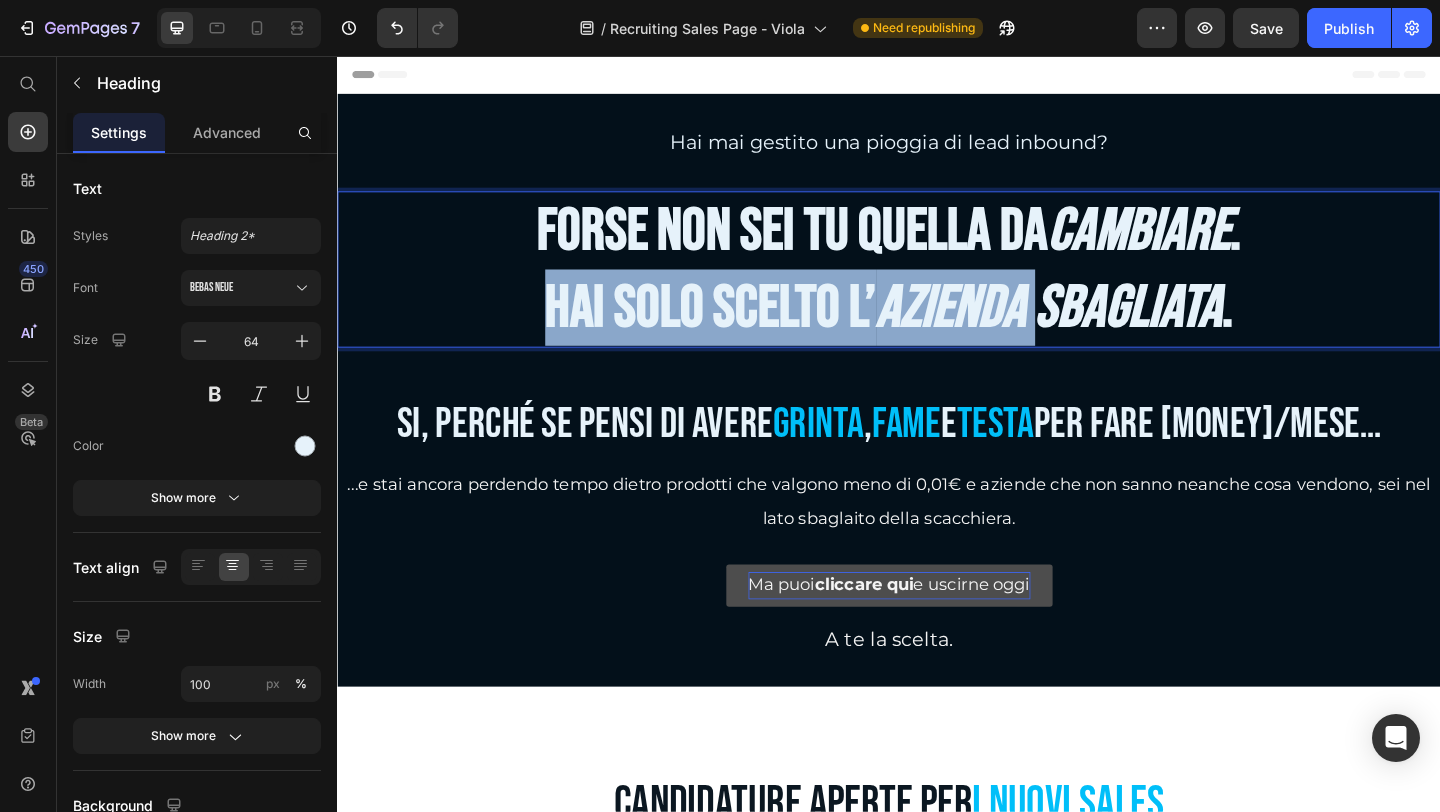 click on "azienda sbagliata" at bounding box center (1111, 329) 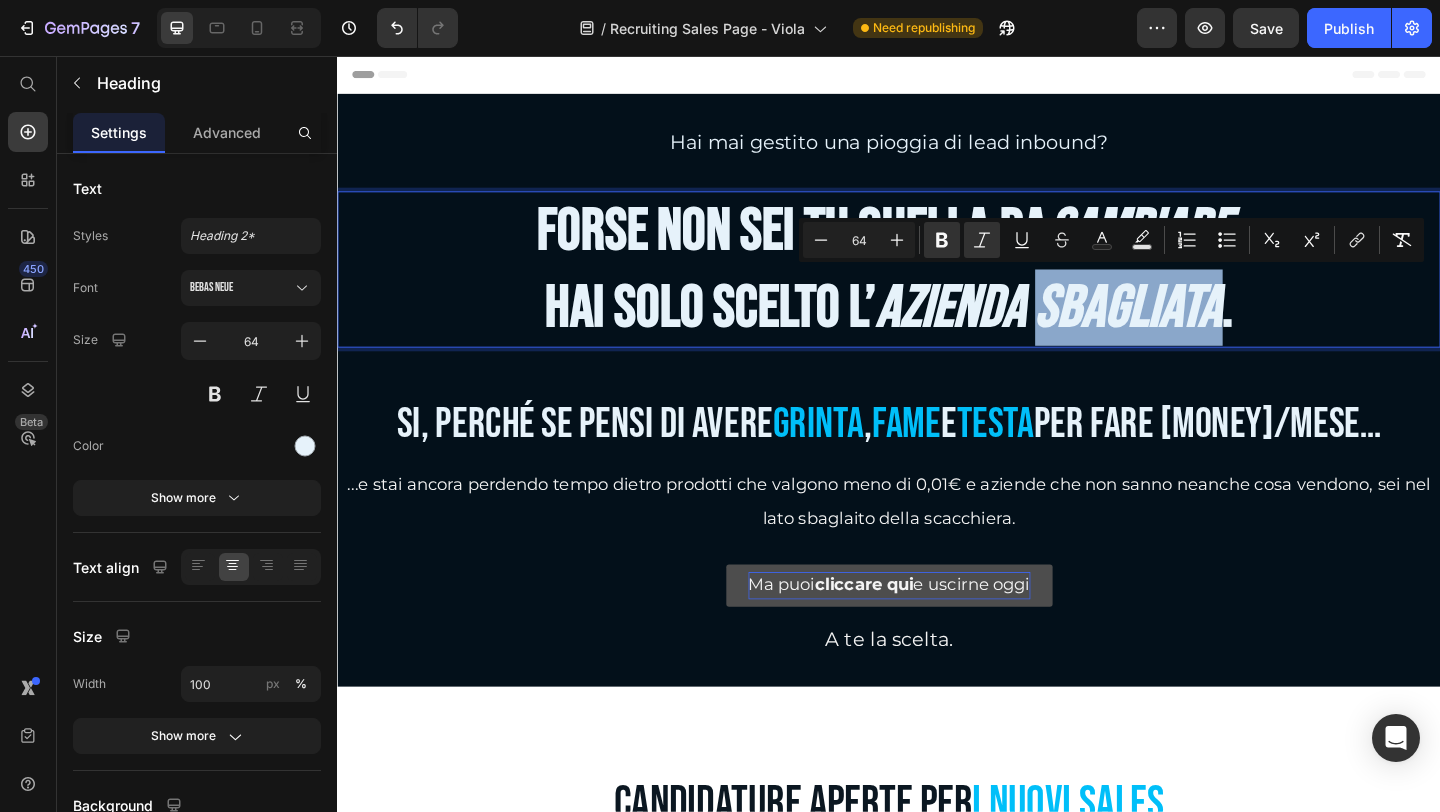drag, startPoint x: 1092, startPoint y: 333, endPoint x: 1292, endPoint y: 322, distance: 200.30228 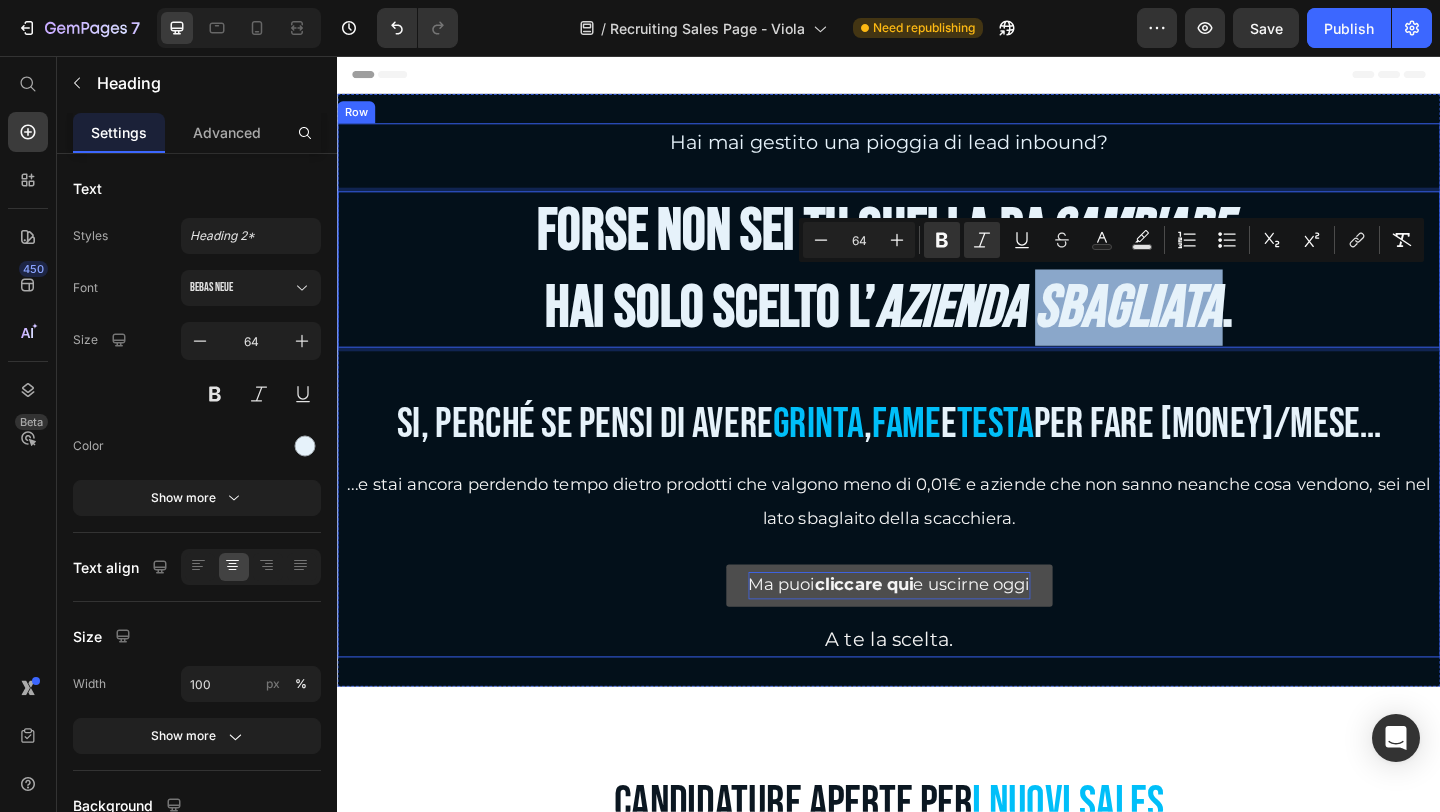 click on "Si, perché se pensi di avere grinta, fame e testa per fare [MONEY]/mese…" at bounding box center [937, 457] 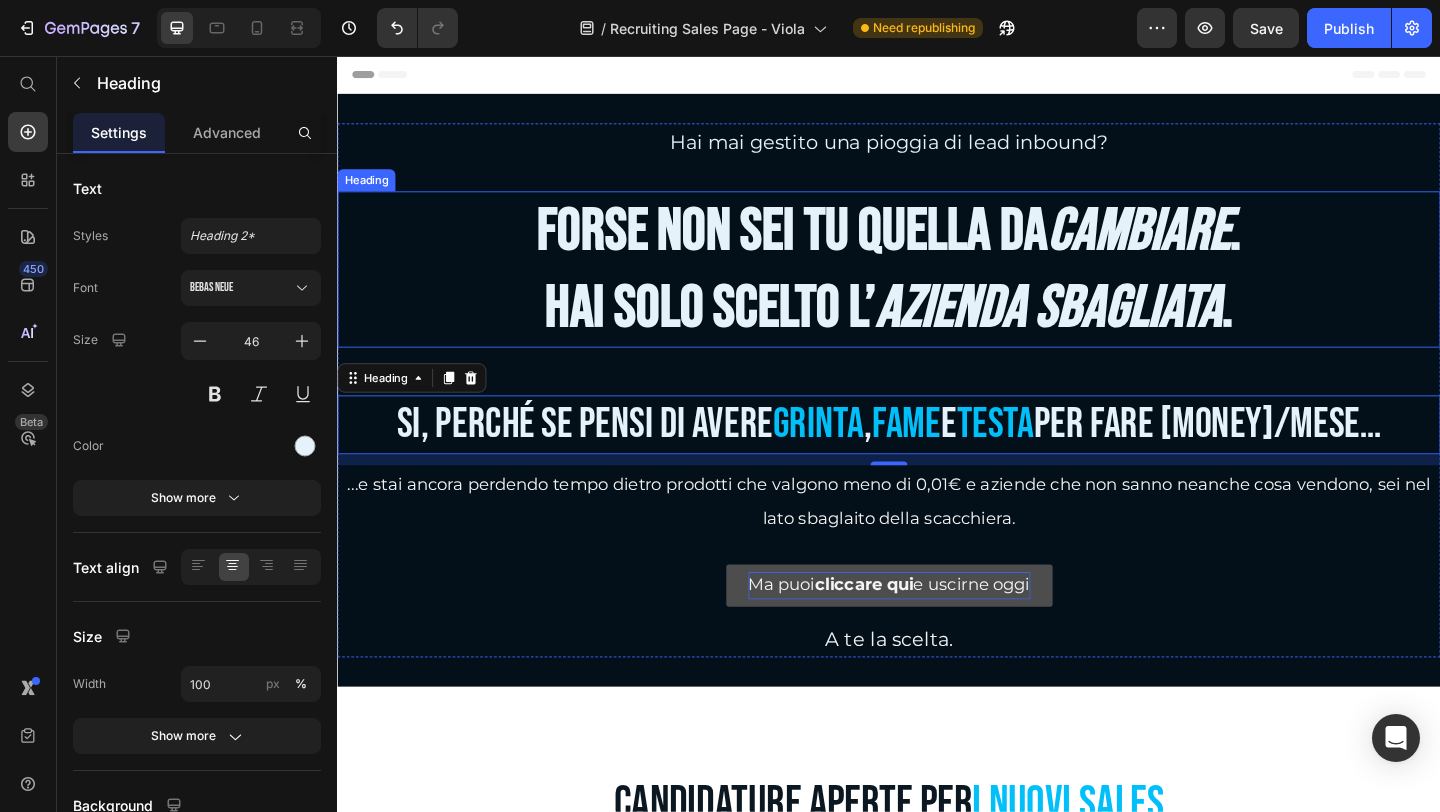 click on "azienda sbagliata" at bounding box center (1111, 329) 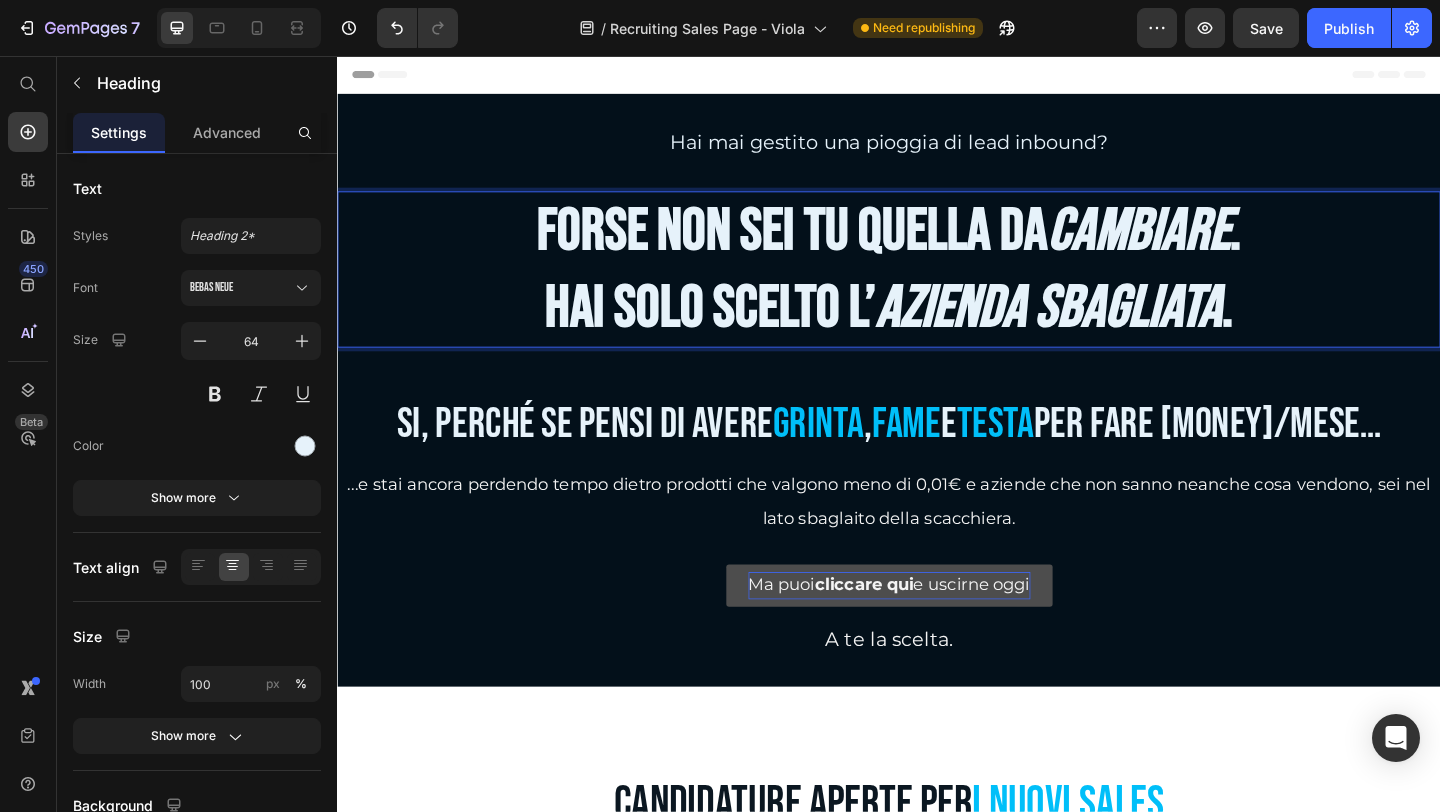 click on "azienda sbagliata" at bounding box center (1111, 329) 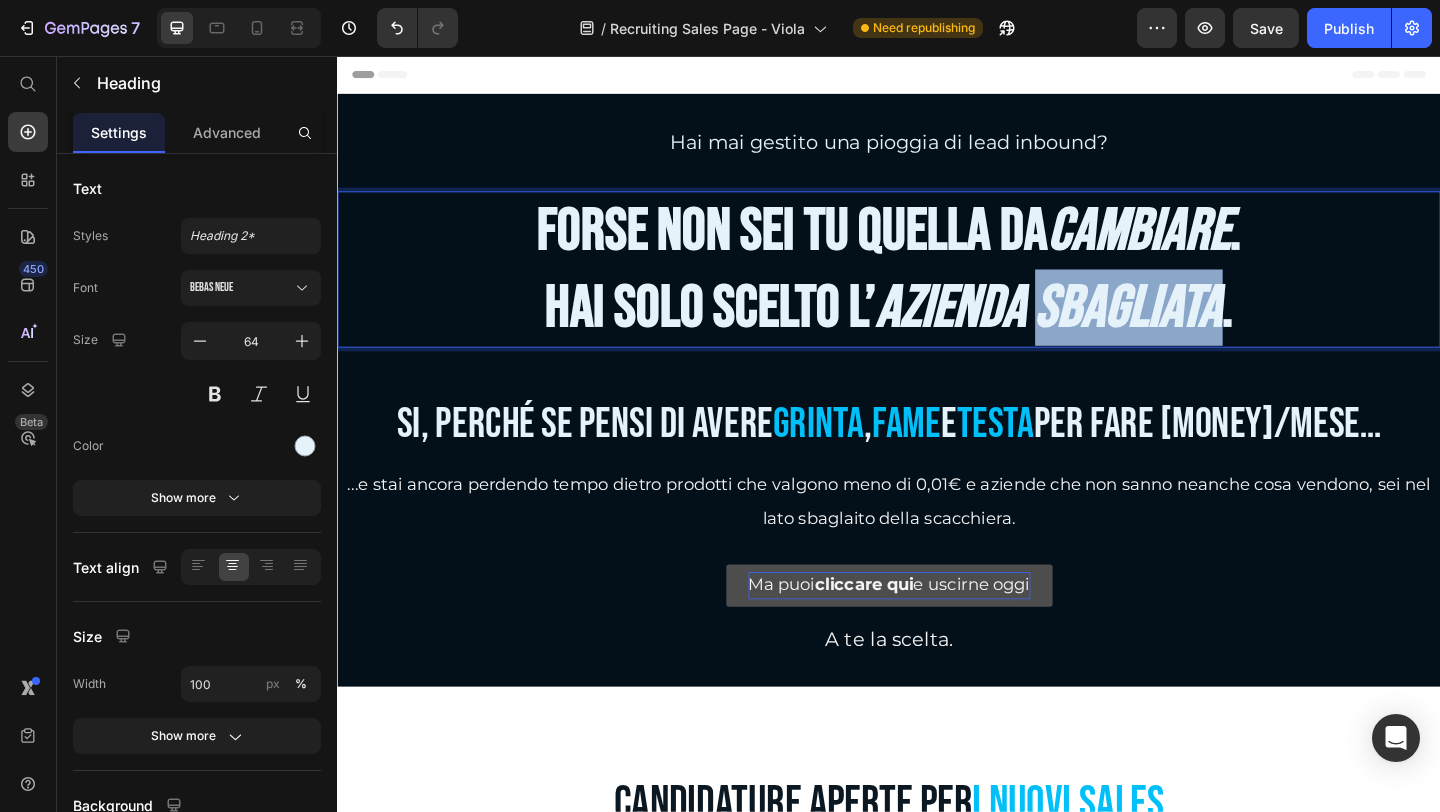 click on "azienda sbagliata" at bounding box center (1111, 329) 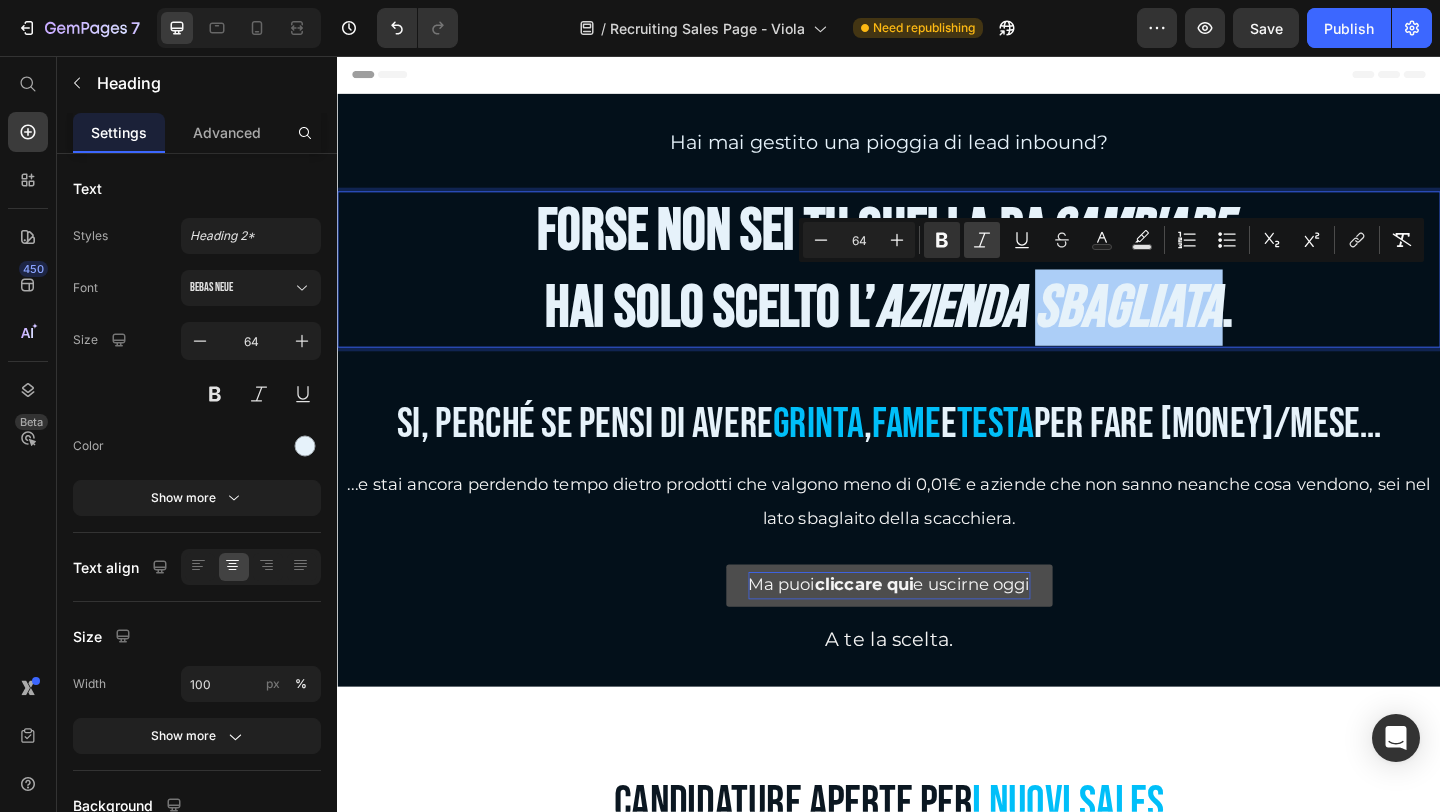 click 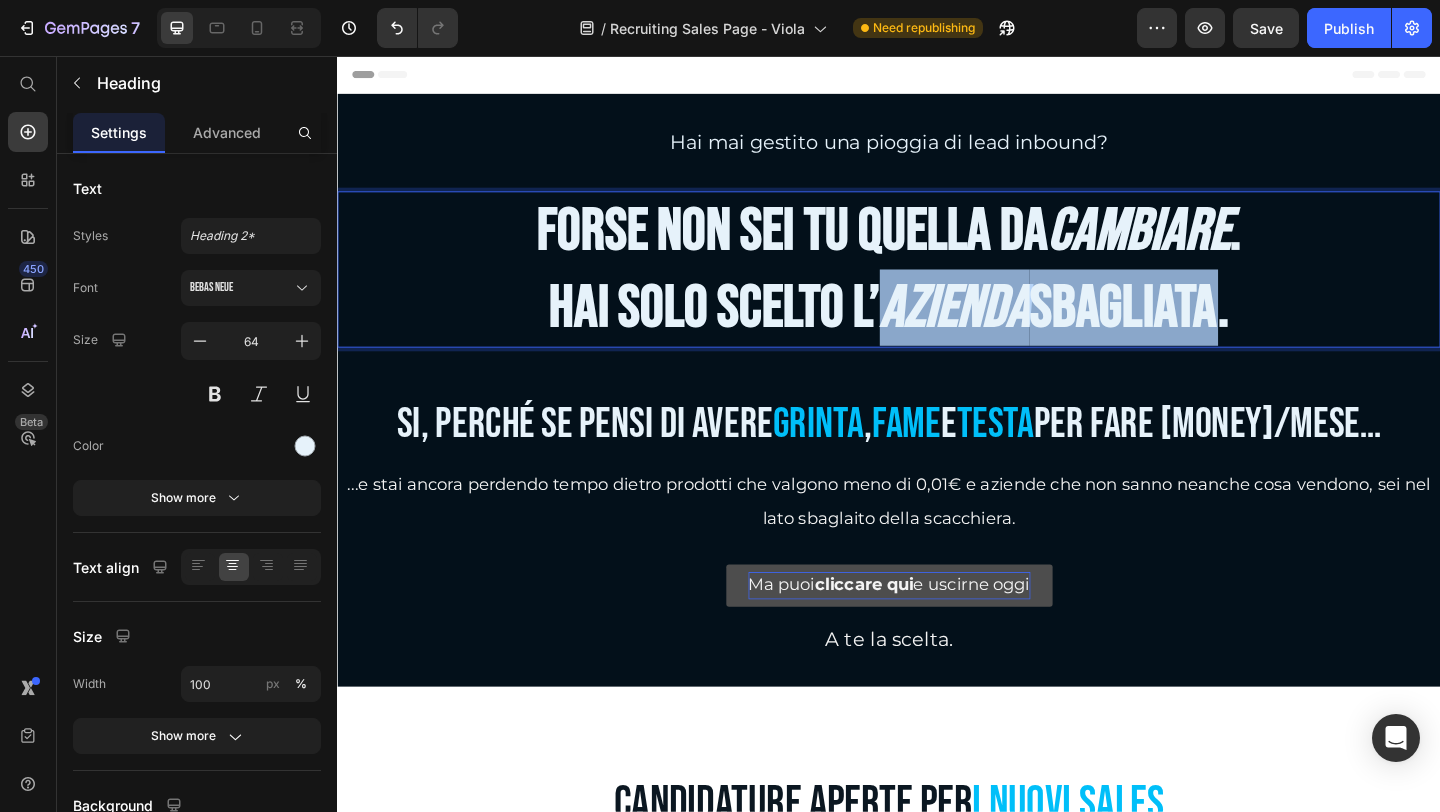 click on "azienda" at bounding box center [1008, 329] 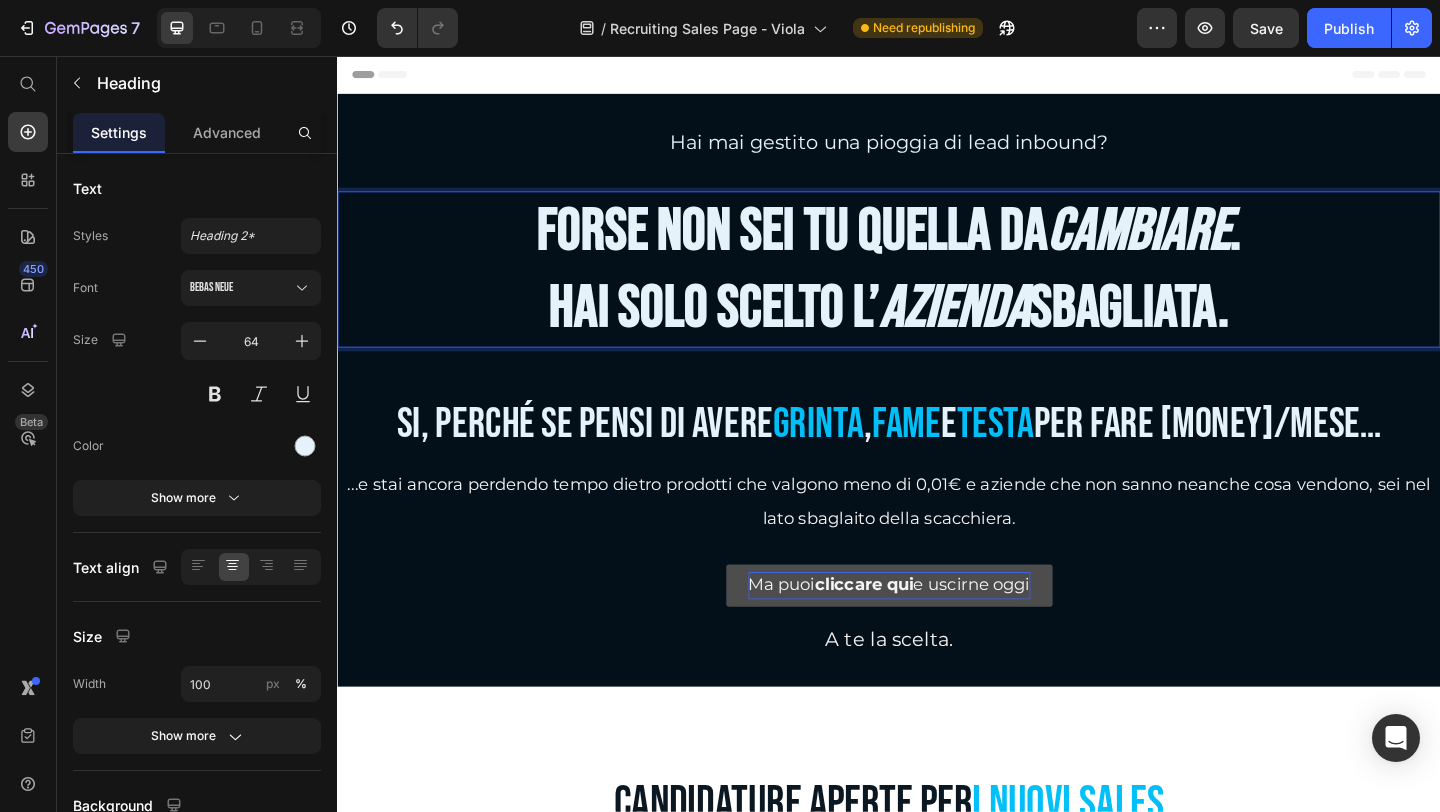 click on "sbagliata." at bounding box center (1198, 329) 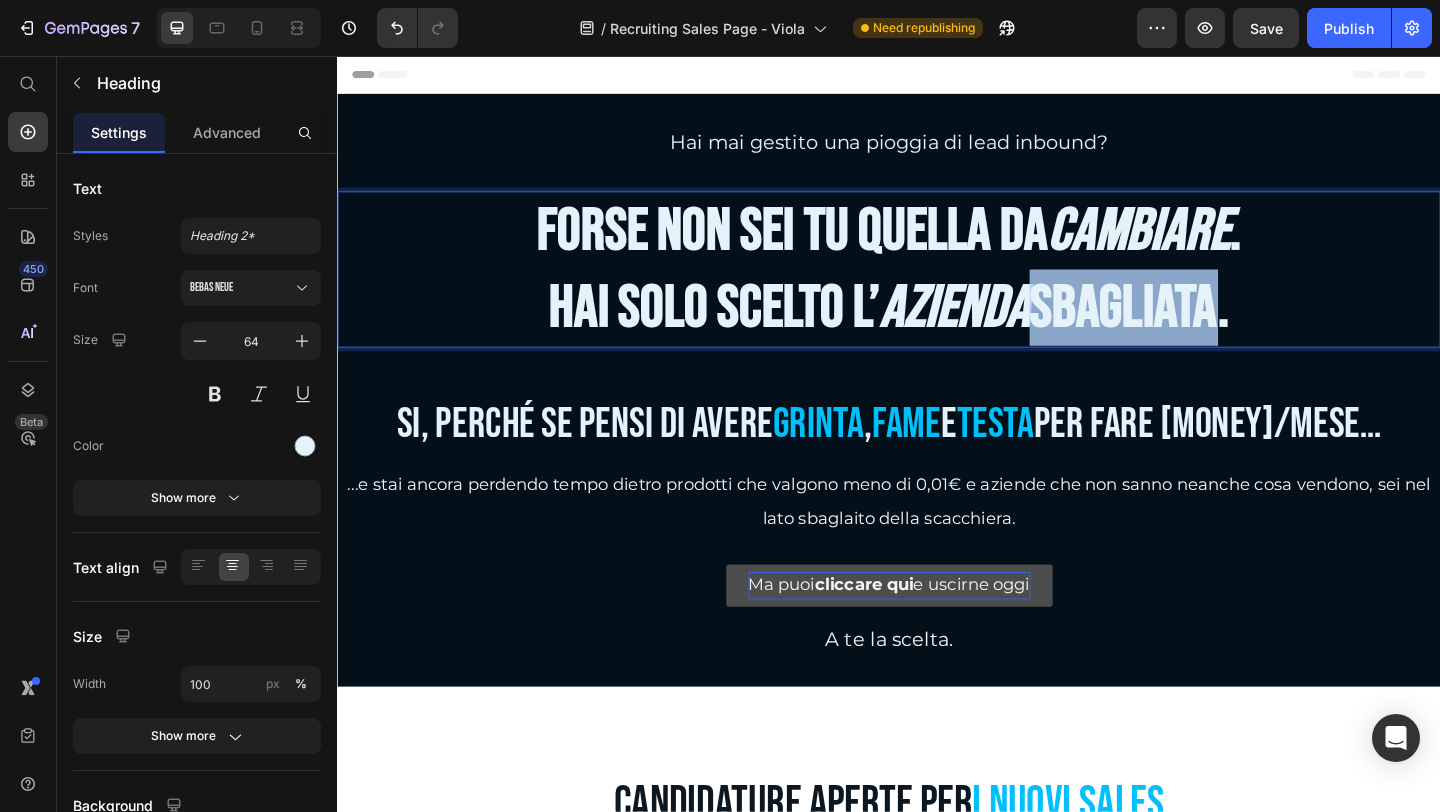 click on "sbagliata." at bounding box center (1198, 329) 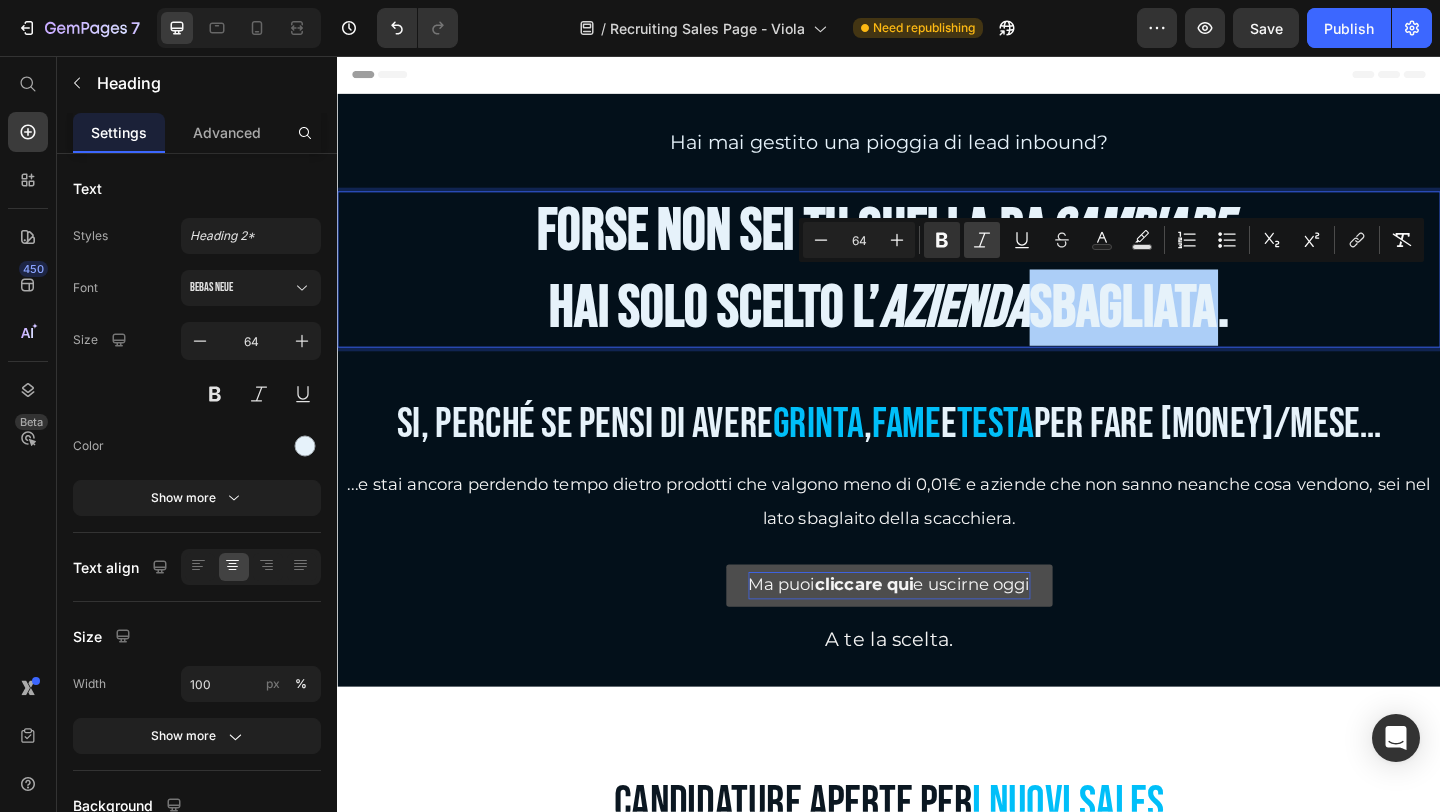 click 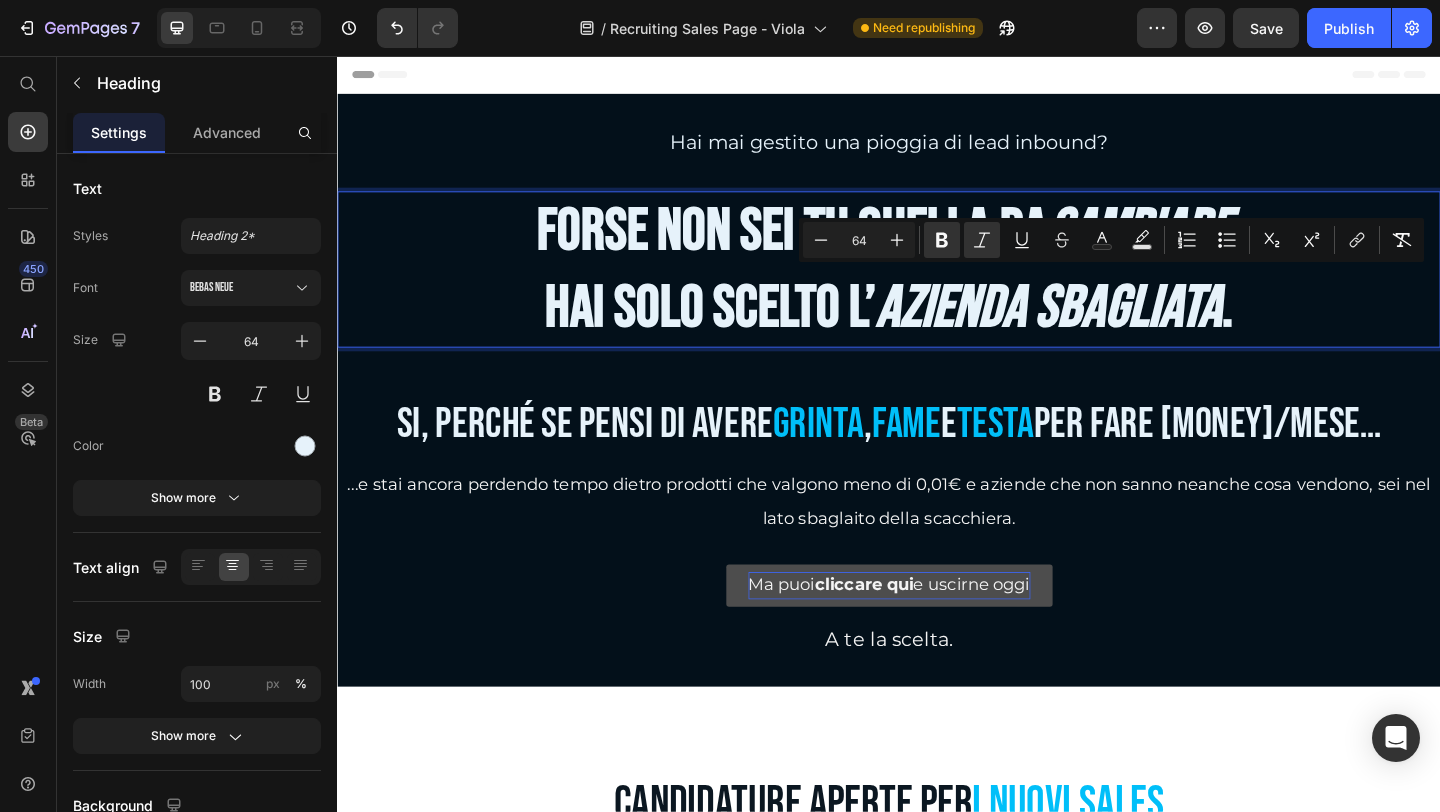 click on "azienda sbagliata" at bounding box center [1111, 329] 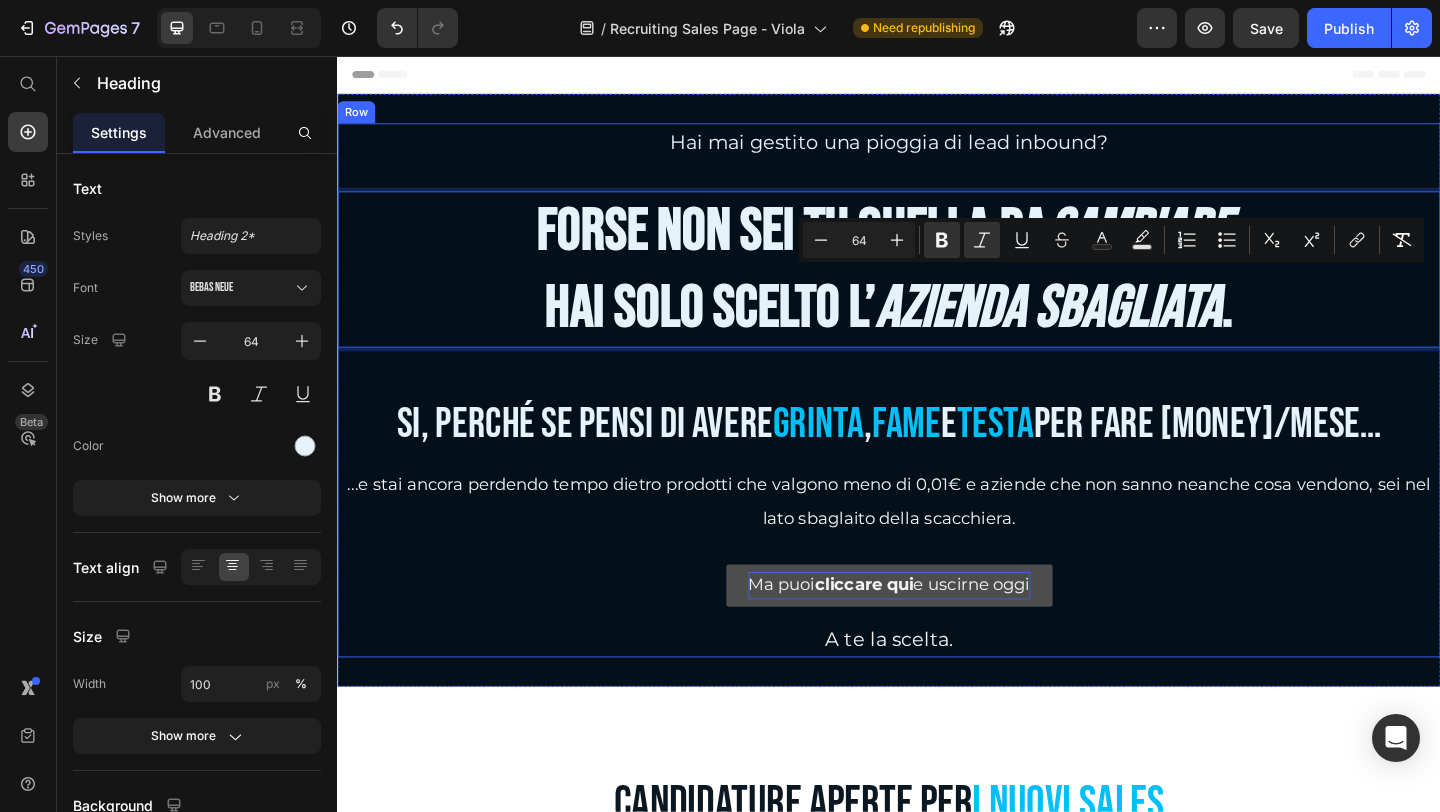 click on "Hai mai gestito una pioggia di lead inbound? Forse non sei tu quella da cambiare . Hai solo scelto l’azienda sbagliata . 20 Si, perché se pensi di avere grinta, fame e testa per fare [PRICE]/mese… ...e stai ancora perdendo tempo dietro prodotti che valgono meno di [PRICE] e aziende che non sanno neanche cosa vendono, sei nel lato sbagliato della scacchiera. Ma puoi cliccare qui e uscirne oggi A te la scelta." at bounding box center (937, 419) 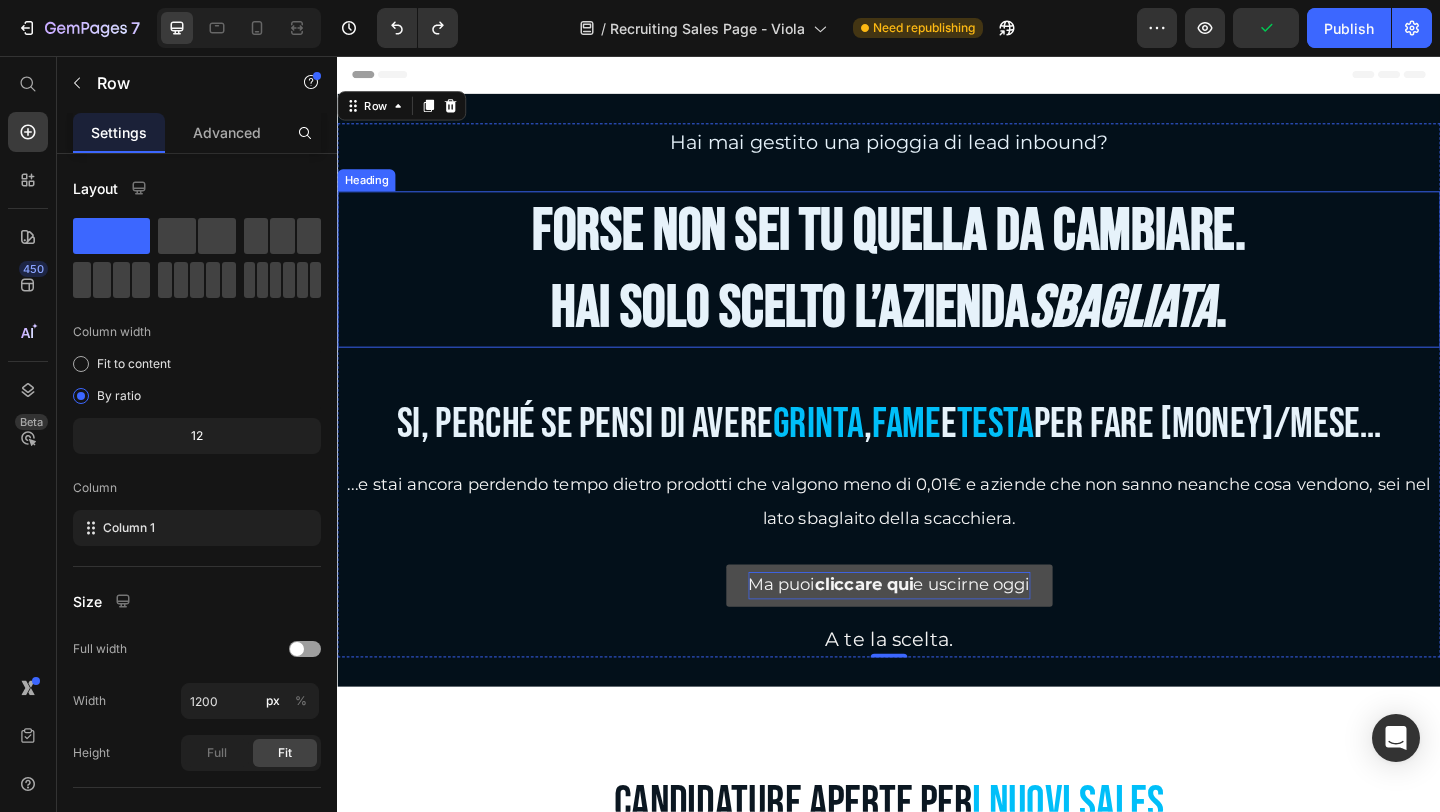 click on "Hai solo scelto l’azienda" at bounding box center (829, 329) 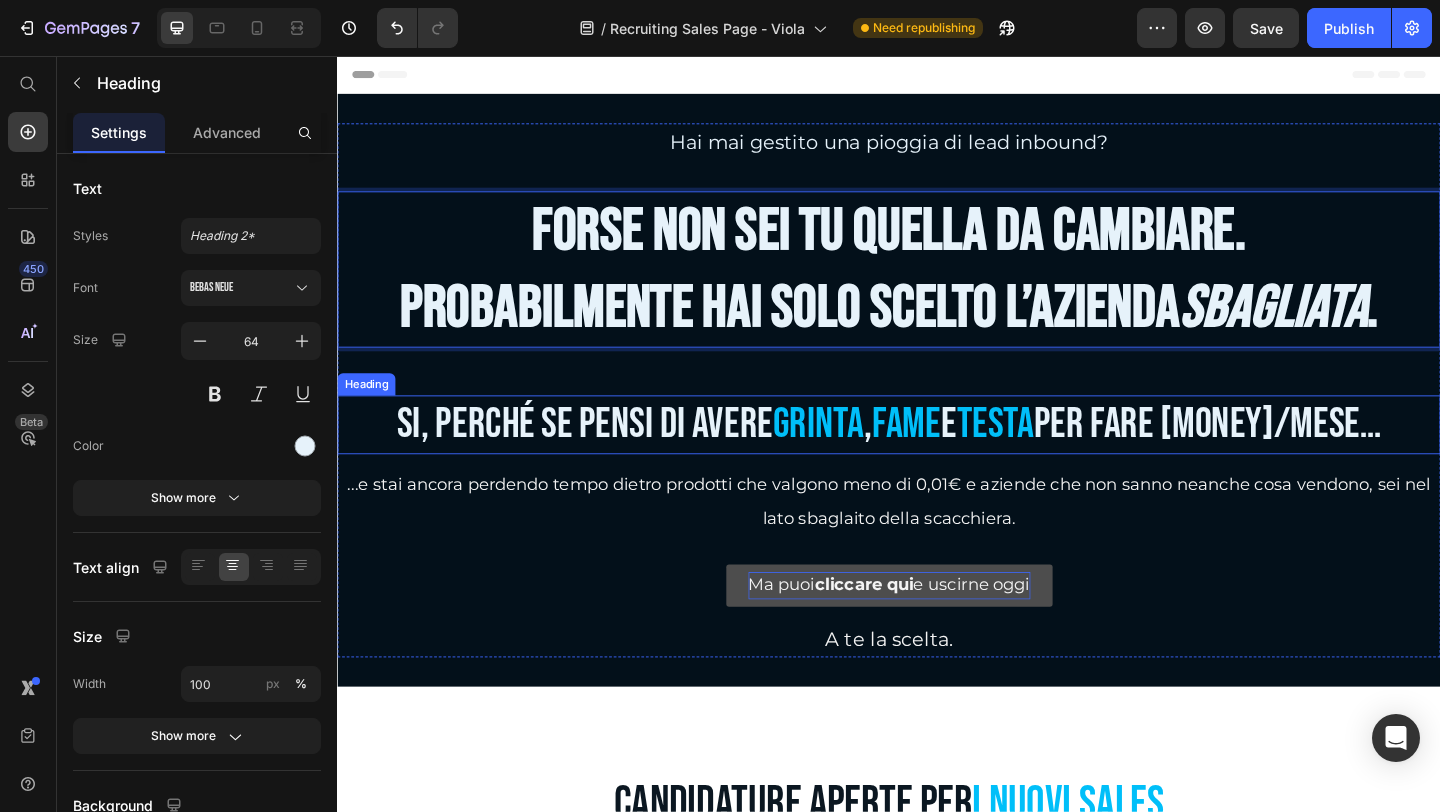click on "Si, perché se pensi di avere grinta, fame e testa per fare [MONEY]/mese…" at bounding box center (937, 457) 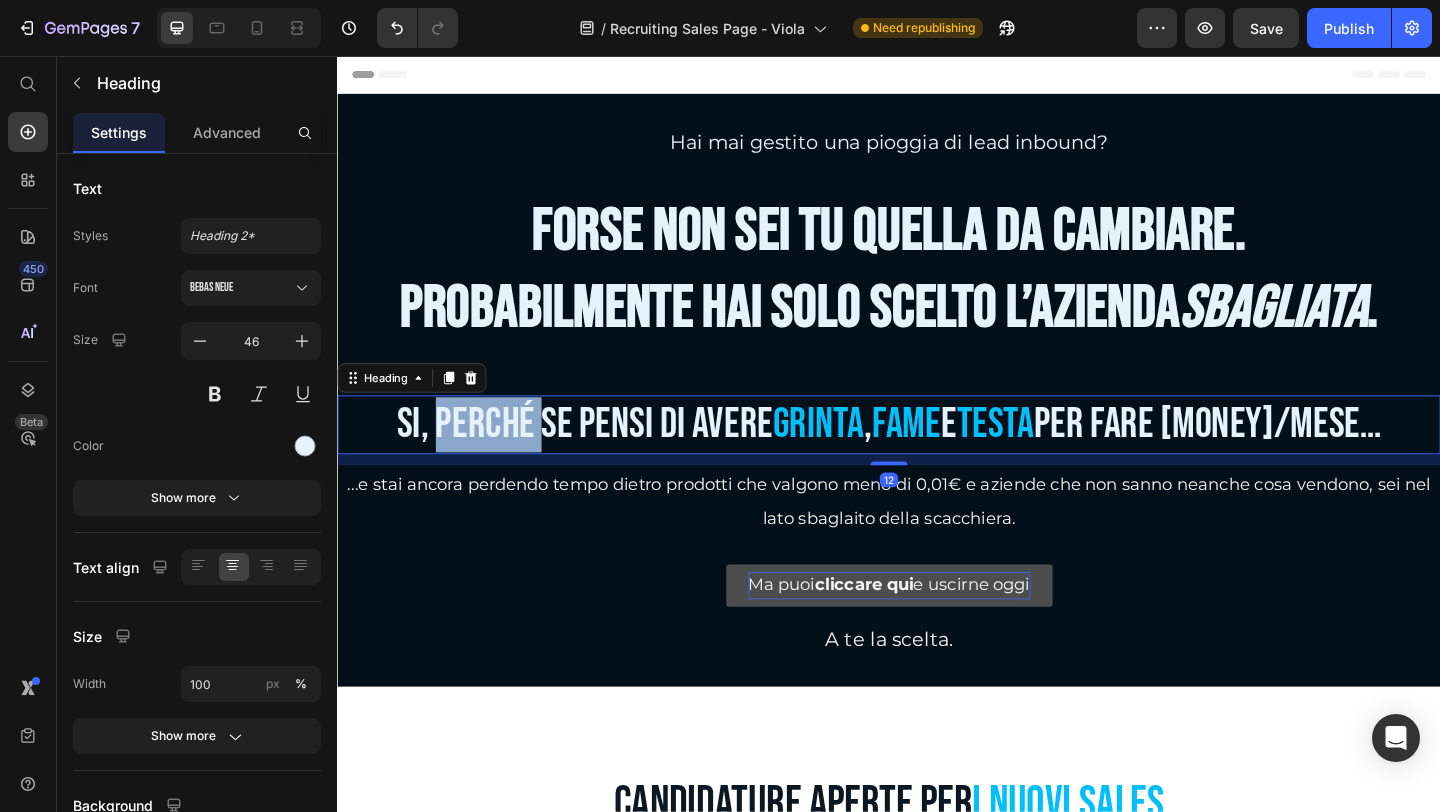 click on "Si, perché se pensi di avere grinta, fame e testa per fare [MONEY]/mese…" at bounding box center (937, 457) 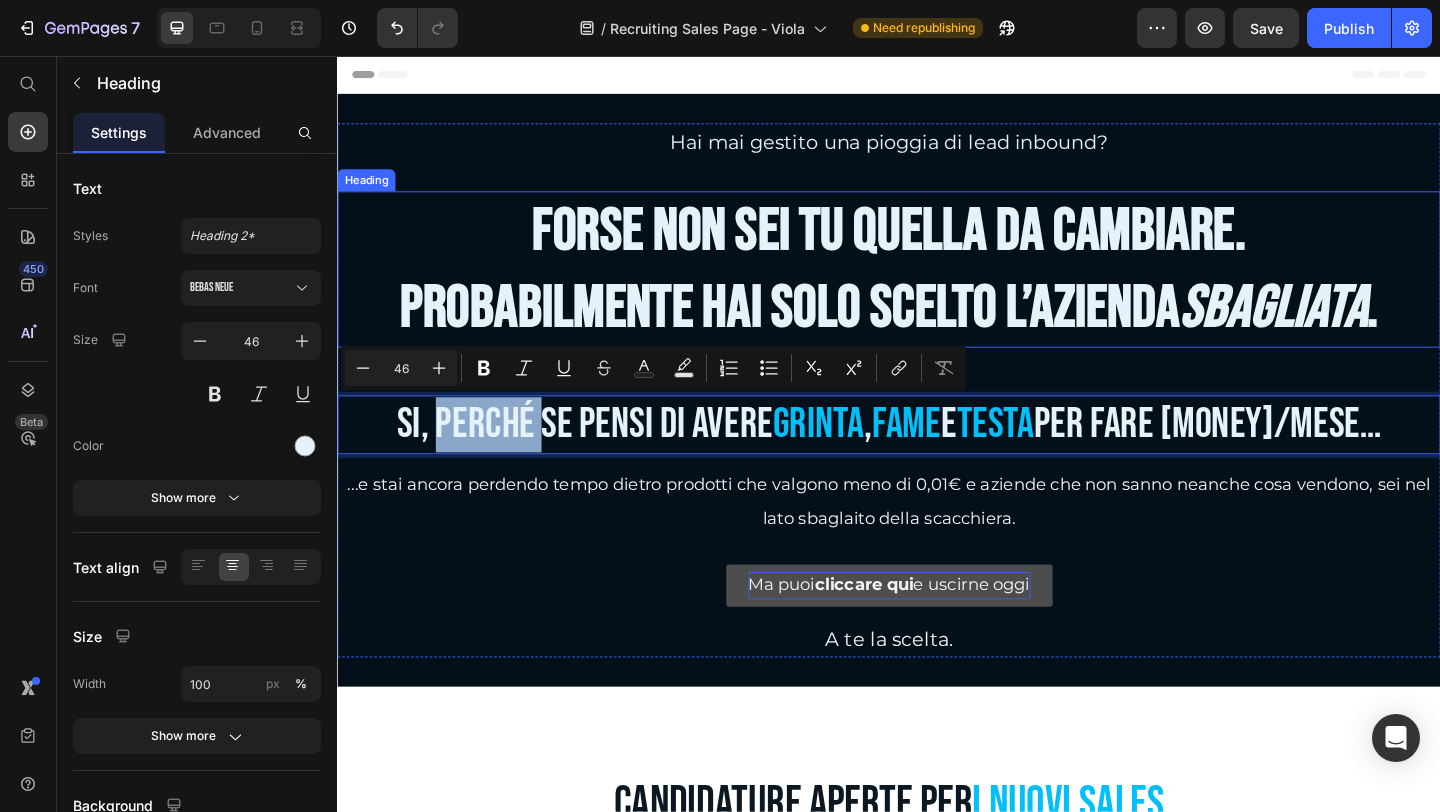 click on "Probabilmente Hai solo scelto l’azienda" at bounding box center [829, 329] 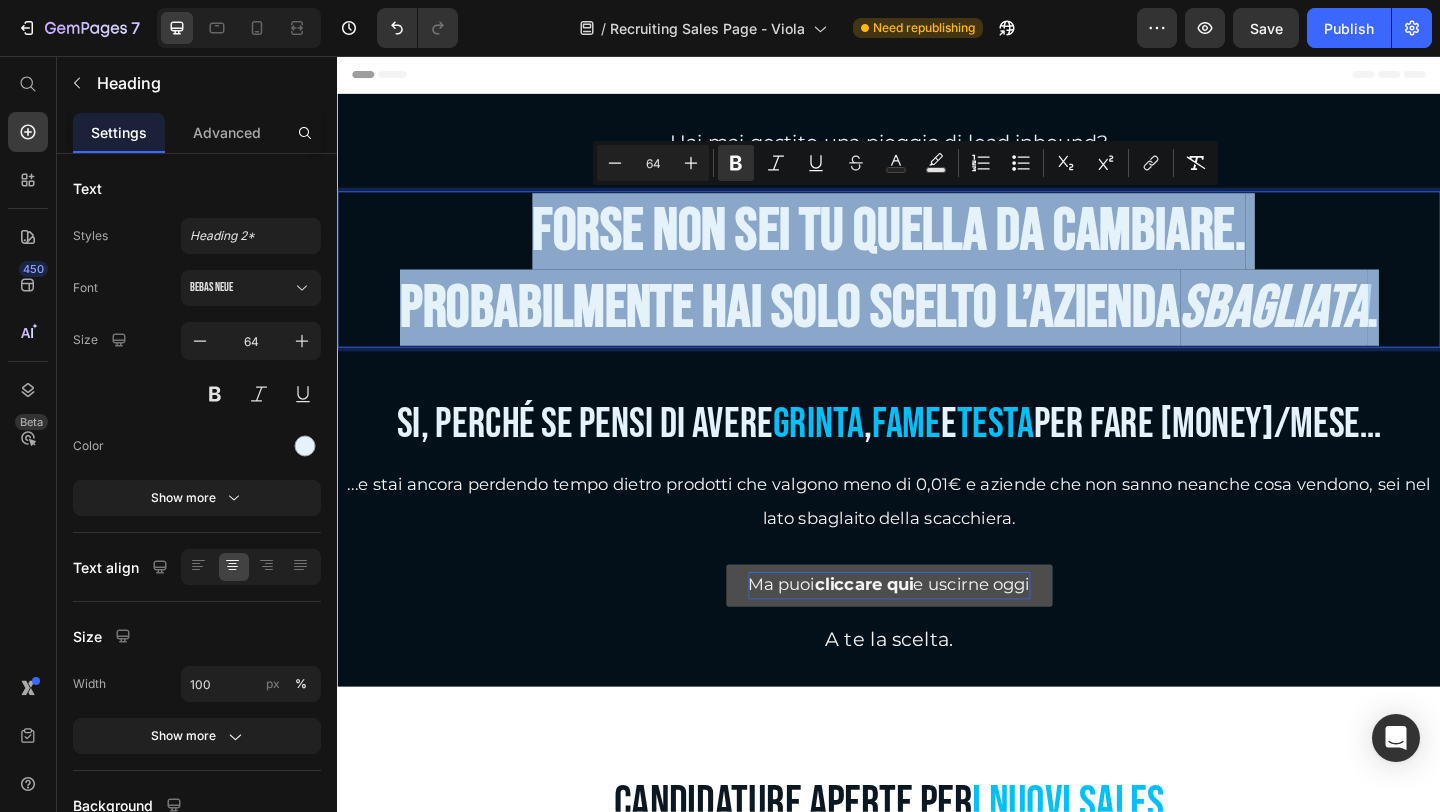 drag, startPoint x: 532, startPoint y: 237, endPoint x: 1522, endPoint y: 331, distance: 994.45264 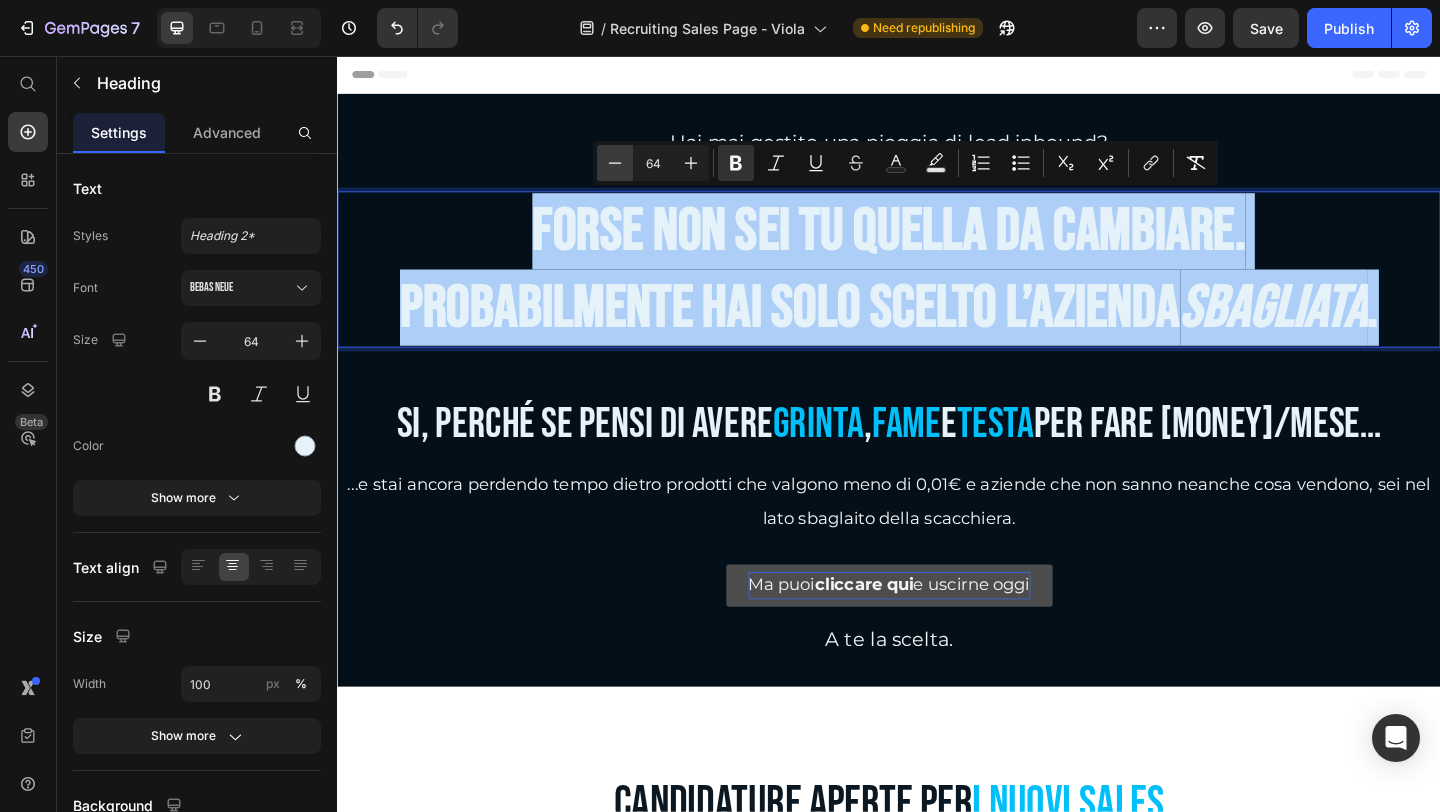 click 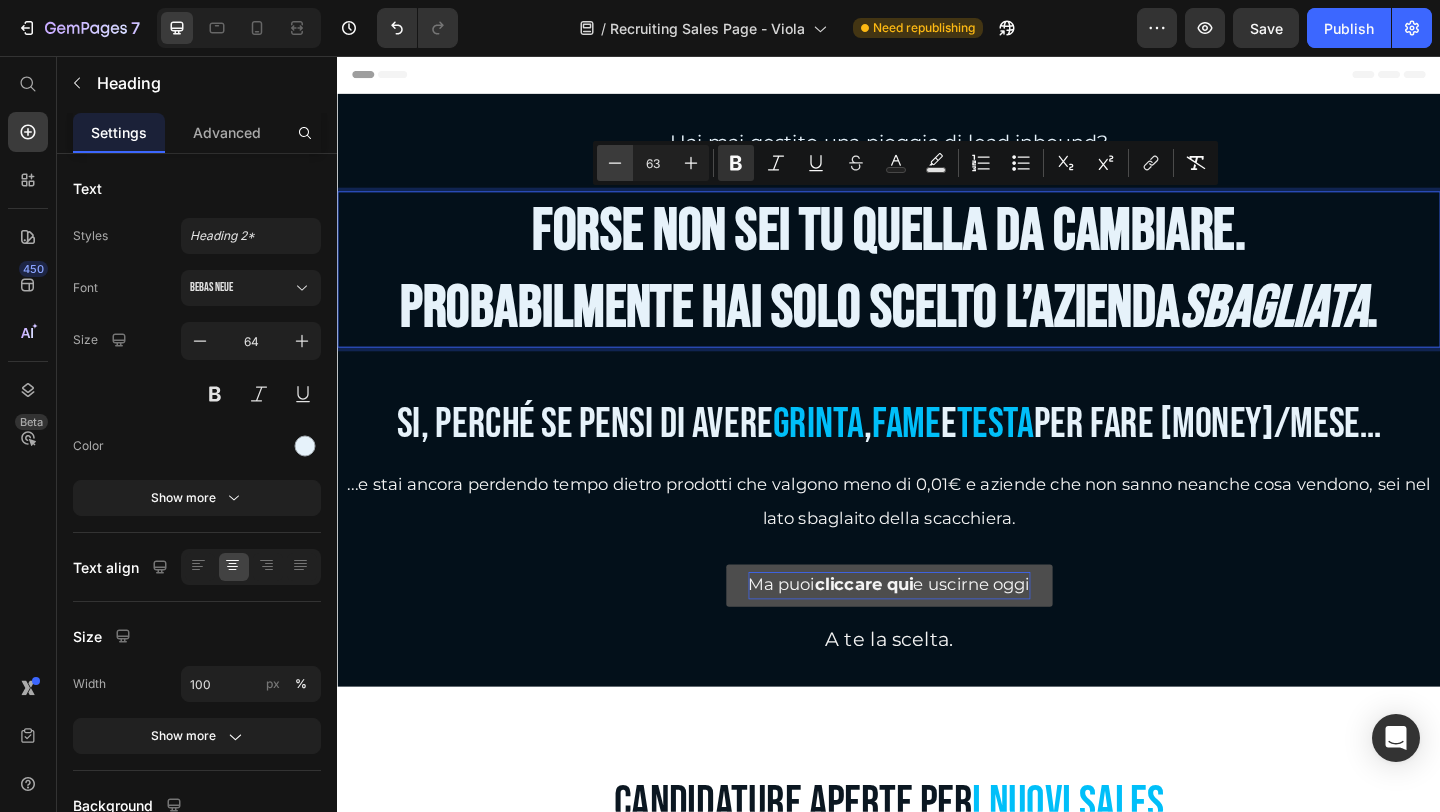 click 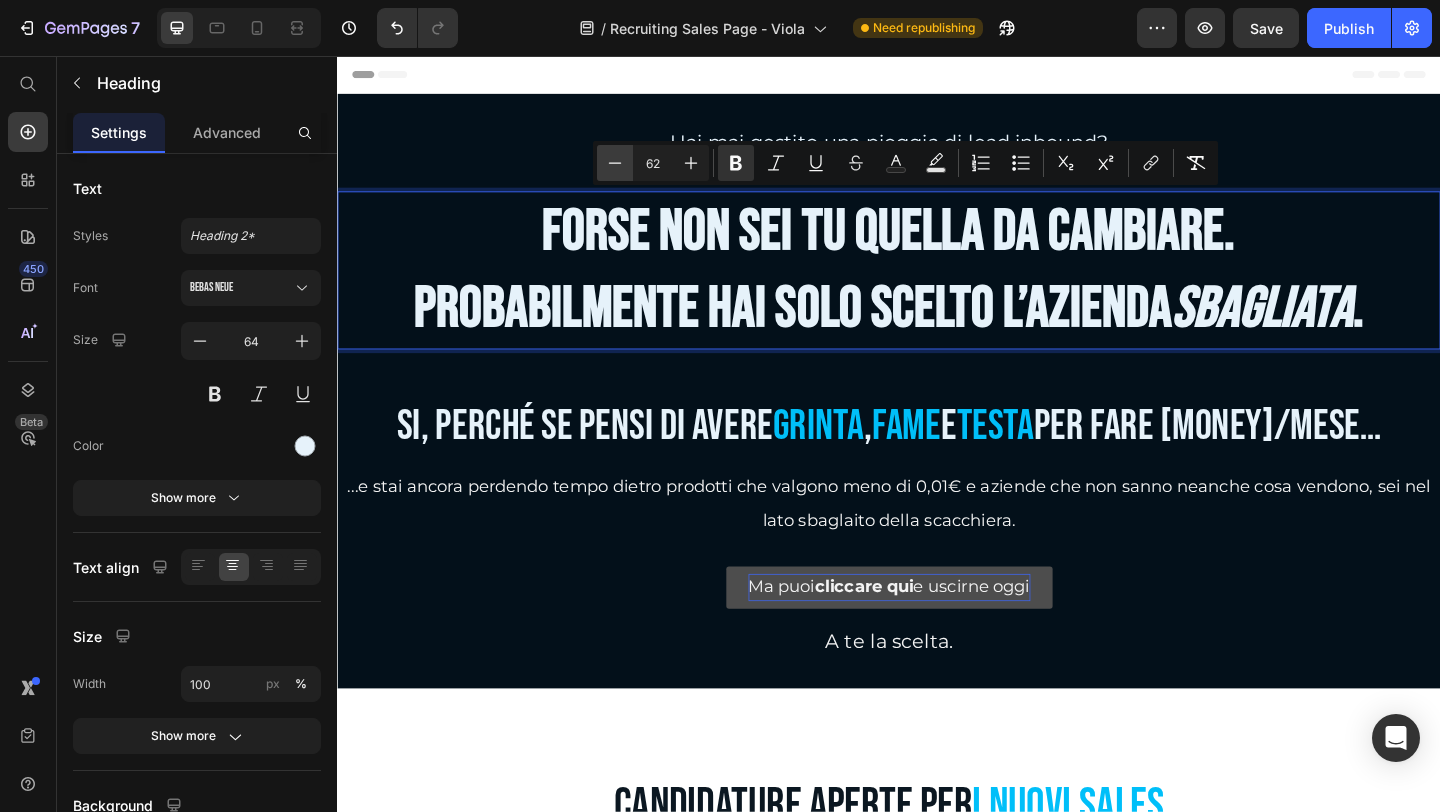 click 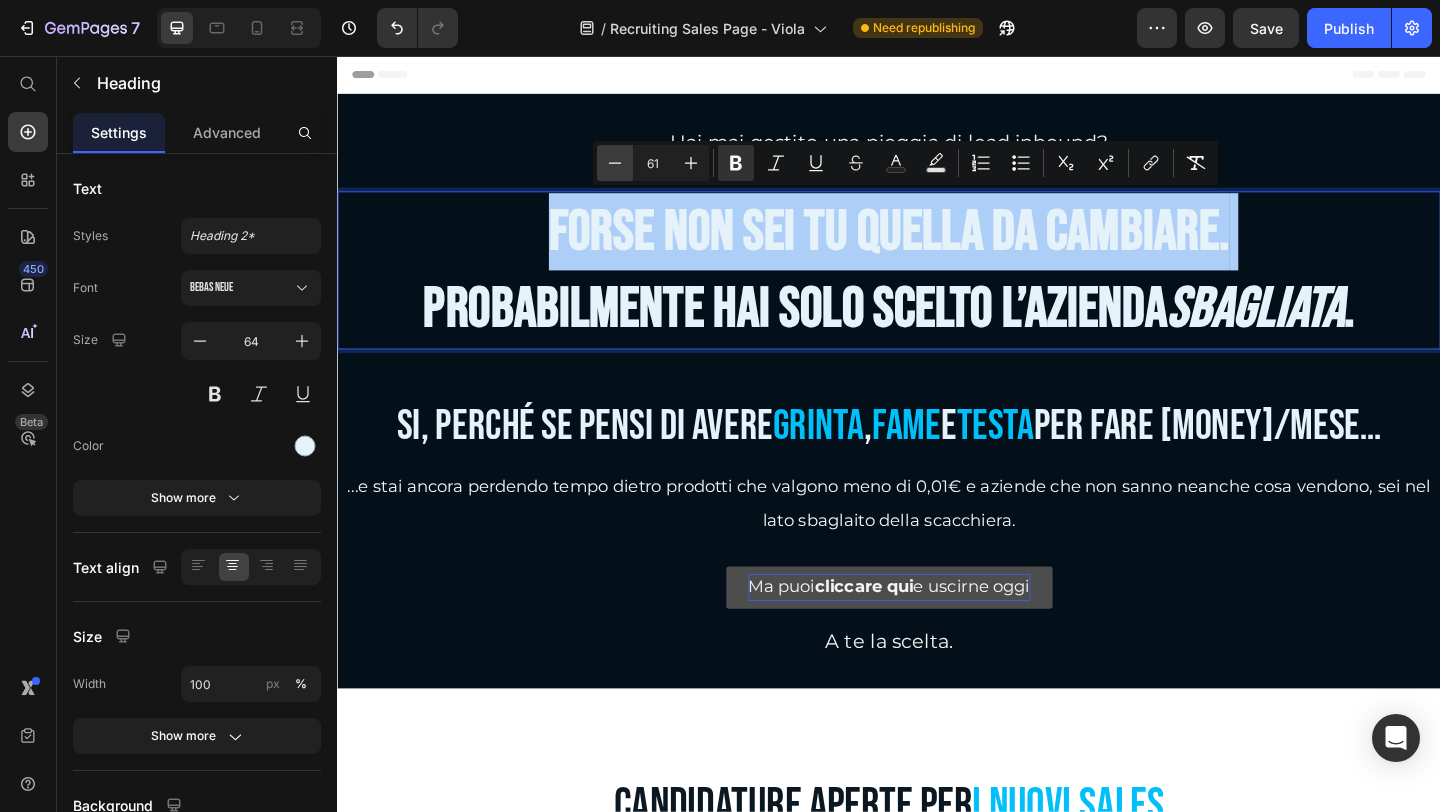 click 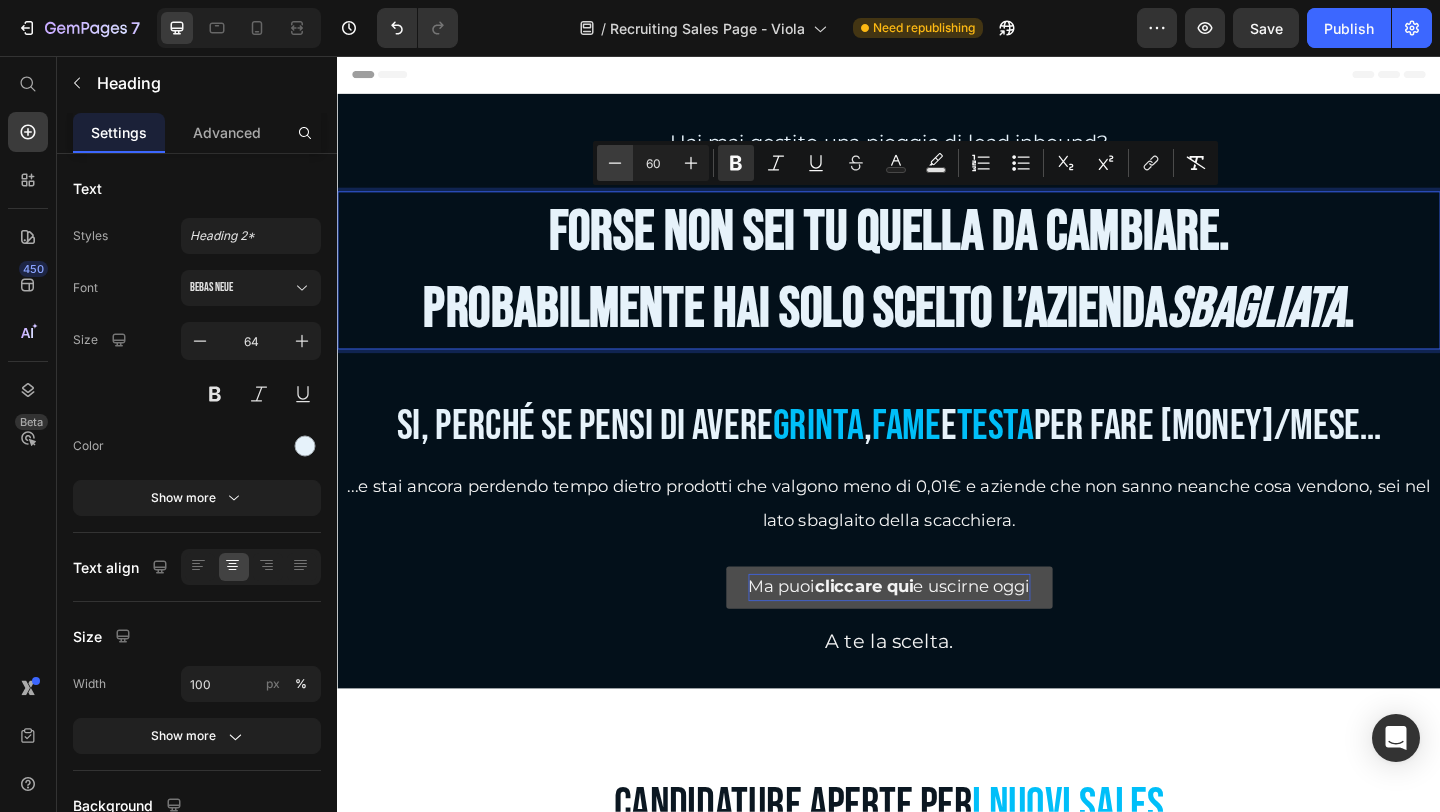 click 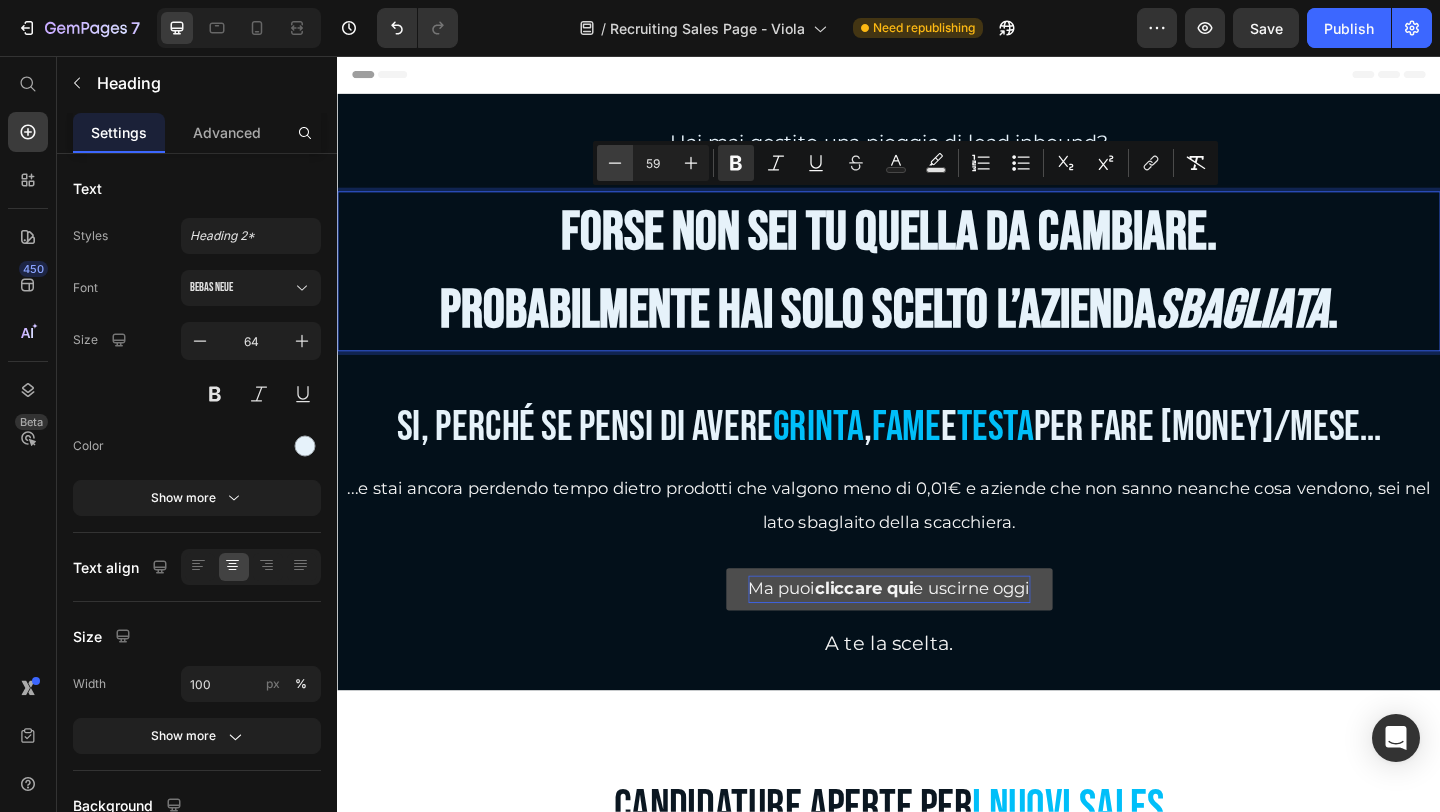 click 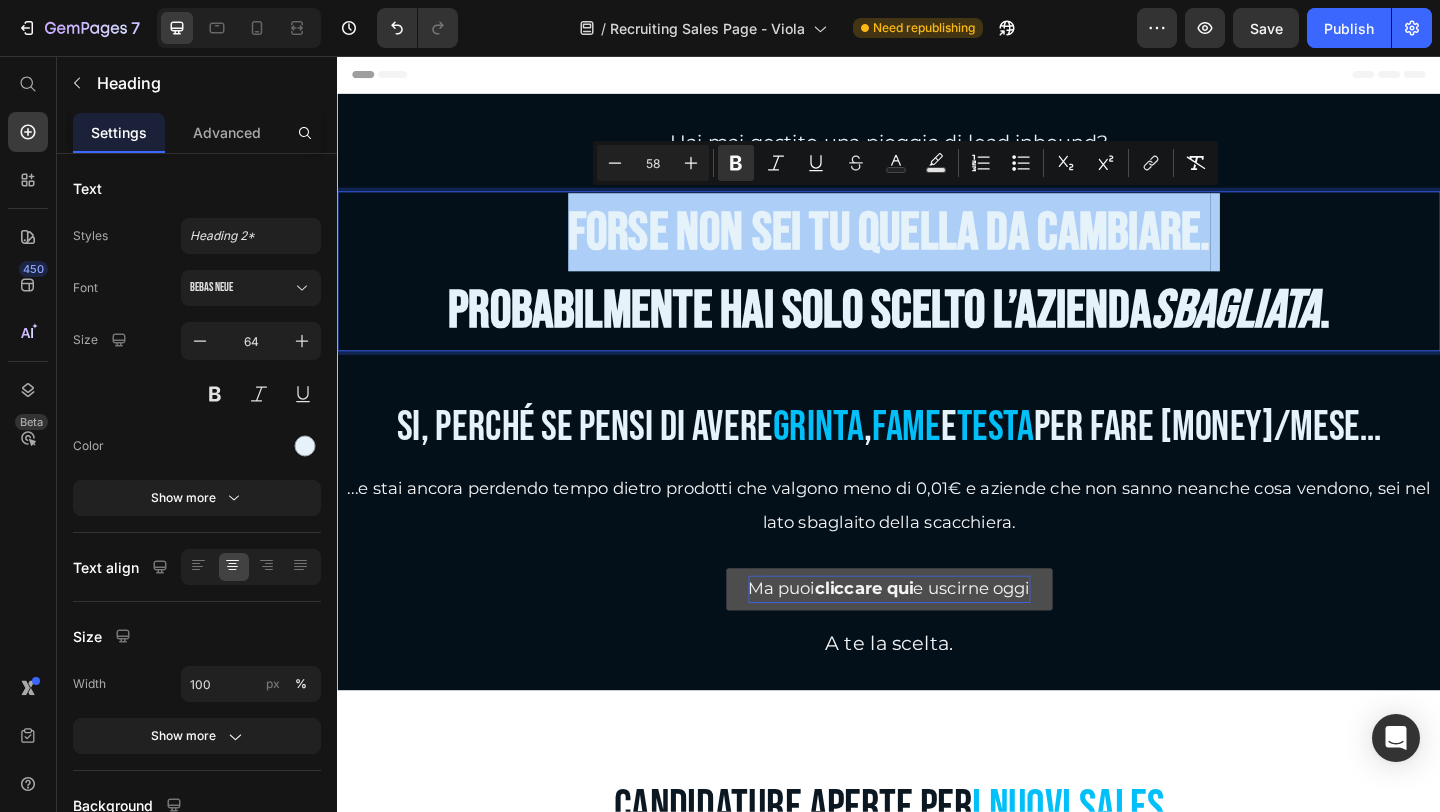 click on "58" at bounding box center (653, 163) 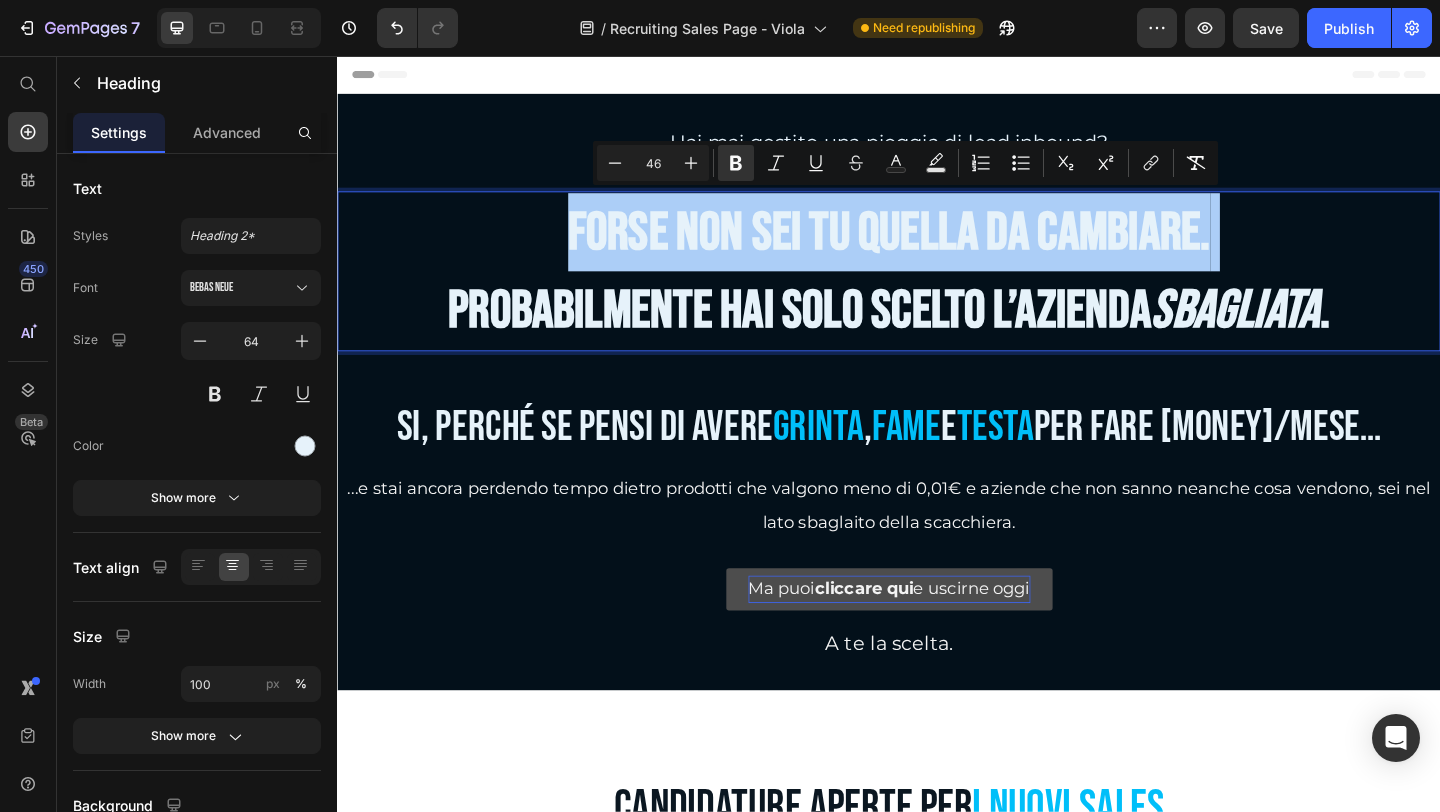 type on "46" 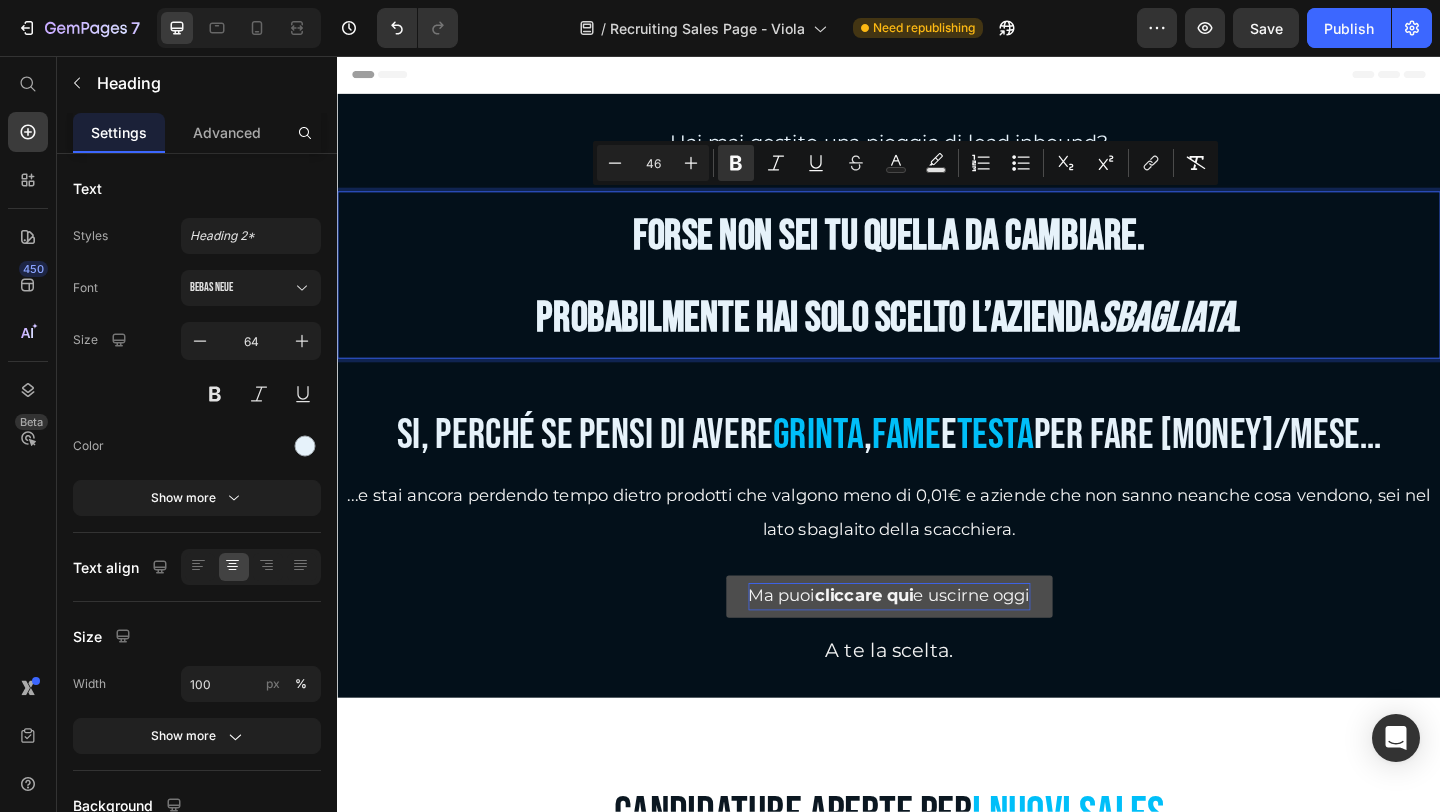 click on "Forse non sei tu quella da cambiare. Probabilmente Hai solo scelto l’azienda  sbagliata ." at bounding box center [937, 294] 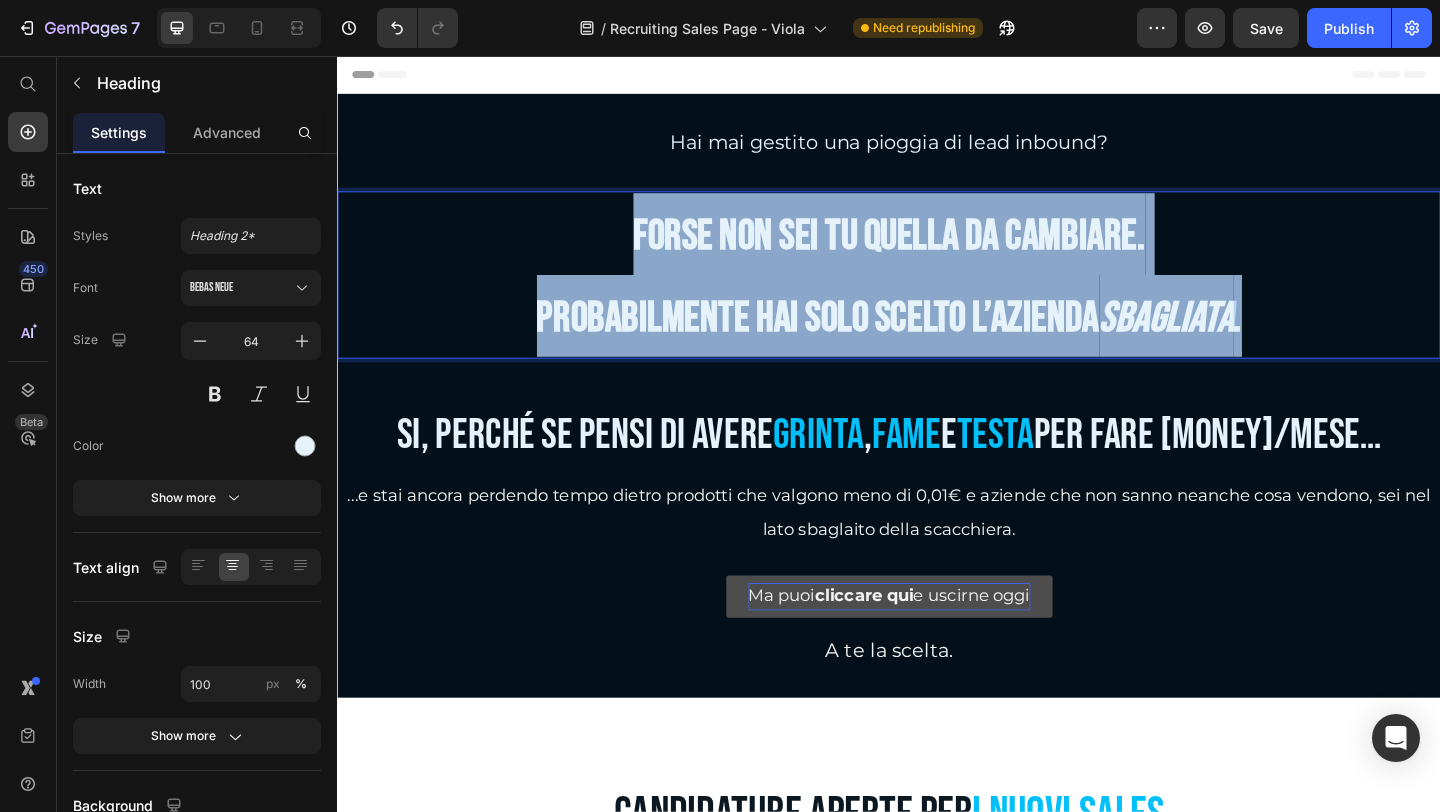 drag, startPoint x: 1342, startPoint y: 351, endPoint x: 612, endPoint y: 206, distance: 744.26135 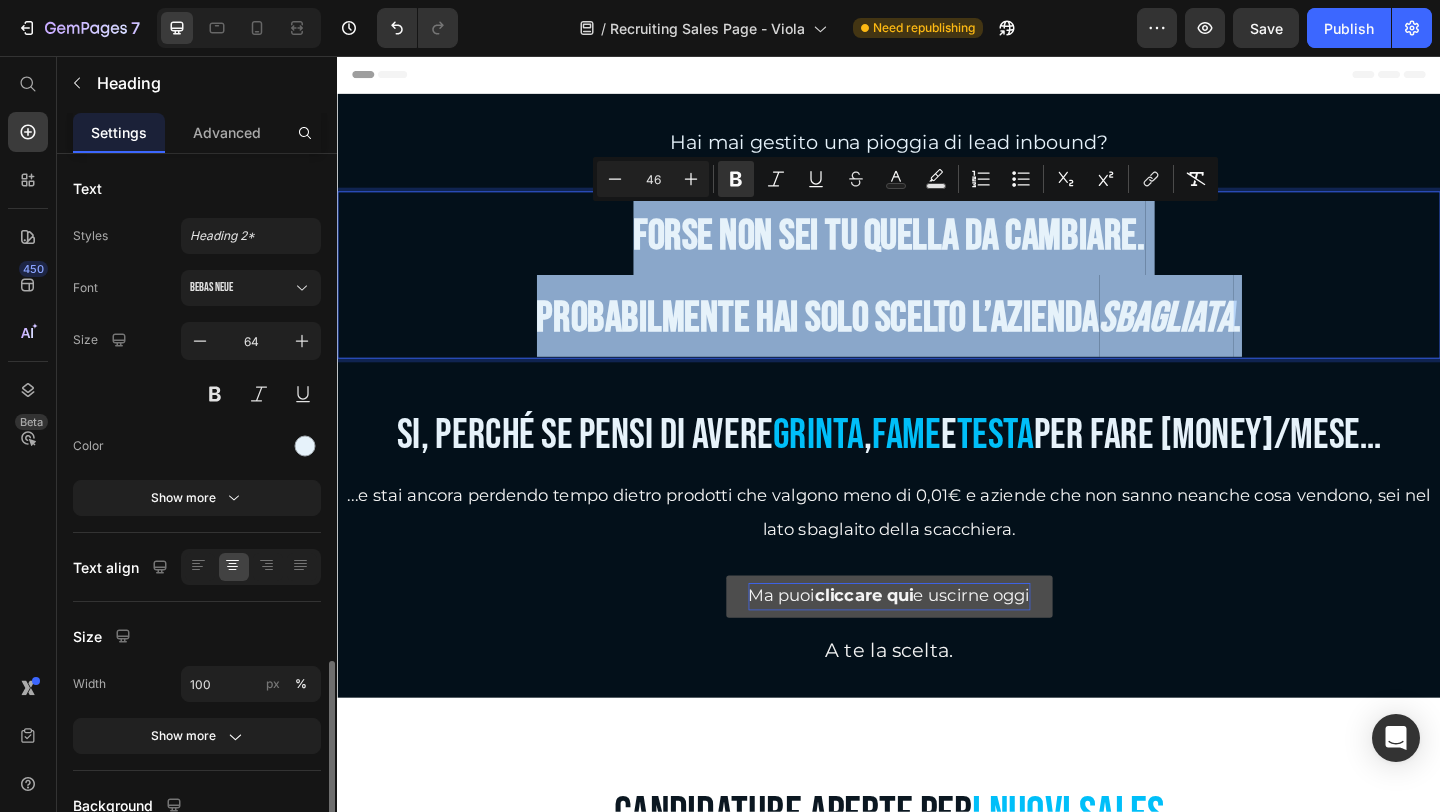 scroll, scrollTop: 297, scrollLeft: 0, axis: vertical 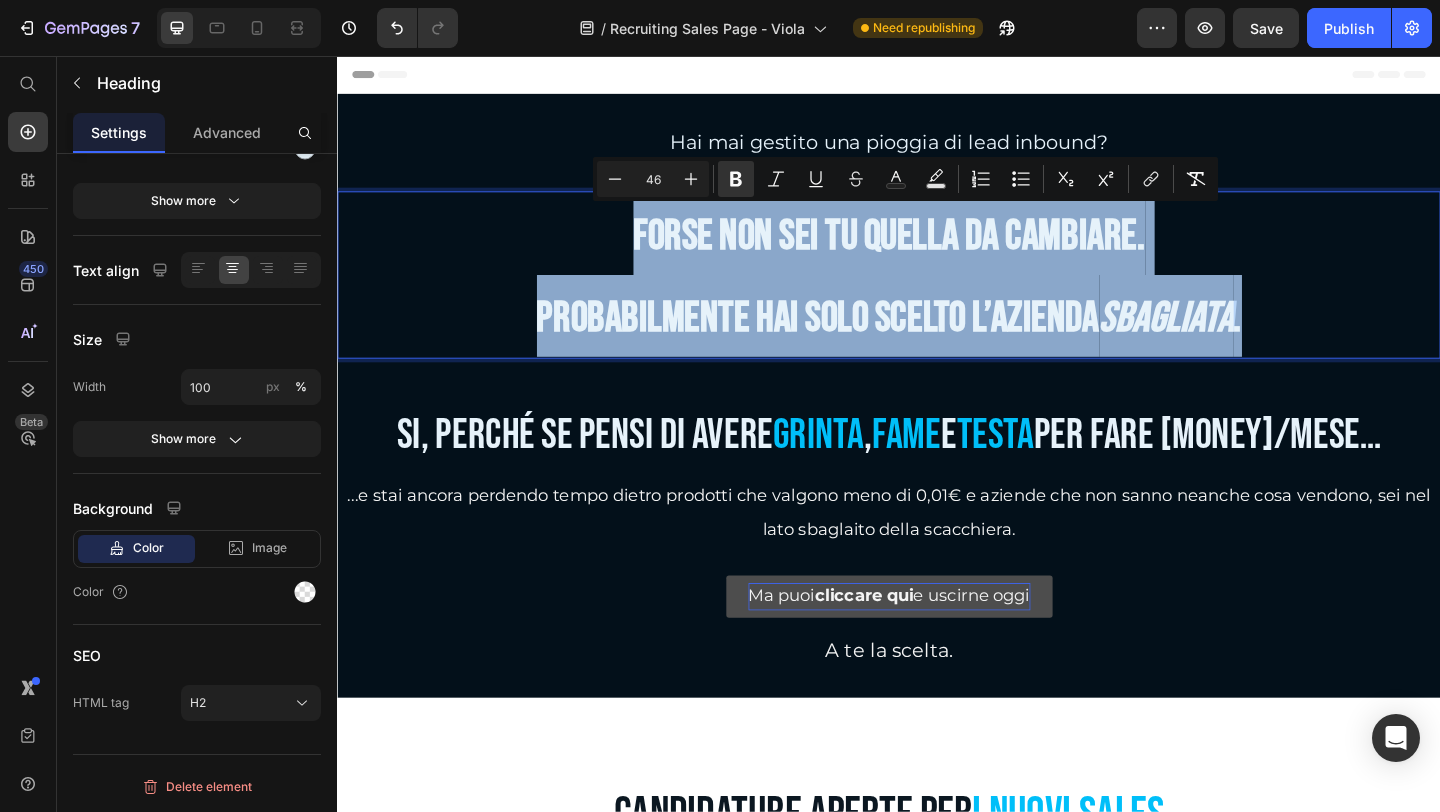 click on "Probabilmente Hai solo scelto l’azienda" at bounding box center (860, 341) 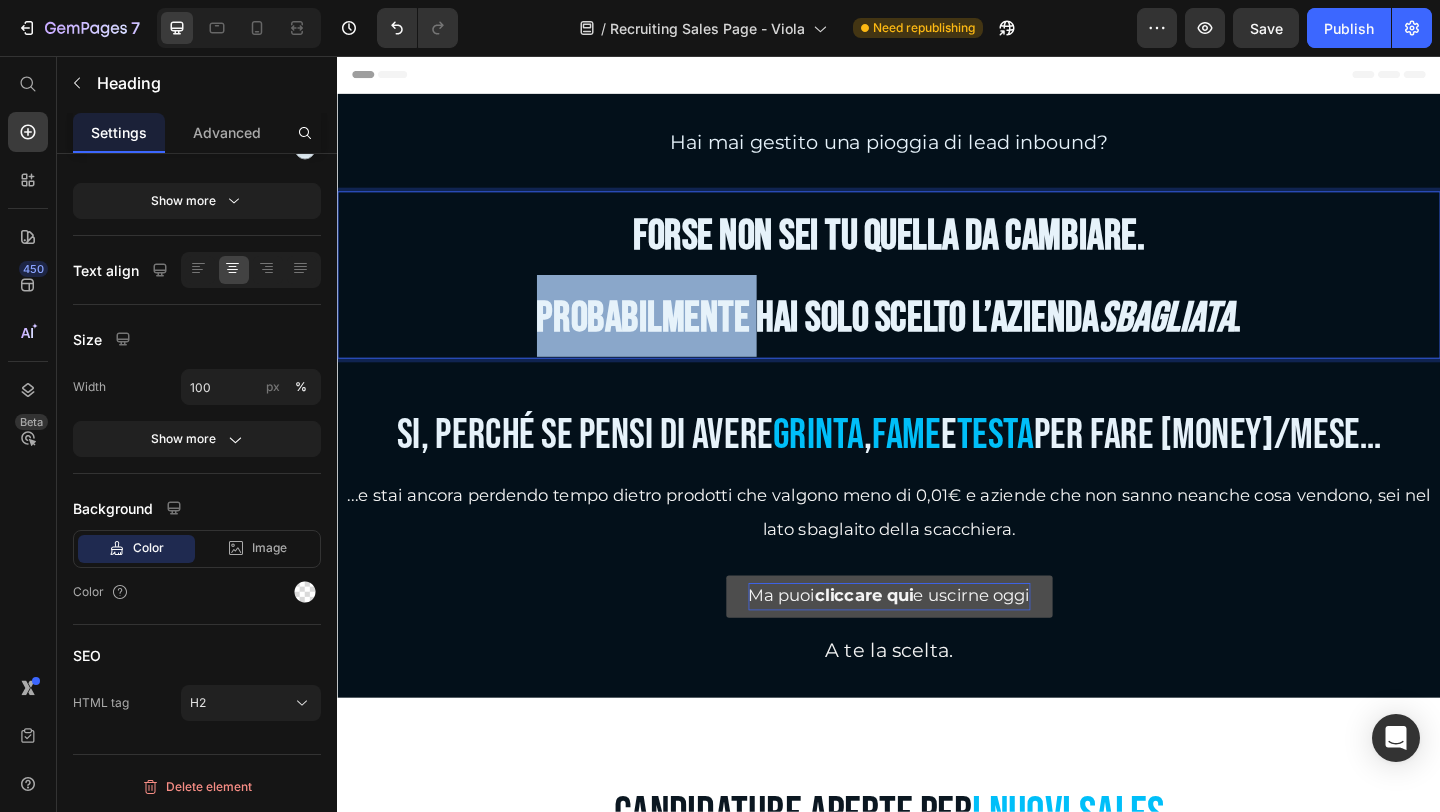 drag, startPoint x: 783, startPoint y: 345, endPoint x: 538, endPoint y: 336, distance: 245.16525 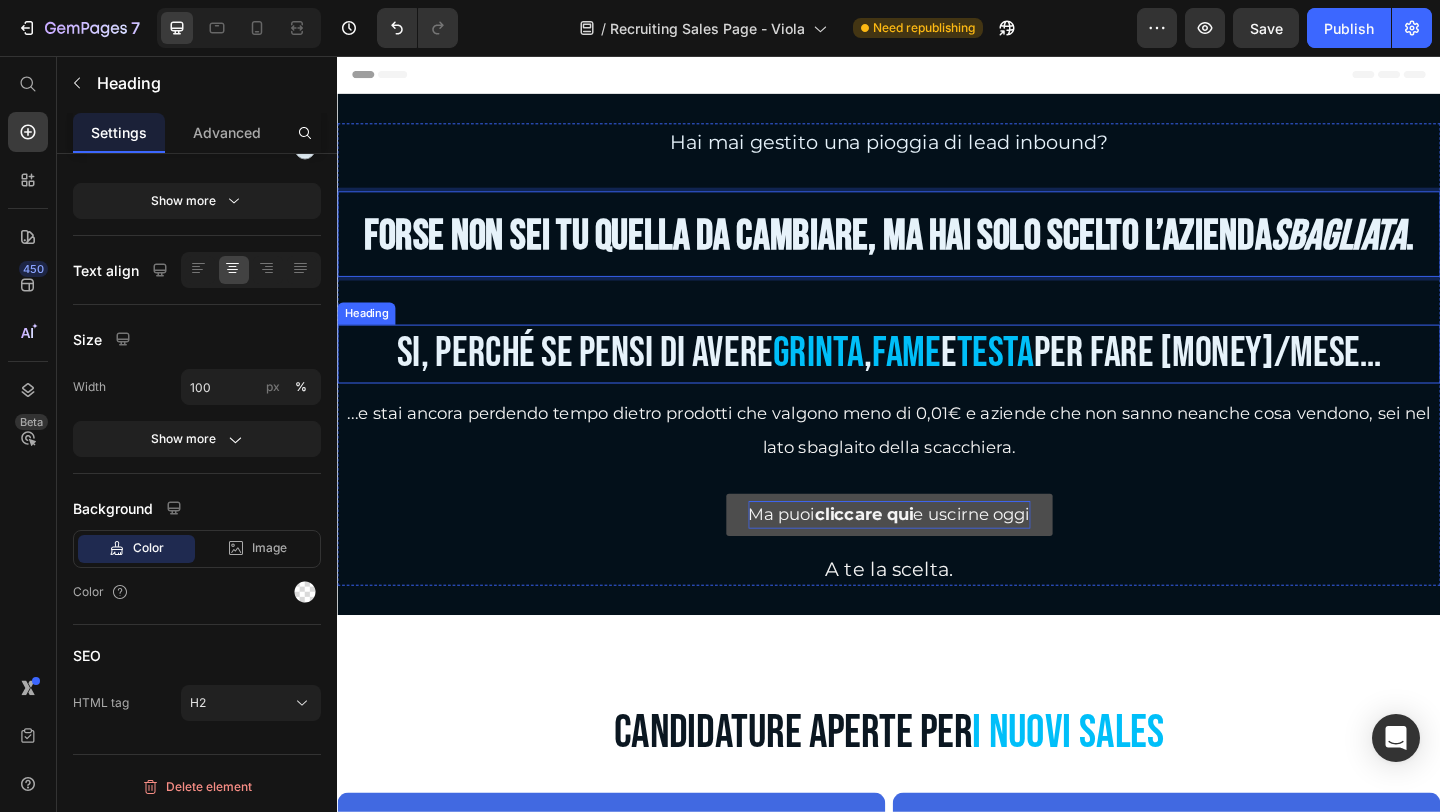 click on "Si, perché se pensi di avere grinta, fame e testa per fare [MONEY]/mese…" at bounding box center (937, 380) 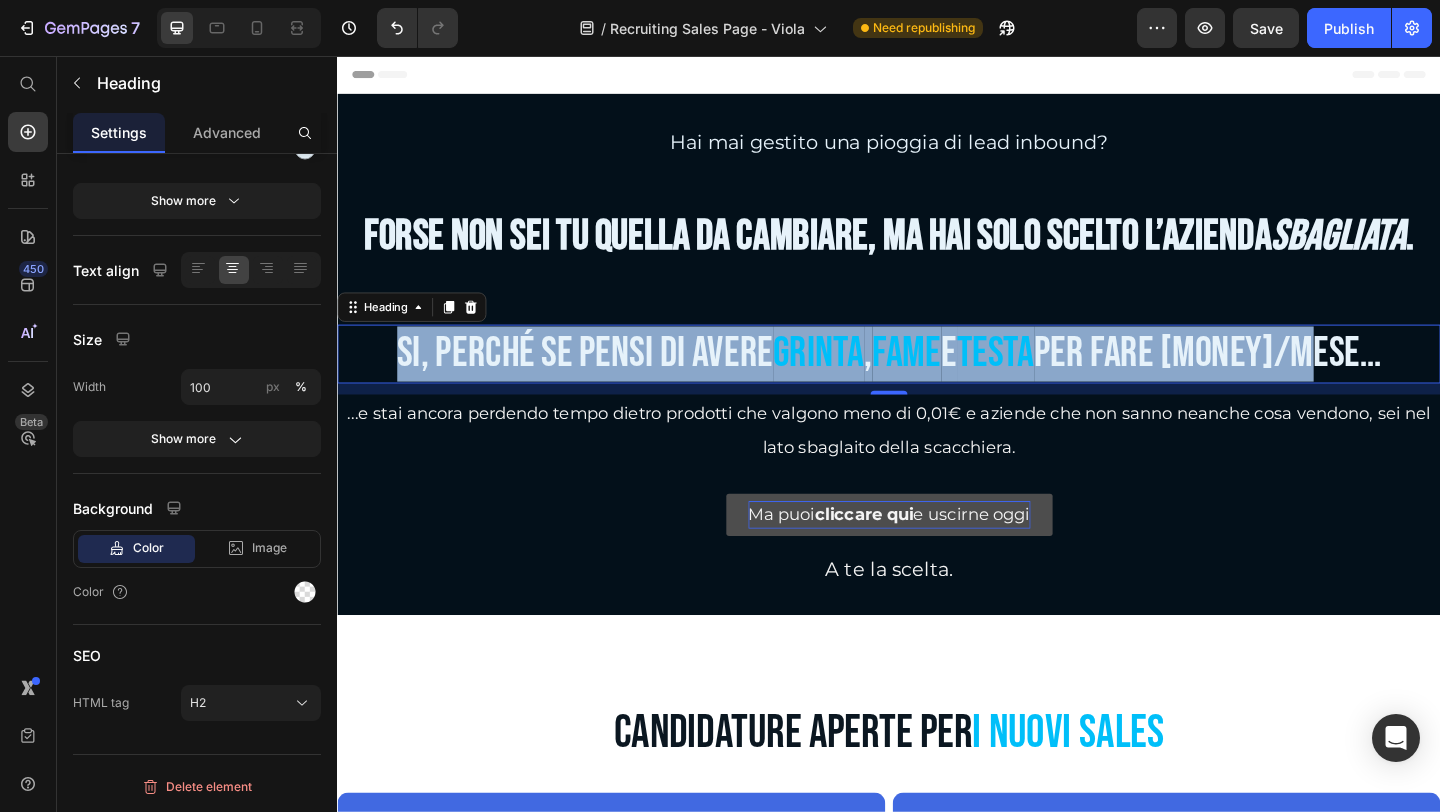 click on "Si, perché se pensi di avere grinta, fame e testa per fare [MONEY]/mese…" at bounding box center [937, 380] 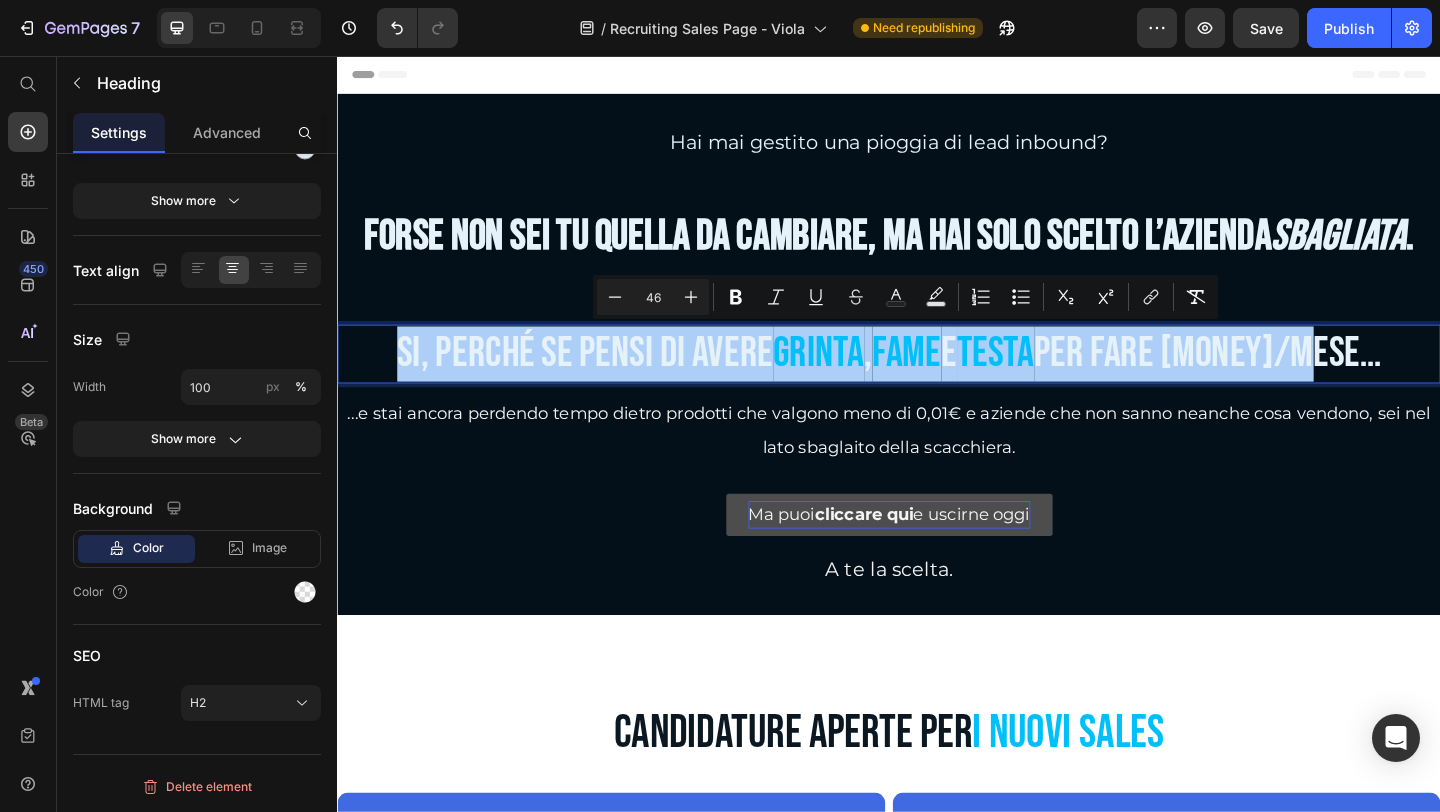 drag, startPoint x: 670, startPoint y: 297, endPoint x: 636, endPoint y: 296, distance: 34.0147 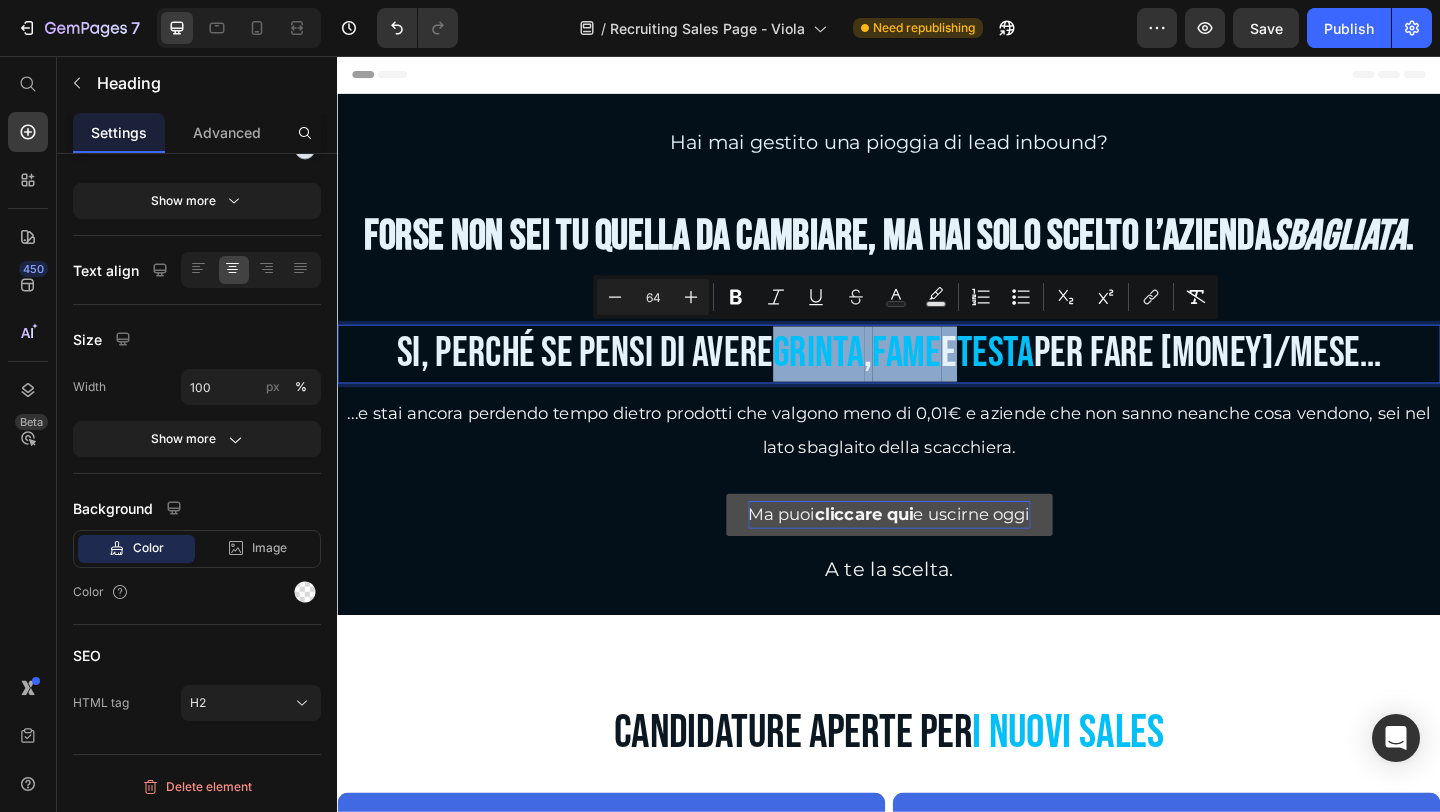 type on "46" 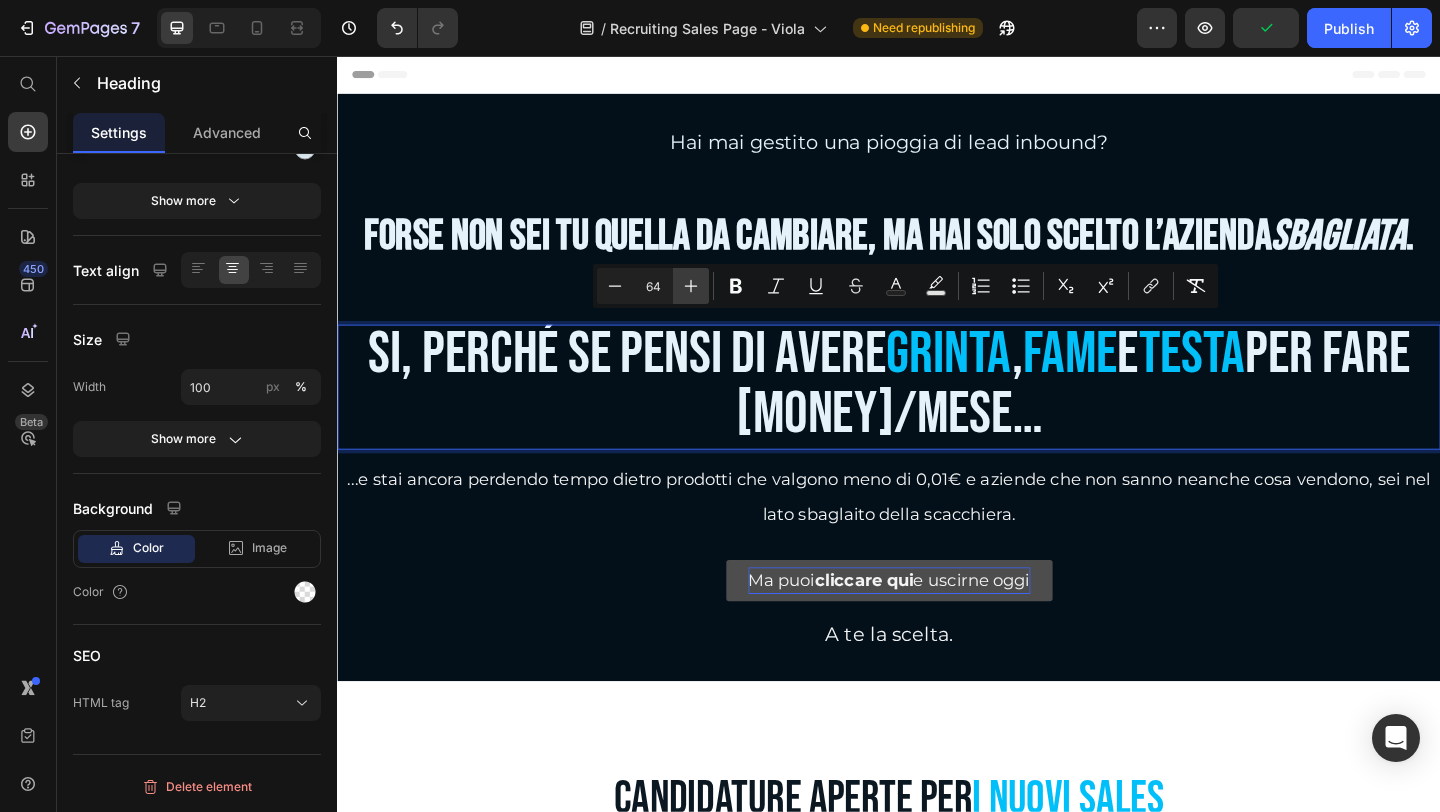 click 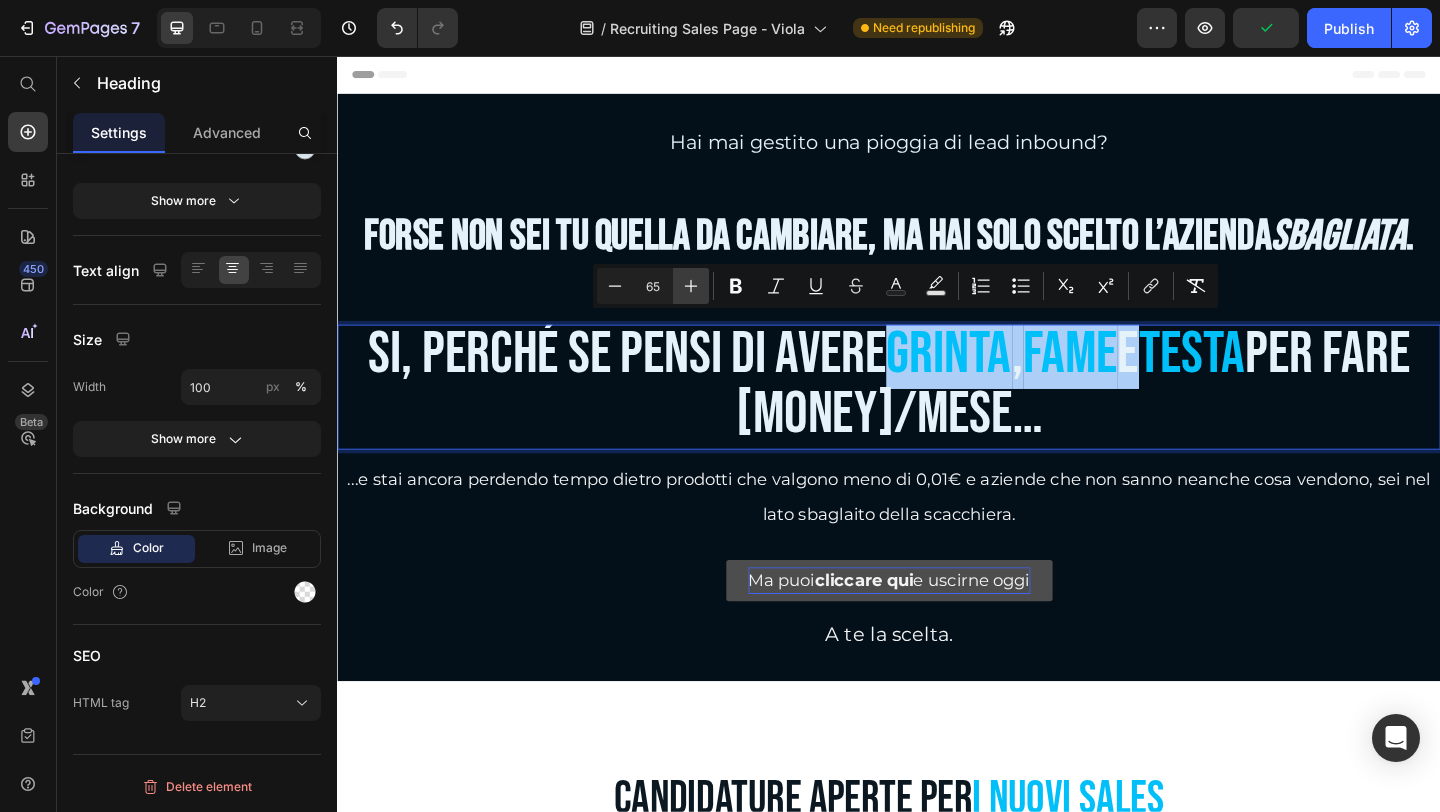 click 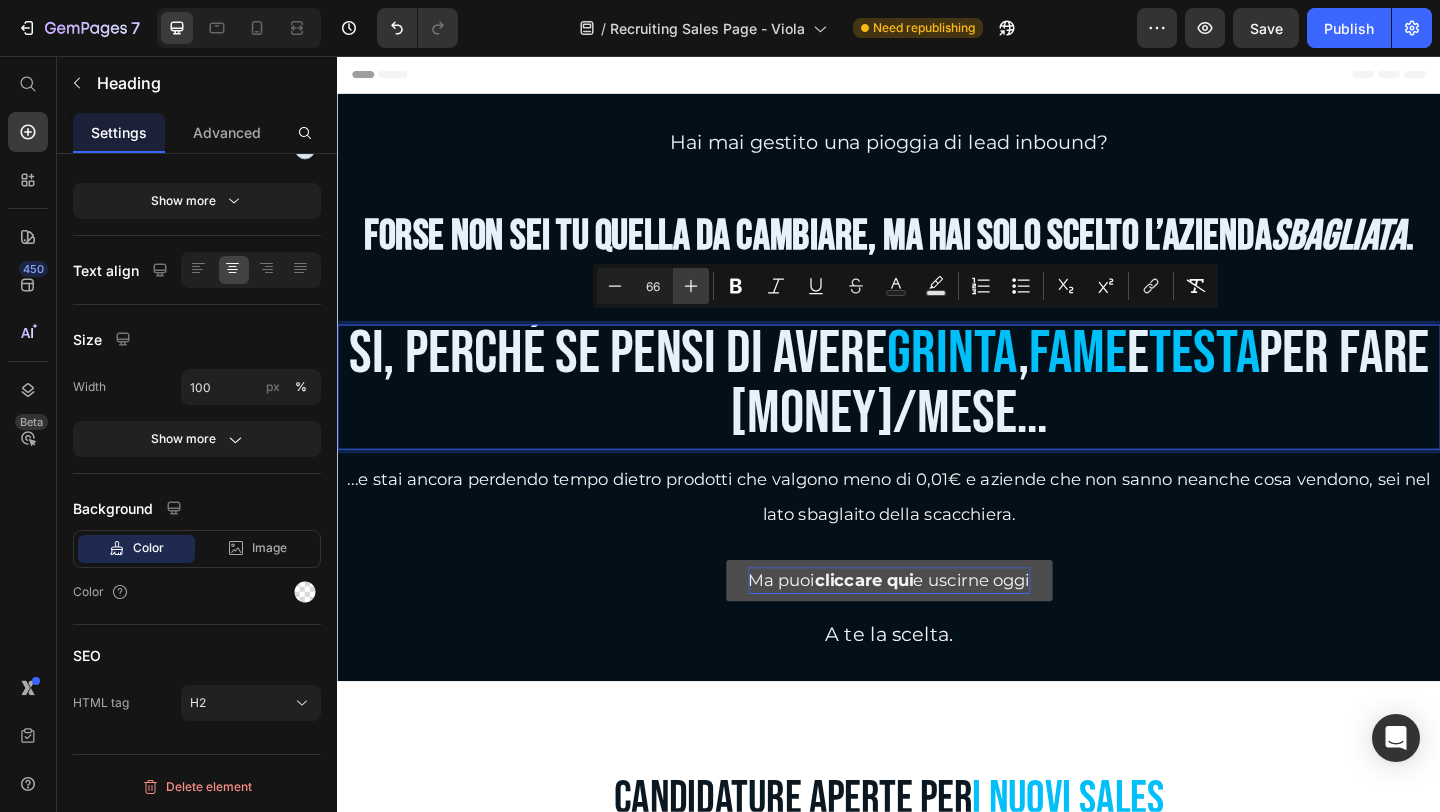 click 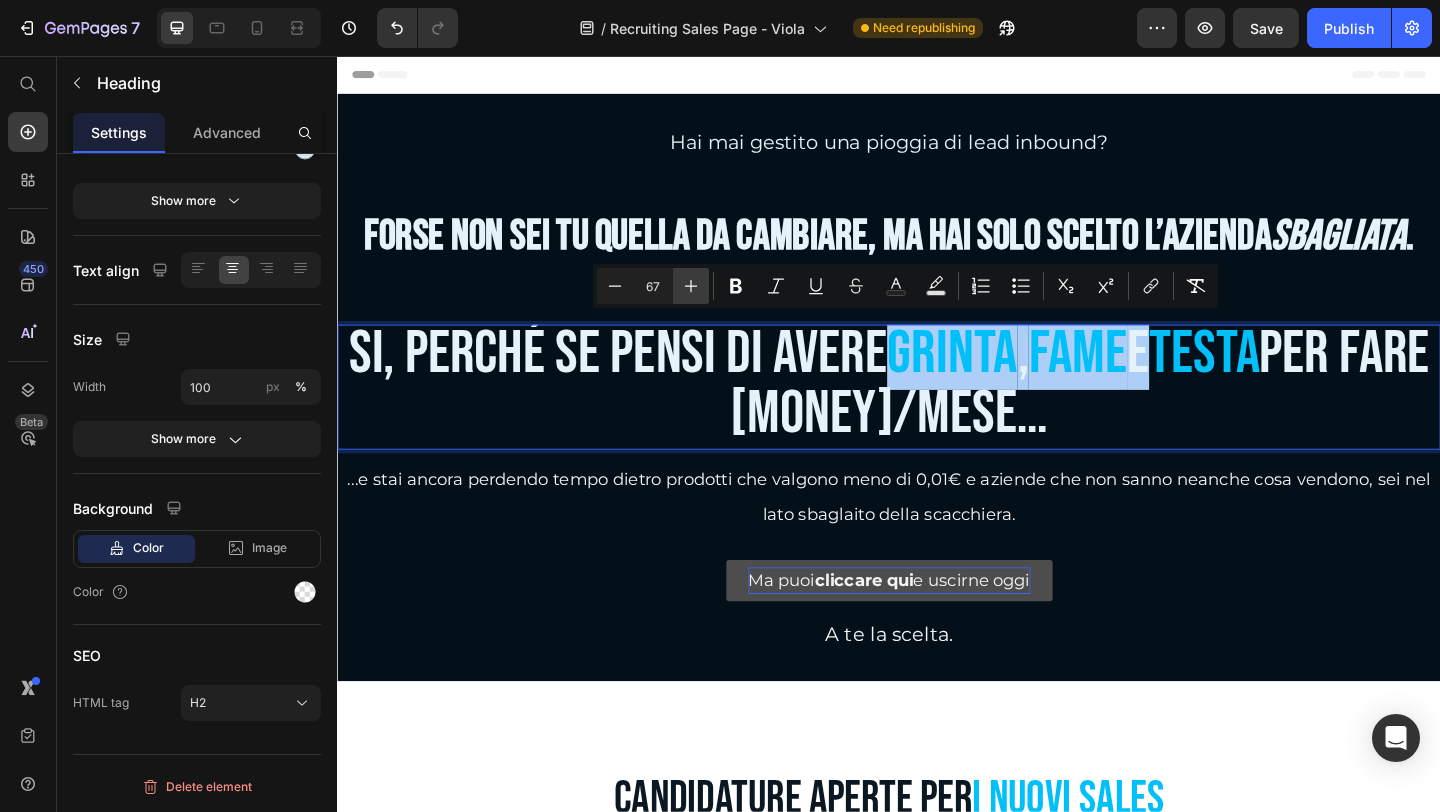 click 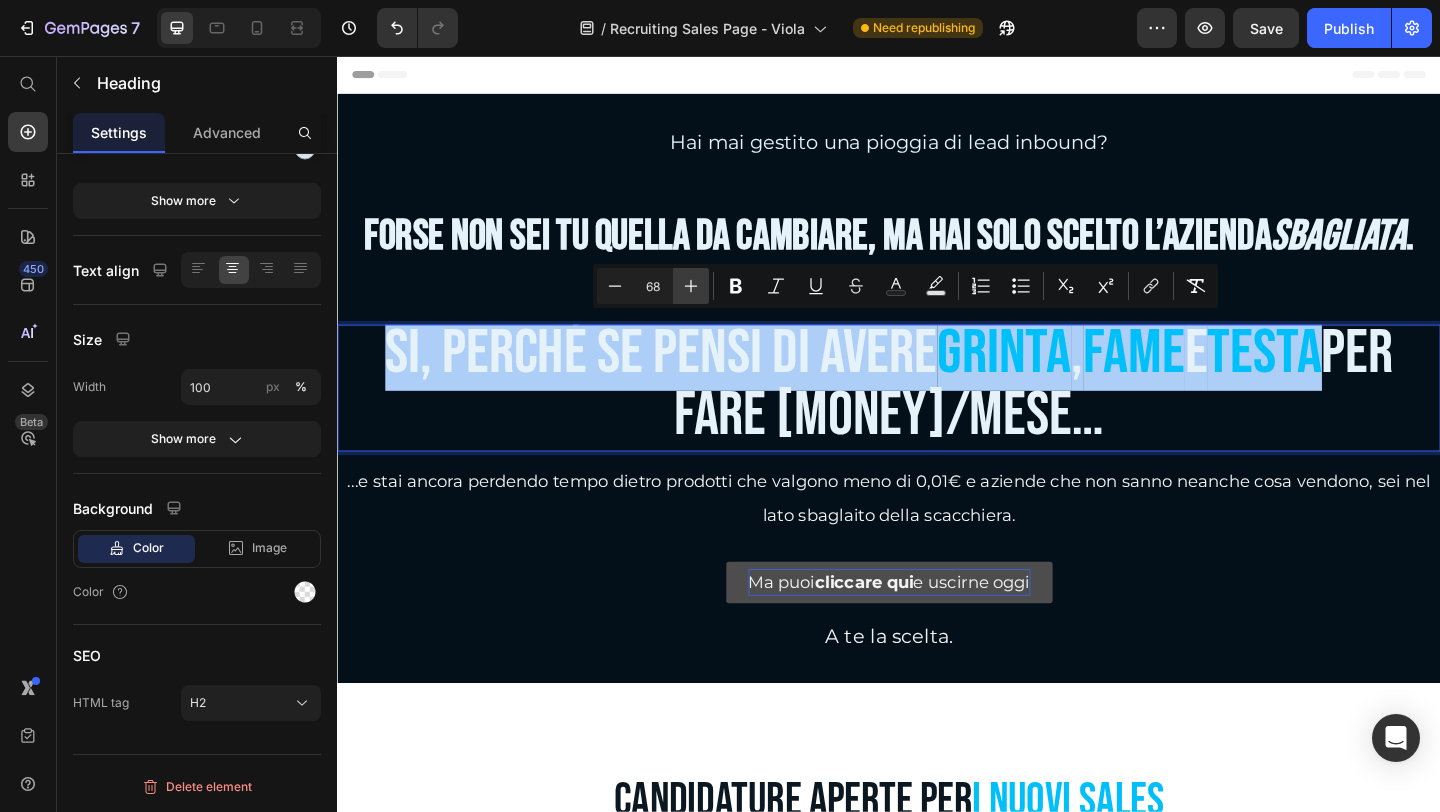 click 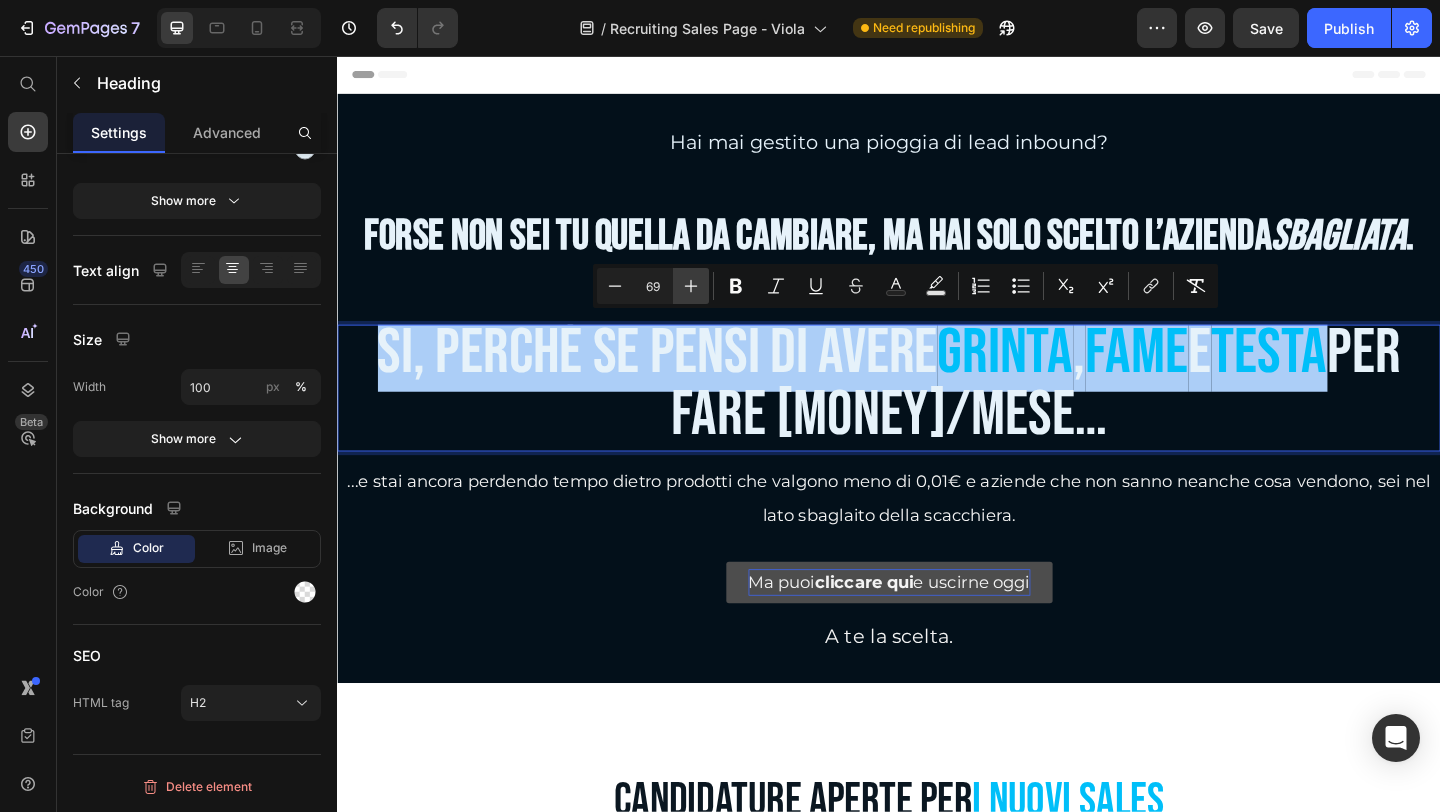 click 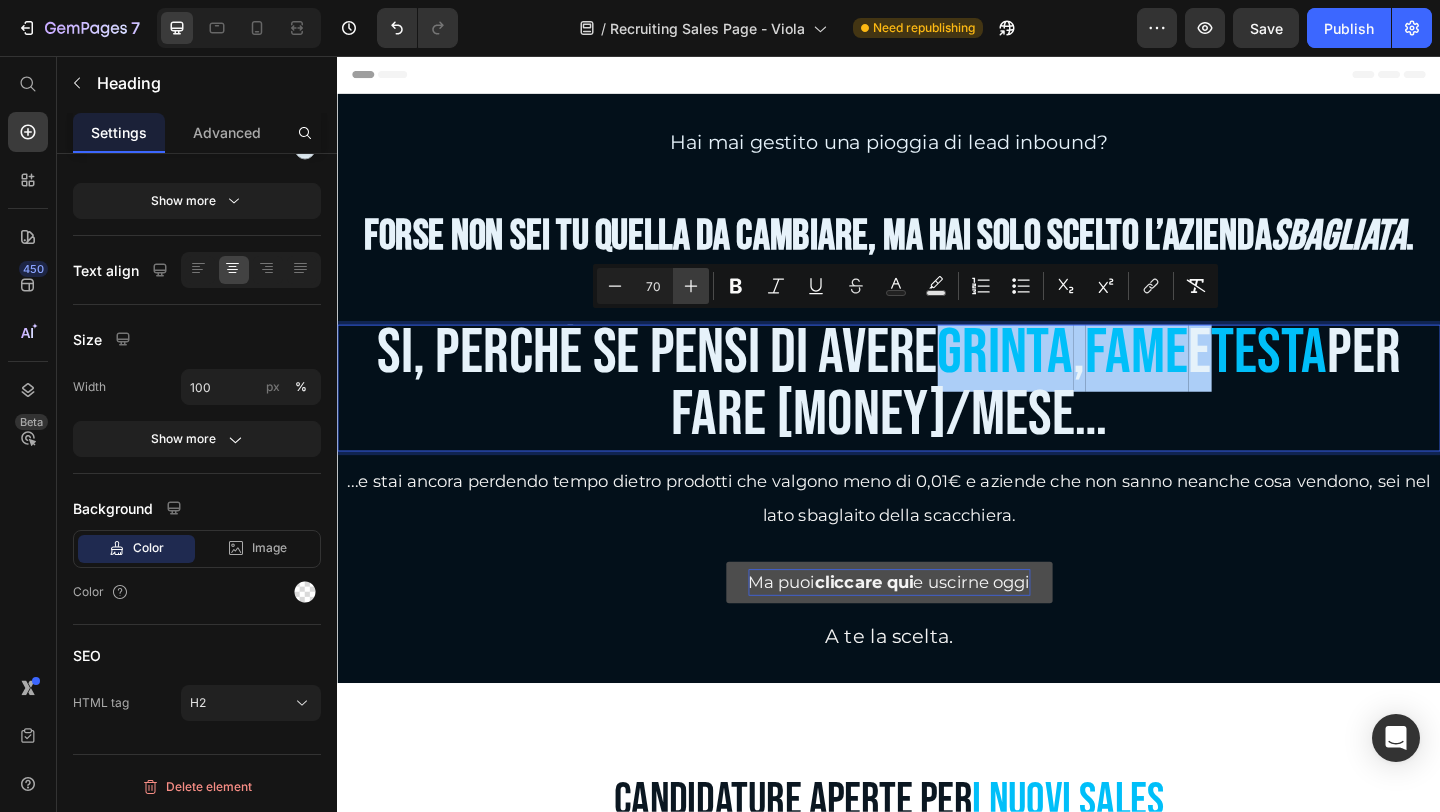 click 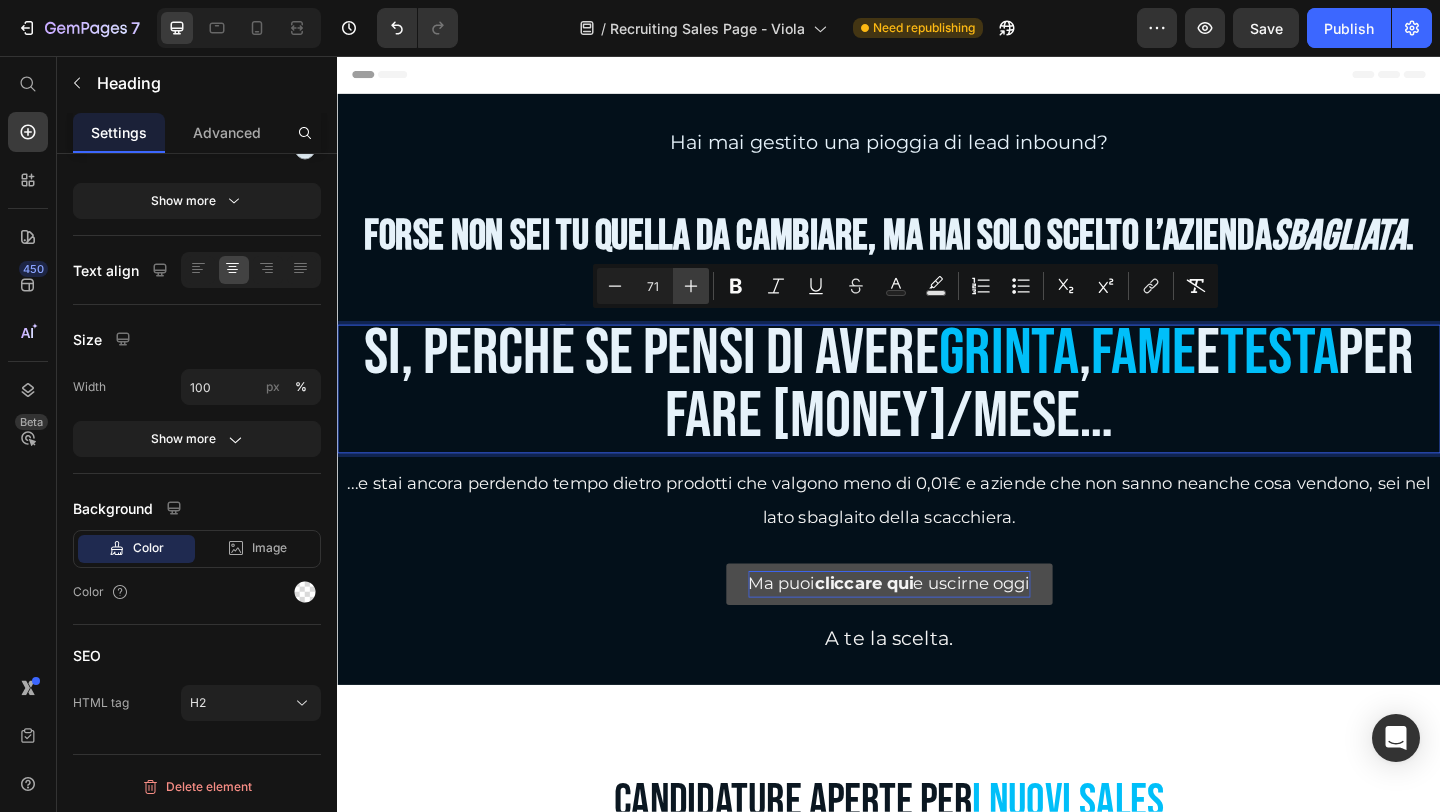click 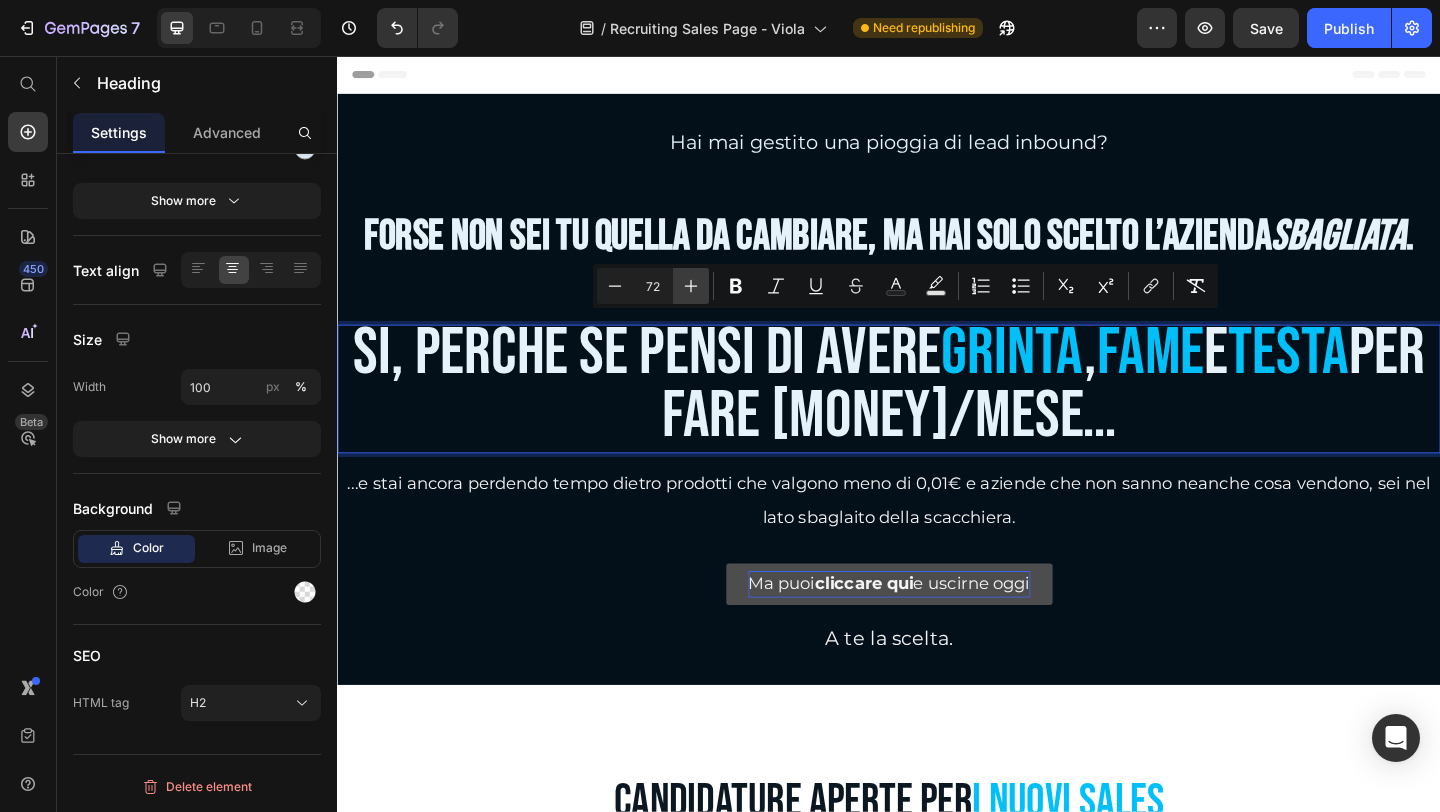 click 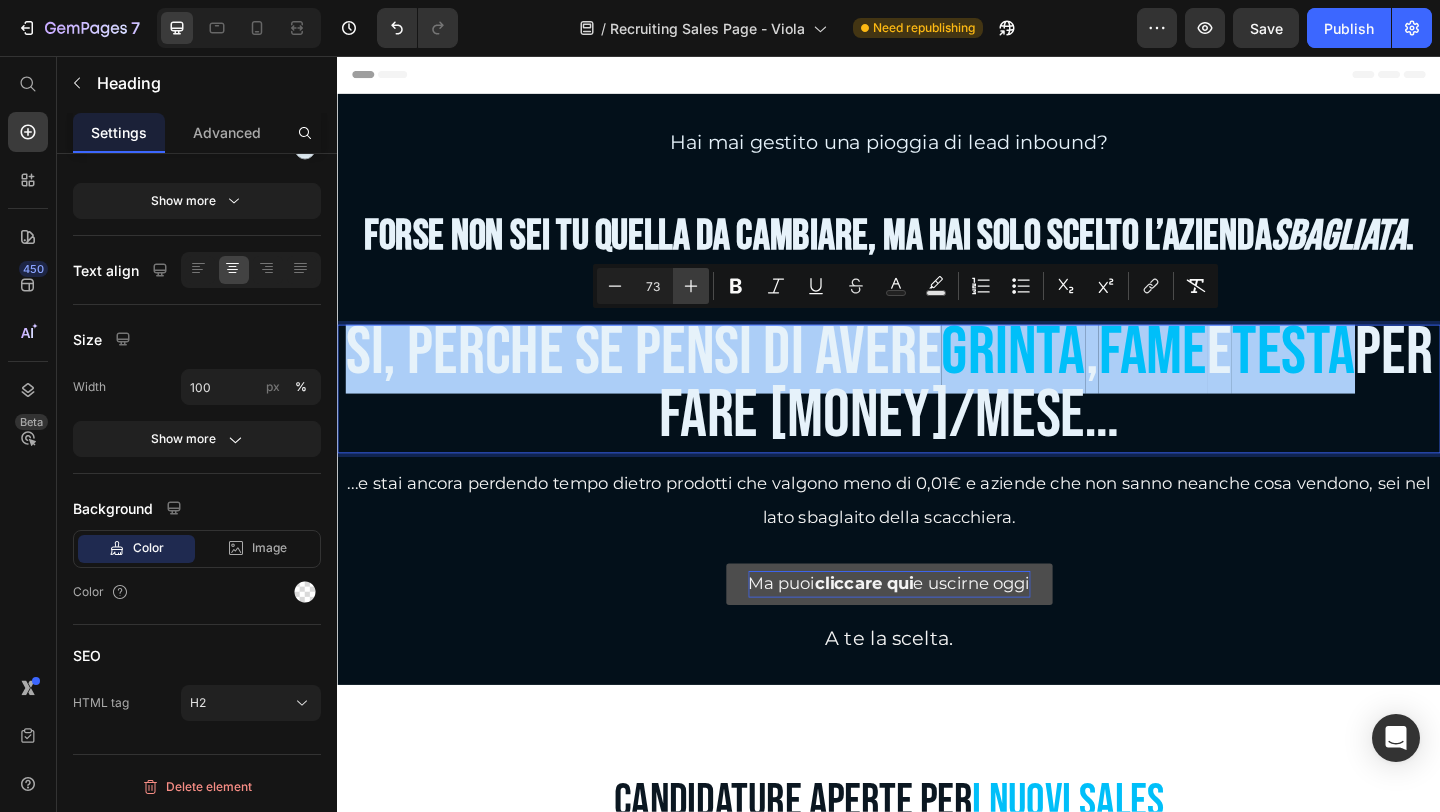 click 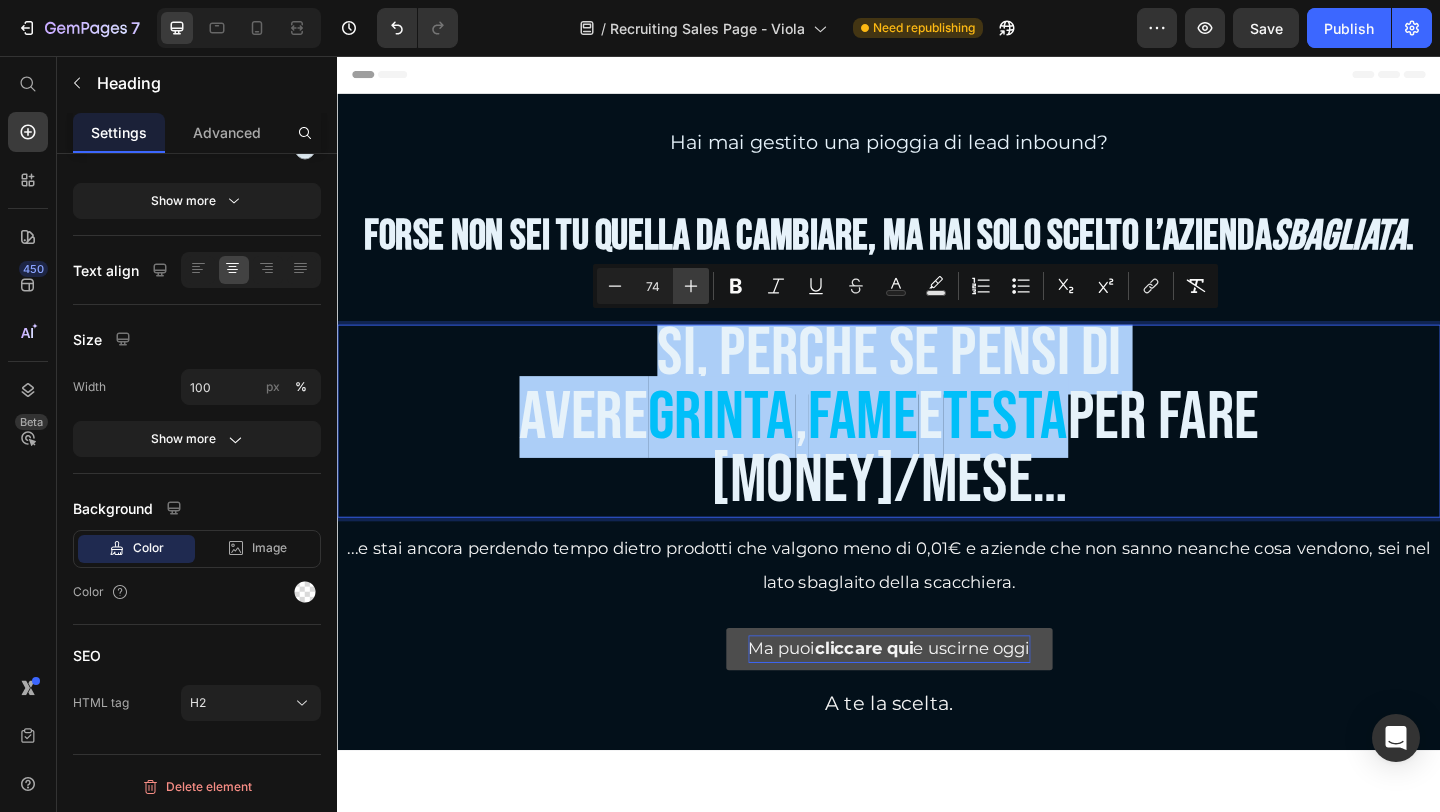 click 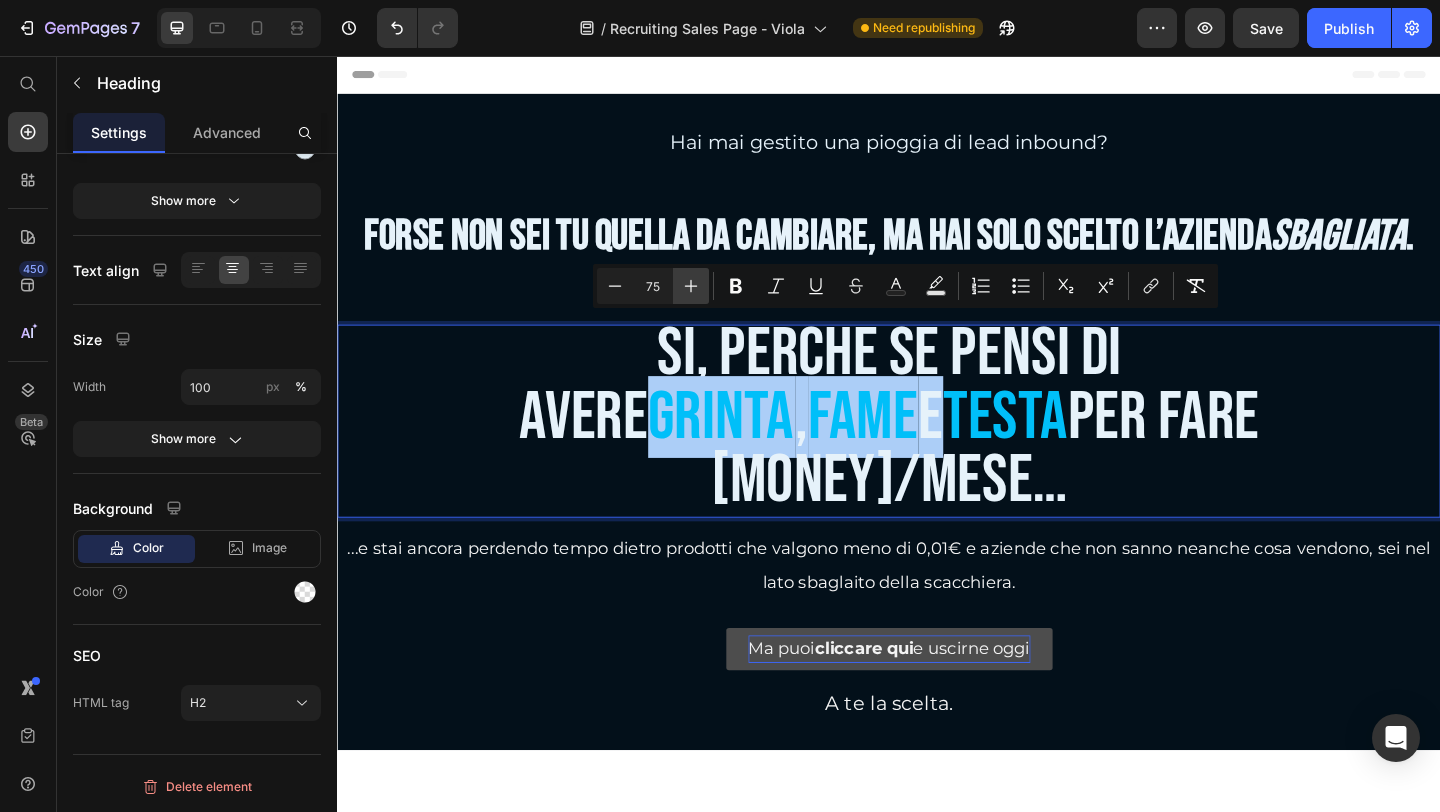 click 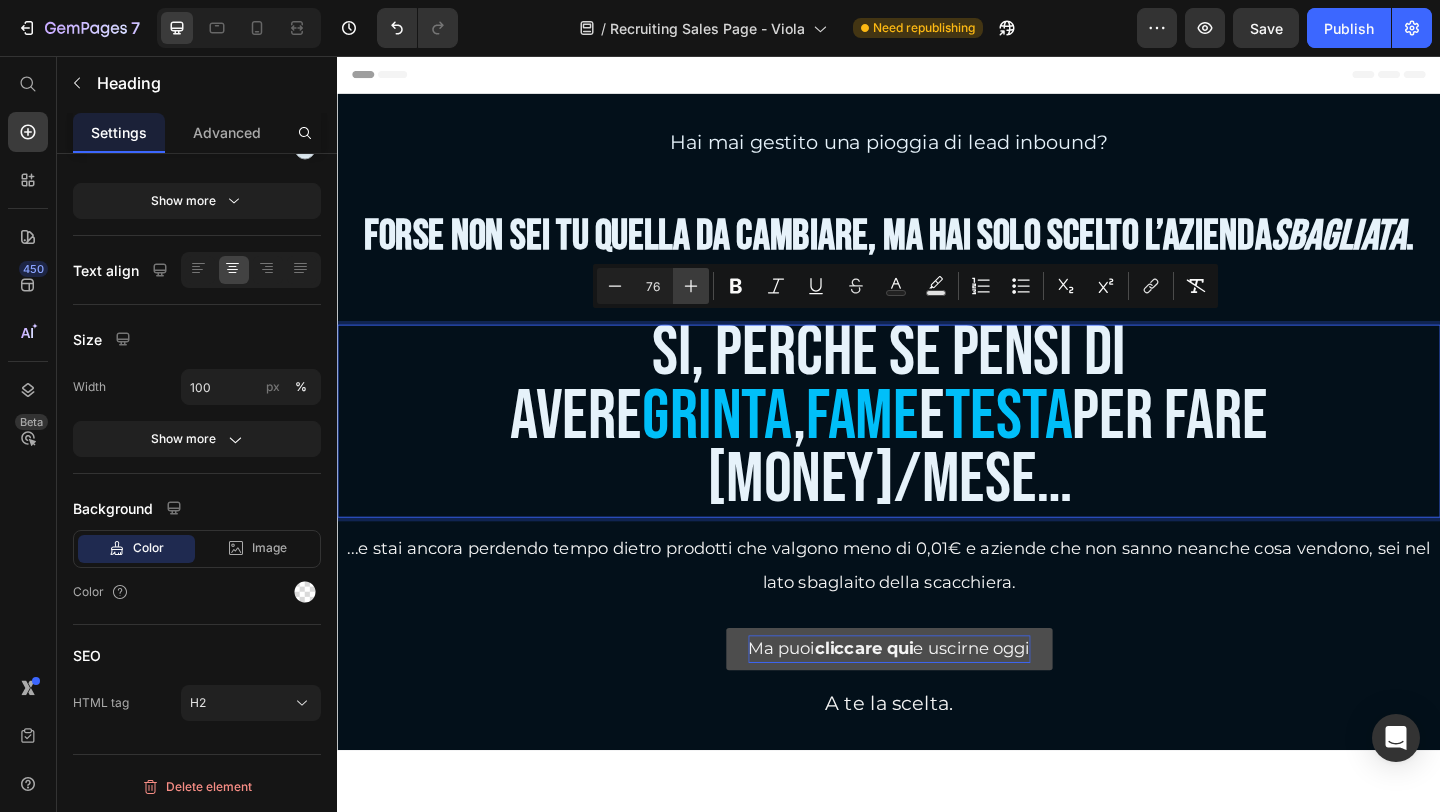 click 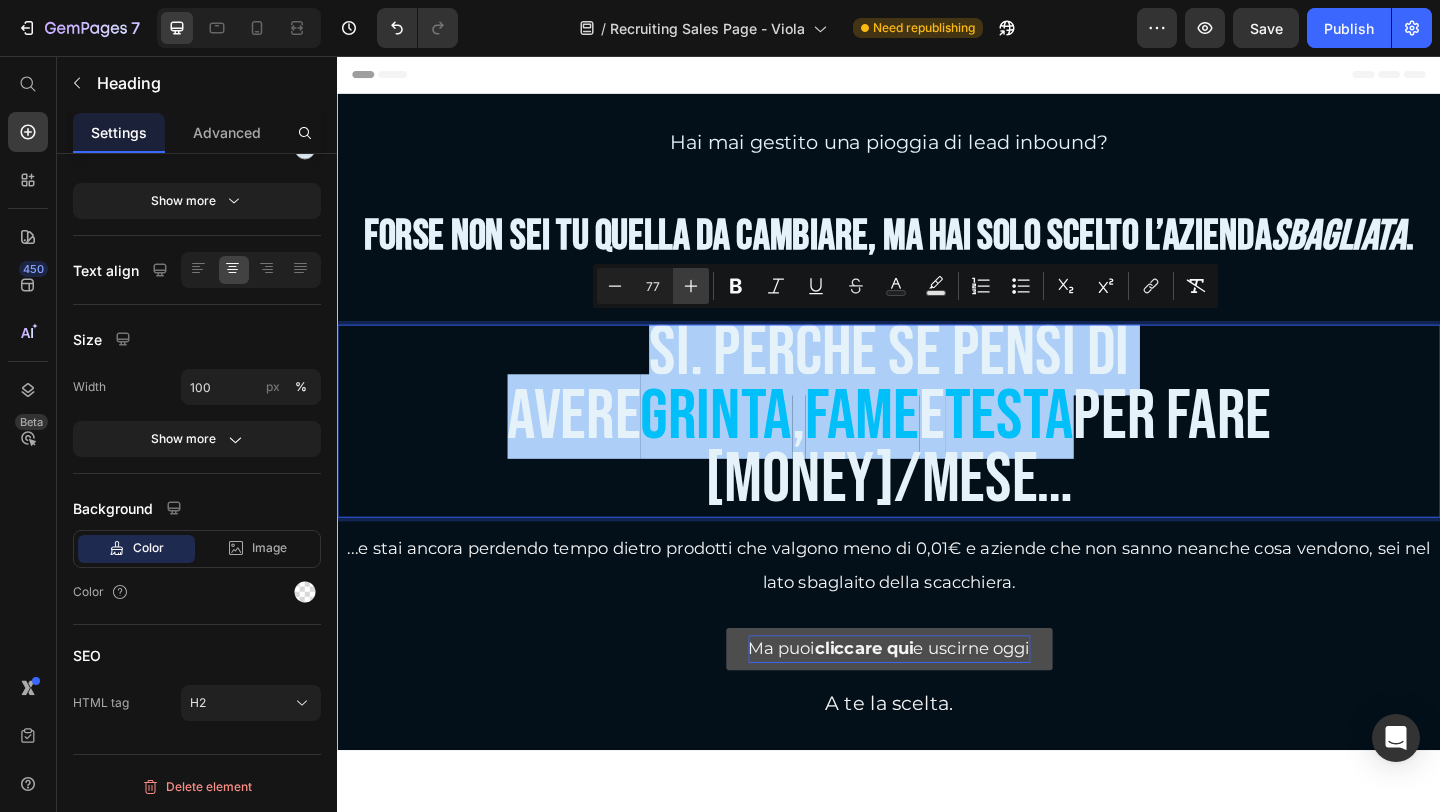 click 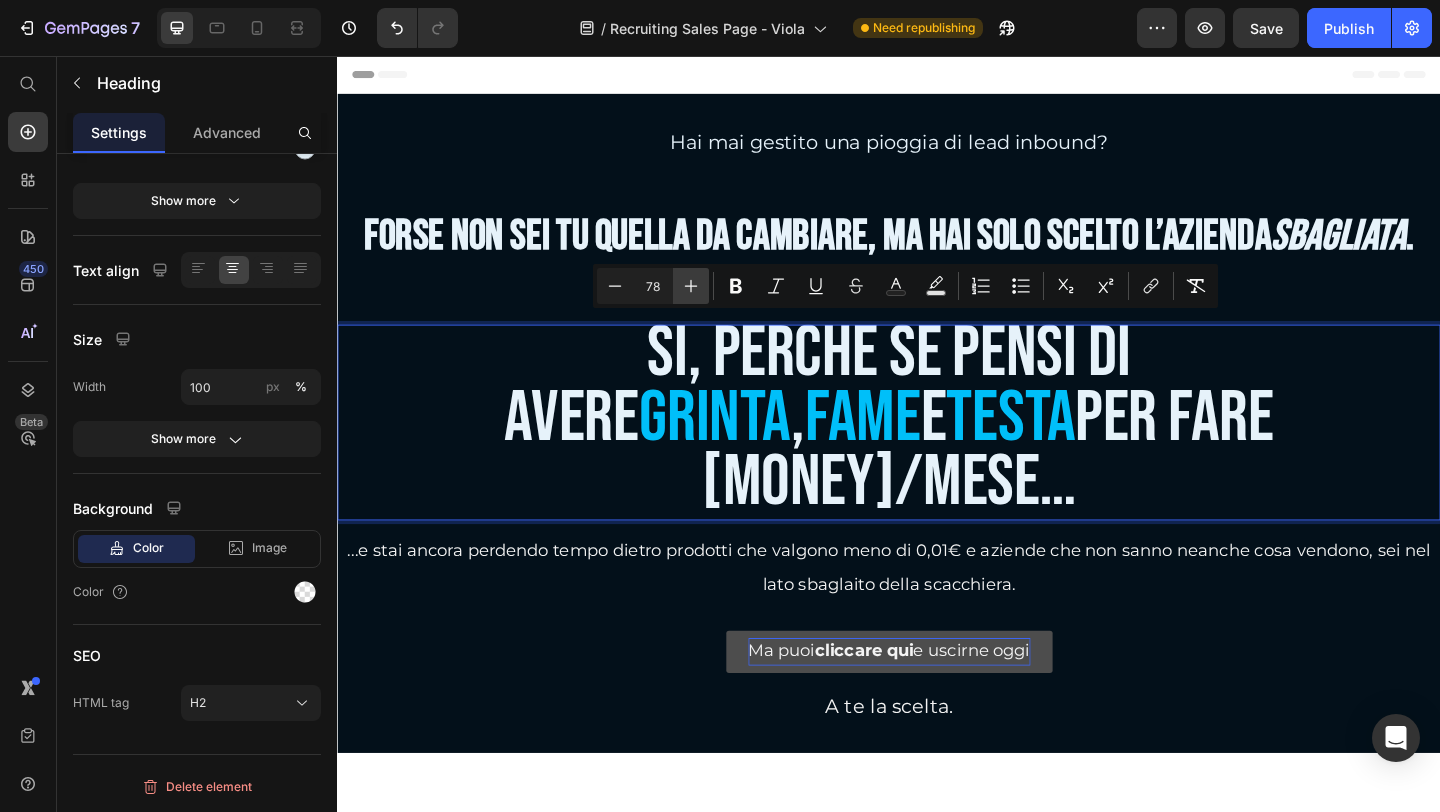 click 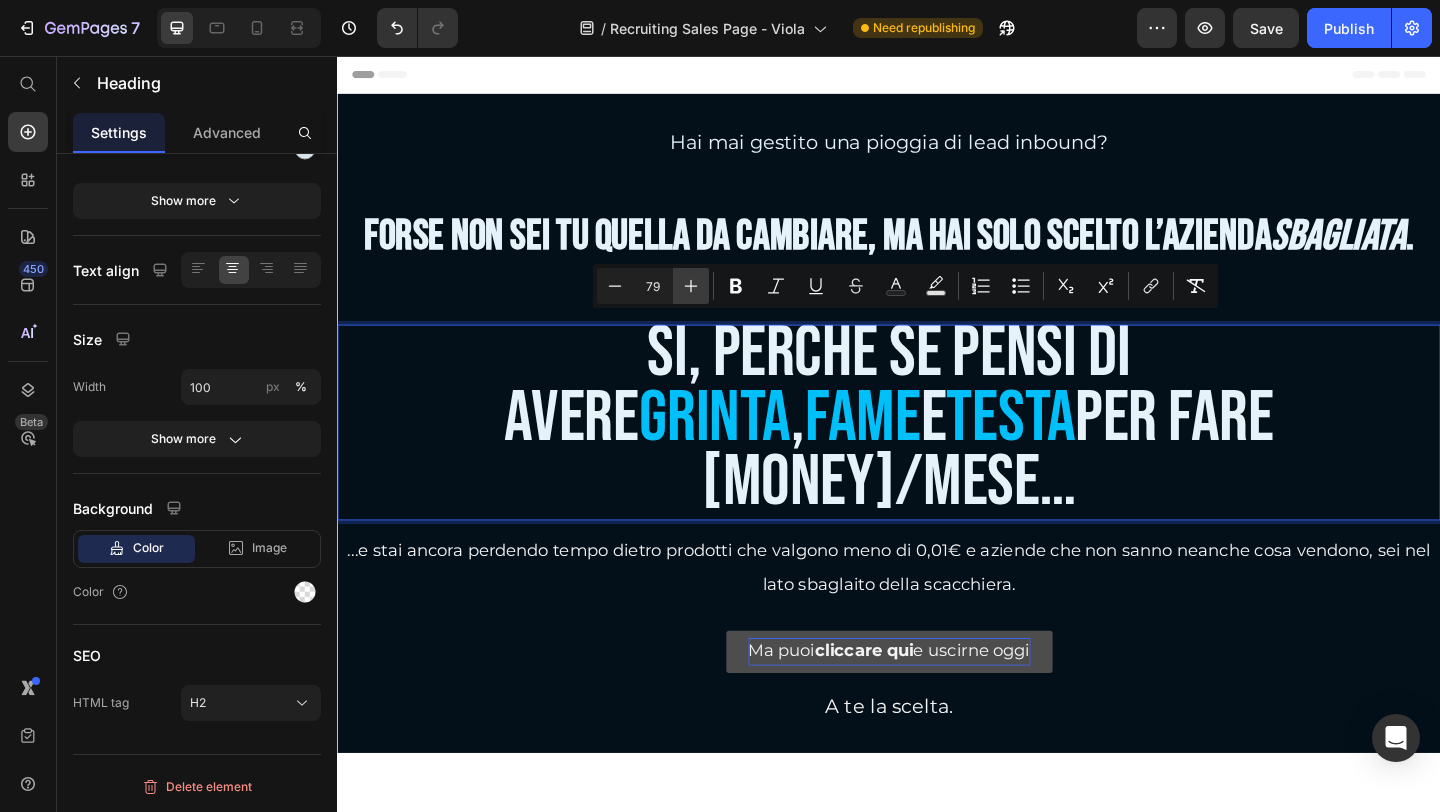 click 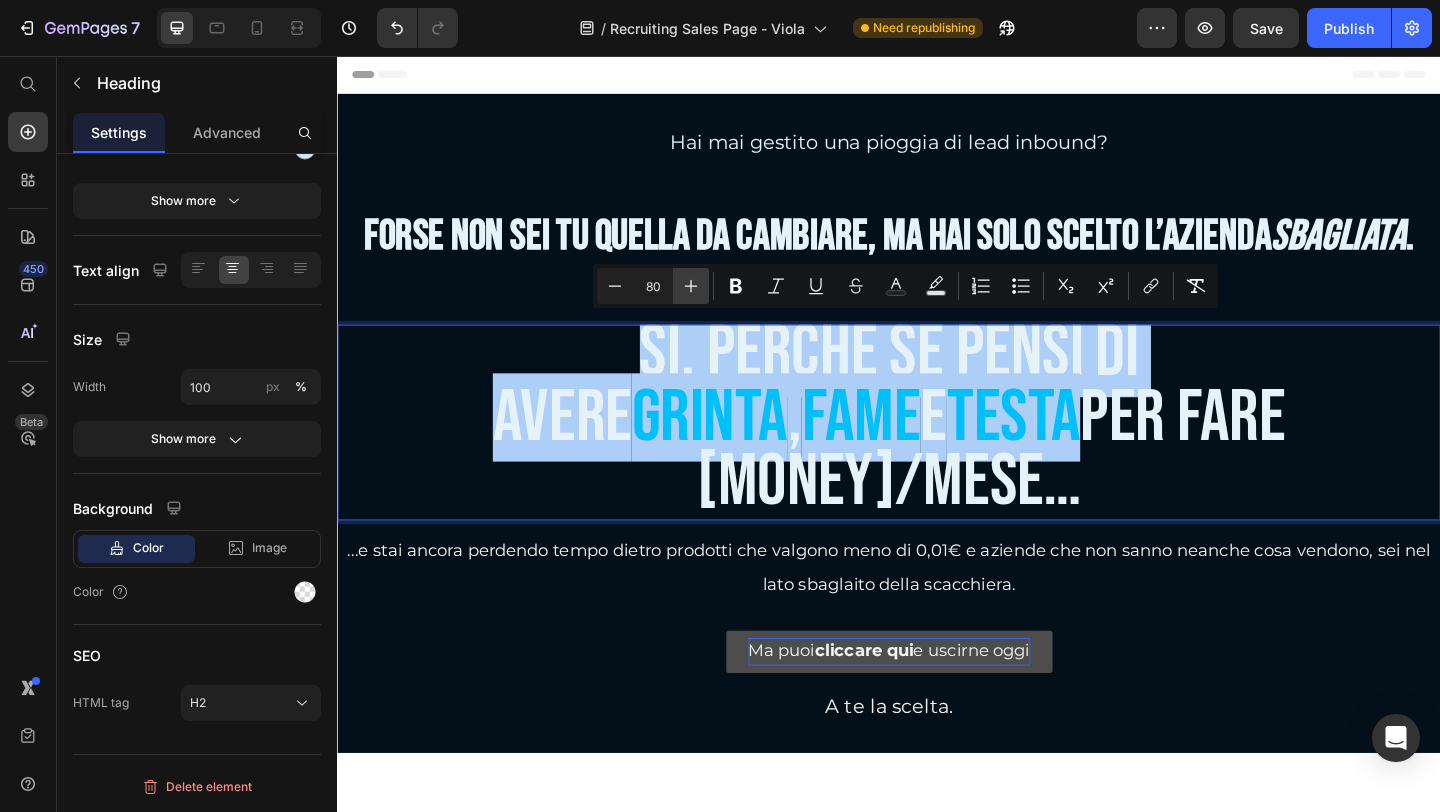 click 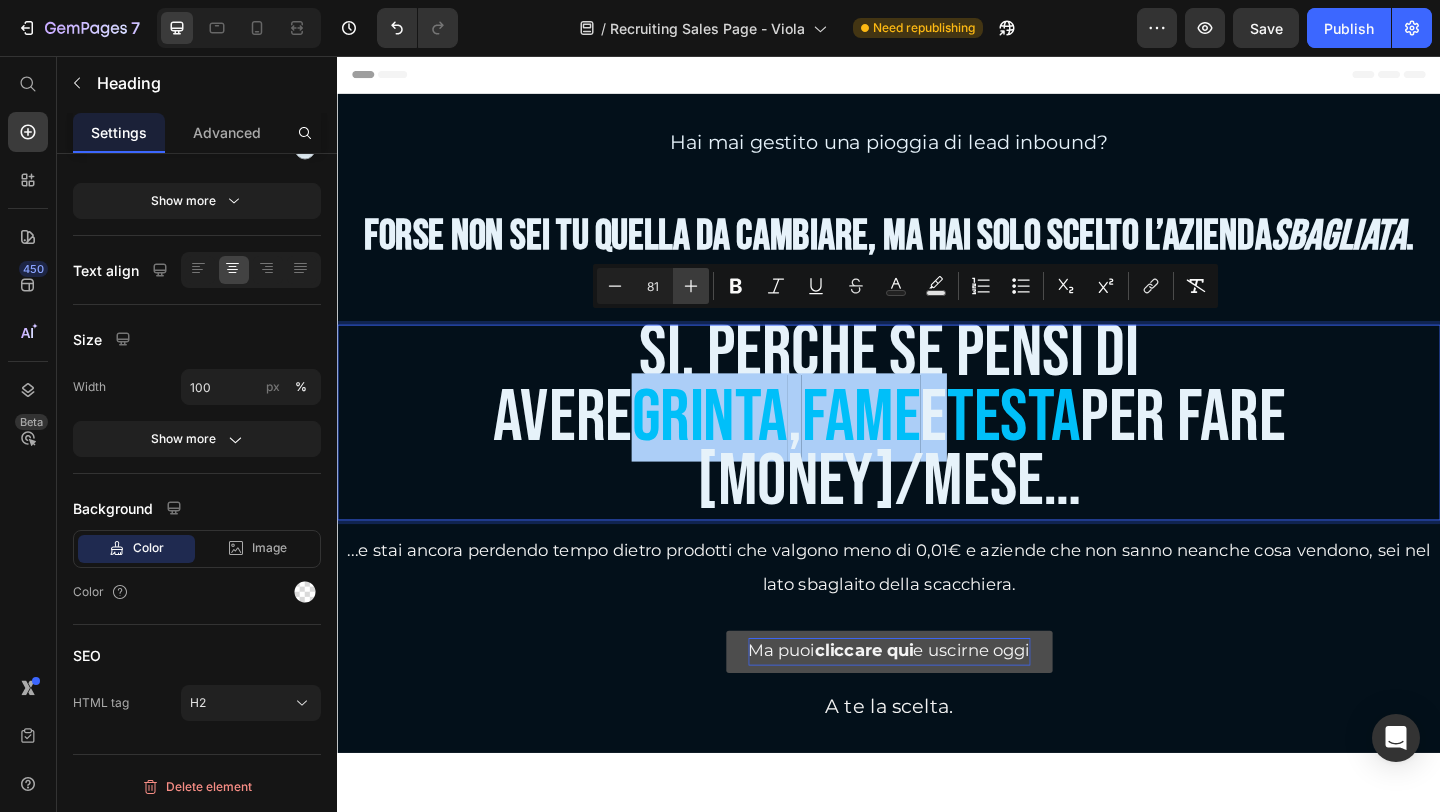click 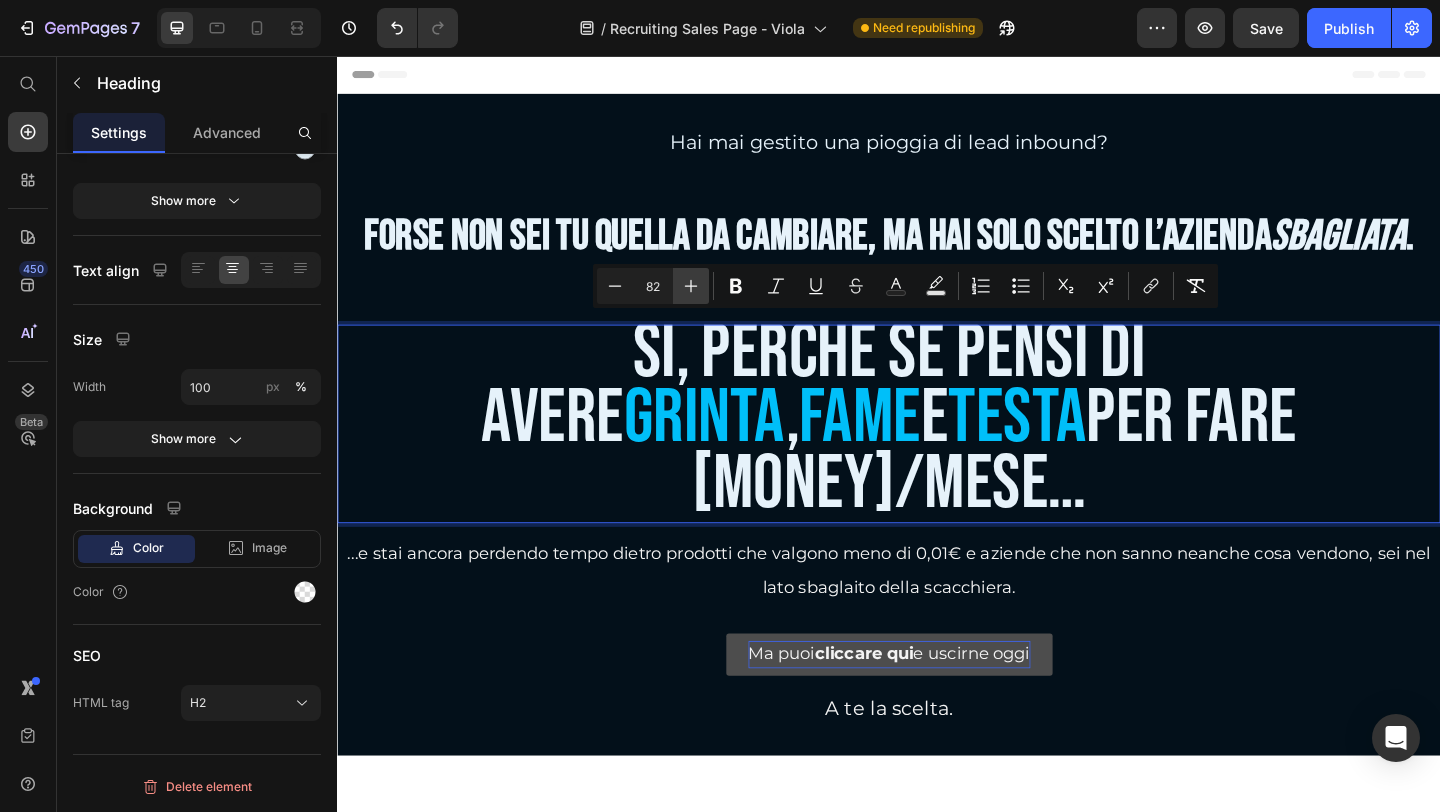 click 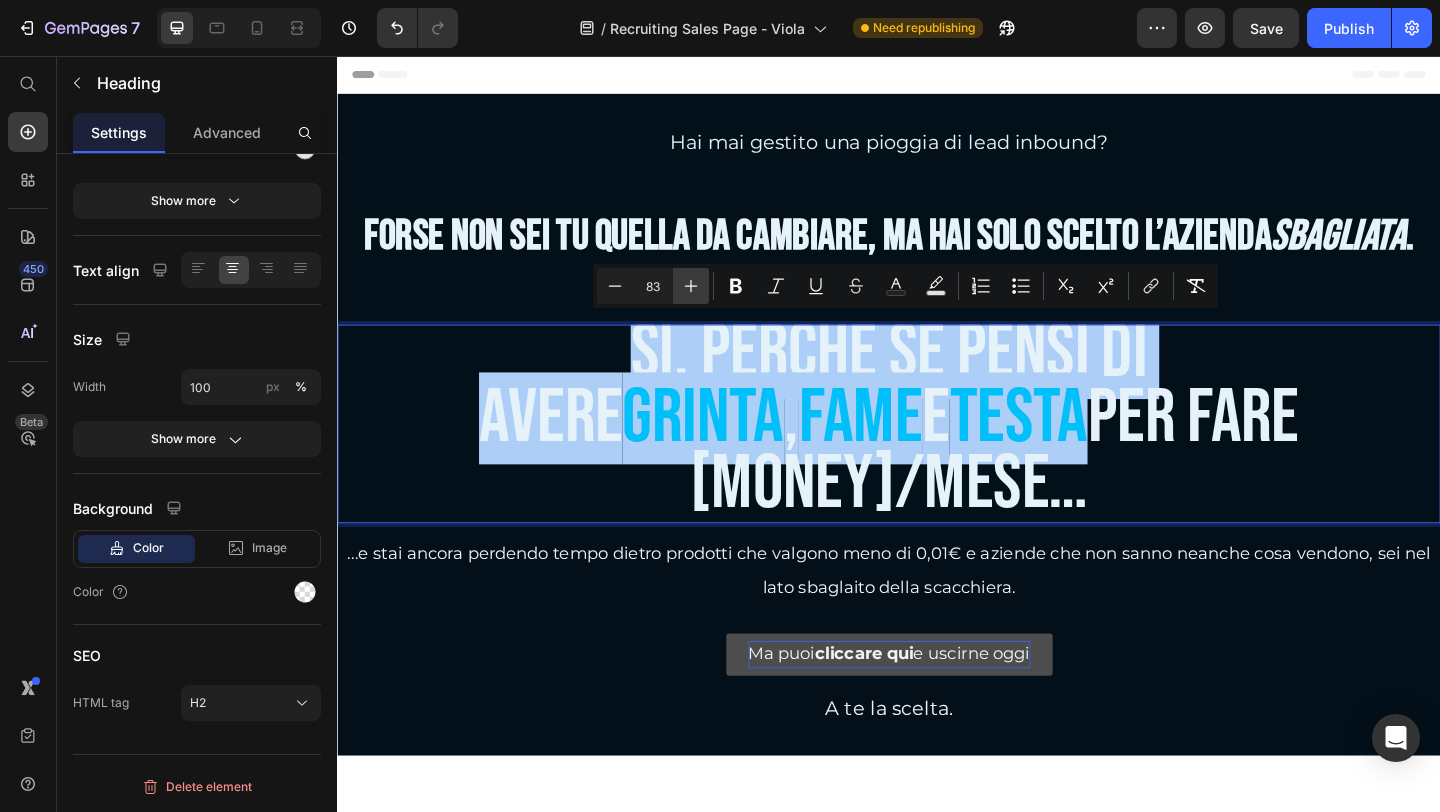 click 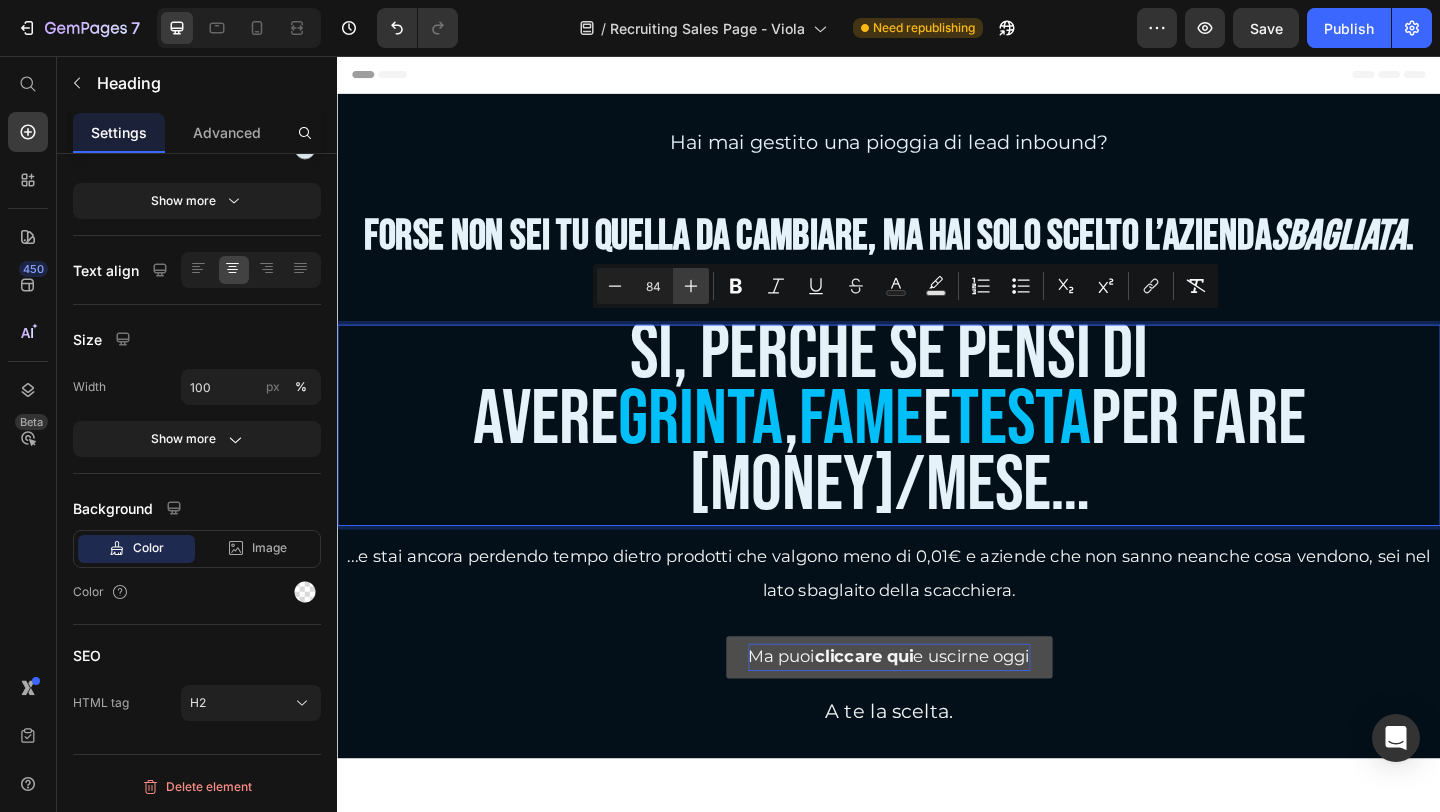 click 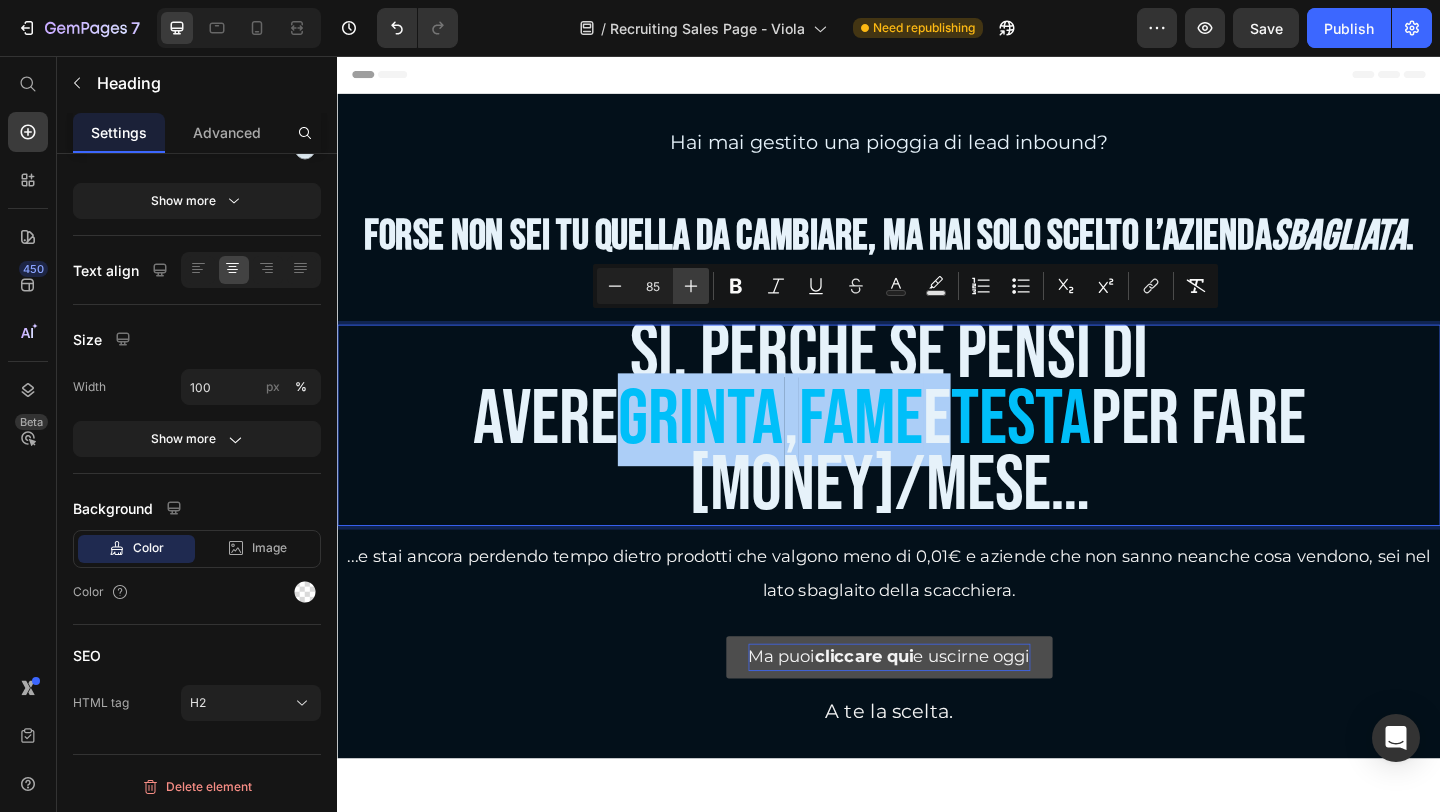 click 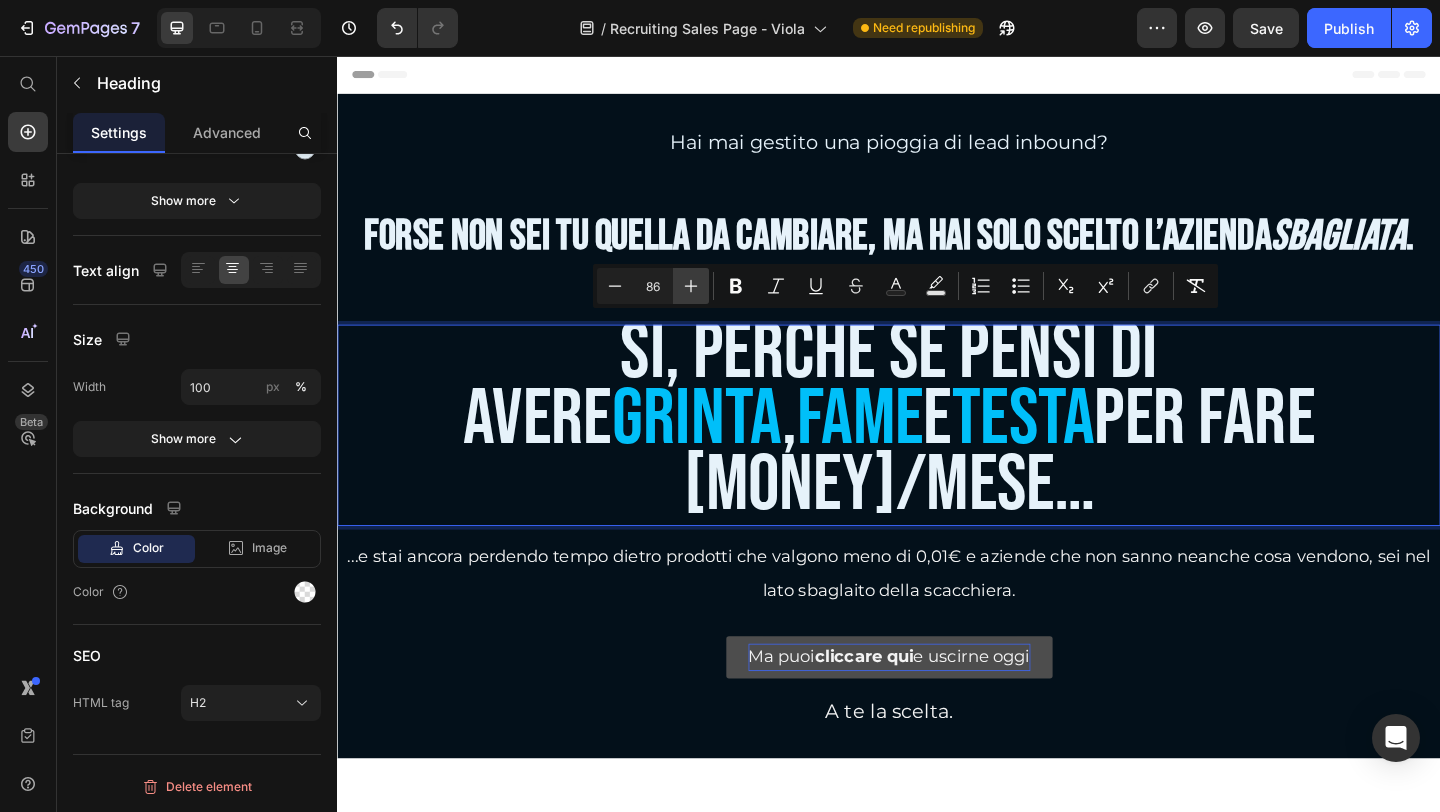 click 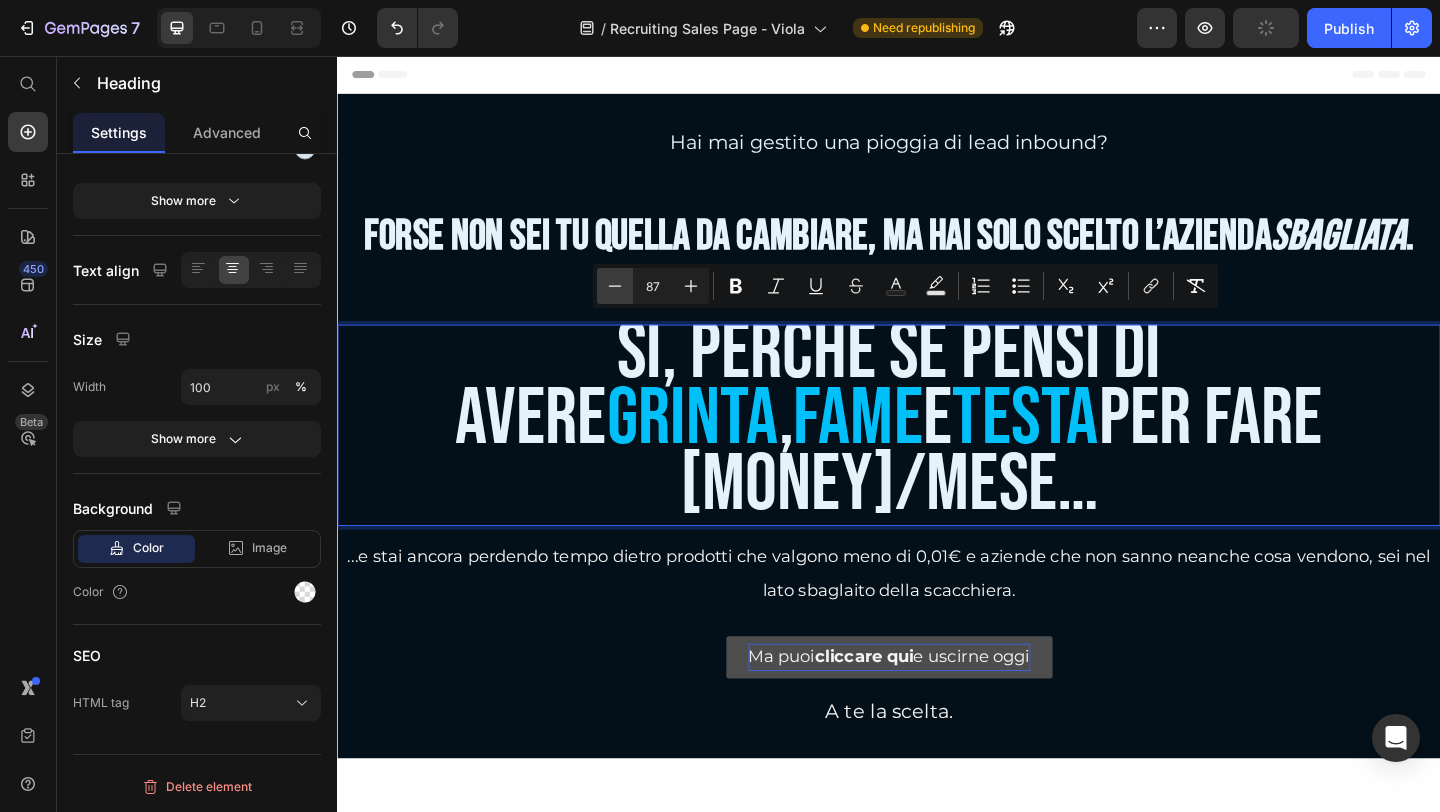 click 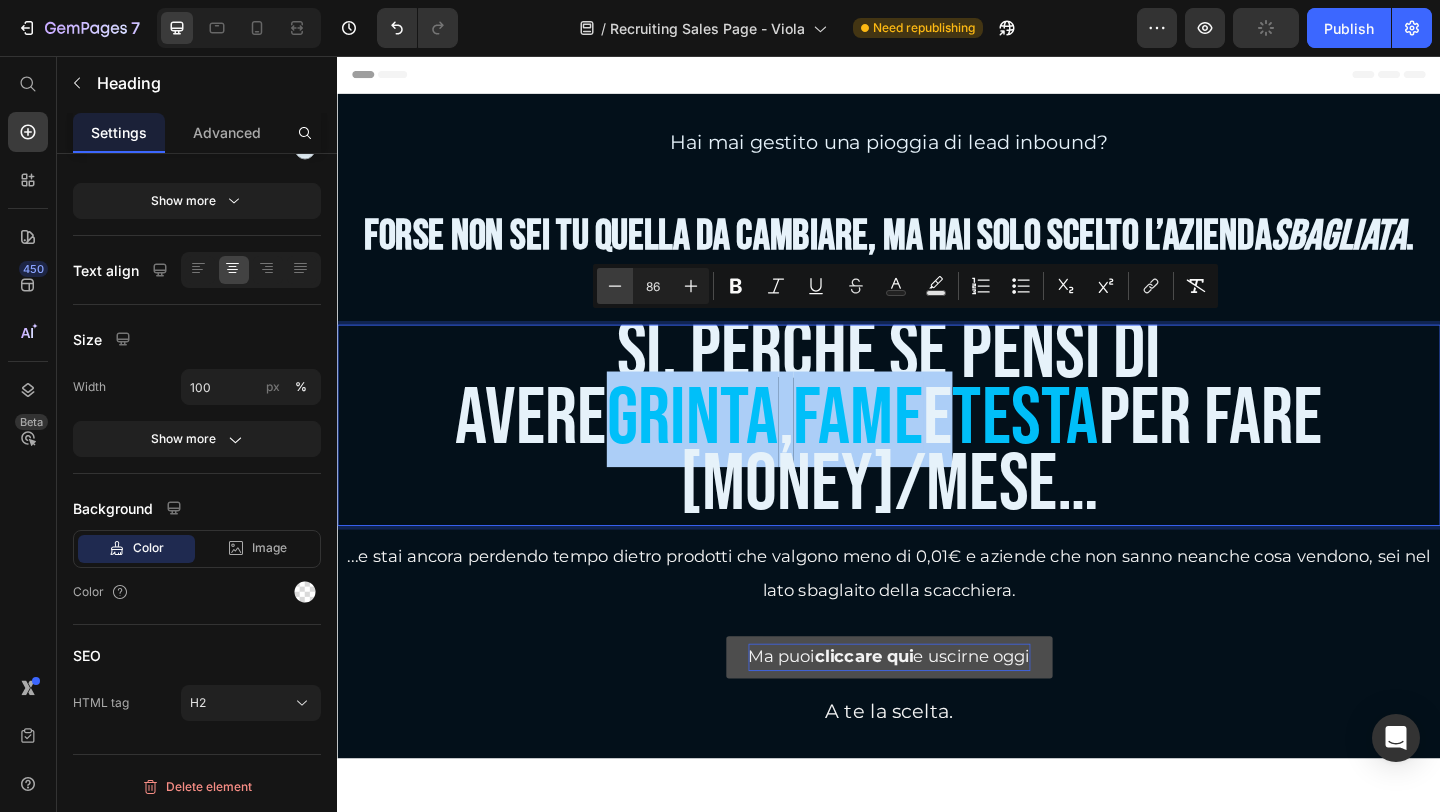 click 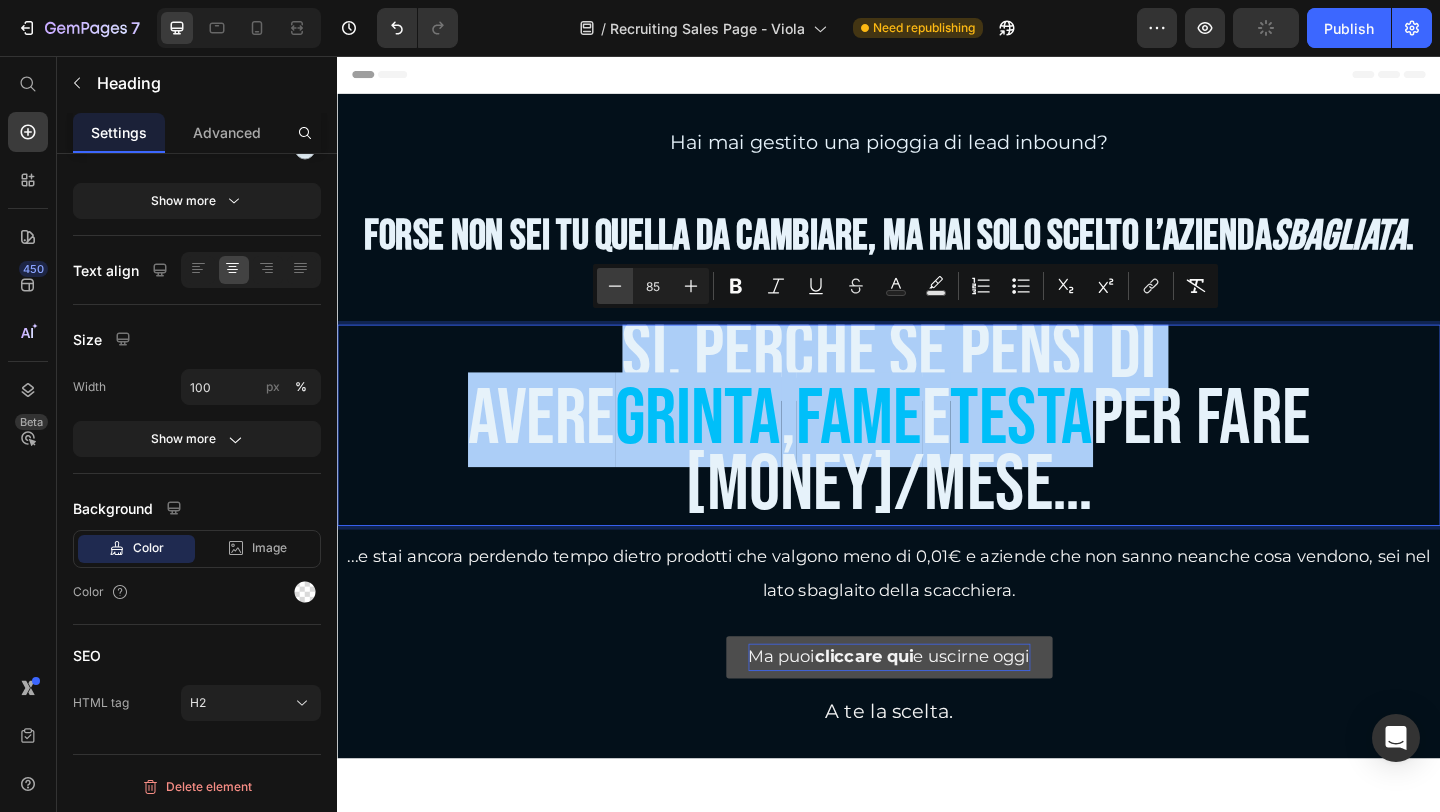 click 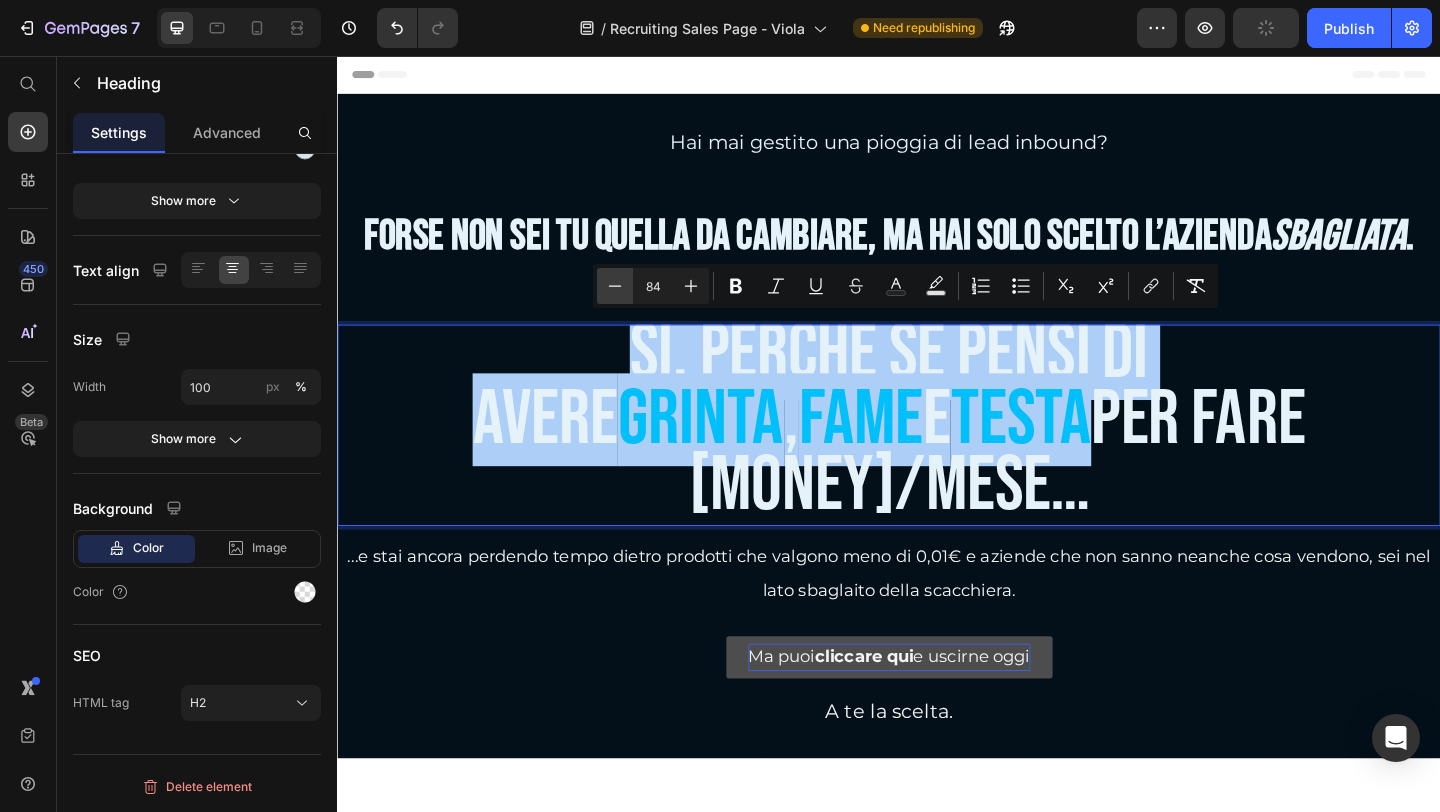 click 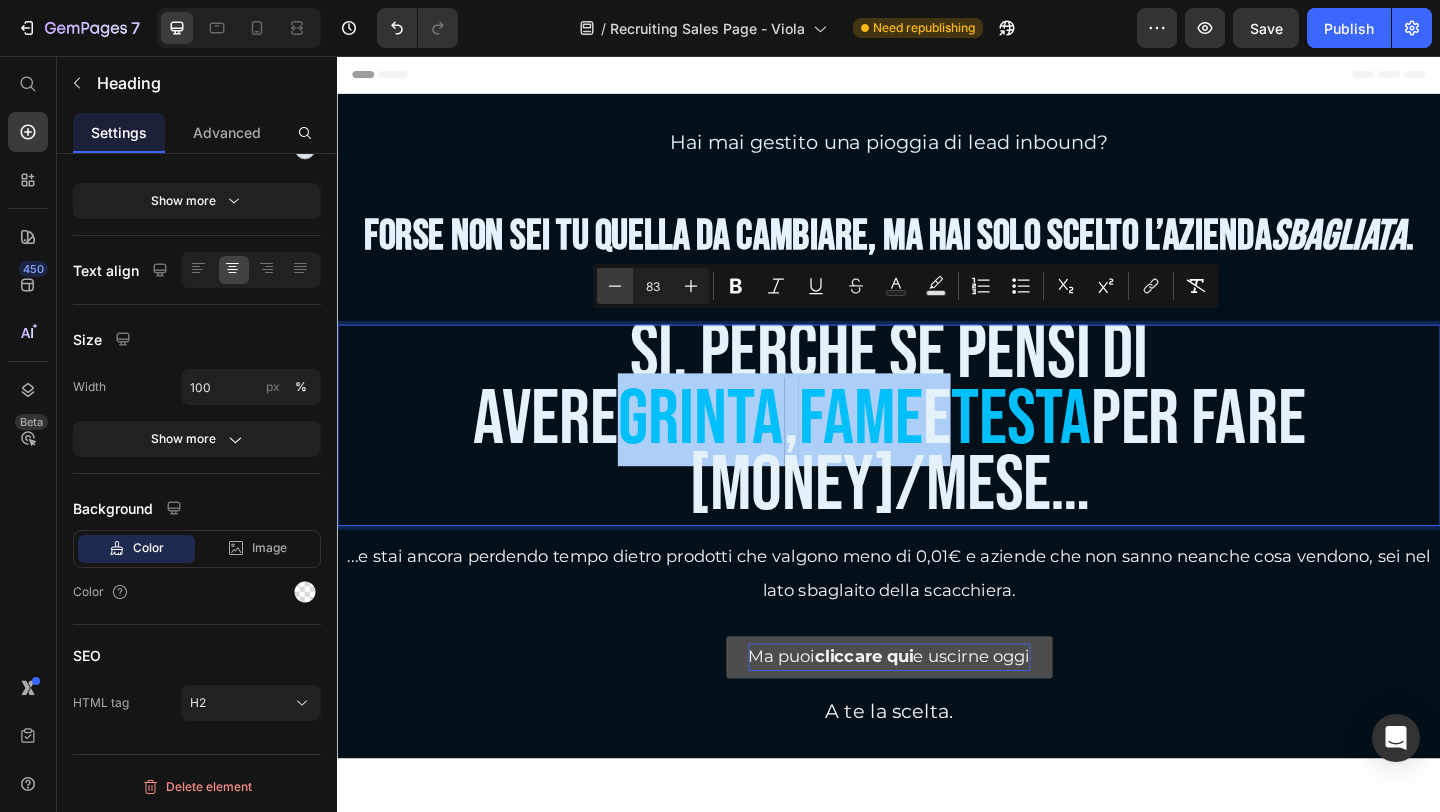 click 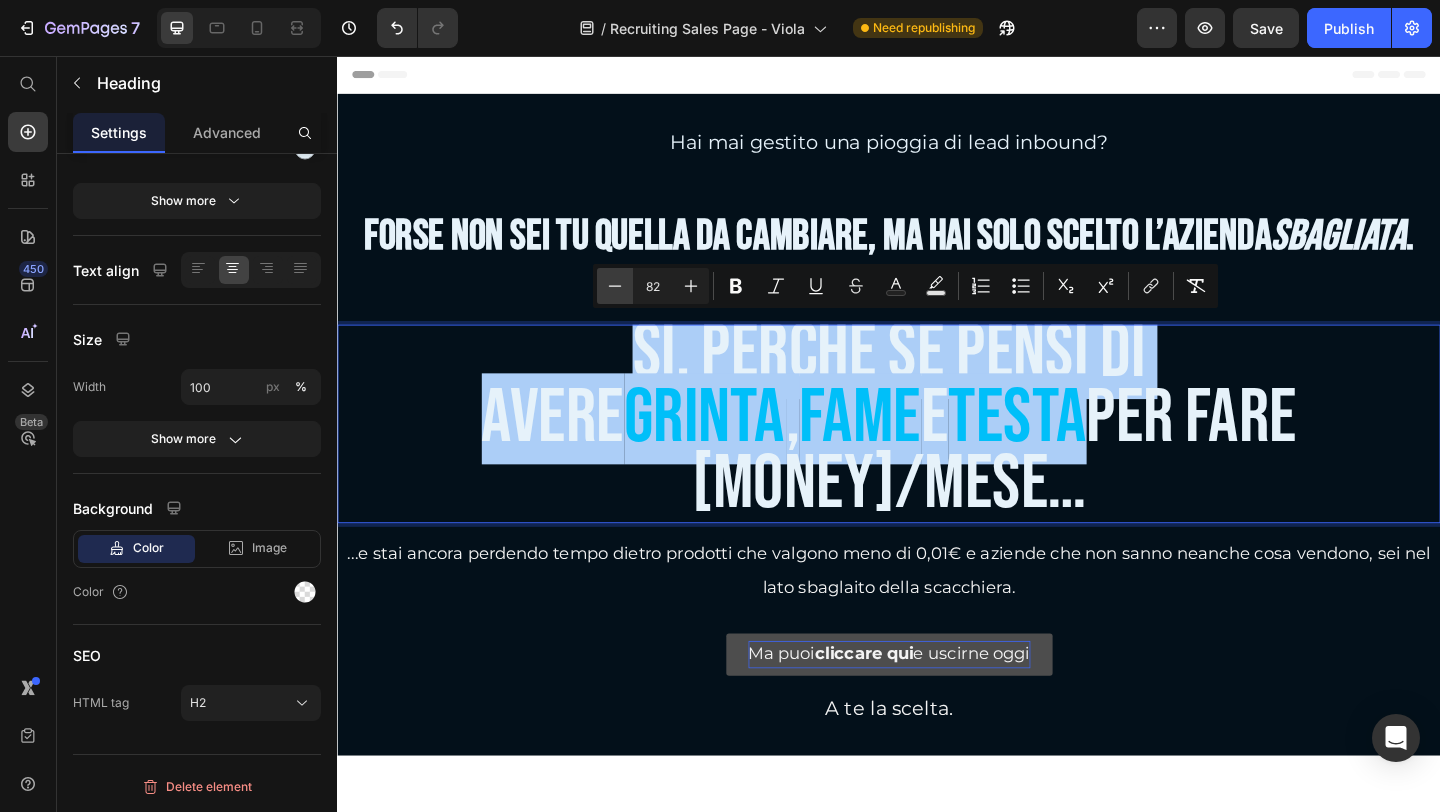 click 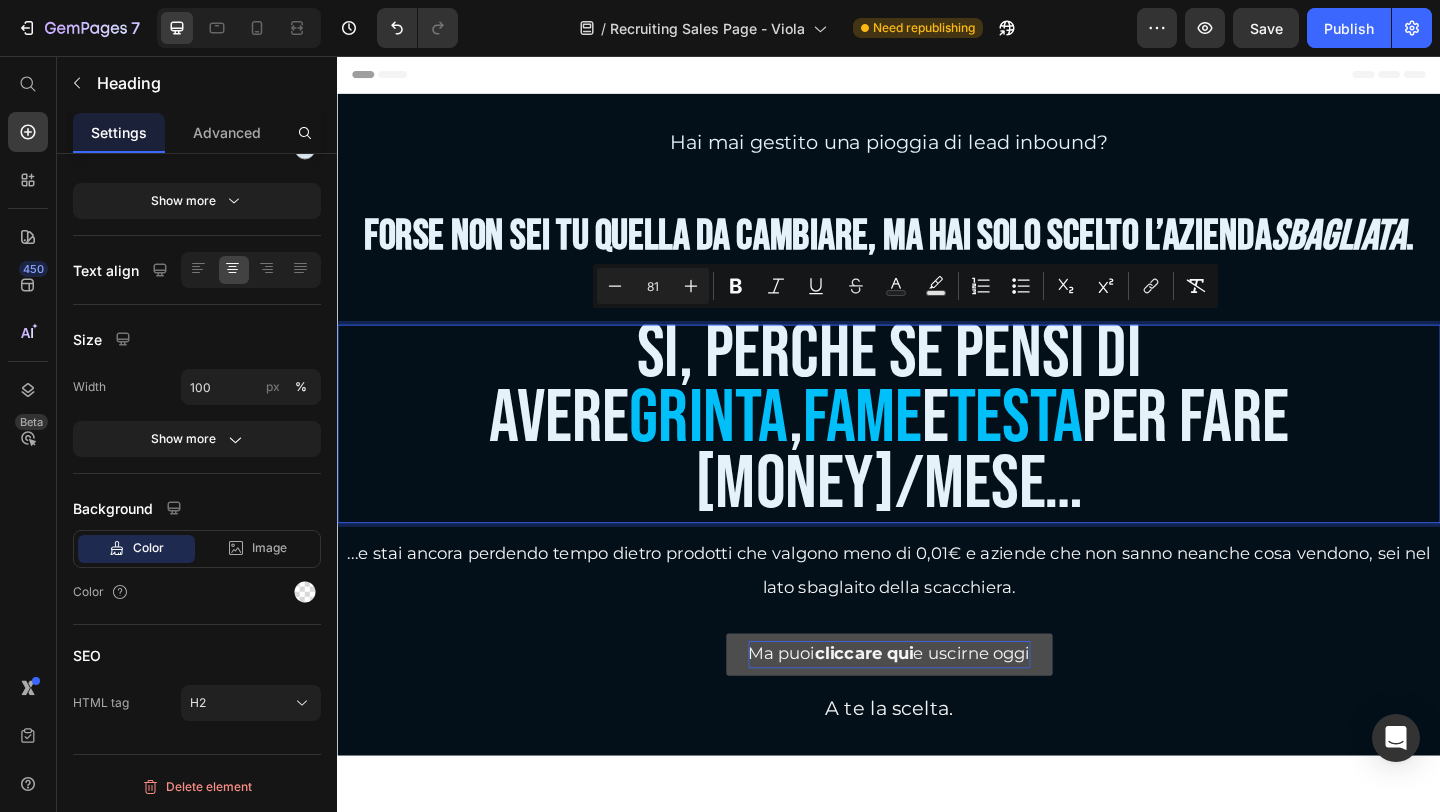 click on "81" at bounding box center (653, 286) 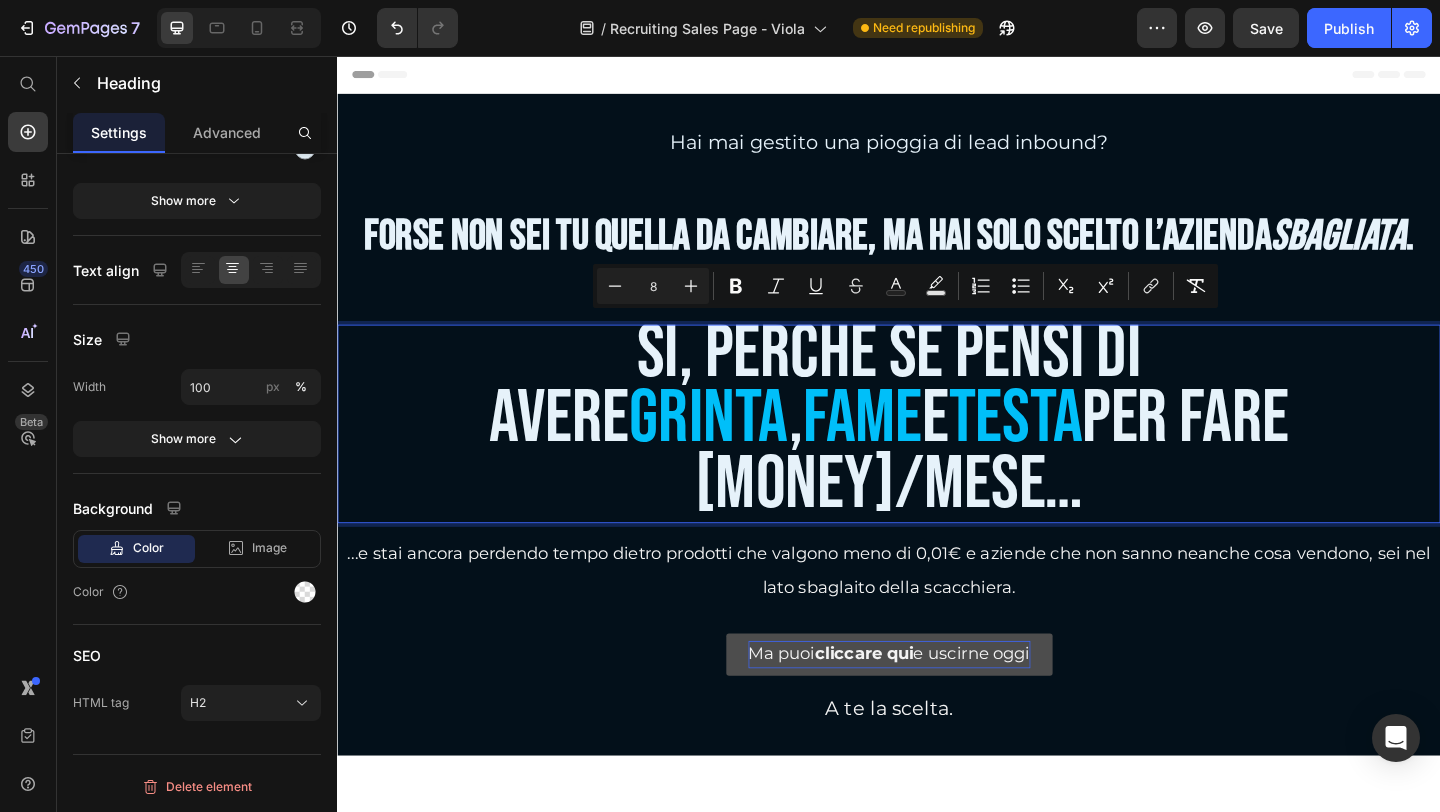 type on "8" 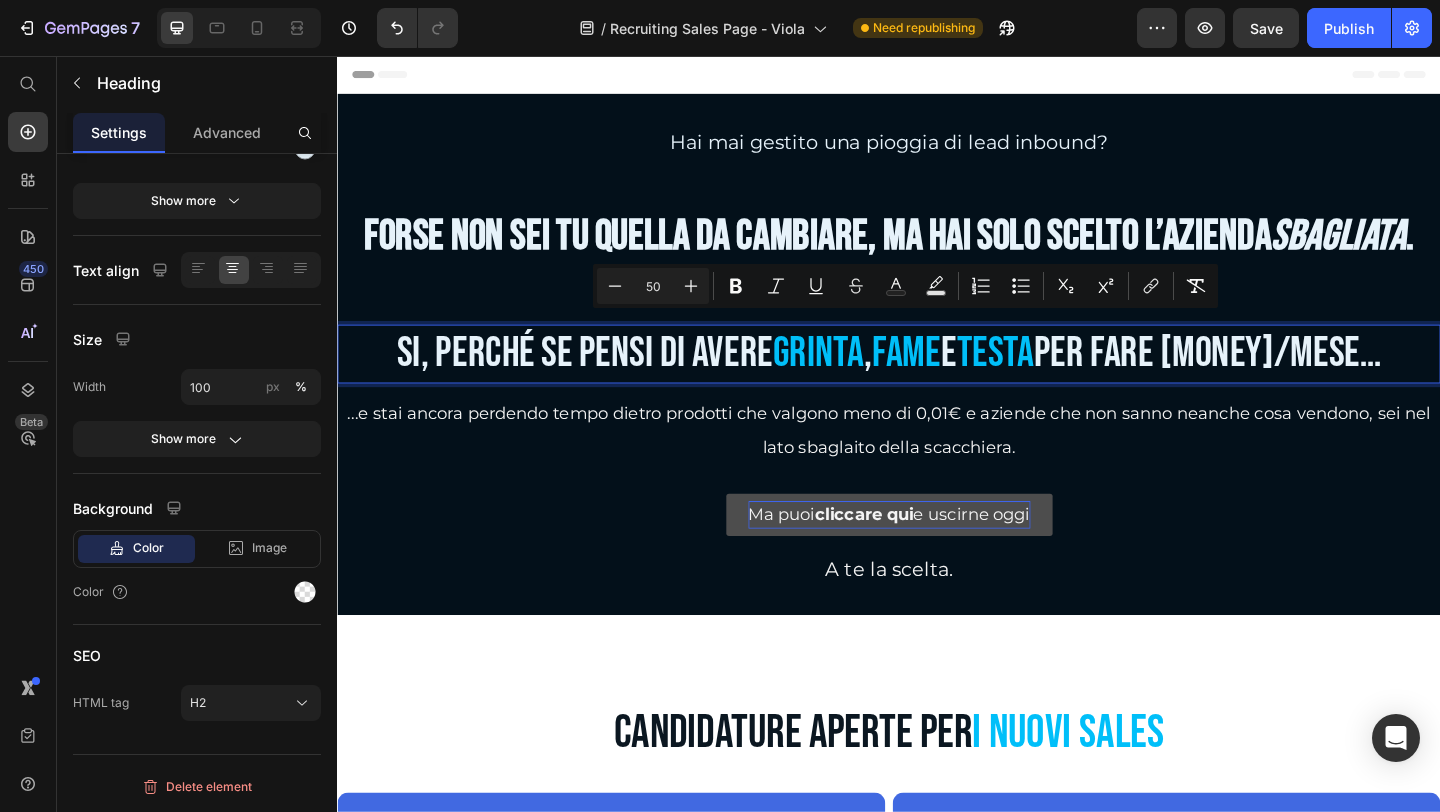 type on "50" 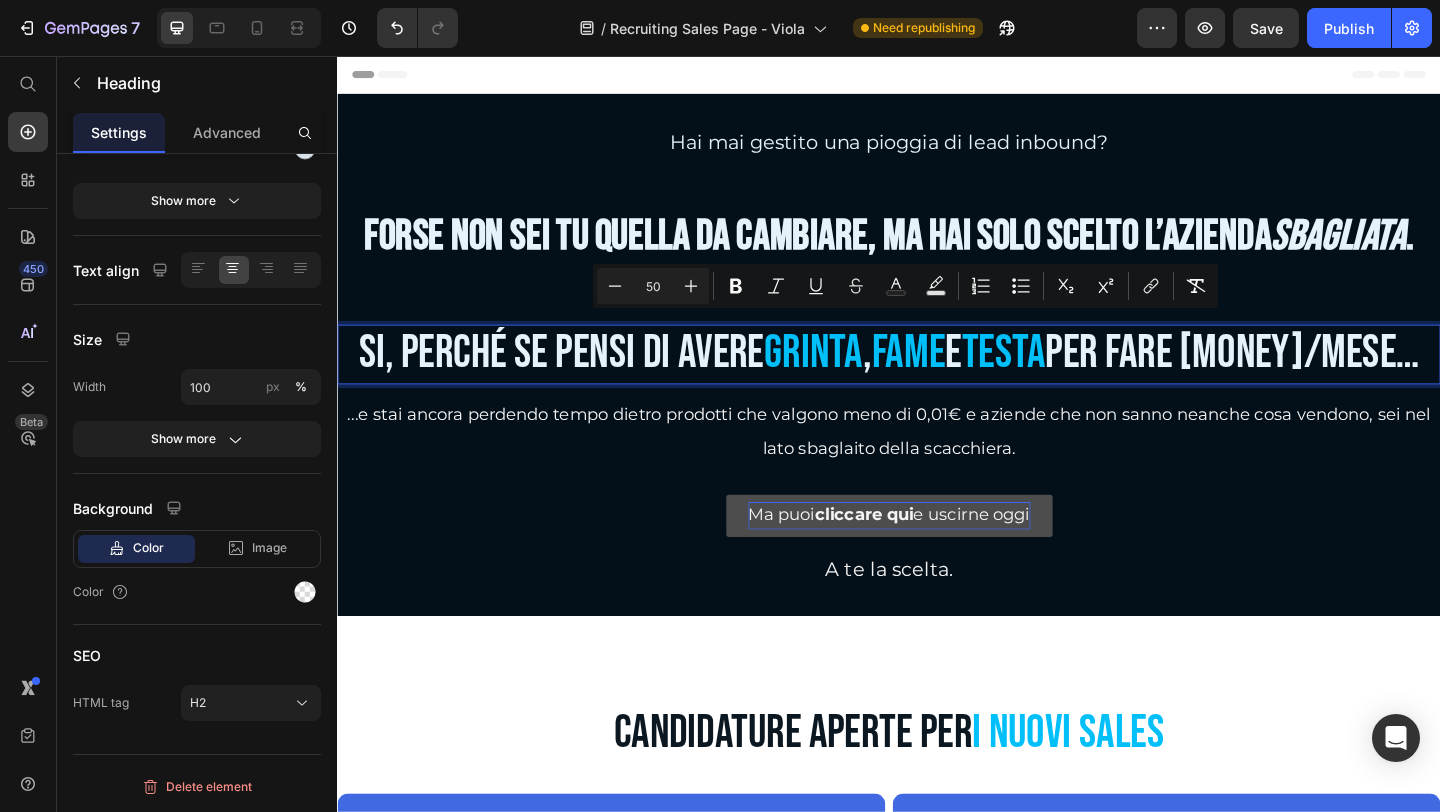click on "Si, perché se pensi di avere" at bounding box center (580, 379) 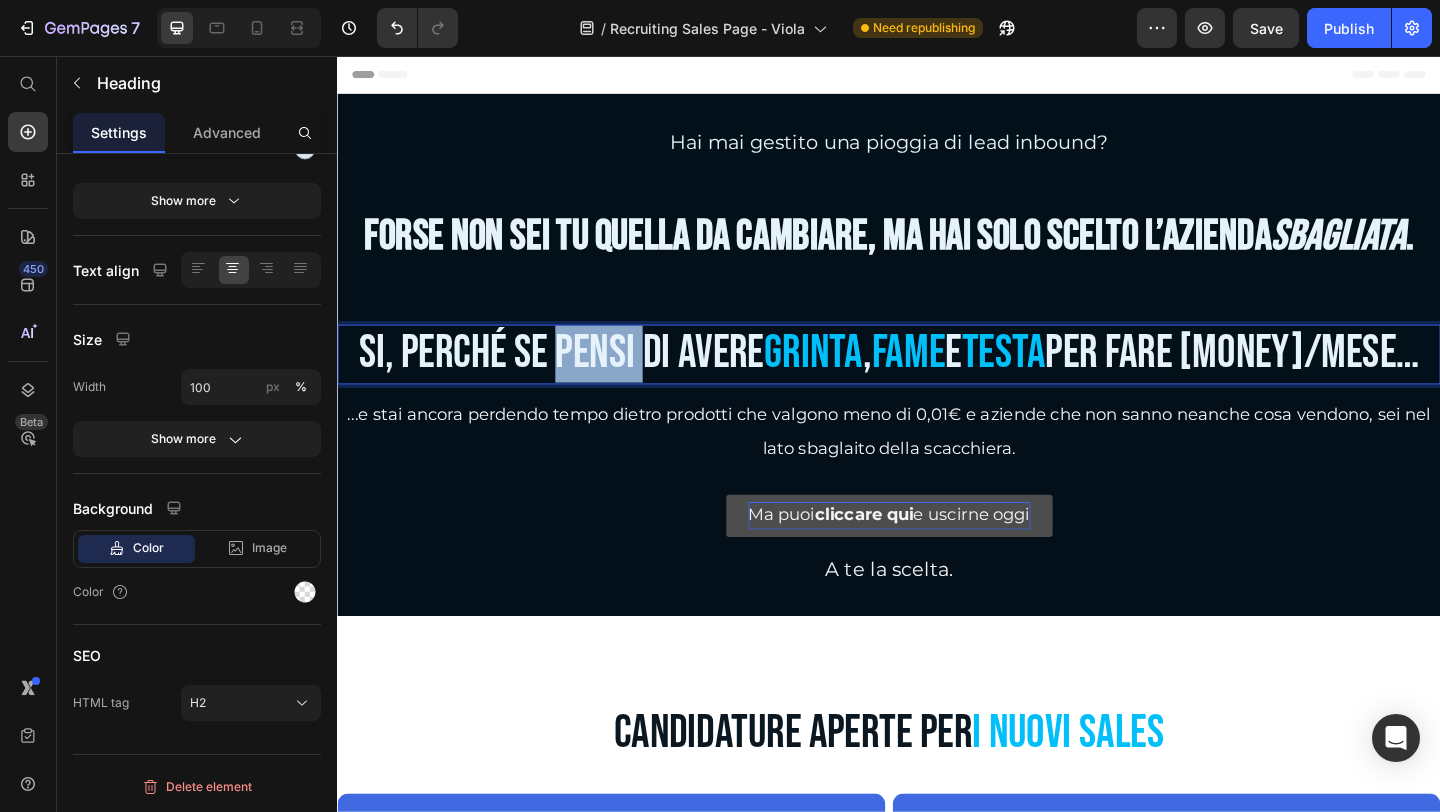click on "Si, perché se pensi di avere" at bounding box center (580, 379) 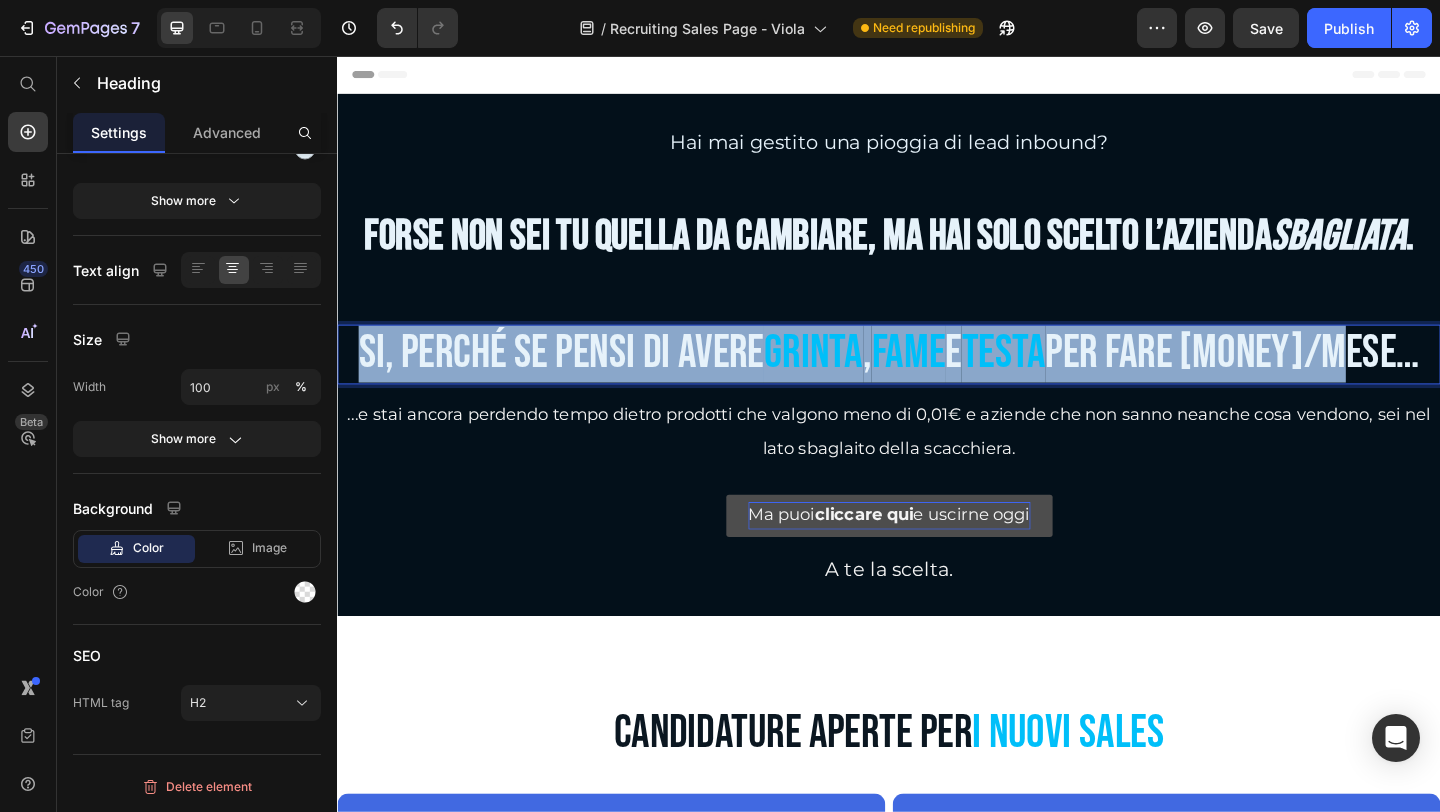 click on "Si, perché se pensi di avere" at bounding box center (580, 379) 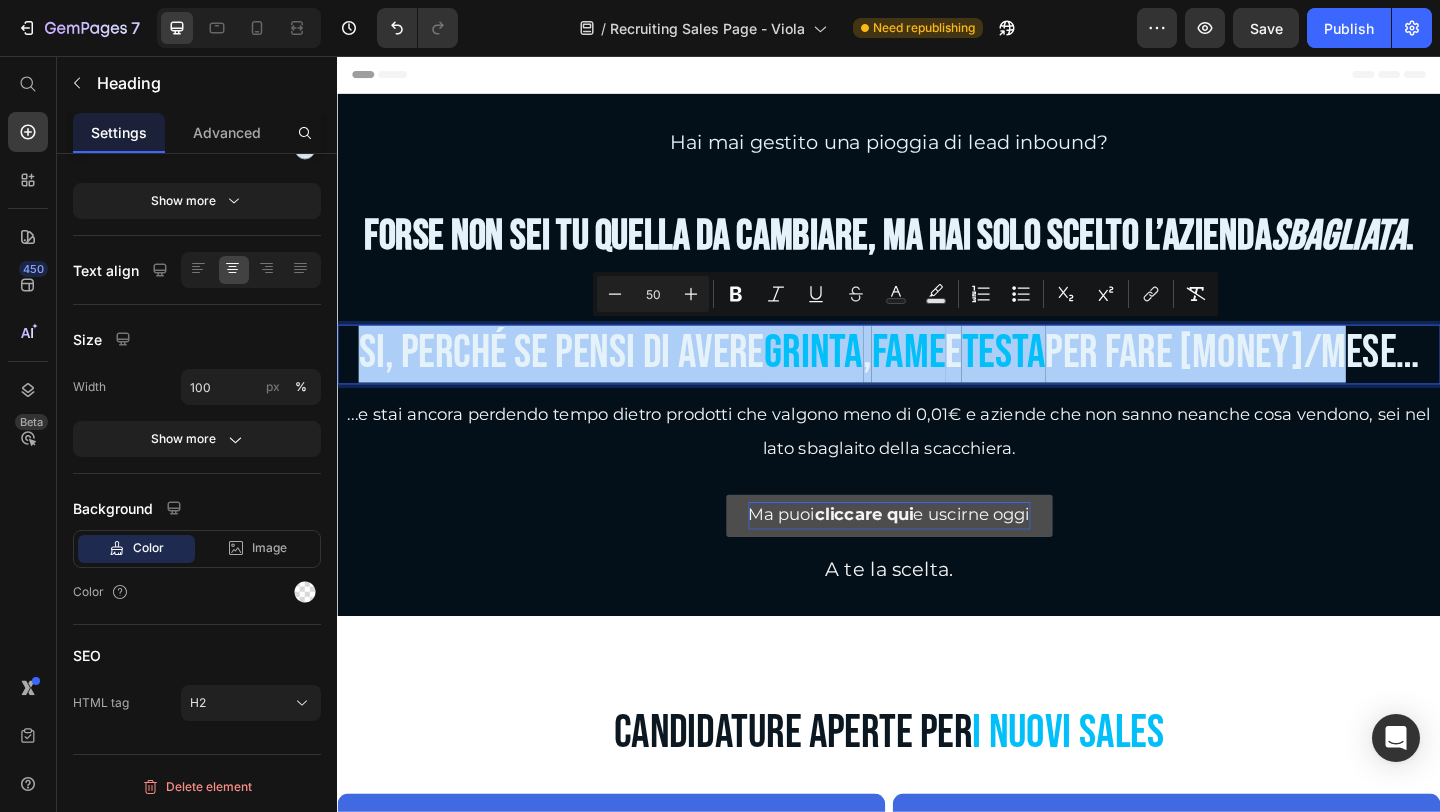 click on "50" at bounding box center (653, 294) 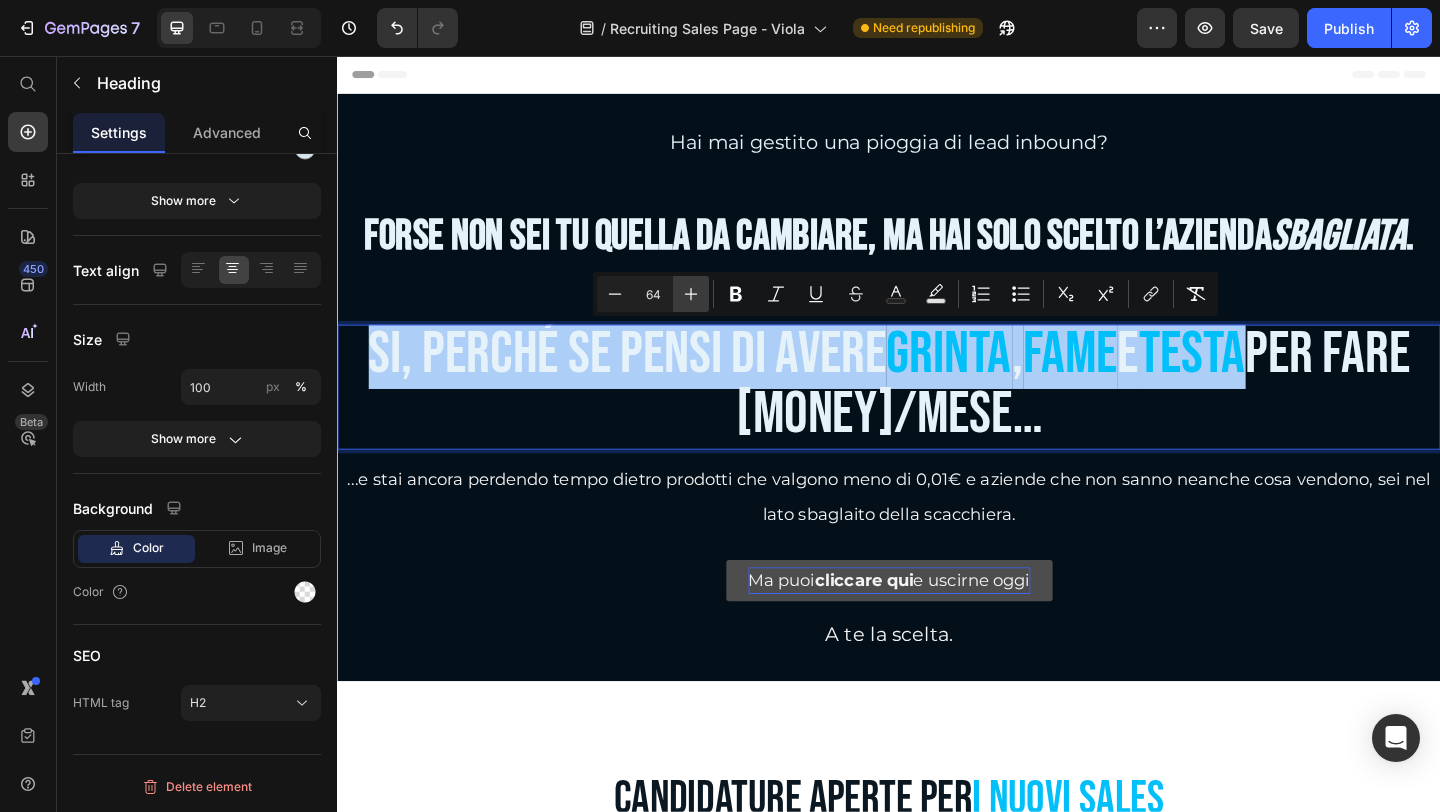 click 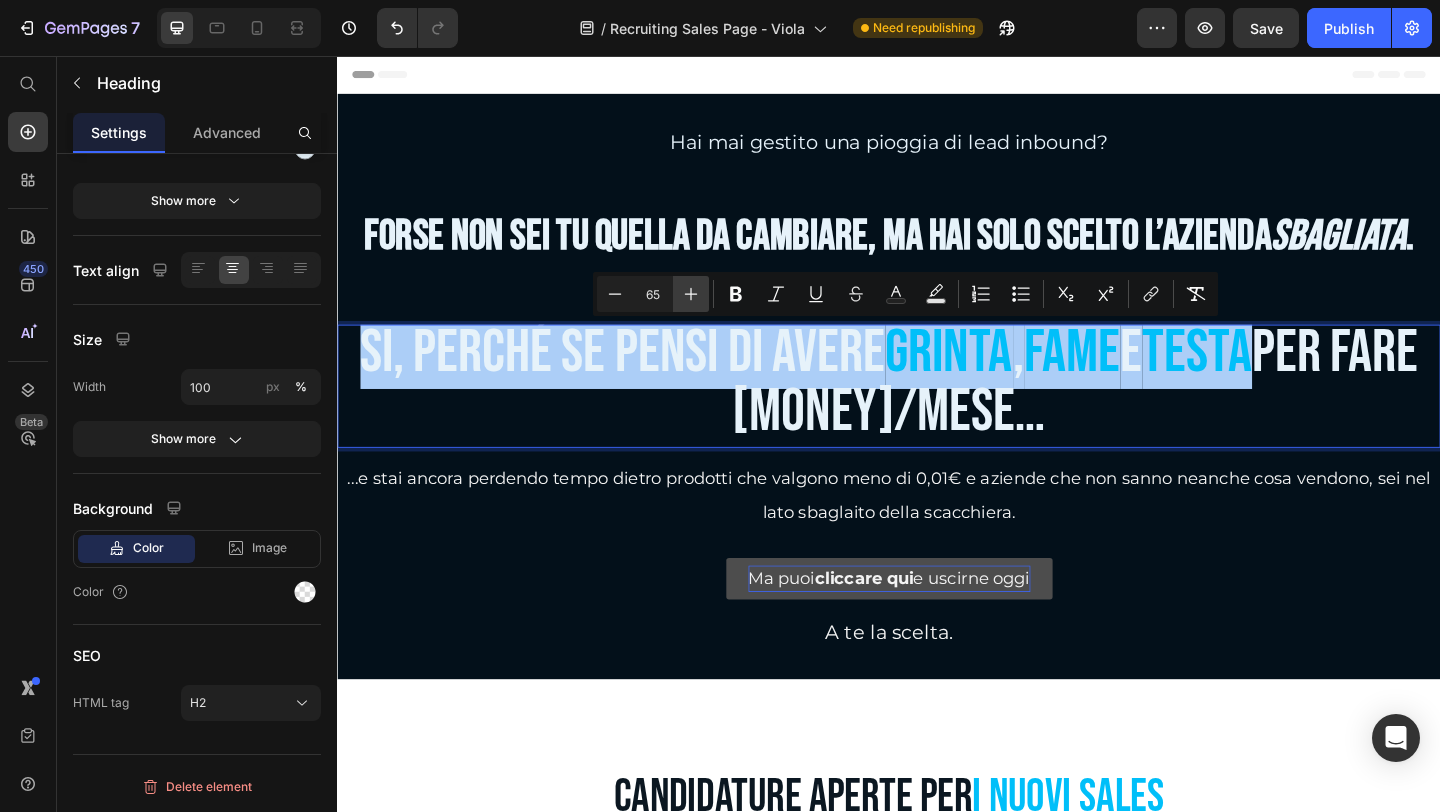 click 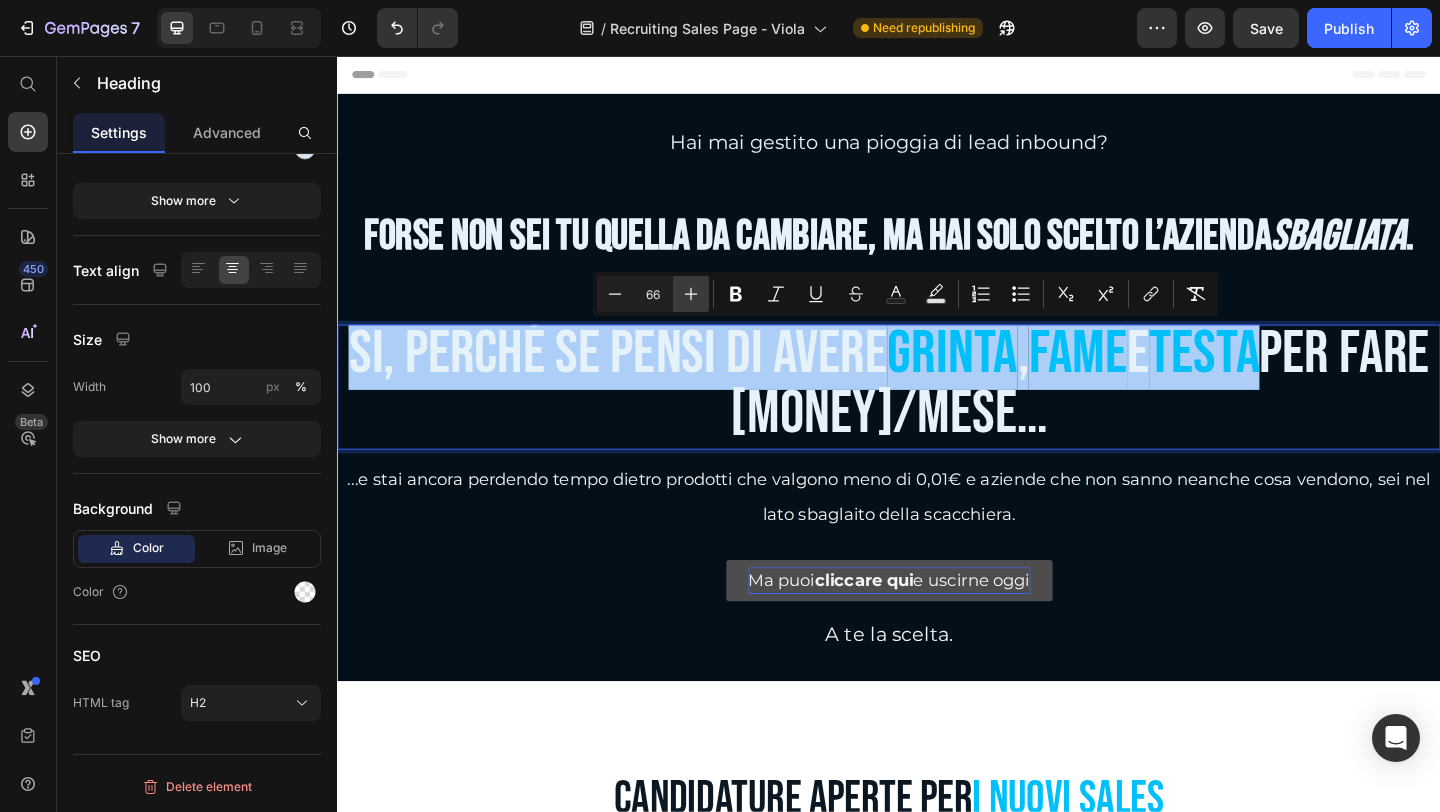 click 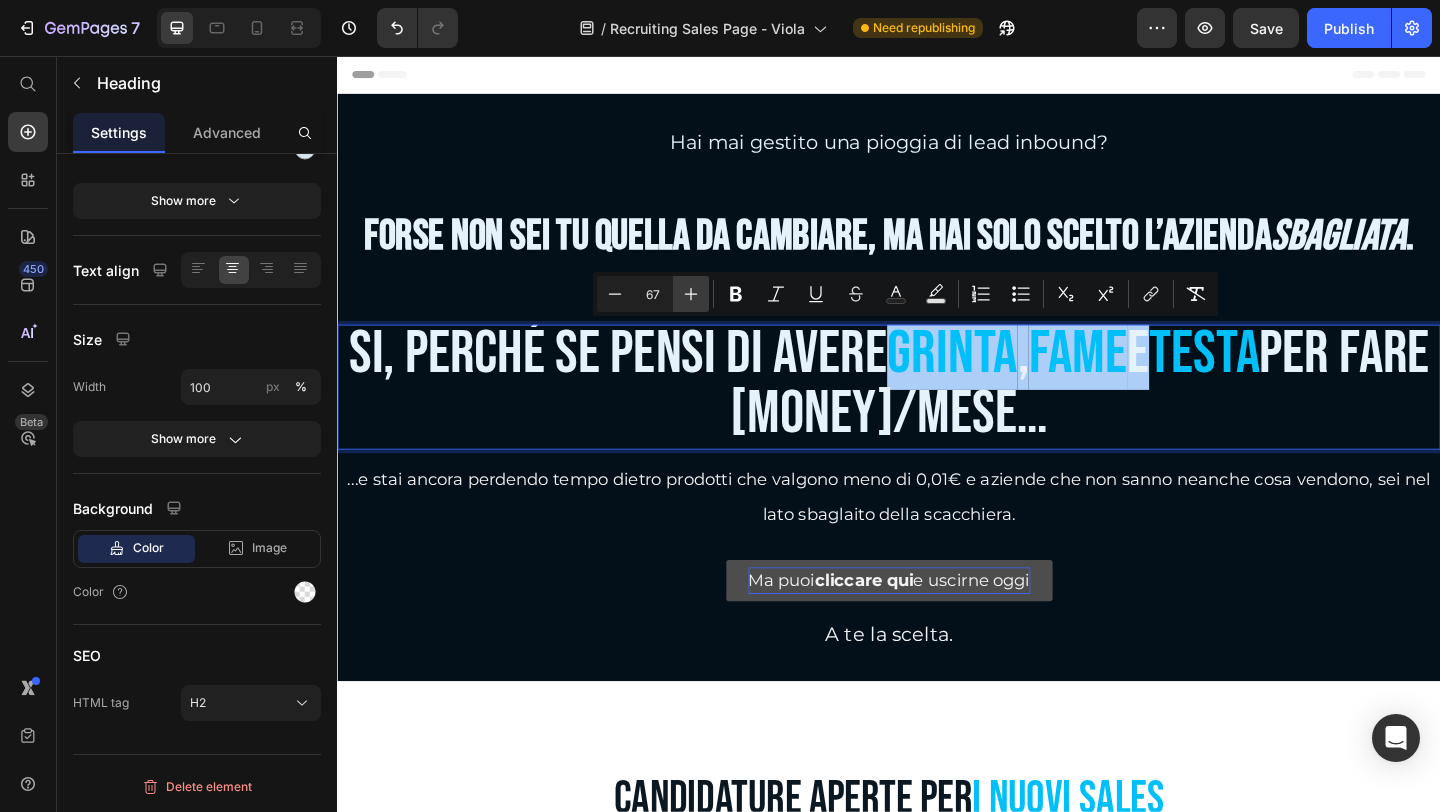 click 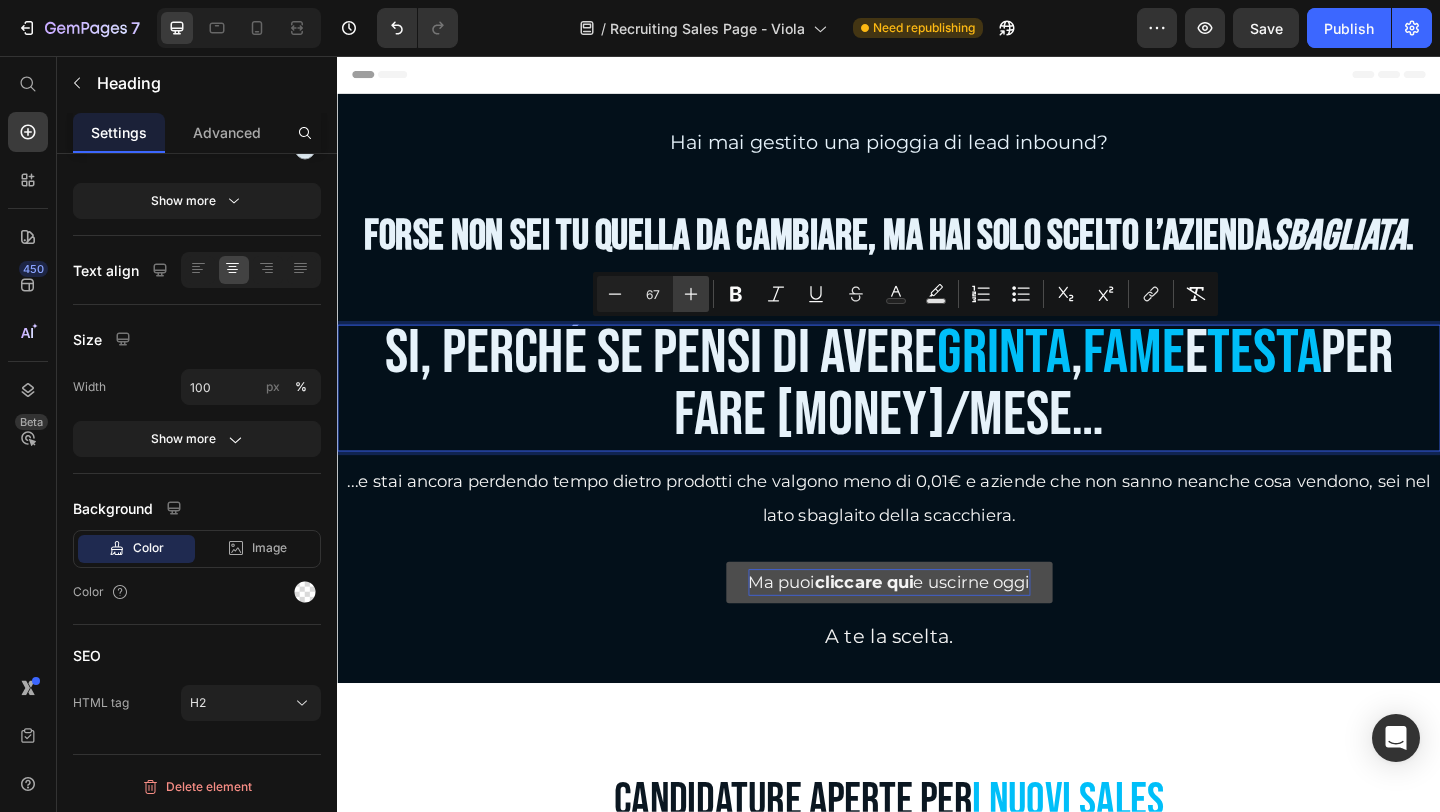 click 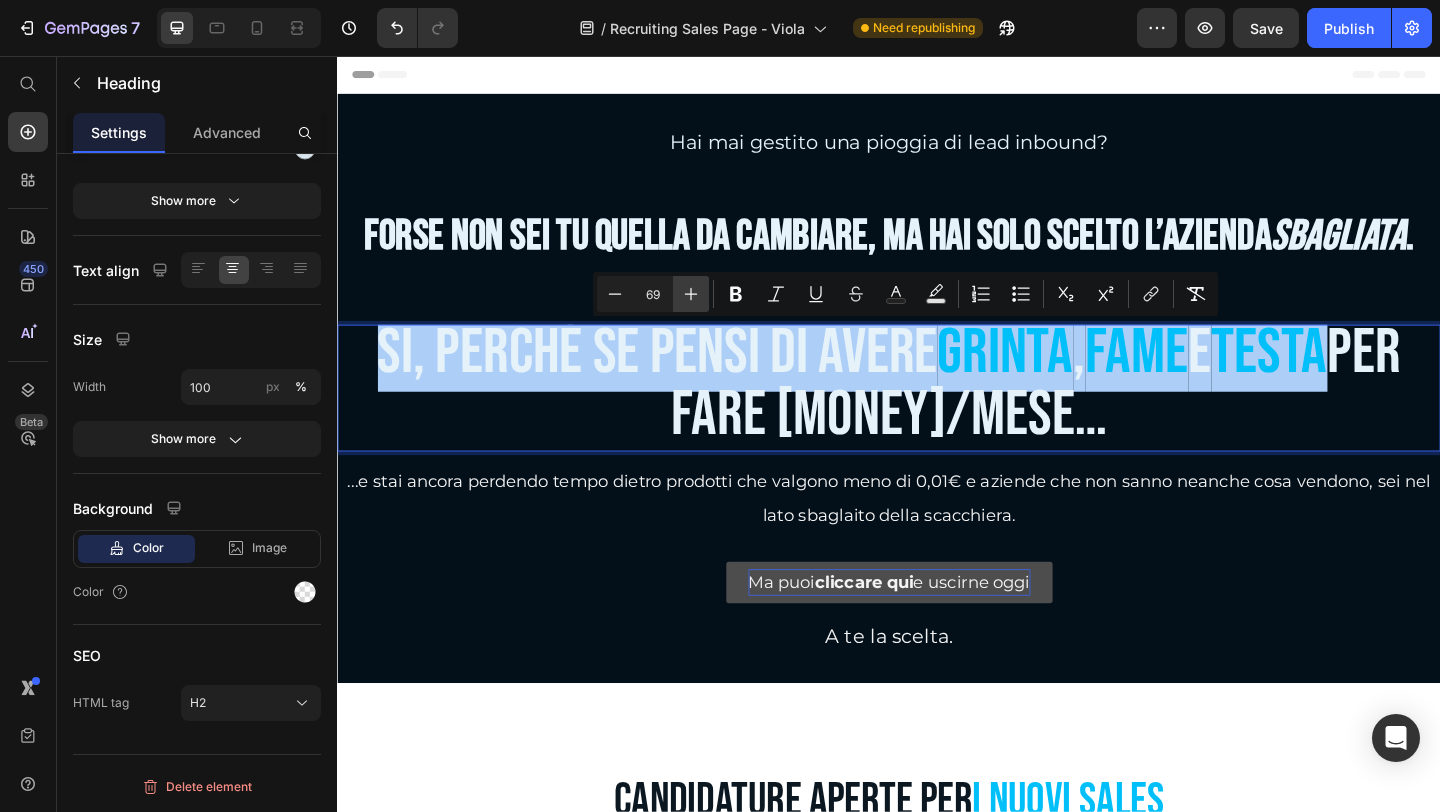 click 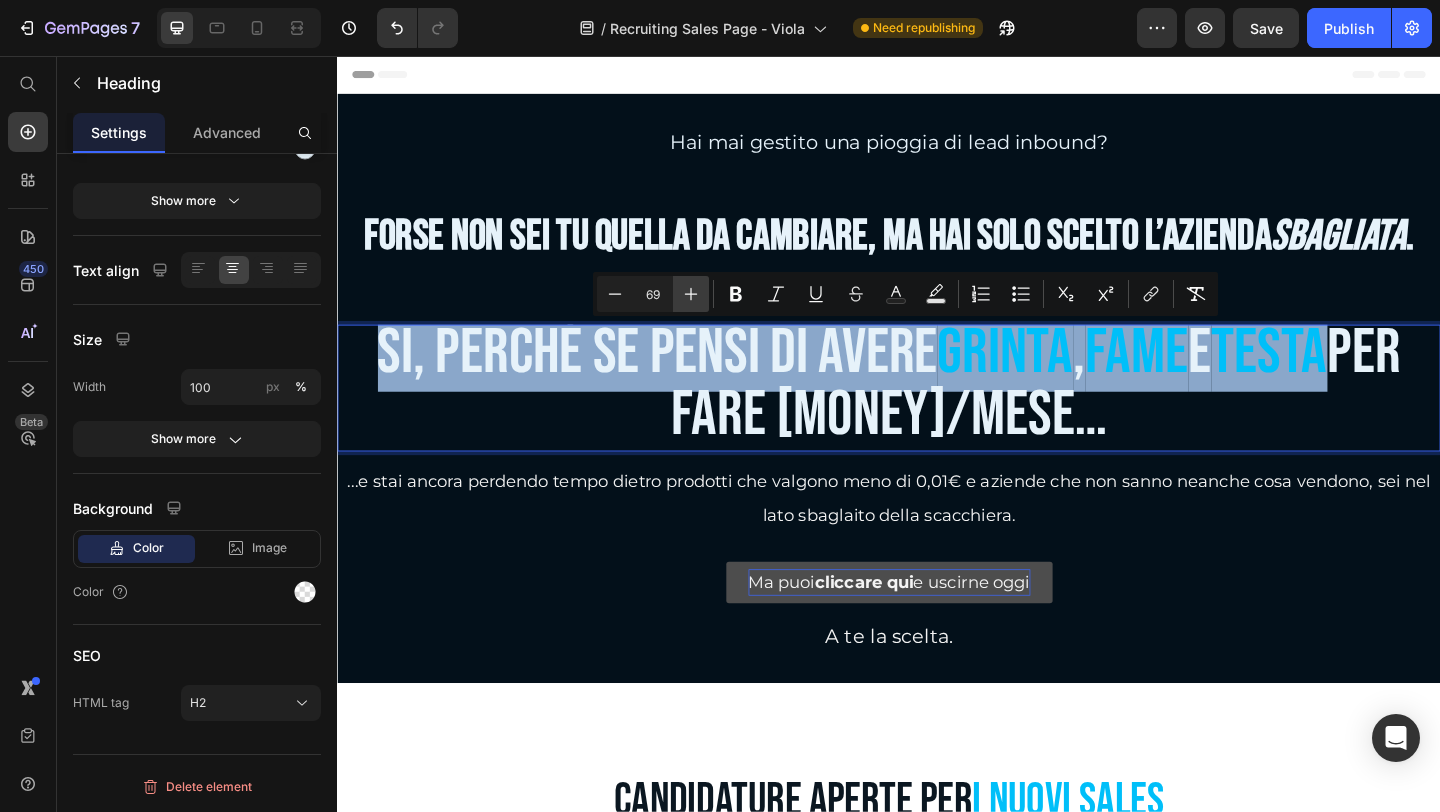 type on "70" 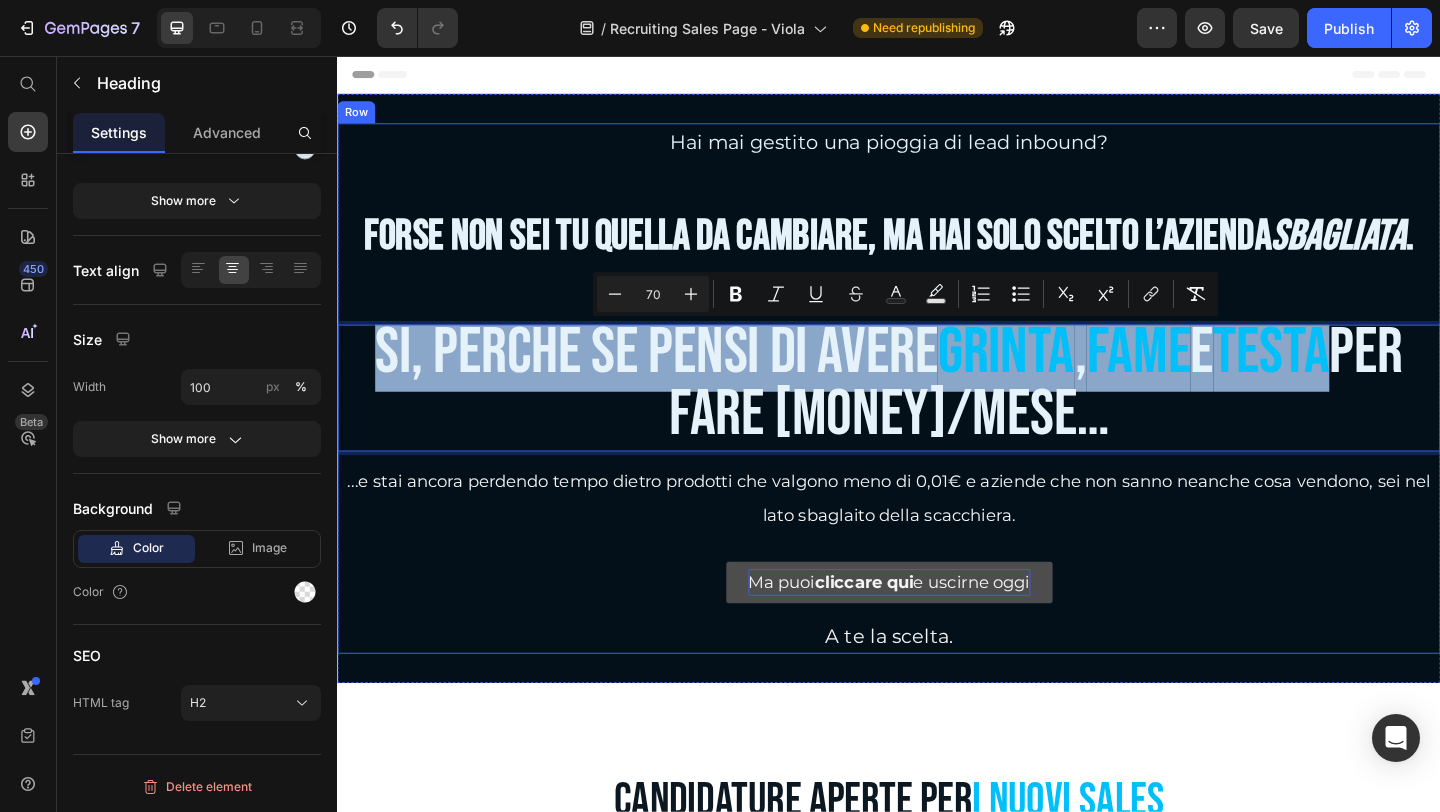 click on "per fare [MONEY]/mese…" at bounding box center [1097, 412] 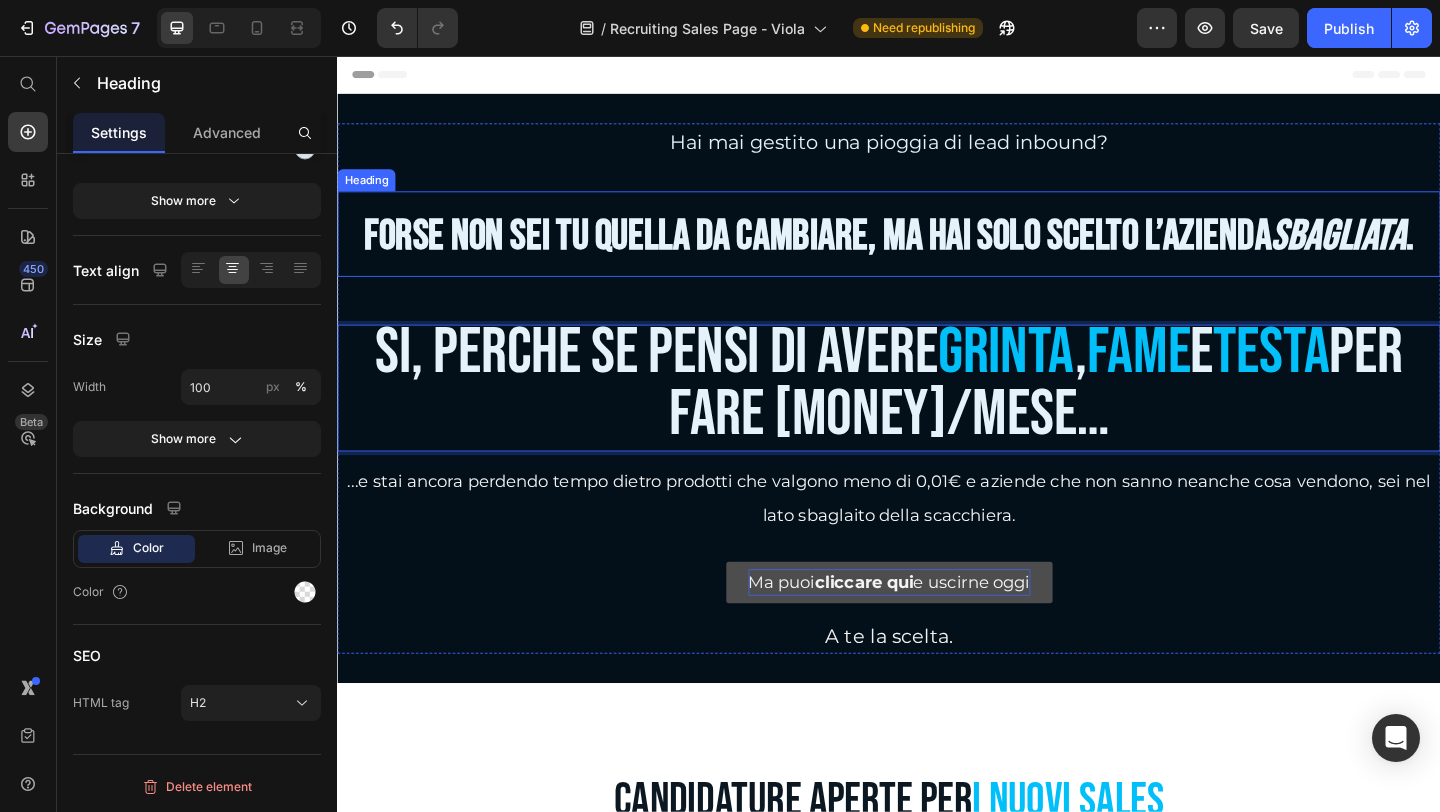 click on "Hai mai gestito una pioggia di lead inbound? Heading ⁠⁠⁠⁠⁠⁠⁠ Forse non sei tu quella da cambiare, ma Hai solo scelto l’azienda sbagliata . Heading Si, perché se pensi di avere grinta , fame e testa per fare 15k/mese… Heading 12 ...e stai ancora perdendo tempo dietro prodotti che valgono meno di 0,01€ e aziende che non sanno neanche cosa vendono, sei nel lato sbaglaito della scacchiera. Text Block Ma puoi cliccare qui e uscirne oggi Button A te la scelta. Text Block" at bounding box center (937, 417) 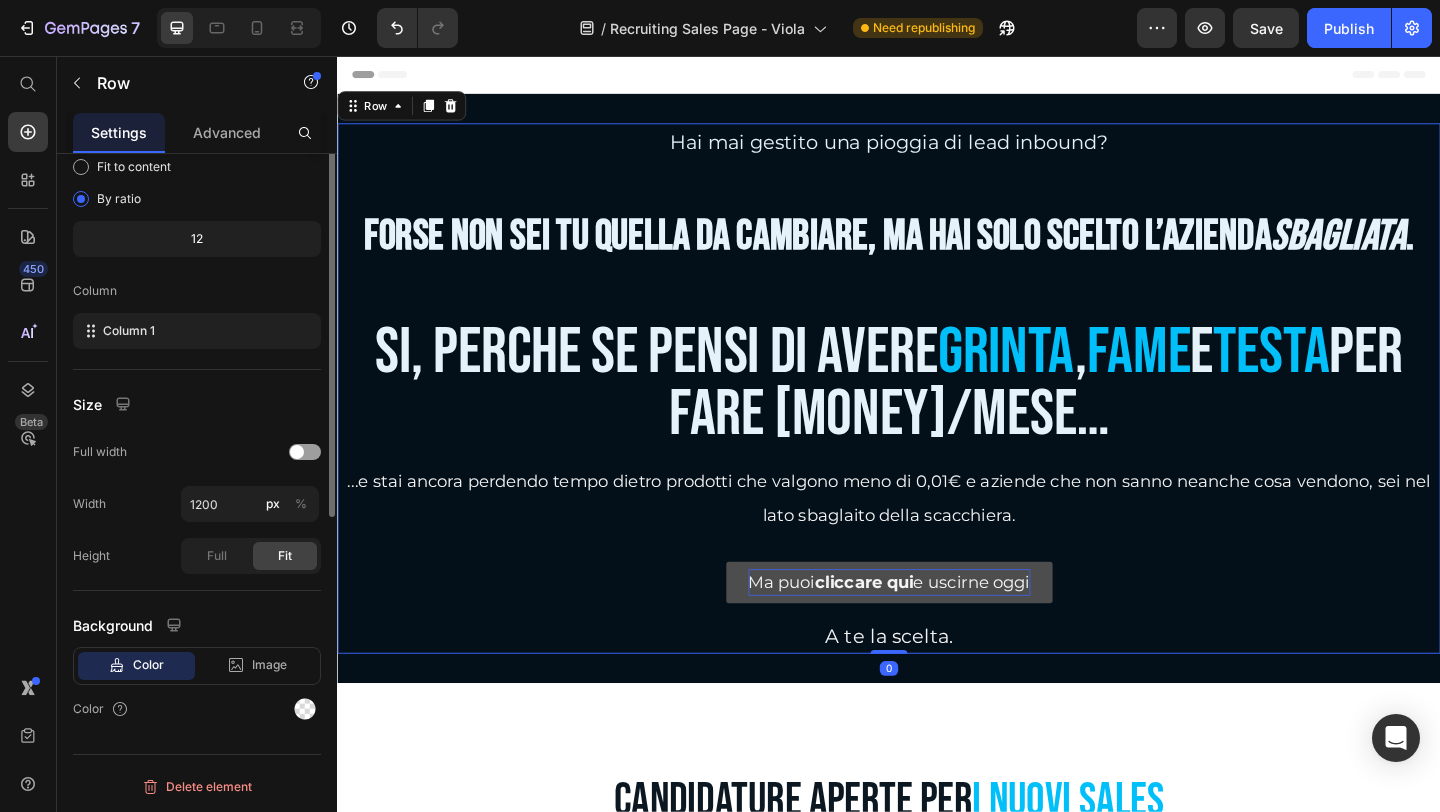 scroll, scrollTop: 0, scrollLeft: 0, axis: both 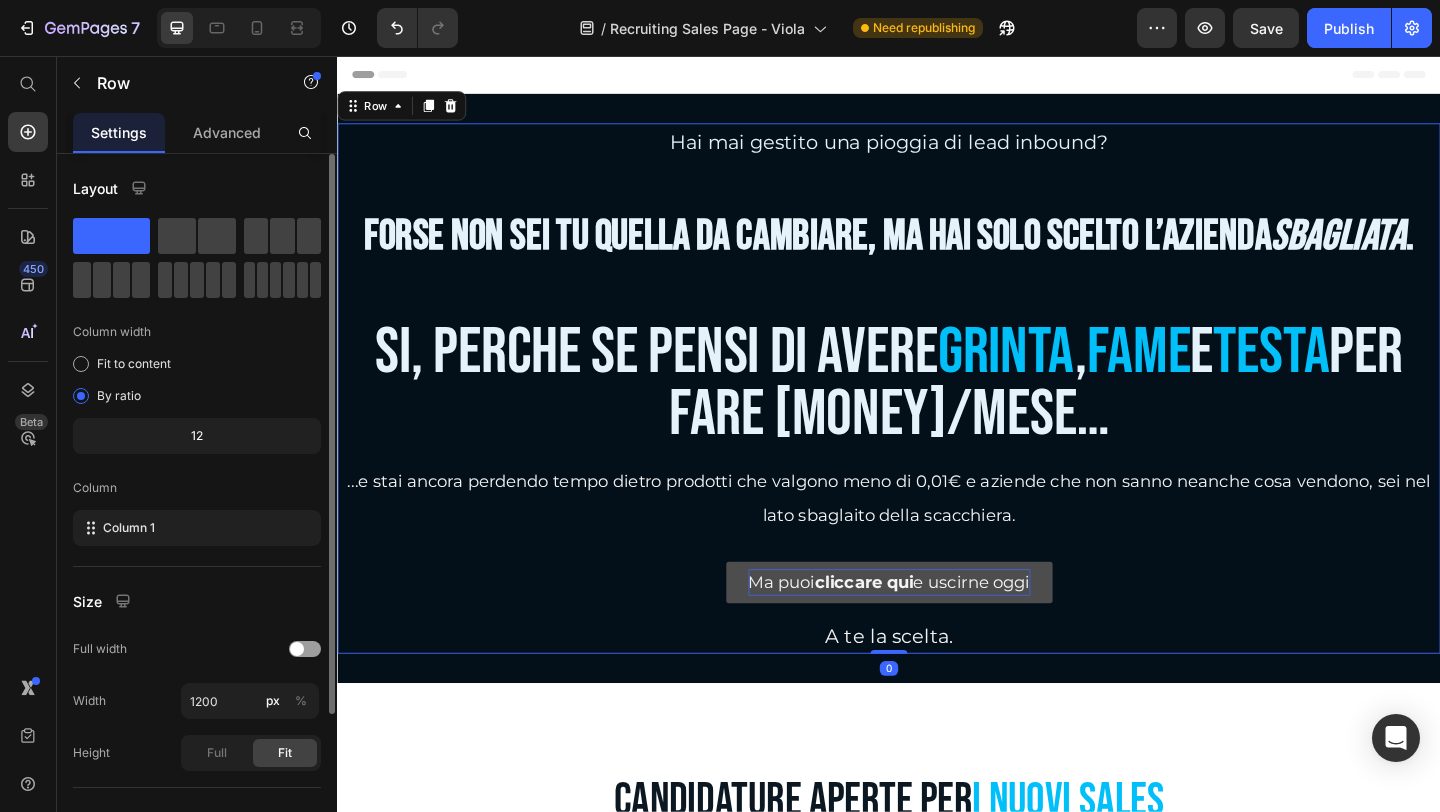 click on "Forse non sei tu quella da cambiare, ma Hai solo scelto l’azienda" at bounding box center [859, 252] 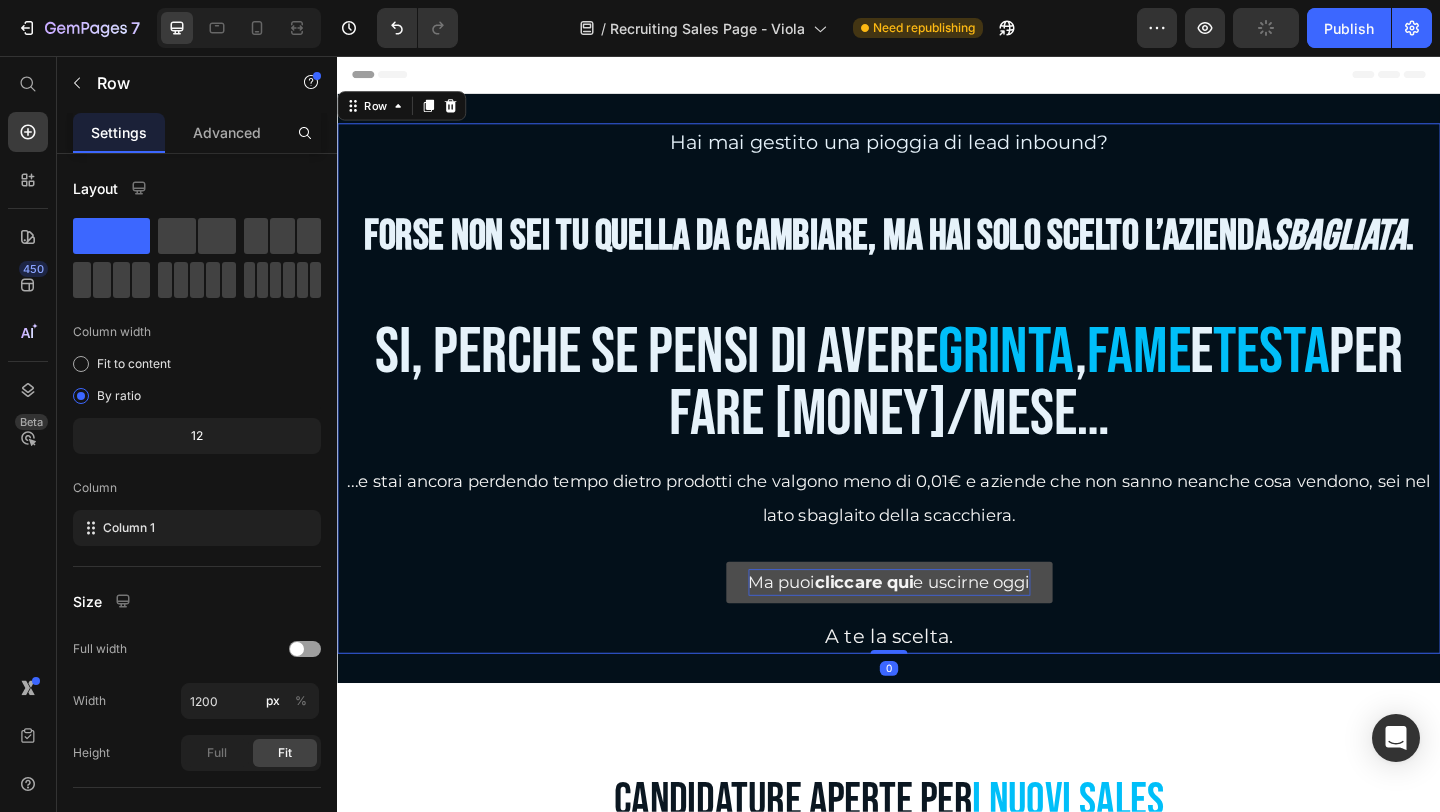 click on "Hai mai gestito una pioggia di lead inbound? Heading ⁠⁠⁠⁠⁠⁠⁠ Forse non sei tu quella da cambiare, ma Hai solo scelto l’azienda  sbagliata . Heading ⁠⁠⁠⁠⁠⁠⁠ Si, perché se pensi di avere  grinta ,  fame  e  testa  per fare 15k/mese… Heading ...e stai ancora perdendo tempo dietro prodotti che valgono meno di 0,01€ e aziende che non sanno neanche cosa vendono, sei nel lato sbaglaito della scacchiera. Text Block Ma puoi  cliccare qui  e uscirne oggi Button A te la scelta. Text Block" at bounding box center (937, 417) 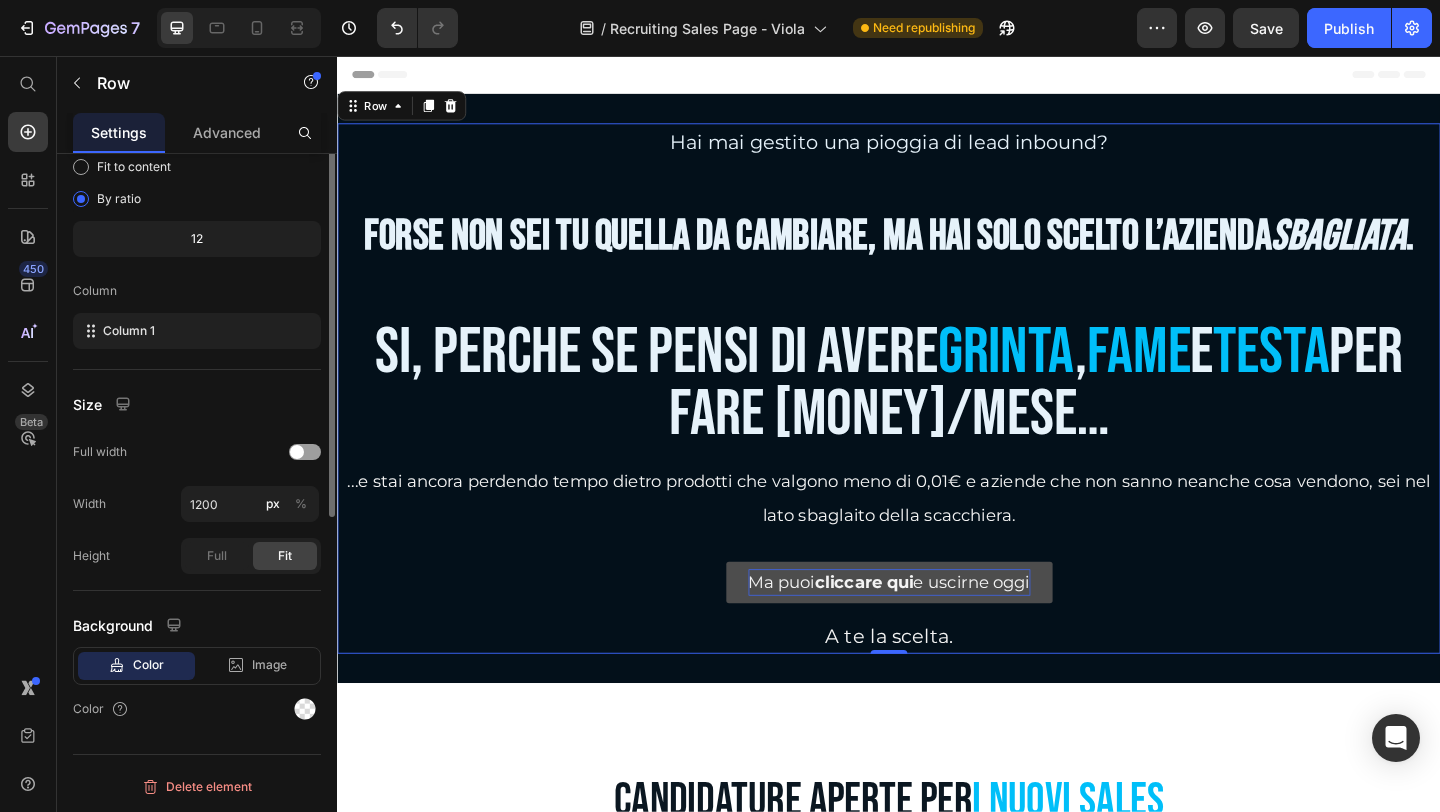 scroll, scrollTop: 0, scrollLeft: 0, axis: both 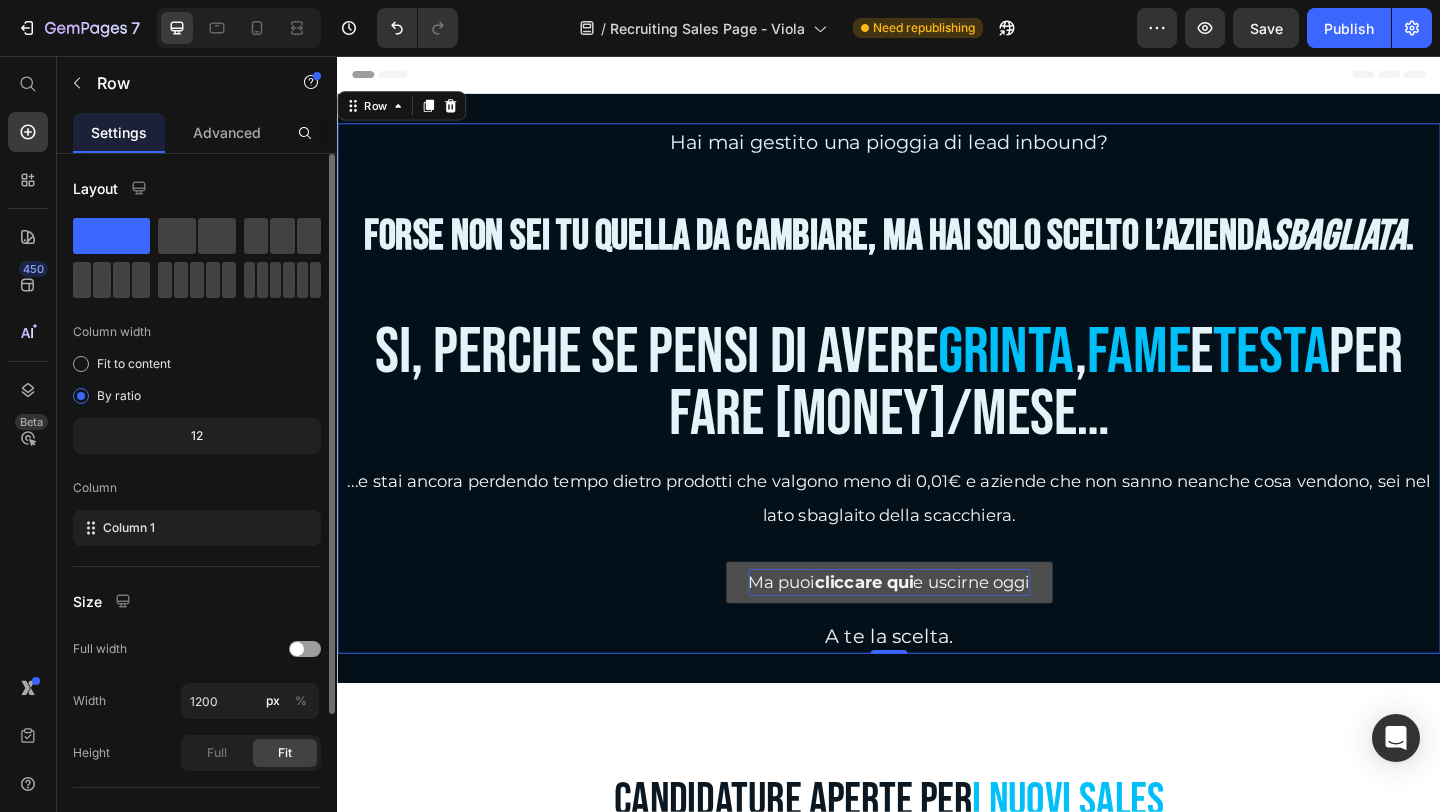 click on "Forse non sei tu quella da cambiare, ma Hai solo scelto l’azienda" at bounding box center (859, 252) 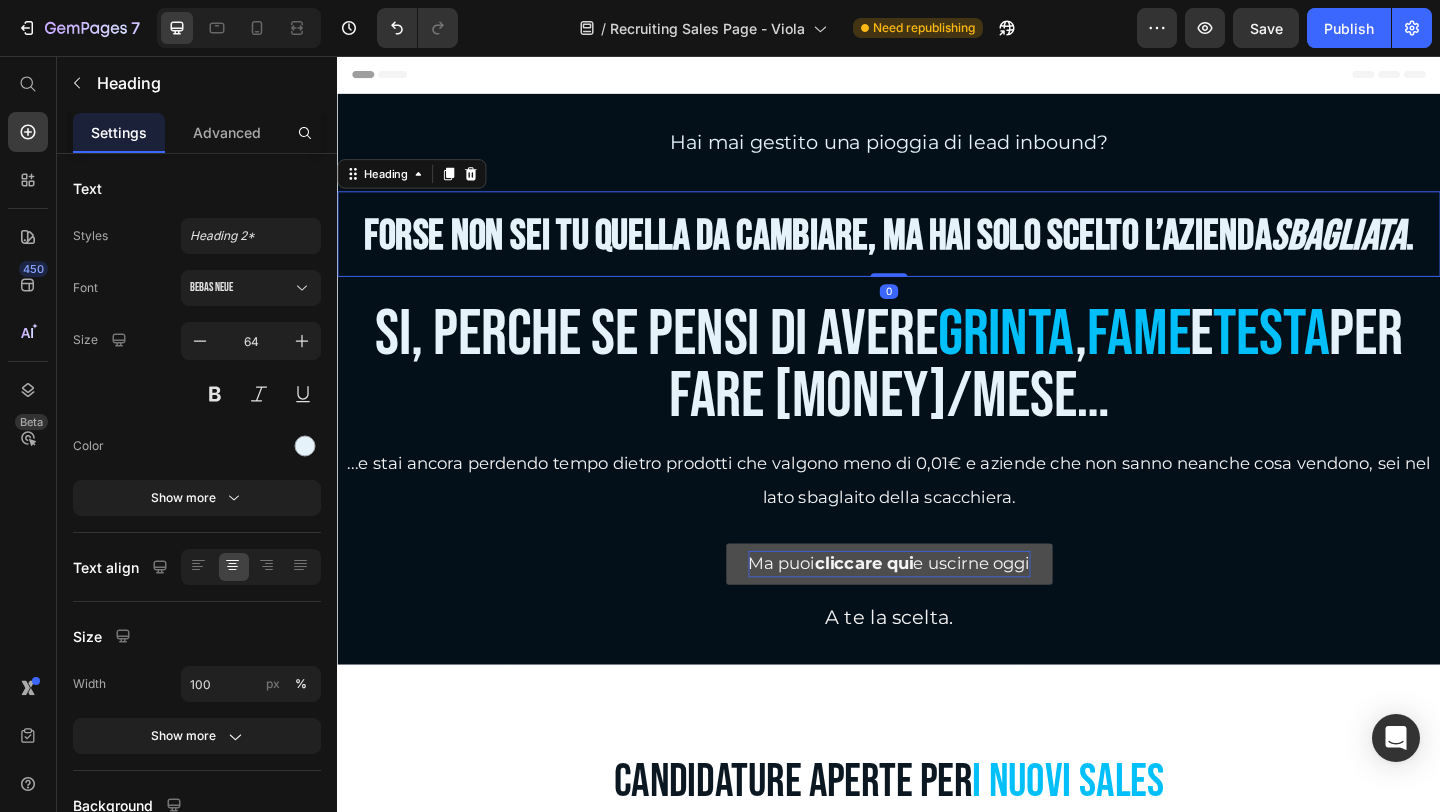 drag, startPoint x: 928, startPoint y: 311, endPoint x: 938, endPoint y: 262, distance: 50.01 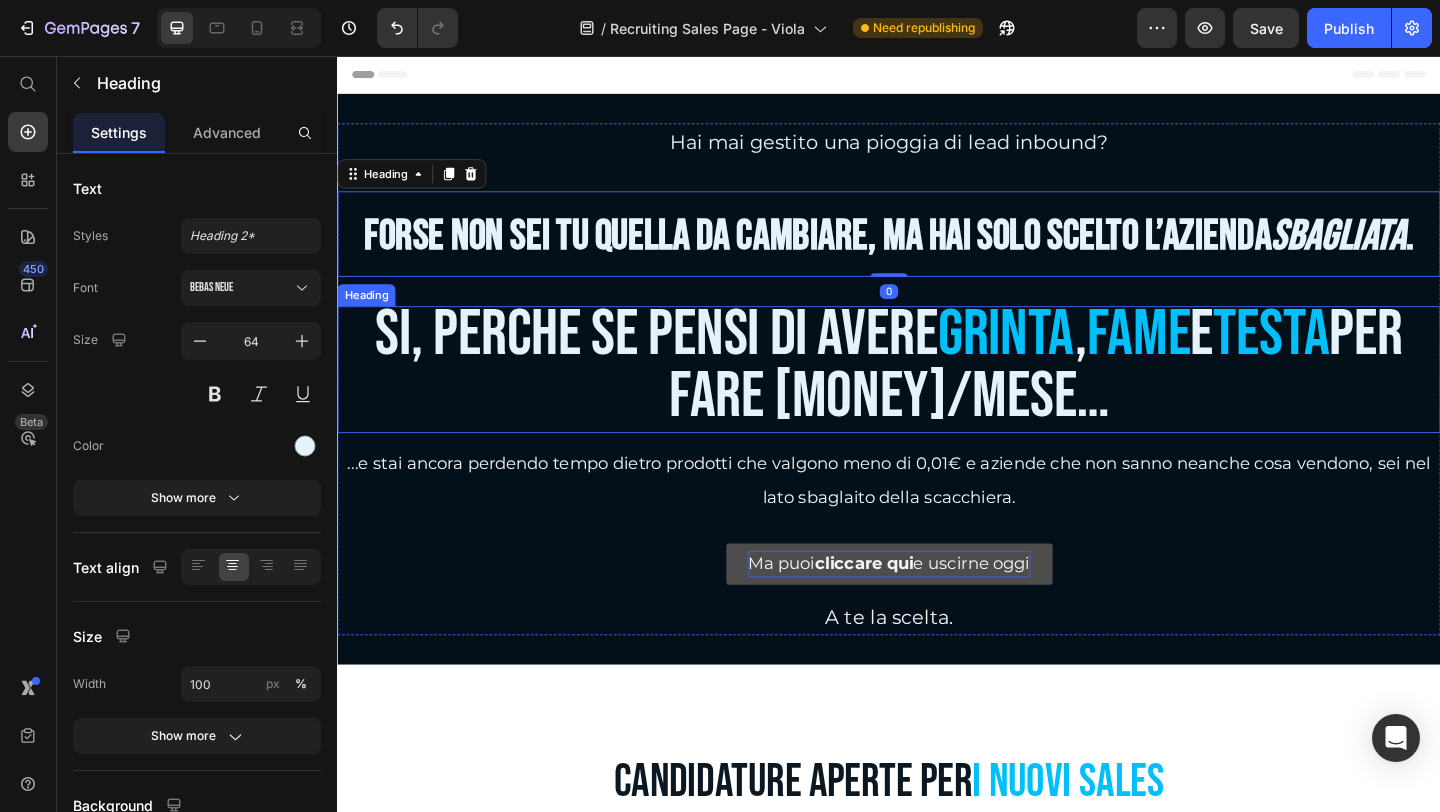 click on "Si, perché se pensi di avere" at bounding box center (684, 359) 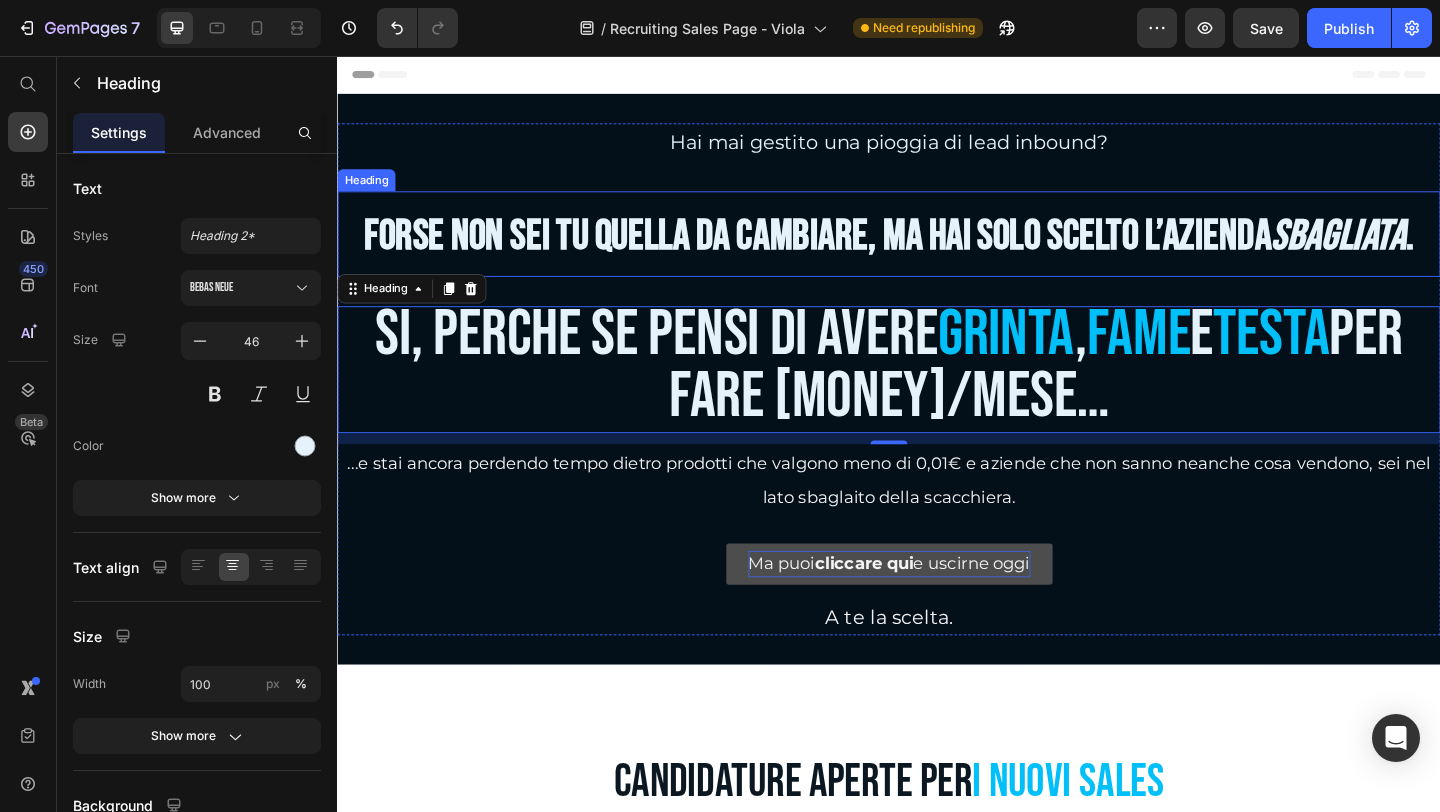 click on "Forse non sei tu quella da cambiare, ma Hai solo scelto l’azienda" at bounding box center [859, 252] 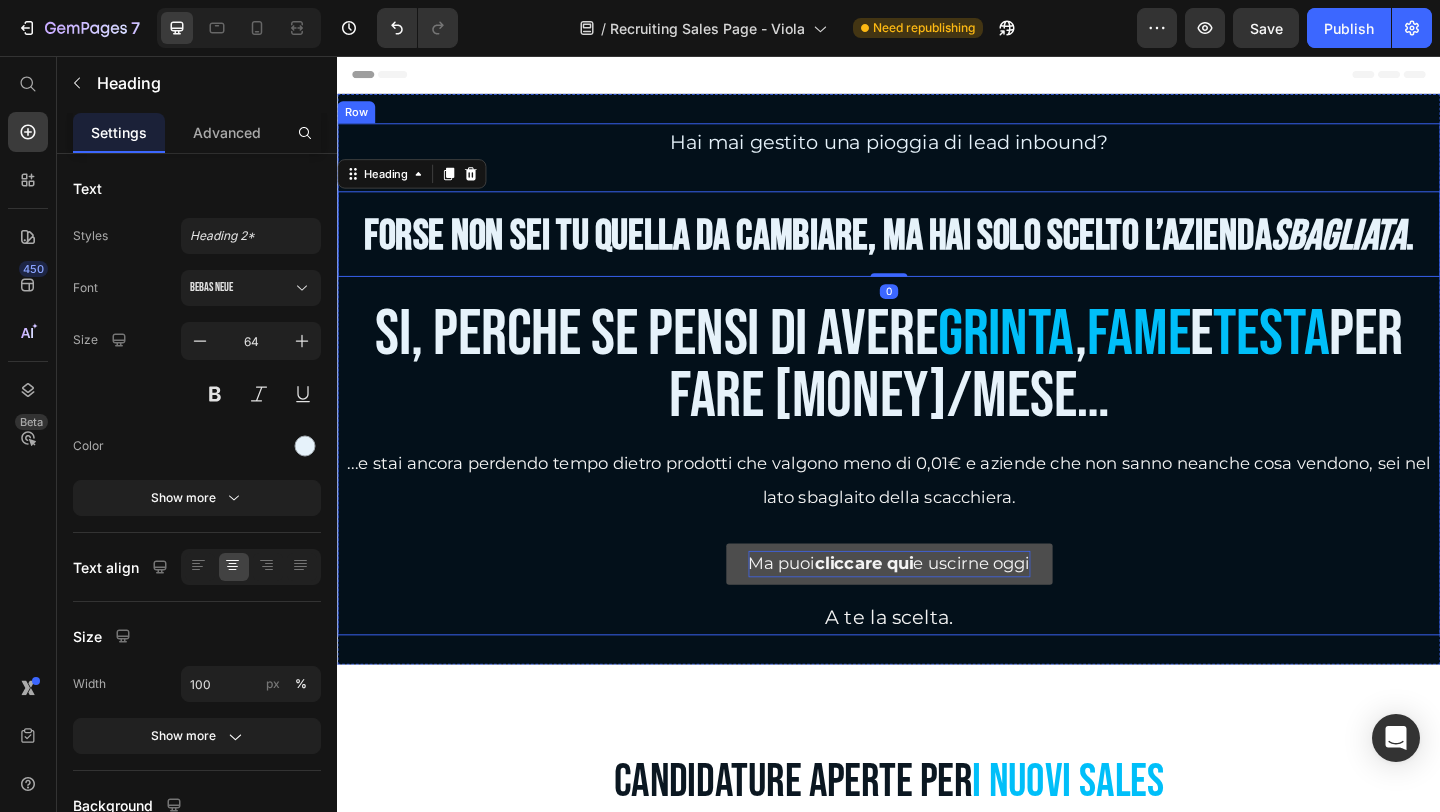 click on "Hai mai gestito una pioggia di lead inbound?" at bounding box center (937, 150) 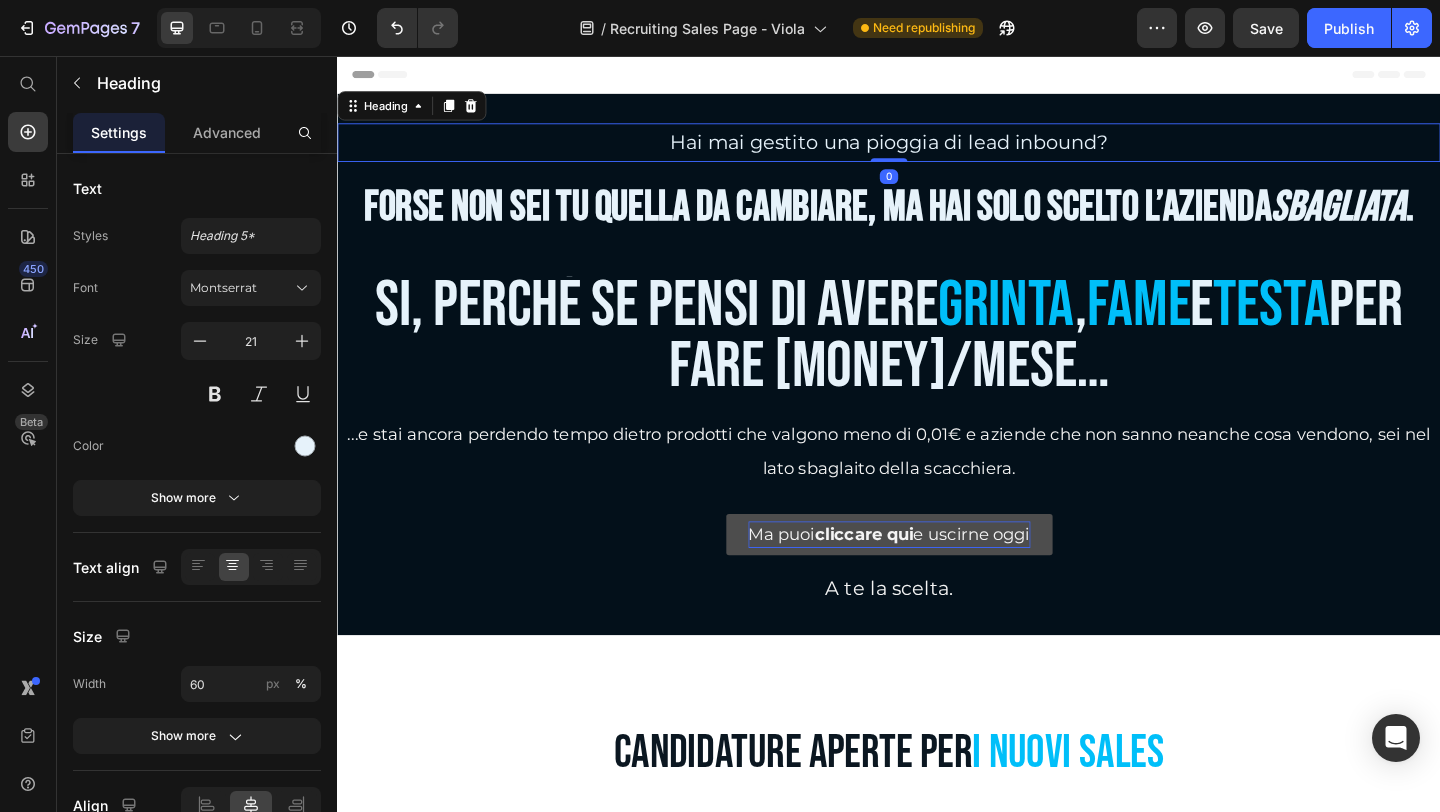 drag, startPoint x: 932, startPoint y: 201, endPoint x: 932, endPoint y: 161, distance: 40 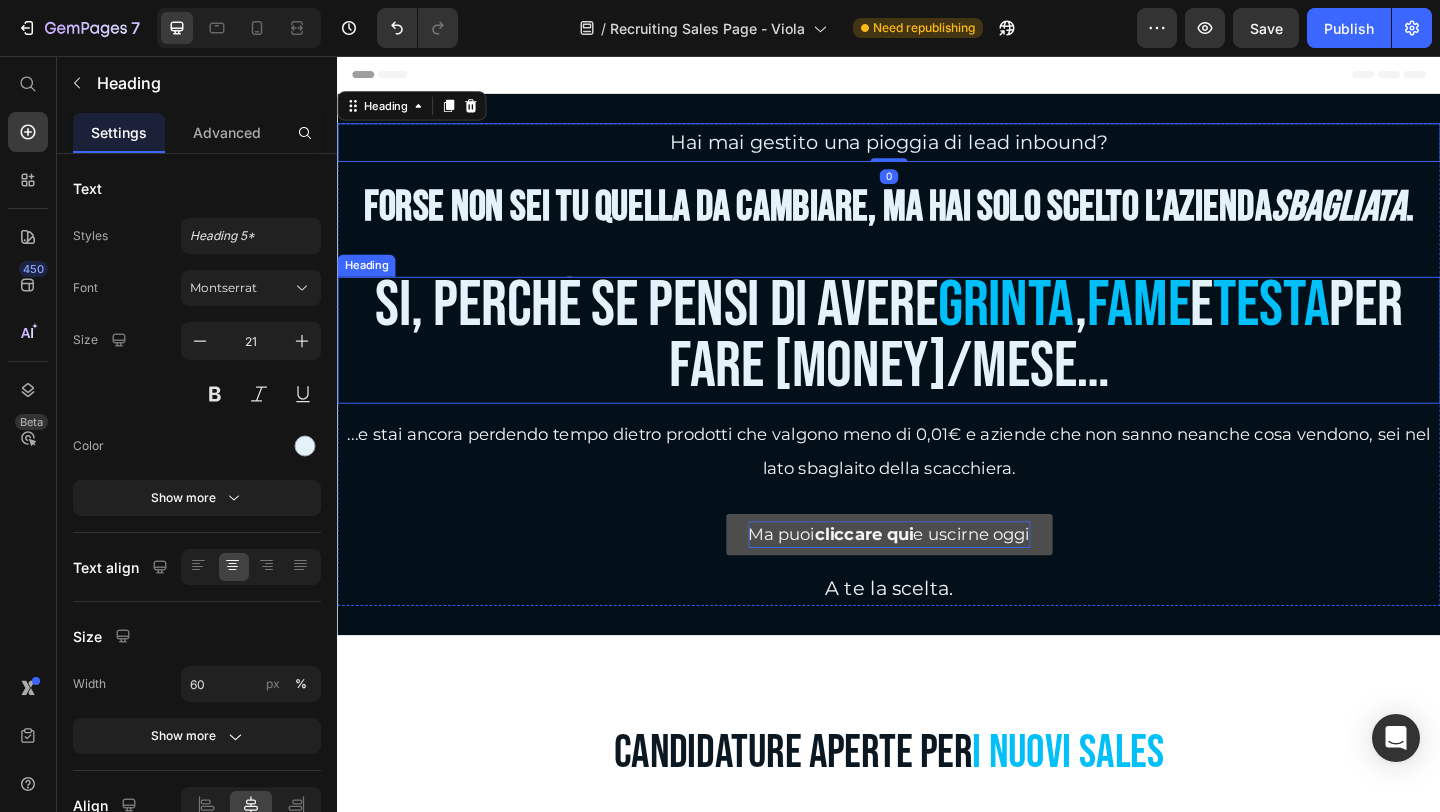 click on "Si, perché se pensi di avere" at bounding box center [684, 327] 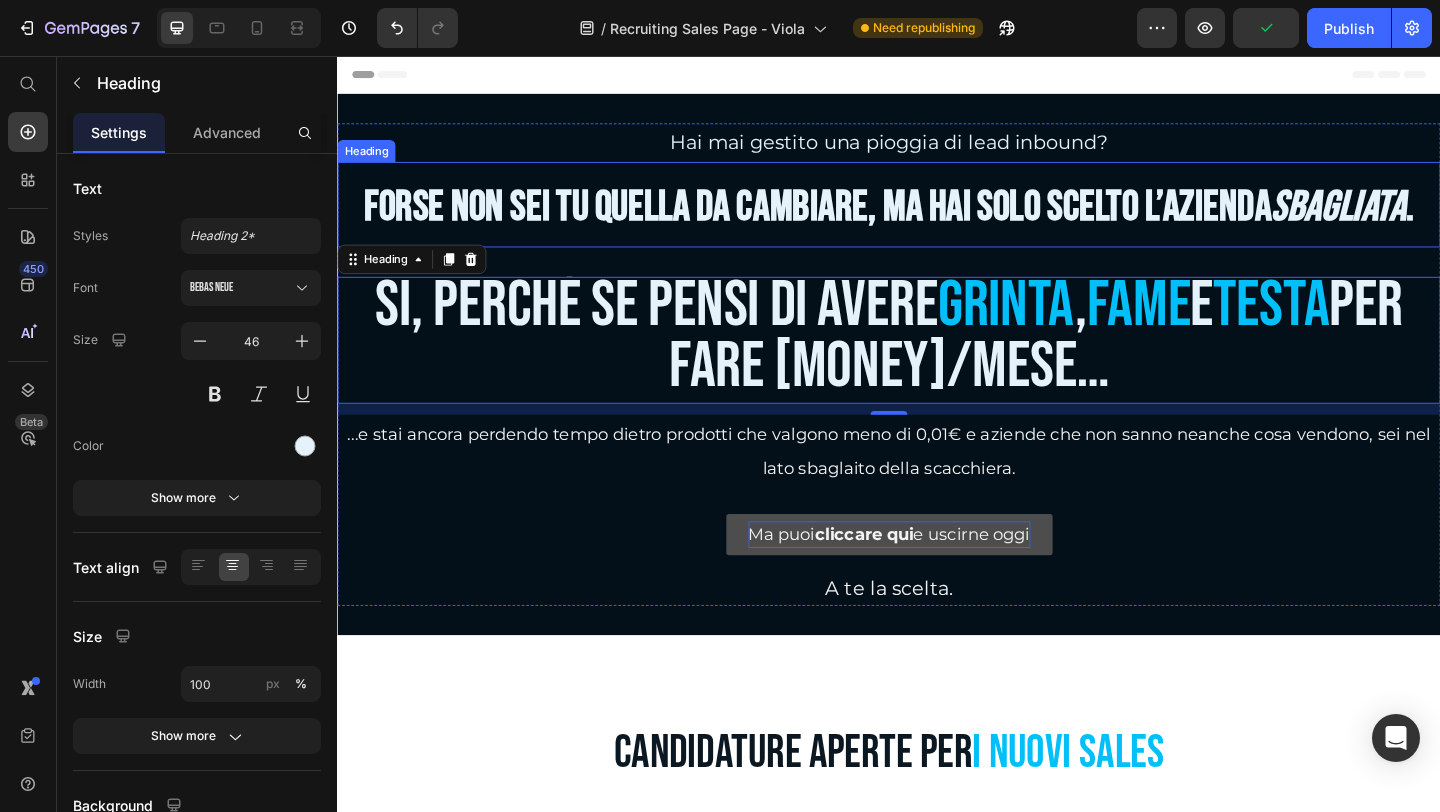 click on "Forse non sei tu quella da cambiare, ma Hai solo scelto l’azienda" at bounding box center (859, 220) 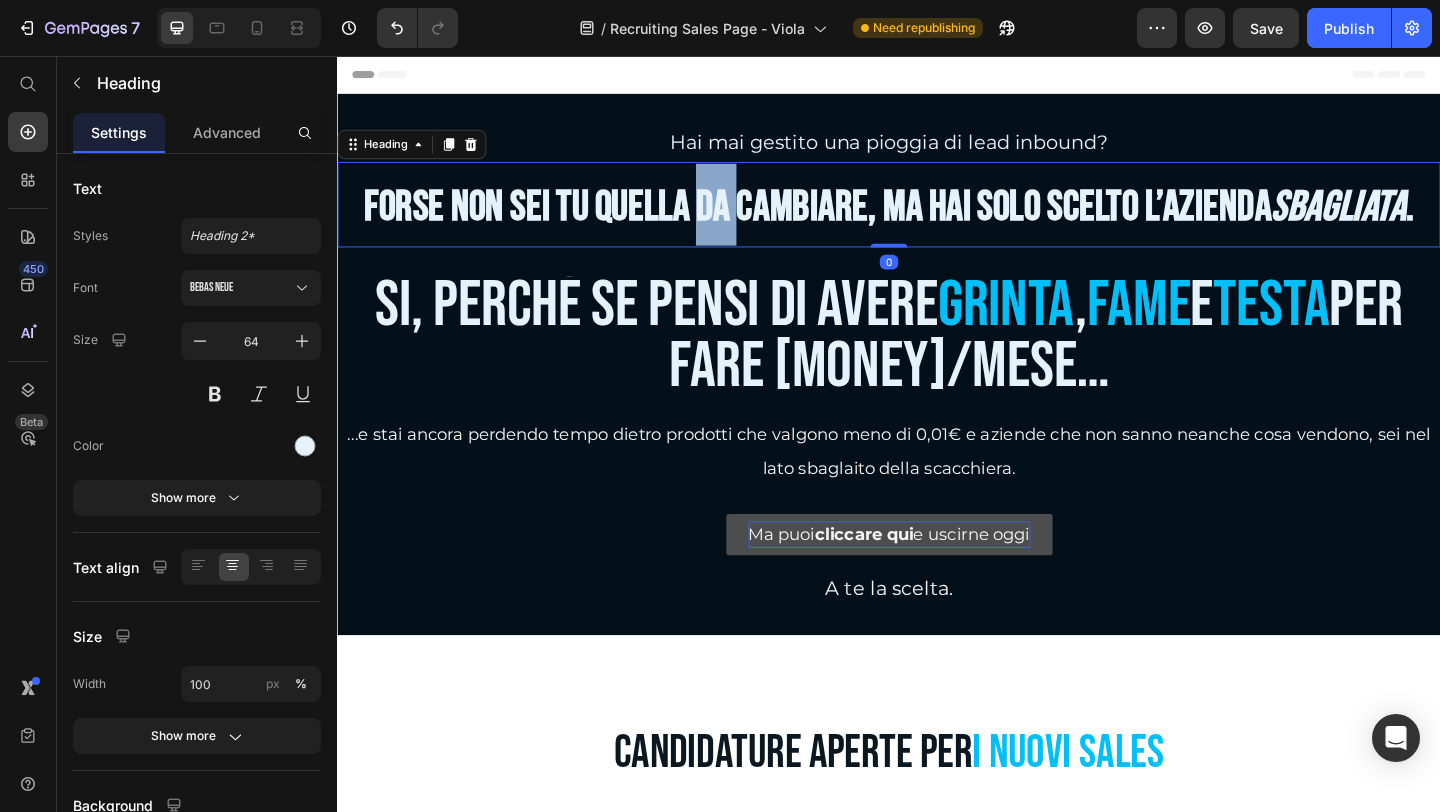 click on "Forse non sei tu quella da cambiare, ma Hai solo scelto l’azienda" at bounding box center (859, 220) 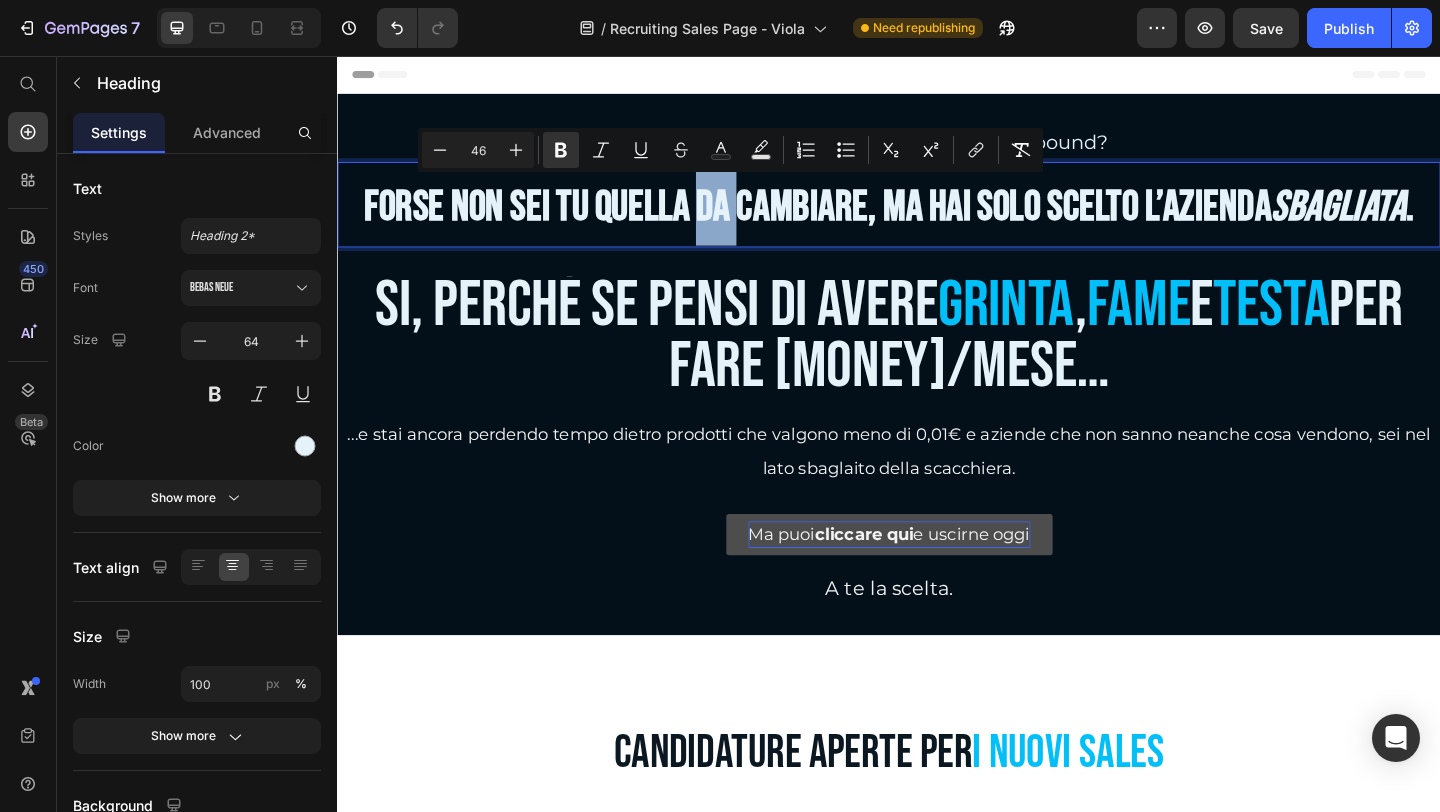 click on "Forse non sei tu quella da cambiare, ma Hai solo scelto l’azienda" at bounding box center [859, 220] 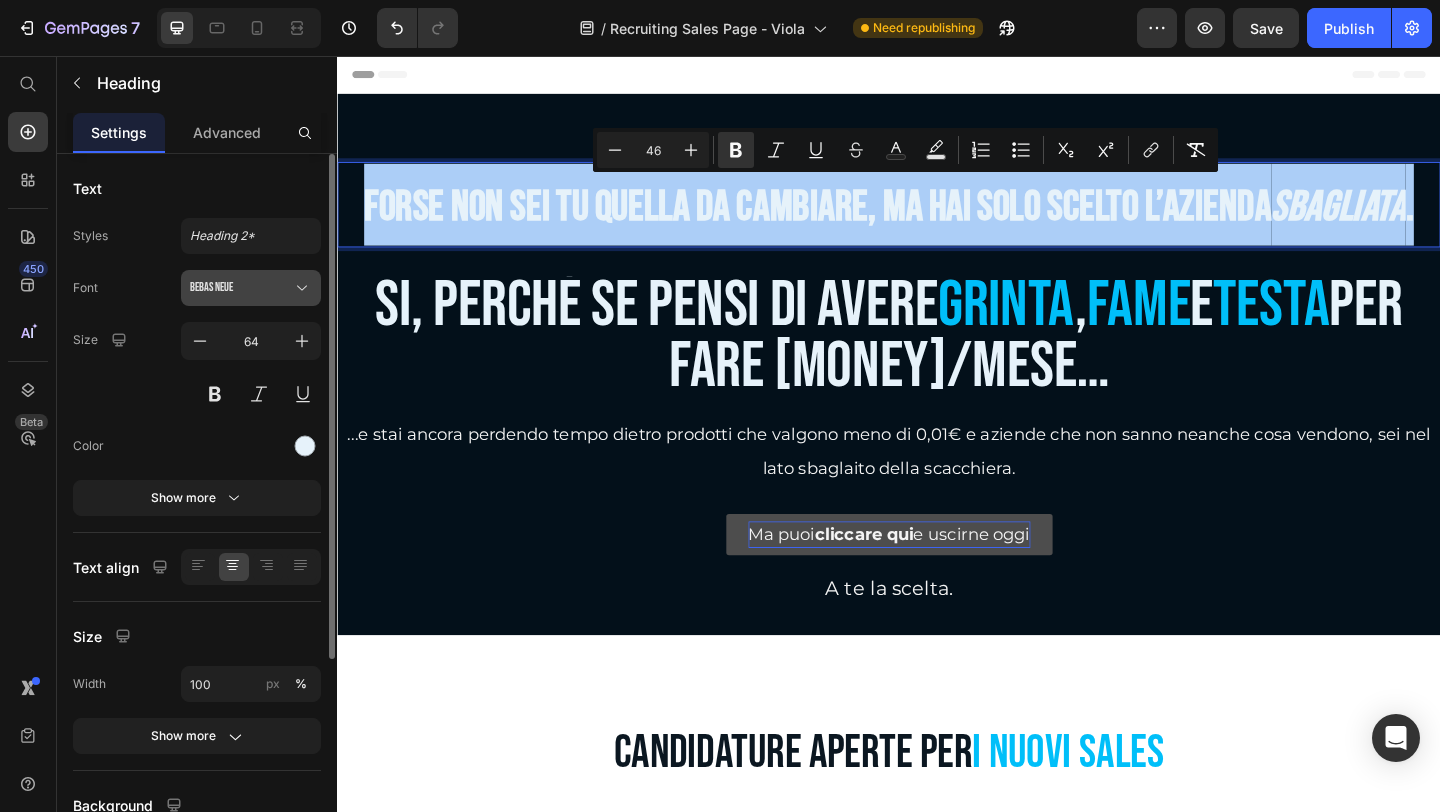 click on "Bebas Neue" at bounding box center [241, 288] 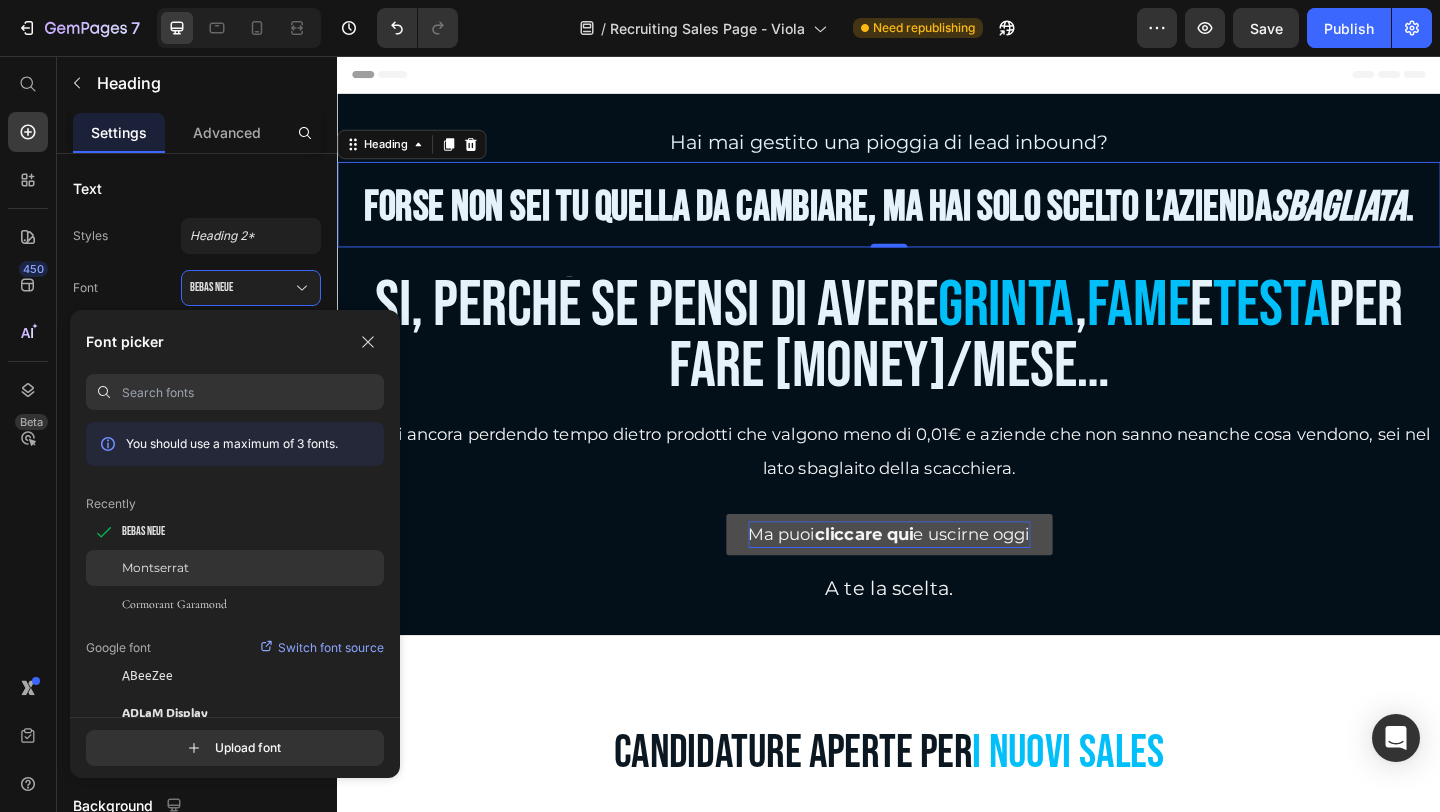 click on "Montserrat" 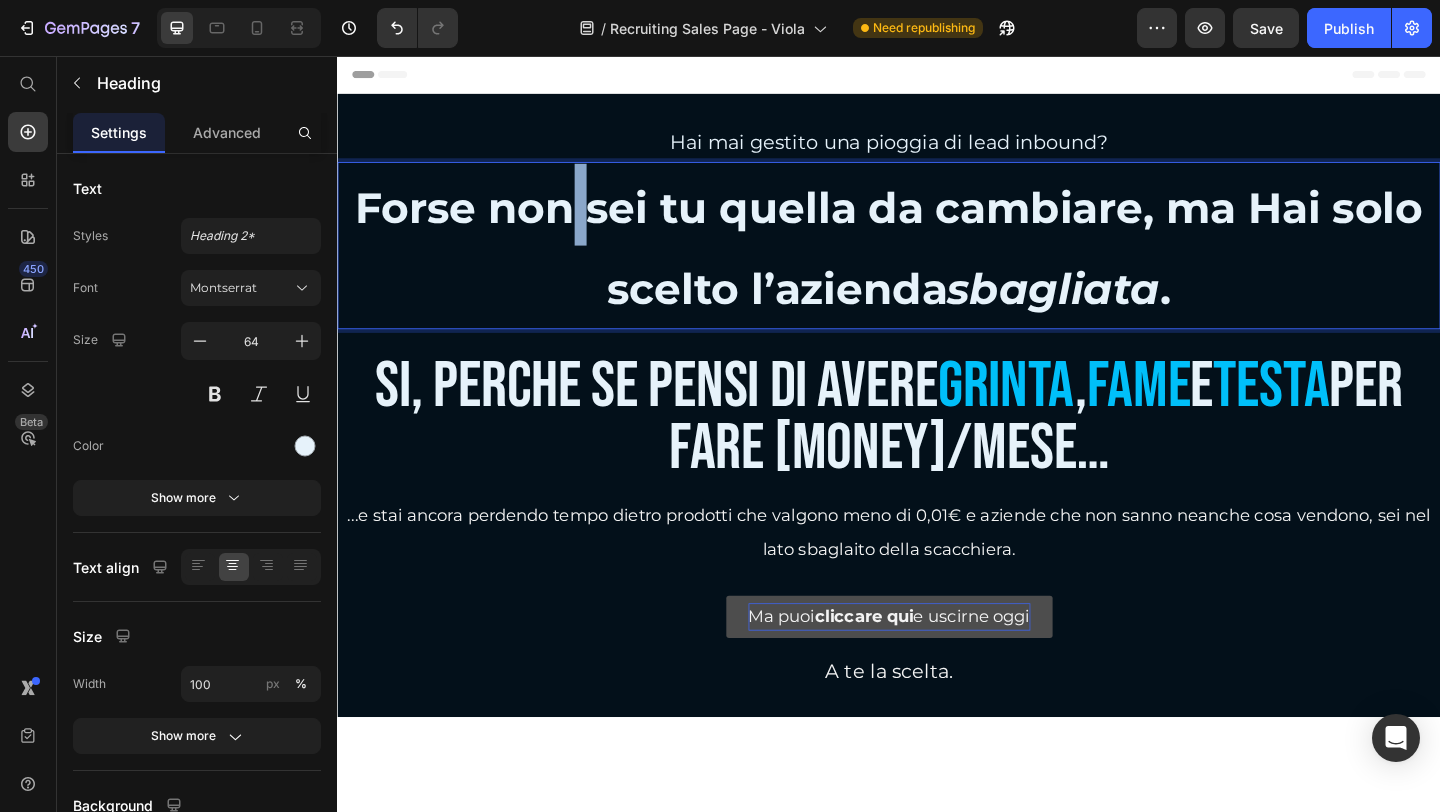 click on "Forse non sei tu quella da cambiare, ma Hai solo scelto l’azienda" at bounding box center [937, 265] 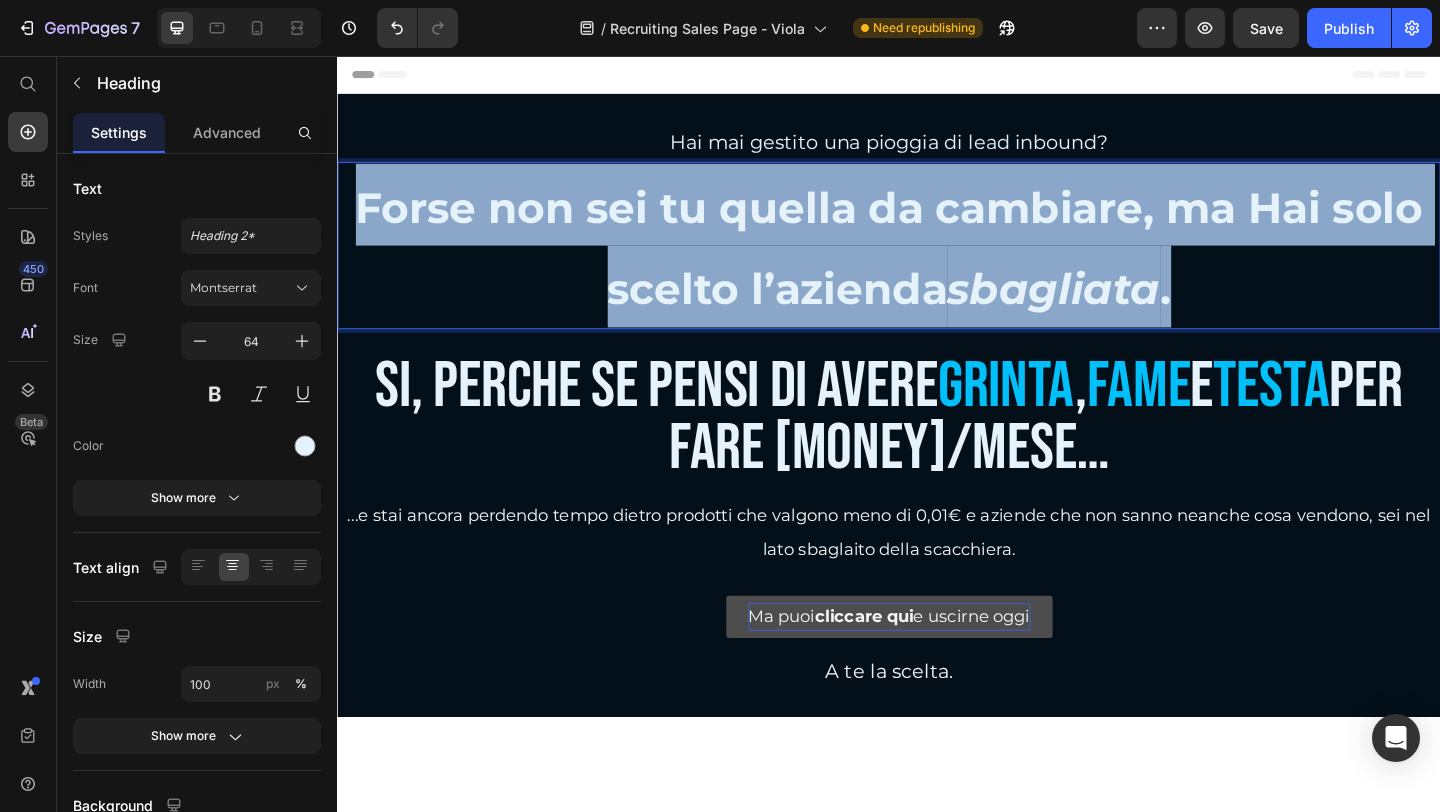 click on "Forse non sei tu quella da cambiare, ma Hai solo scelto l’azienda" at bounding box center (937, 265) 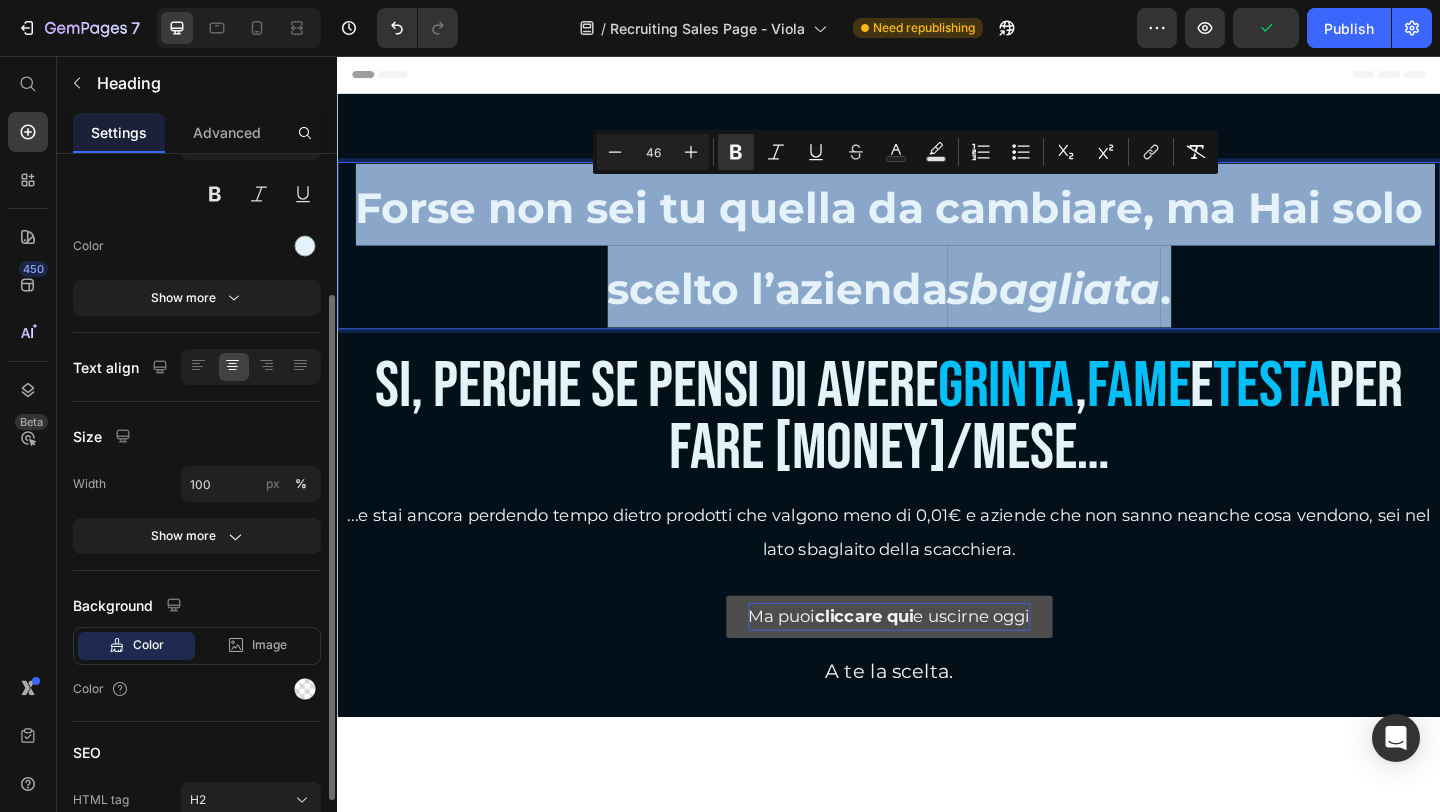 scroll, scrollTop: 100, scrollLeft: 0, axis: vertical 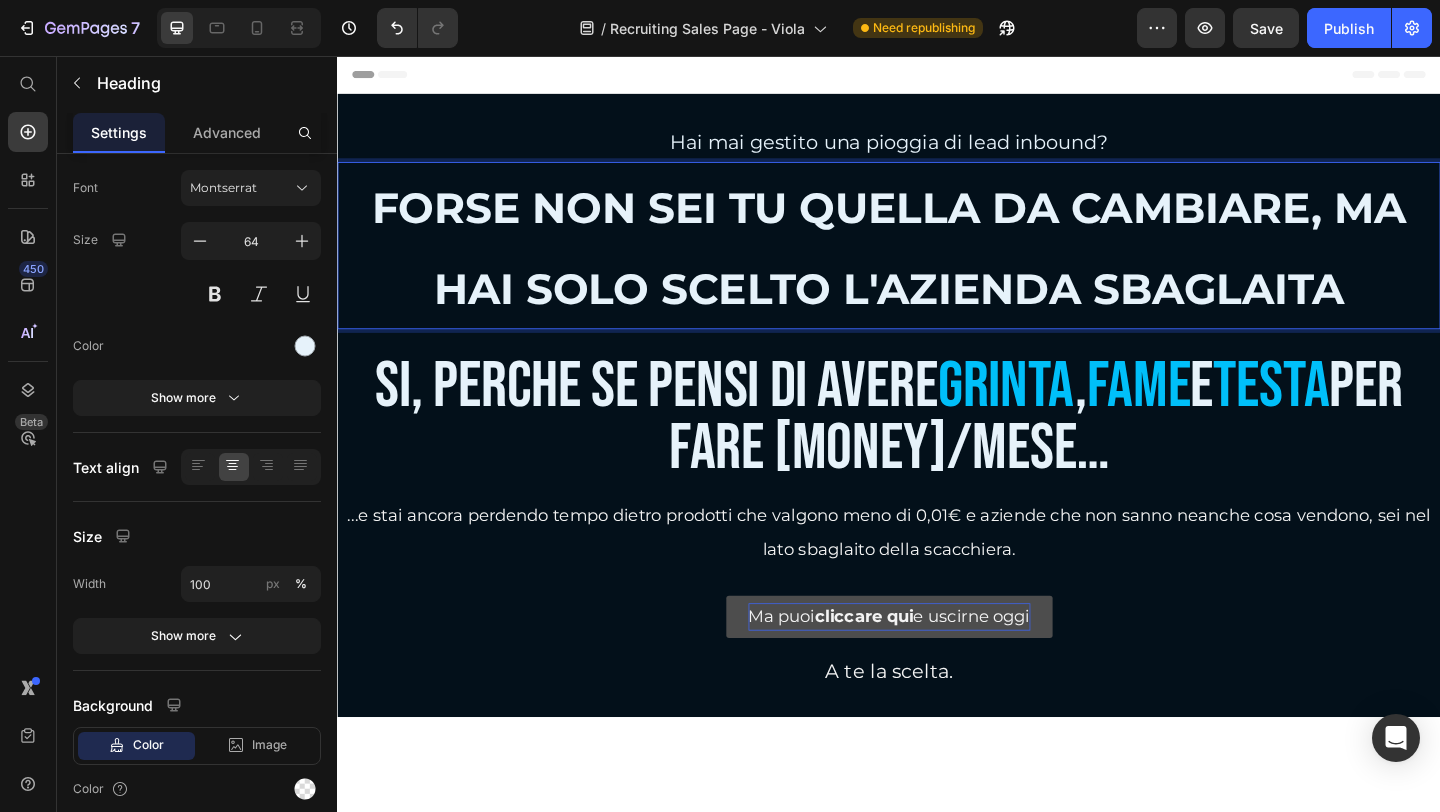 click on "FORSE NON SEI TU QUELLA DA CAMBIARE, MA HAI SOLO SCELTO L'AZIENDA SBAGLAITA" at bounding box center [937, 265] 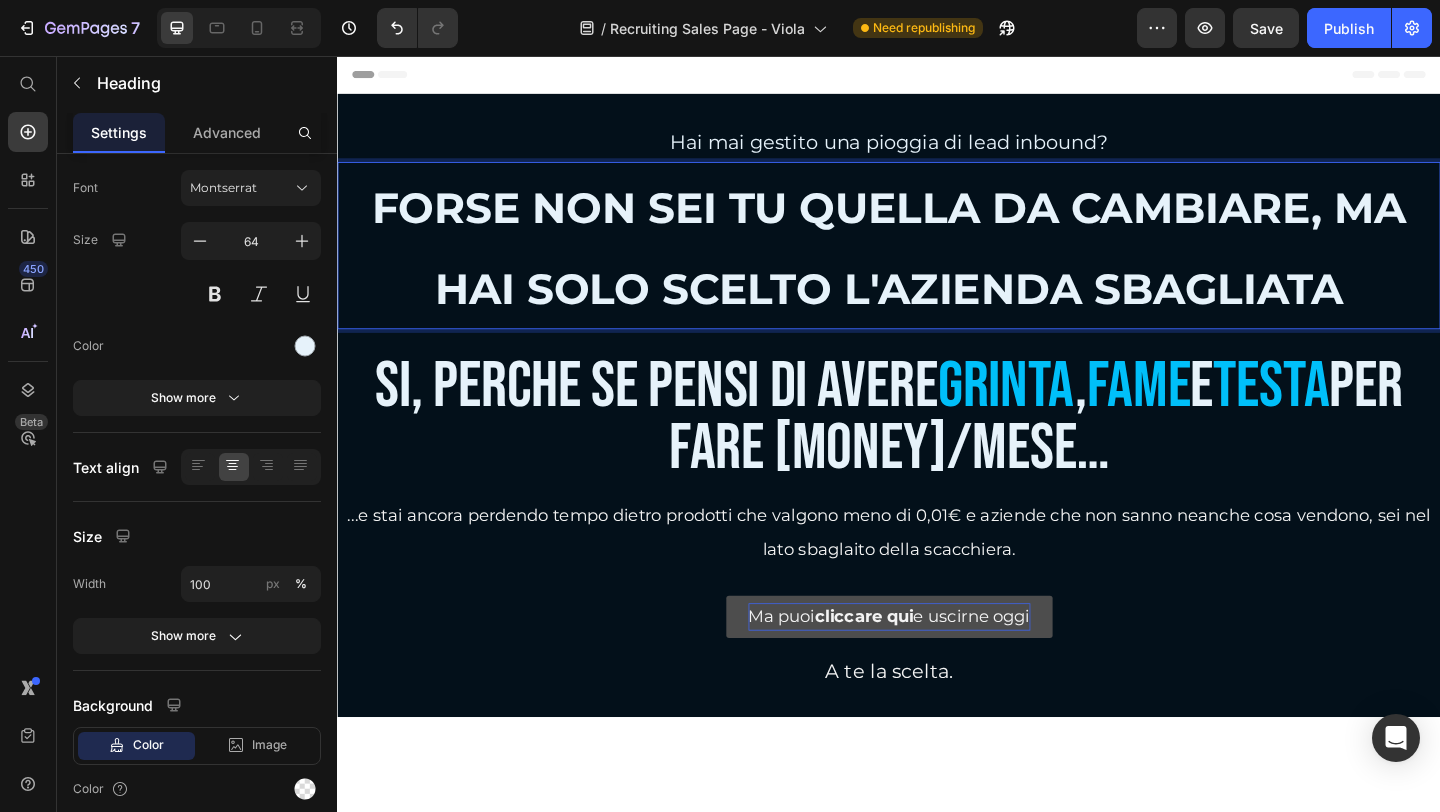 click on "FORSE NON SEI TU QUELLA DA CAMBIARE, MA HAI SOLO SCELTO L'AZIENDA SBAGLIATA" at bounding box center [937, 265] 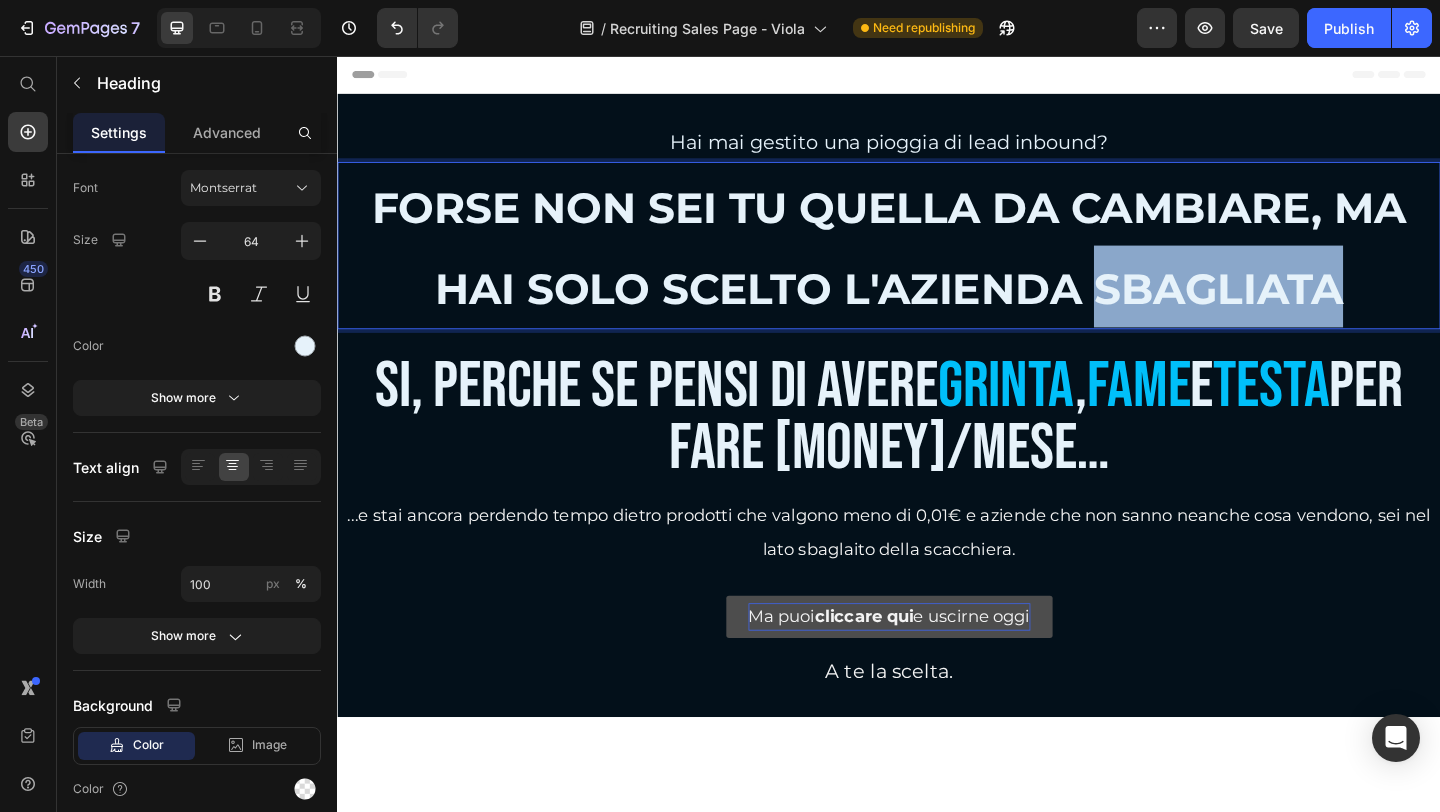 click on "FORSE NON SEI TU QUELLA DA CAMBIARE, MA HAI SOLO SCELTO L'AZIENDA SBAGLIATA" at bounding box center [937, 265] 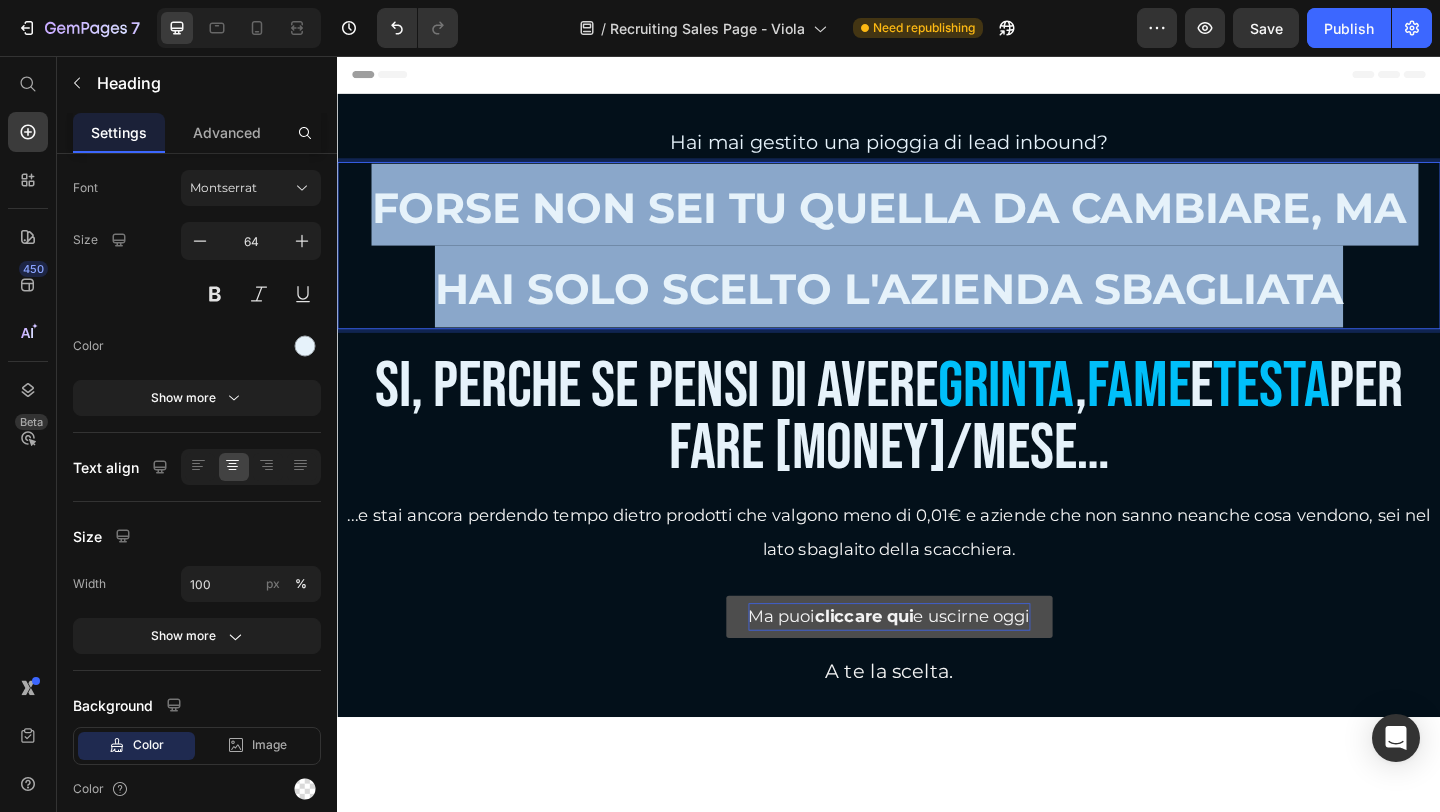 click on "FORSE NON SEI TU QUELLA DA CAMBIARE, MA HAI SOLO SCELTO L'AZIENDA SBAGLIATA" at bounding box center (937, 265) 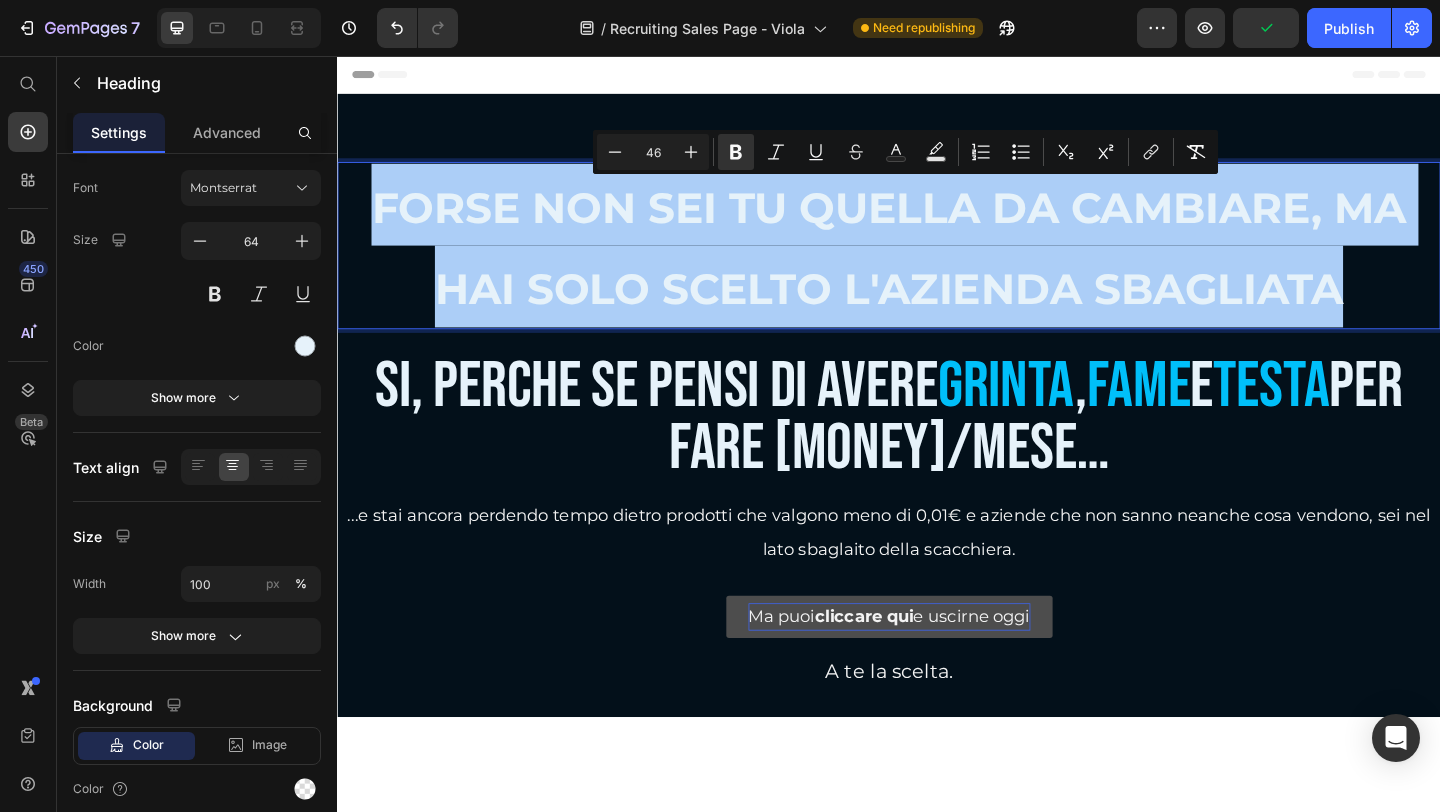 click on "46" at bounding box center (653, 152) 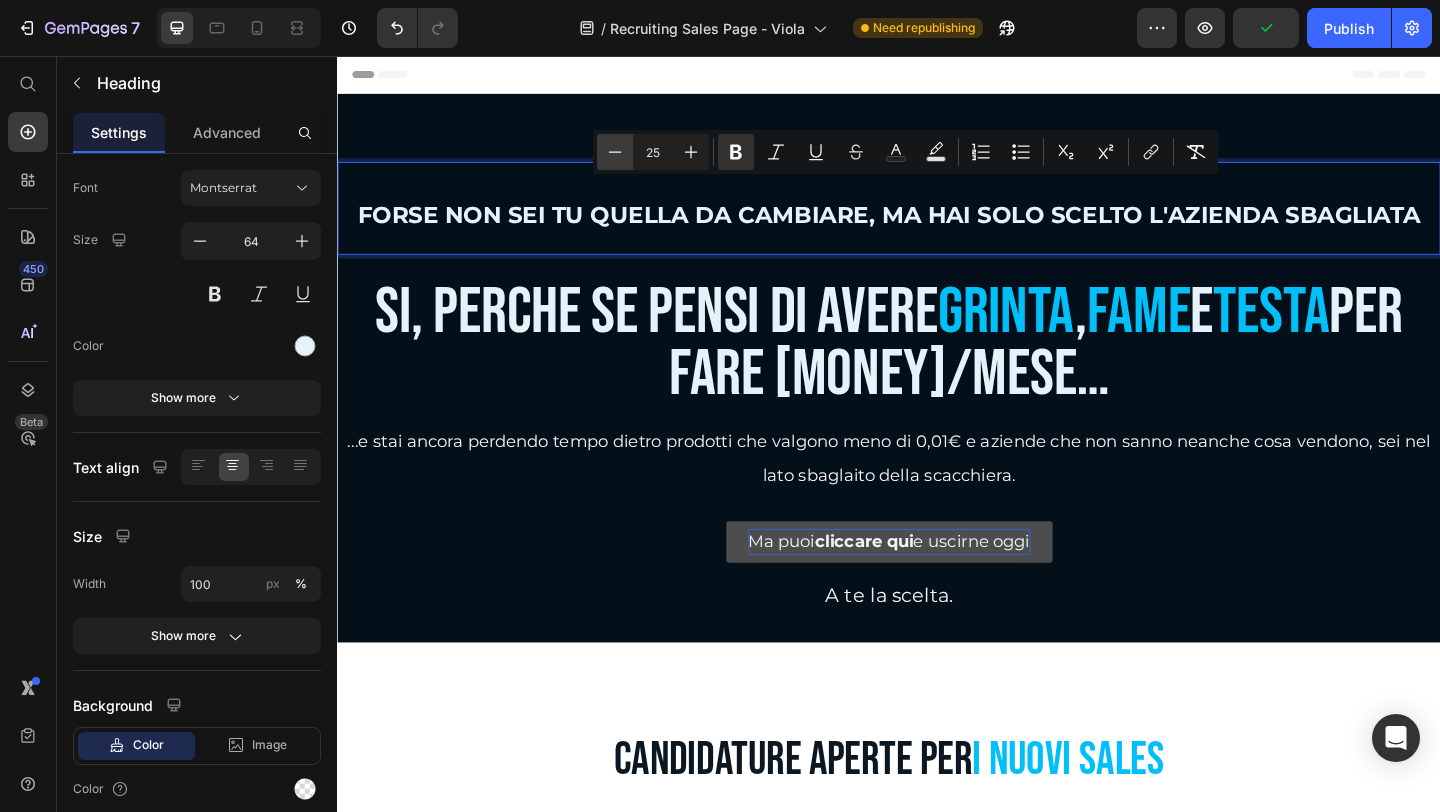 click 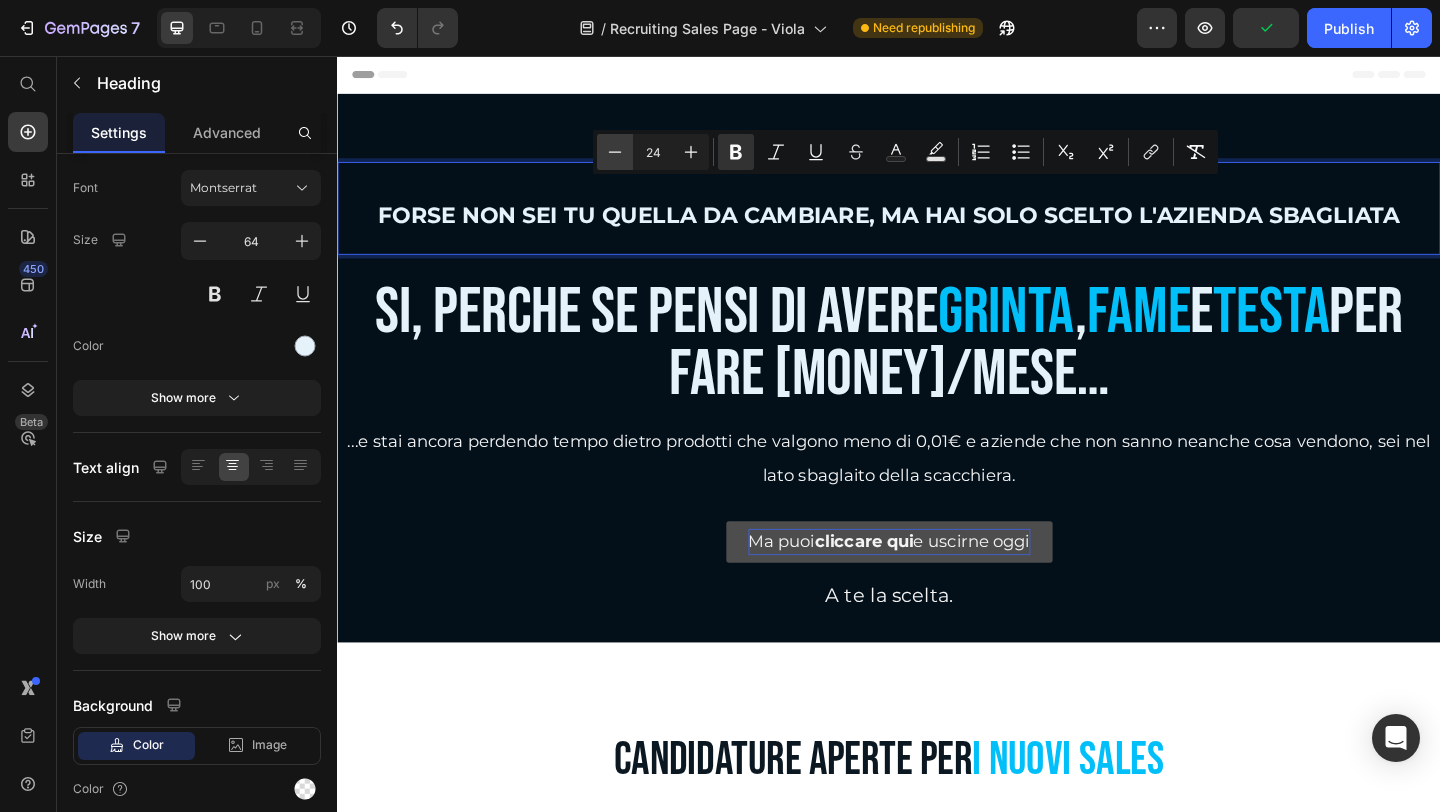 click 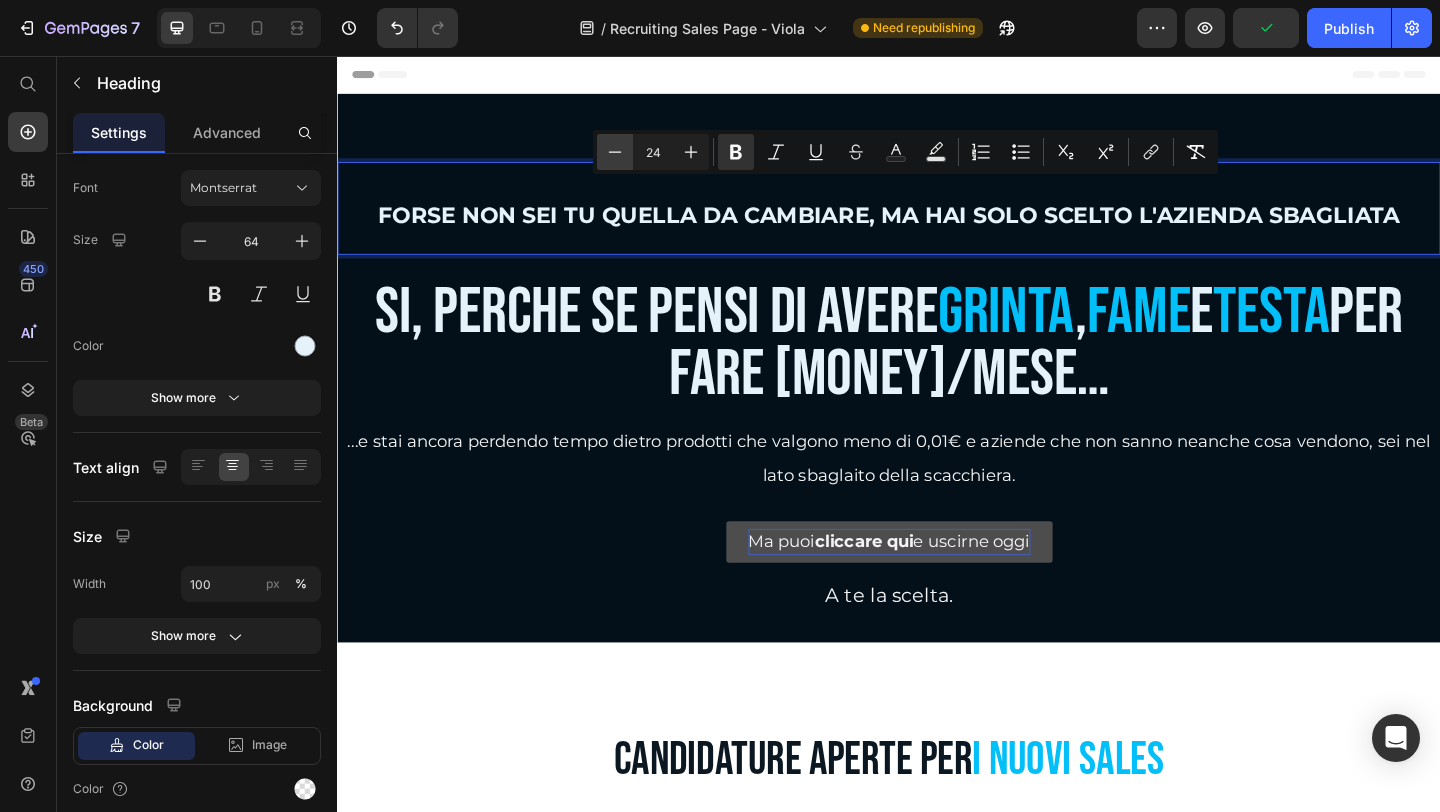 type on "23" 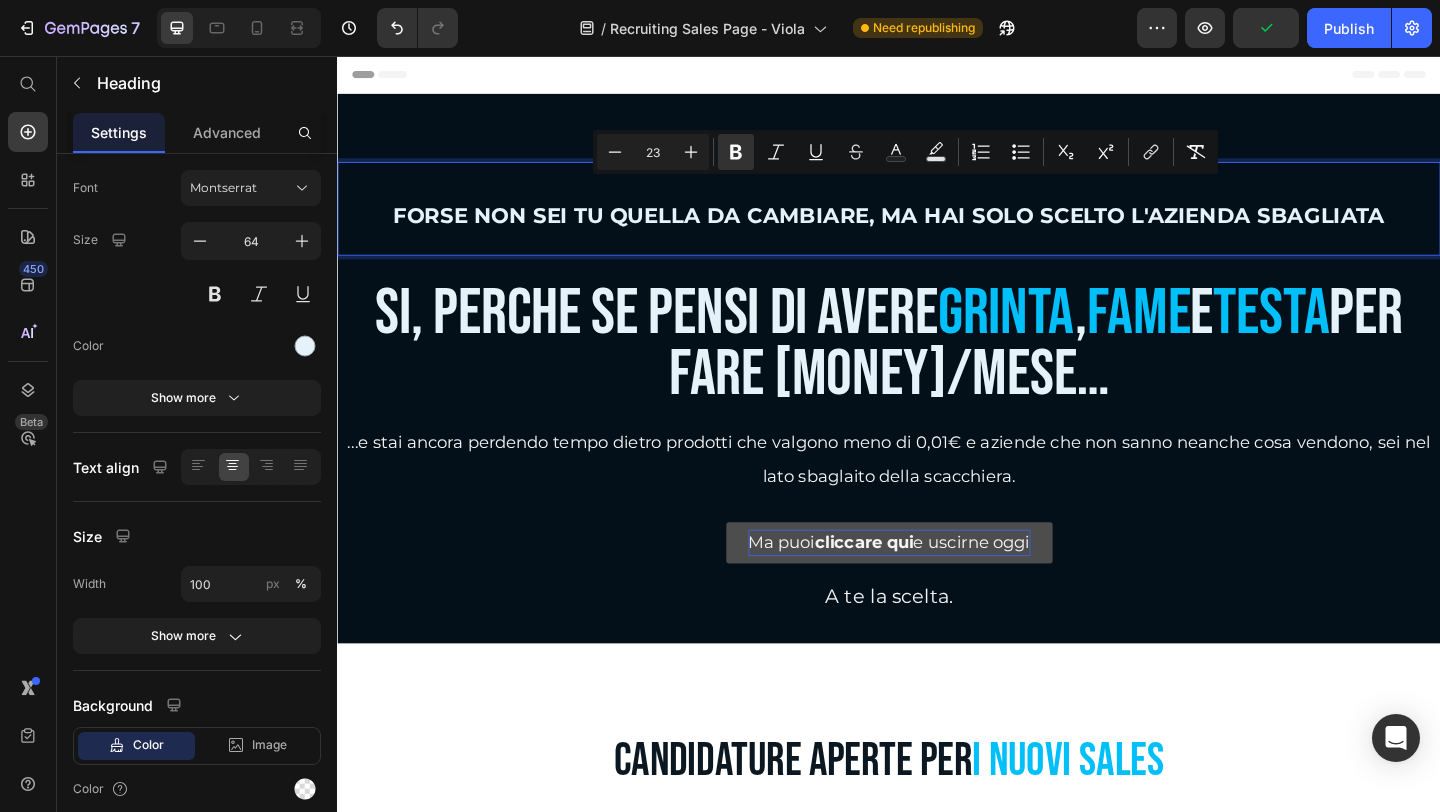 click on "Si, perché se pensi di avere" at bounding box center [684, 336] 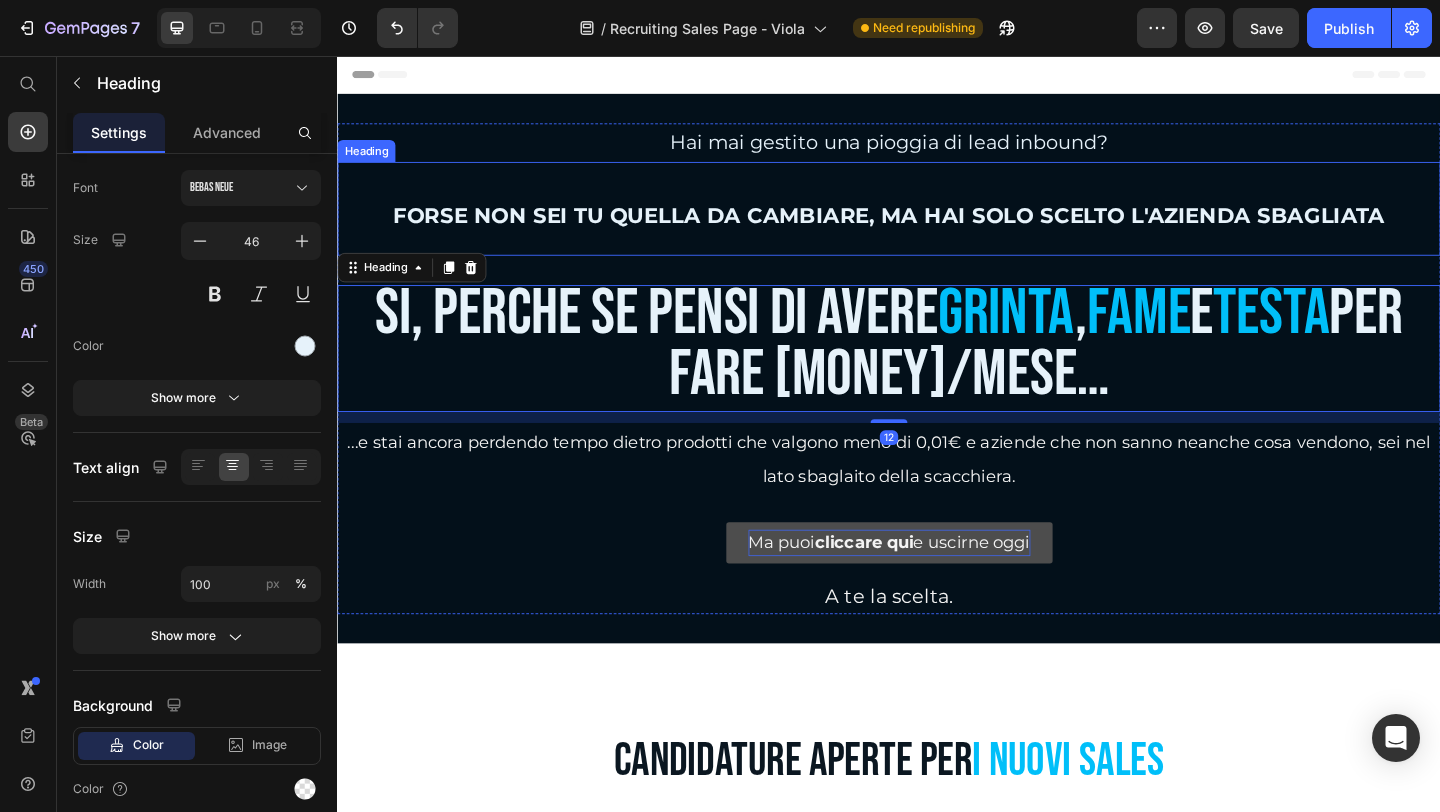click on "⁠⁠⁠⁠⁠⁠⁠ FORSE NON SEI TU QUELLA DA CAMBIARE, MA HAI SOLO SCELTO L'AZIENDA SBAGLIATA" at bounding box center (937, 222) 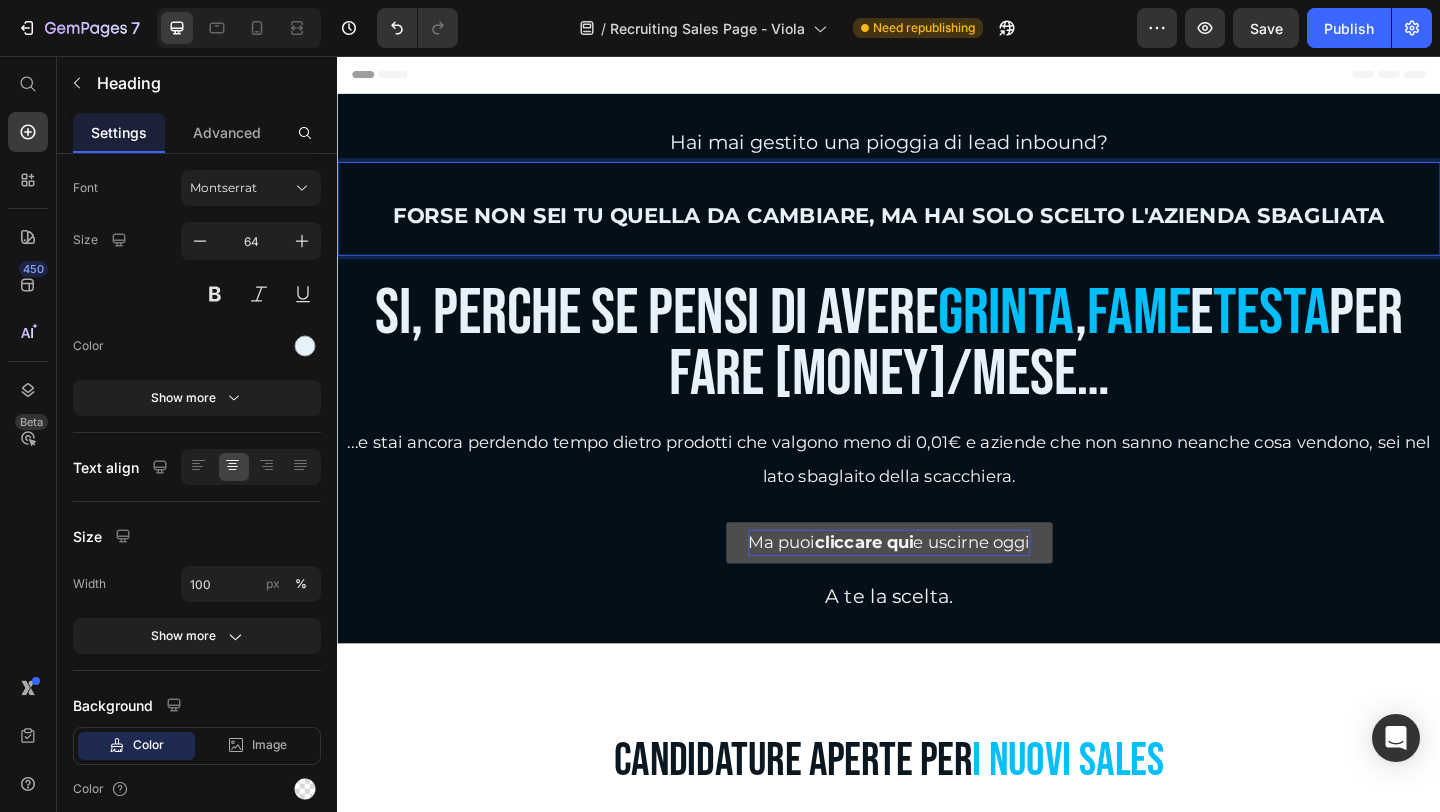 click on "FORSE NON SEI TU QUELLA DA CAMBIARE, MA HAI SOLO SCELTO L'AZIENDA SBAGLIATA" at bounding box center (937, 222) 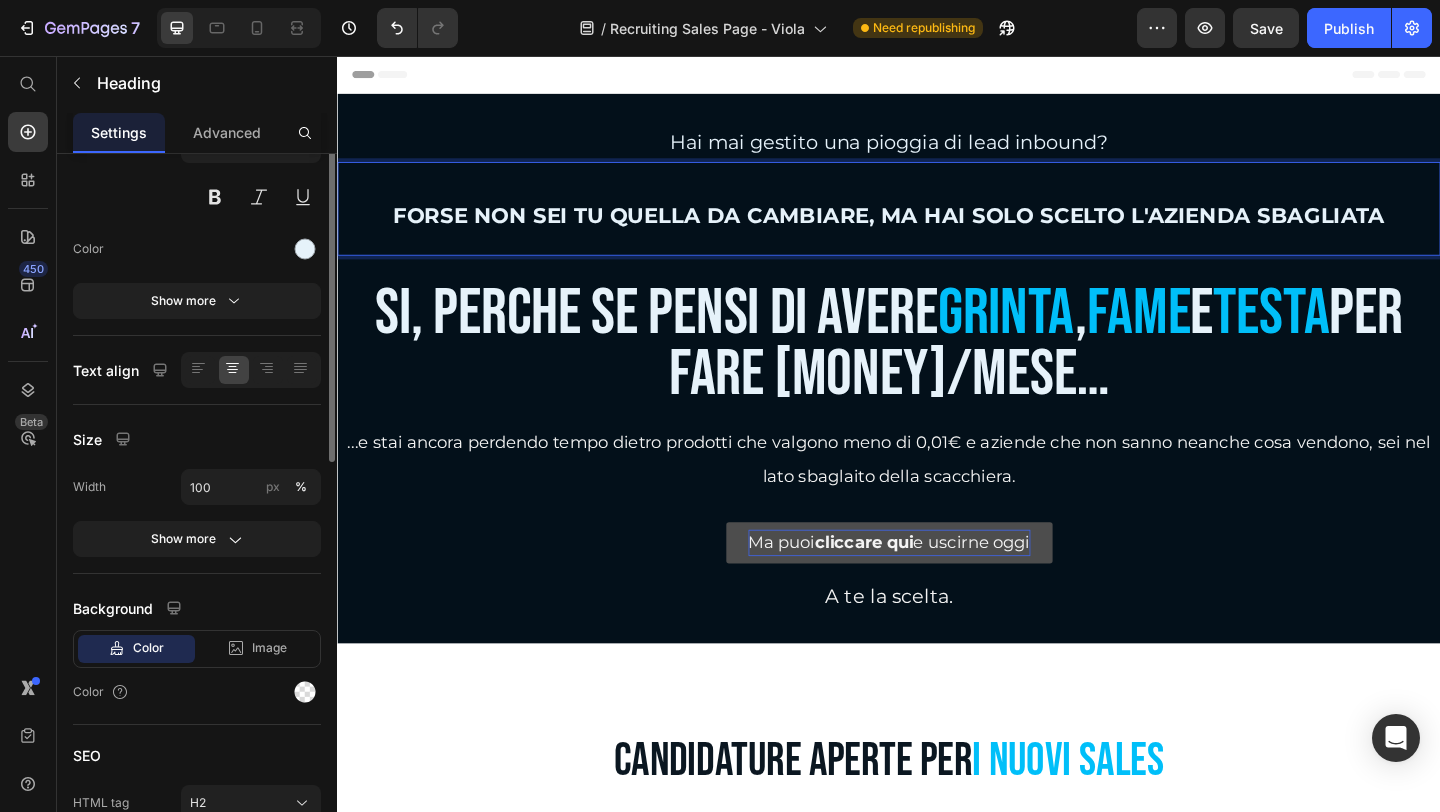 scroll, scrollTop: 0, scrollLeft: 0, axis: both 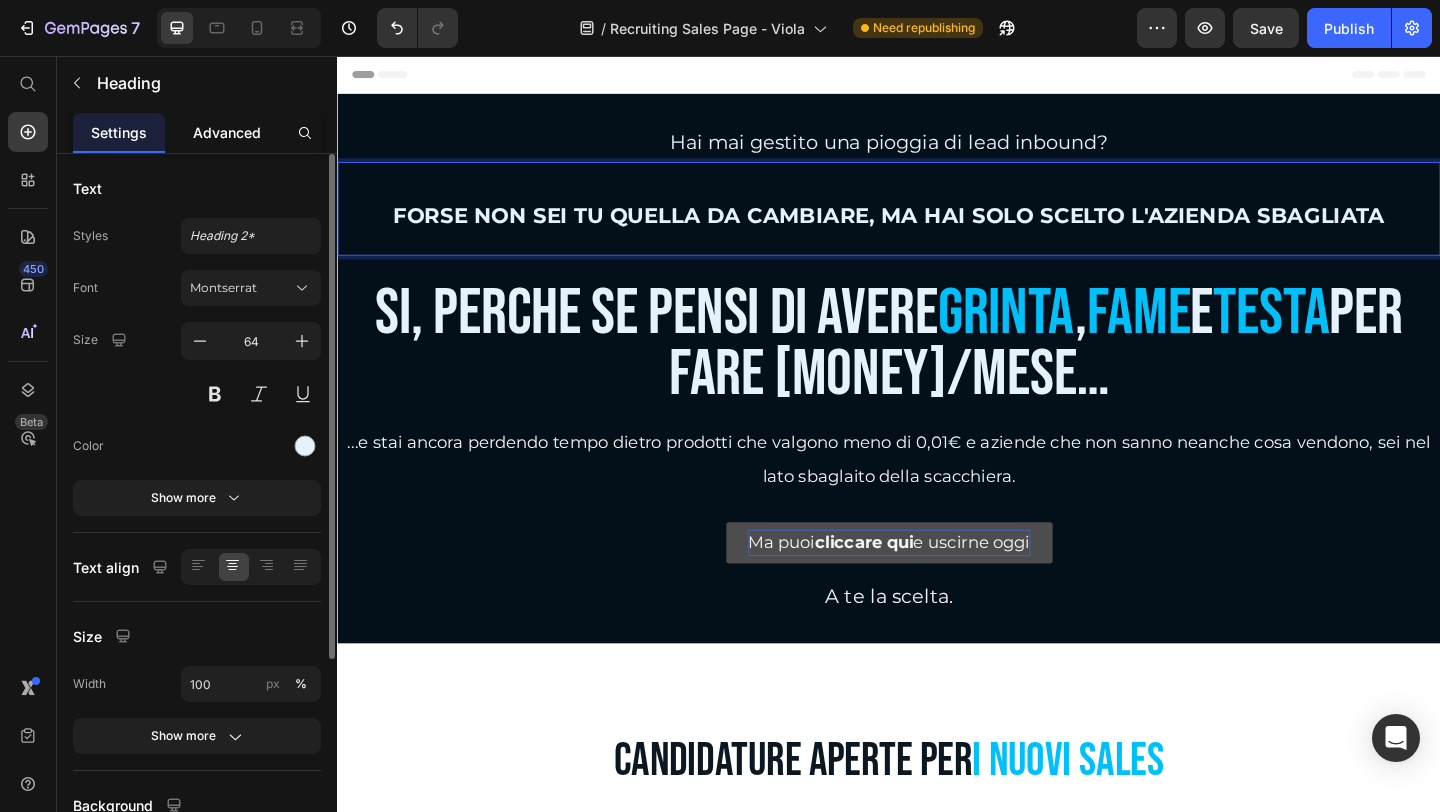 click on "Advanced" 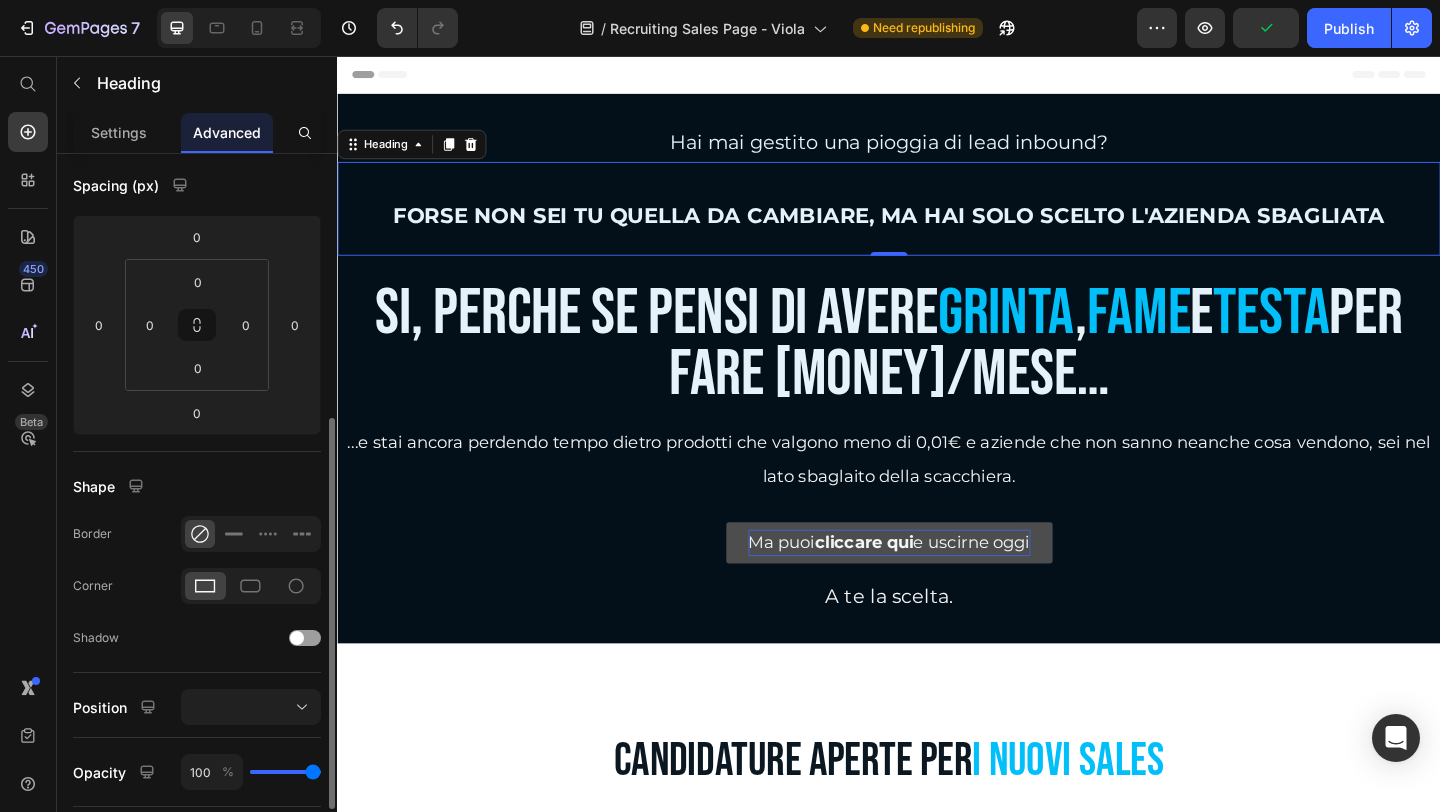 scroll, scrollTop: 400, scrollLeft: 0, axis: vertical 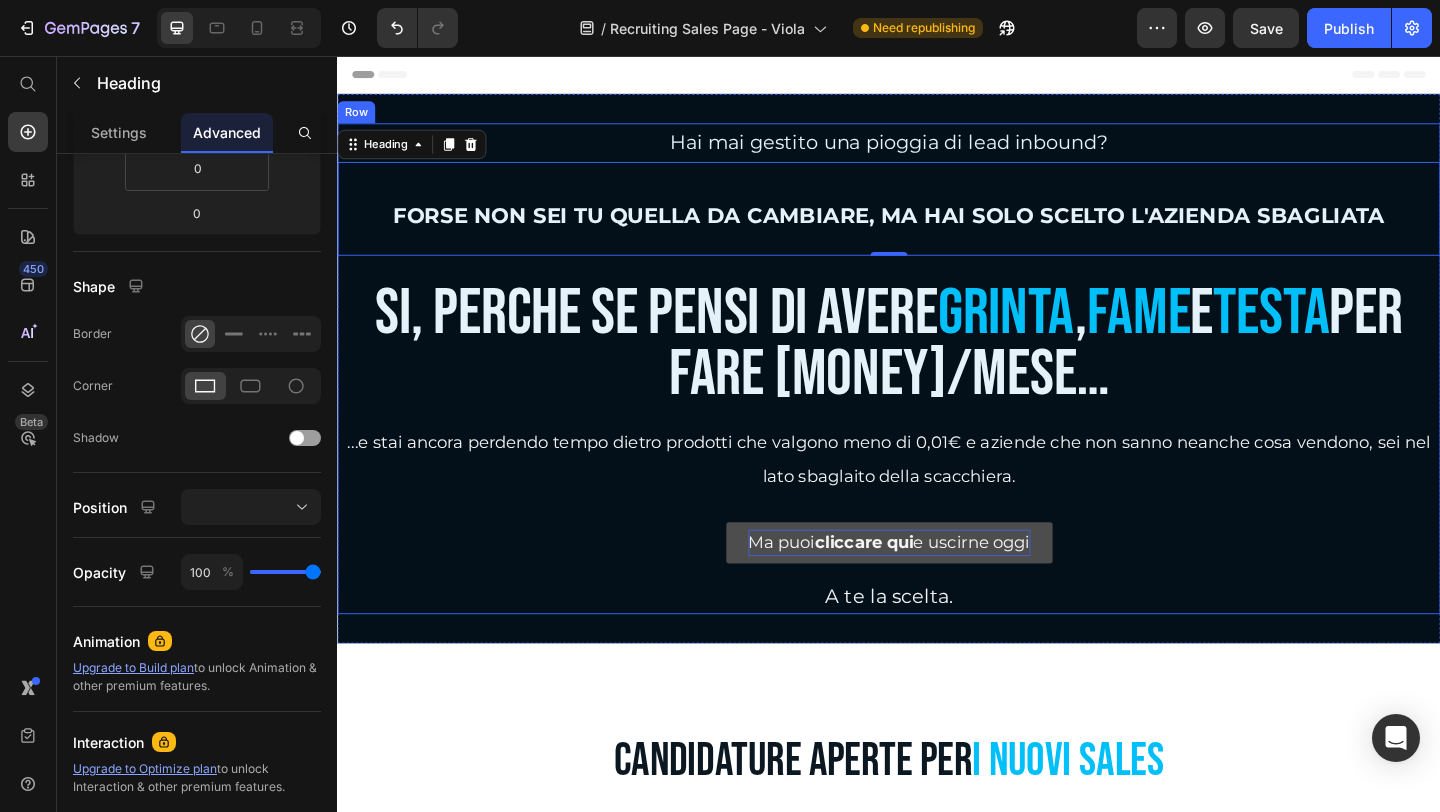 click on "Hai mai gestito una pioggia di lead inbound? Heading ⁠⁠⁠⁠⁠⁠⁠ FORSE NON SEI TU QUELLA DA CAMBIARE, MA HAI SOLO SCELTO L'AZIENDA SBAGLIATA Heading 0 ⁠⁠⁠⁠⁠⁠⁠ Si, perché se pensi di avere grinta , fame e testa per fare 15k/mese… Heading ...e stai ancora perdendo tempo dietro prodotti che valgono meno di 0,01€ e aziende che non sanno neanche cosa vendono, sei nel lato sbaglaito della scacchiera. Text Block Ma puoi cliccare qui e uscirne oggi Button A te la scelta. Text Block" at bounding box center (937, 396) 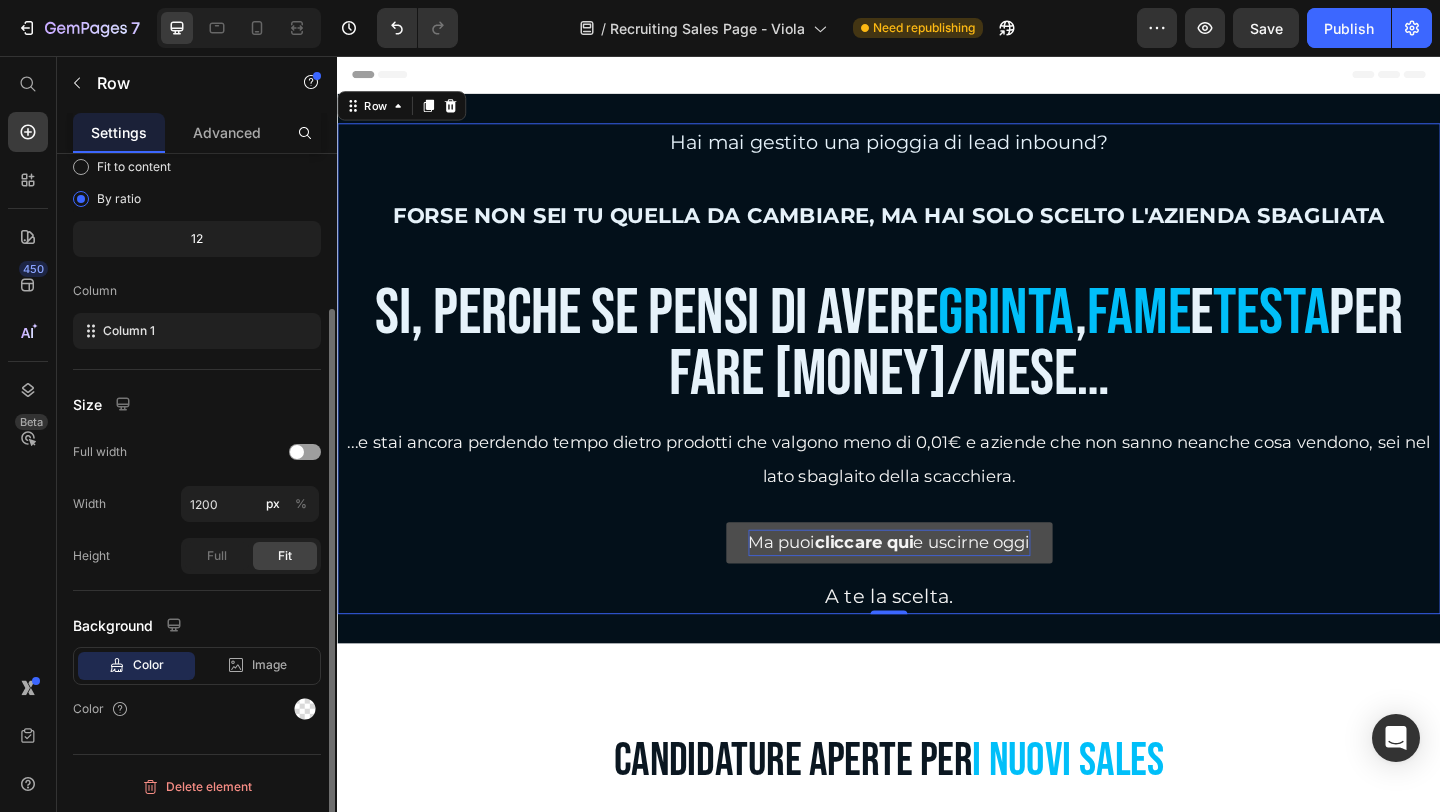 scroll, scrollTop: 0, scrollLeft: 0, axis: both 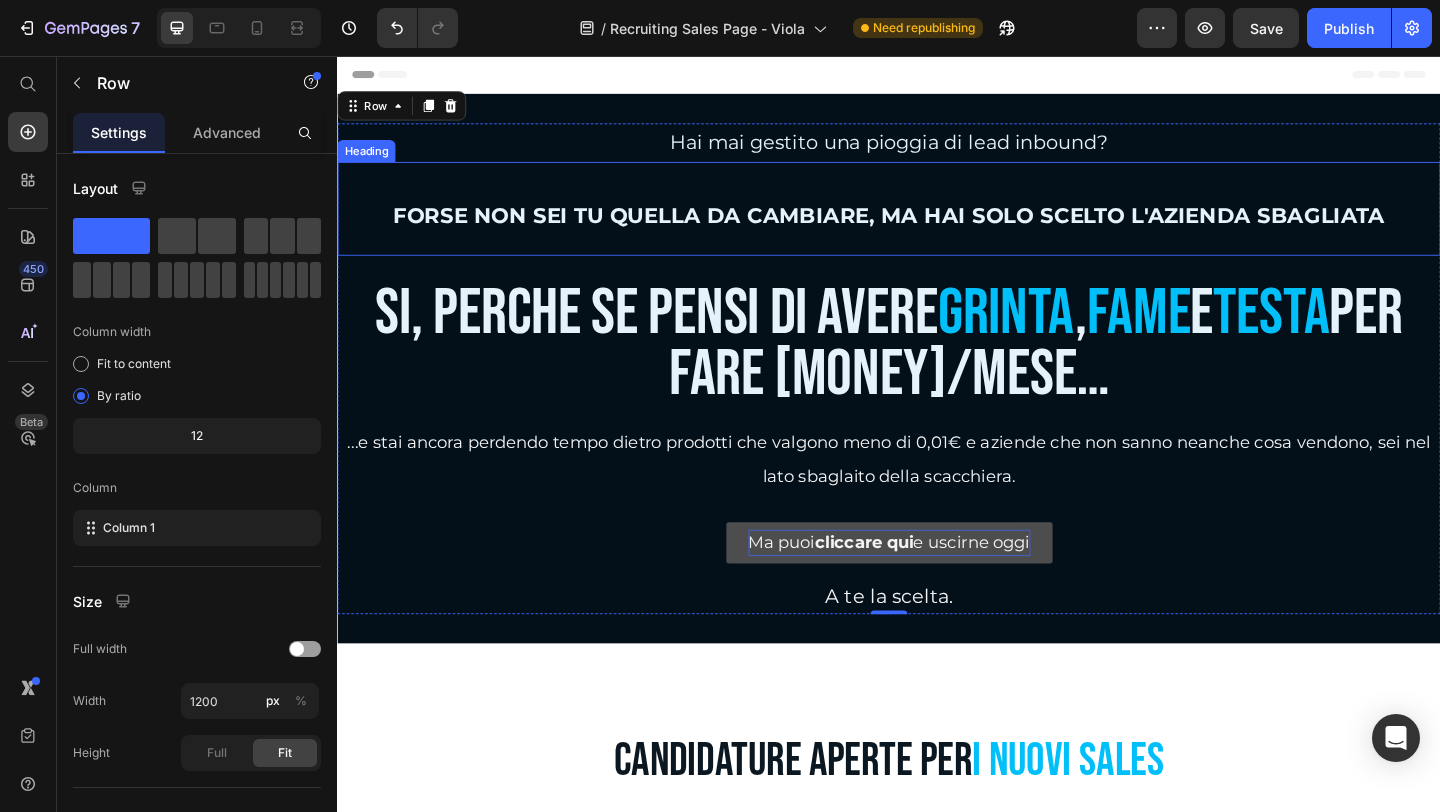 click on "⁠⁠⁠⁠⁠⁠⁠ FORSE NON SEI TU QUELLA DA CAMBIARE, MA HAI SOLO SCELTO L'AZIENDA SBAGLIATA" at bounding box center [937, 222] 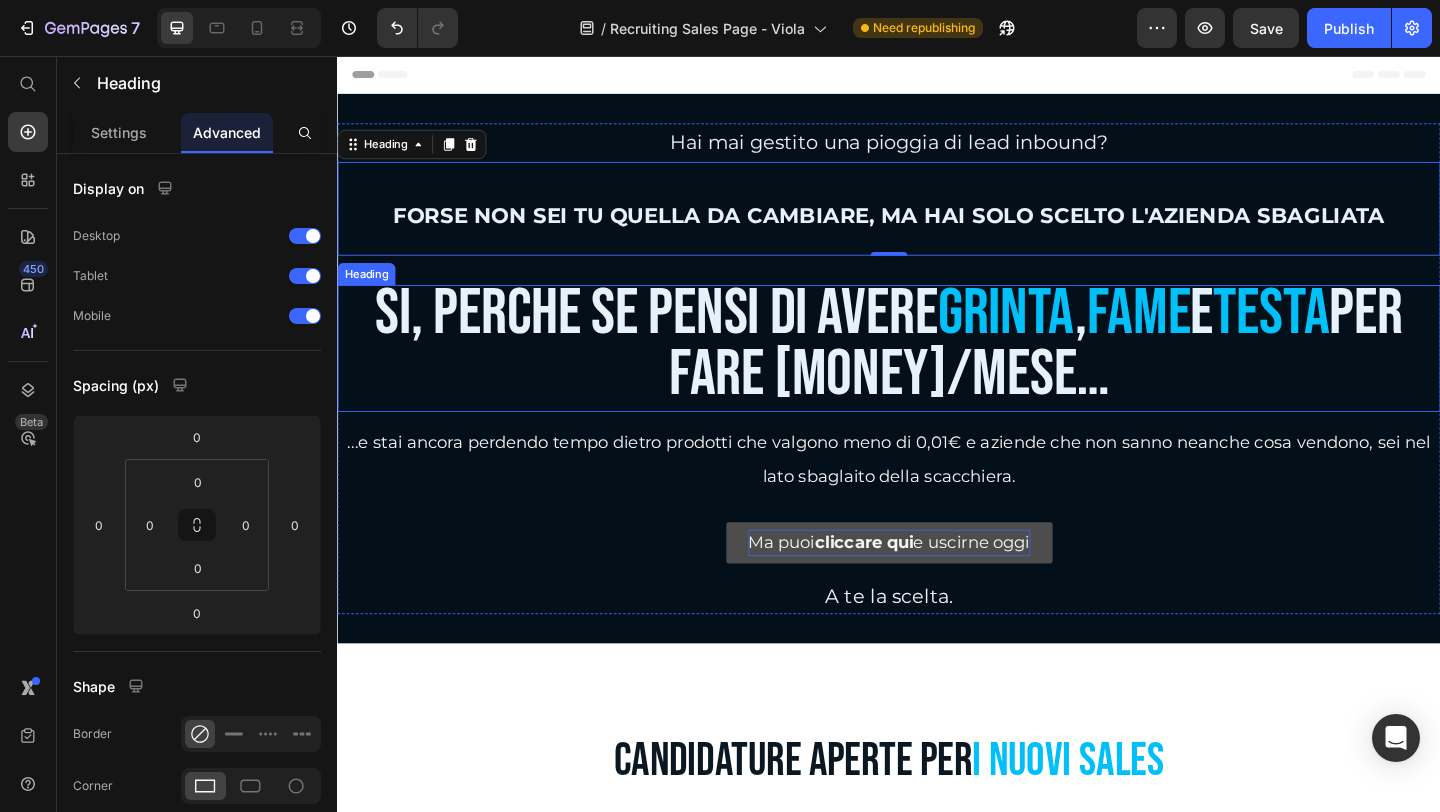 click on "per fare [MONEY]/mese…" at bounding box center (1097, 369) 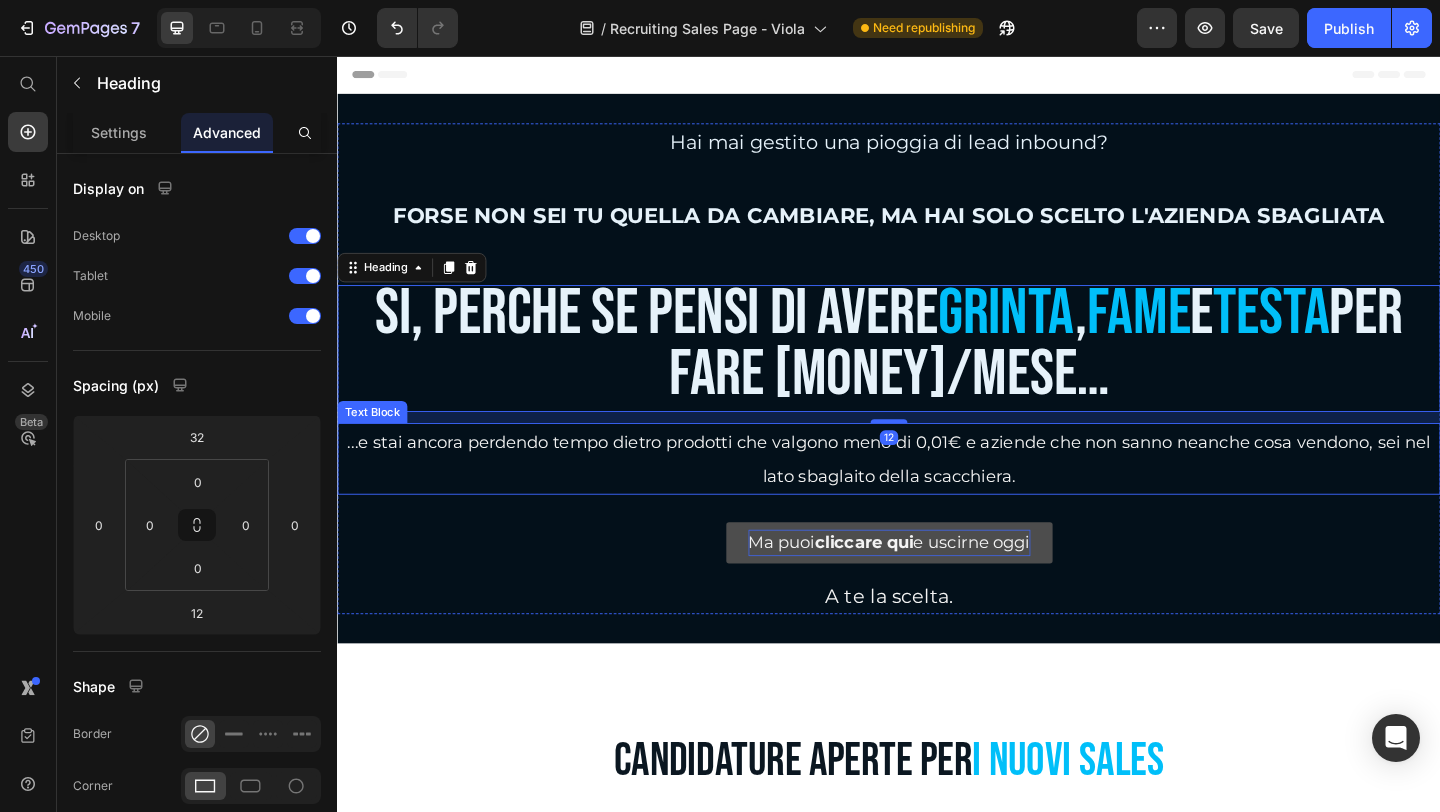 click on "...e stai ancora perdendo tempo dietro prodotti che valgono meno di 0,01€ e aziende che non sanno neanche cosa vendono, sei nel lato sbaglaito della scacchiera." at bounding box center [937, 494] 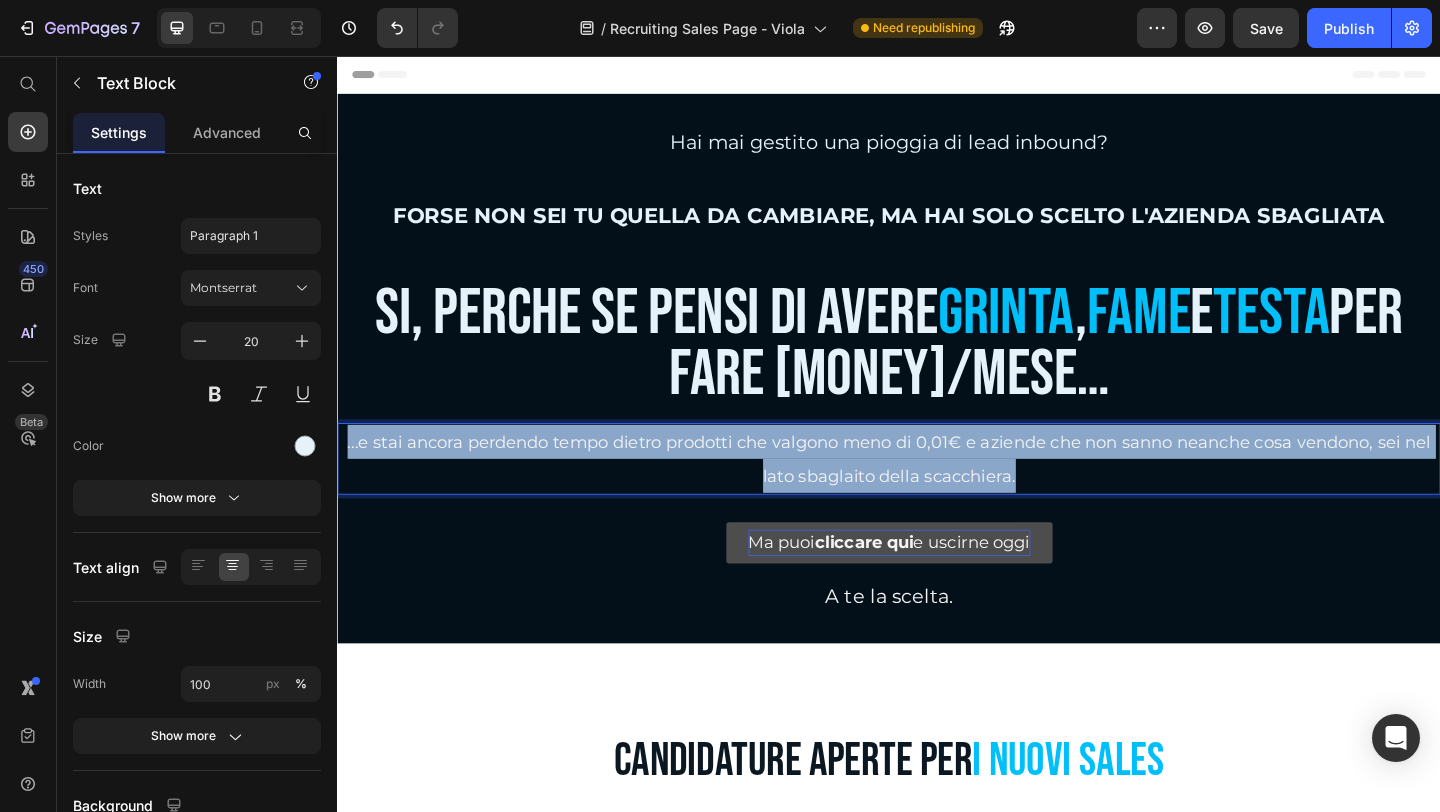 click on "...e stai ancora perdendo tempo dietro prodotti che valgono meno di 0,01€ e aziende che non sanno neanche cosa vendono, sei nel lato sbaglaito della scacchiera." at bounding box center [937, 494] 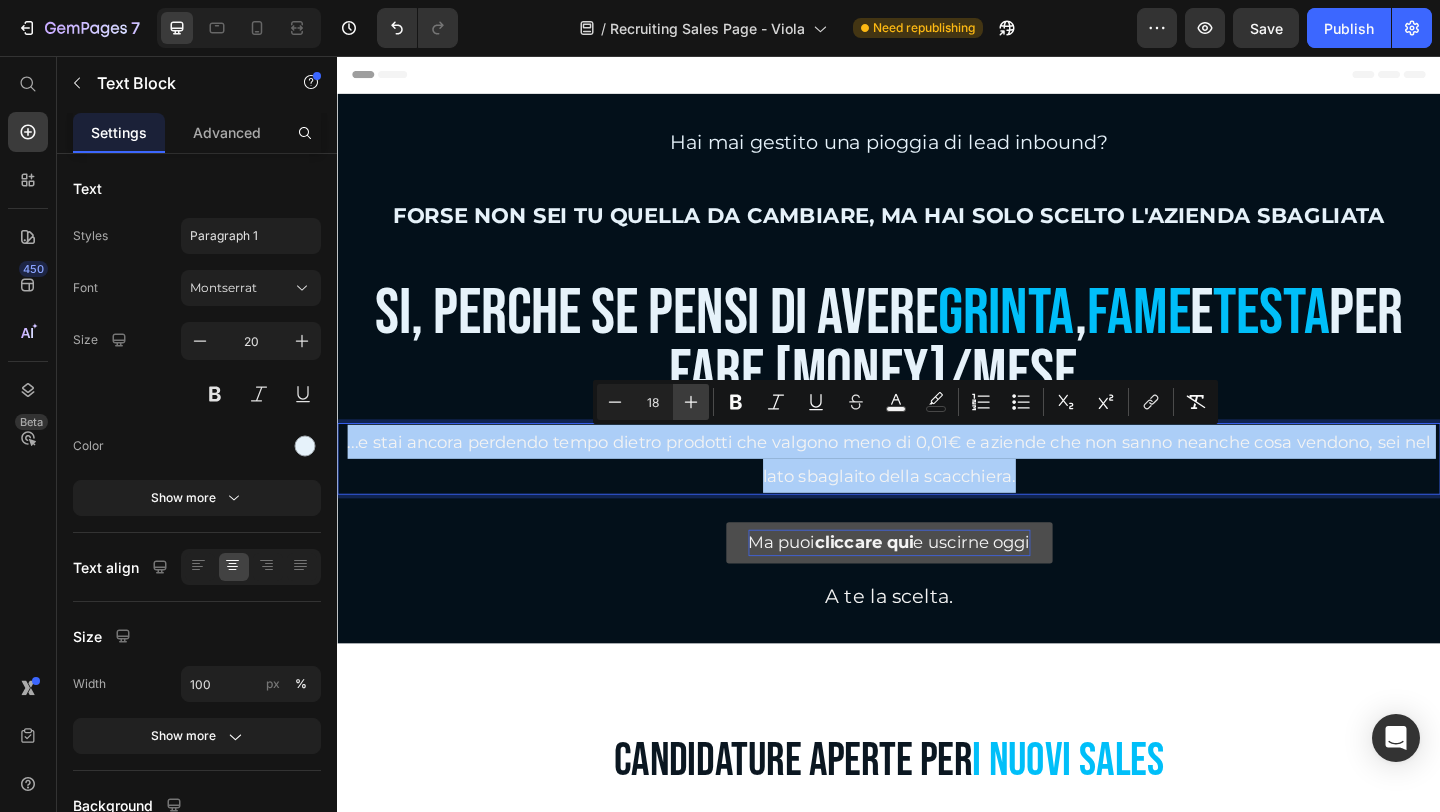 click 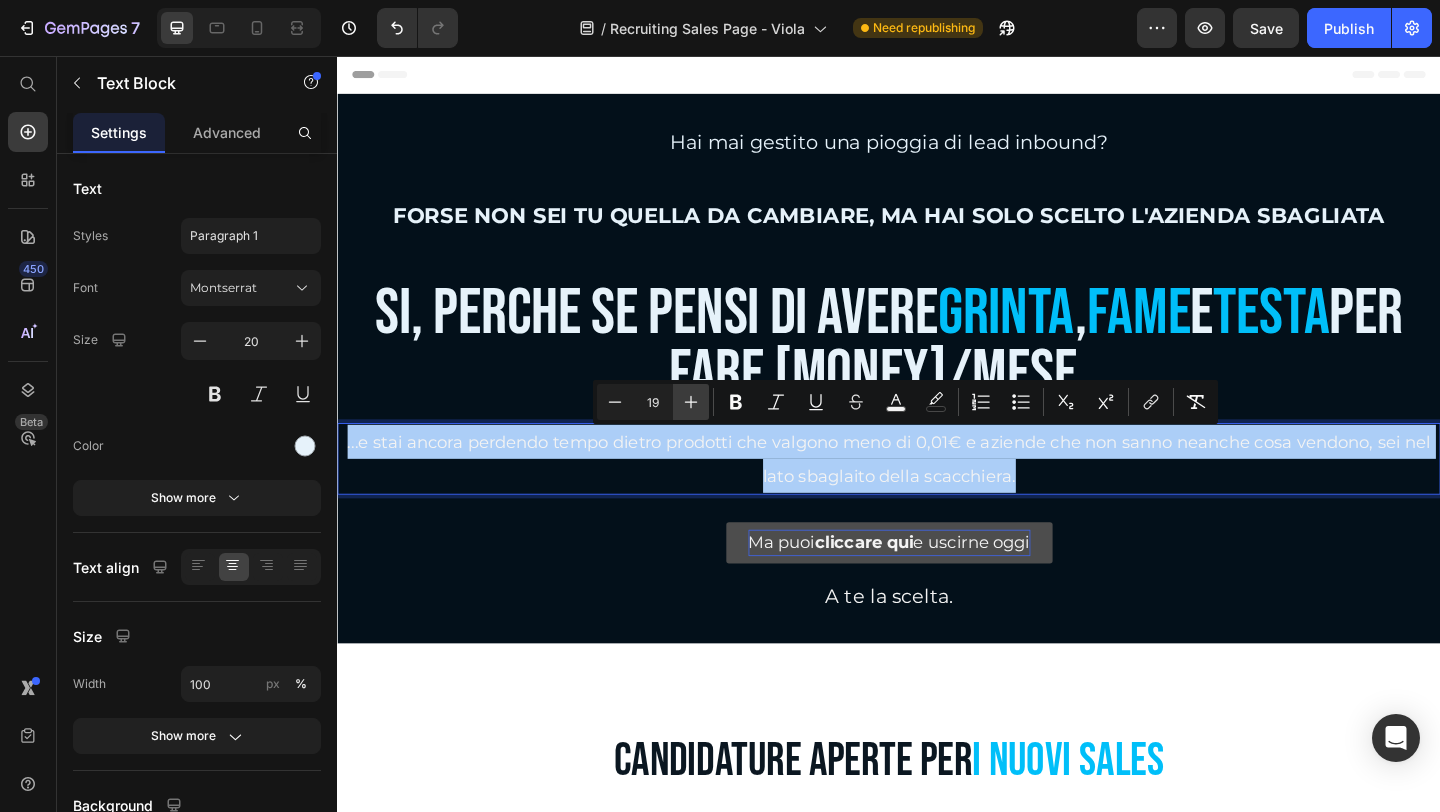 click 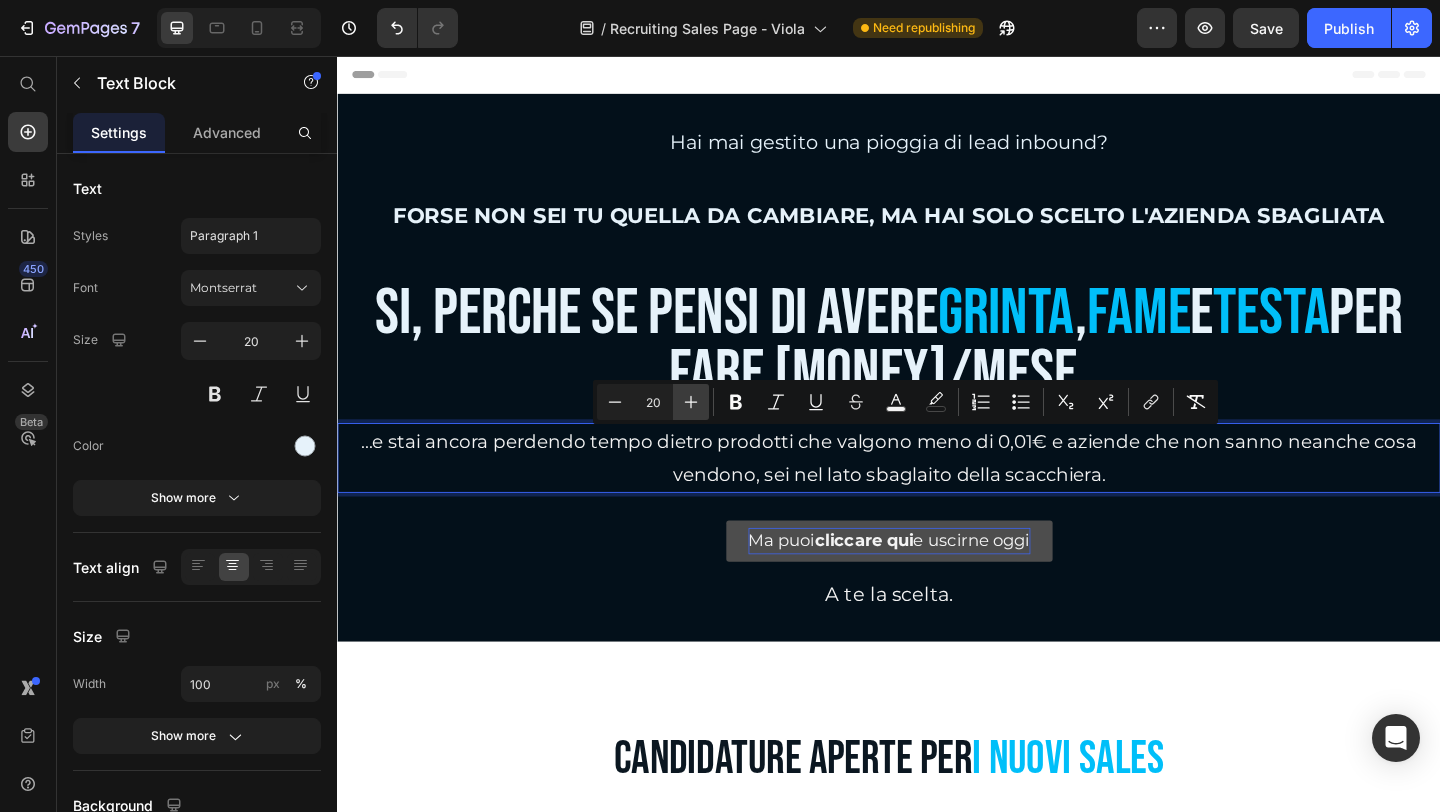 click 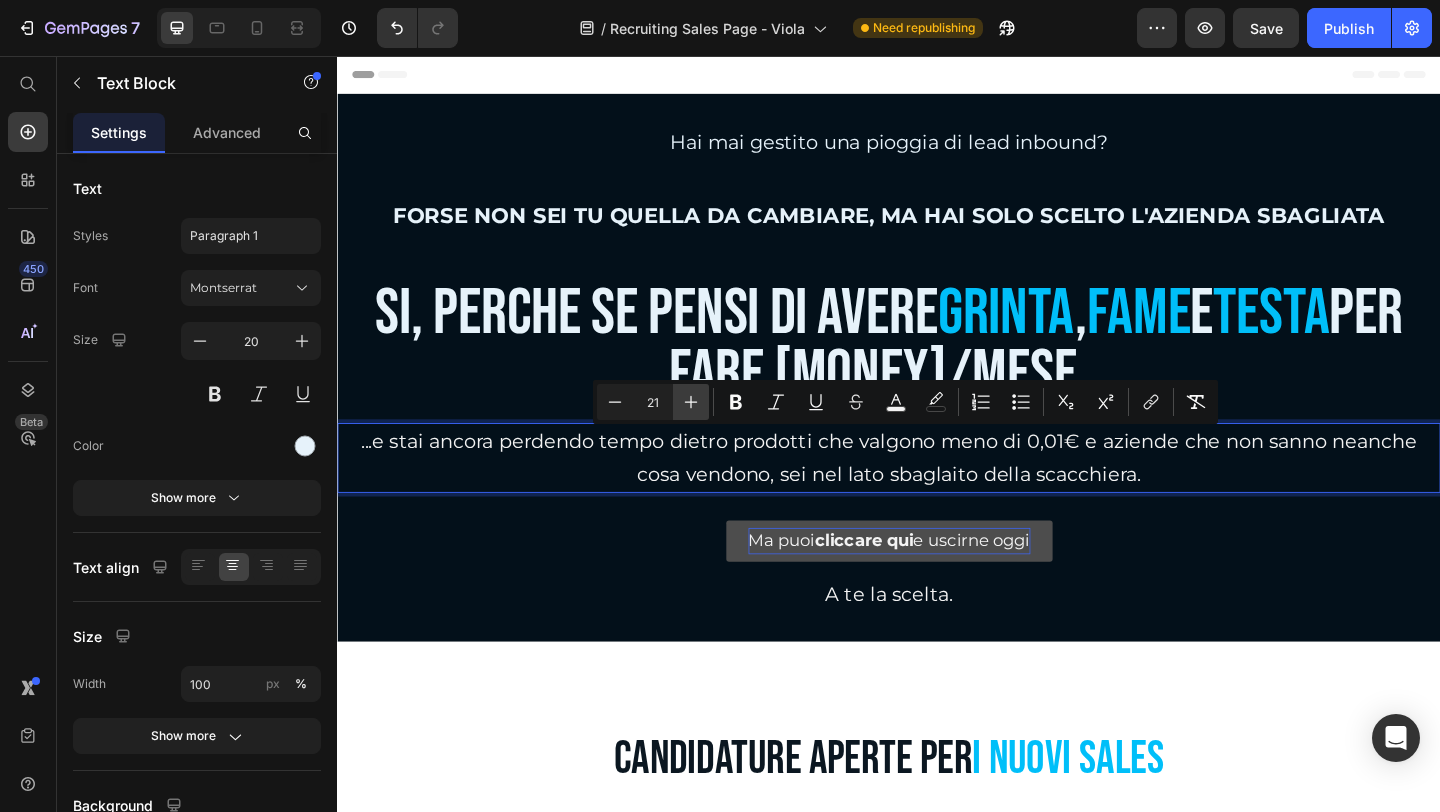 click 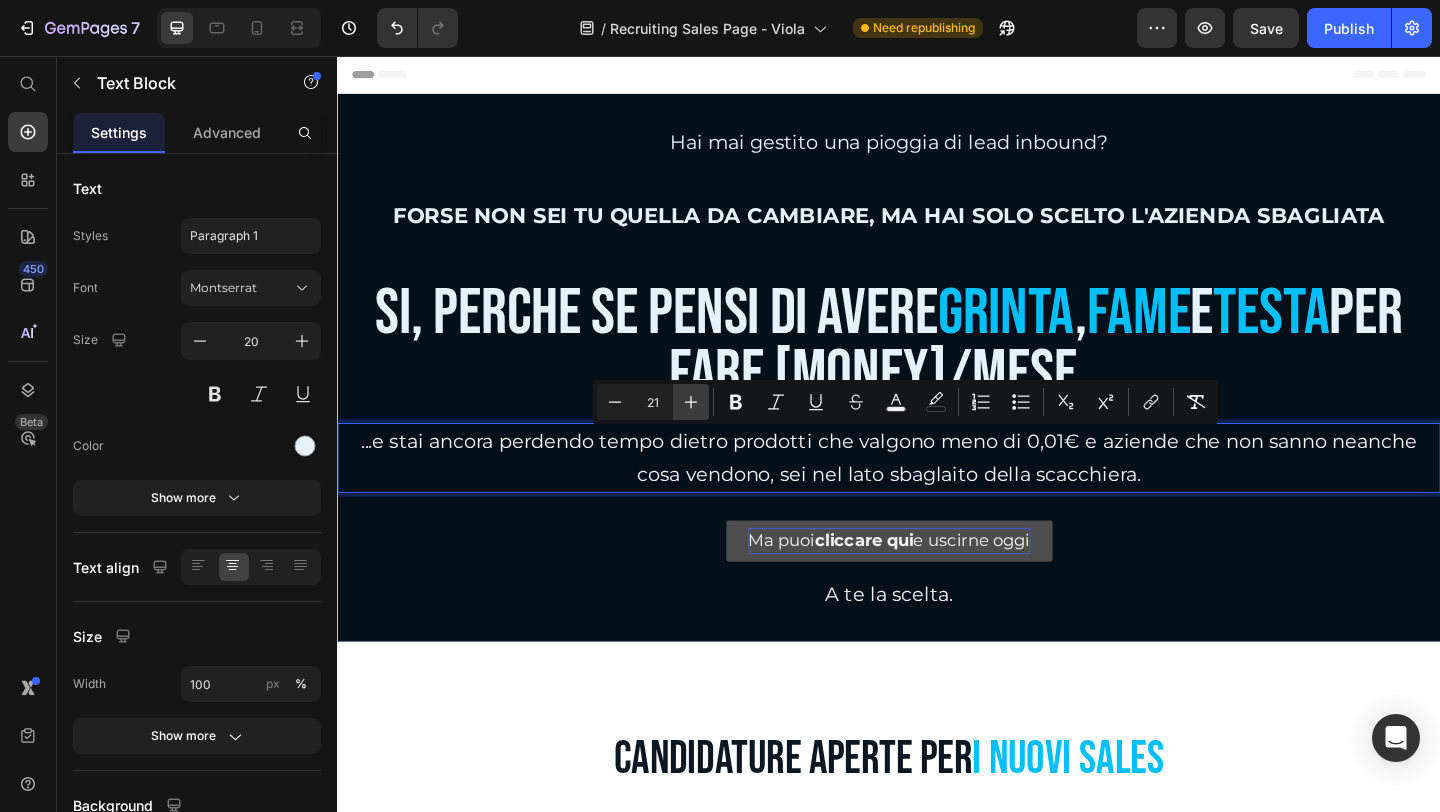 type on "22" 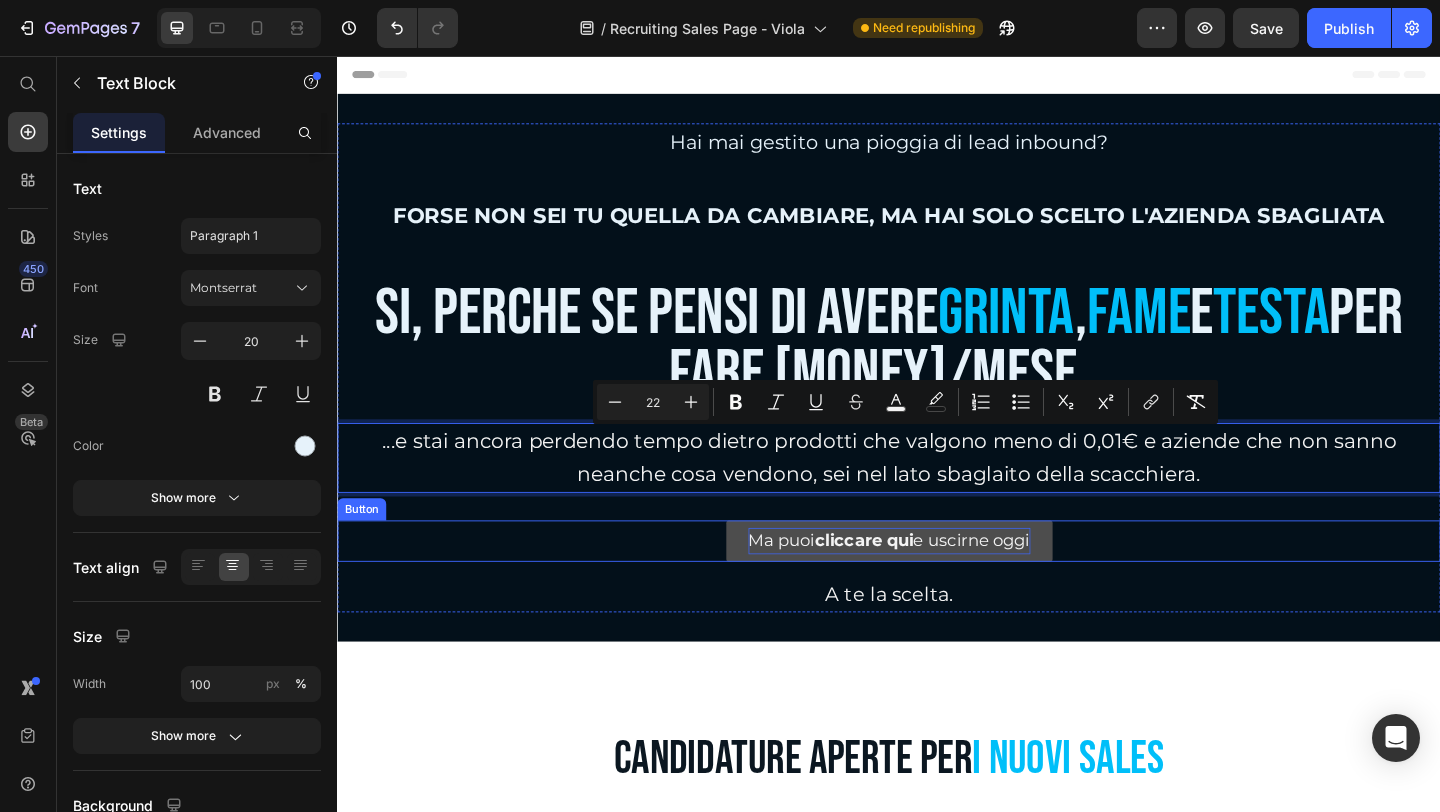 click on "Ma puoi cliccare qui e uscirne oggi Button" at bounding box center [937, 584] 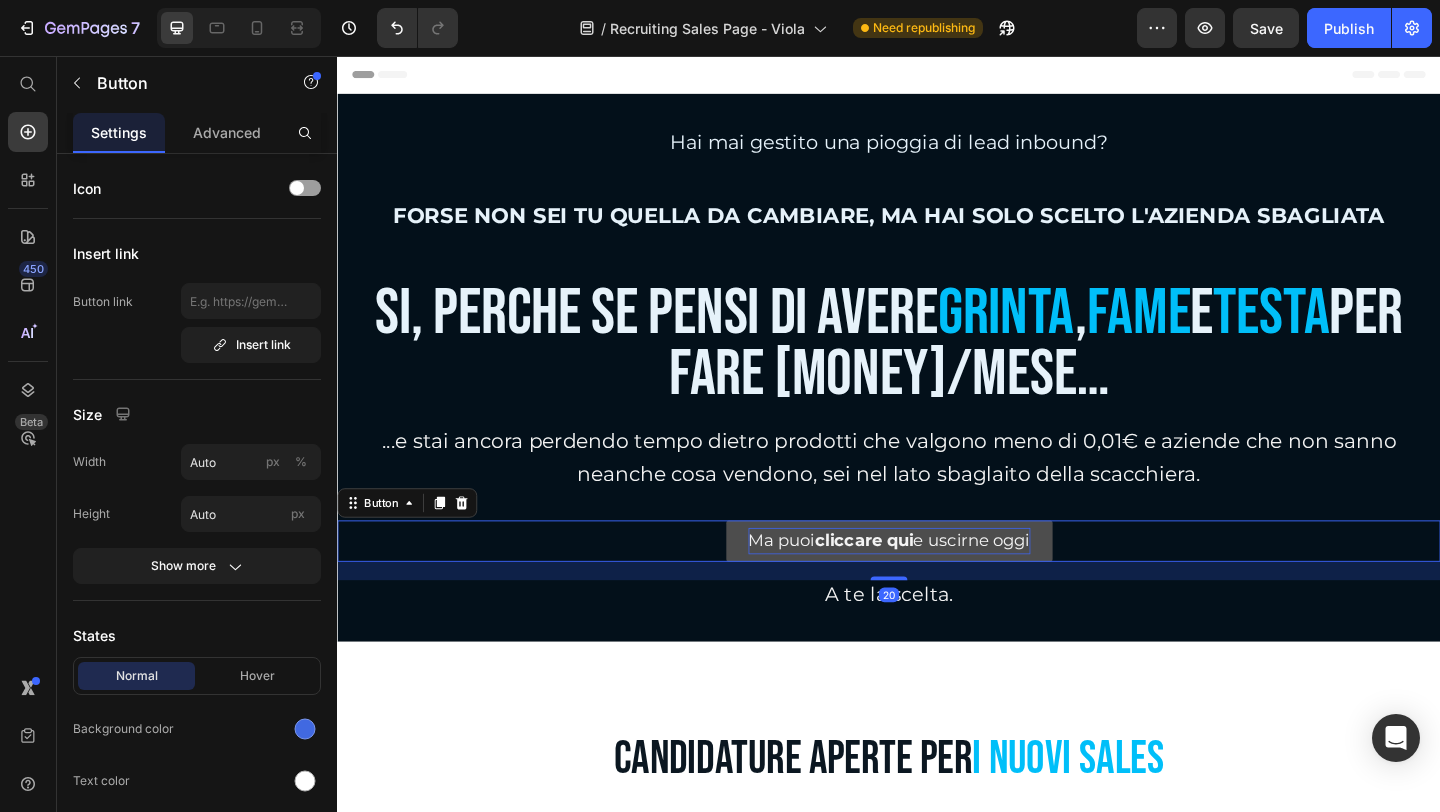 click on "Header" at bounding box center [937, 76] 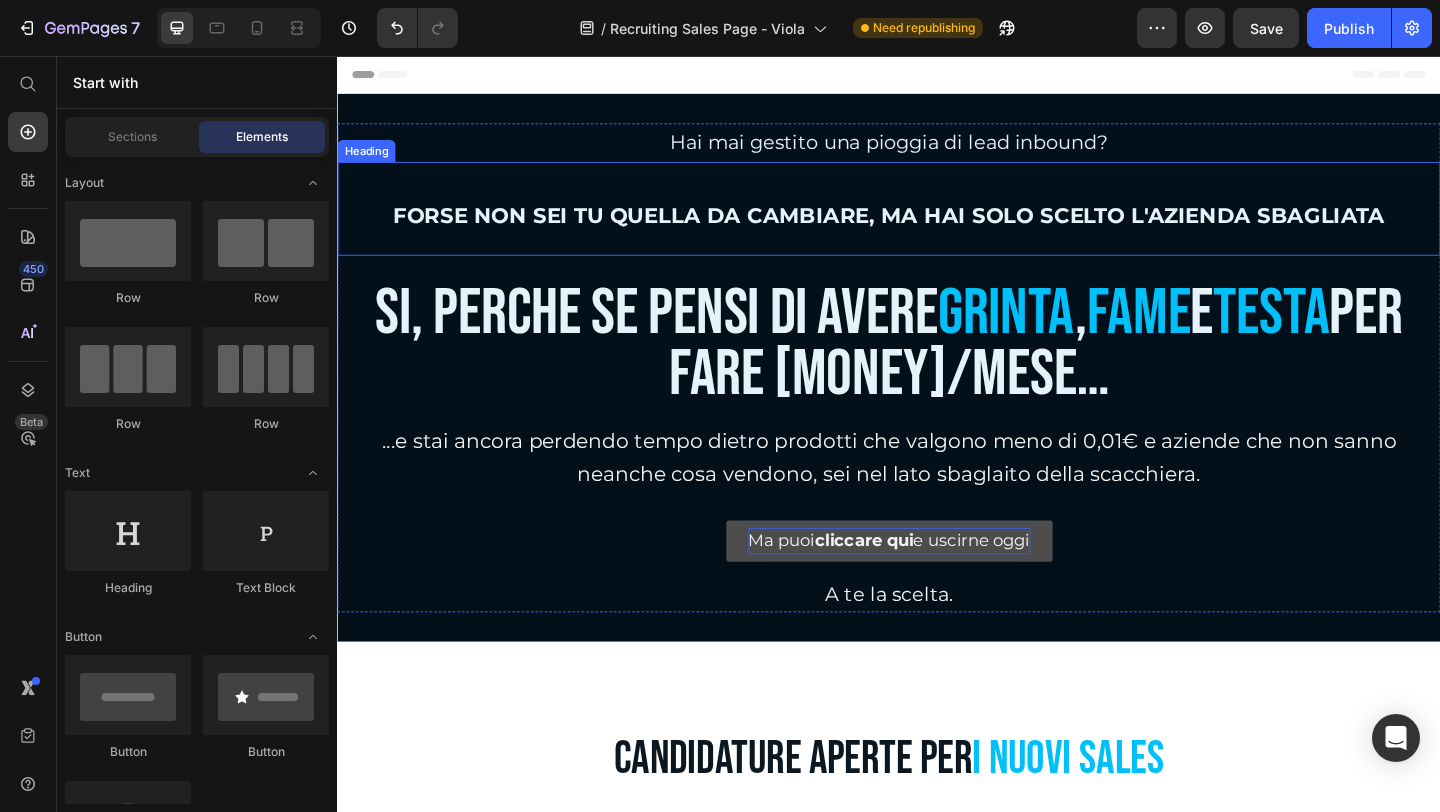 click on "FORSE NON SEI TU QUELLA DA CAMBIARE, MA HAI SOLO SCELTO L'AZIENDA SBAGLIATA" at bounding box center (937, 229) 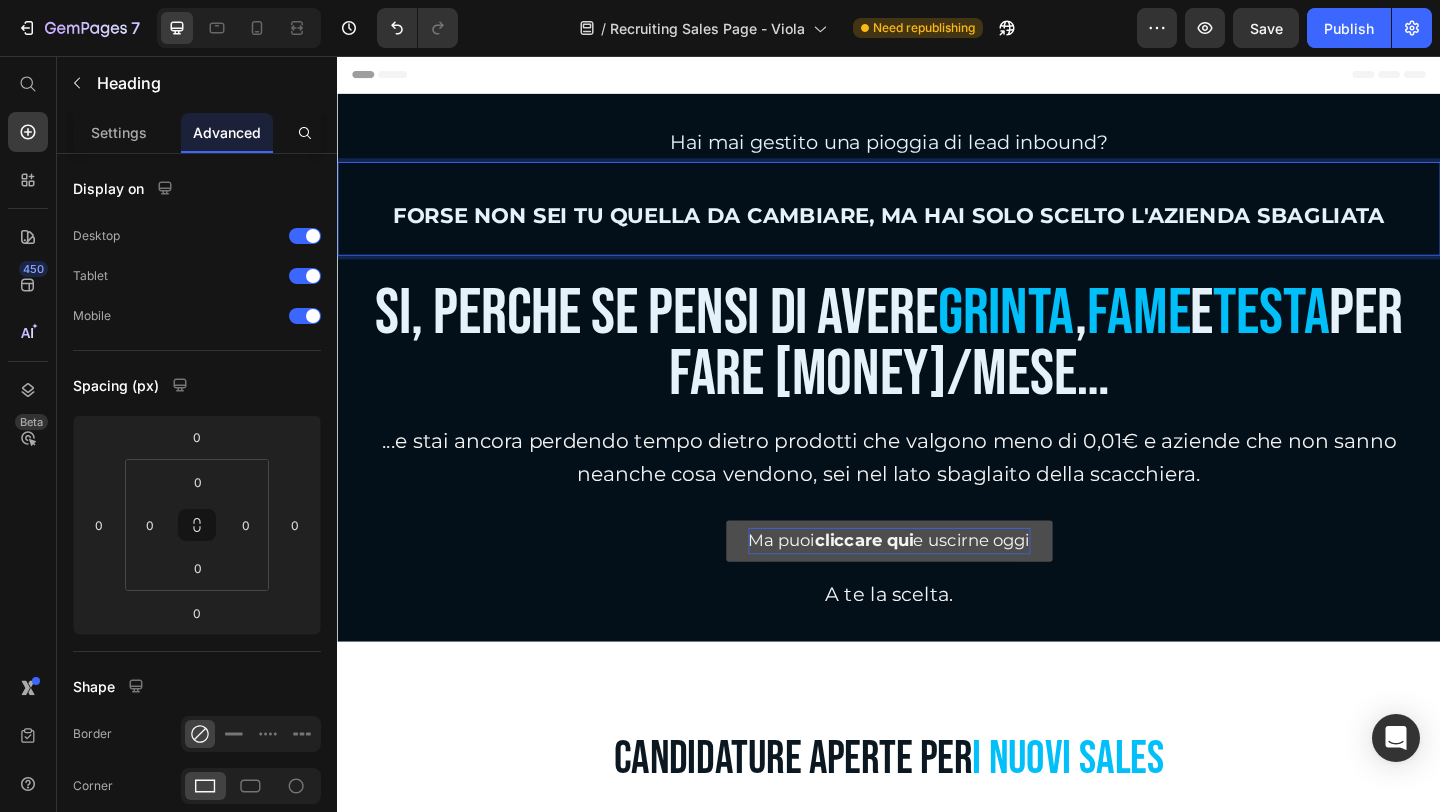 click on "FORSE NON SEI TU QUELLA DA CAMBIARE, MA HAI SOLO SCELTO L'AZIENDA SBAGLIATA" at bounding box center (937, 229) 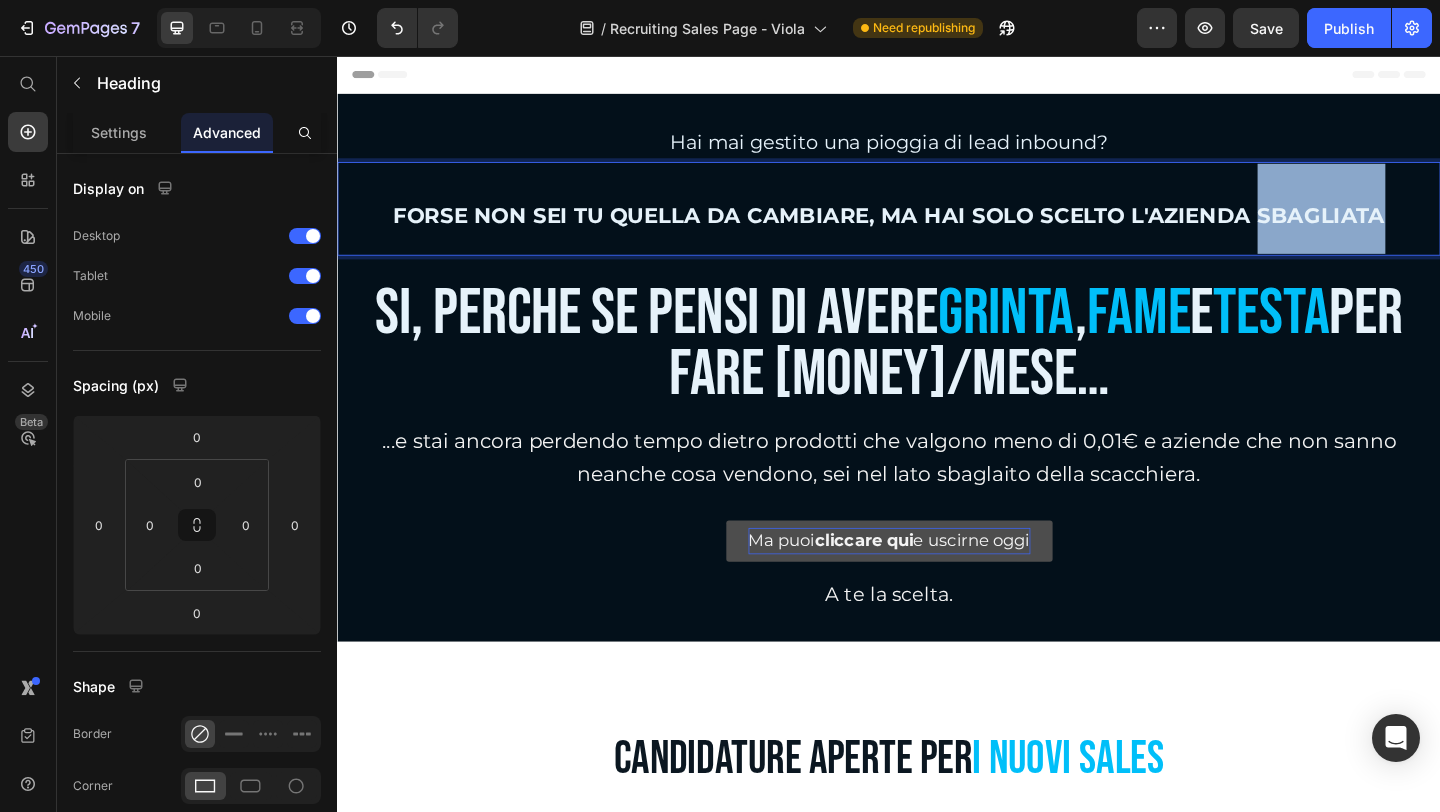 click on "FORSE NON SEI TU QUELLA DA CAMBIARE, MA HAI SOLO SCELTO L'AZIENDA SBAGLIATA" at bounding box center (937, 229) 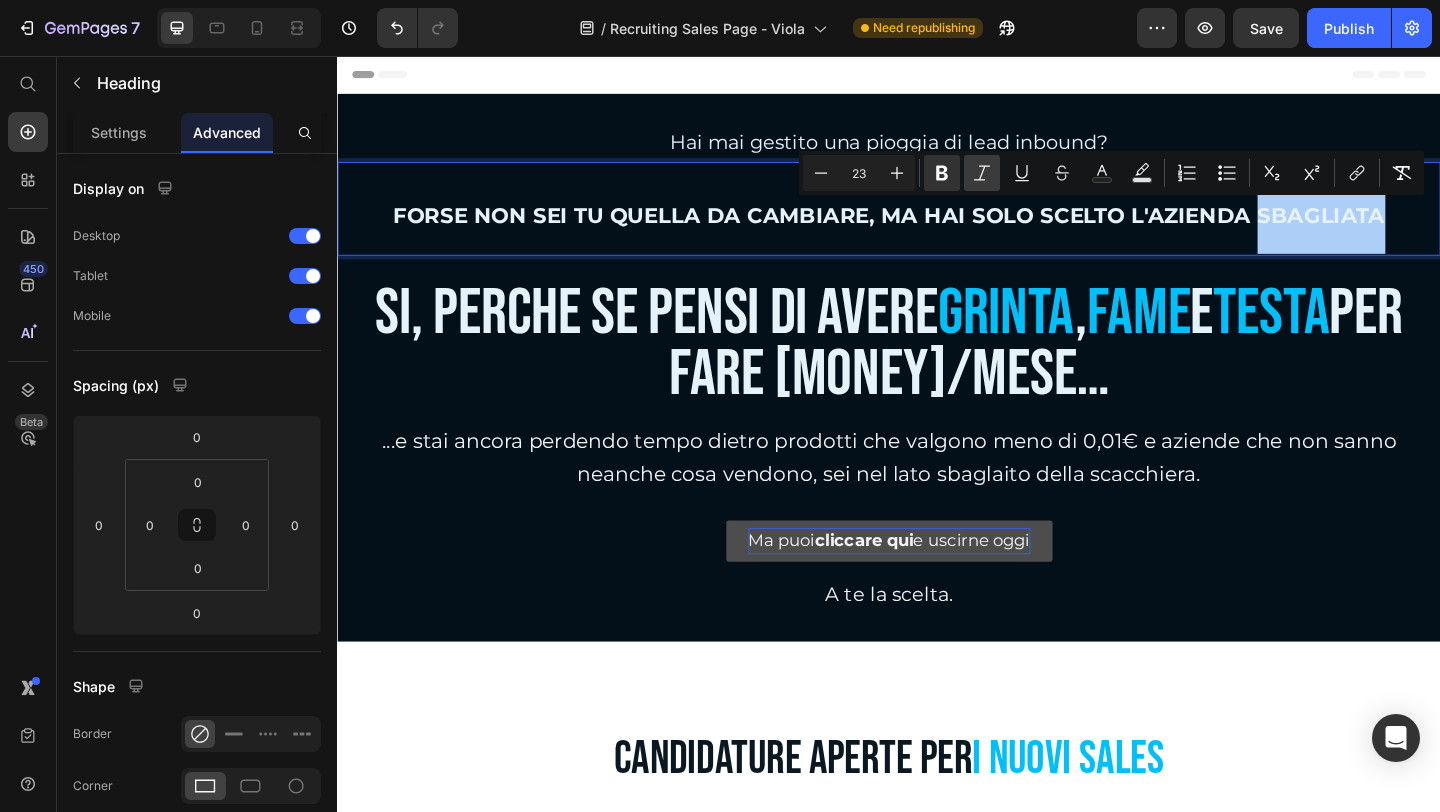 click 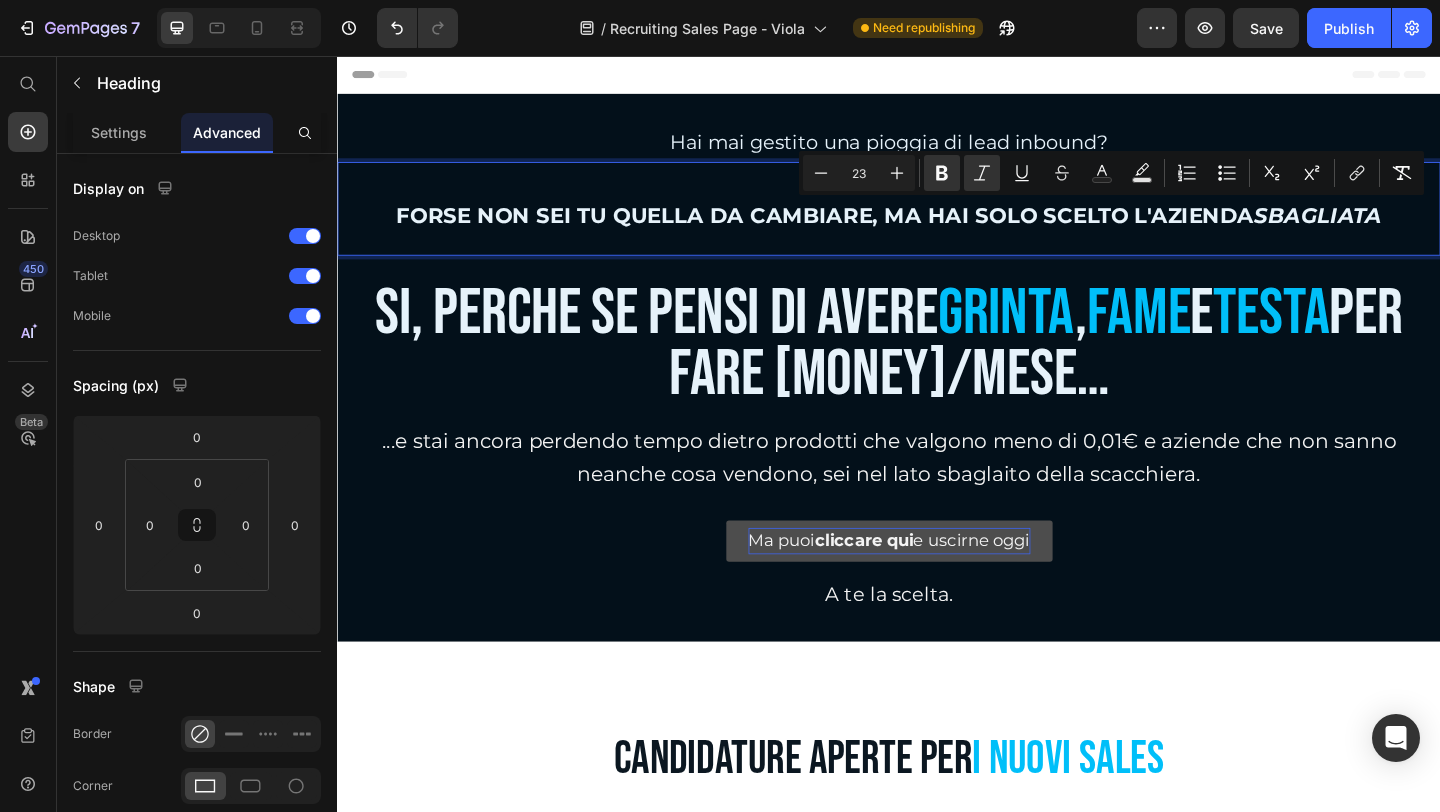 click on "FORSE NON SEI TU QUELLA DA CAMBIARE, MA HAI SOLO SCELTO L'AZIENDA SBAGLIATA" at bounding box center (937, 222) 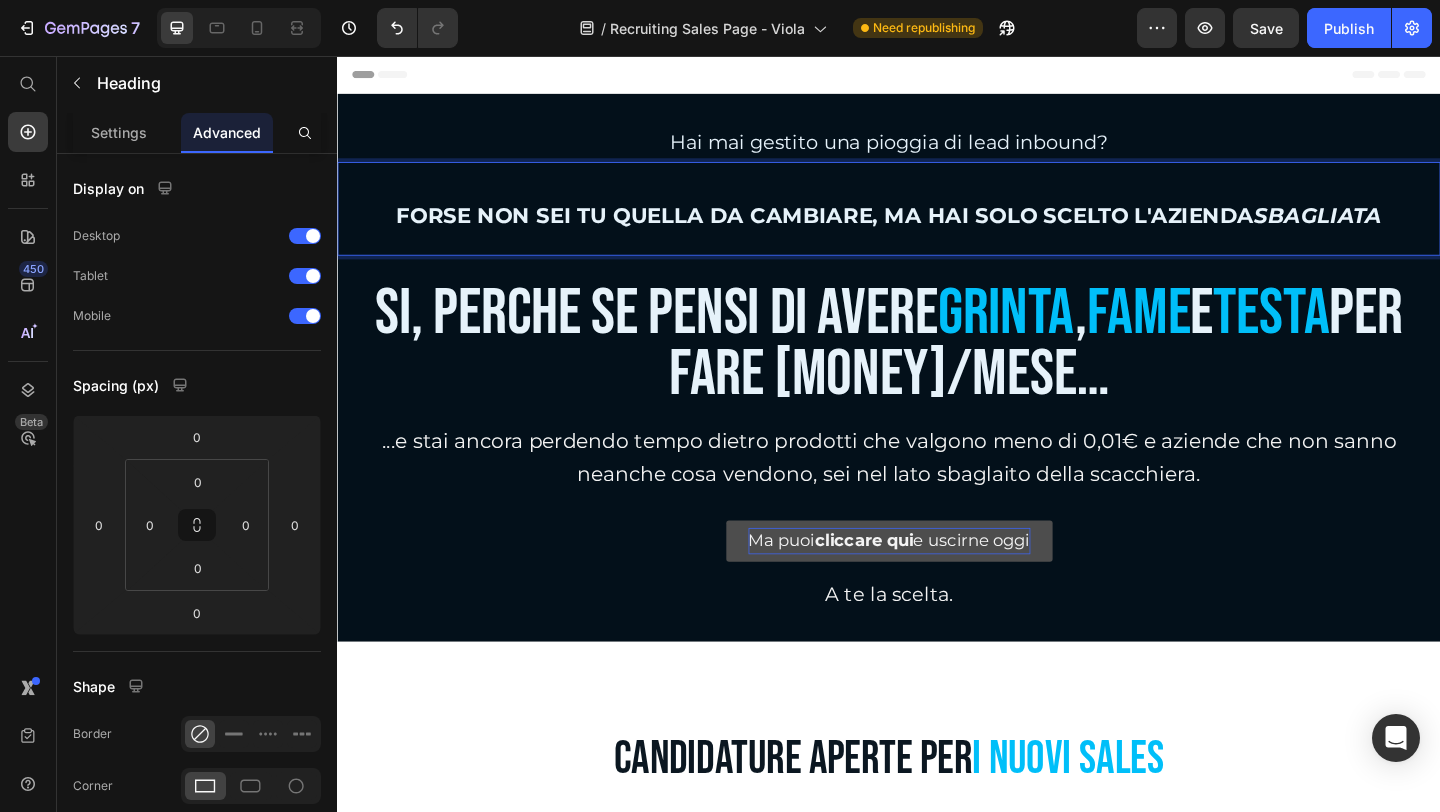 click on "Hai mai gestito una pioggia di lead inbound?" at bounding box center [937, 150] 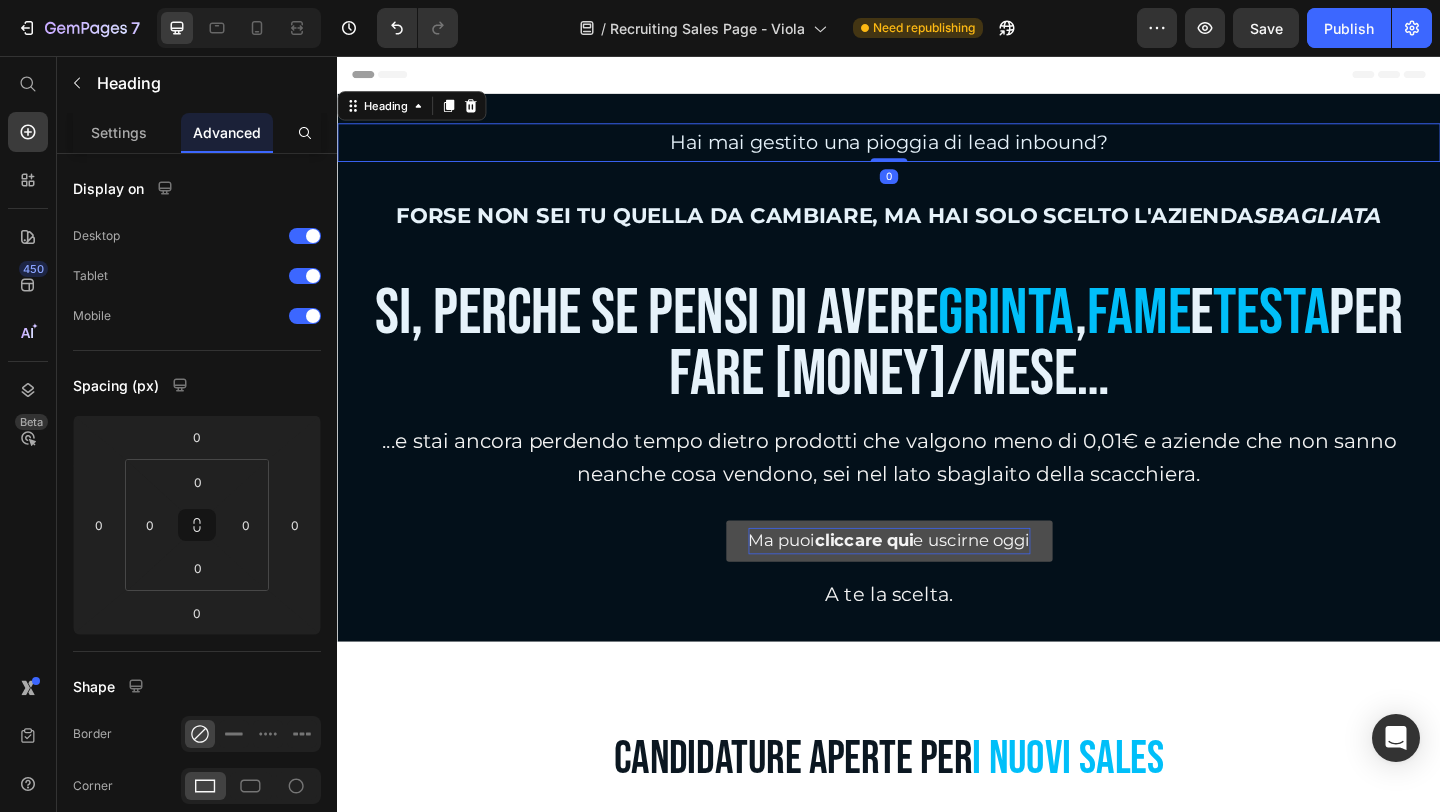 click on "FORSE NON SEI TU QUELLA DA CAMBIARE, MA HAI SOLO SCELTO L'AZIENDA" at bounding box center (867, 229) 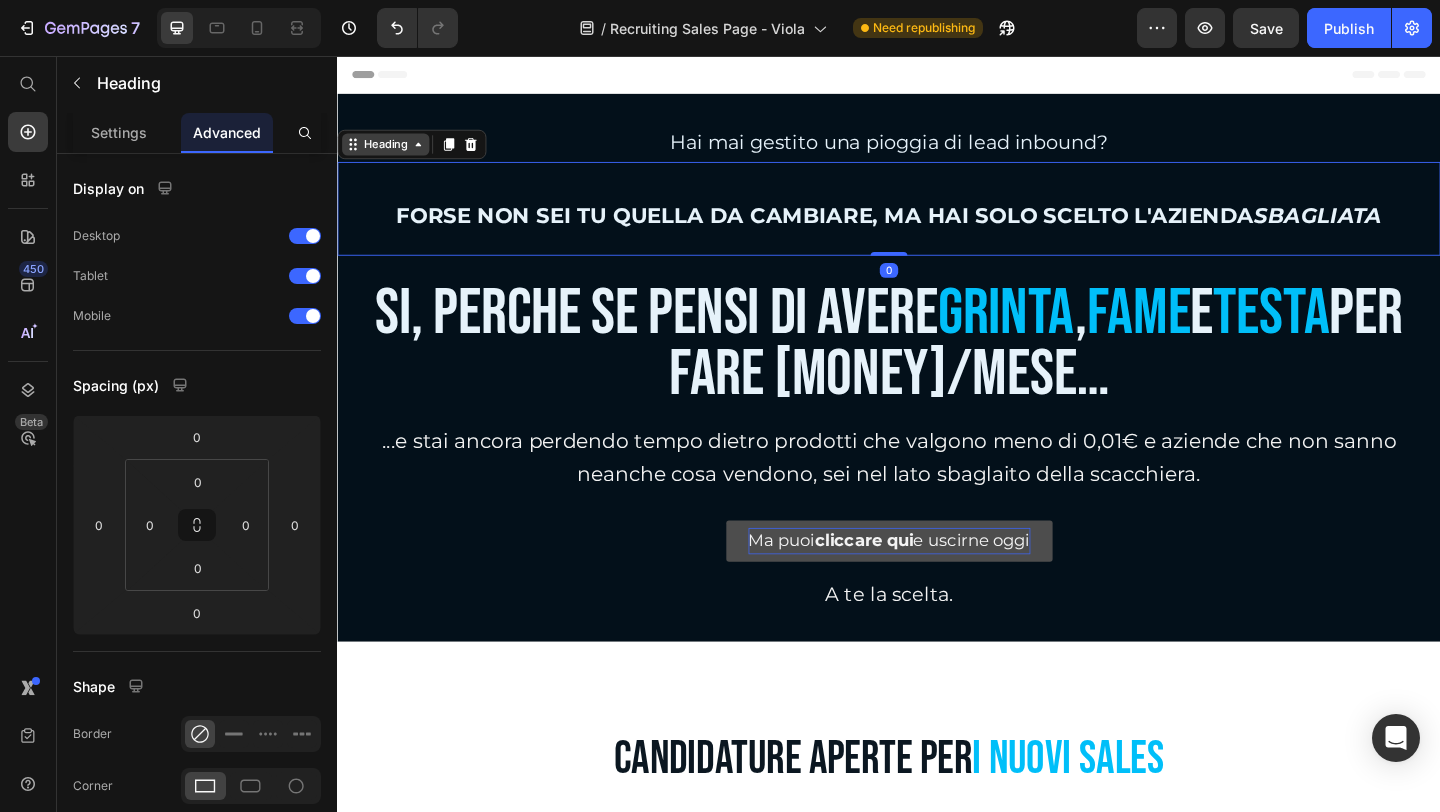 click on "Heading" at bounding box center (389, 152) 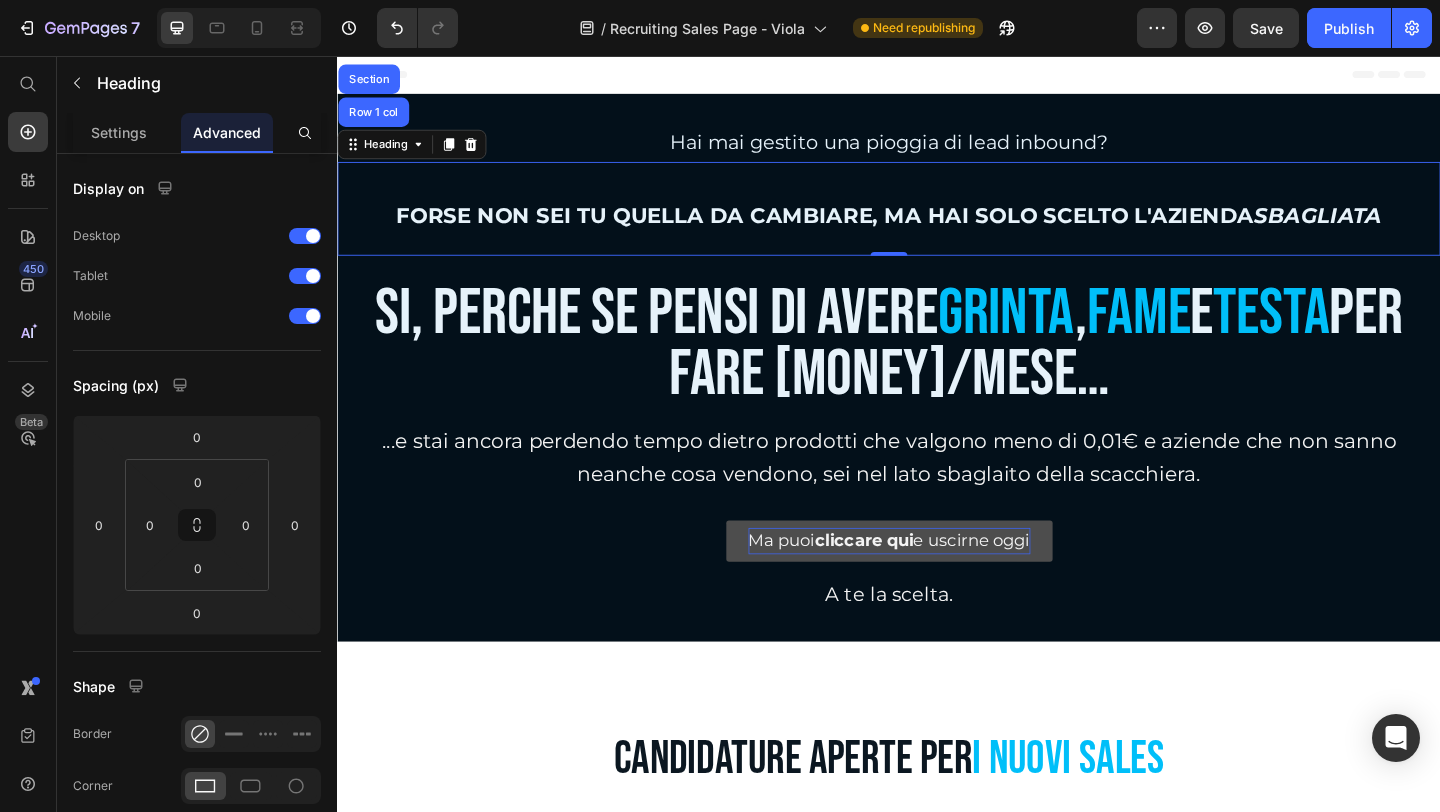 click on "Header" at bounding box center [937, 76] 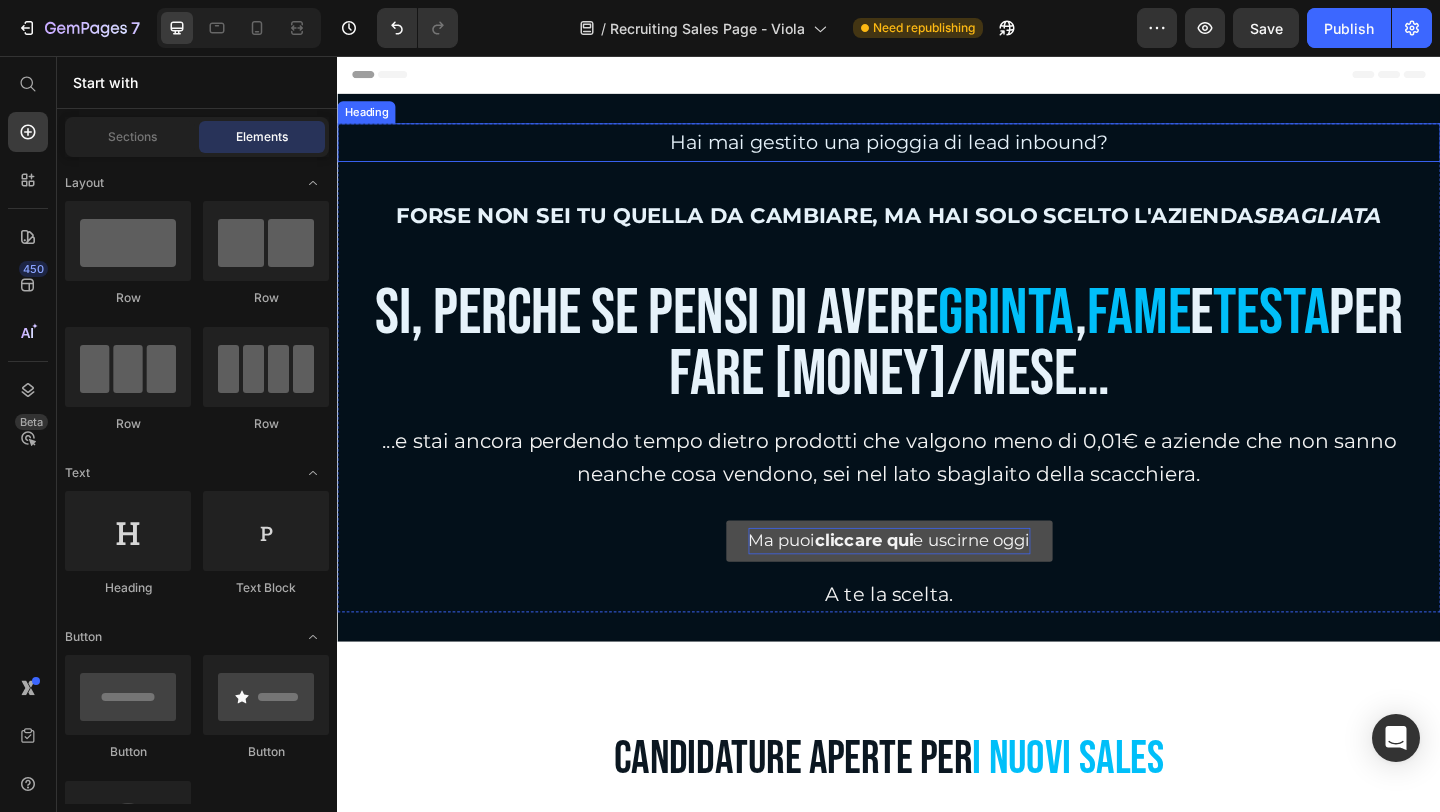 click on "Hai mai gestito una pioggia di lead inbound?" at bounding box center [937, 150] 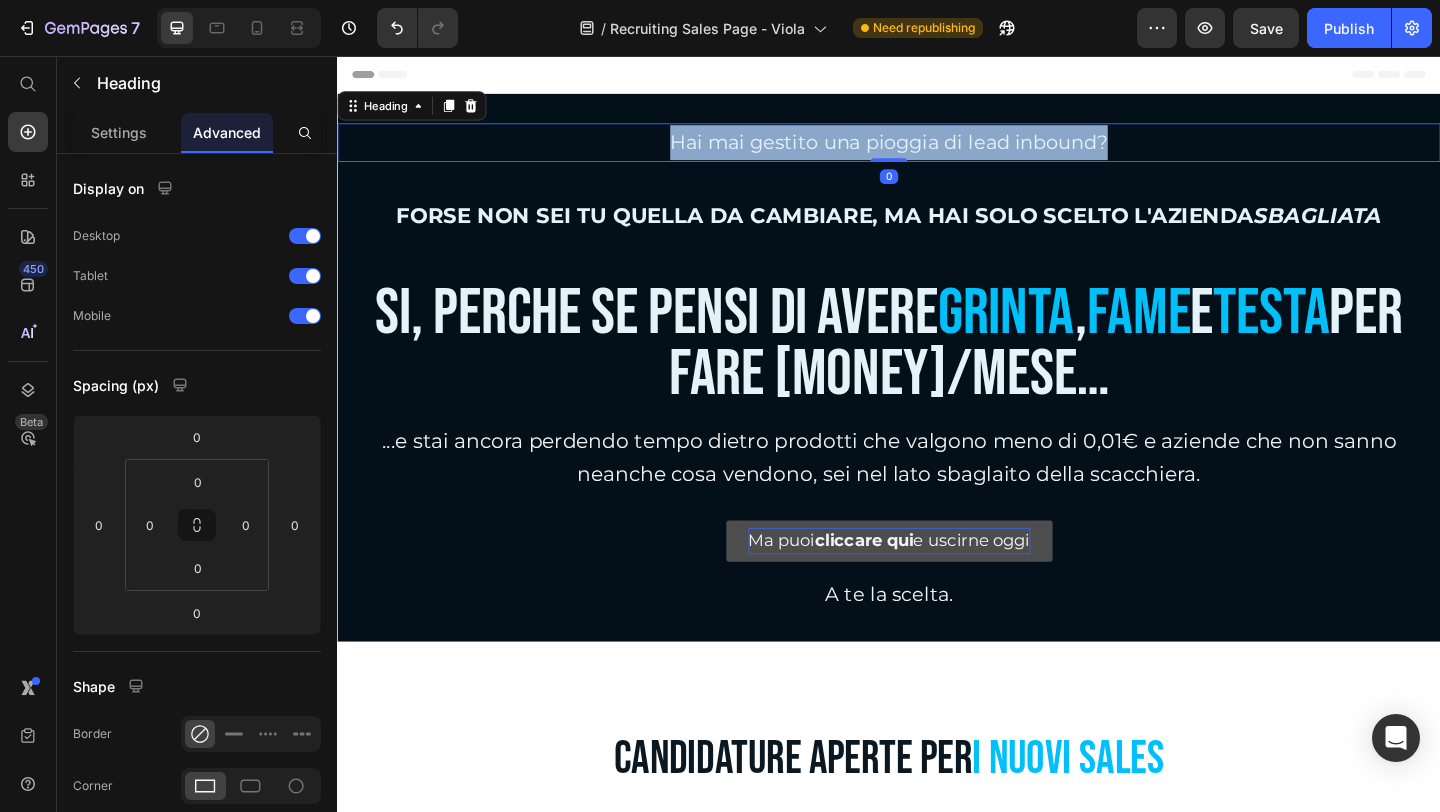 click on "Hai mai gestito una pioggia di lead inbound?" at bounding box center (937, 150) 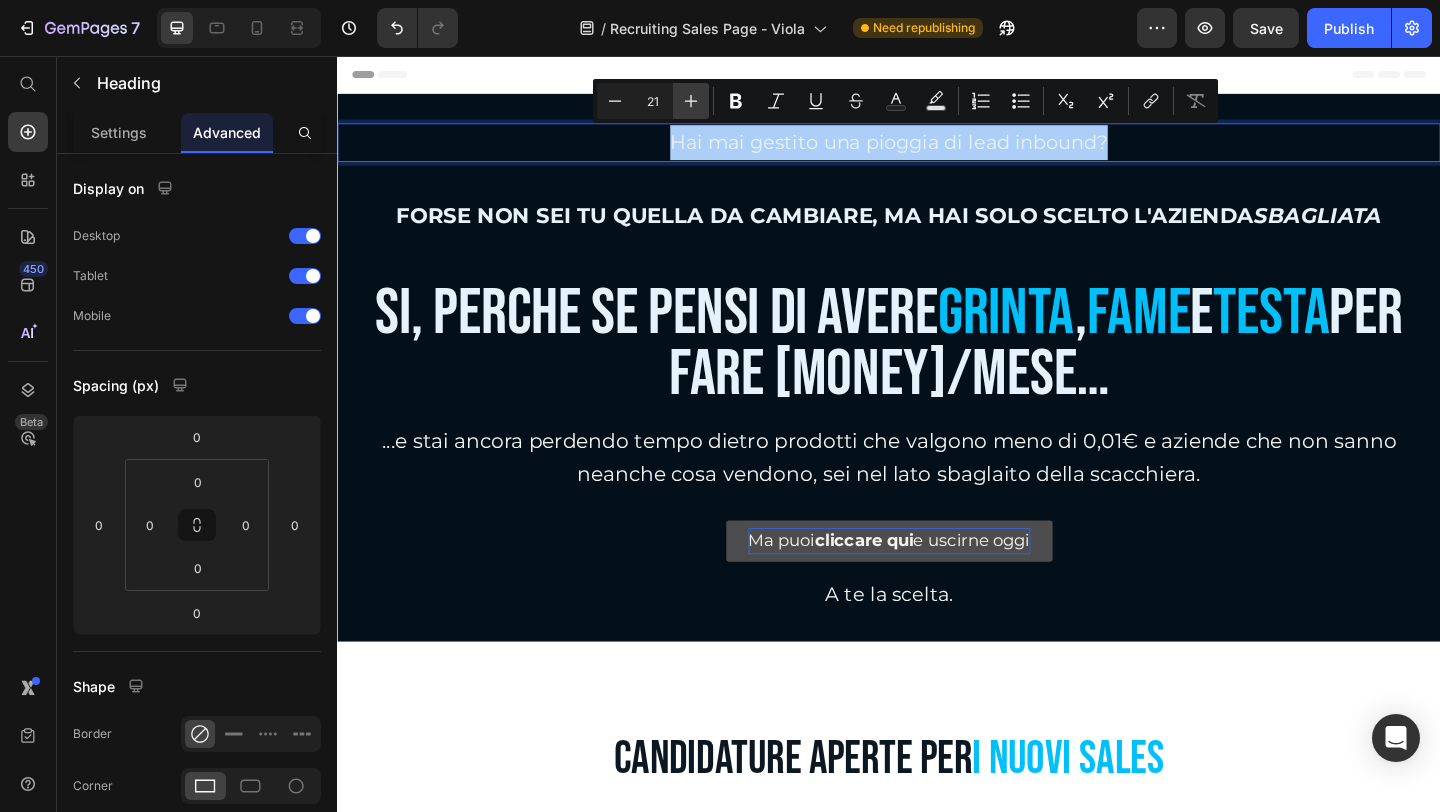 click on "Plus" at bounding box center (691, 101) 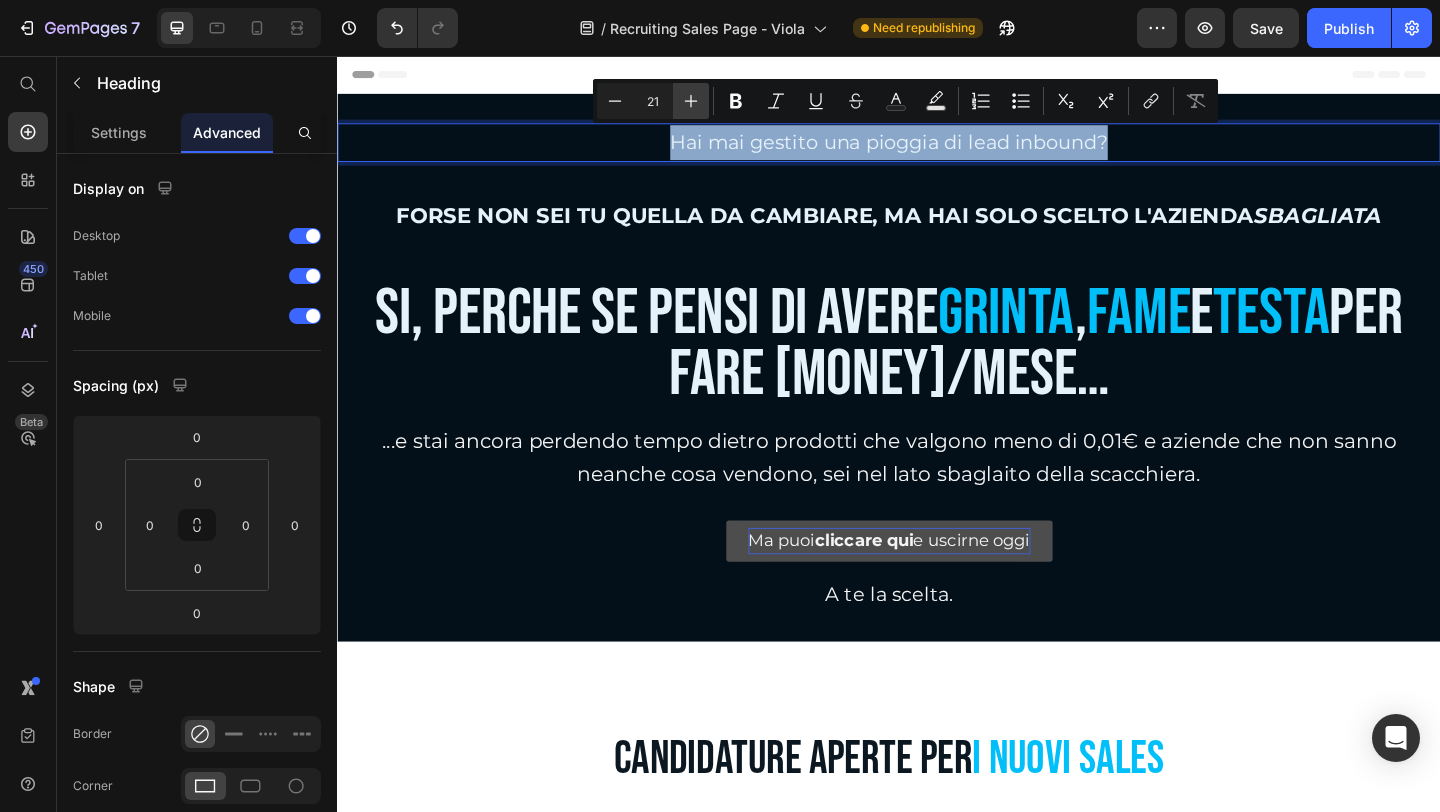 type on "22" 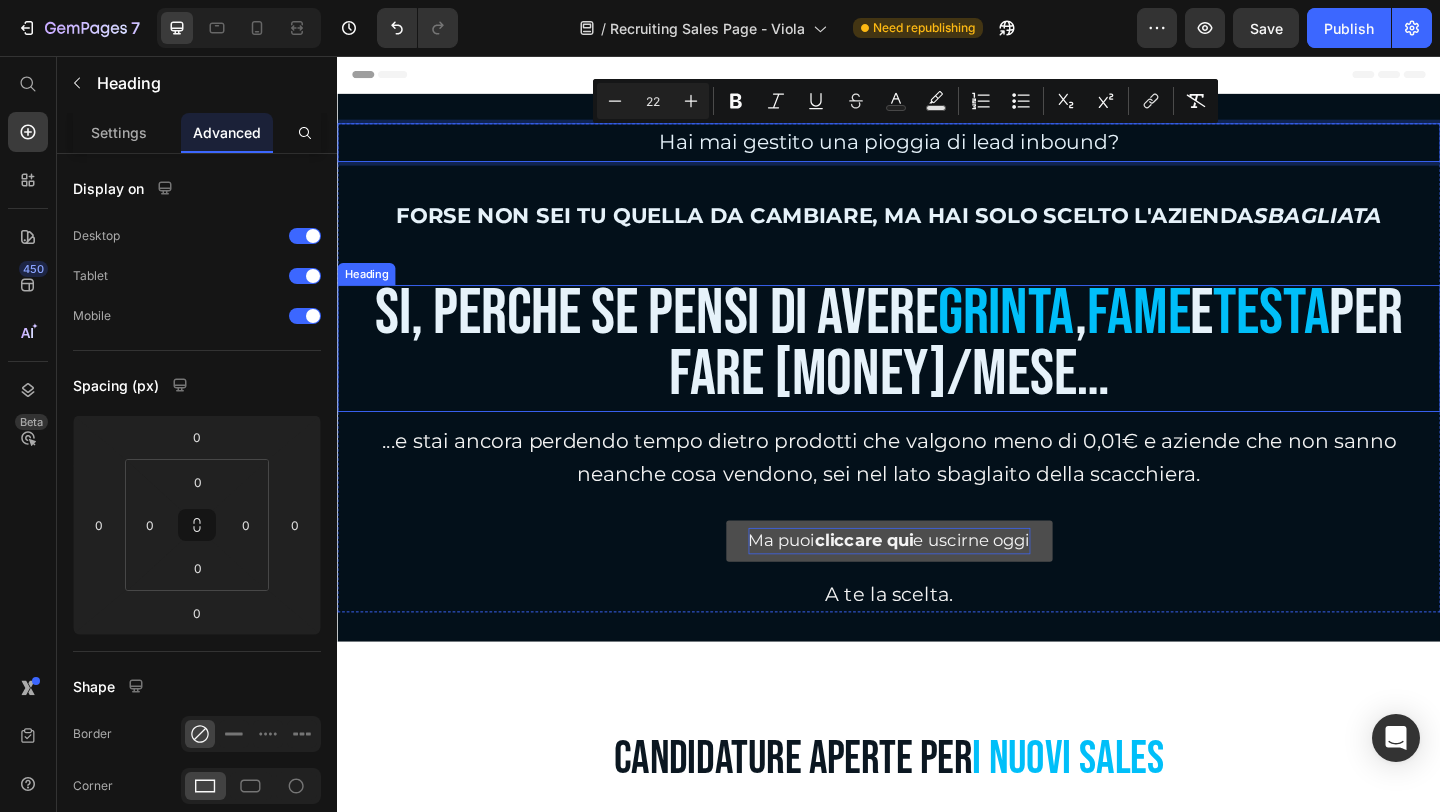 click on "⁠⁠⁠⁠⁠⁠⁠ Si, perché se pensi di avere  grinta ,  fame  e  testa  per fare 15k/mese…" at bounding box center [937, 374] 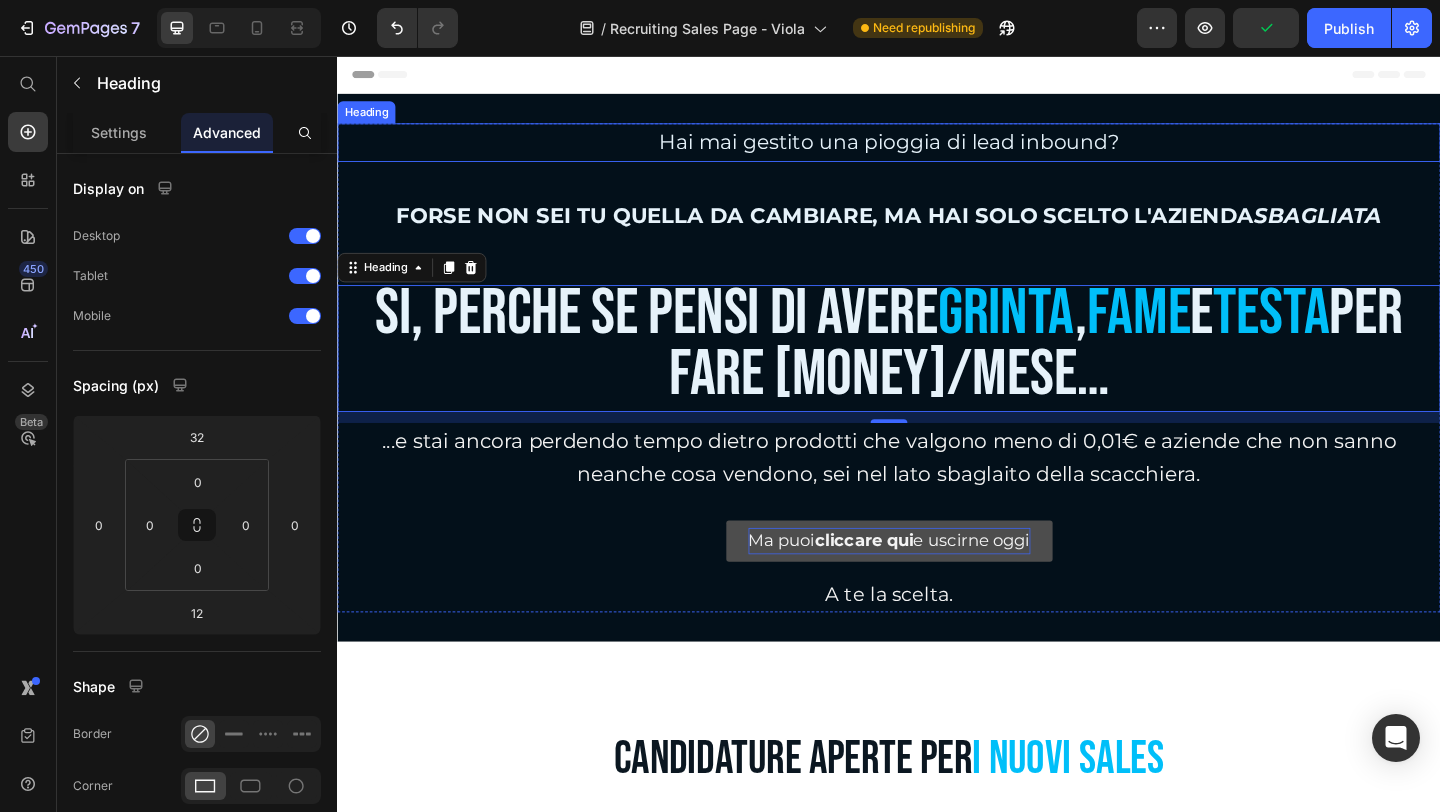 click on "Hai mai gestito una pioggia di lead inbound?" at bounding box center [937, 149] 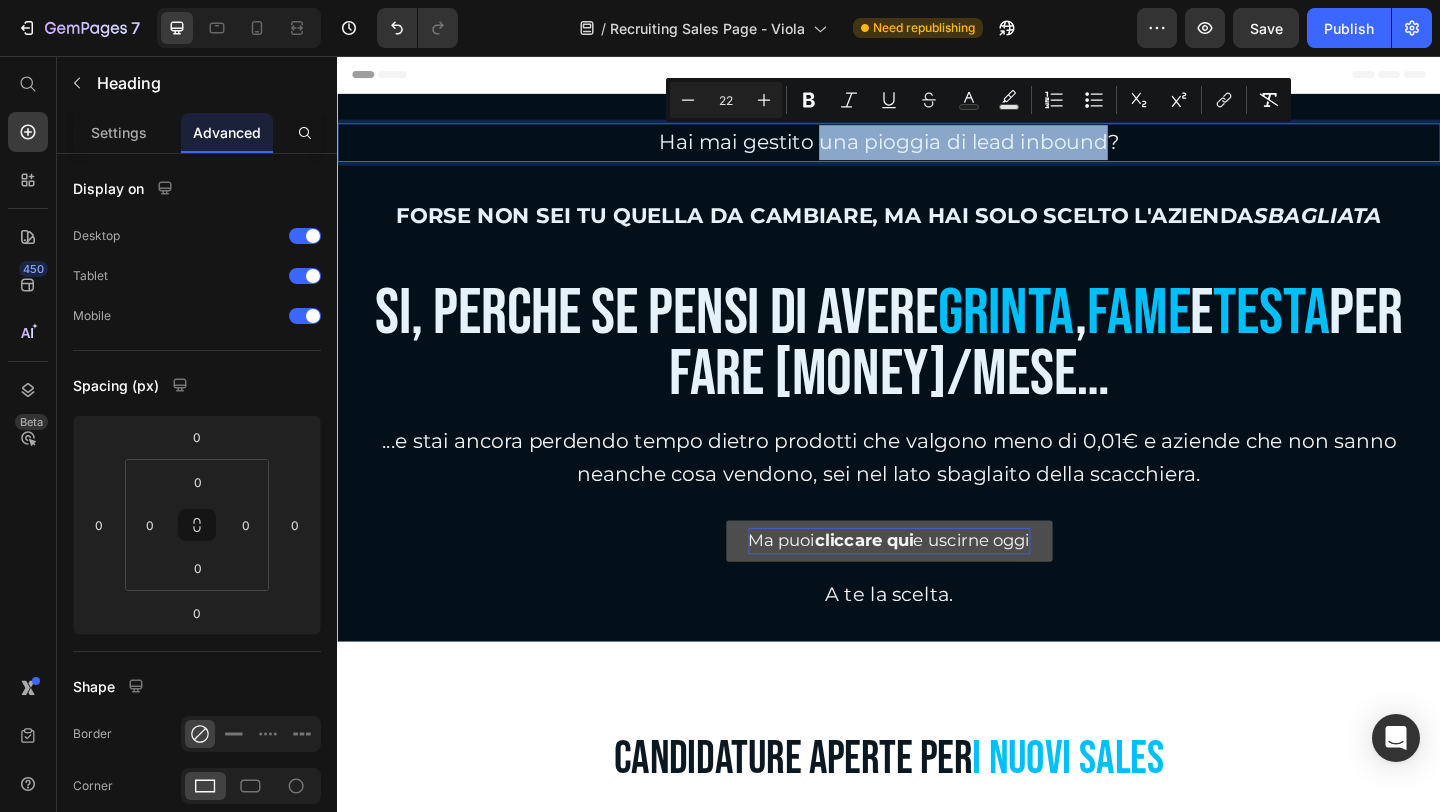 drag, startPoint x: 854, startPoint y: 152, endPoint x: 1162, endPoint y: 157, distance: 308.0406 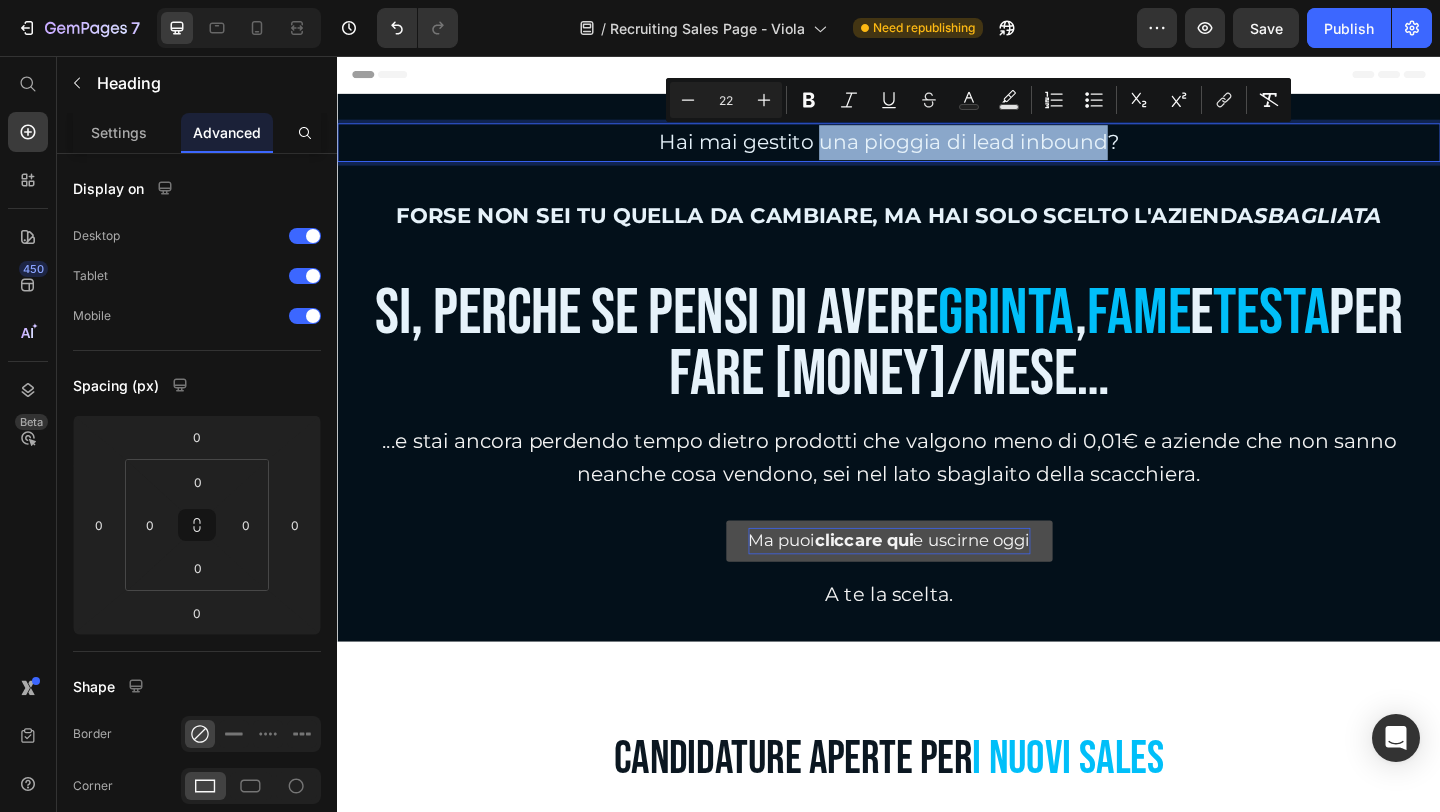 click on "Hai mai gestito una pioggia di lead inbound?" at bounding box center (937, 149) 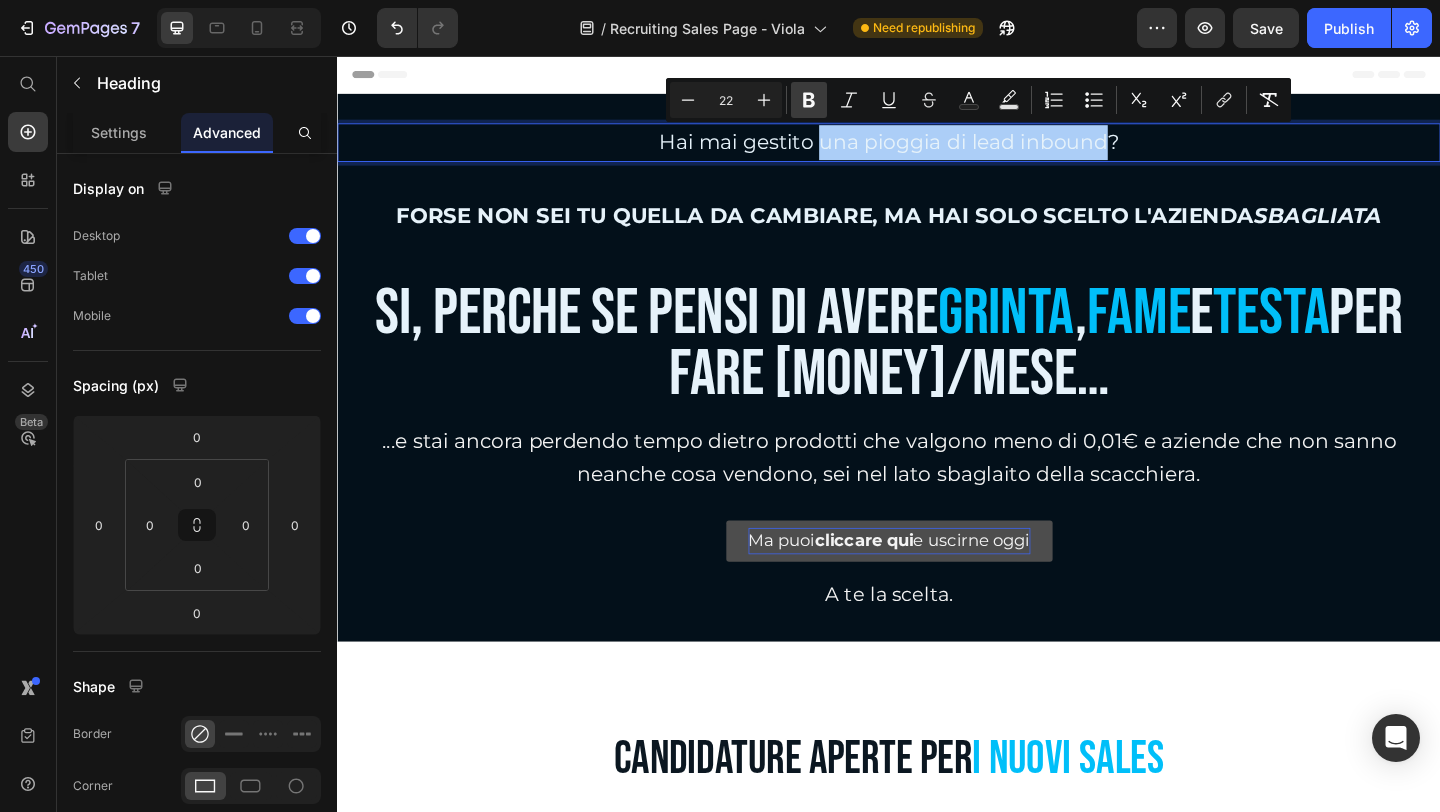 click 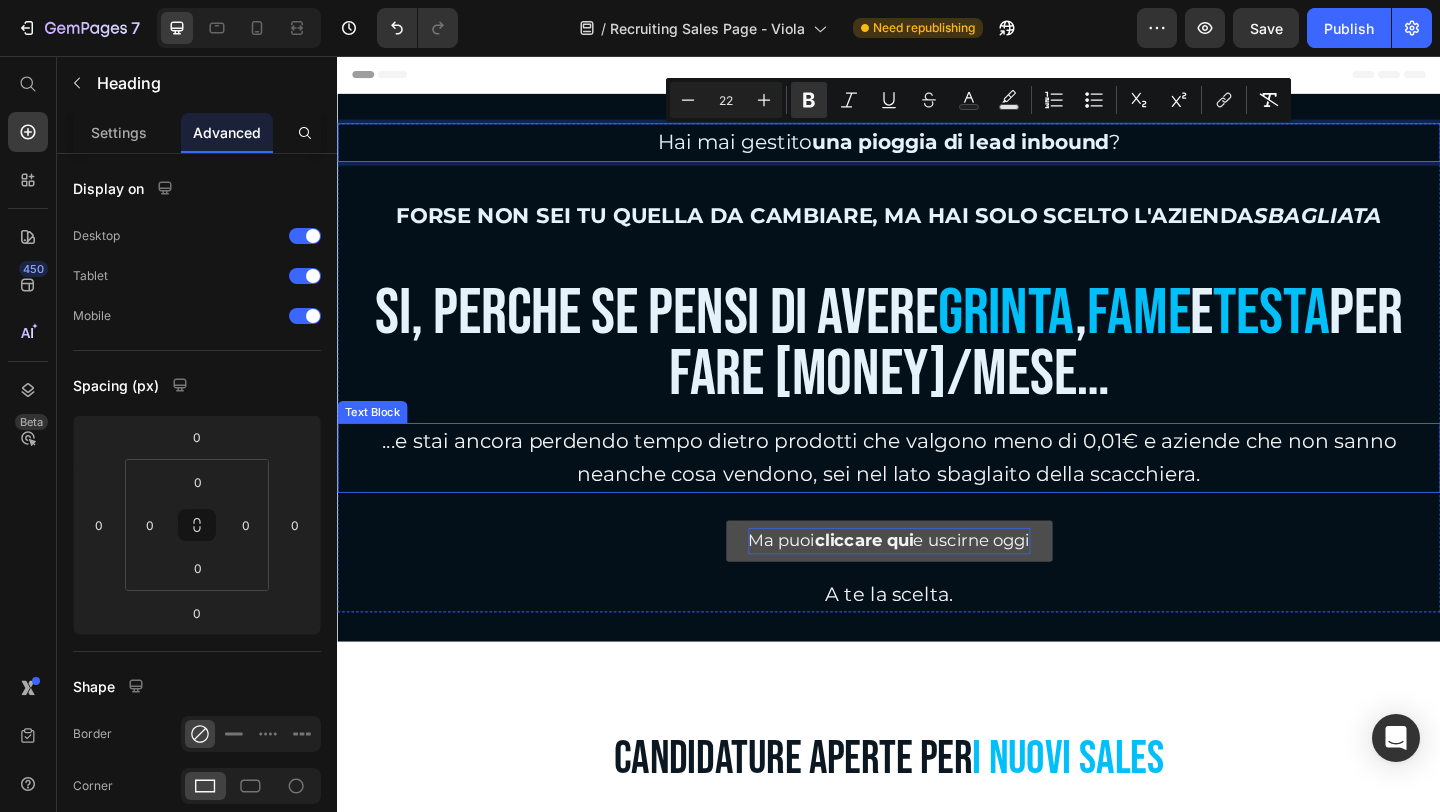 click on "...e stai ancora perdendo tempo dietro prodotti che valgono meno di 0,01€ e aziende che non sanno neanche cosa vendono, sei nel lato sbaglaito della scacchiera." at bounding box center (937, 492) 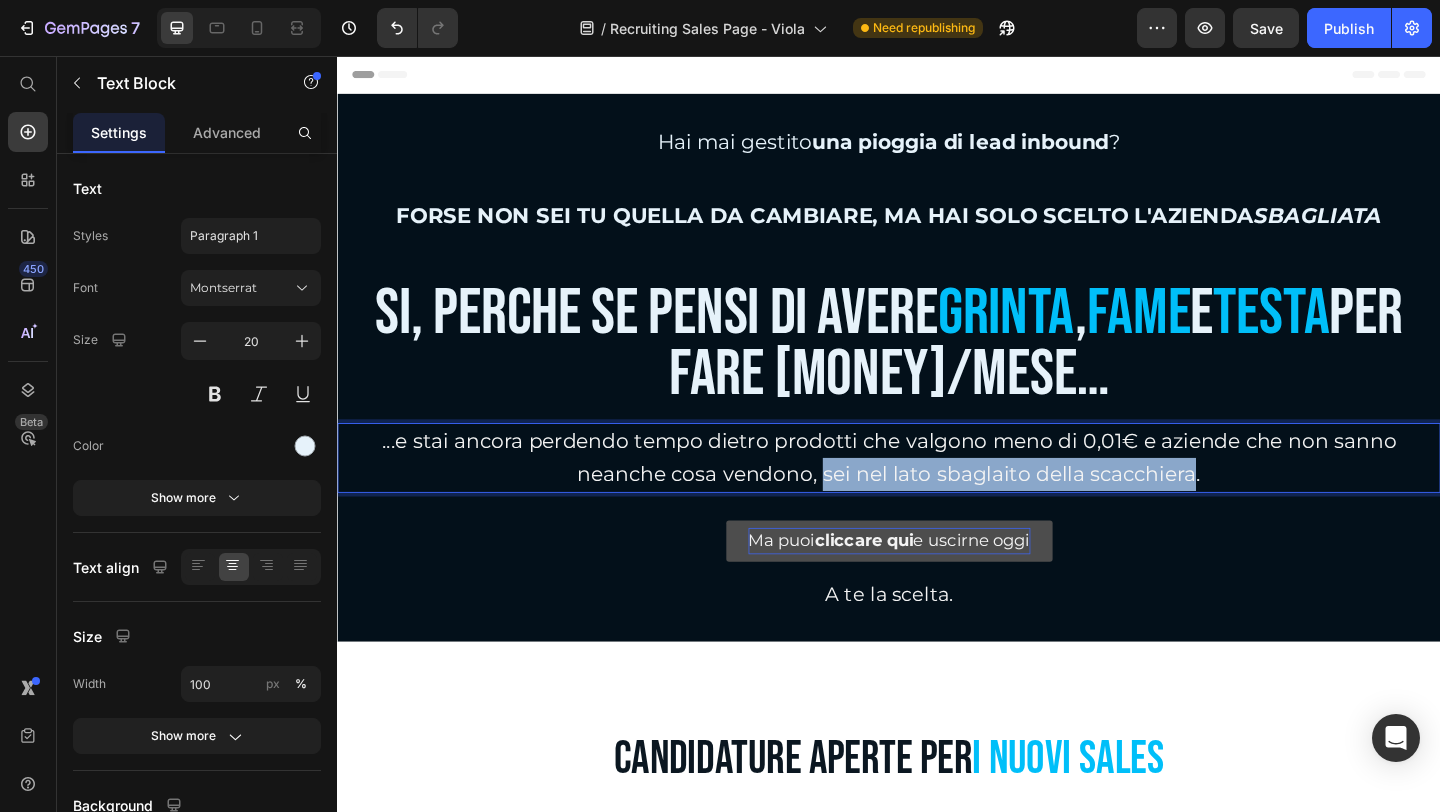 drag, startPoint x: 856, startPoint y: 518, endPoint x: 1260, endPoint y: 518, distance: 404 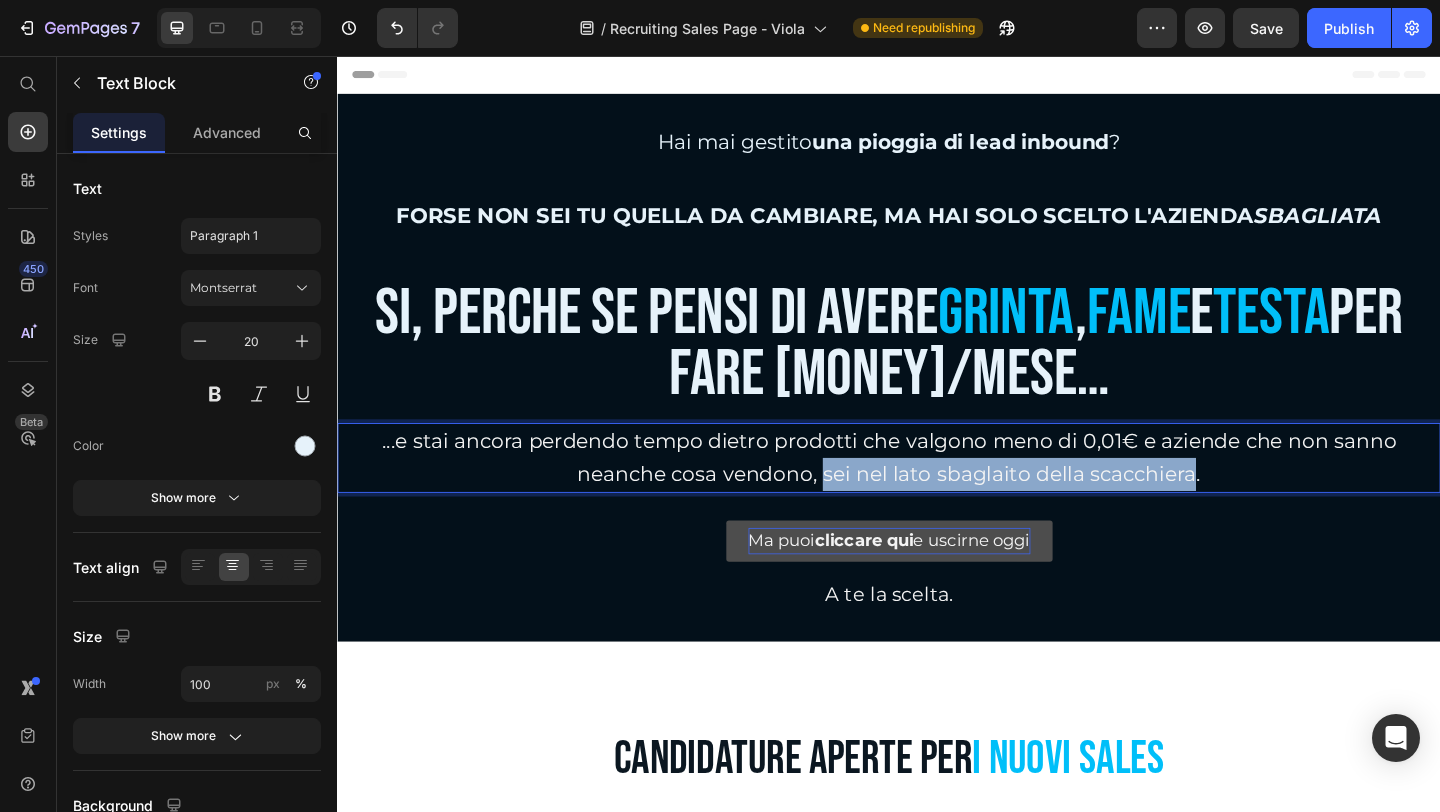click on "...e stai ancora perdendo tempo dietro prodotti che valgono meno di 0,01€ e aziende che non sanno neanche cosa vendono, sei nel lato sbaglaito della scacchiera." at bounding box center (937, 492) 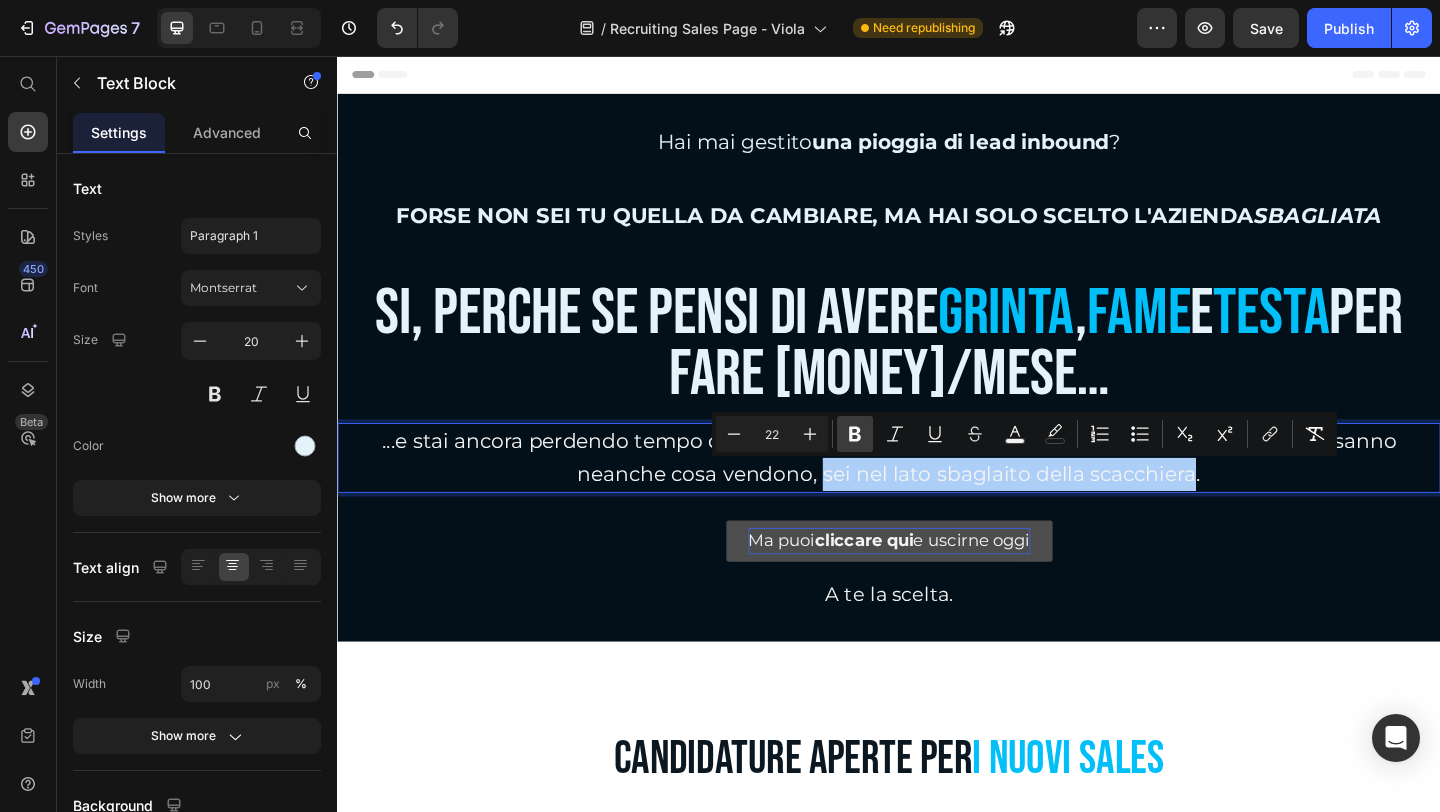 click 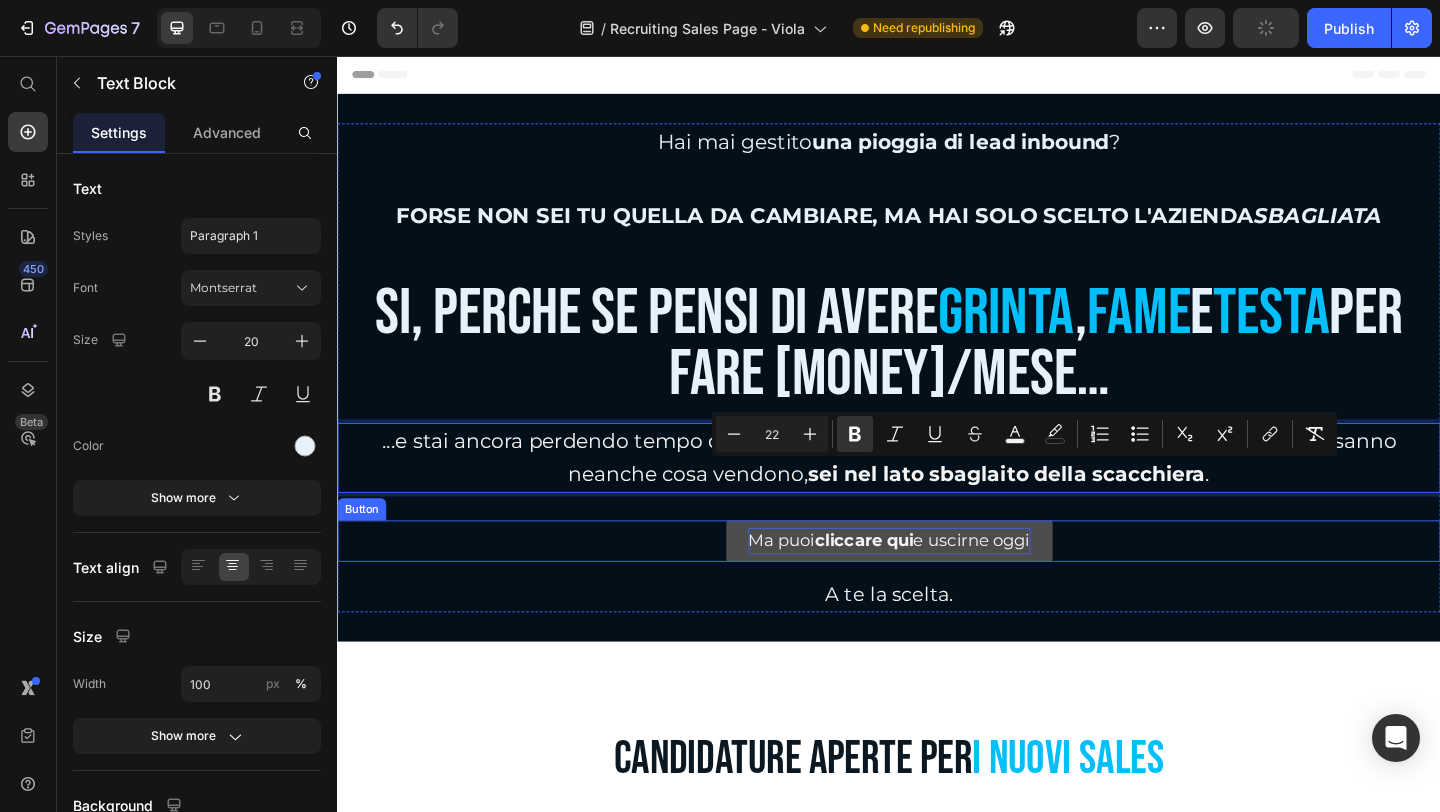 click on "cliccare qui" at bounding box center [910, 583] 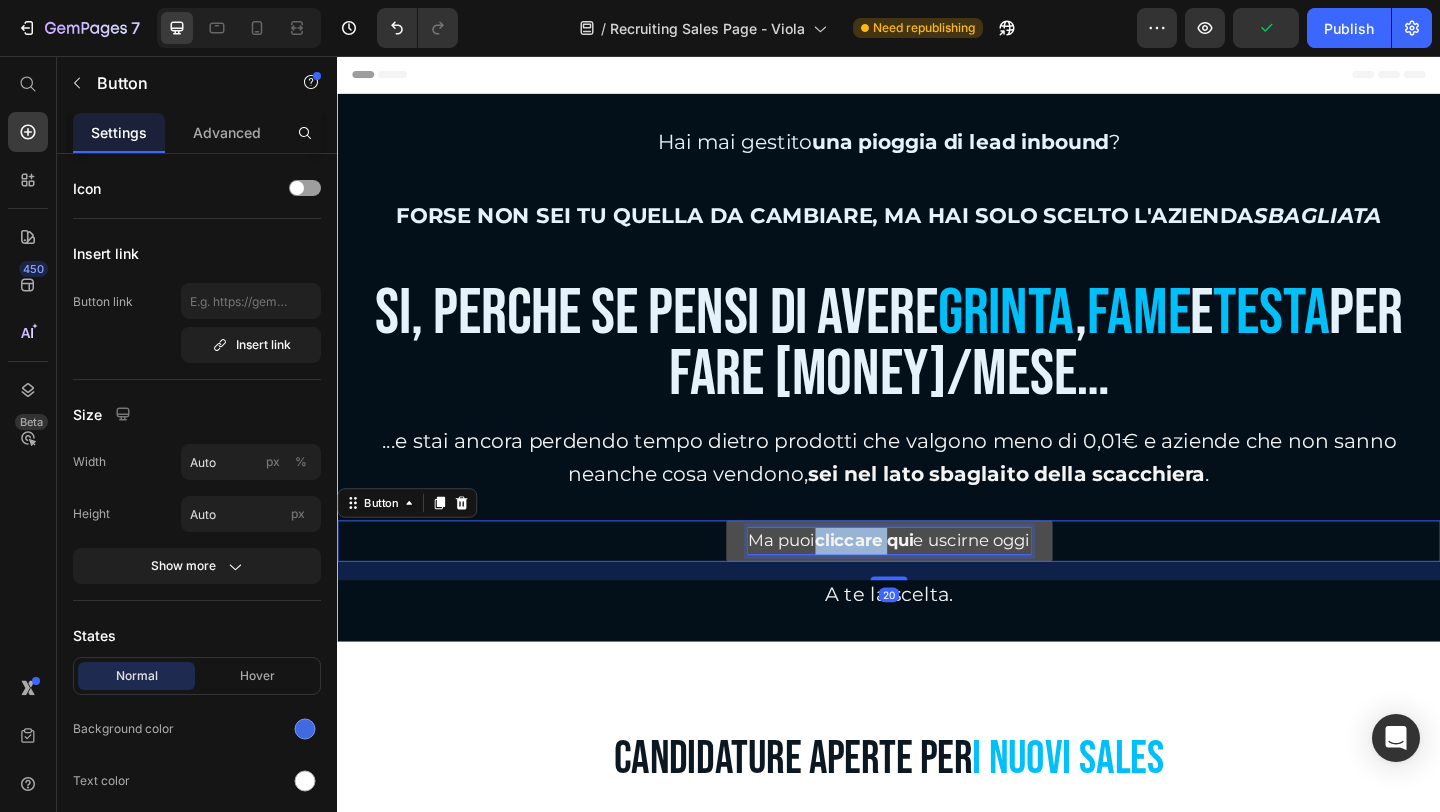 click on "cliccare qui" at bounding box center [910, 583] 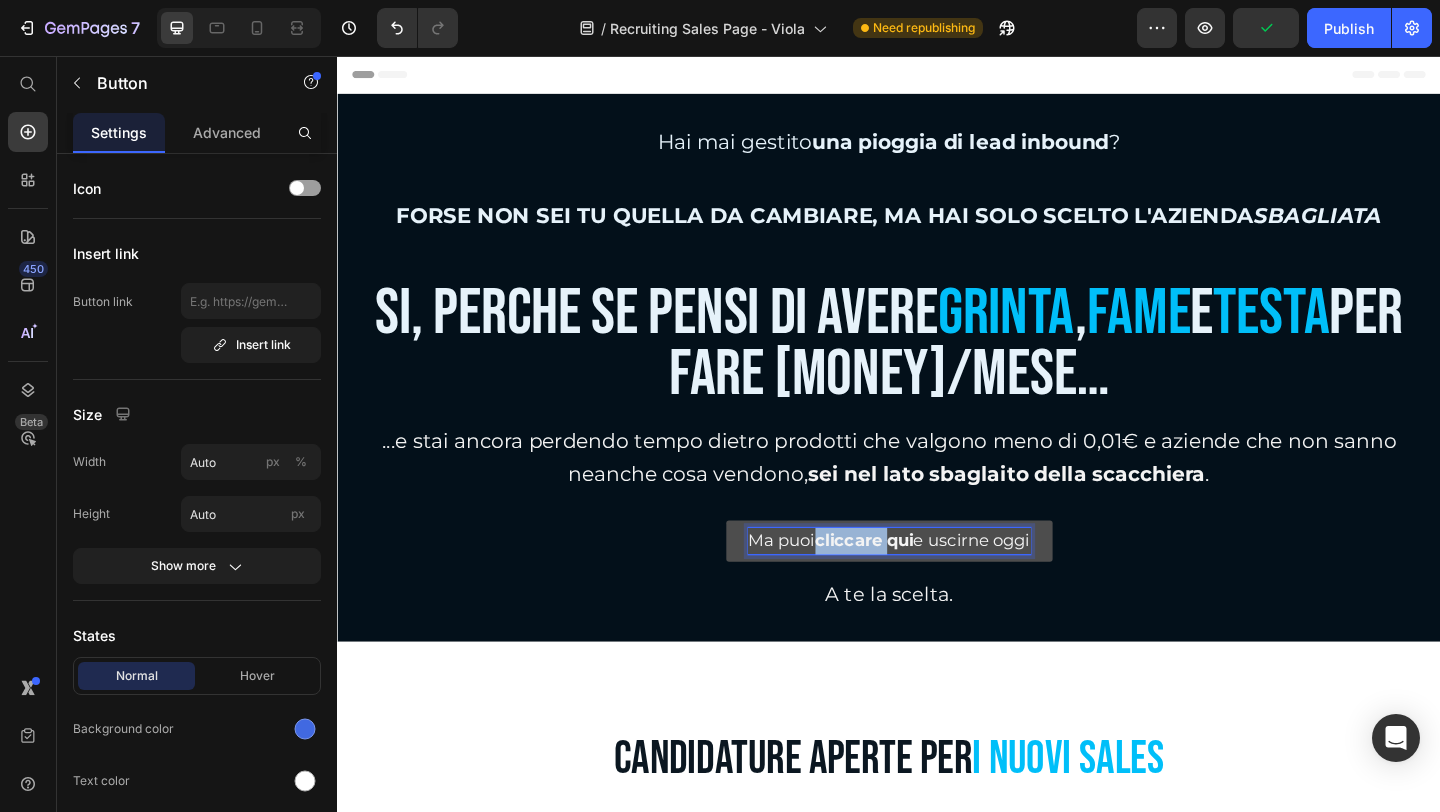 click on "cliccare qui" at bounding box center [910, 583] 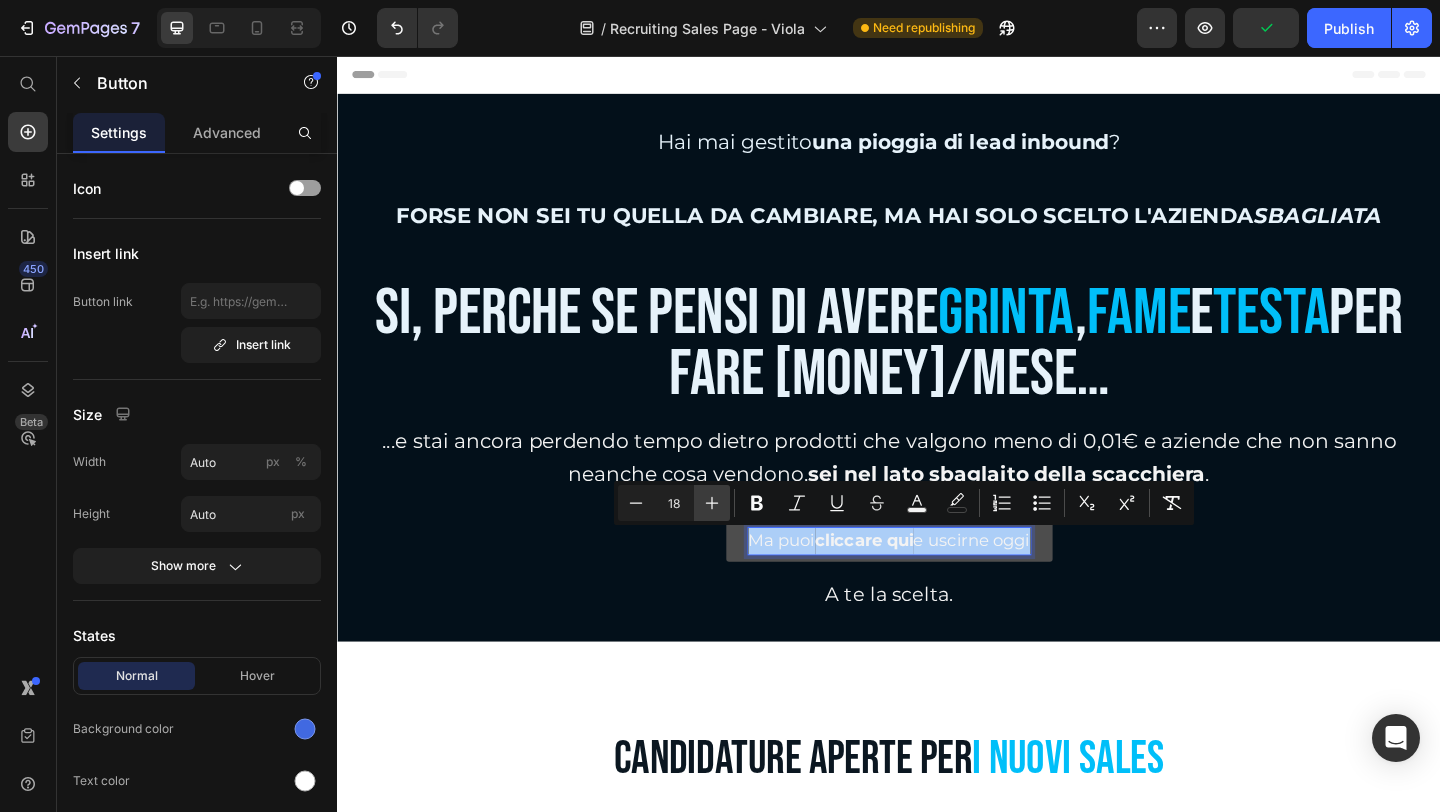 click 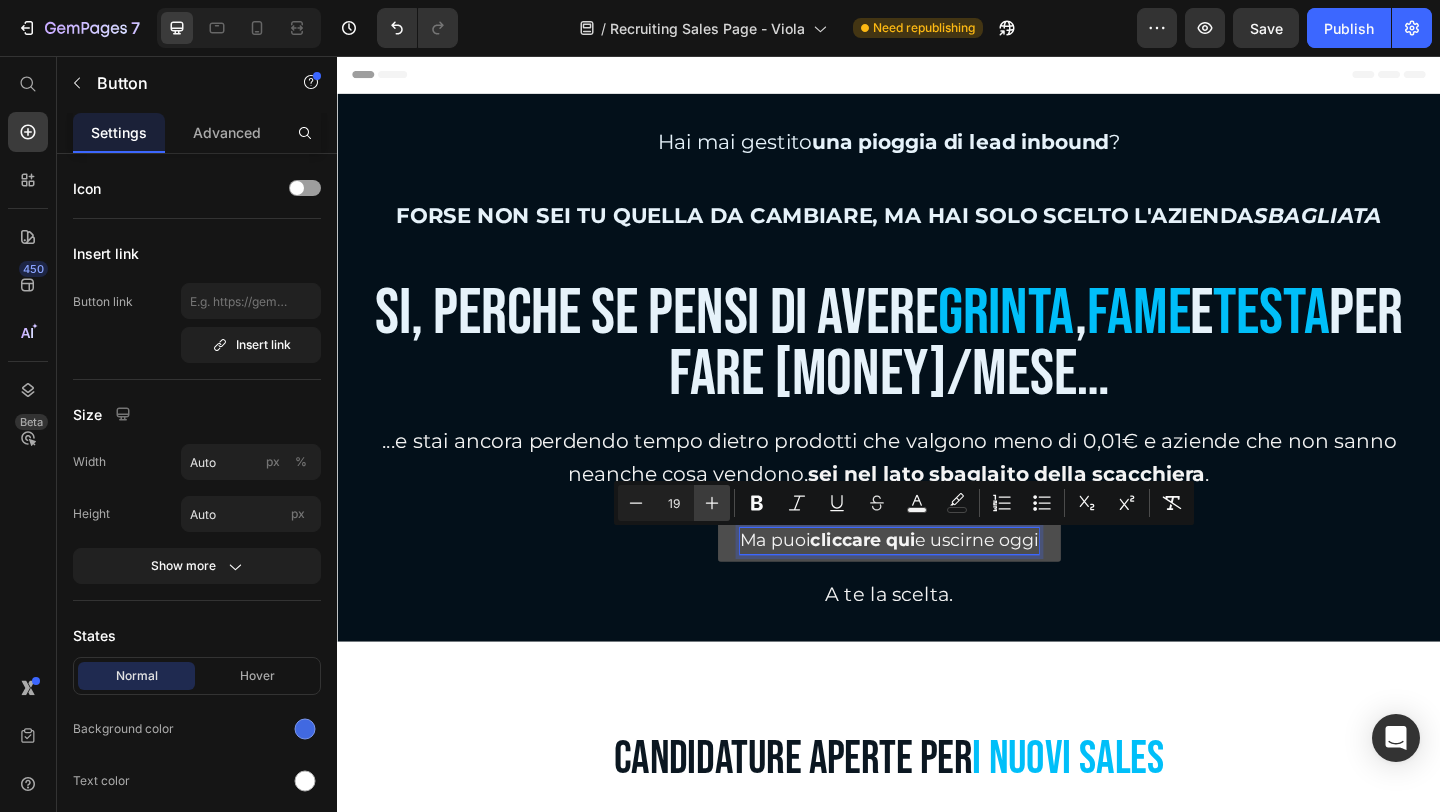 click 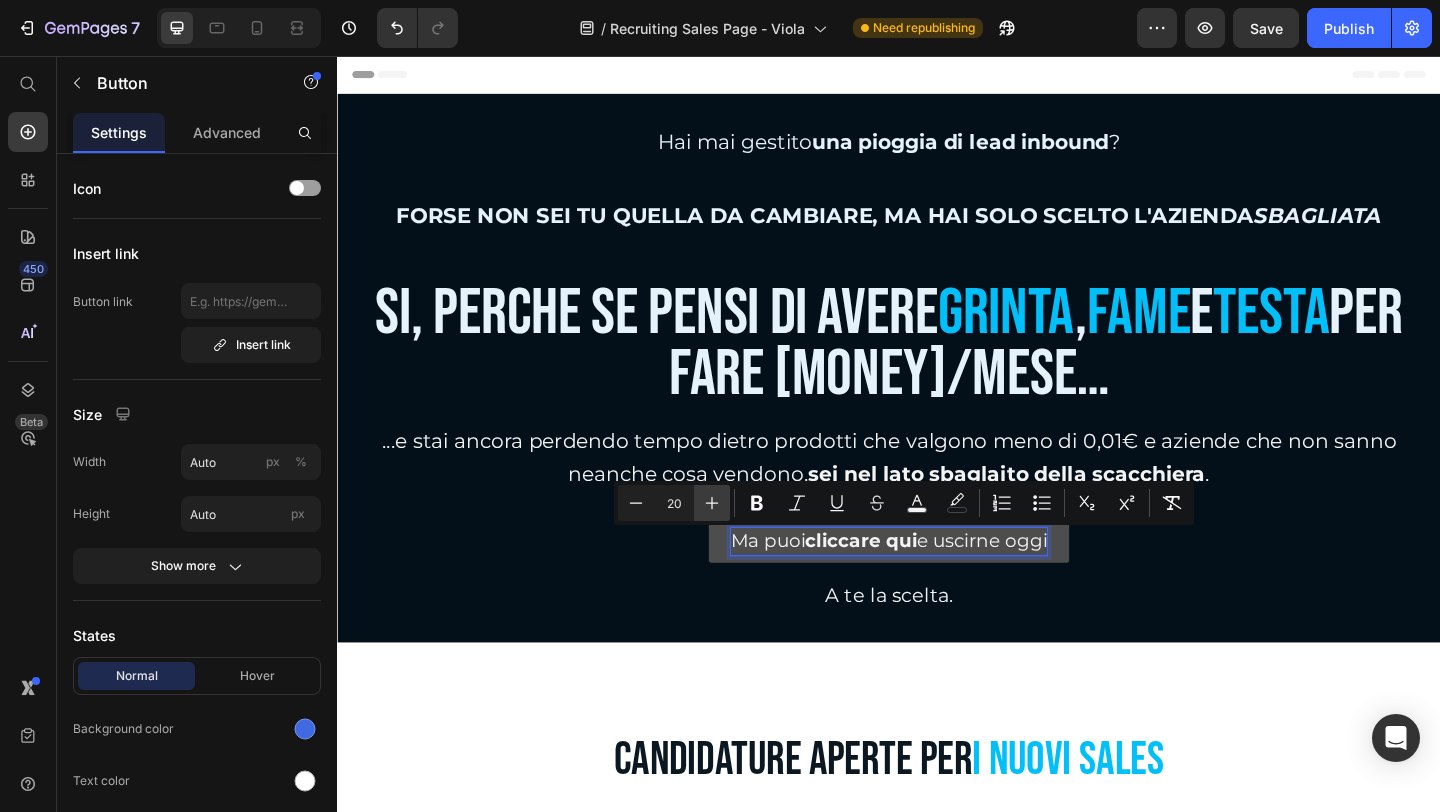click 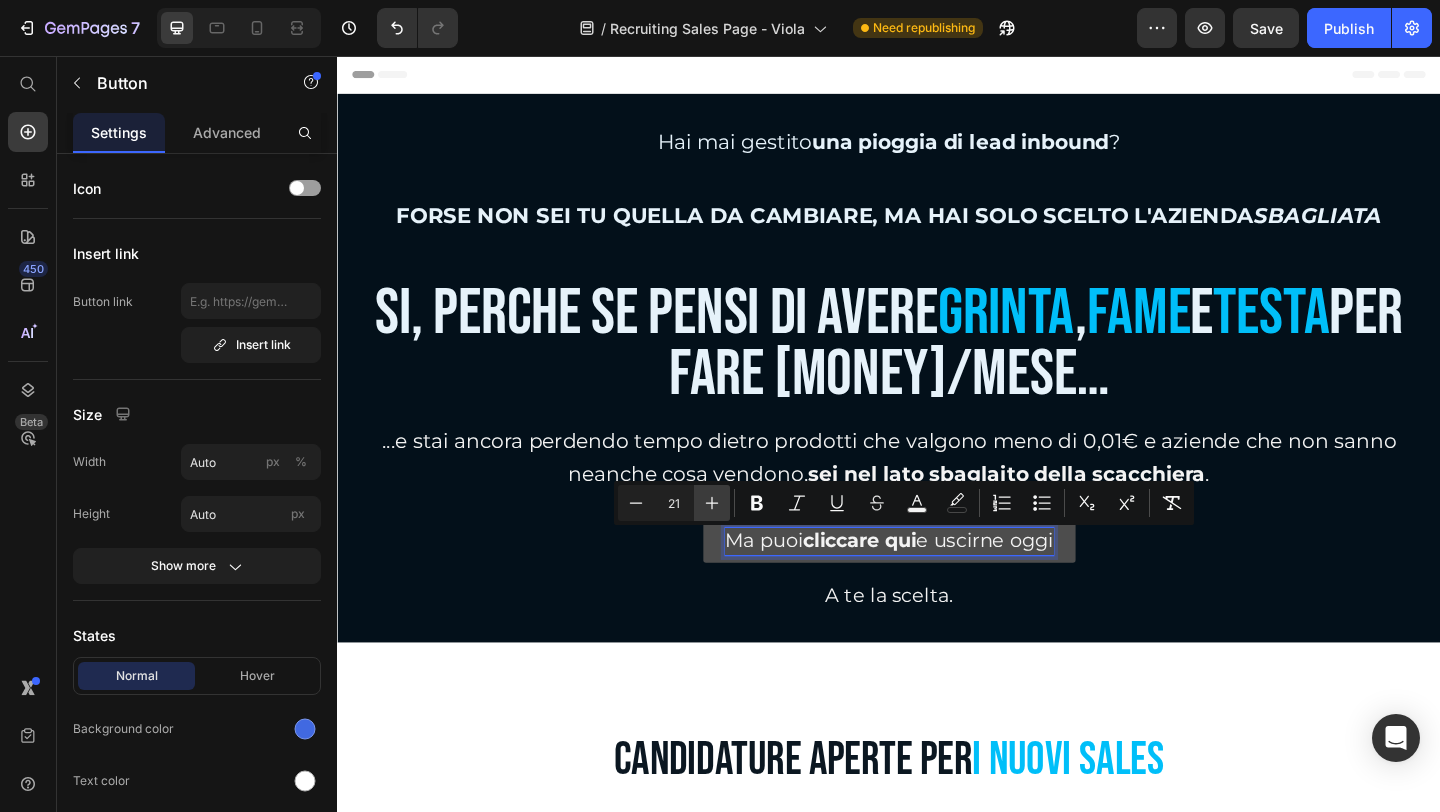 click 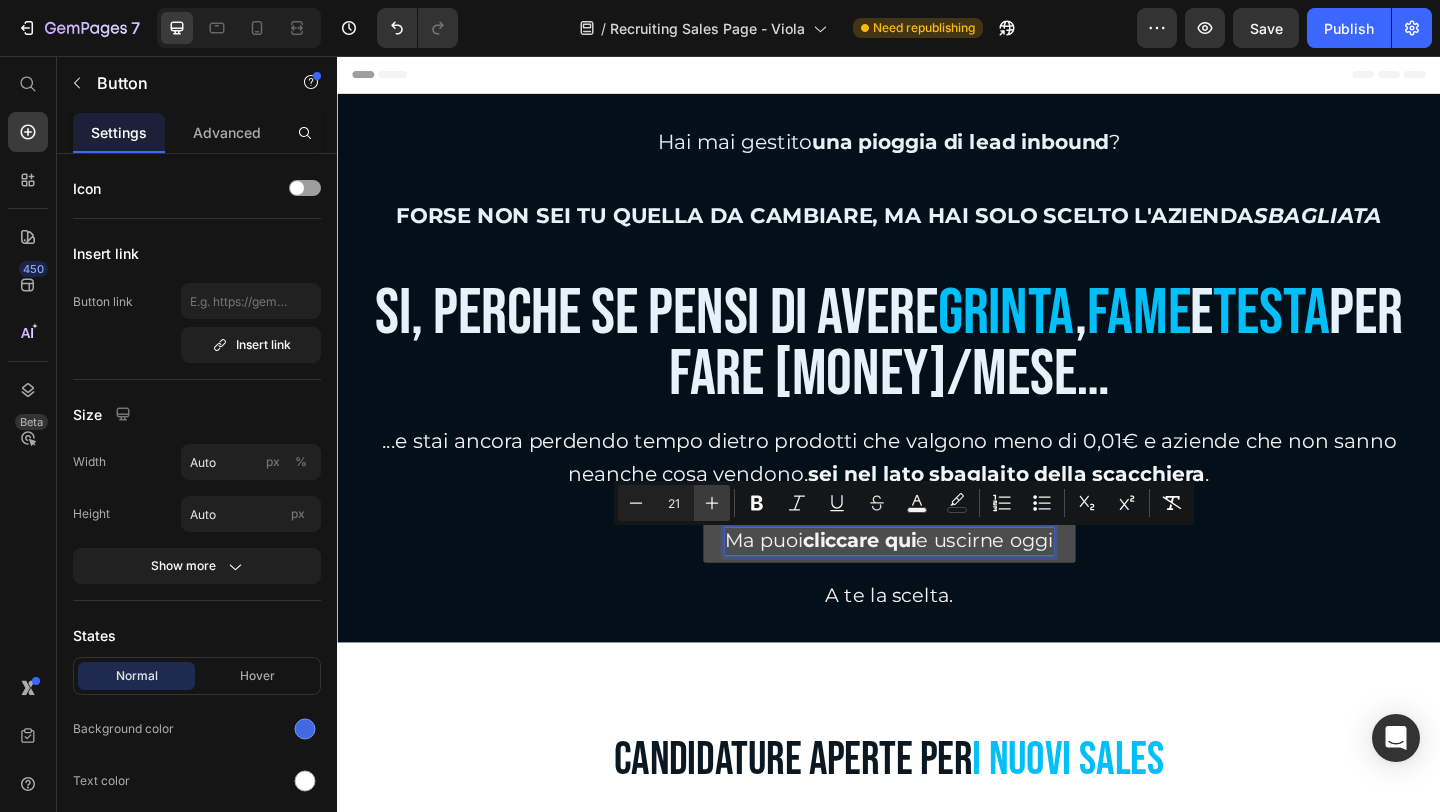type on "22" 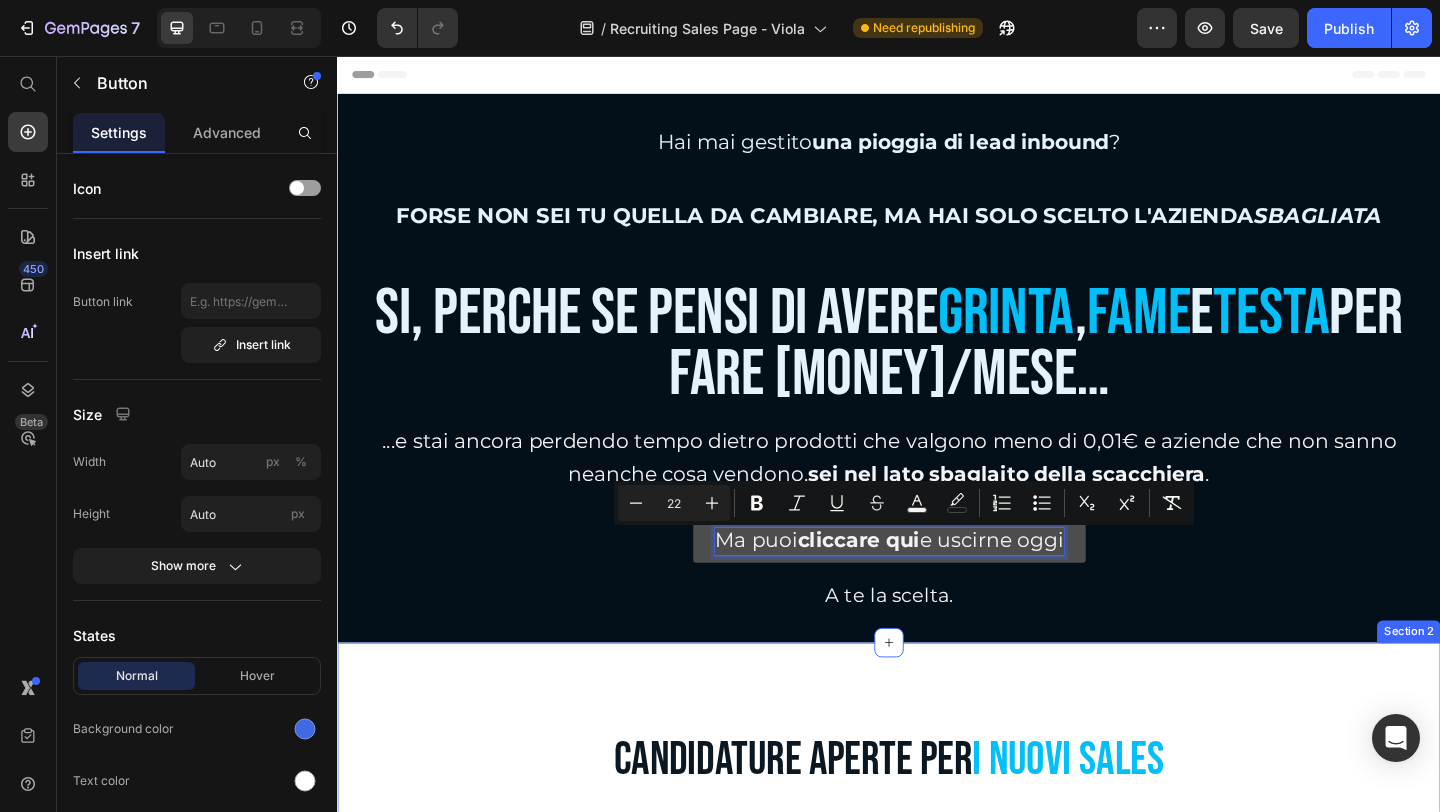 click on "⁠⁠⁠⁠⁠⁠⁠ CANDIDATURE APERTE PER  I NUOVI SALES Heading NON  CERCHIAMO  Heading CHATTER Heading Row Row NON  CERCHIAMO  Heading CLOSER Heading Row Row Row Cerchiamo quelli con il pelo sullo stomaco. Text Block Stiamo selezionando Sales  affamati, lucidi, ossessionati dal risultato. Text Block Quelli che hanno fatto porta a porta con le suole bucate.  Quelli che avevano un Nokia, non un CRM.  Quelli che hanno imparato a vendere sul campo, non con un corso da 97€. Text Block E se non sei un Sales vecchia scuola?  …hai le palle di fare quello che gli altri non sono disposti a fare?  Sei pronto a pagare il prezzo per ciò che vuoi?  Allora questa sarà la tua scacchiera.  Il campo di gioco che ti porterà al successo. Text Block Vogliamo solo persone capaci di costruire e chiudere trattative ad alto valore. Text Block Row Section 2" at bounding box center [937, 1213] 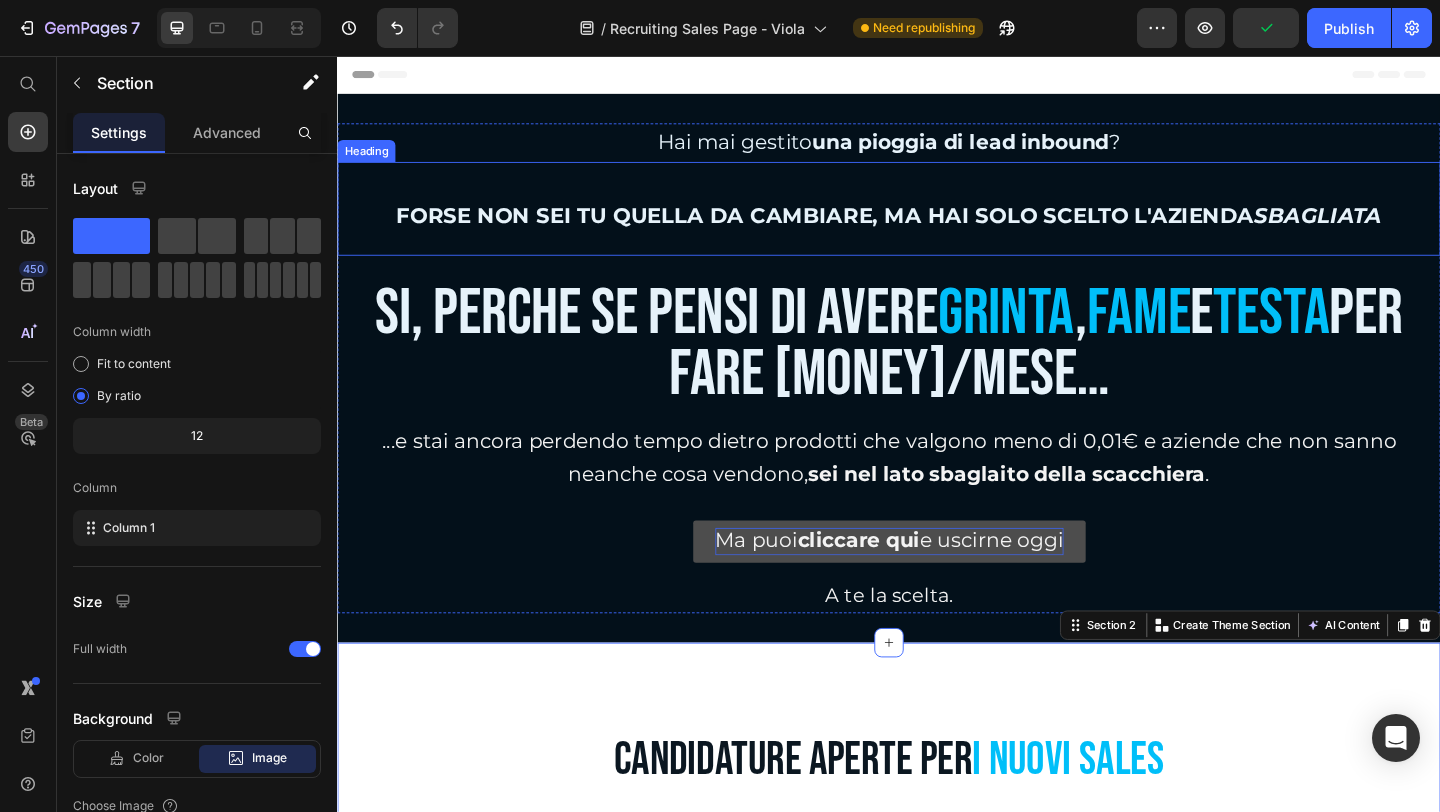 click on "SBAGLIATA" at bounding box center [1403, 229] 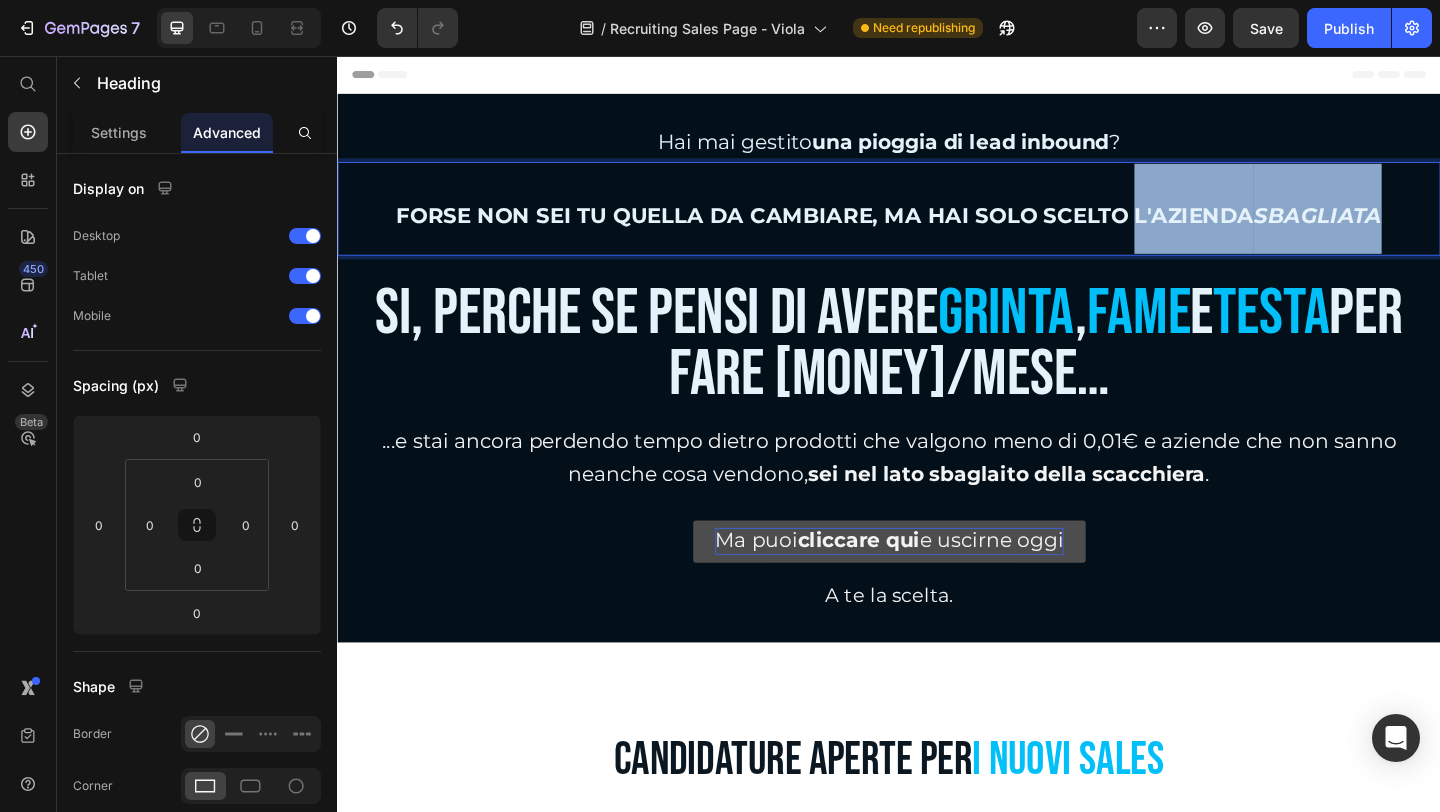 drag, startPoint x: 1193, startPoint y: 230, endPoint x: 1454, endPoint y: 232, distance: 261.00766 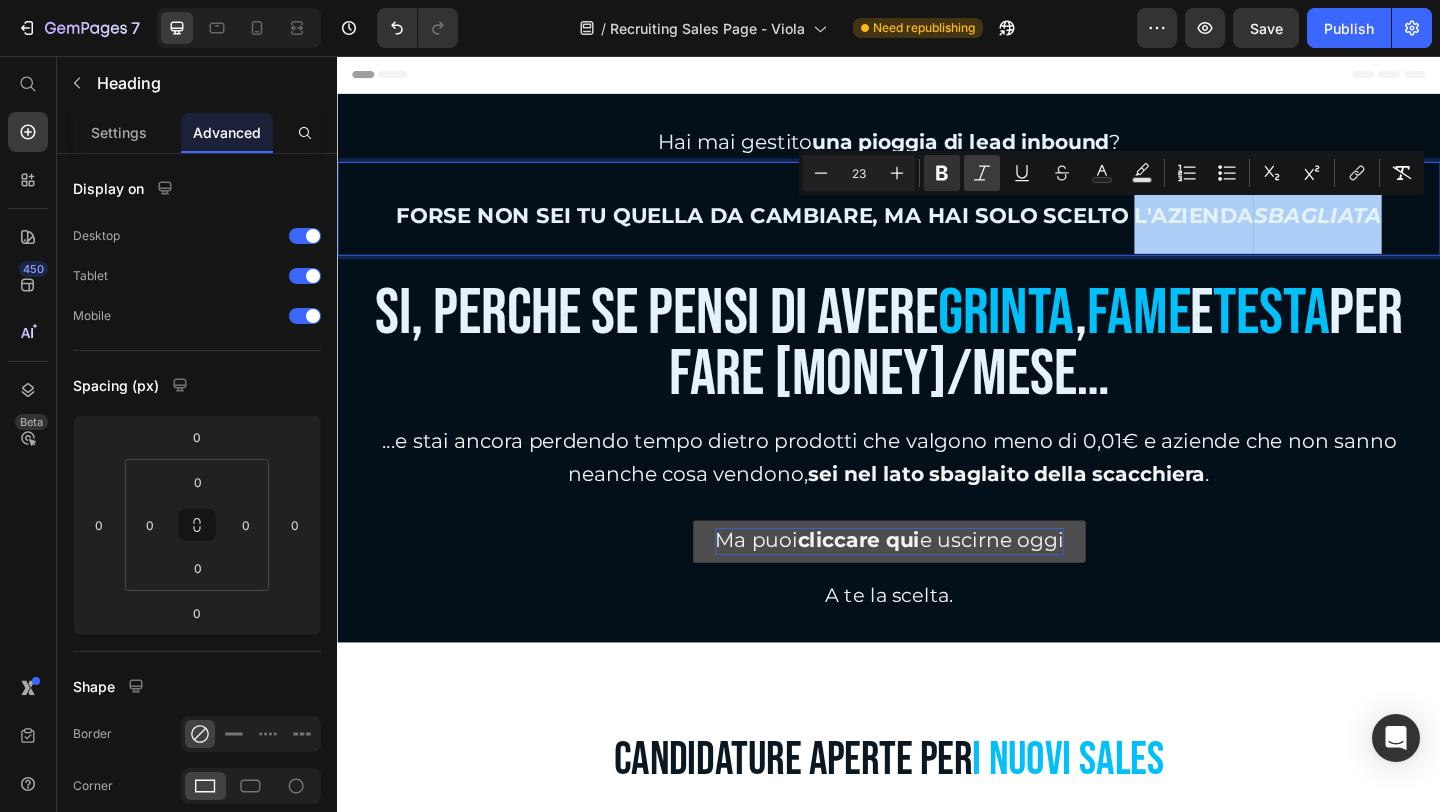 click 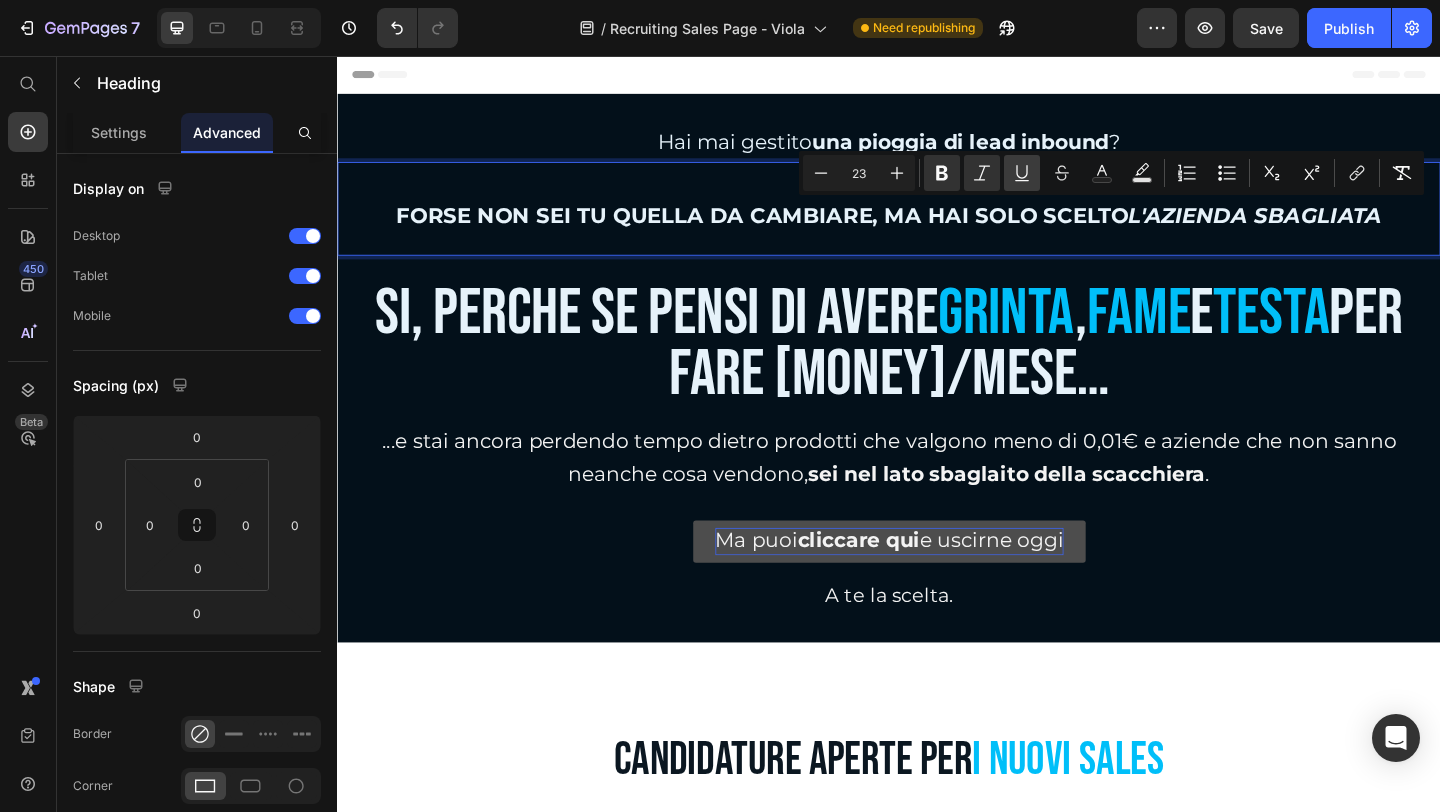 click 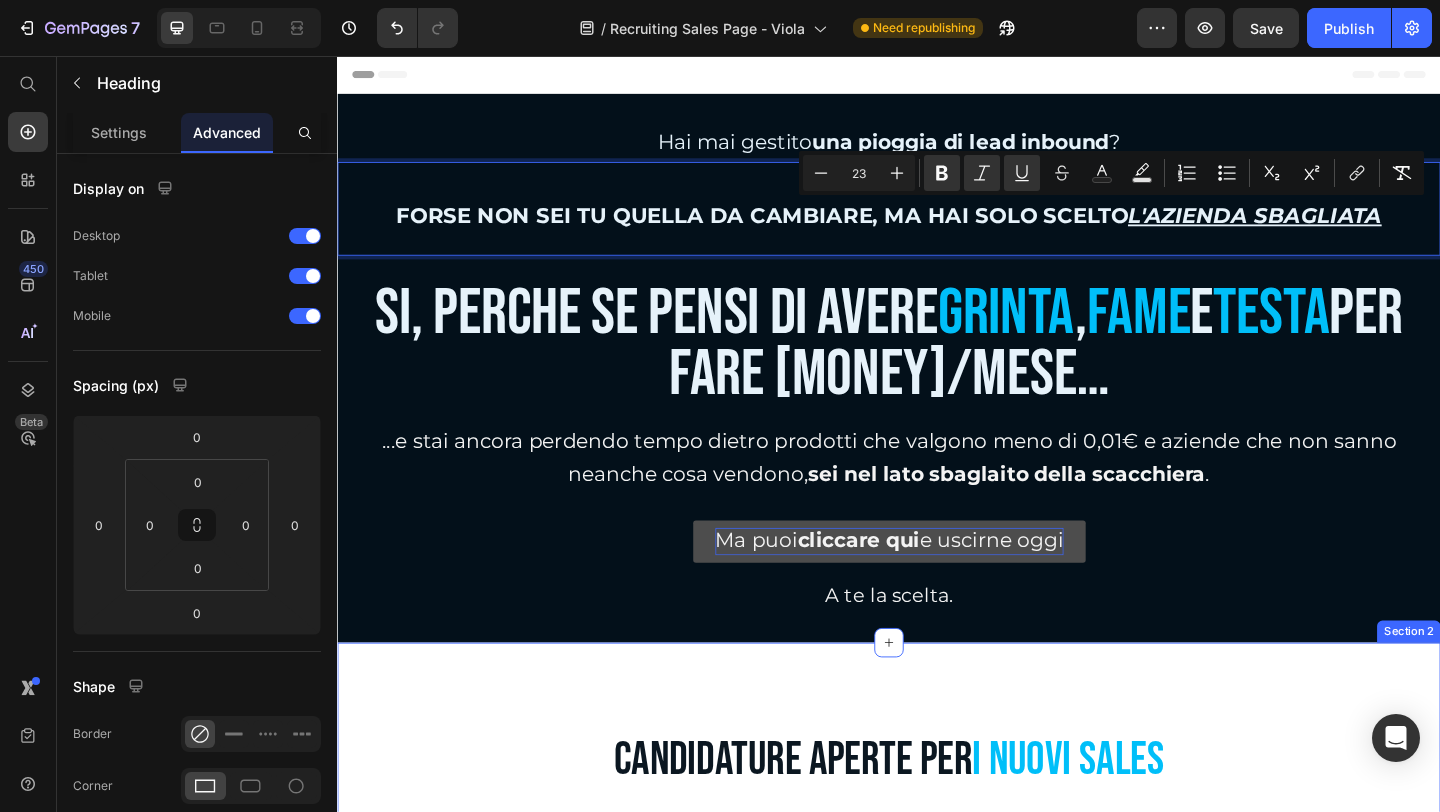 click on "⁠⁠⁠⁠⁠⁠⁠ CANDIDATURE APERTE PER  I NUOVI SALES Heading NON  CERCHIAMO  Heading CHATTER Heading Row Row NON  CERCHIAMO  Heading CLOSER Heading Row Row Row Cerchiamo quelli con il pelo sullo stomaco. Text Block Stiamo selezionando Sales  affamati, lucidi, ossessionati dal risultato. Text Block Quelli che hanno fatto porta a porta con le suole bucate.  Quelli che avevano un Nokia, non un CRM.  Quelli che hanno imparato a vendere sul campo, non con un corso da 97€. Text Block E se non sei un Sales vecchia scuola?  …hai le palle di fare quello che gli altri non sono disposti a fare?  Sei pronto a pagare il prezzo per ciò che vuoi?  Allora questa sarà la tua scacchiera.  Il campo di gioco che ti porterà al successo. Text Block Vogliamo solo persone capaci di costruire e chiudere trattative ad alto valore. Text Block Row Section 2" at bounding box center [937, 1213] 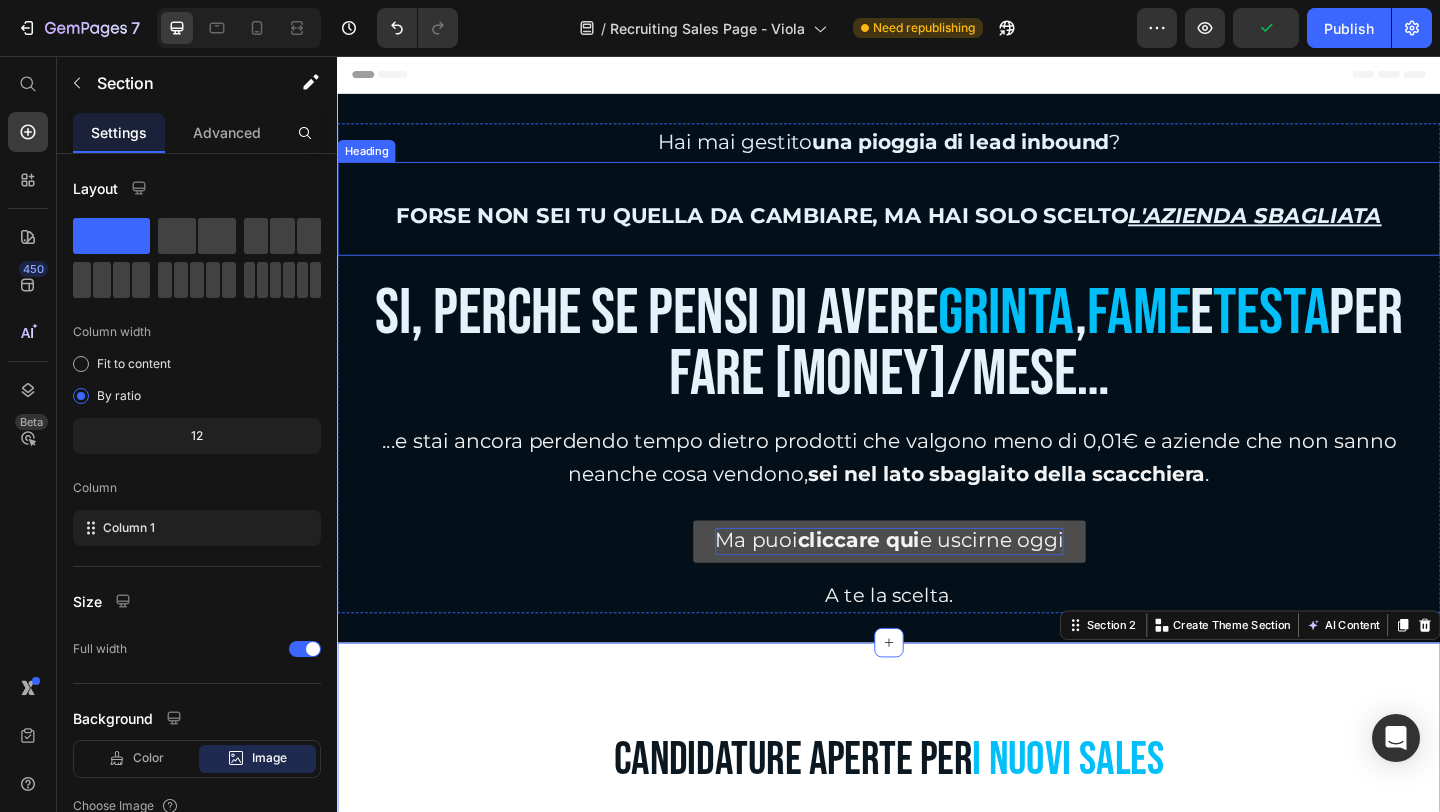 click on "FORSE NON SEI TU QUELLA DA CAMBIARE, MA HAI SOLO SCELTO" at bounding box center [799, 229] 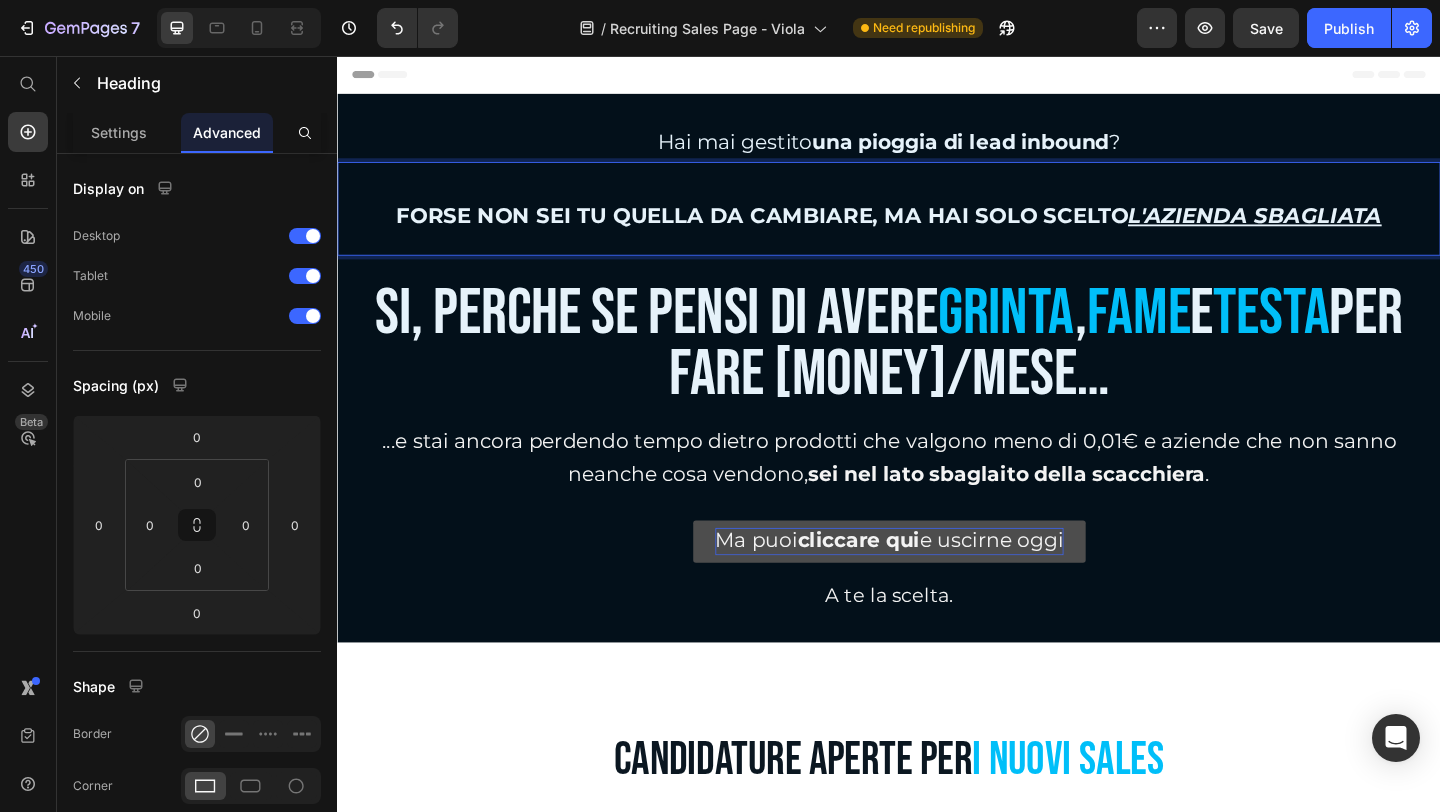 drag, startPoint x: 968, startPoint y: 231, endPoint x: 1187, endPoint y: 220, distance: 219.27608 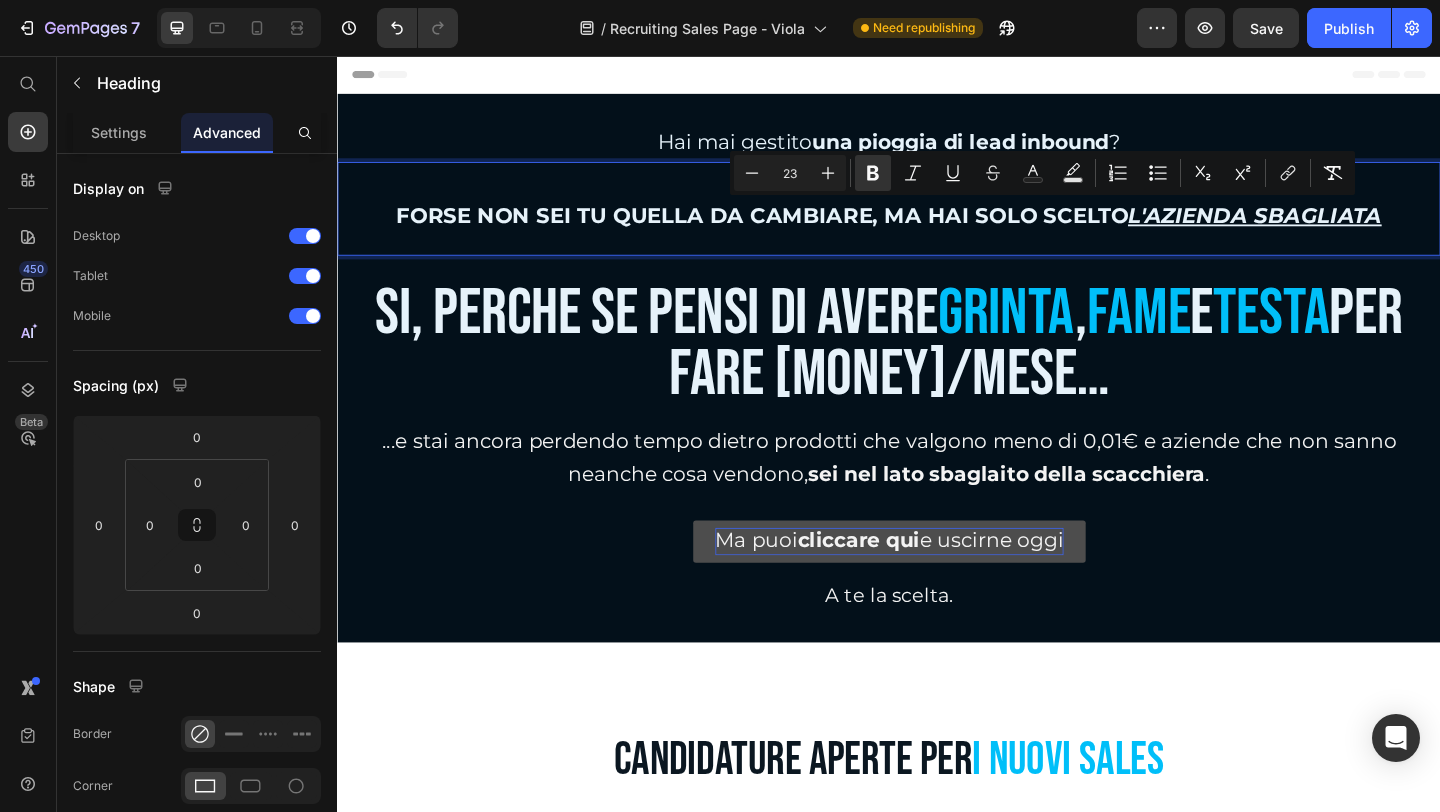 click on "L'AZIENDA SBAGLIATA" at bounding box center (1335, 229) 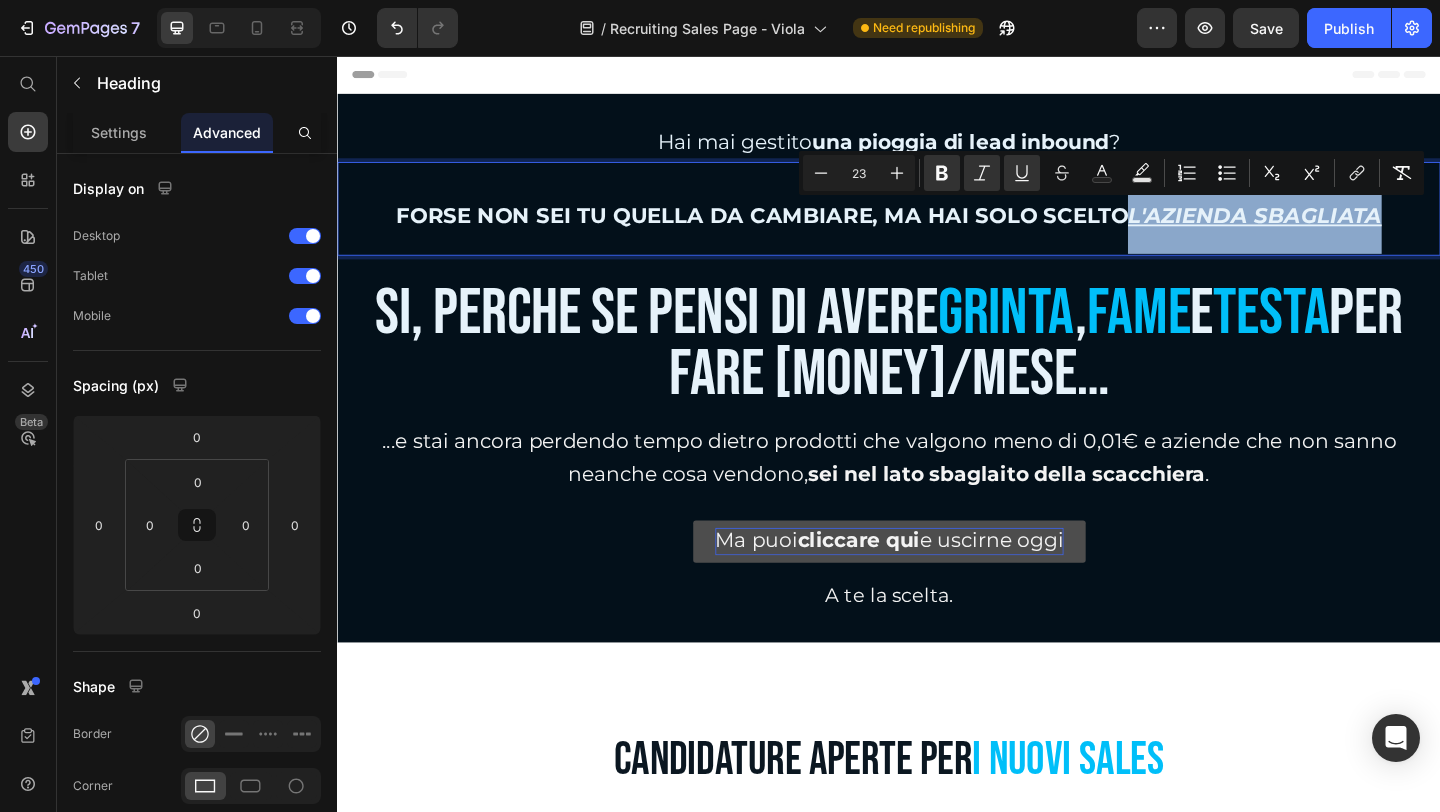 drag, startPoint x: 1191, startPoint y: 228, endPoint x: 1485, endPoint y: 237, distance: 294.13773 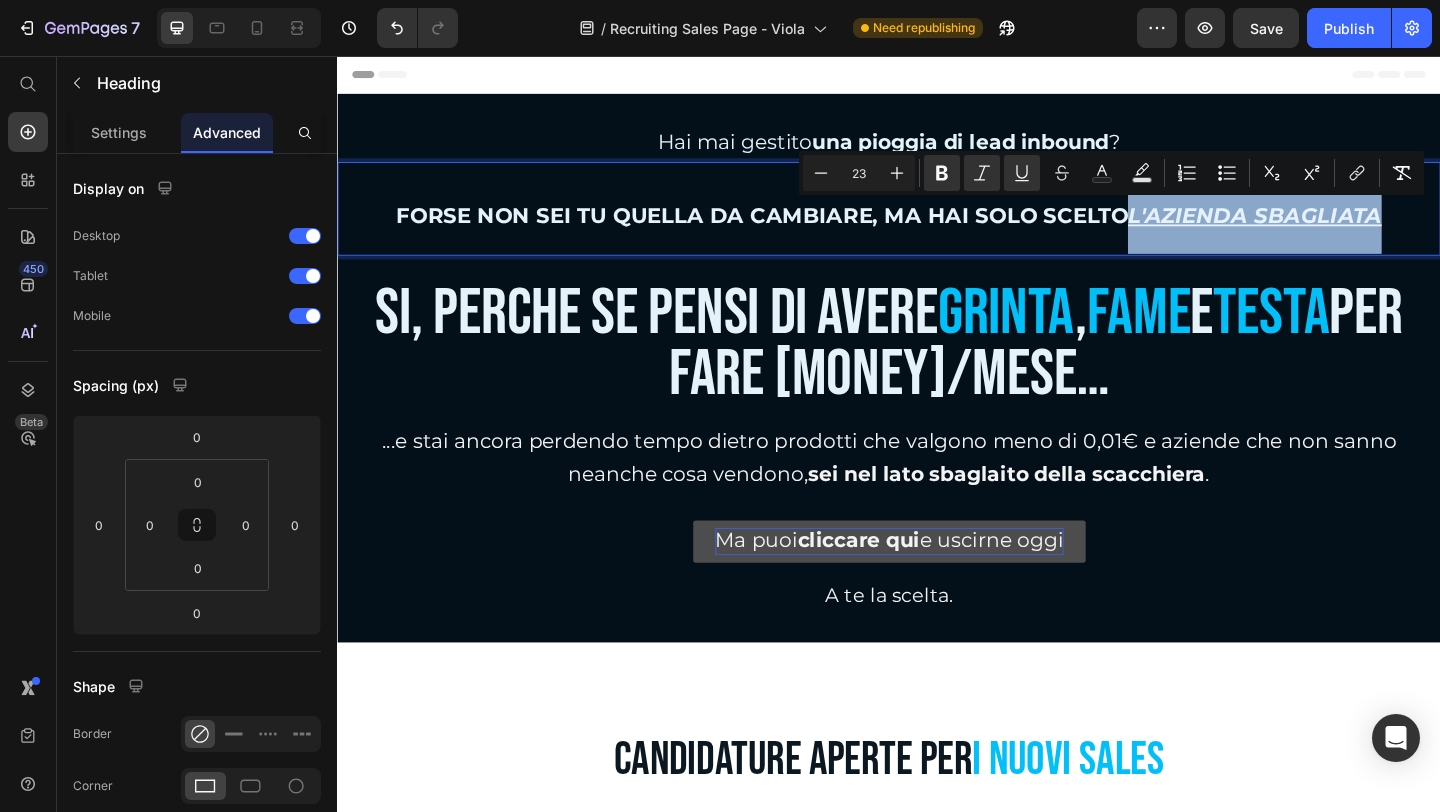 click on "FORSE NON SEI TU QUELLA DA CAMBIARE, MA HAI SOLO SCELTO L'AZIENDA SBAGLIATA" at bounding box center [937, 222] 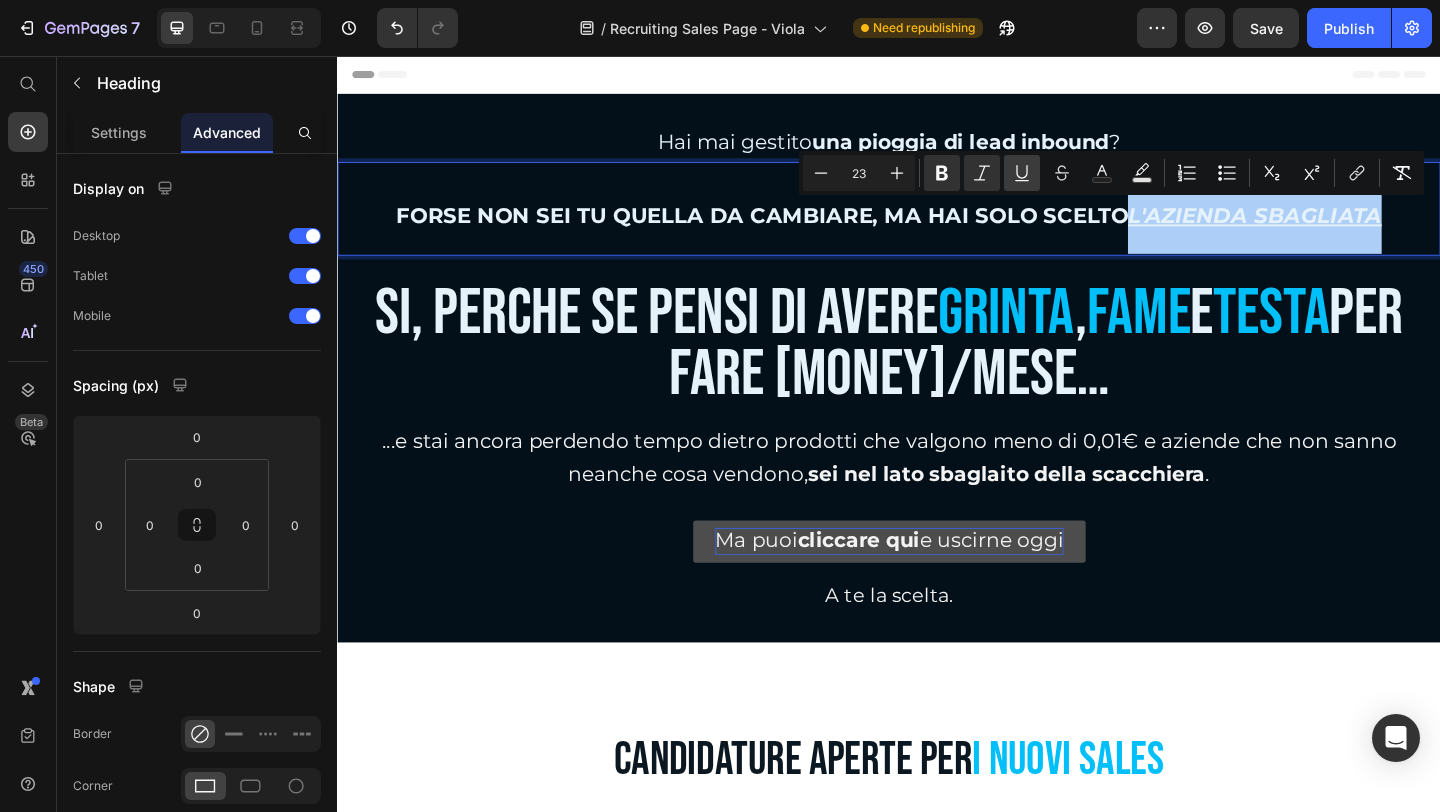 click 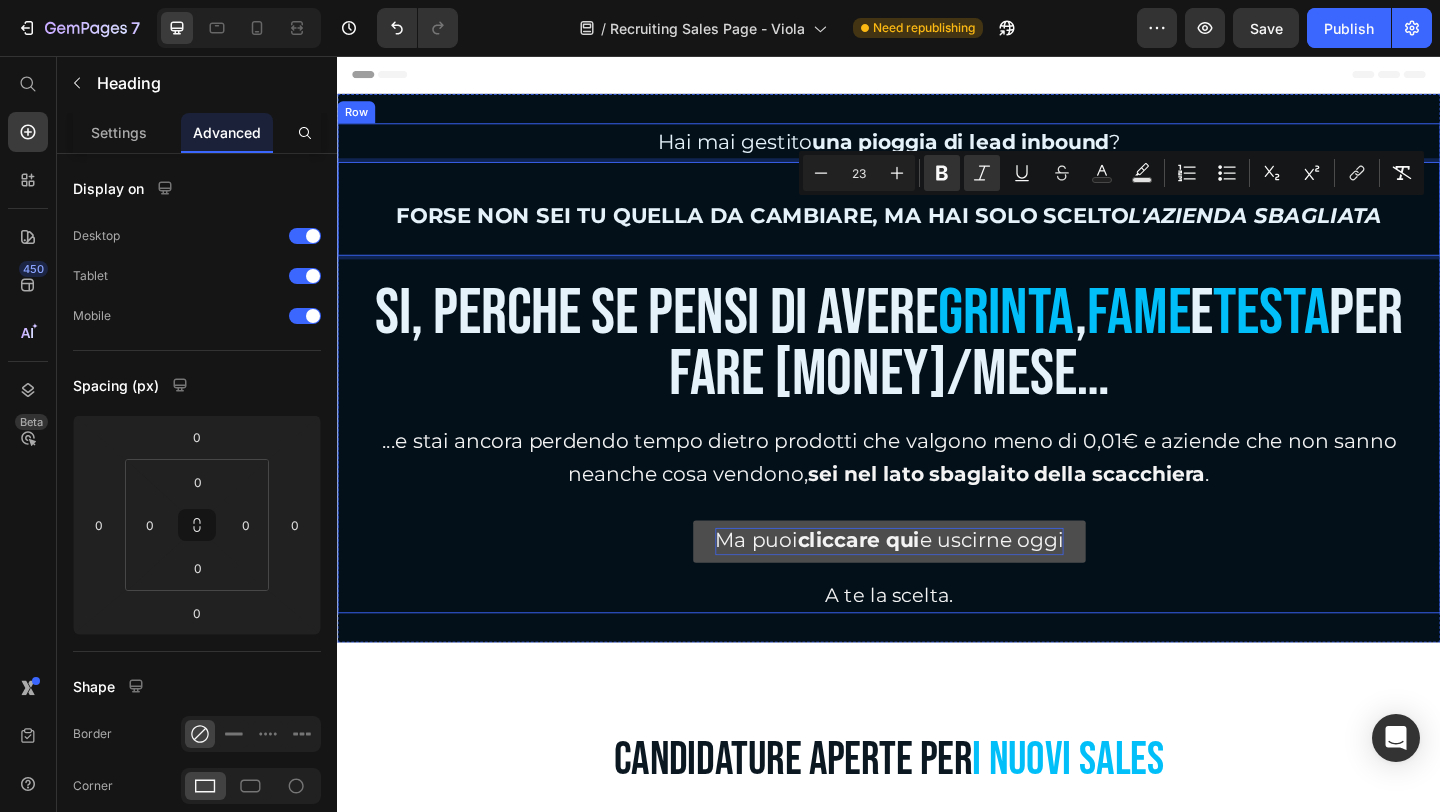 click on "⁠⁠⁠⁠⁠⁠⁠ Hai mai gestito  una pioggia di lead inbound ? Heading FORSE NON SEI TU QUELLA DA CAMBIARE, MA HAI SOLO SCELTO  L'AZIENDA SBAGLIATA Heading   0 ⁠⁠⁠⁠⁠⁠⁠ Si, perché se pensi di avere  grinta ,  fame  e  testa  per fare 15k/mese… Heading ...e stai ancora perdendo tempo dietro prodotti che valgono meno di 0,01€ e aziende che non sanno neanche cosa vendono,  sei nel lato sbaglaito della scacchiera . Text Block Ma puoi  cliccare qui  e uscirne oggi Button A te la scelta. Text Block" at bounding box center (937, 395) 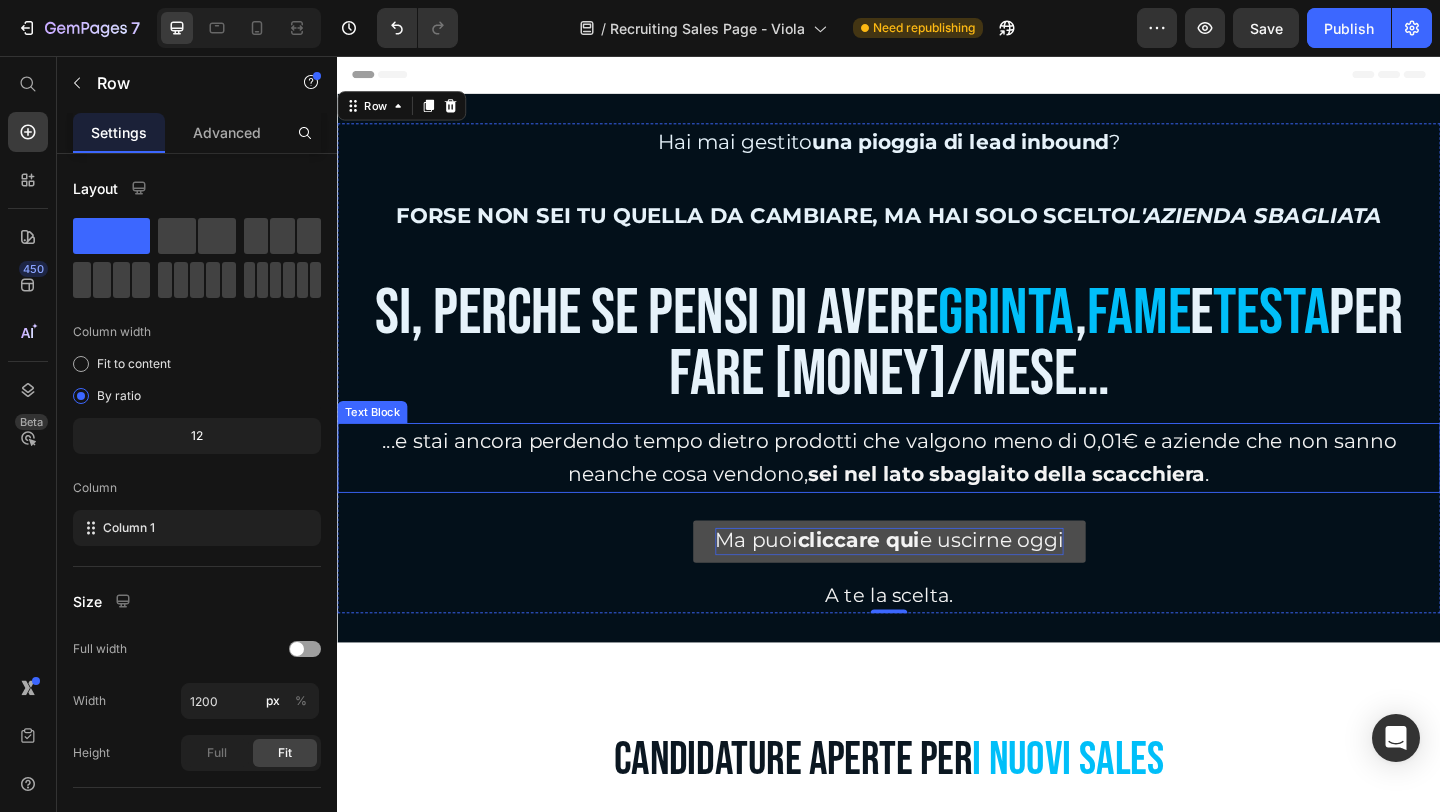 click on "sei nel lato sbaglaito della scacchiera" at bounding box center (1065, 510) 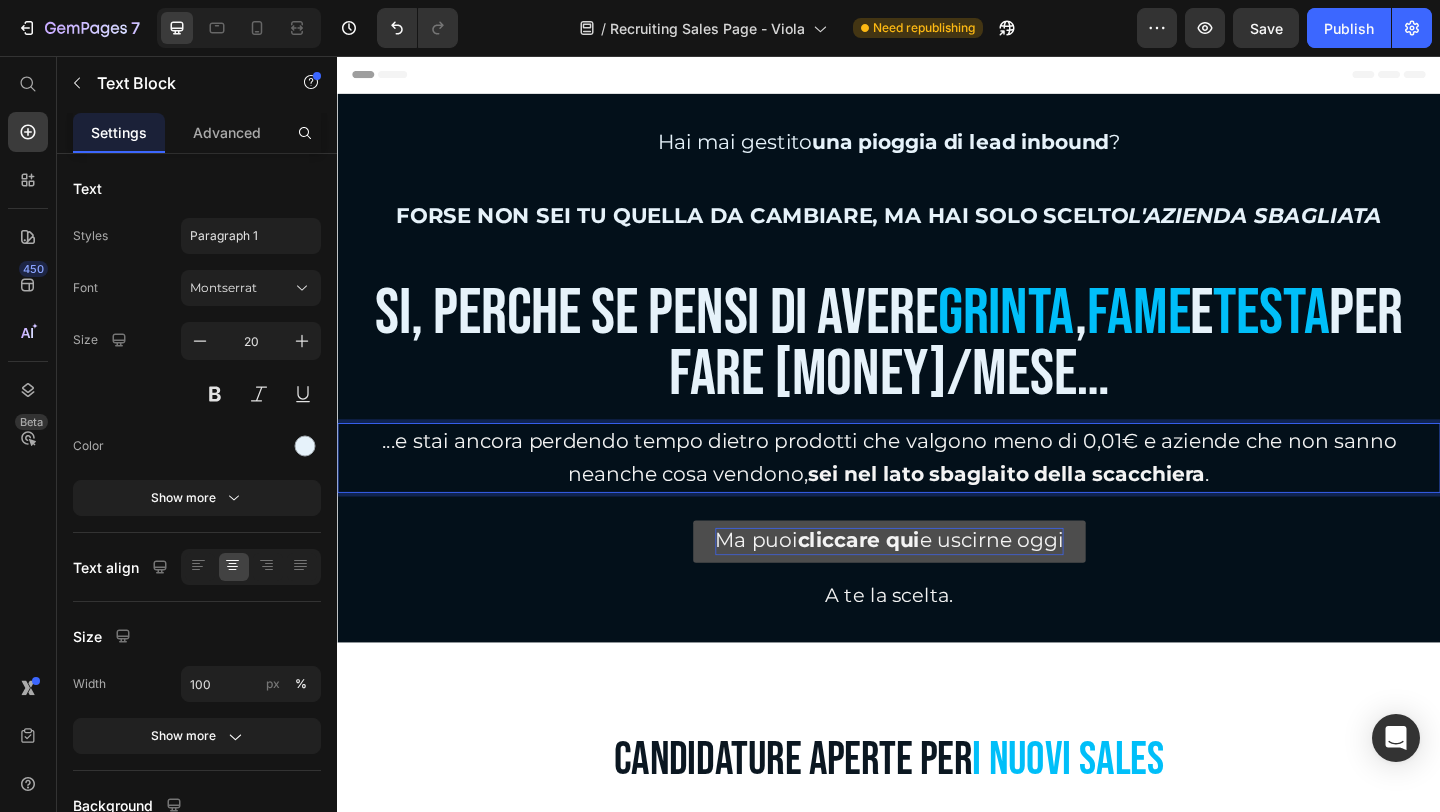 click on "sei nel lato sbaglaito della scacchiera" at bounding box center [1065, 510] 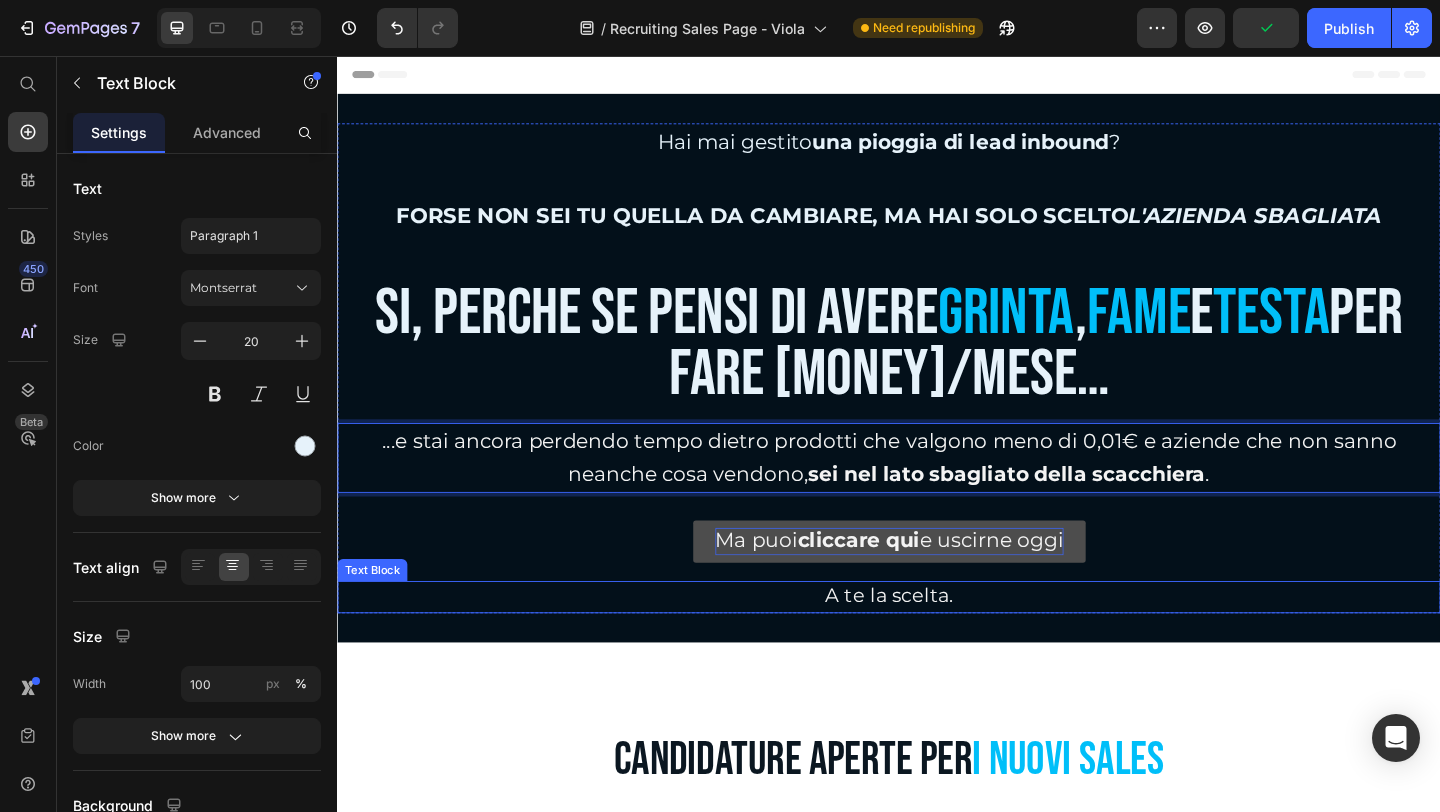 click on "A te la scelta." at bounding box center [937, 642] 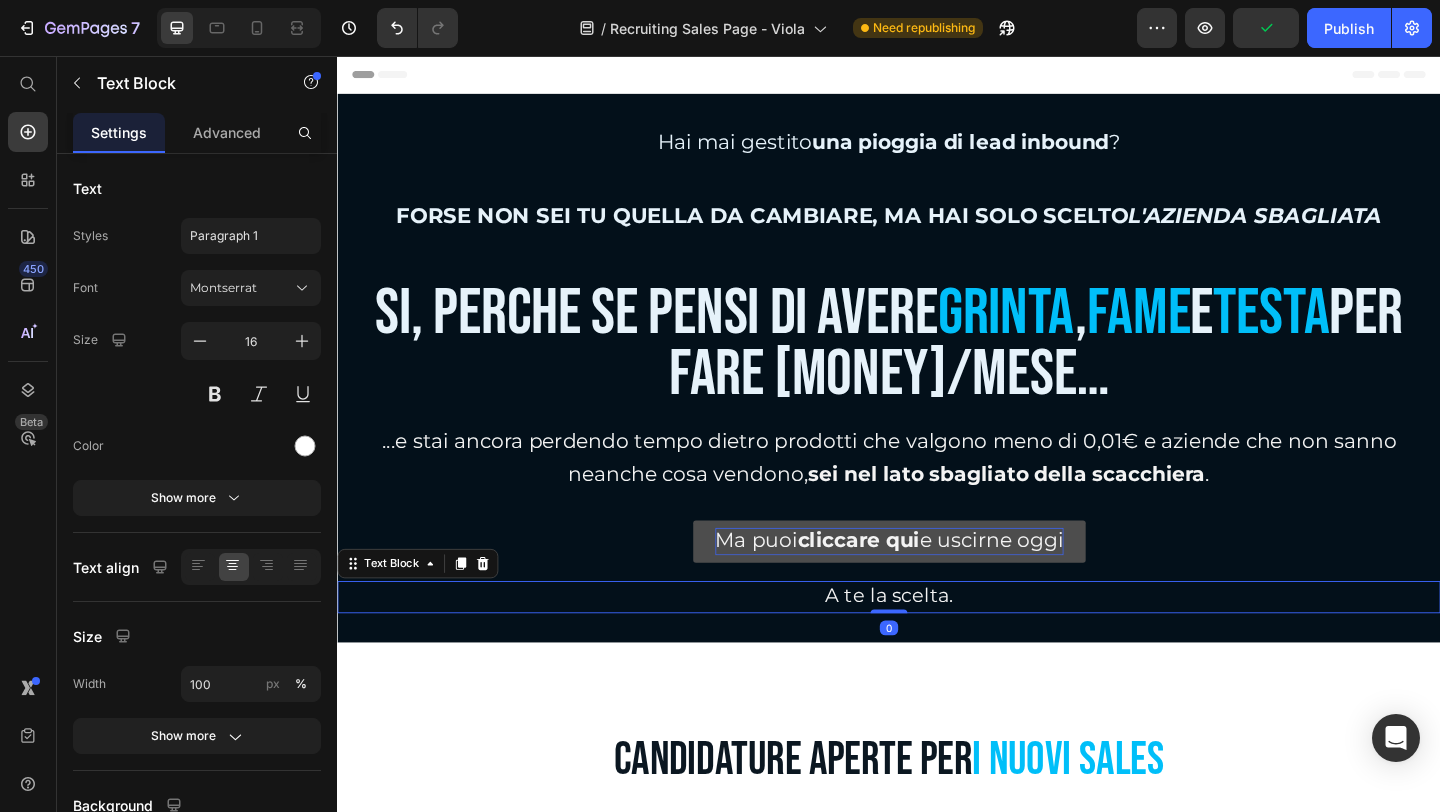 click on "A te la scelta." at bounding box center [937, 642] 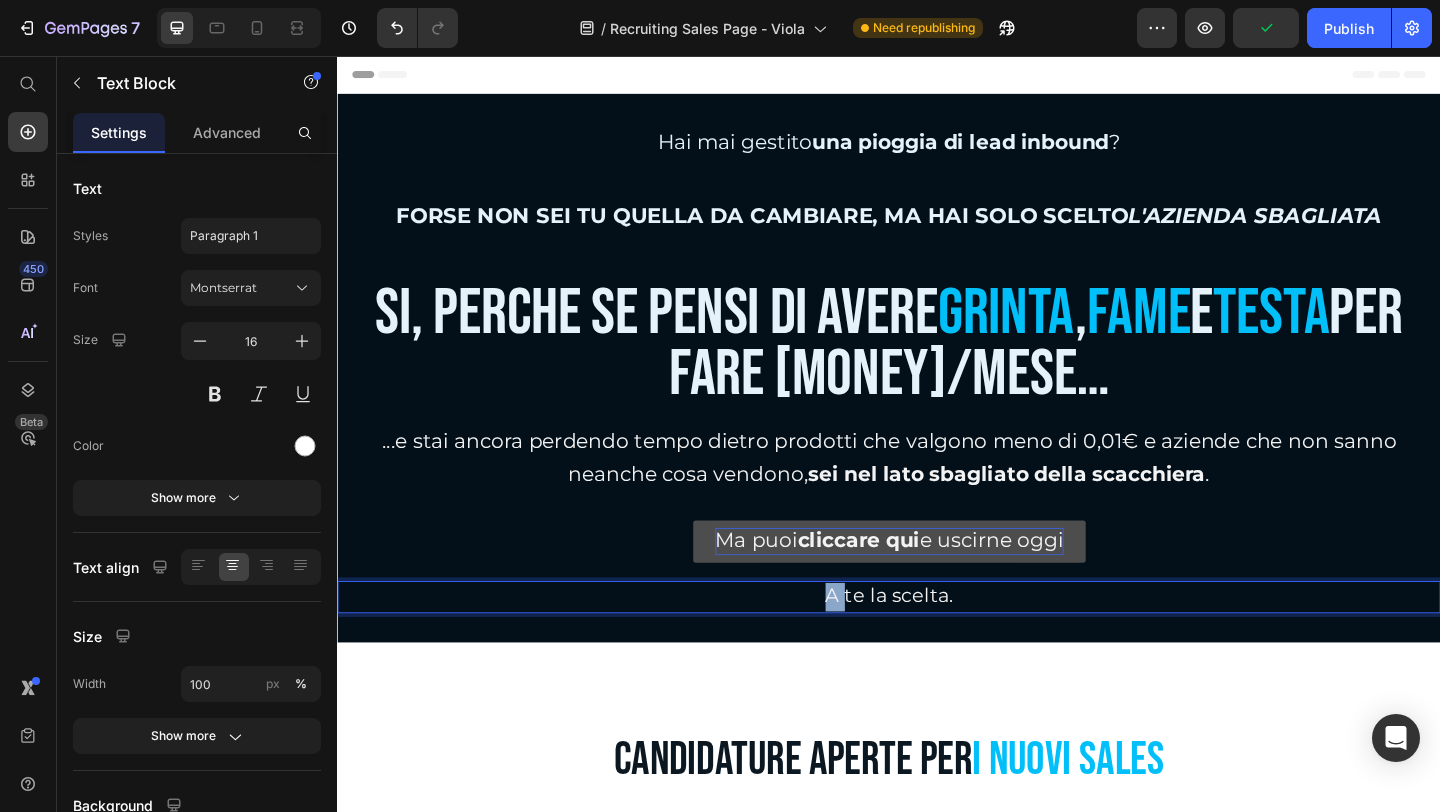 click on "A te la scelta." at bounding box center [937, 642] 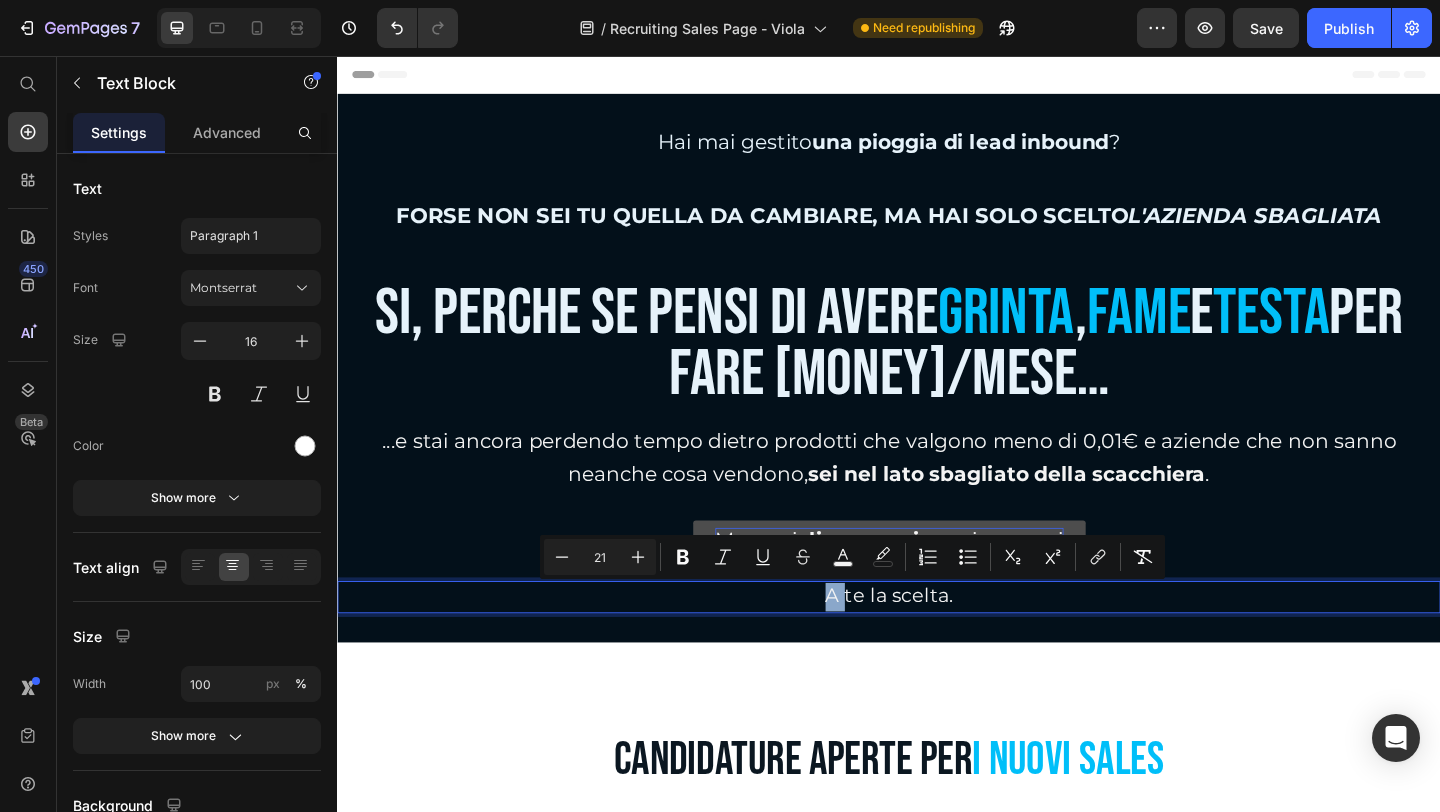click on "A te la scelta." at bounding box center [937, 642] 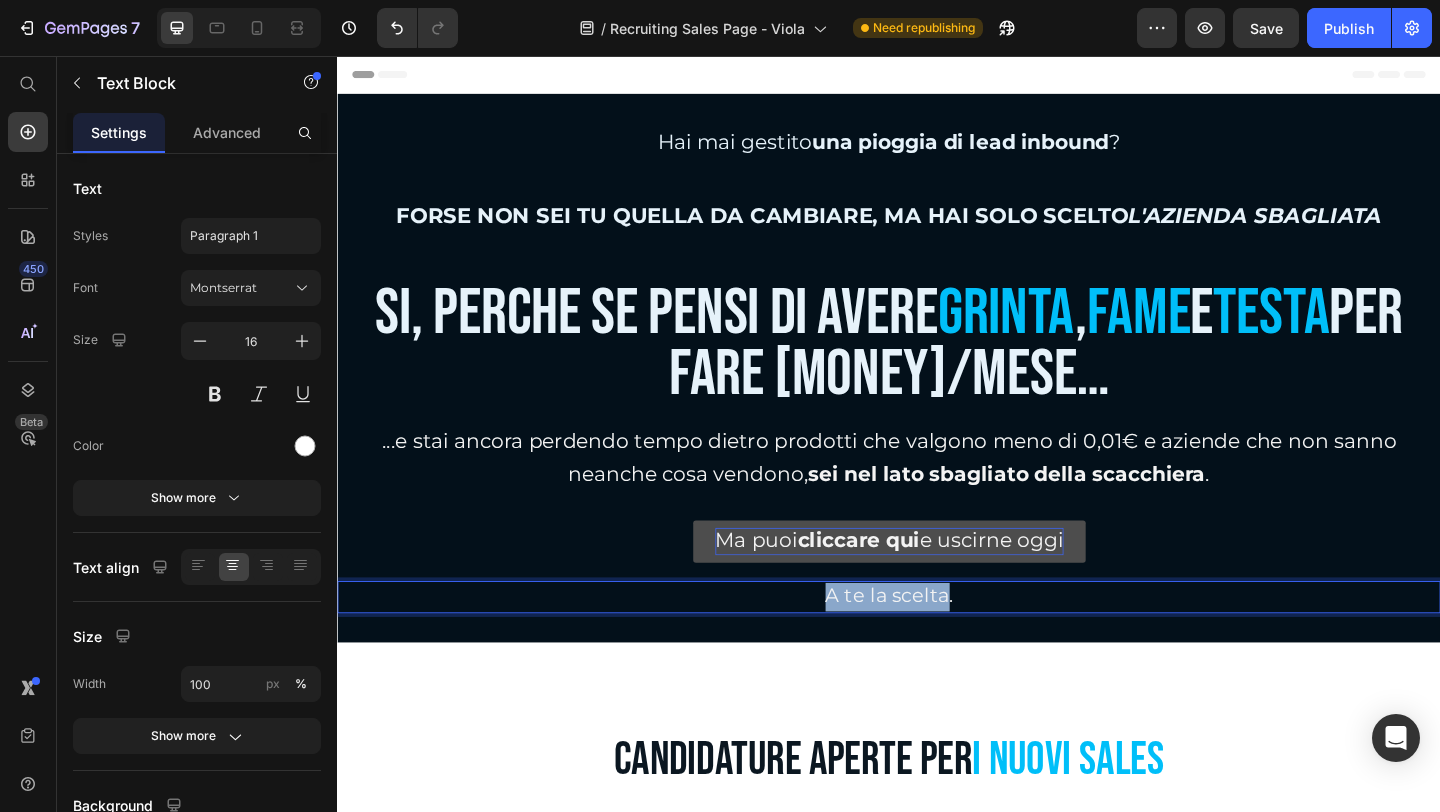 drag, startPoint x: 865, startPoint y: 644, endPoint x: 990, endPoint y: 650, distance: 125.14392 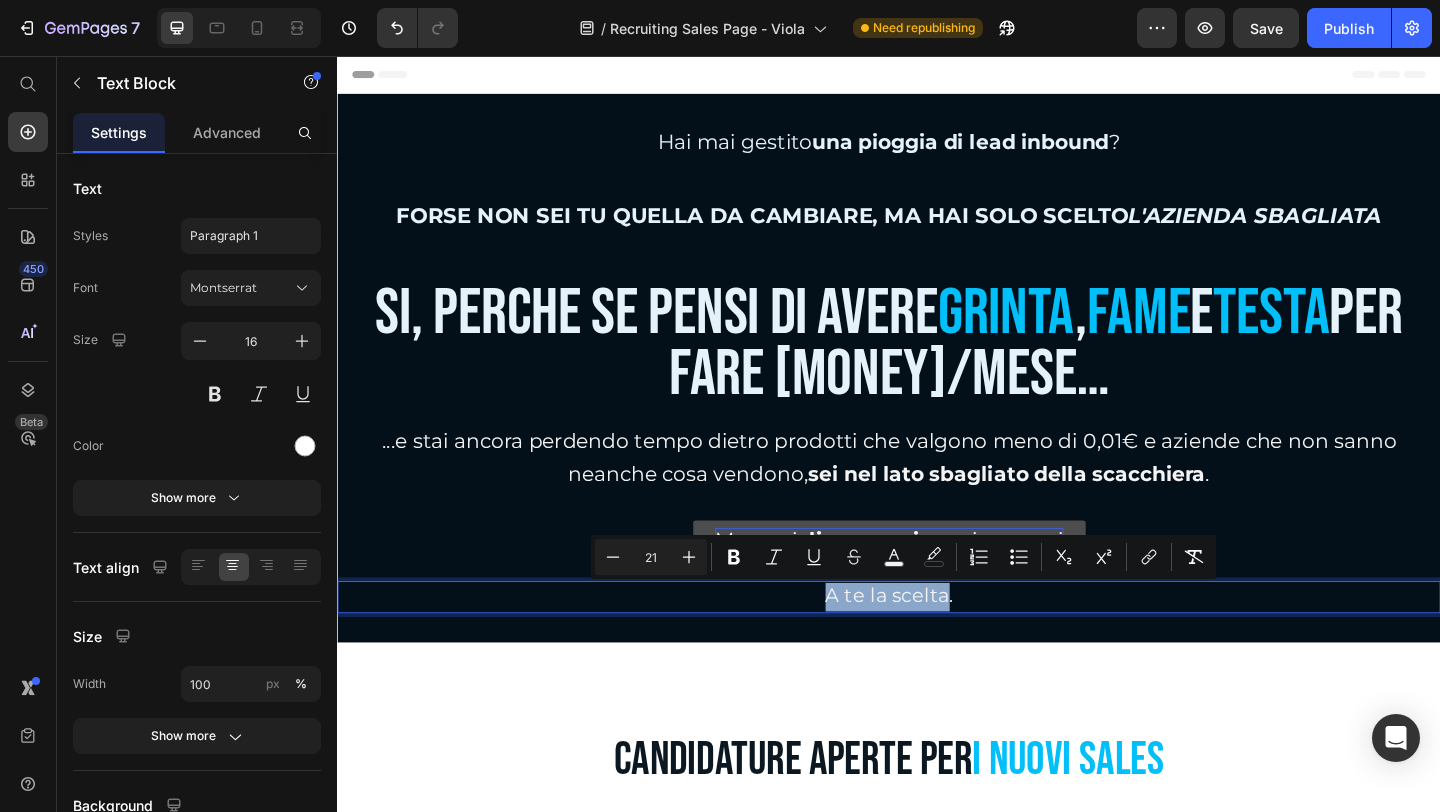 click on "A te la scelta." at bounding box center (937, 642) 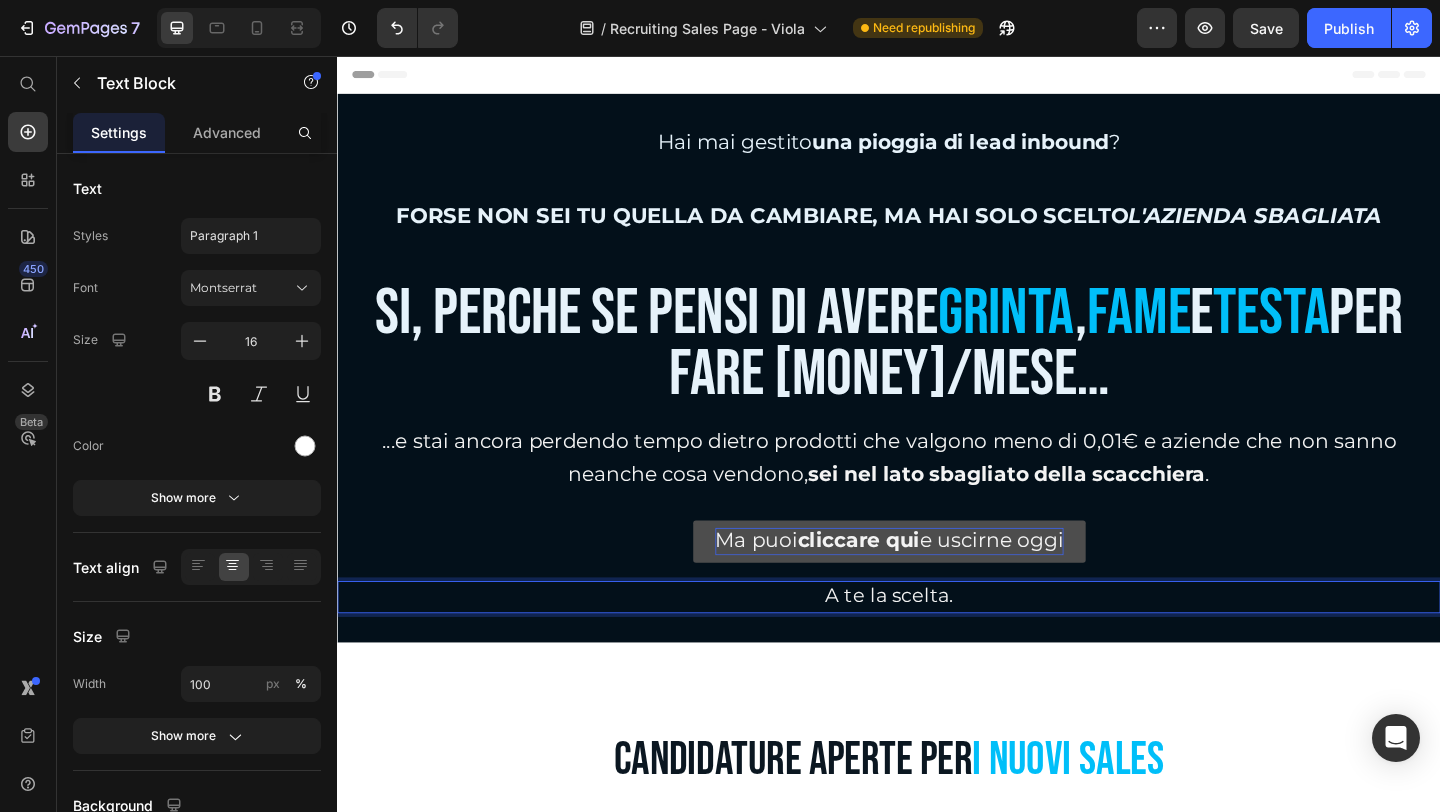 click on "A te la scelta." at bounding box center (937, 642) 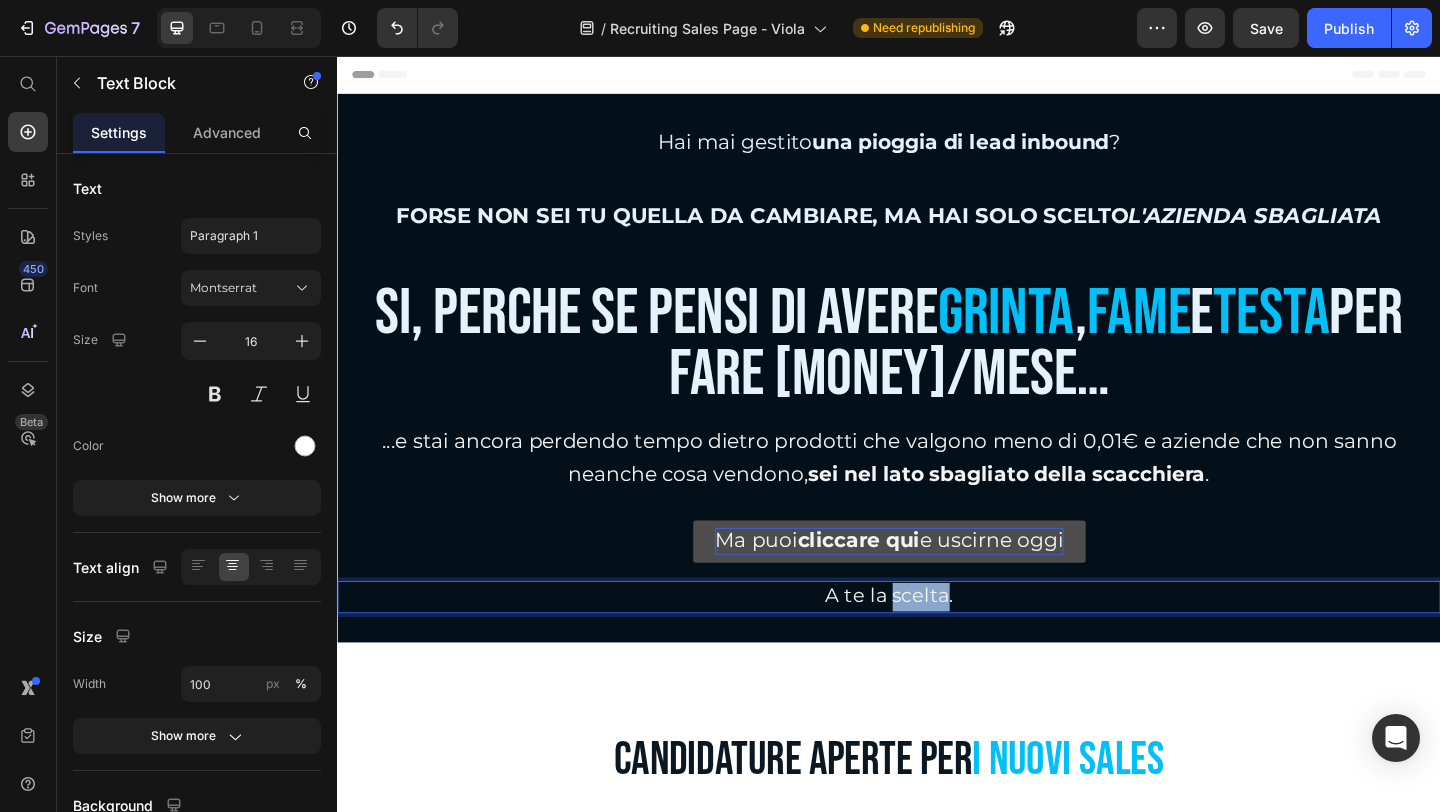 click on "A te la scelta." at bounding box center (937, 642) 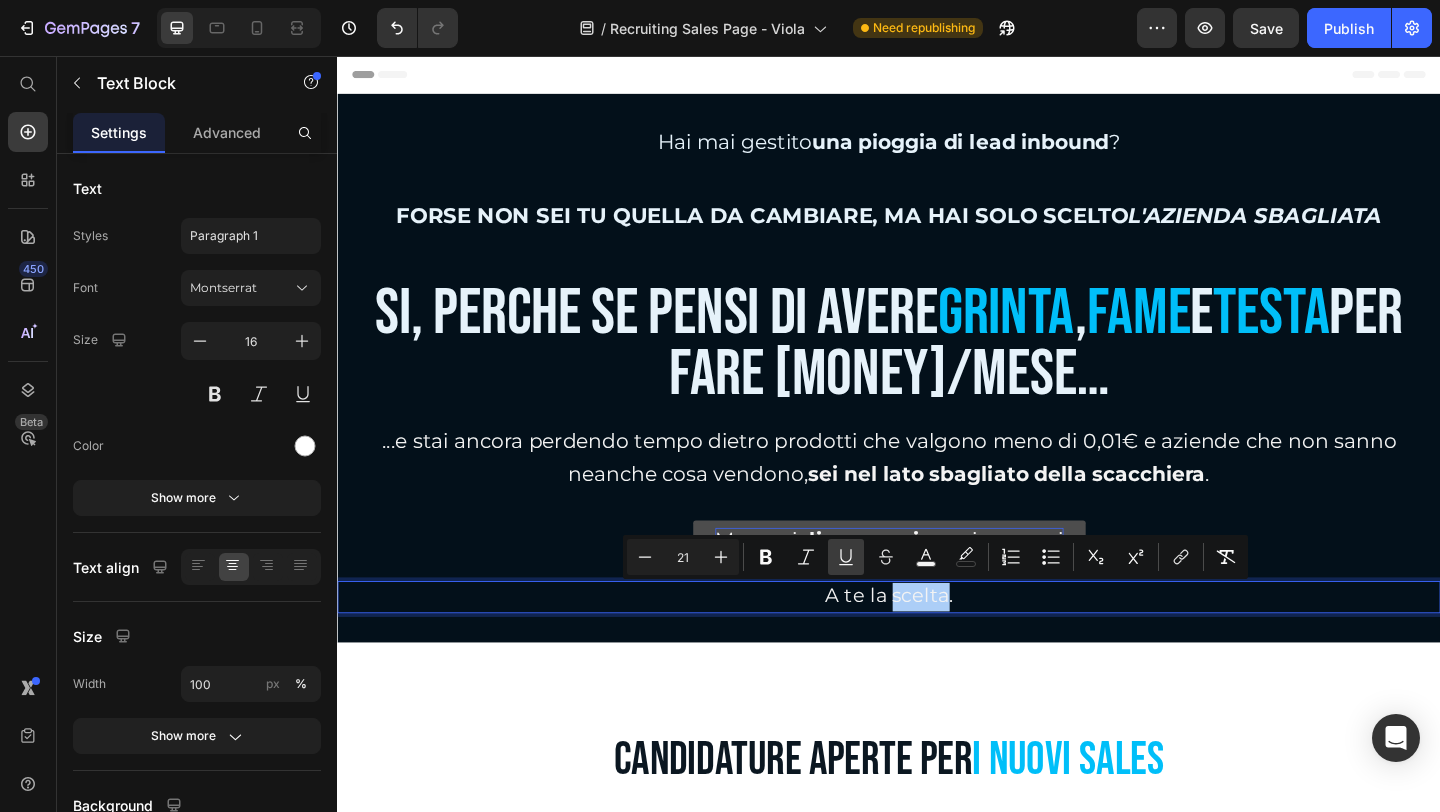 click 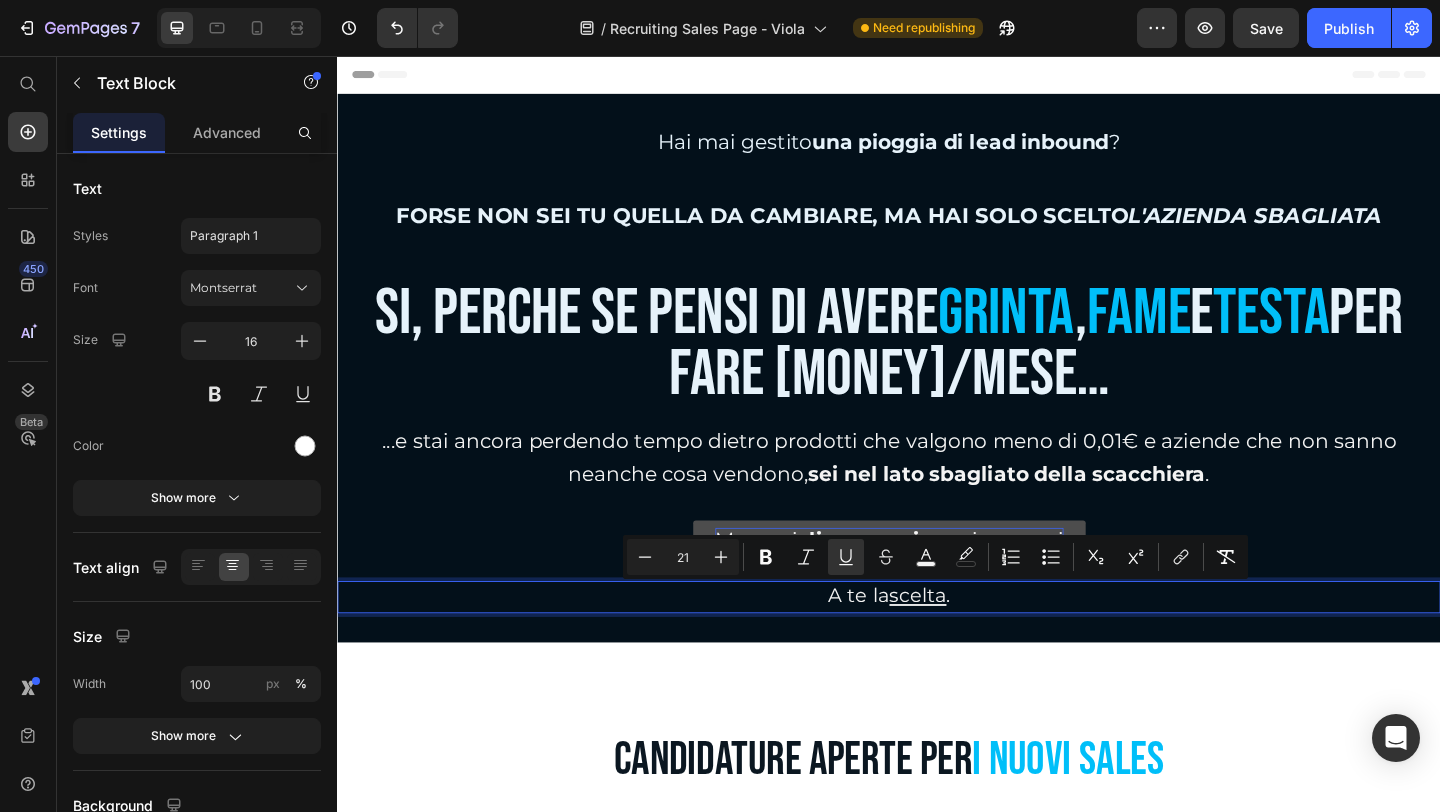 click on "Hai mai gestito una pioggia di lead inbound? FORSE NON SEI TU QUELLA DA CAMBIARE, MA HAI SOLO SCELTO L'AZIENDA SBAGLIATA Si, perché se pensi di avere grinta, fame e testa per fare [PRICE]/mese… ...e stai ancora perdendo tempo dietro prodotti che valgono meno di [PRICE] e aziende che non sanno neanche cosa vendono, sei nel lato sbagliato della scacchiera. Ma puoi cliccare qui e uscirne oggi A te la scelta. 0 Row Section 1" at bounding box center (937, 395) 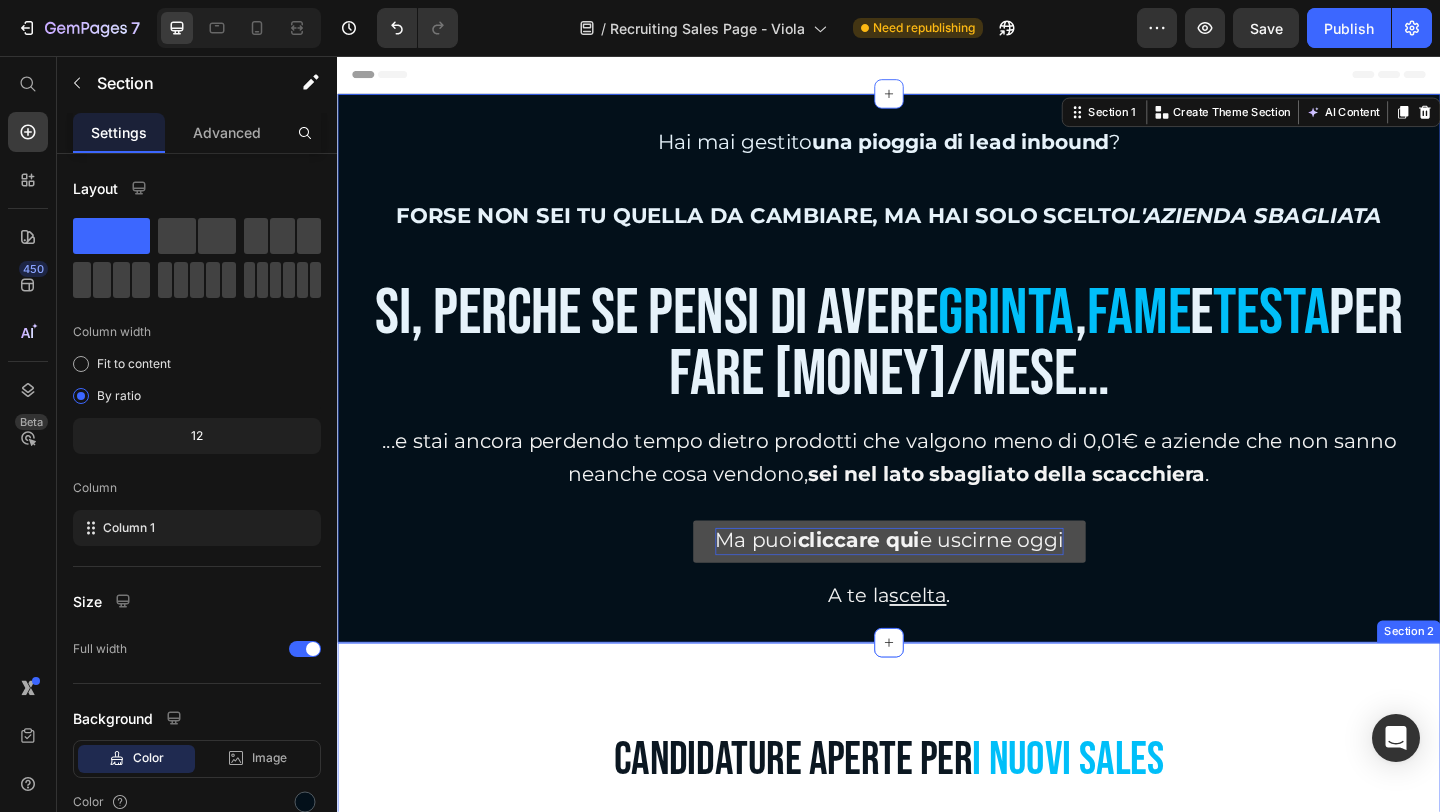 click on "⁠⁠⁠⁠⁠⁠⁠ CANDIDATURE APERTE PER  I NUOVI SALES" at bounding box center (937, 820) 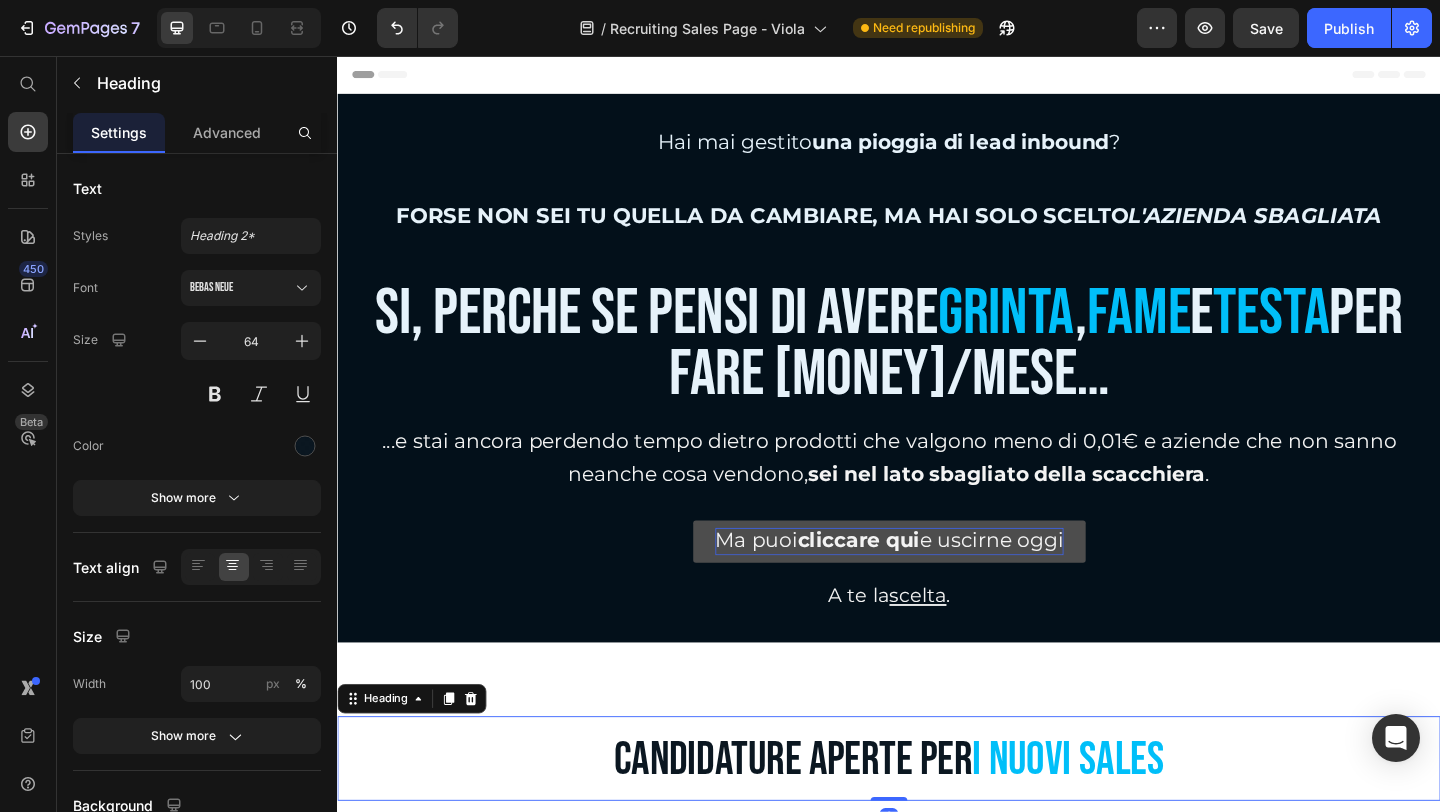 scroll, scrollTop: 400, scrollLeft: 0, axis: vertical 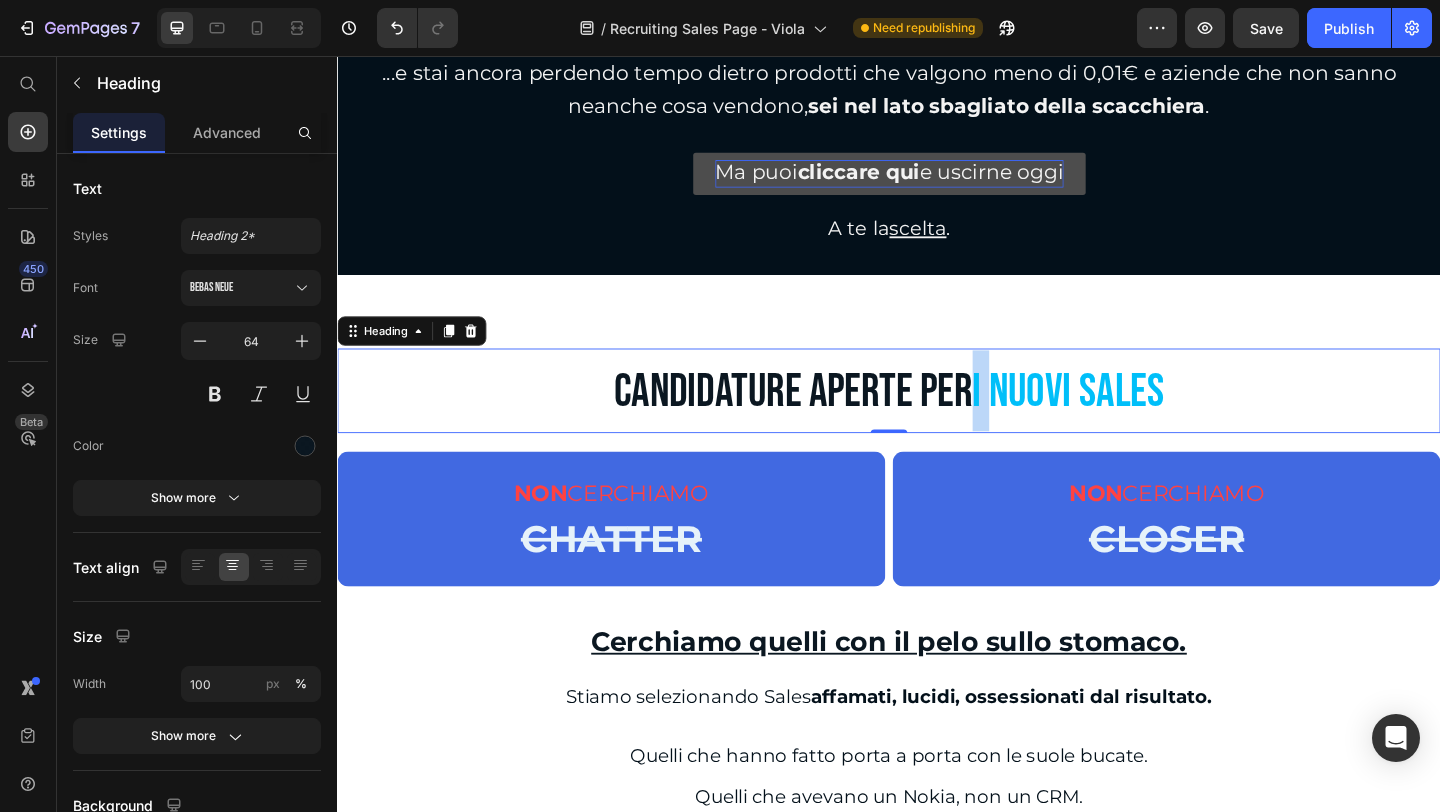 click on "I NUOVI SALES" at bounding box center (1132, 422) 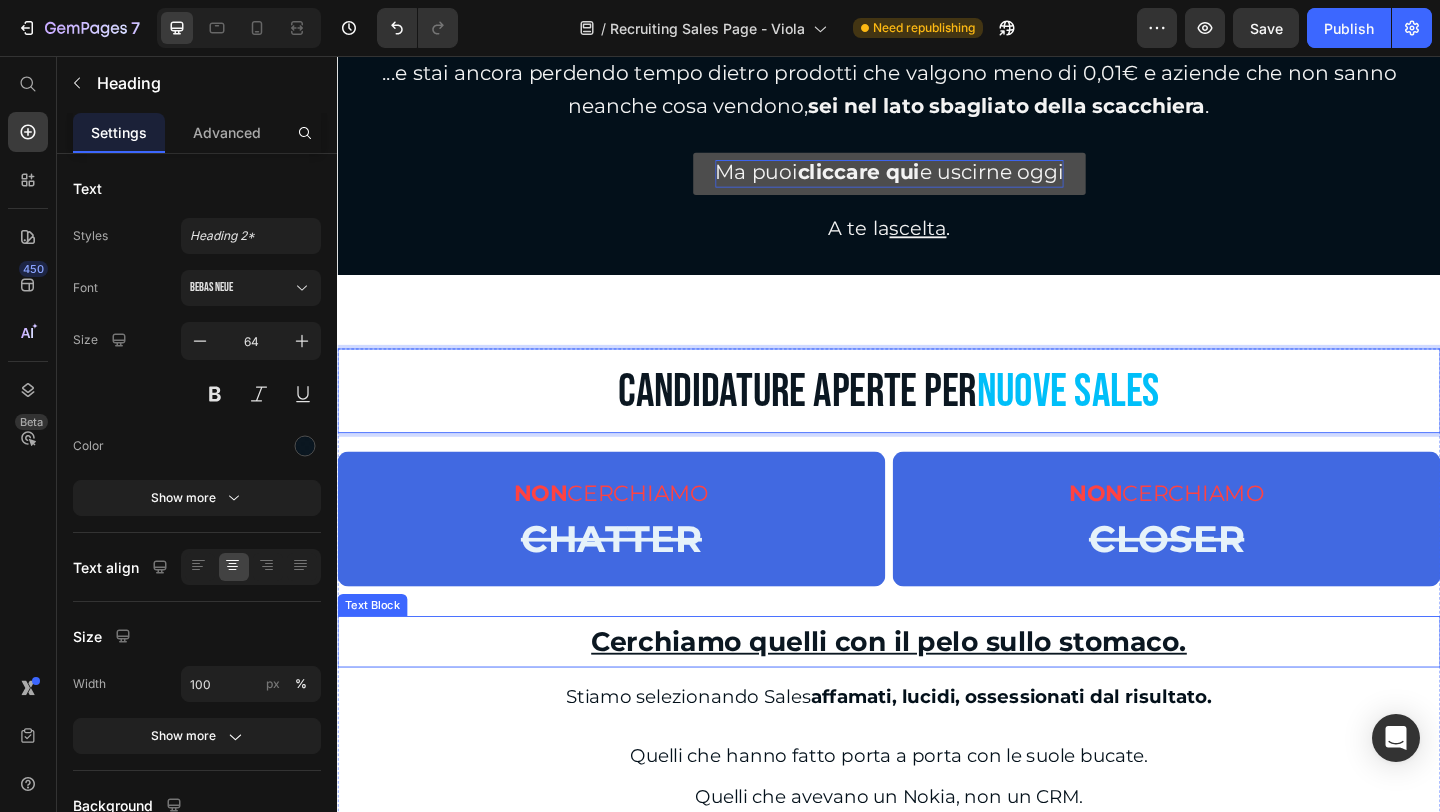 click on "Cerchiamo quelli con il pelo sullo stomaco." at bounding box center (937, 693) 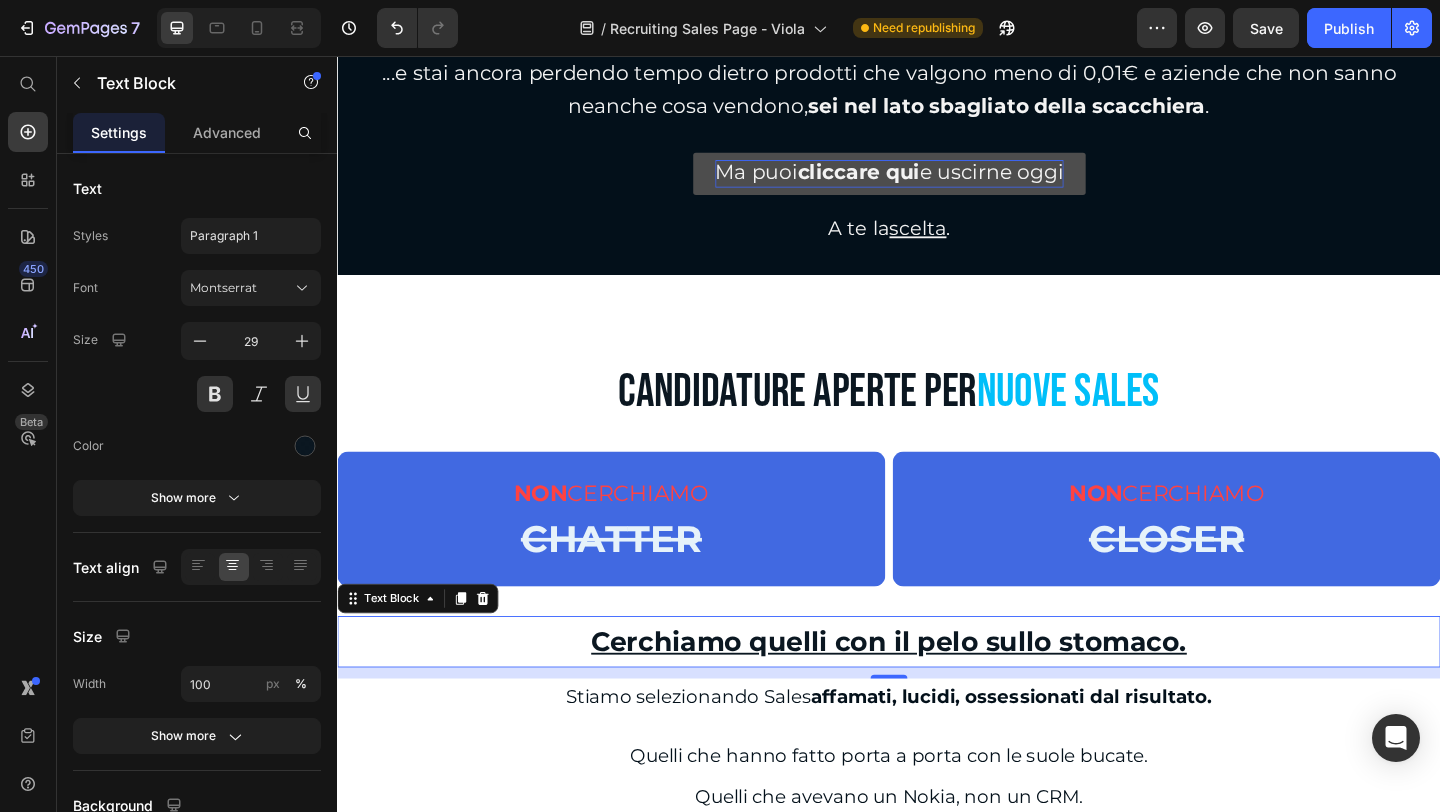 click on "Cerchiamo quelli con il pelo sullo stomaco." at bounding box center (937, 693) 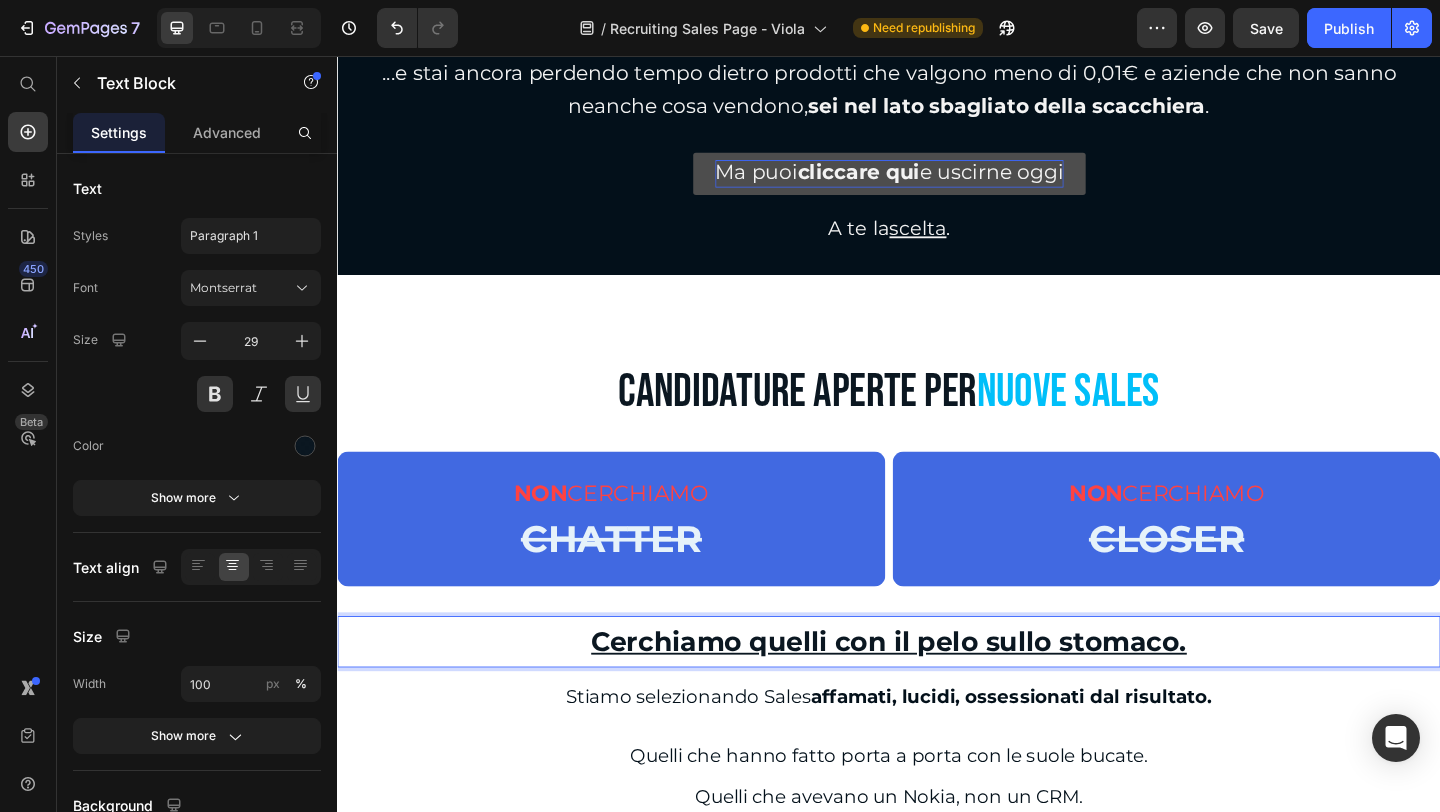 click on "Cerchiamo quelli con il pelo sullo stomaco." at bounding box center [937, 693] 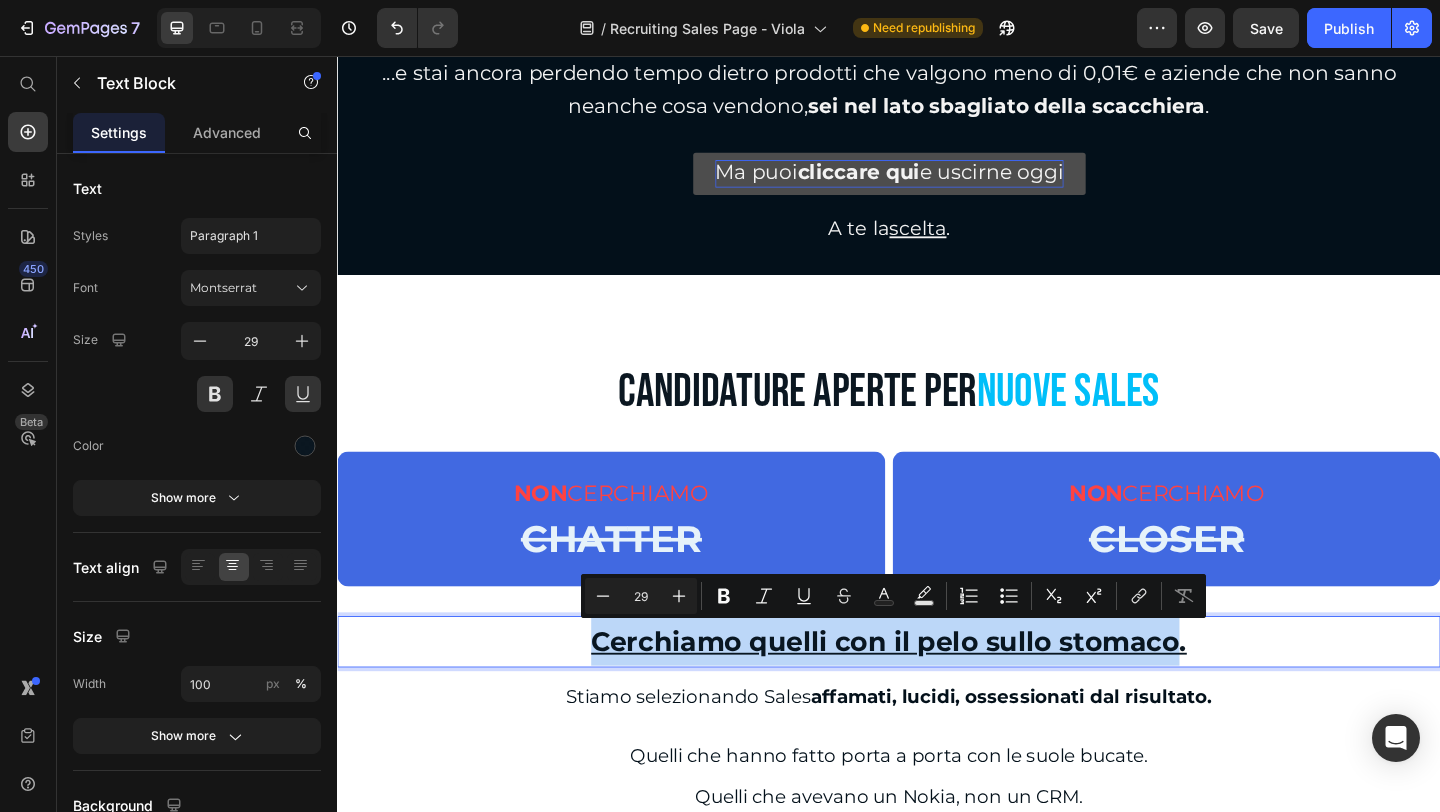 drag, startPoint x: 612, startPoint y: 692, endPoint x: 1239, endPoint y: 704, distance: 627.1148 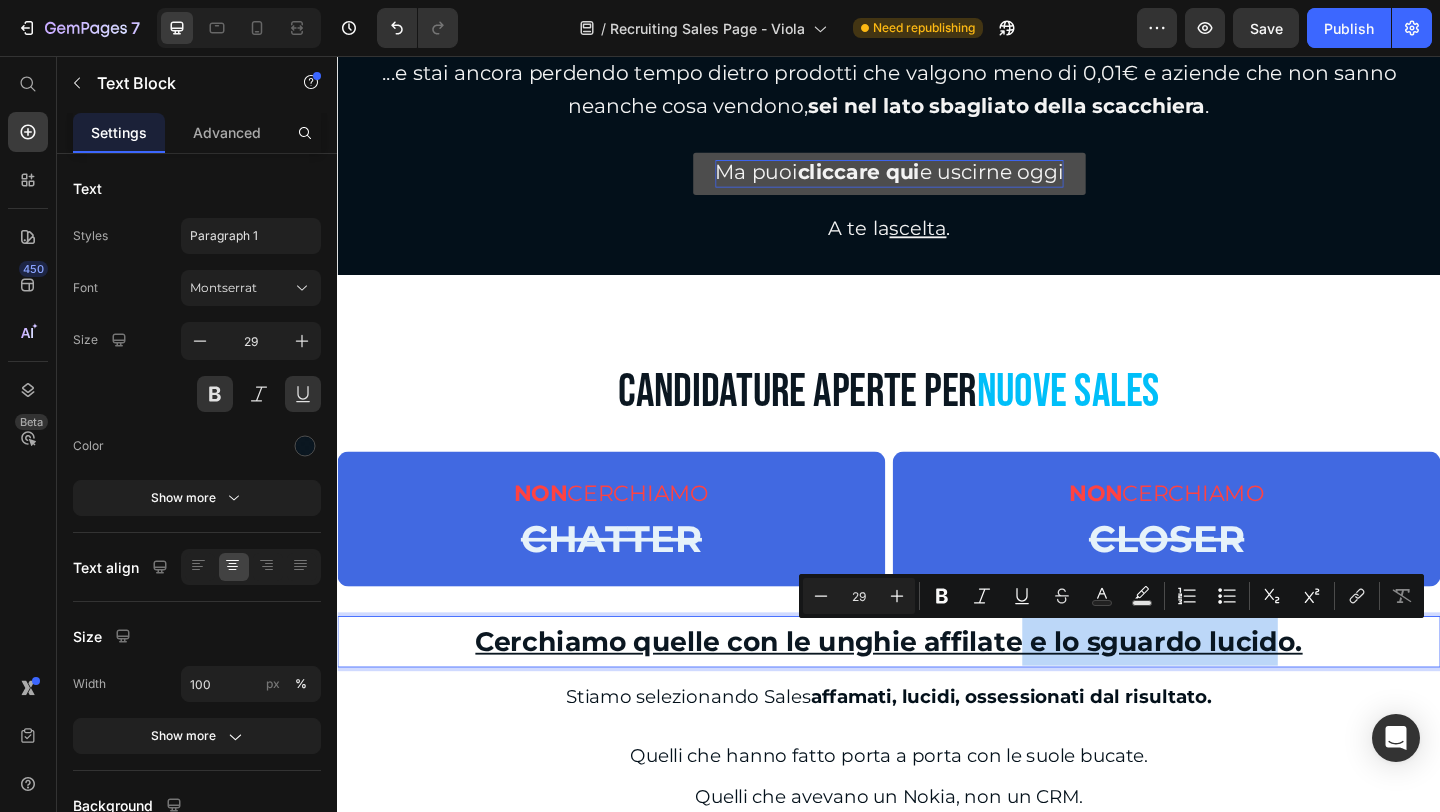 drag, startPoint x: 1077, startPoint y: 698, endPoint x: 1358, endPoint y: 705, distance: 281.0872 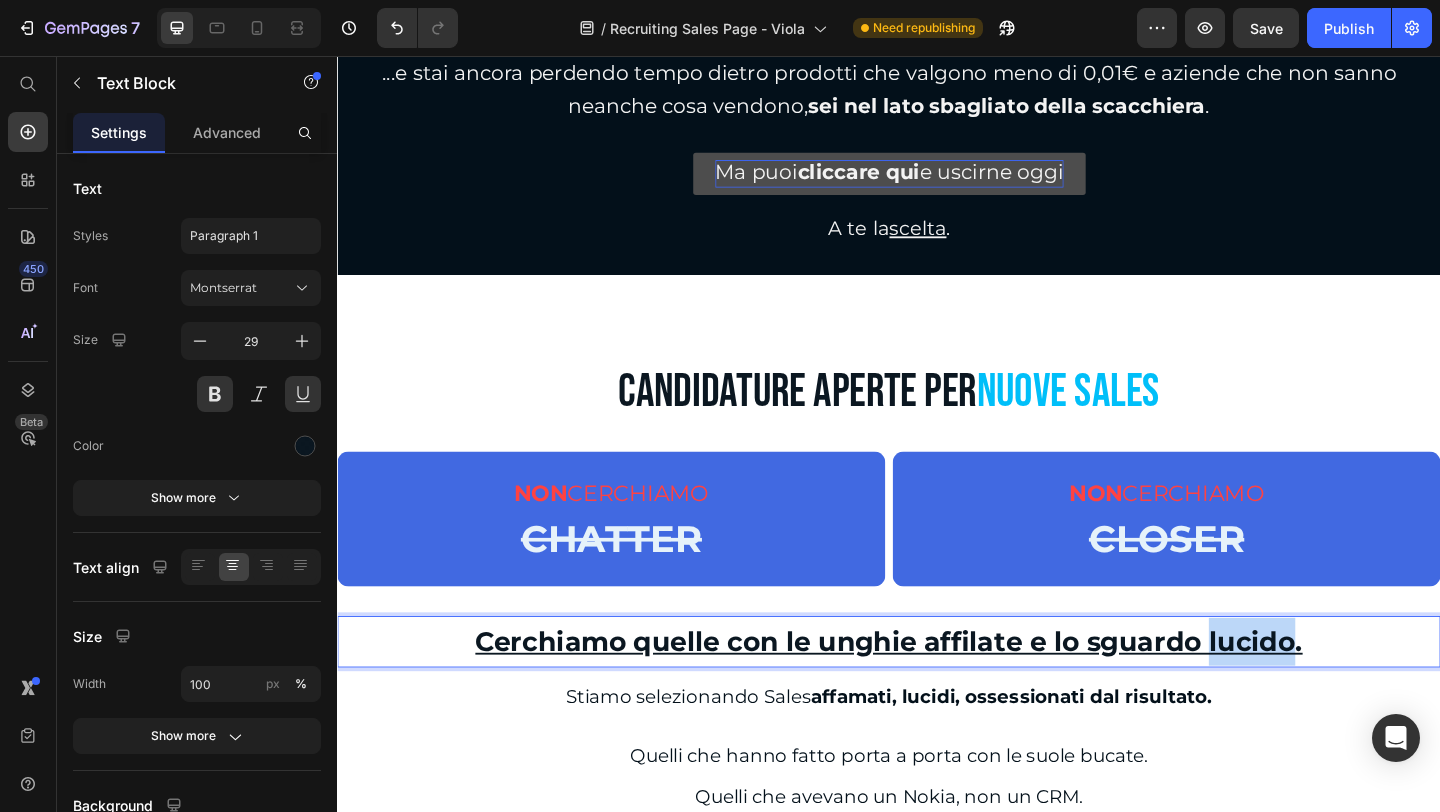click on "Cerchiamo quelle con le unghie affilate e lo sguardo lucido." at bounding box center [937, 693] 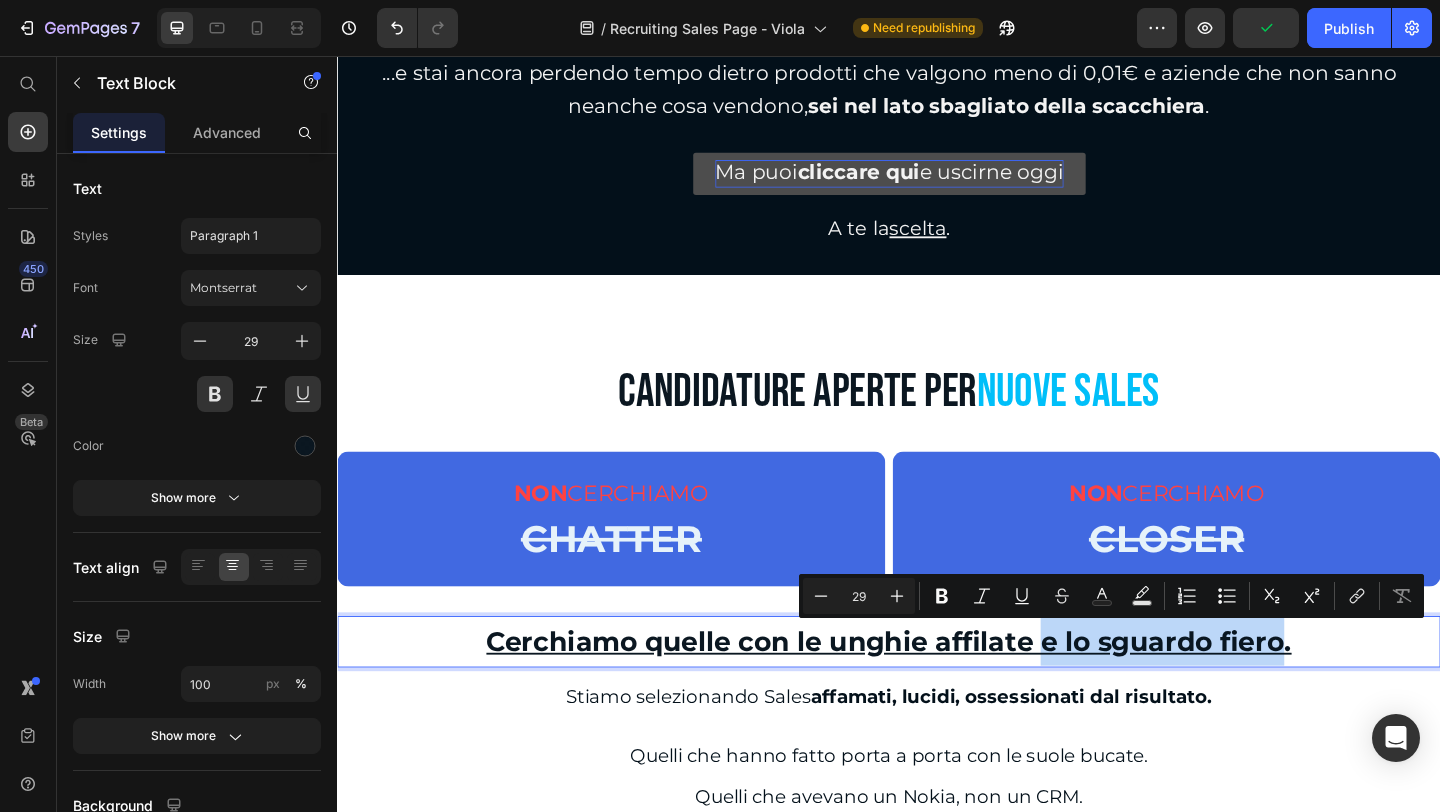 drag, startPoint x: 1091, startPoint y: 700, endPoint x: 1353, endPoint y: 708, distance: 262.1221 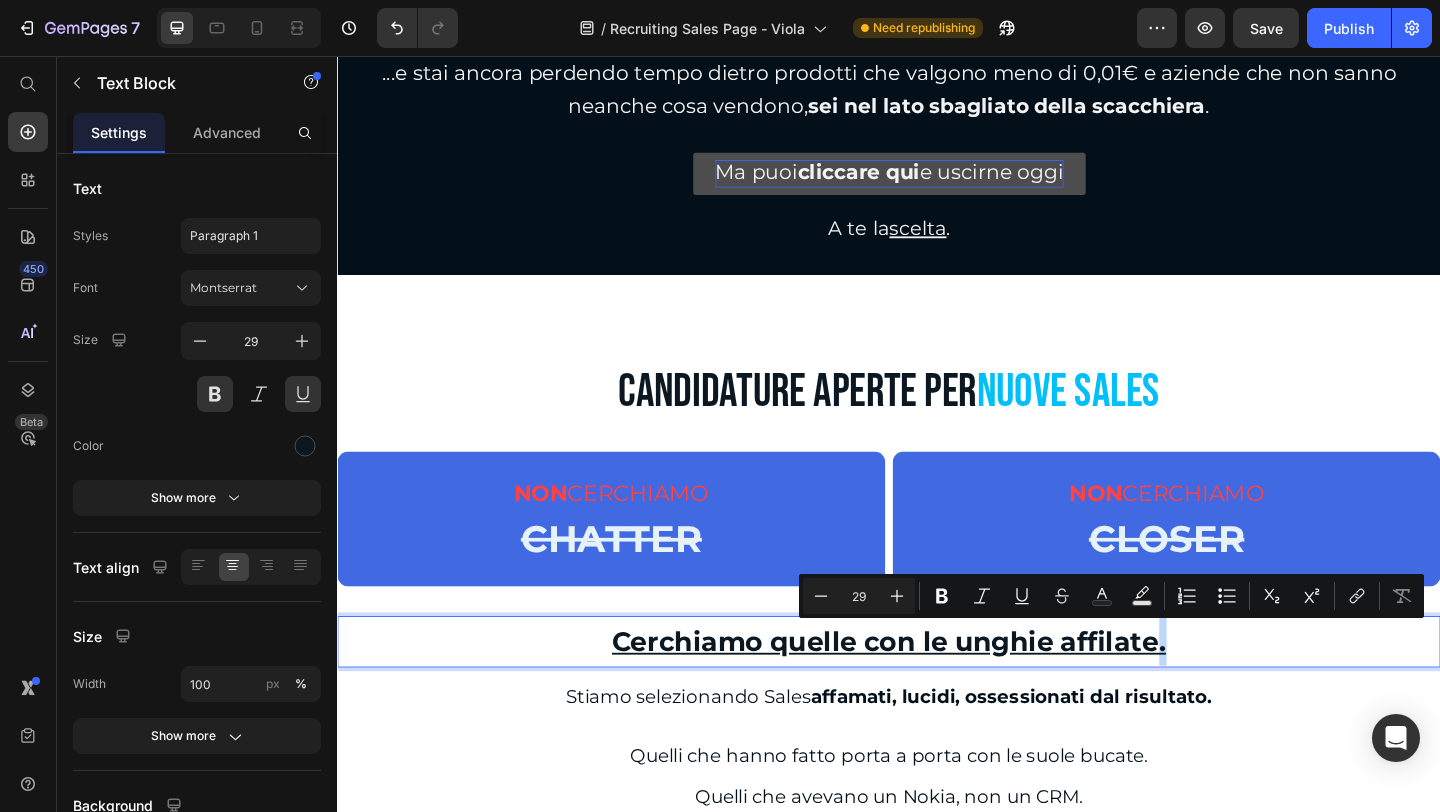 drag, startPoint x: 1281, startPoint y: 694, endPoint x: 1222, endPoint y: 719, distance: 64.07808 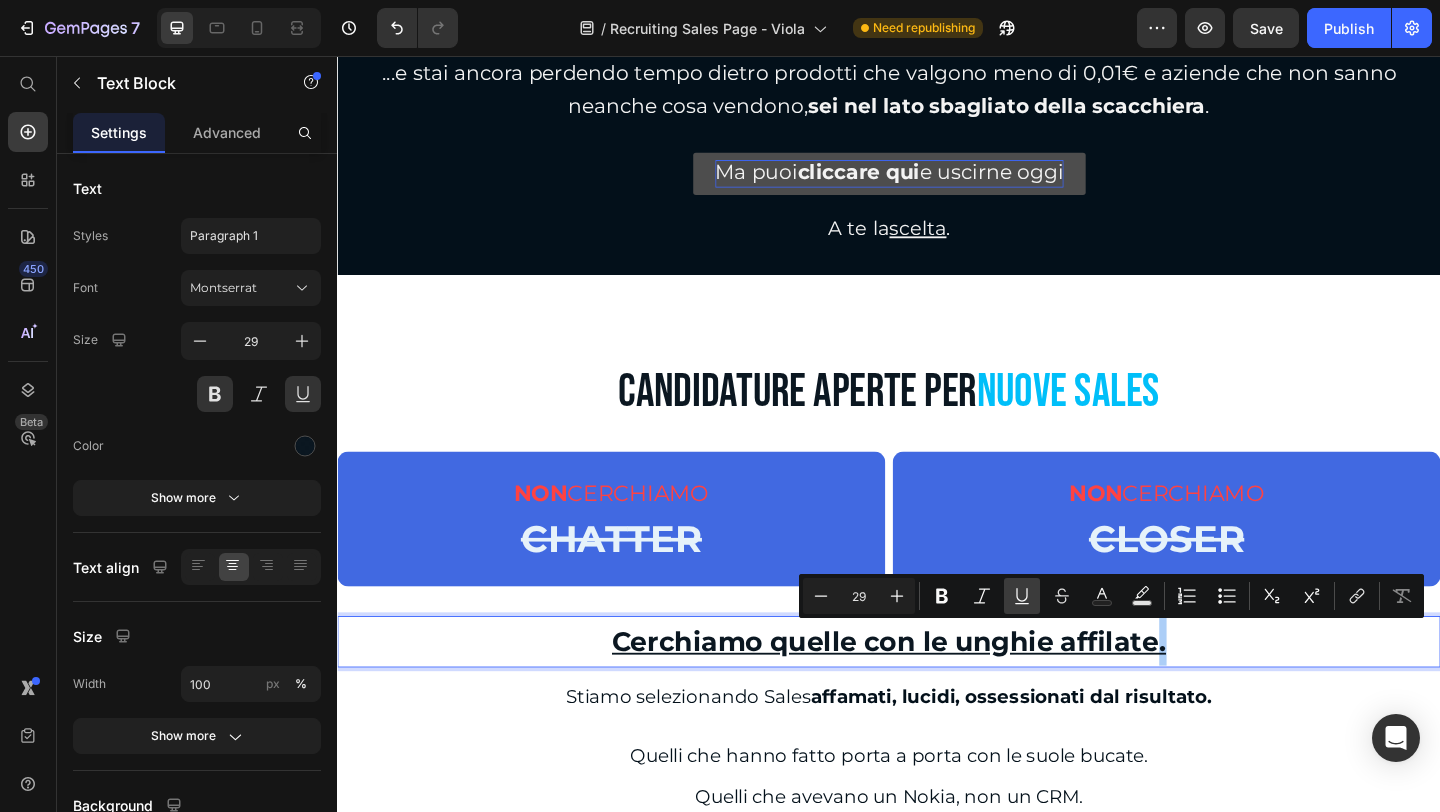 click 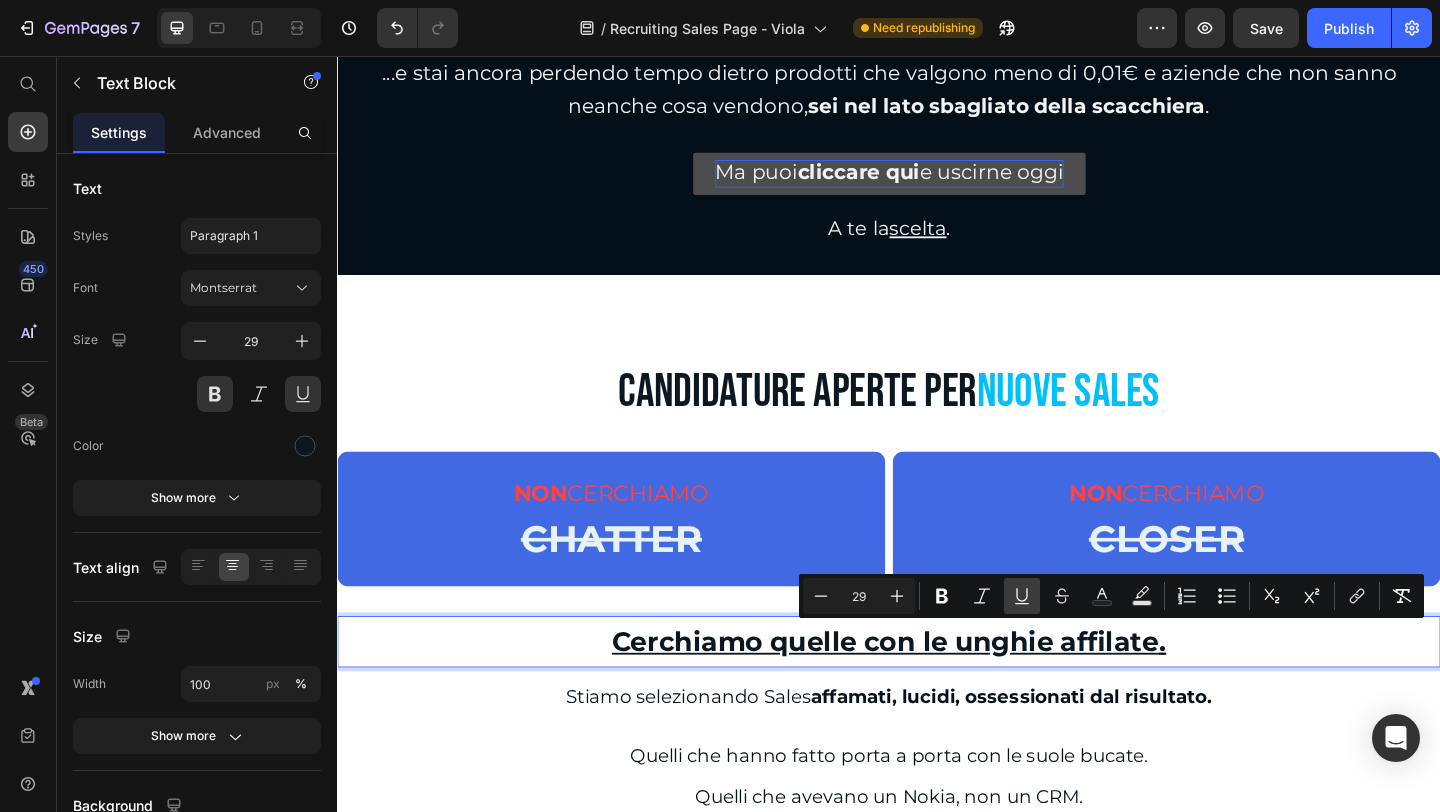click 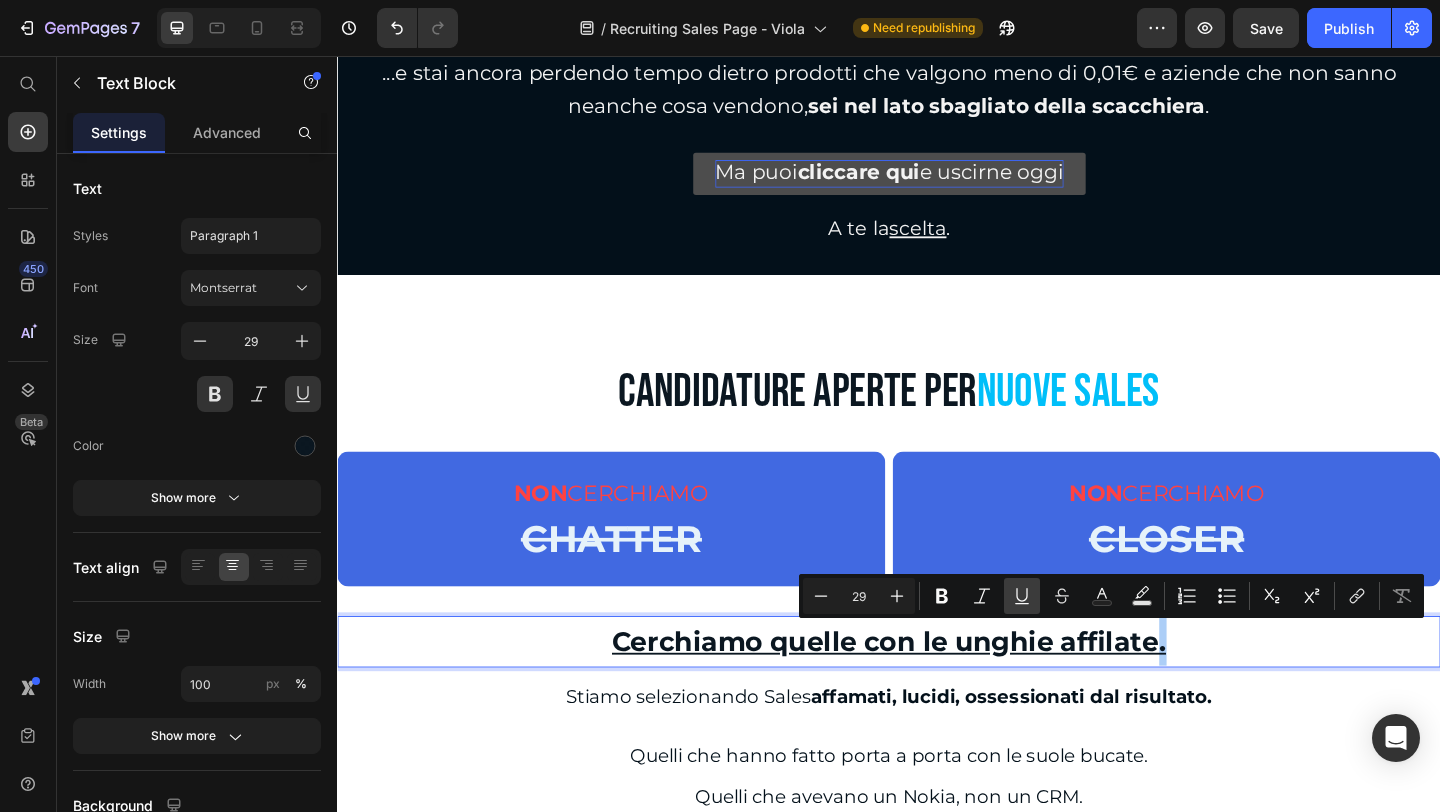 click 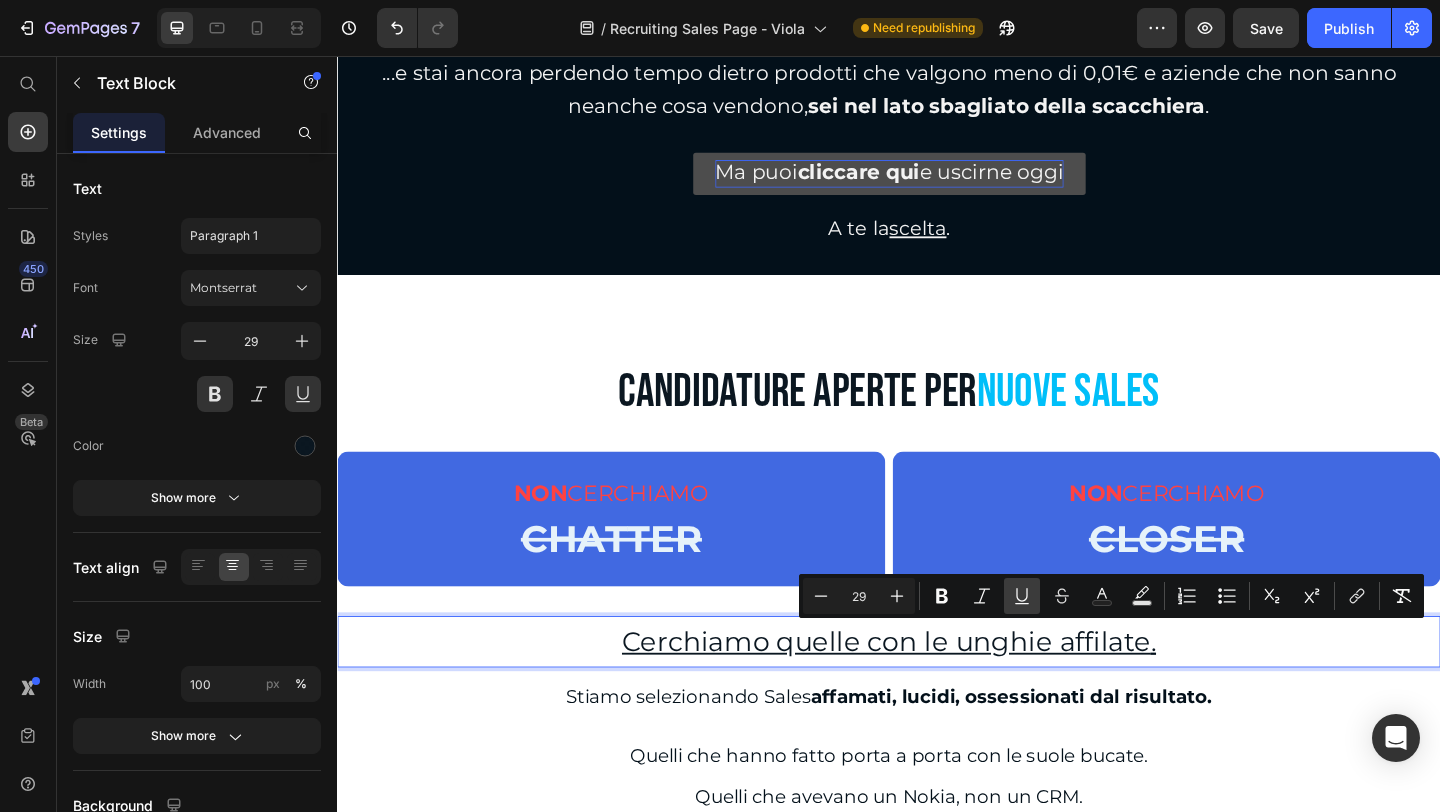 click 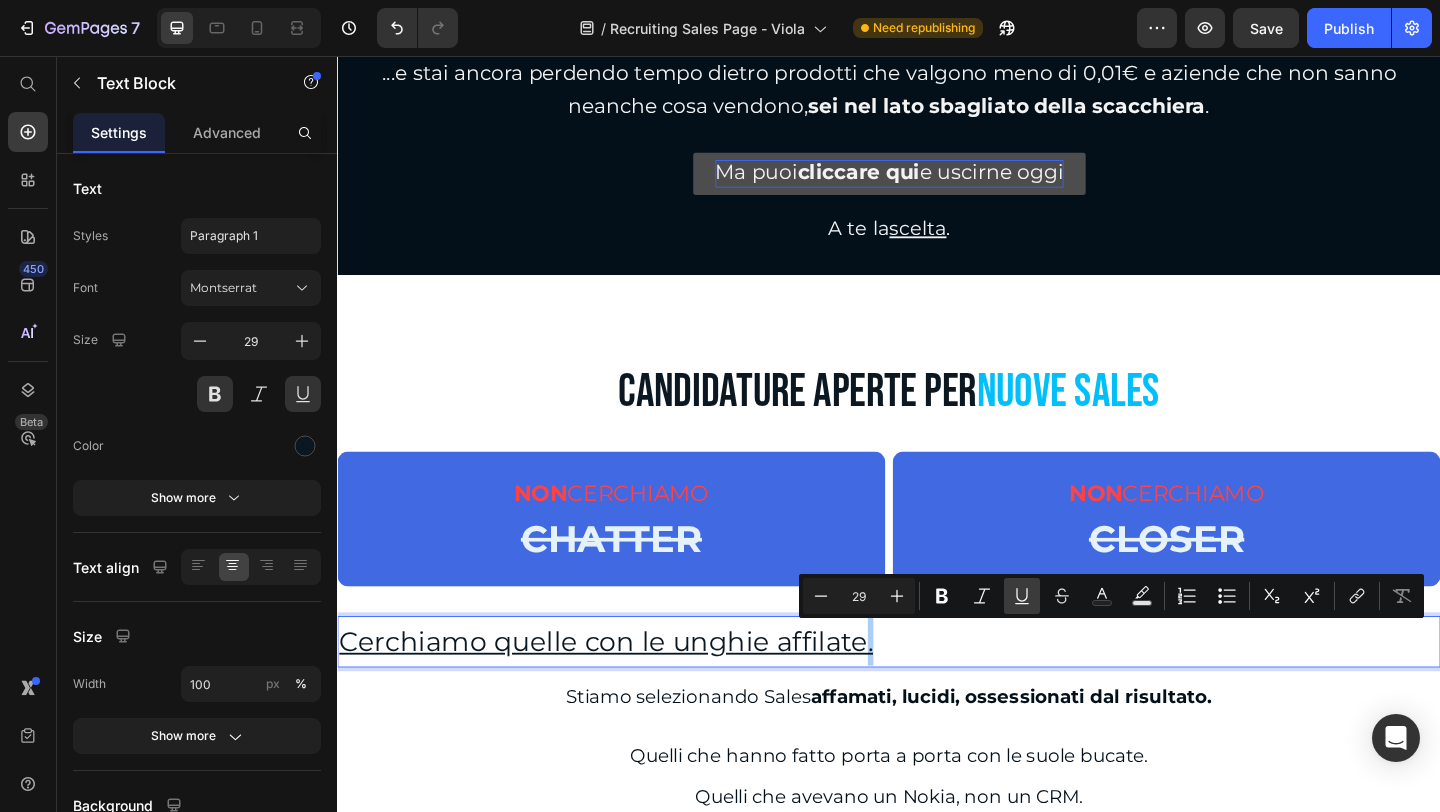 click 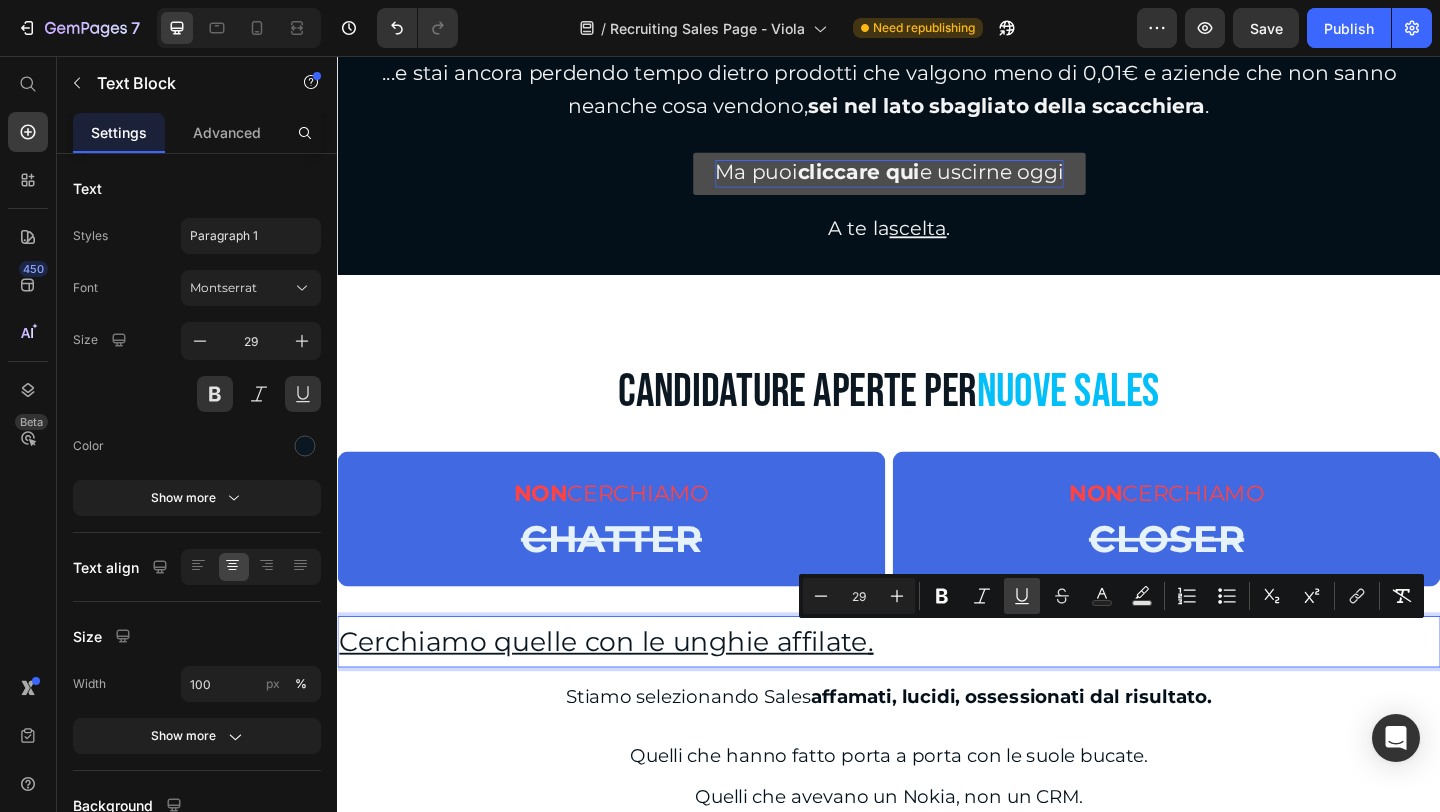 click 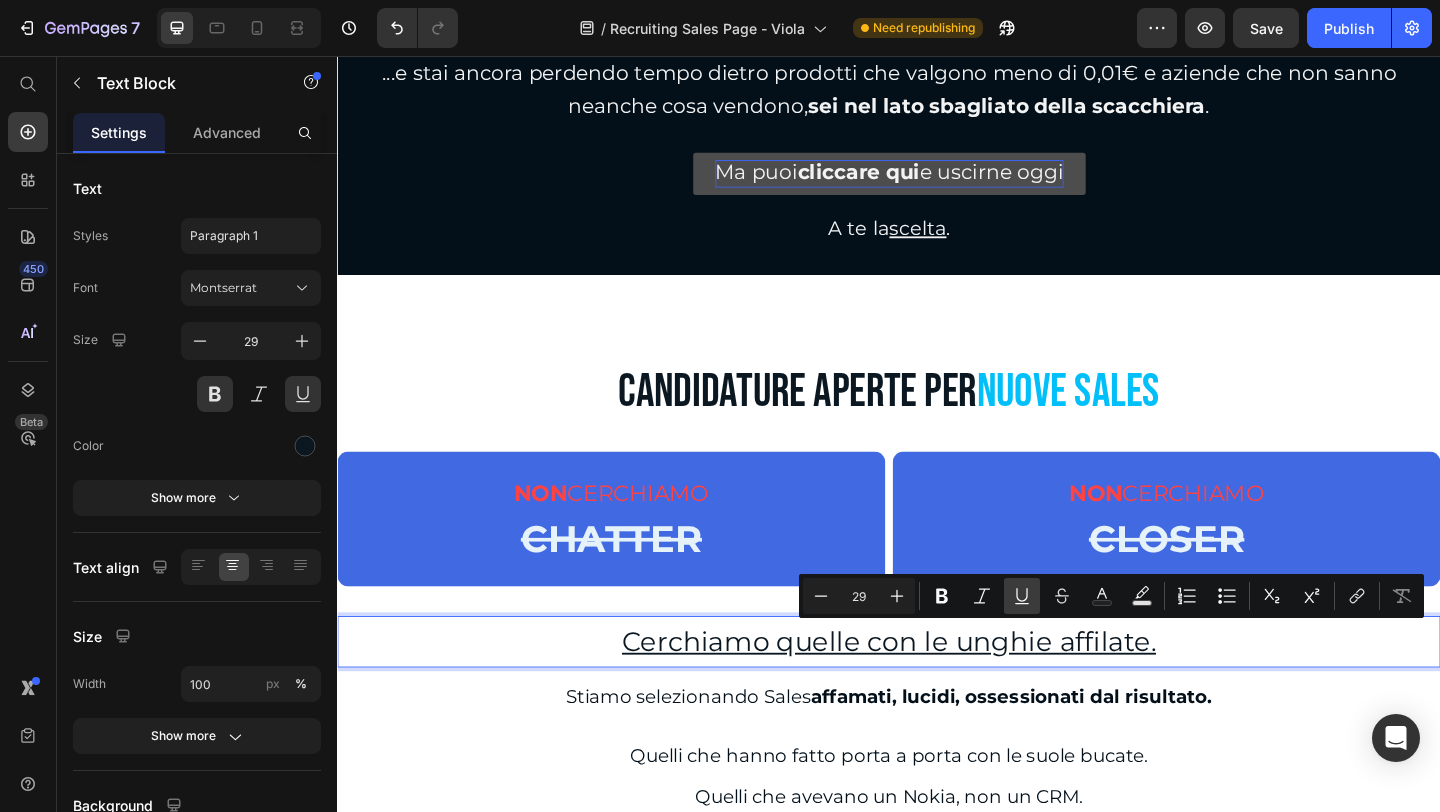click 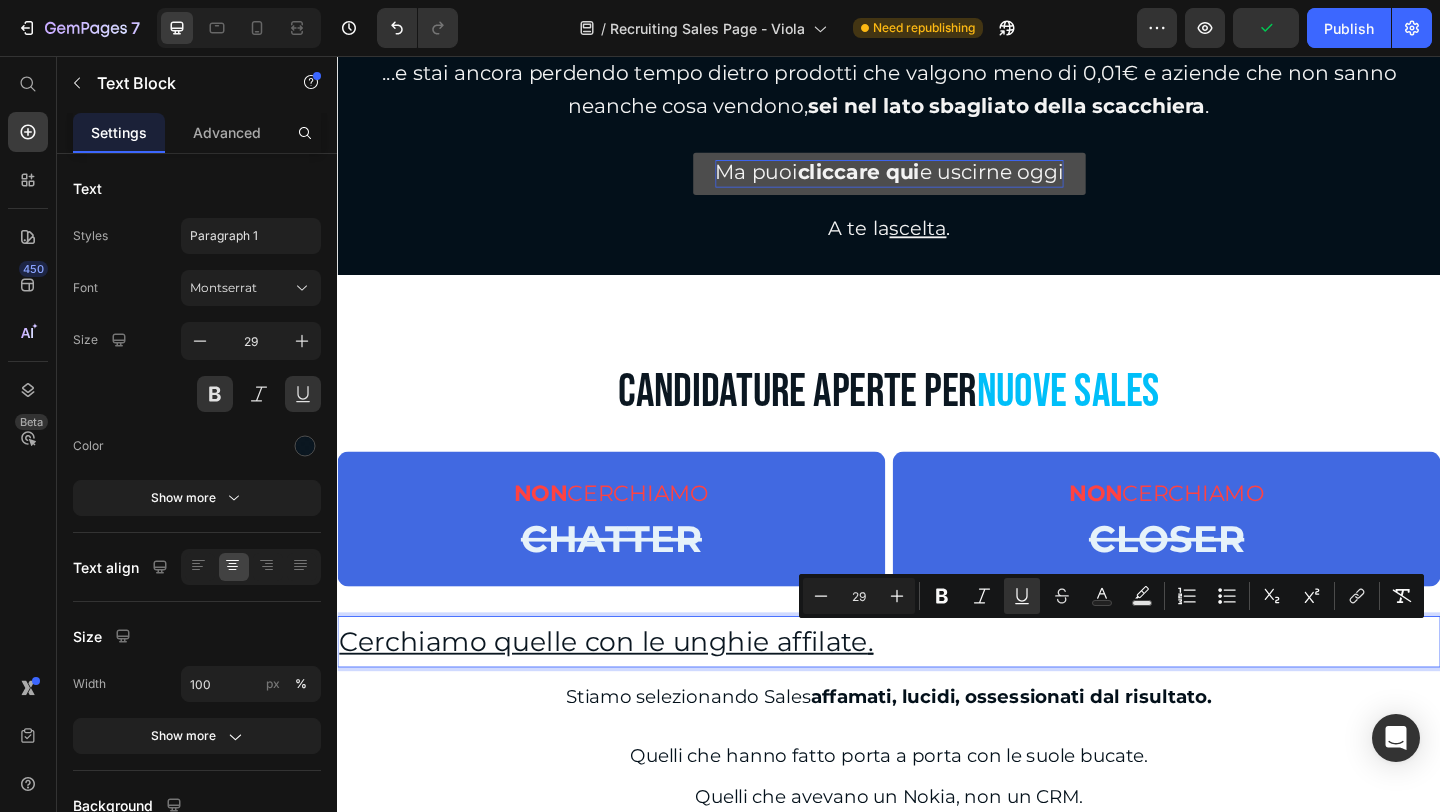click on "Cerchiamo quelle con le unghie affilate ." at bounding box center [937, 693] 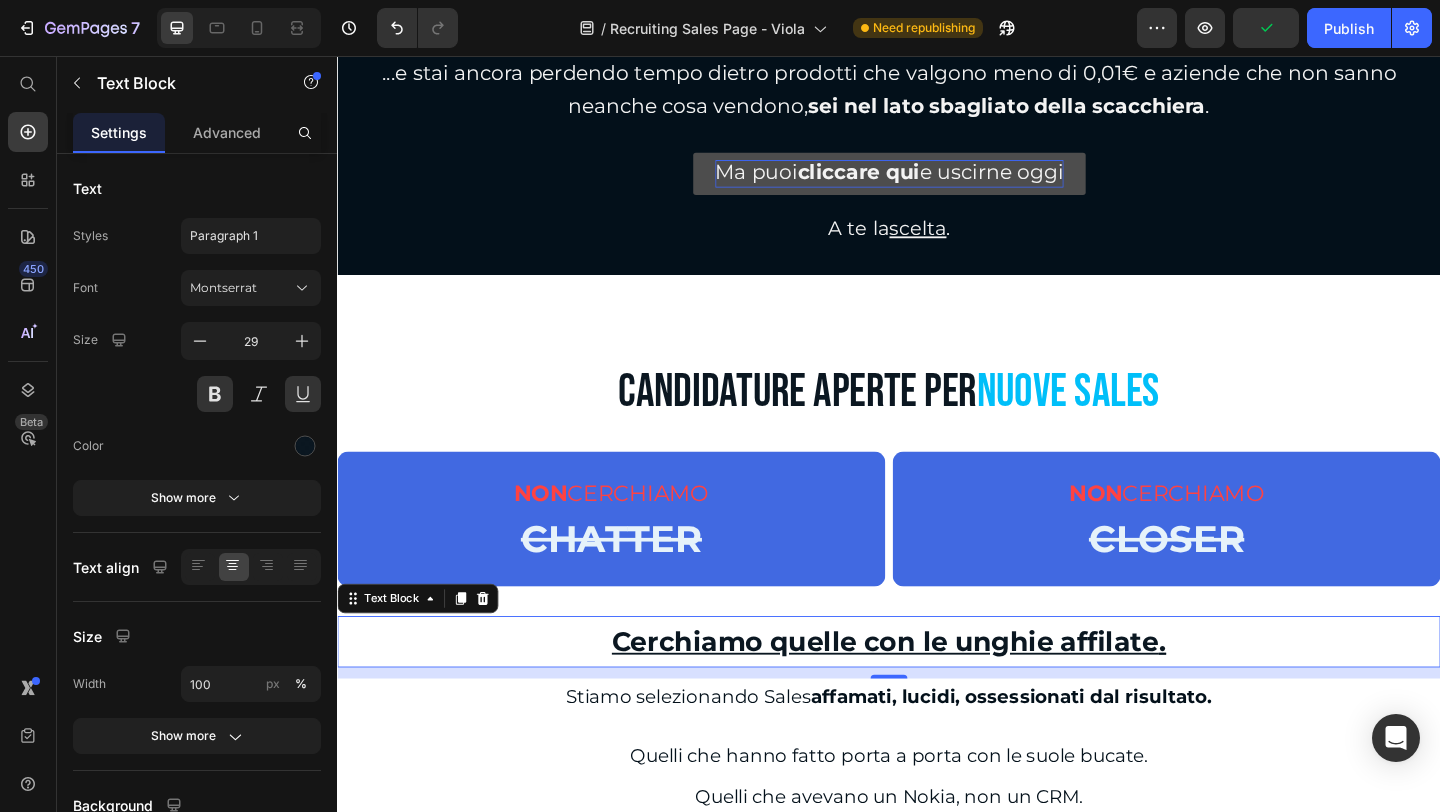 click on "Cerchiamo quelle con le unghie affilate ." at bounding box center (937, 693) 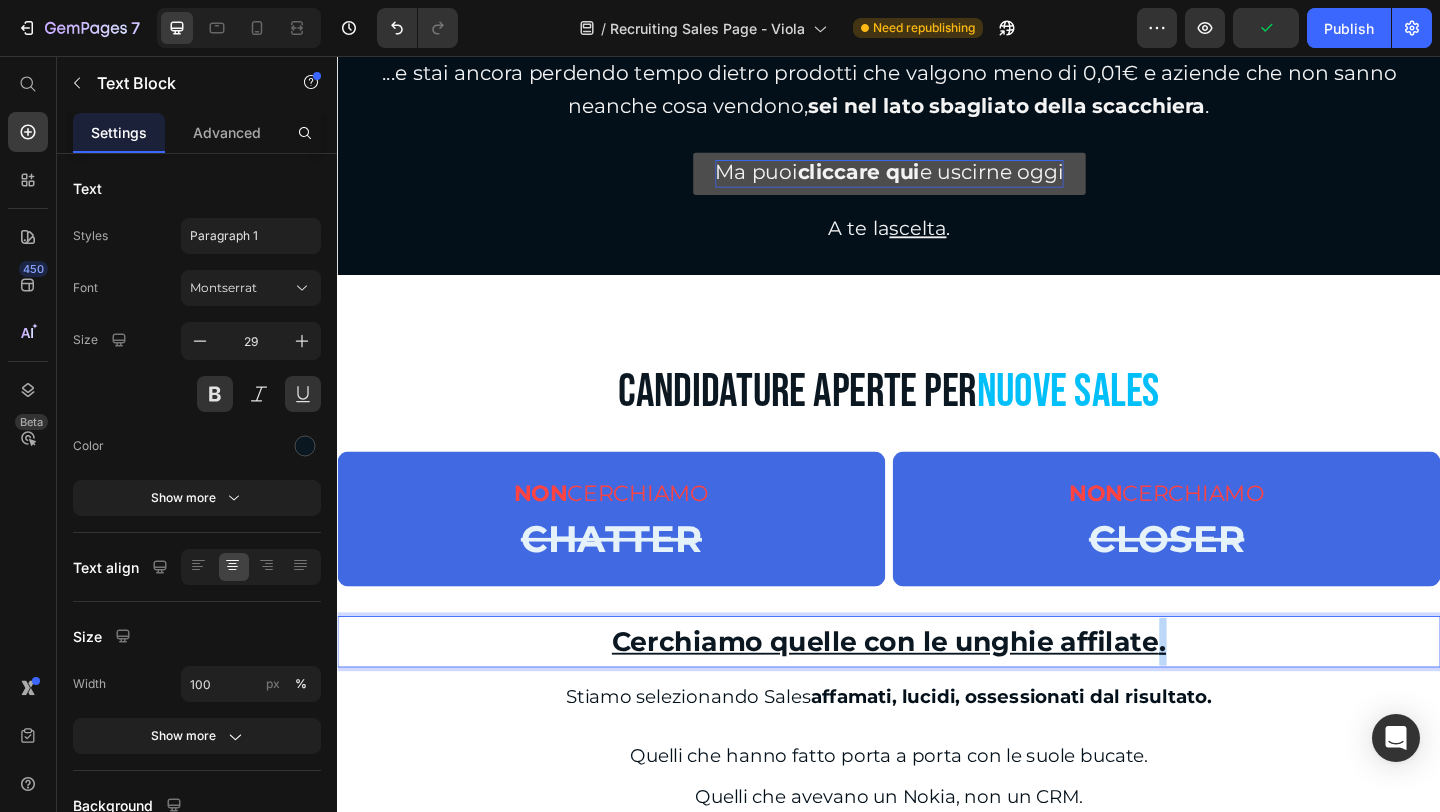 drag, startPoint x: 1222, startPoint y: 700, endPoint x: 1235, endPoint y: 702, distance: 13.152946 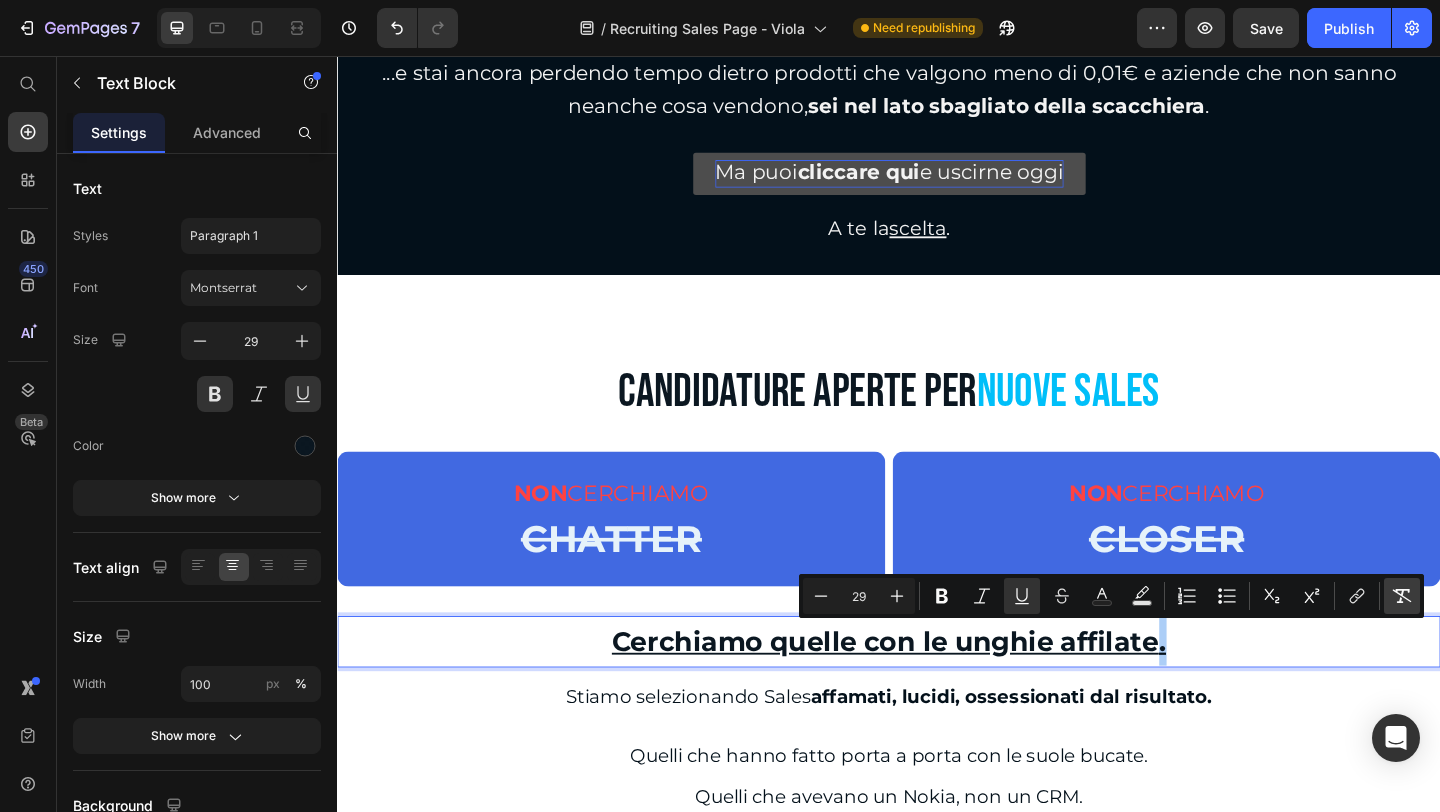 click on "Remove Format" at bounding box center (1402, 596) 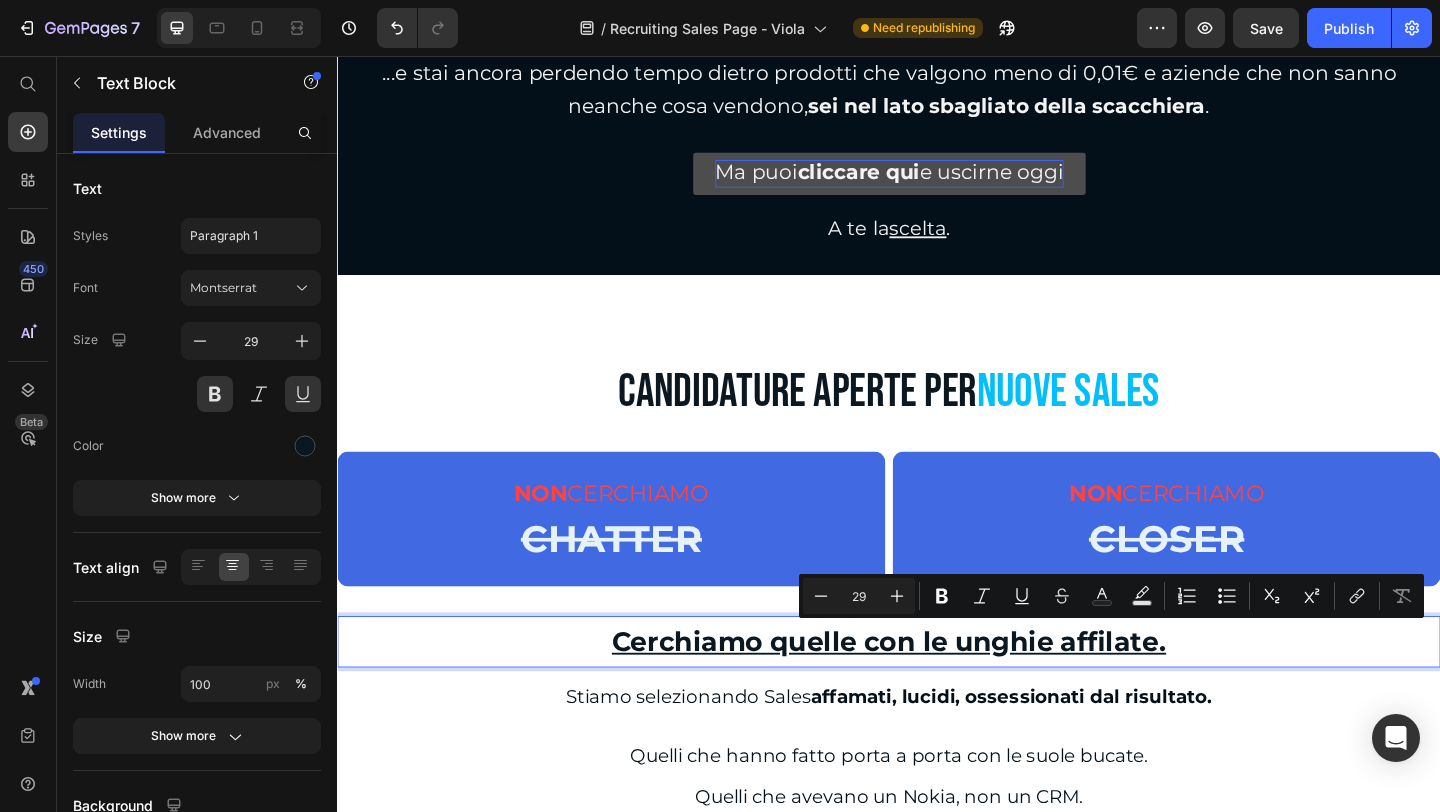 click on "Cerchiamo quelle con le unghie affilate." at bounding box center [937, 693] 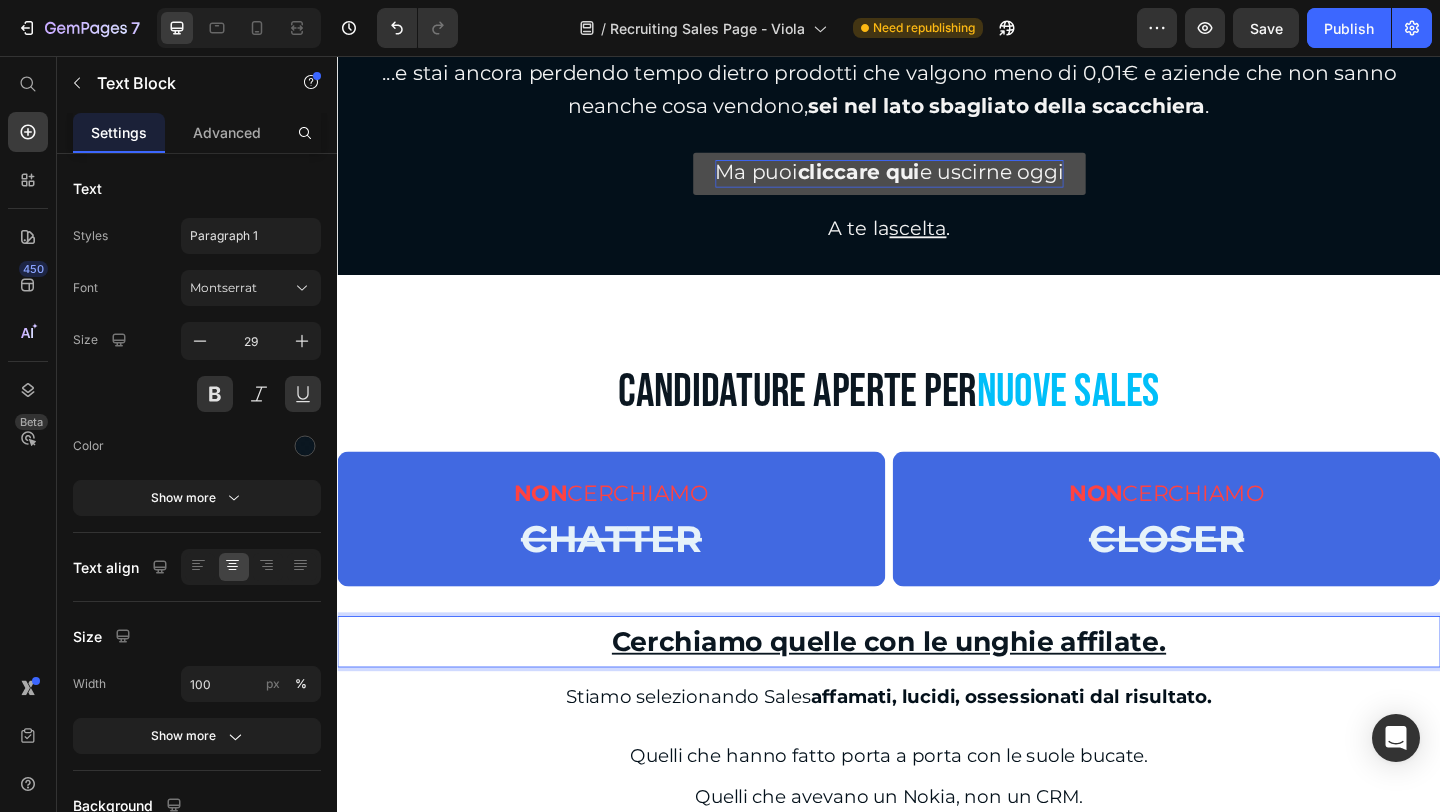 click on "Cerchiamo quelle con le unghie affilate." at bounding box center [937, 693] 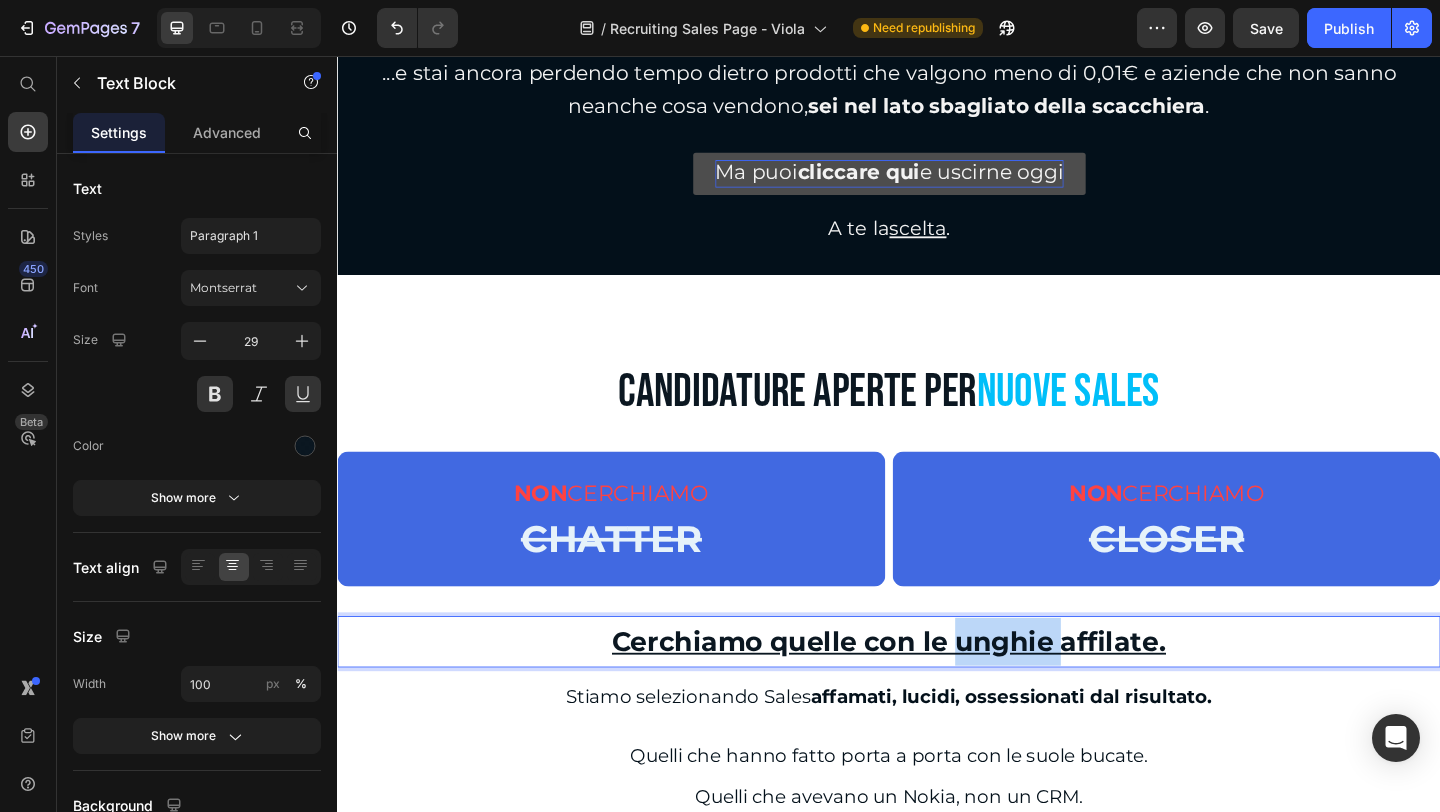 click on "Cerchiamo quelle con le unghie affilate." at bounding box center [937, 693] 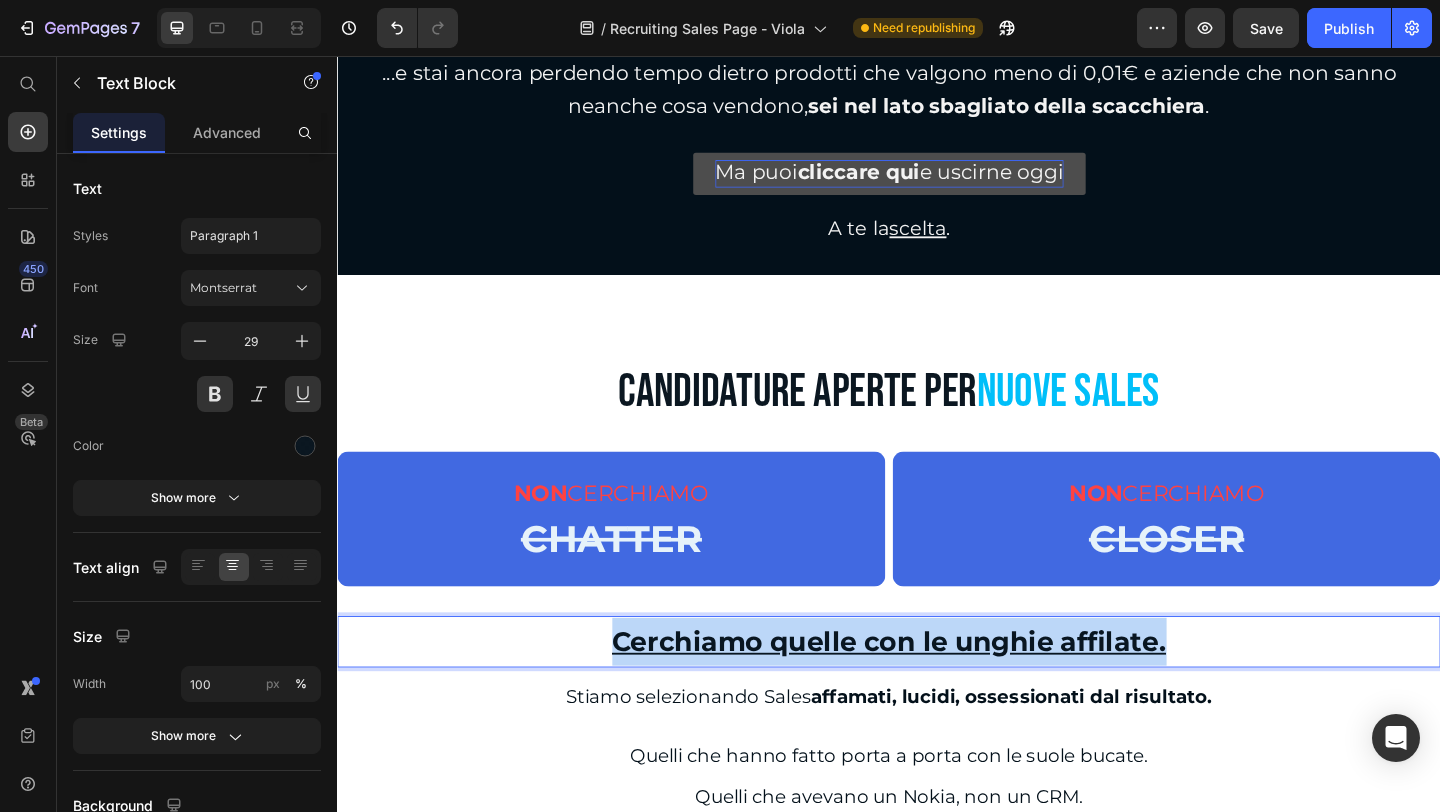 click on "Cerchiamo quelle con le unghie affilate." at bounding box center [937, 693] 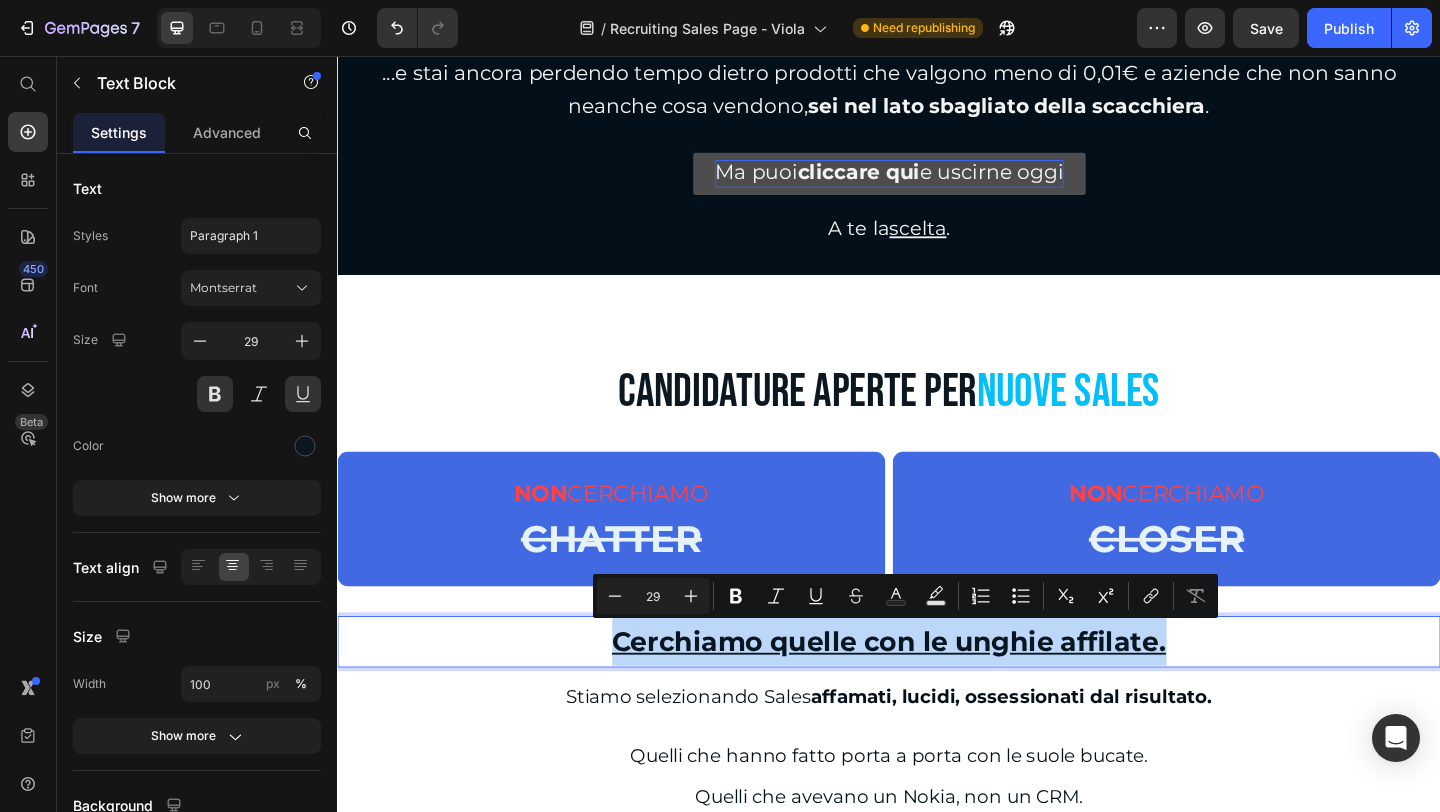click on "Cerchiamo quelle con le unghie affilate." at bounding box center (937, 693) 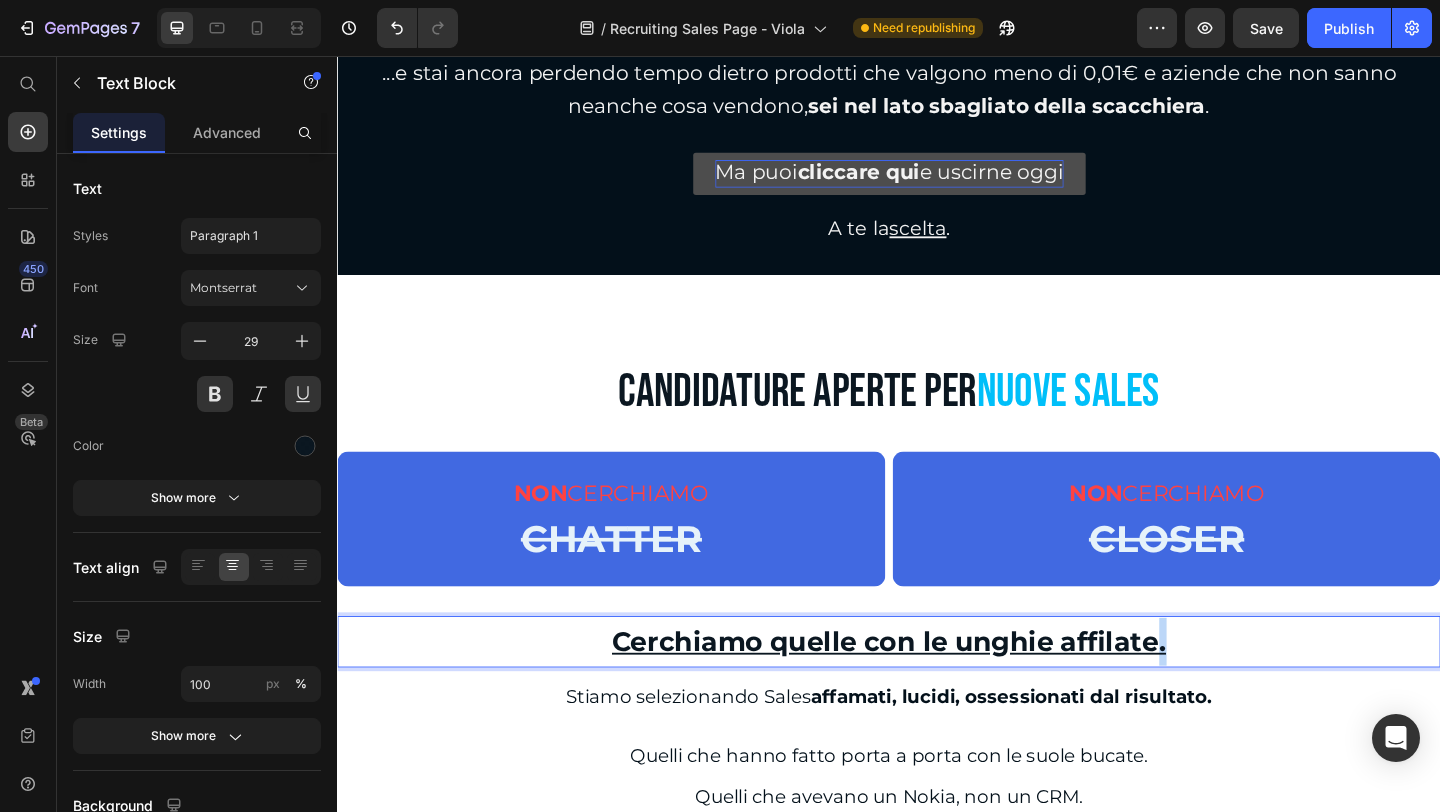 click on "Cerchiamo quelle con le unghie affilate." at bounding box center (937, 693) 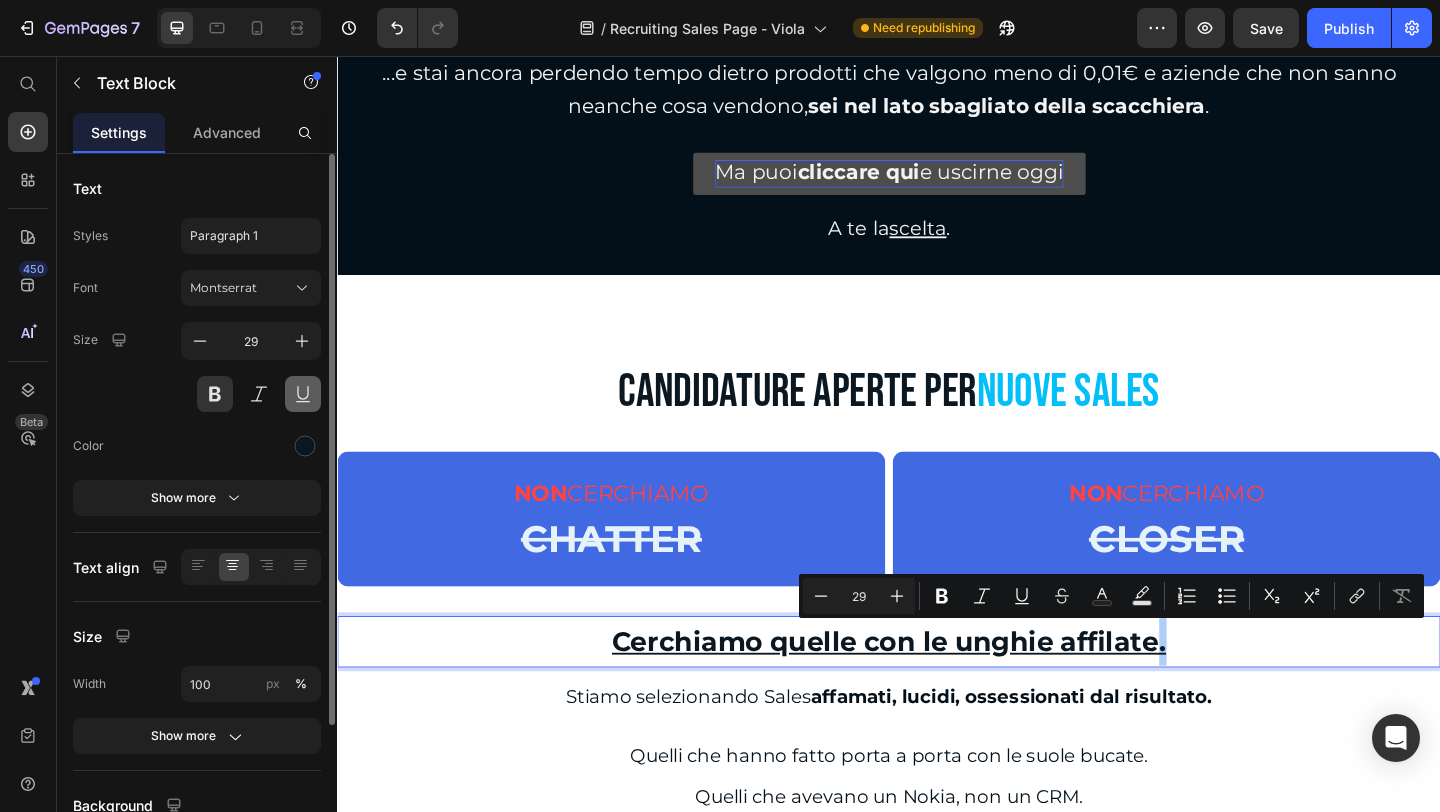 click at bounding box center (303, 394) 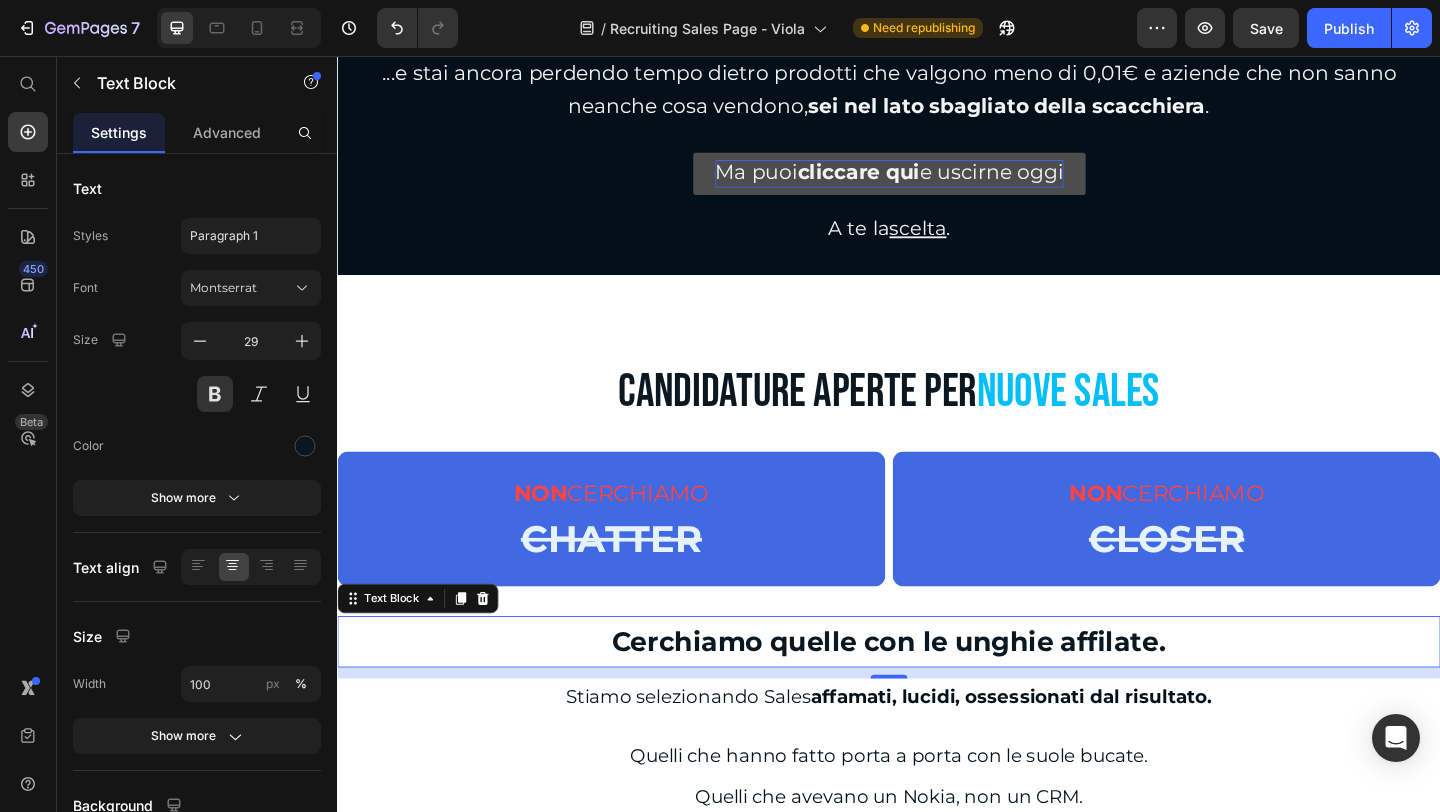 click on "Cerchiamo quelle con le unghie affilate." at bounding box center (937, 693) 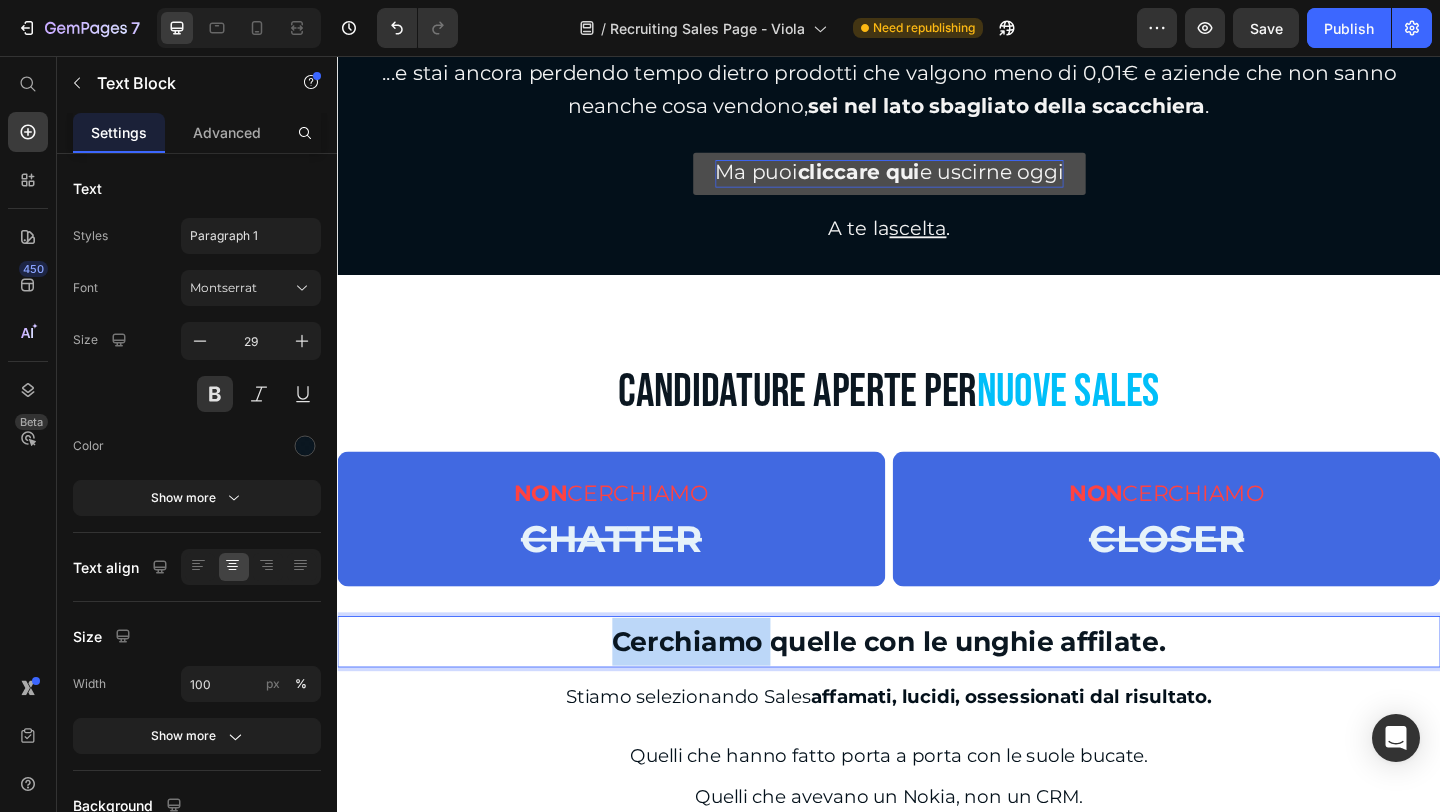 click on "Cerchiamo quelle con le unghie affilate." at bounding box center (937, 693) 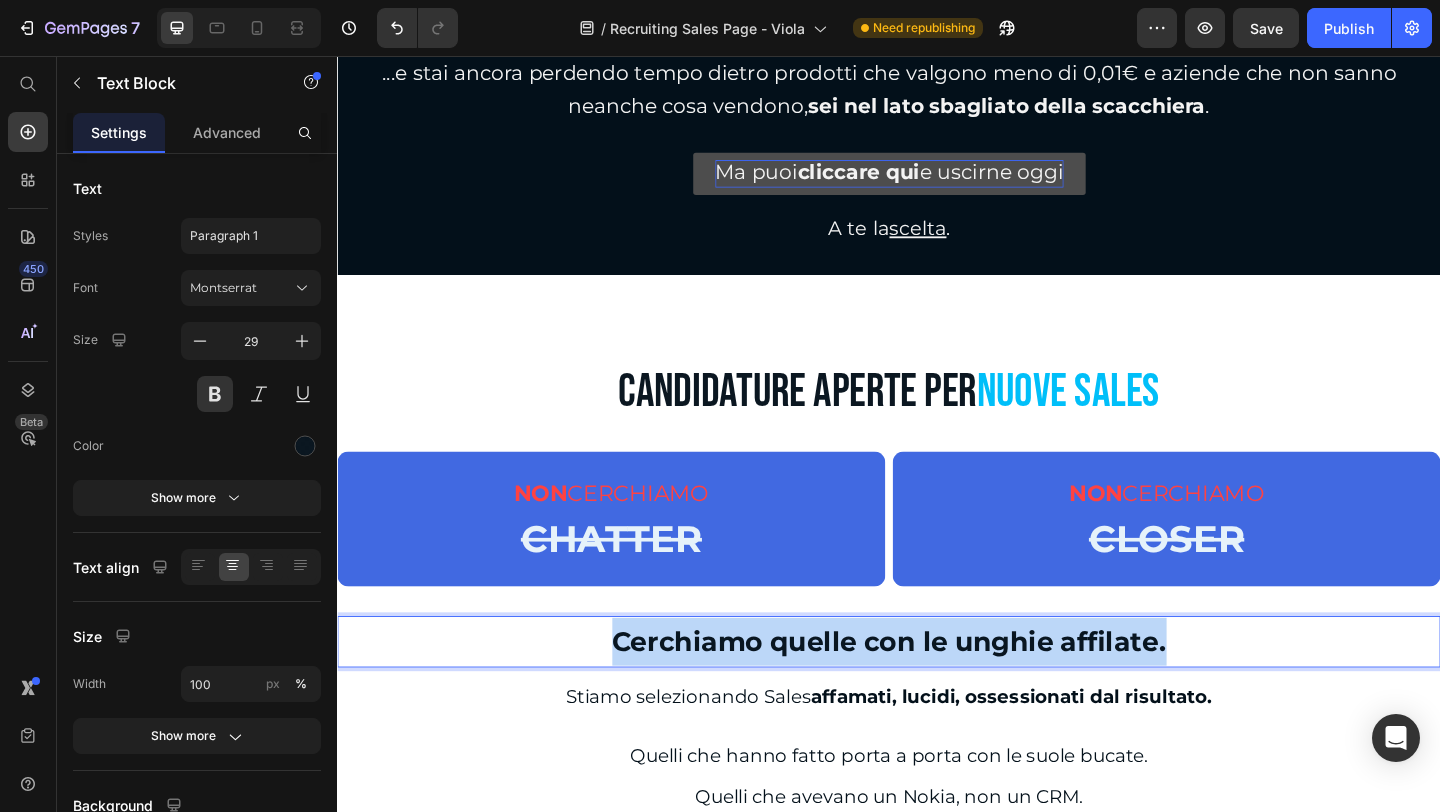 click on "Cerchiamo quelle con le unghie affilate." at bounding box center [937, 693] 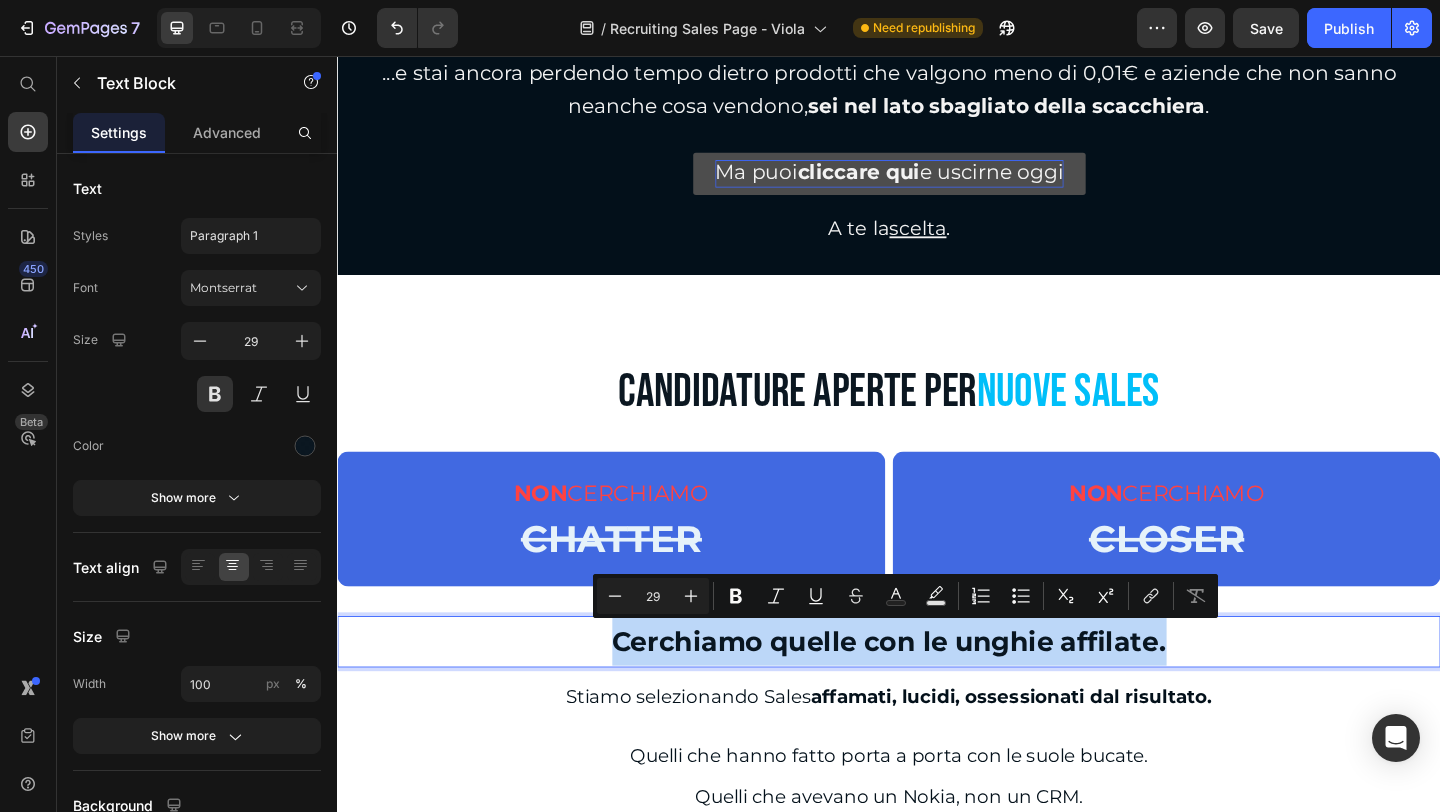 click on "Cerchiamo quelle con le unghie affilate." at bounding box center (937, 693) 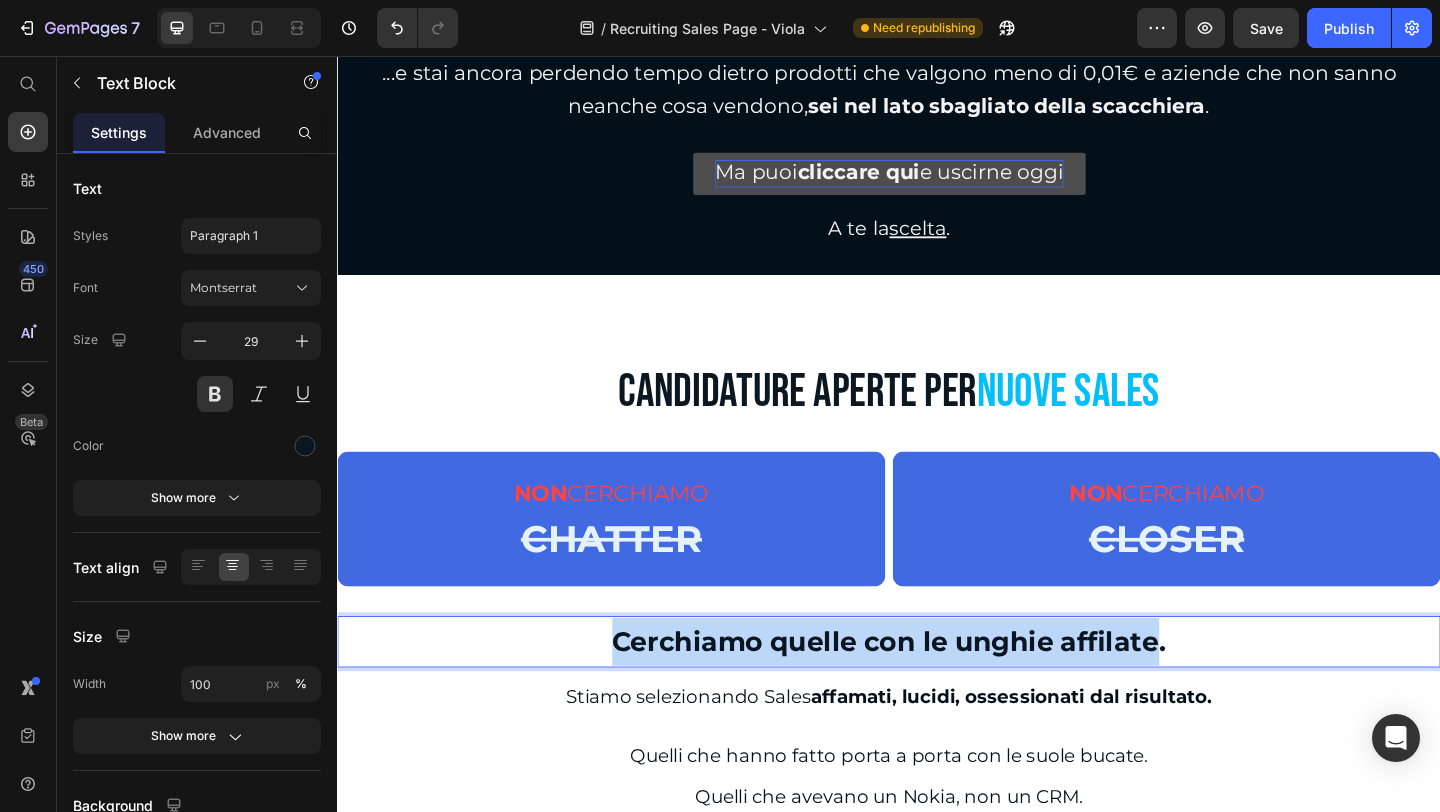 drag, startPoint x: 631, startPoint y: 690, endPoint x: 1220, endPoint y: 695, distance: 589.02124 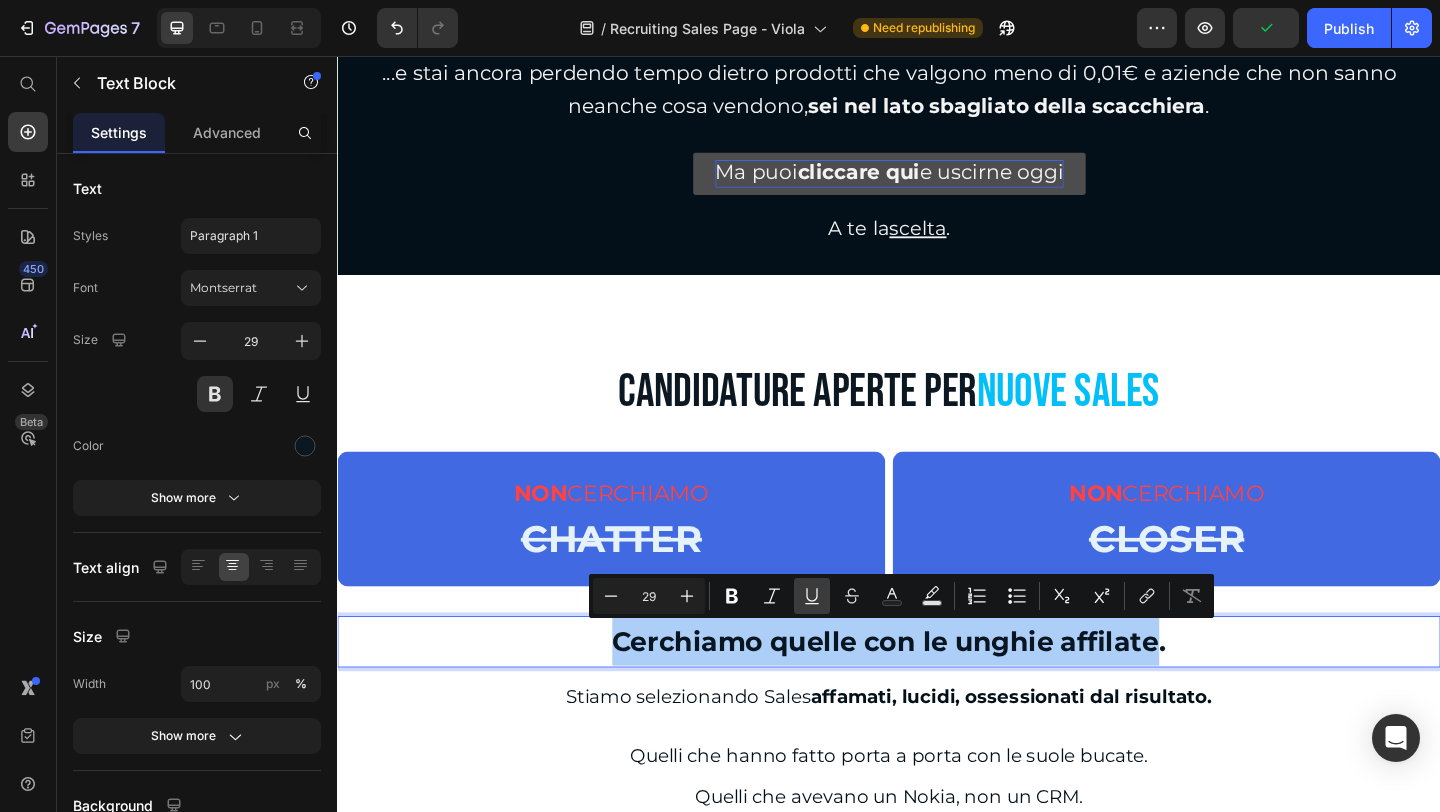 click 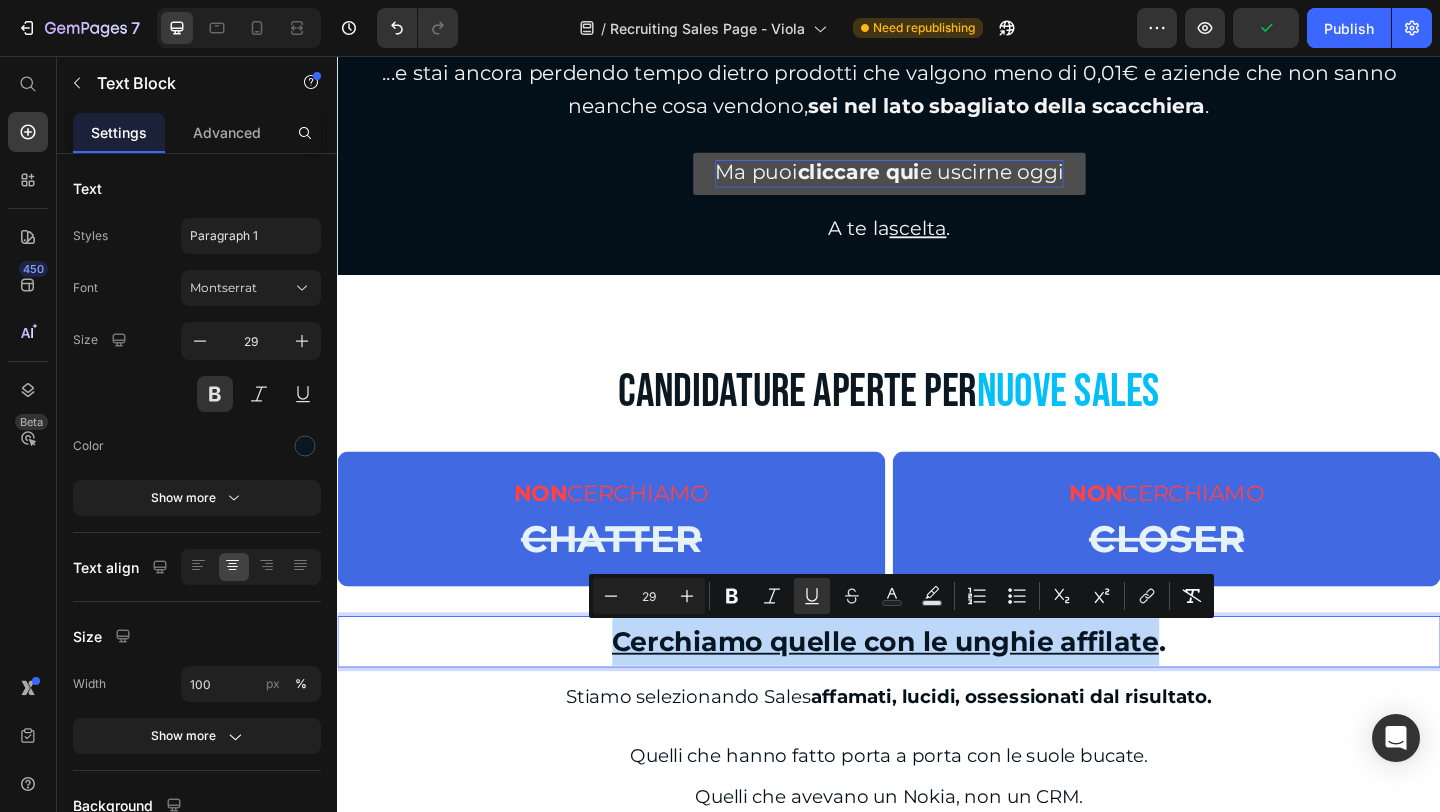 click on "Cerchiamo quelle con le unghie affilate" at bounding box center [933, 692] 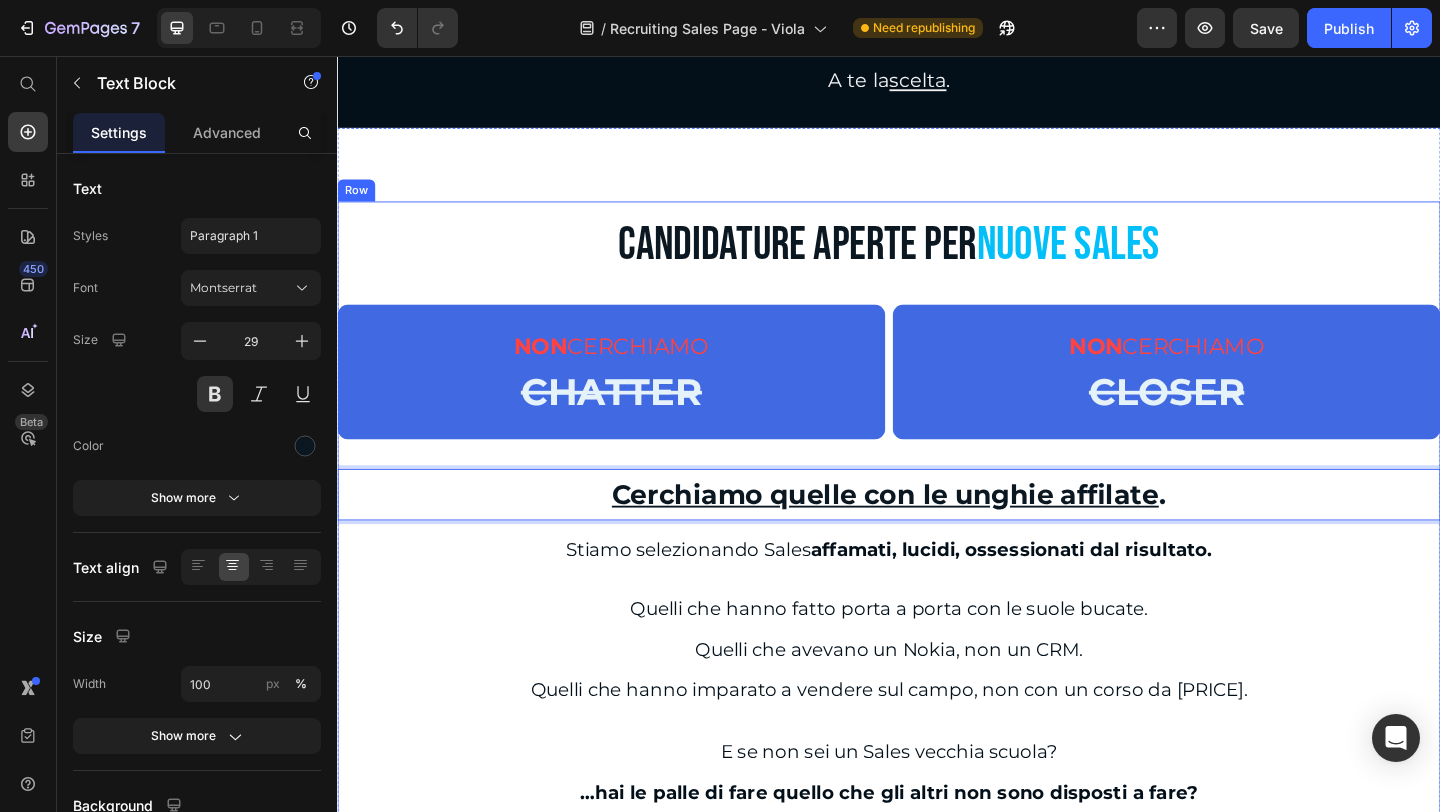 scroll, scrollTop: 600, scrollLeft: 0, axis: vertical 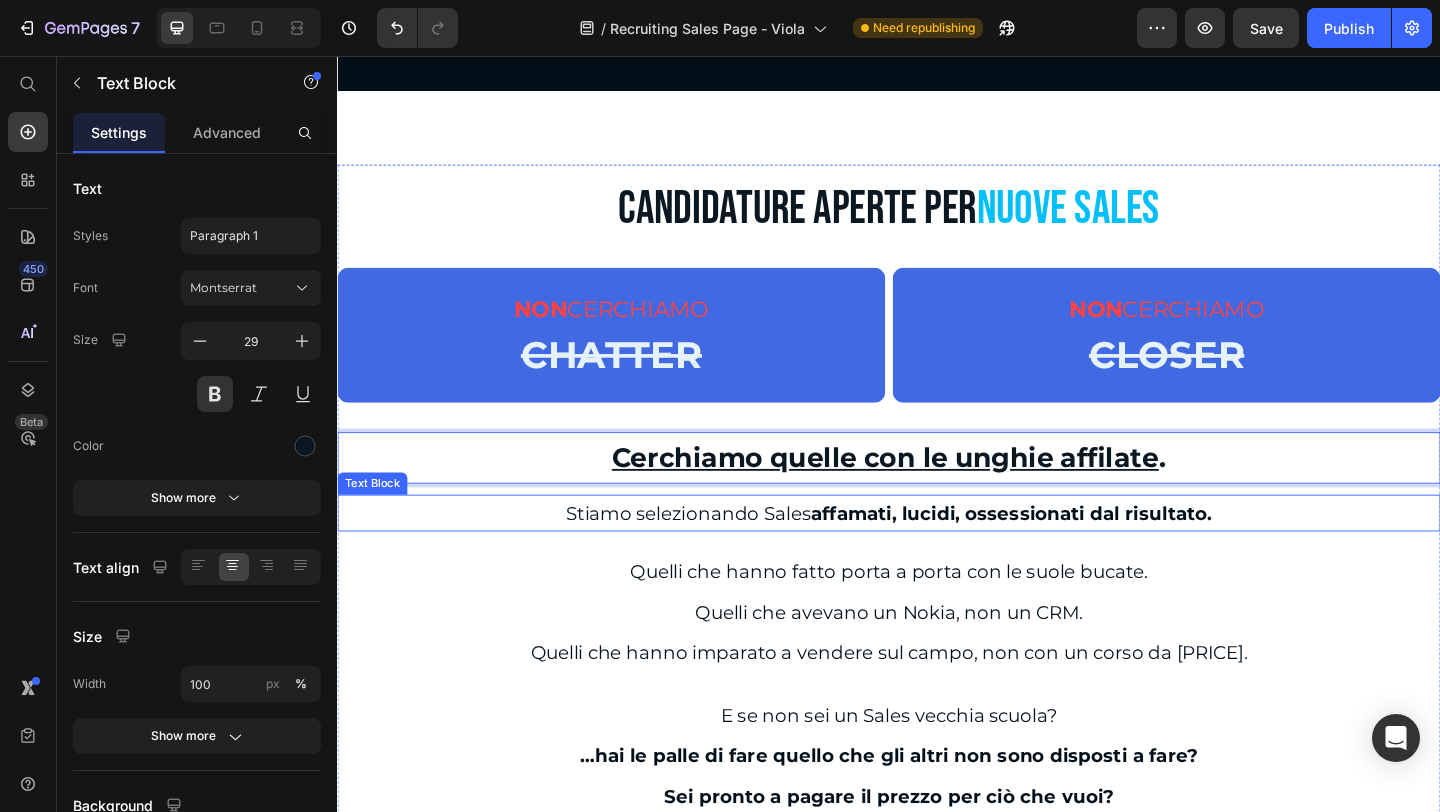 click on "Stiamo selezionando Sales affamati, lucidi, ossessionati dal risultato." at bounding box center (937, 553) 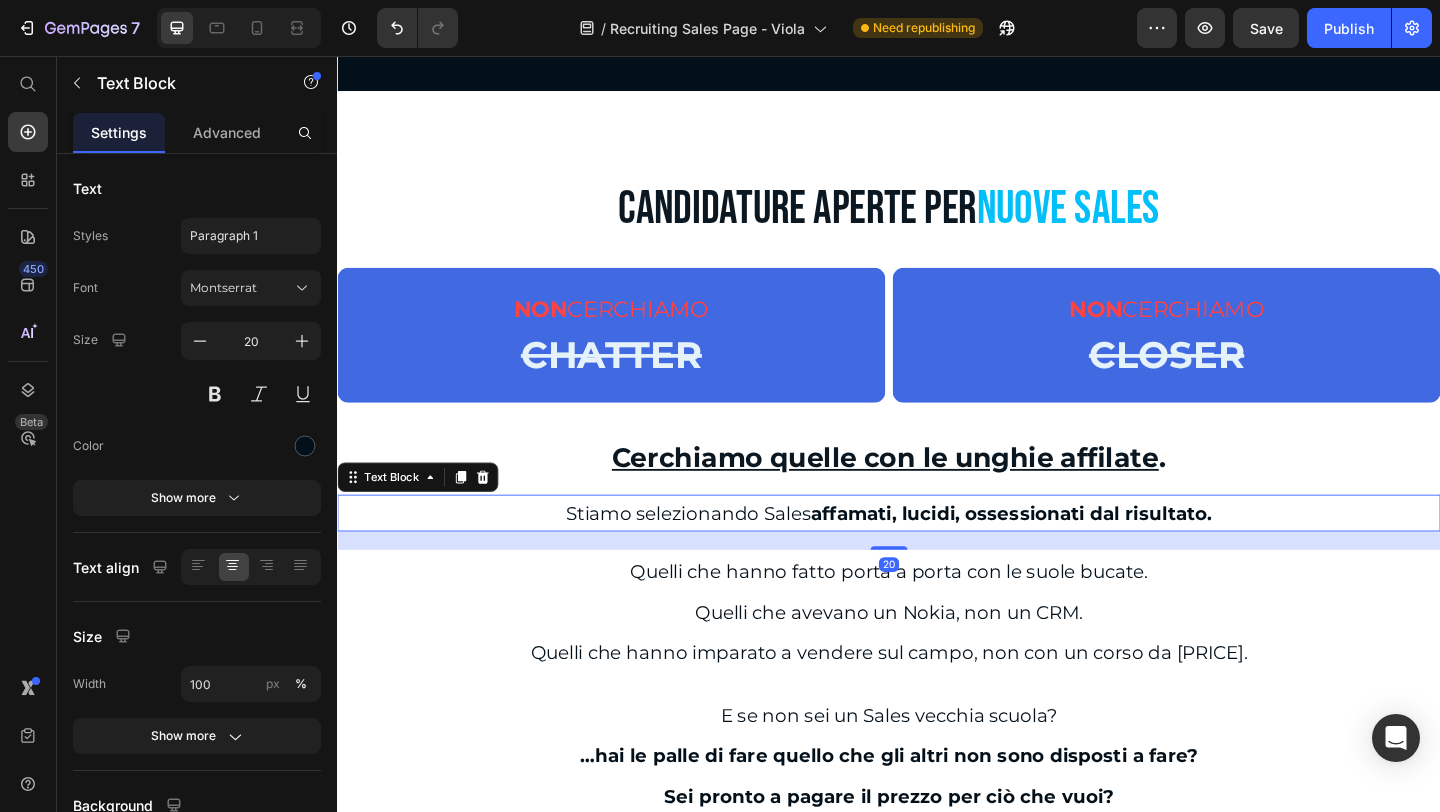 click on "Stiamo selezionando Sales affamati, lucidi, ossessionati dal risultato." at bounding box center [937, 553] 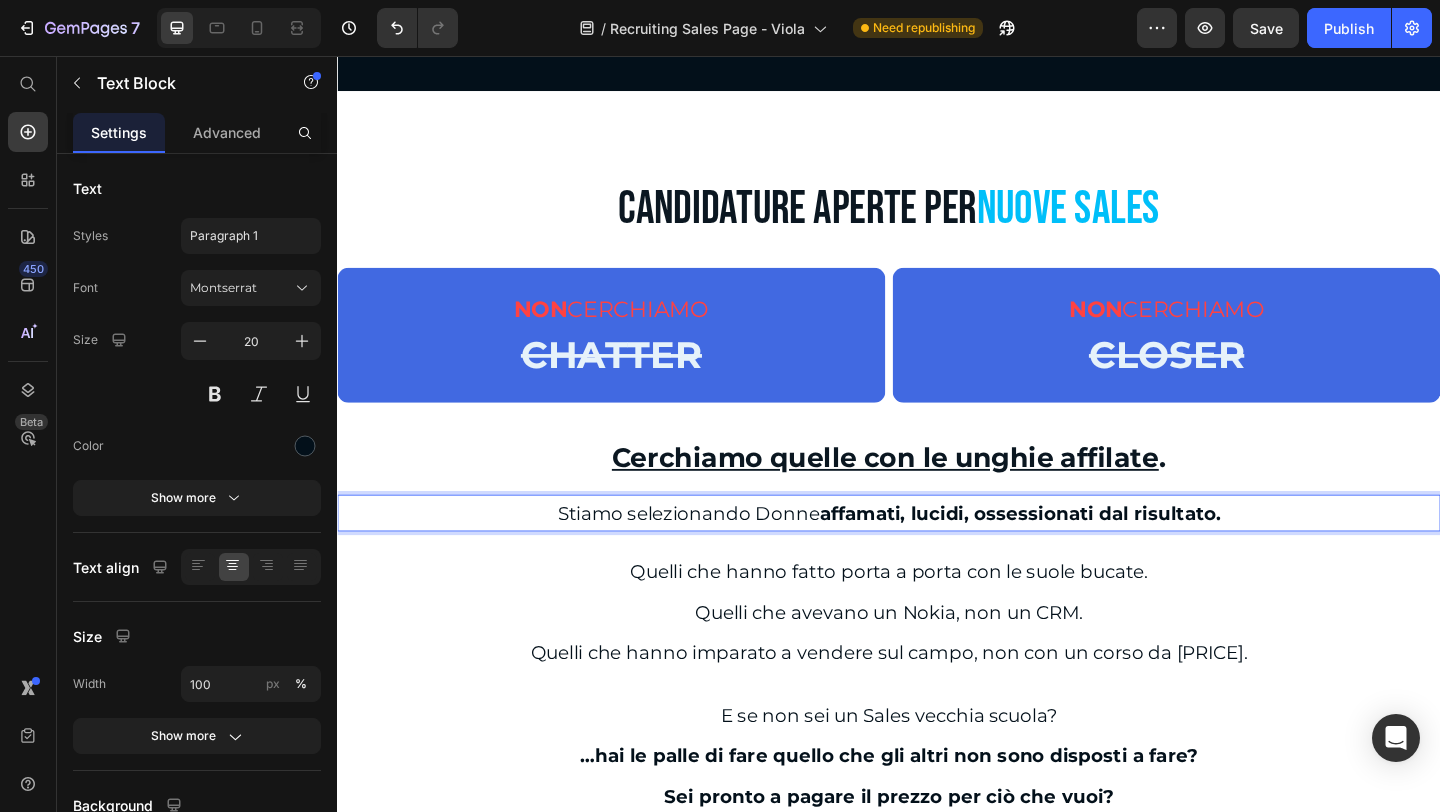 click on "affamati, lucidi, ossessionati dal risultato." at bounding box center (1080, 553) 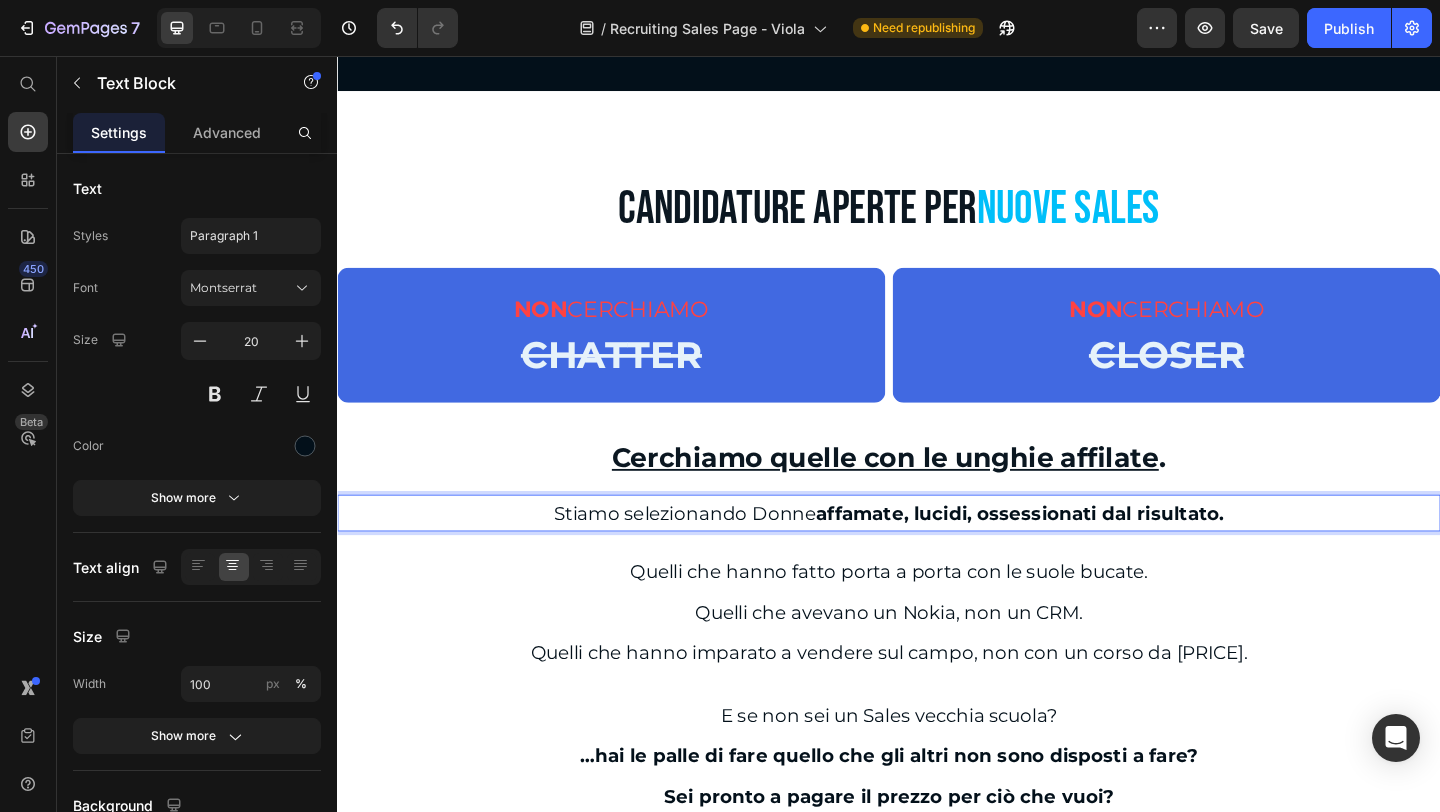 click on "affamate, lucidi, ossessionati dal risultato." at bounding box center (1079, 553) 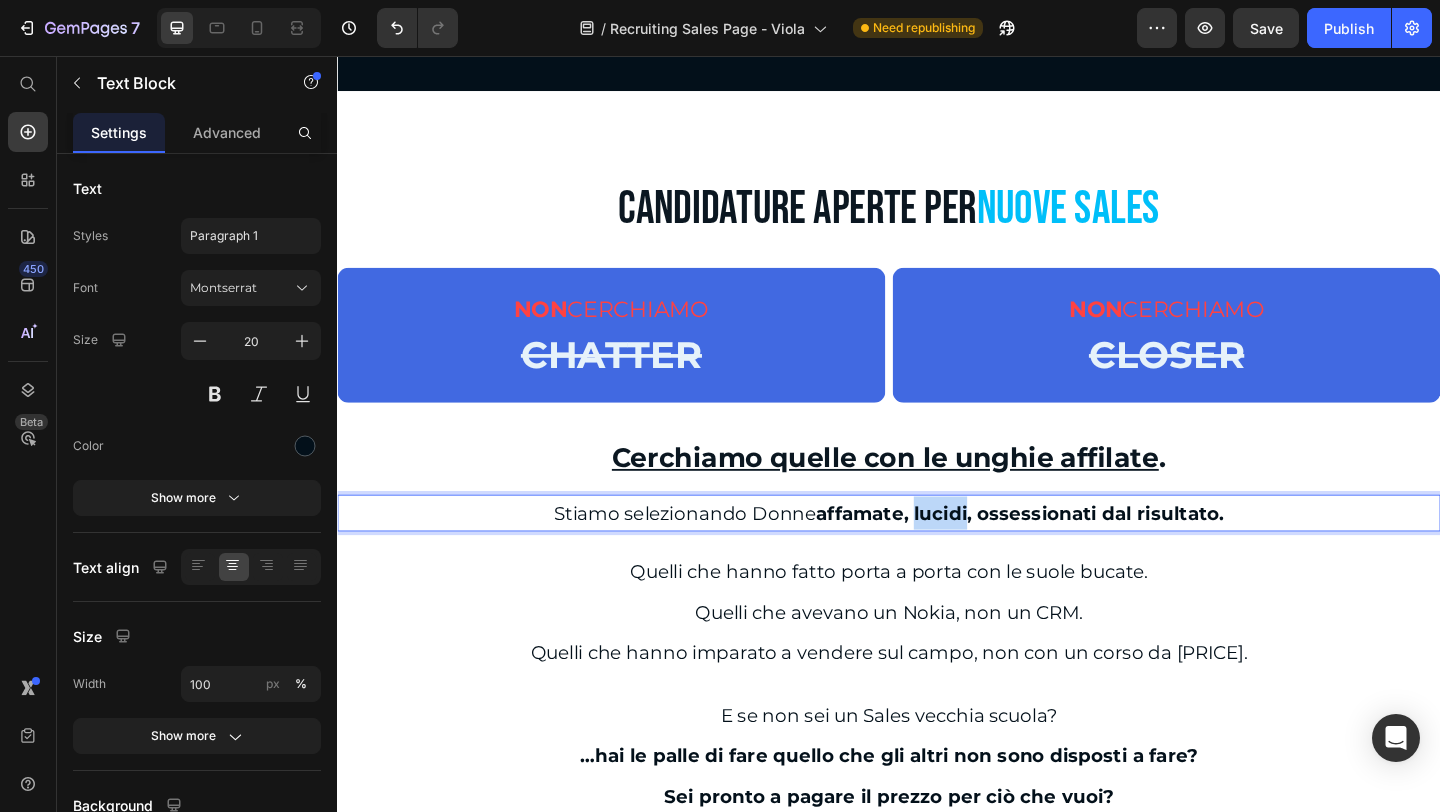 click on "affamate, lucidi, ossessionati dal risultato." at bounding box center (1079, 553) 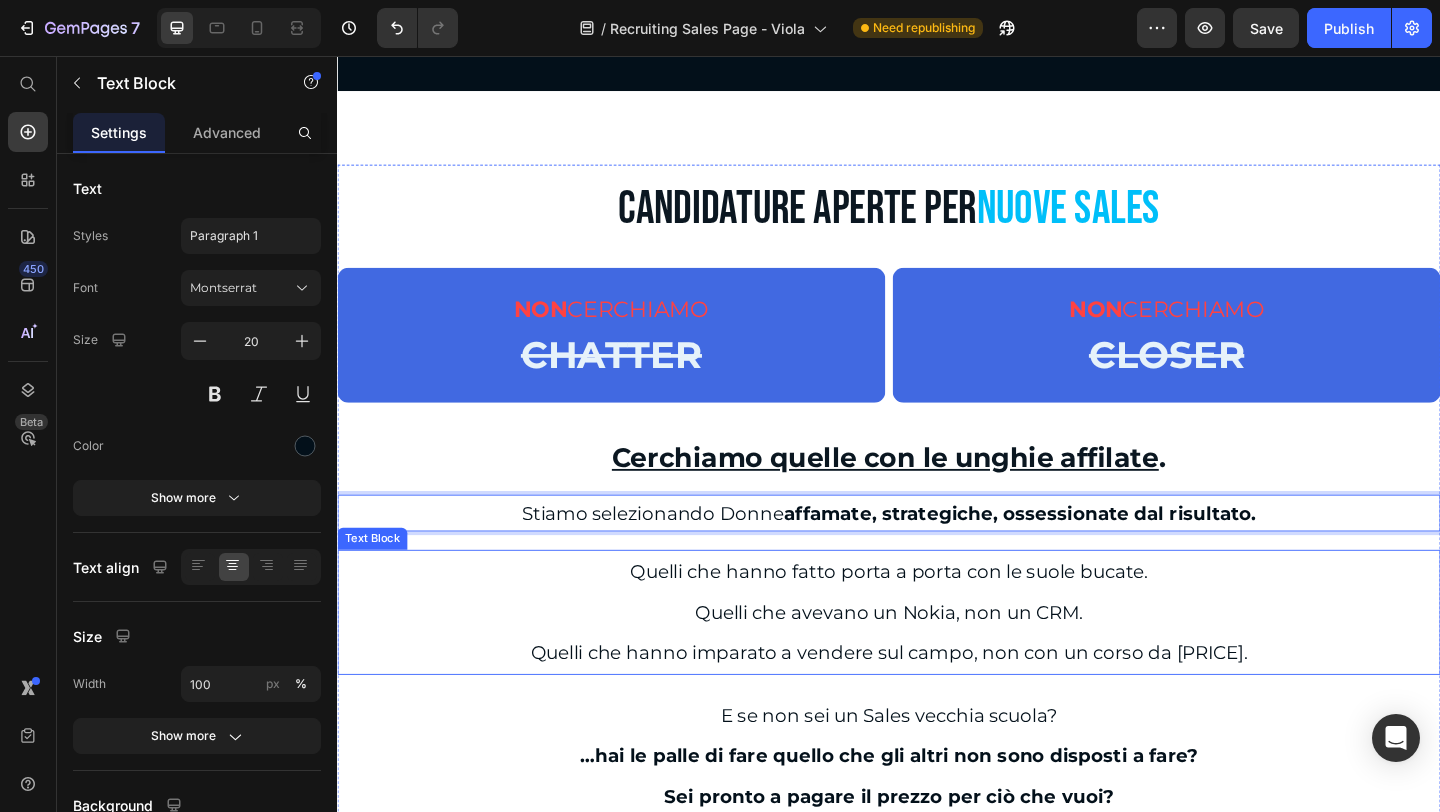click on "Quelli che avevano un Nokia, non un CRM." at bounding box center [937, 661] 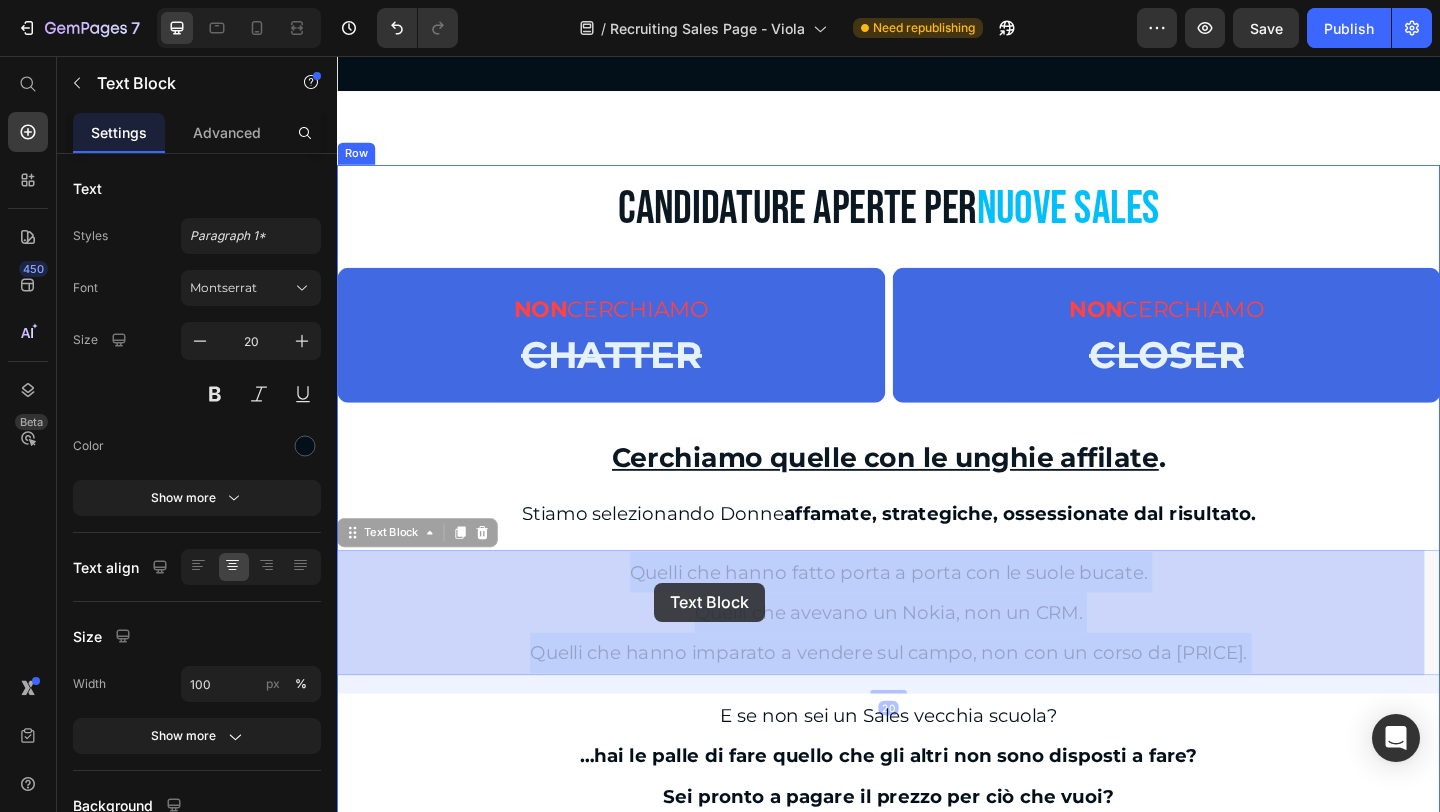 drag, startPoint x: 1135, startPoint y: 663, endPoint x: 682, endPoint y: 629, distance: 454.27414 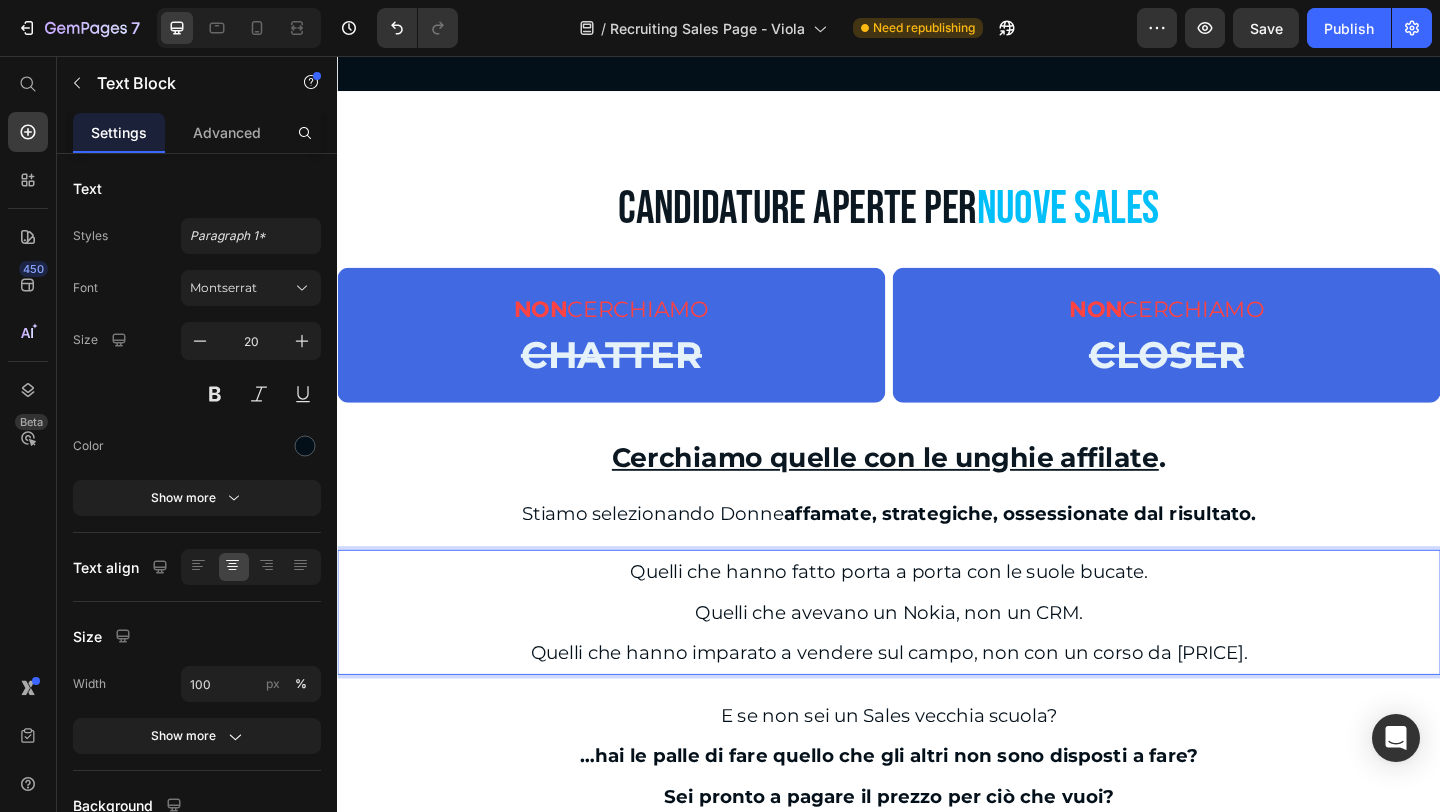 click on "Quelli che hanno fatto porta a porta con le suole bucate." at bounding box center [937, 617] 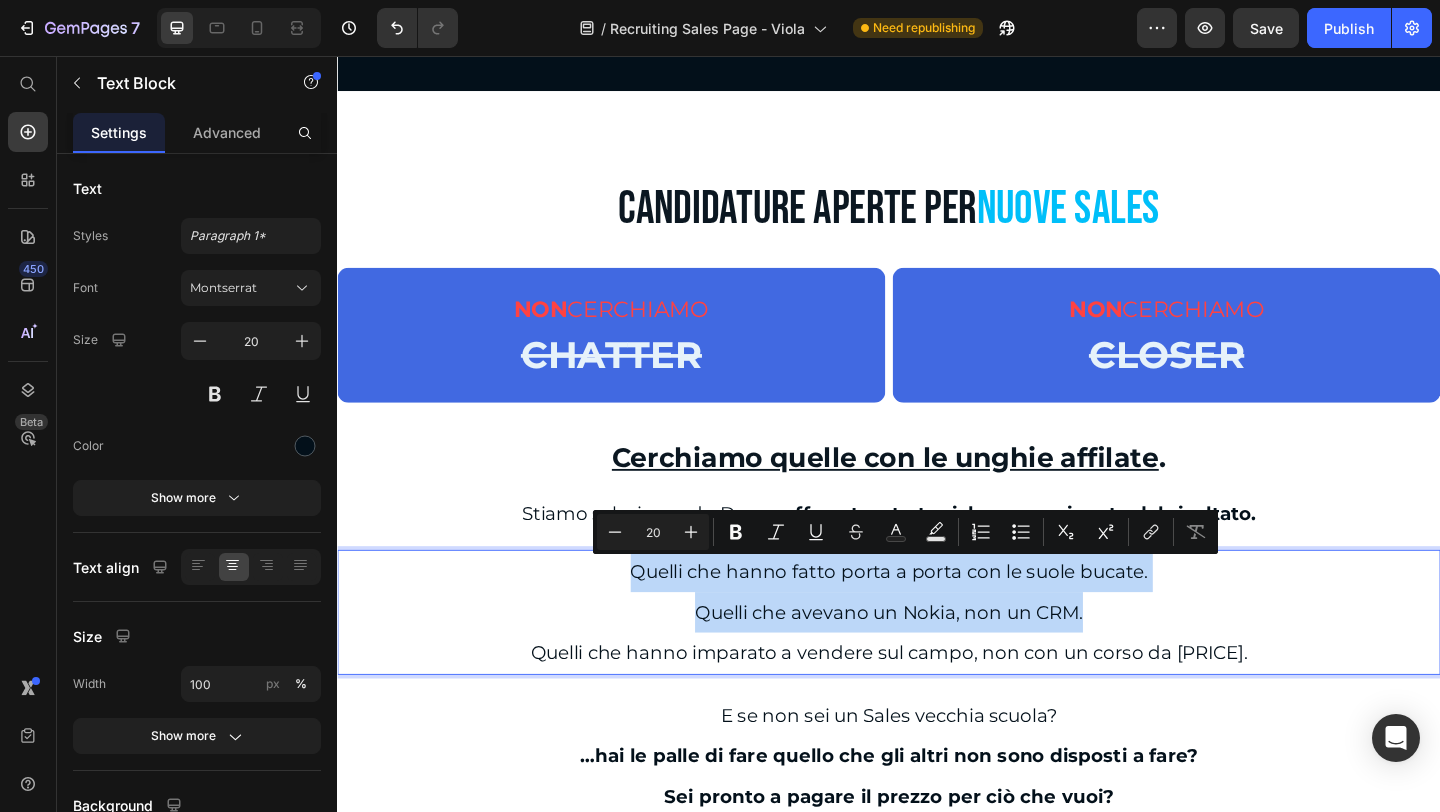 drag, startPoint x: 647, startPoint y: 619, endPoint x: 1135, endPoint y: 670, distance: 490.6577 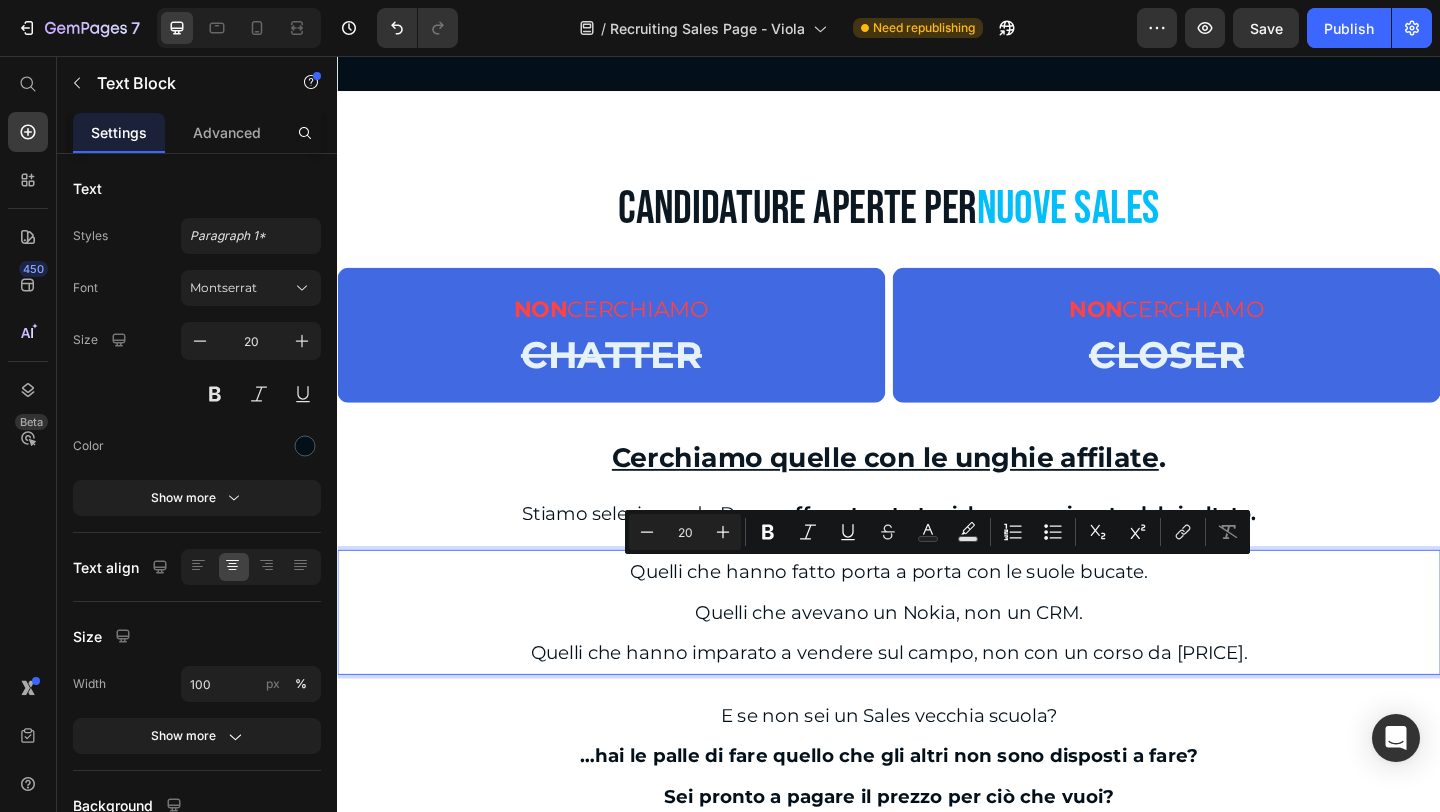 drag, startPoint x: 746, startPoint y: 618, endPoint x: 1148, endPoint y: 657, distance: 403.88736 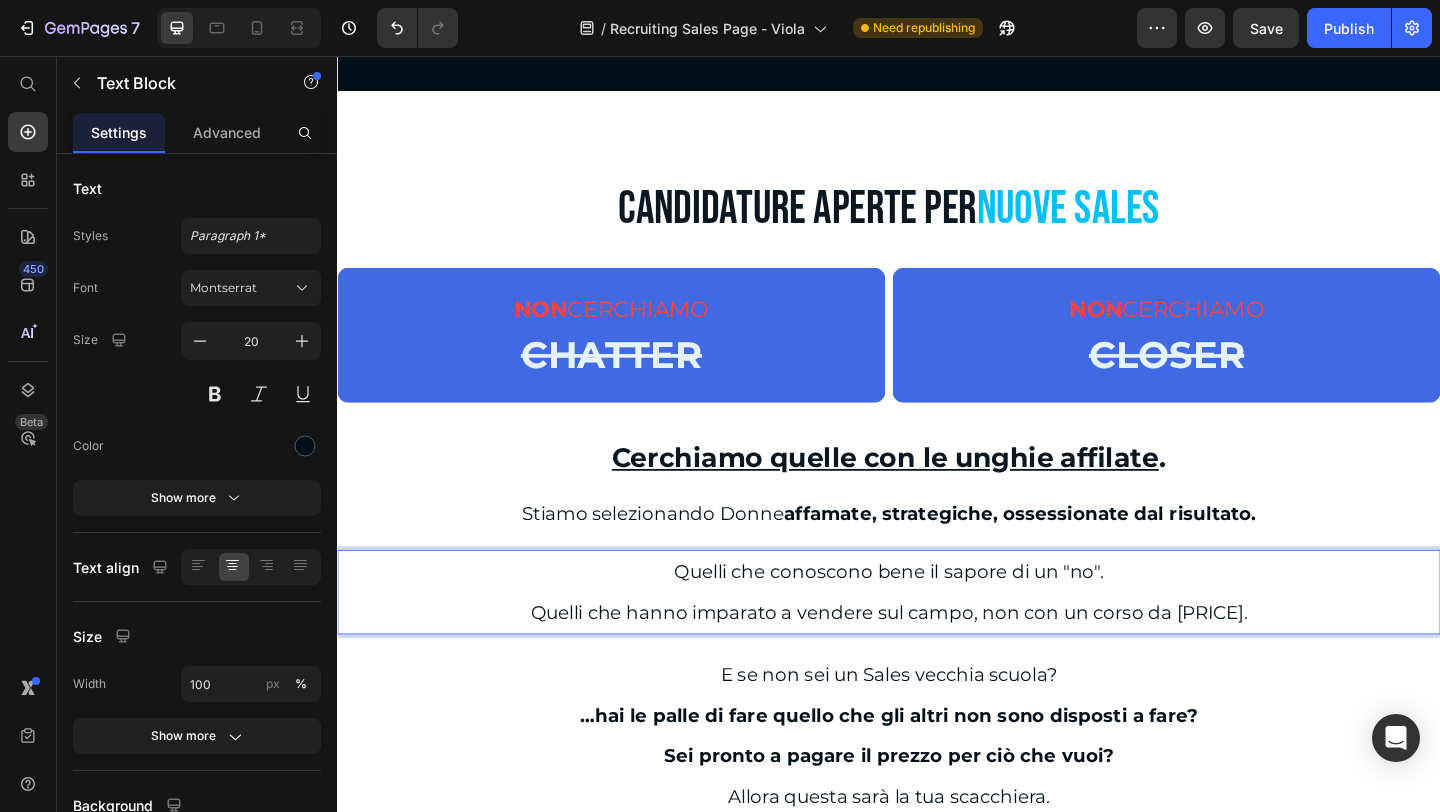click on "Quelli che hanno imparato a vendere sul campo, non con un corso da [PRICE]." at bounding box center (937, 661) 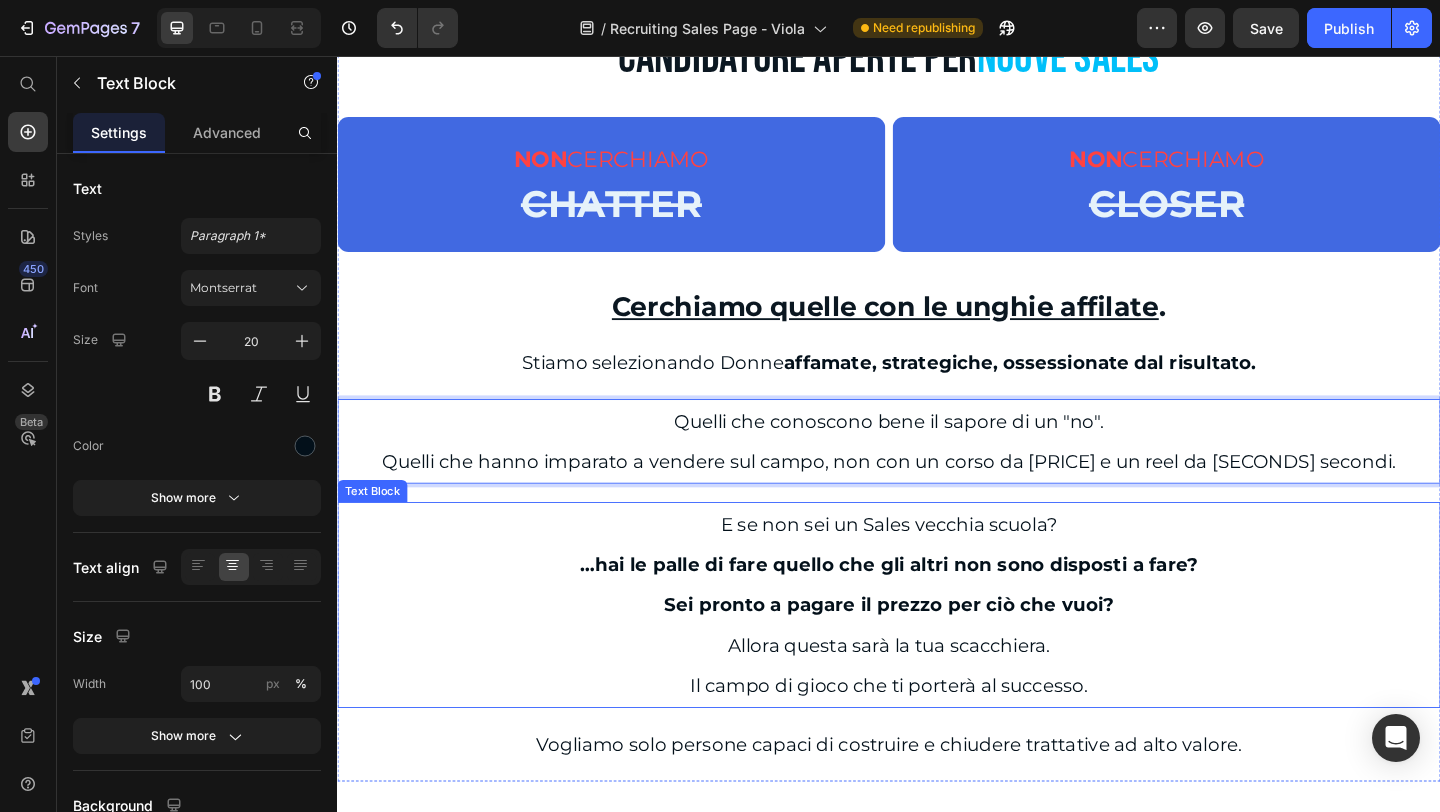 scroll, scrollTop: 800, scrollLeft: 0, axis: vertical 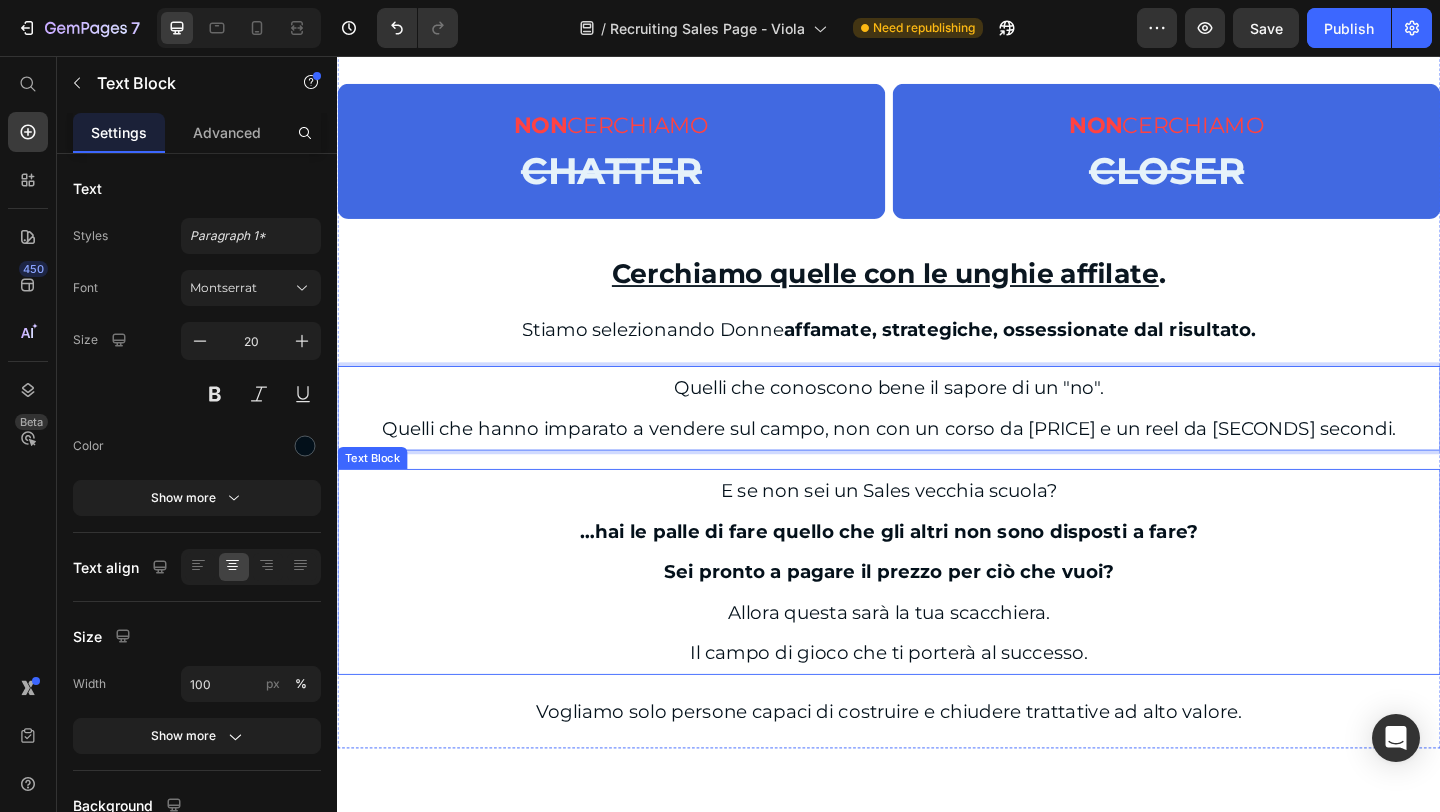 click on "E se non sei un Sales vecchia scuola?" at bounding box center [937, 529] 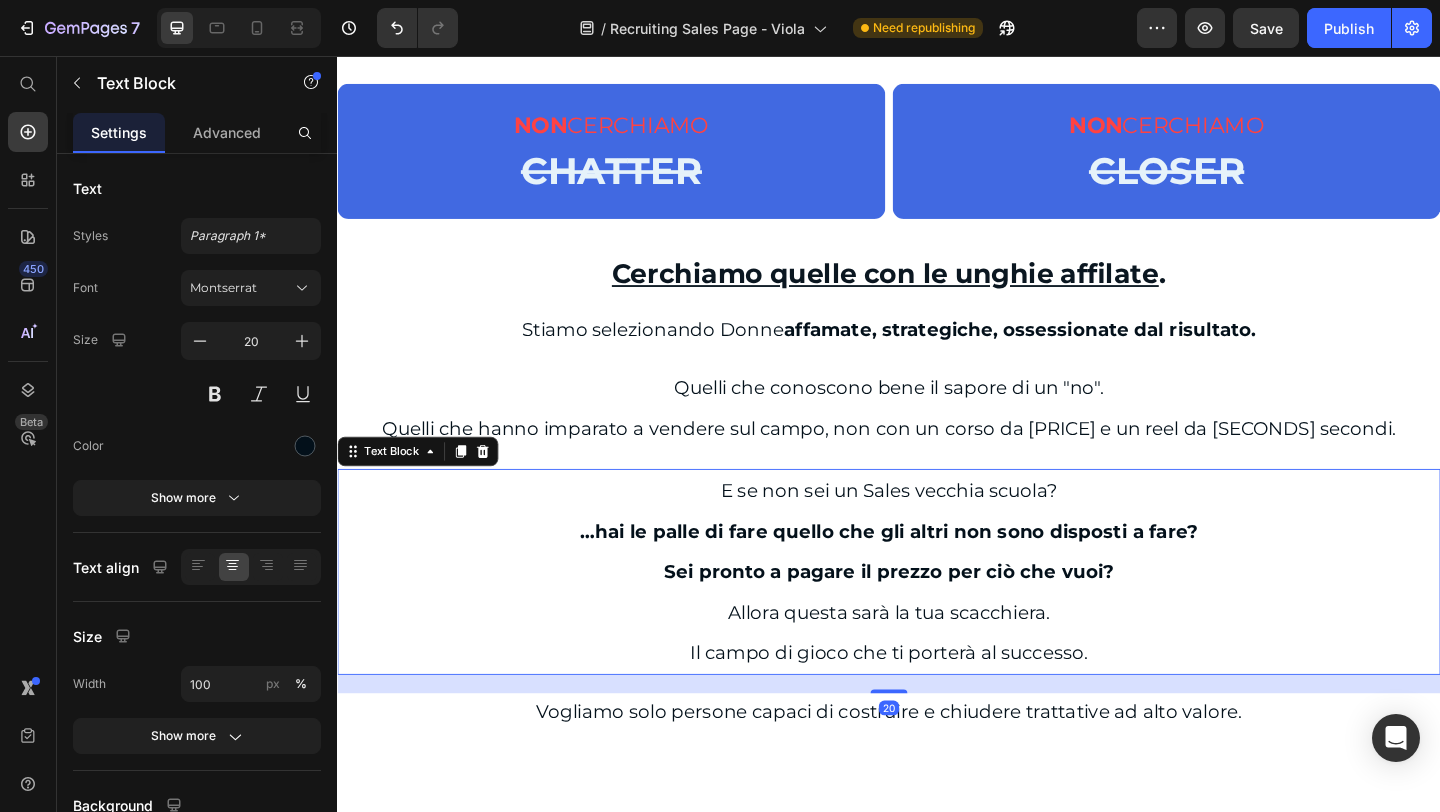 click on "E se non sei un Sales vecchia scuola?" at bounding box center (937, 529) 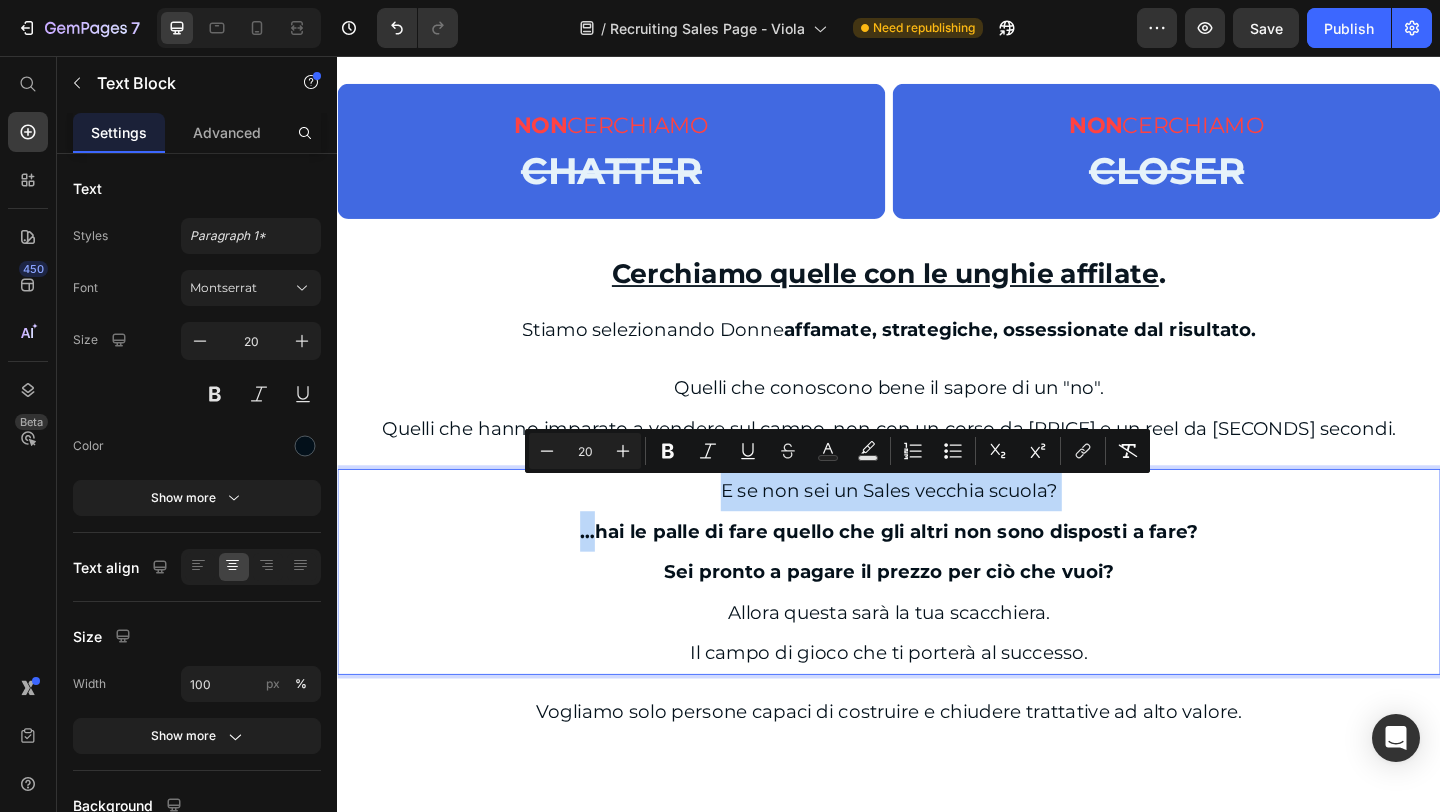 drag, startPoint x: 738, startPoint y: 530, endPoint x: 607, endPoint y: 592, distance: 144.93102 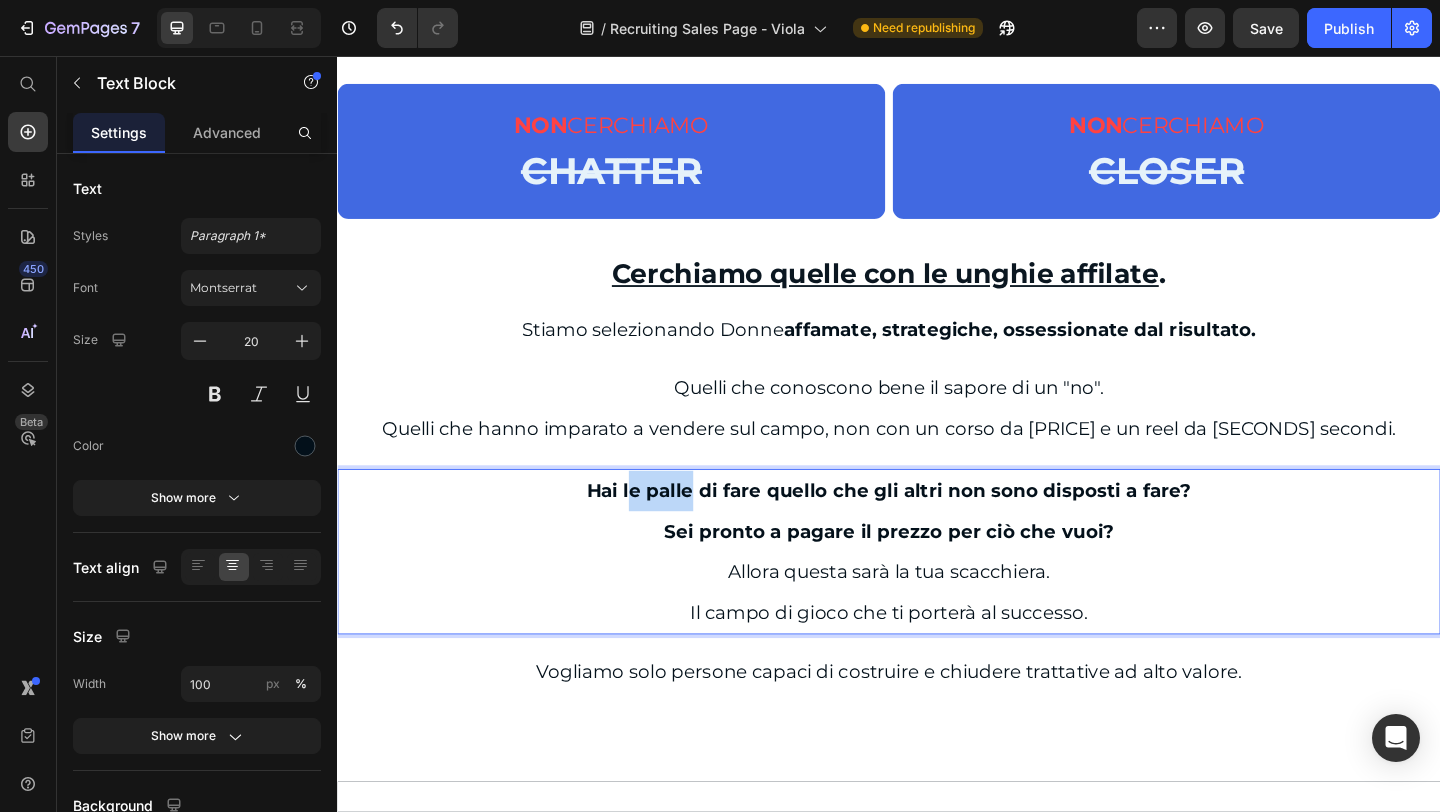 drag, startPoint x: 644, startPoint y: 529, endPoint x: 710, endPoint y: 537, distance: 66.48308 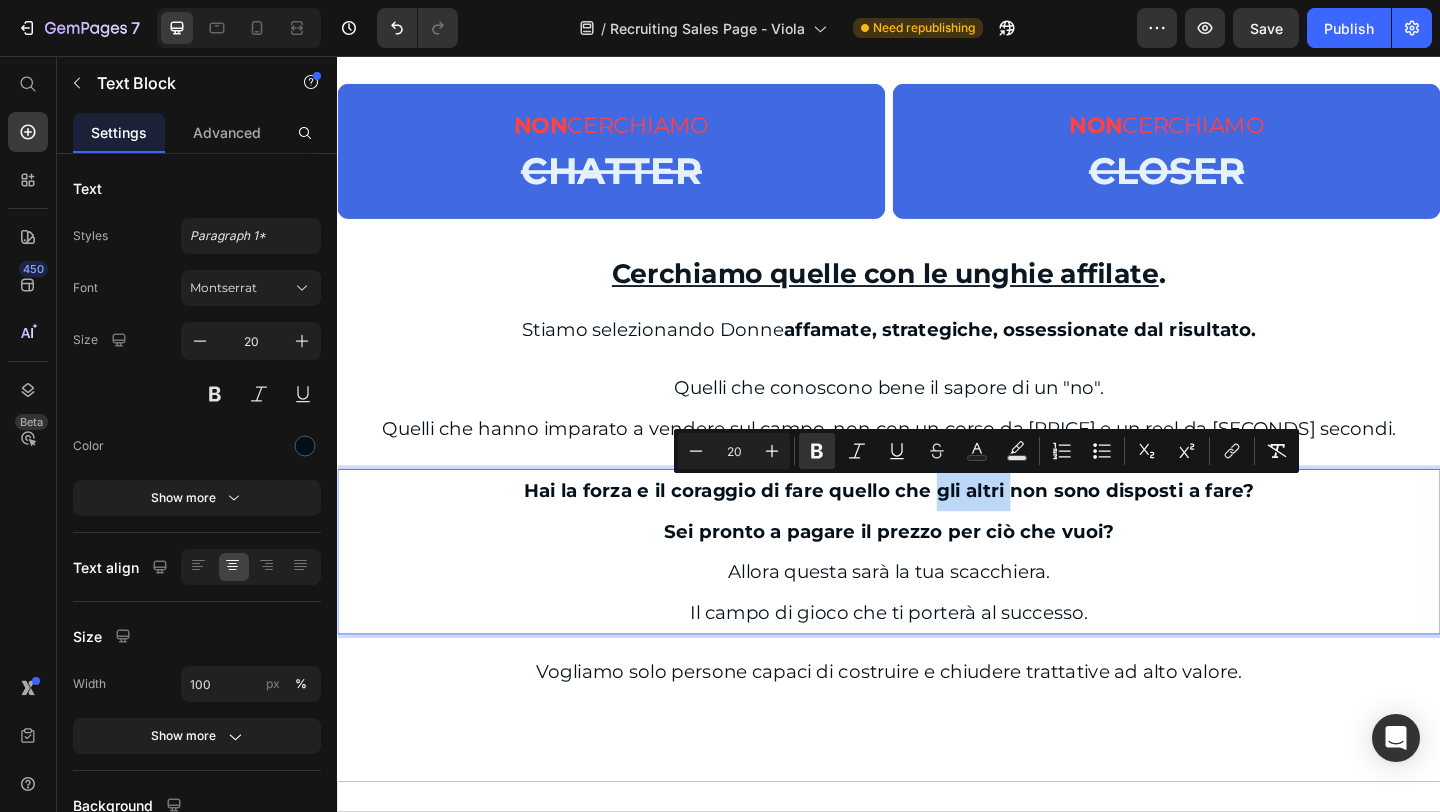 drag, startPoint x: 979, startPoint y: 535, endPoint x: 1058, endPoint y: 540, distance: 79.15807 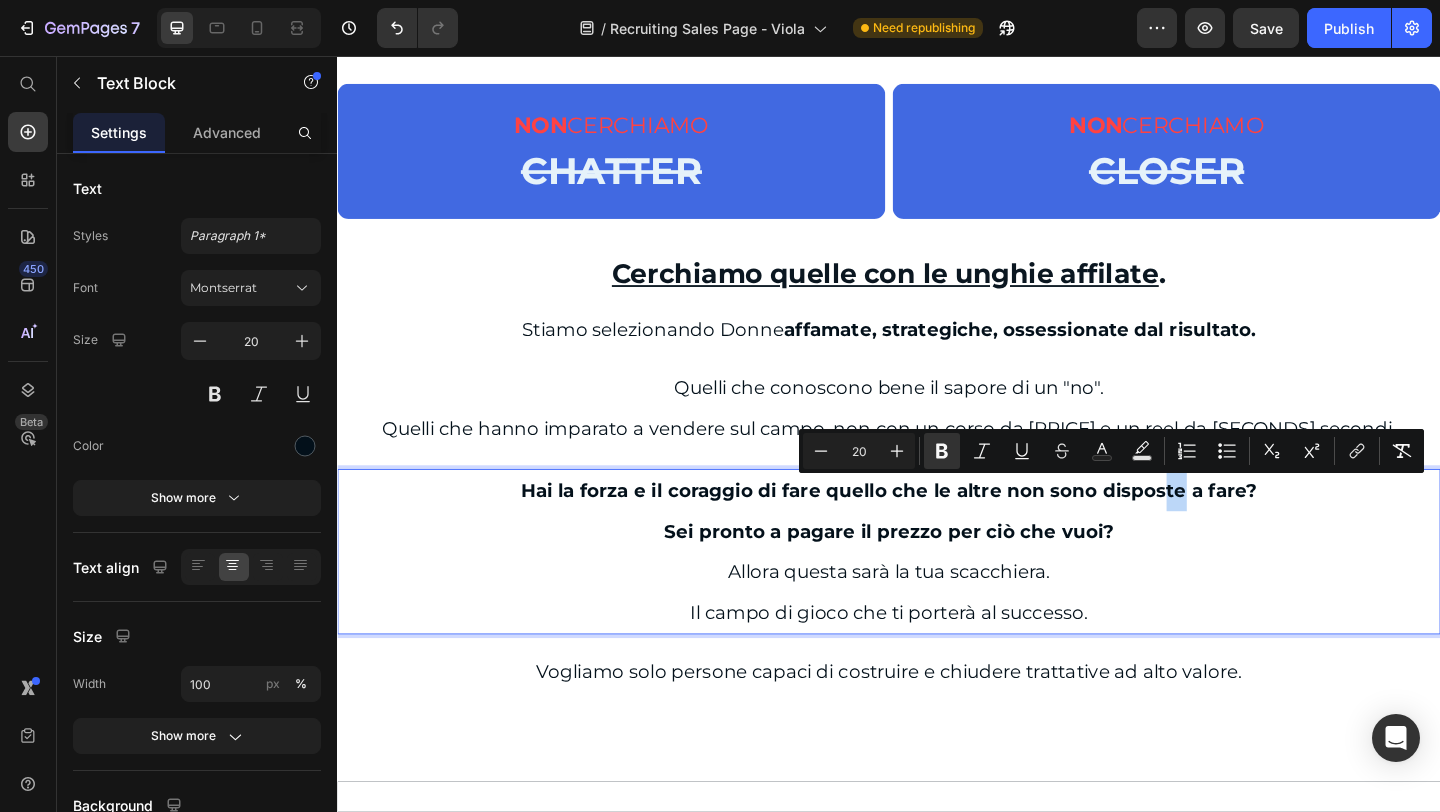 drag, startPoint x: 1229, startPoint y: 531, endPoint x: 1240, endPoint y: 535, distance: 11.7046995 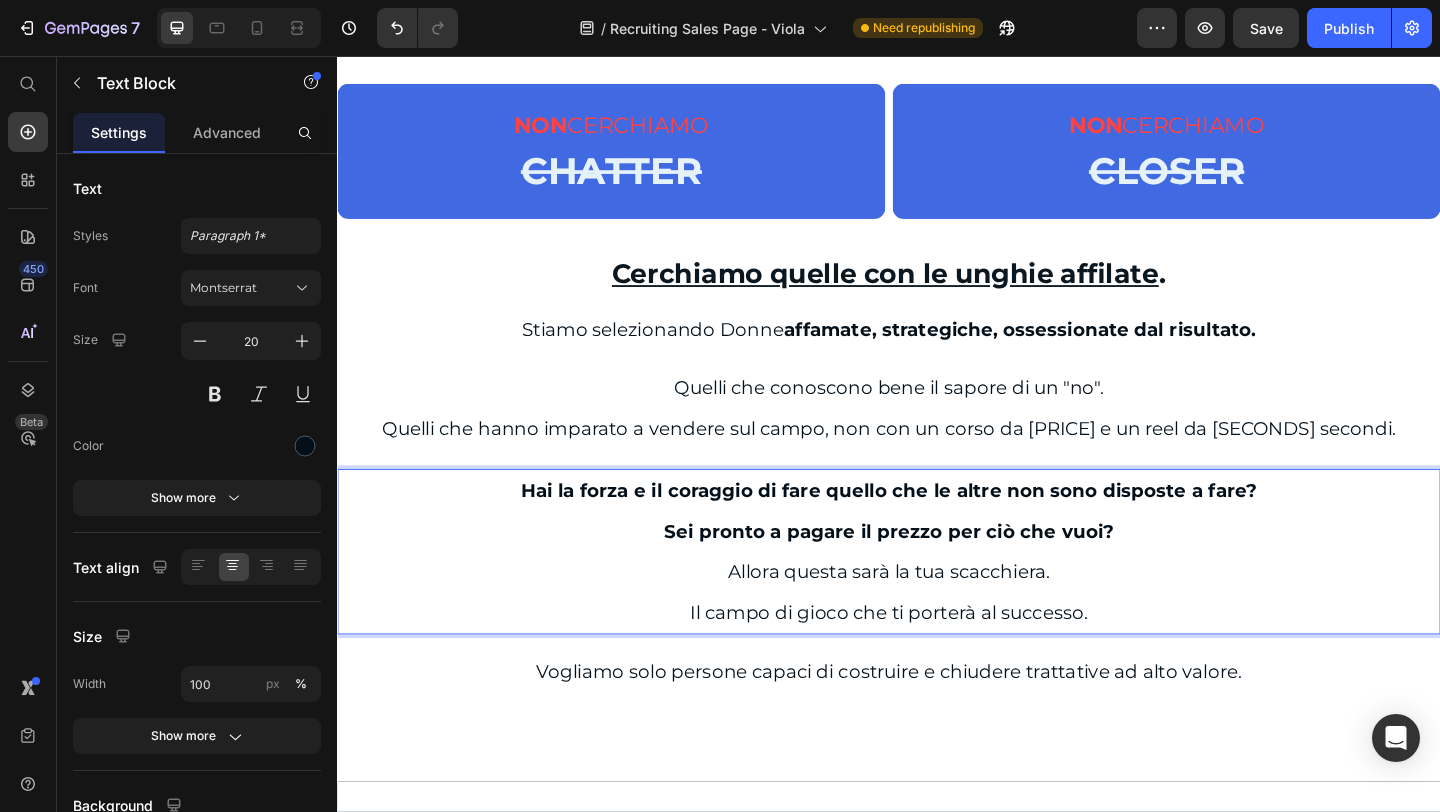 click on "Sei pronto a pagare il prezzo per ciò che vuoi?" at bounding box center (937, 573) 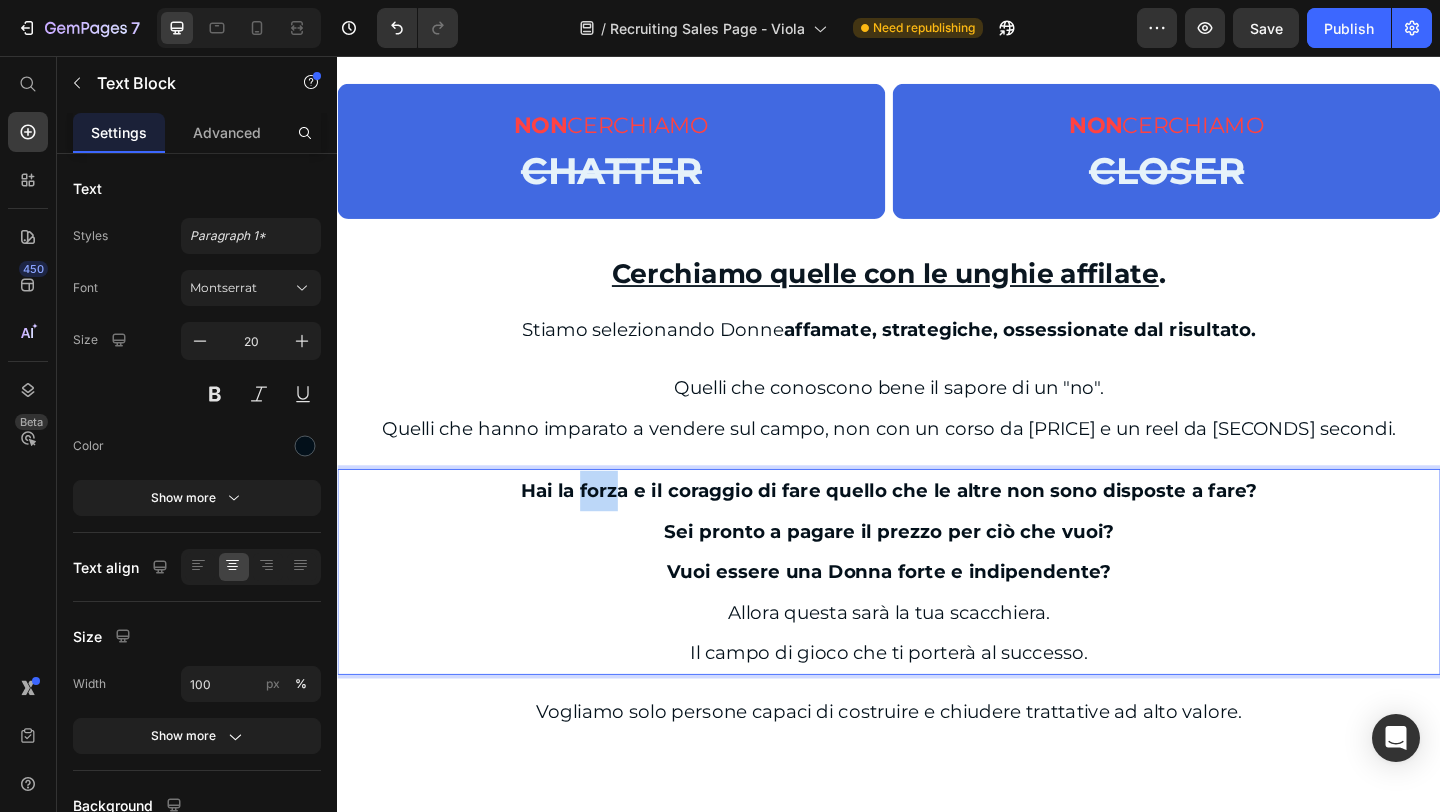drag, startPoint x: 598, startPoint y: 533, endPoint x: 633, endPoint y: 533, distance: 35 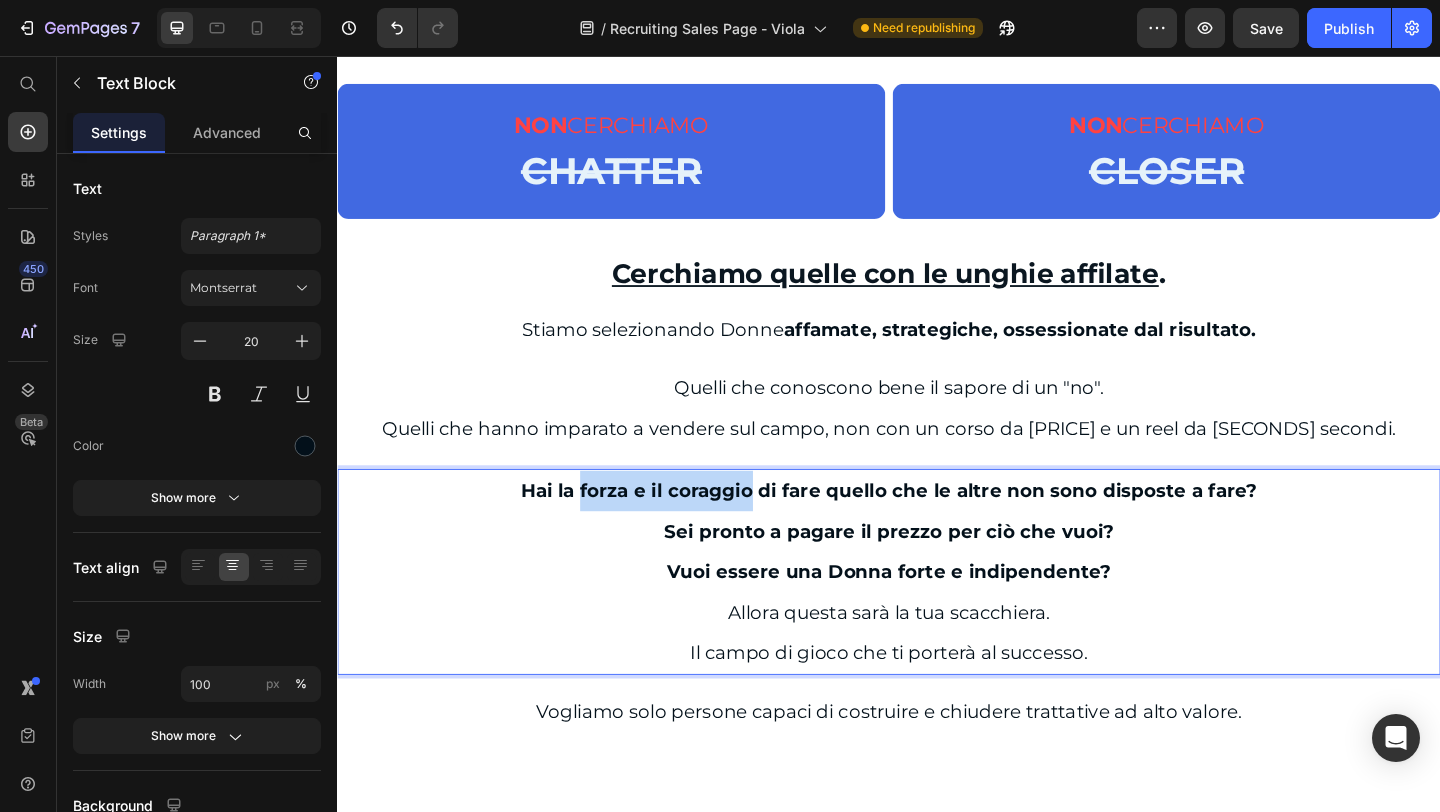 drag, startPoint x: 727, startPoint y: 531, endPoint x: 593, endPoint y: 530, distance: 134.00374 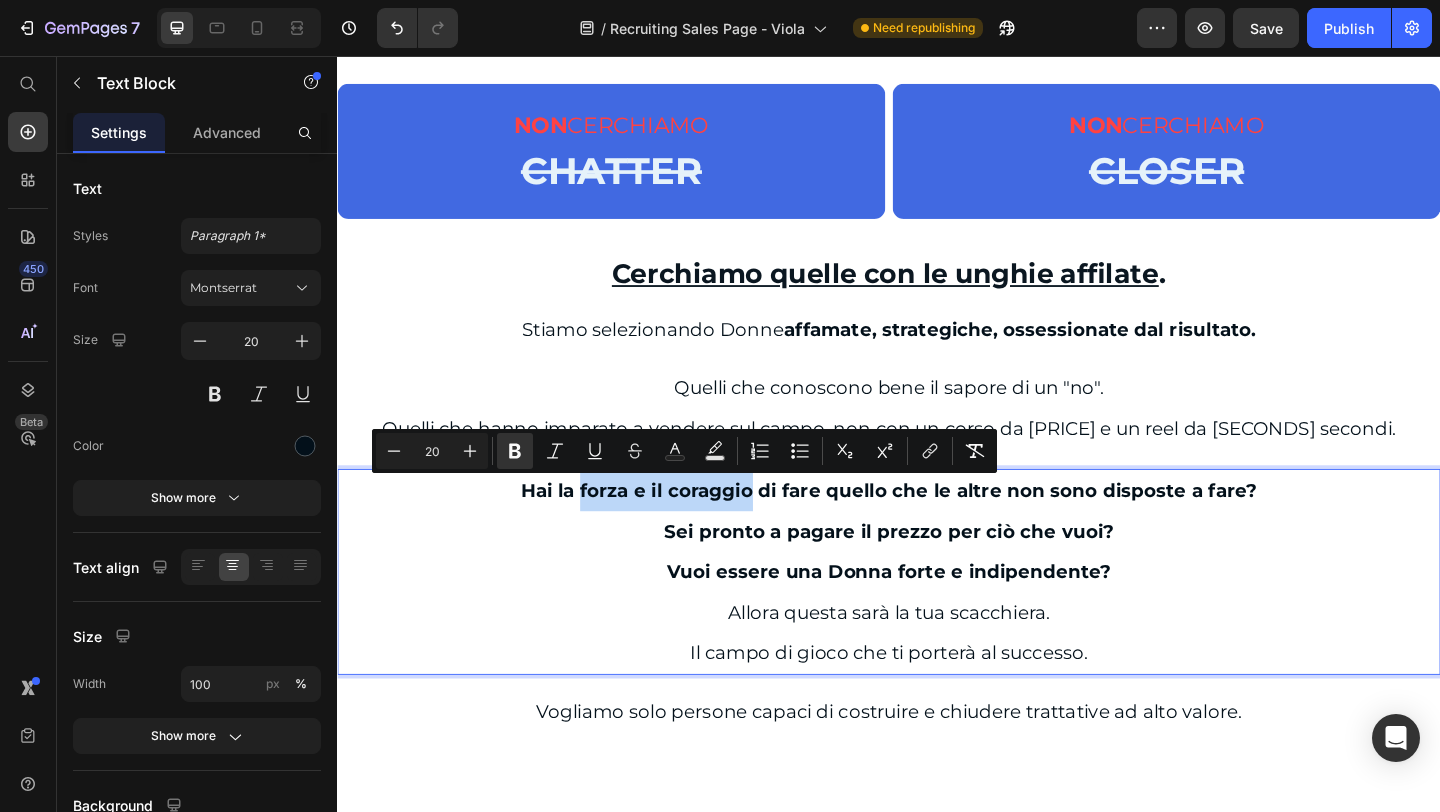 click on "Hai la forza e il coraggio di fare quello che le altre non sono disposte a fare?" at bounding box center [937, 529] 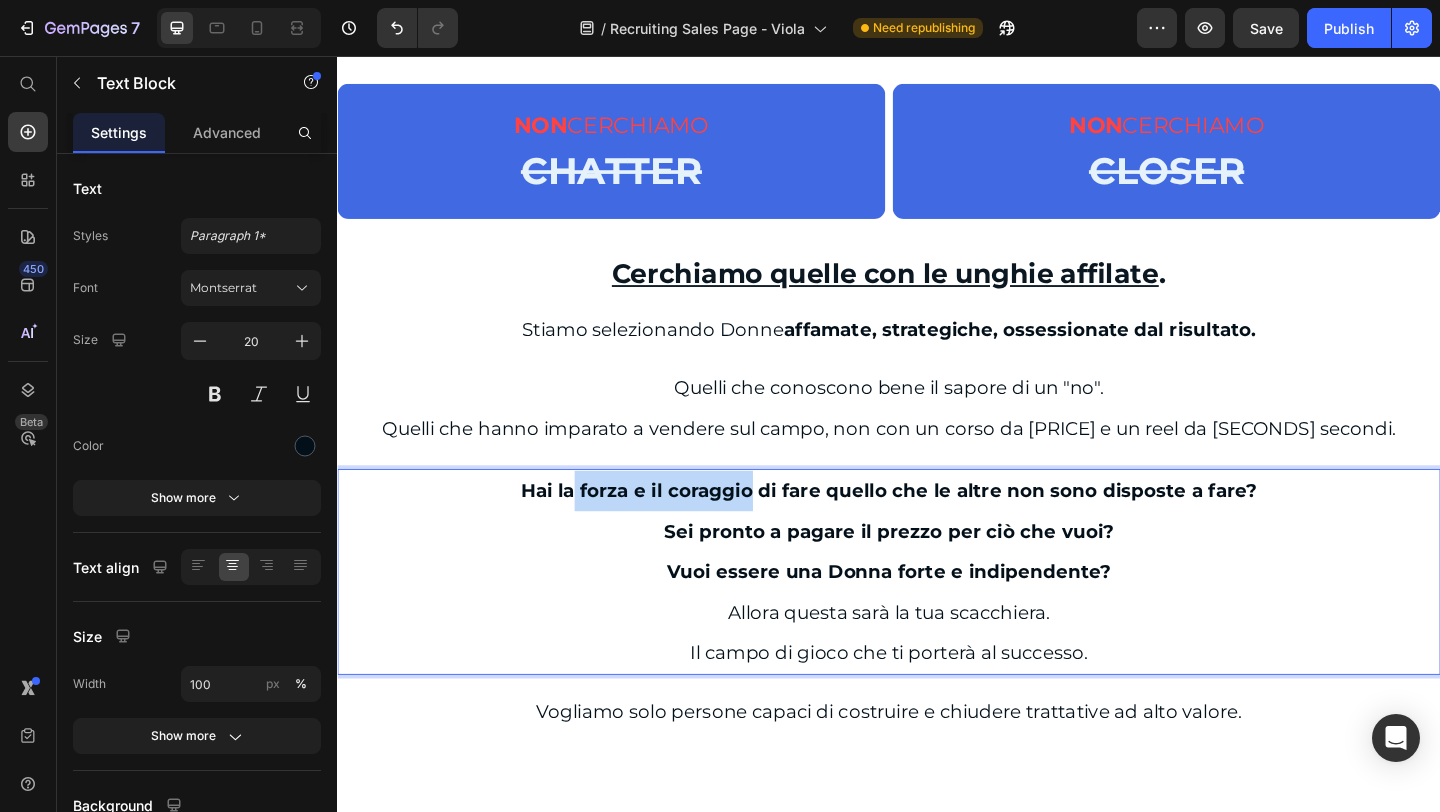 drag, startPoint x: 584, startPoint y: 533, endPoint x: 779, endPoint y: 531, distance: 195.01025 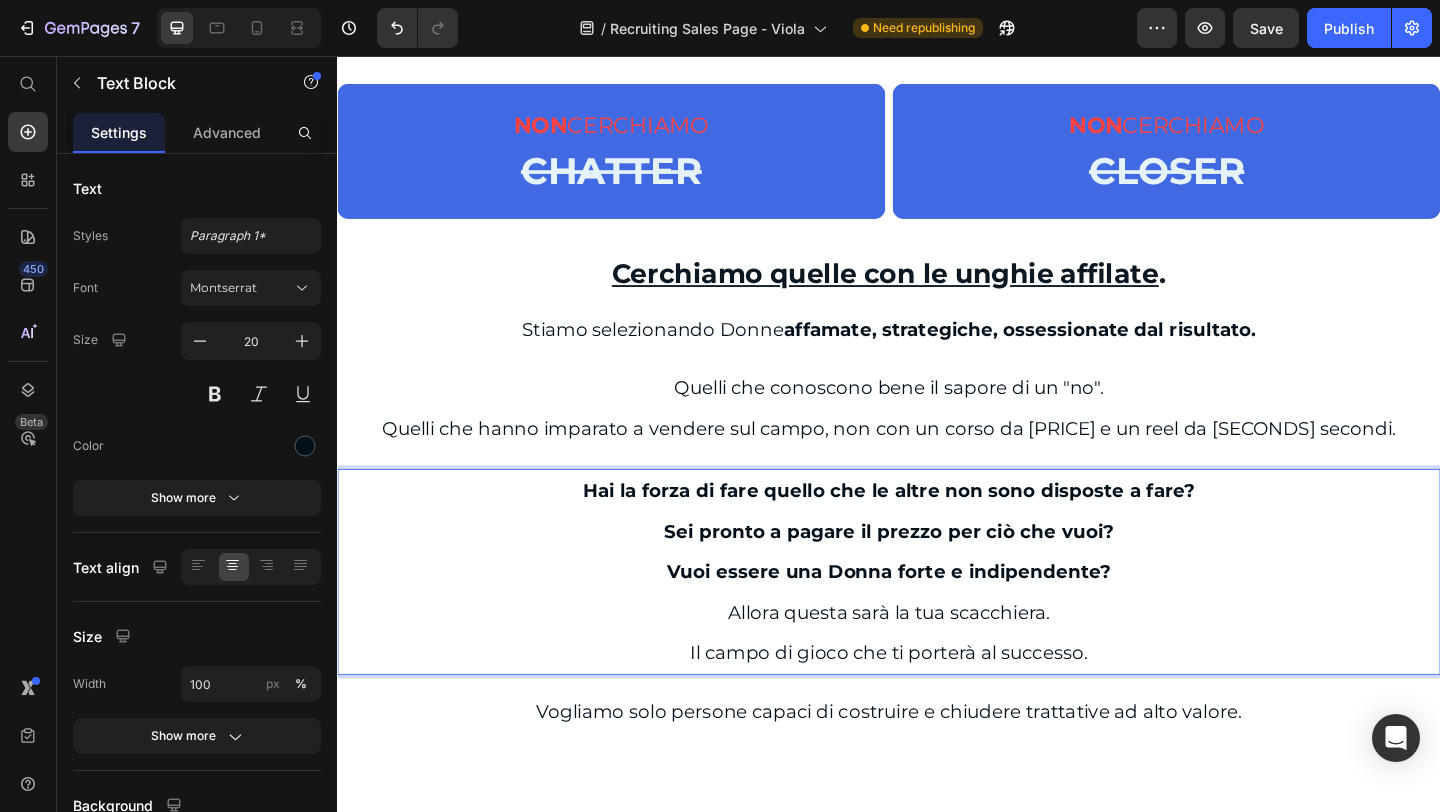 click on "Vuoi essere una Donna forte e indipendente?" at bounding box center (937, 617) 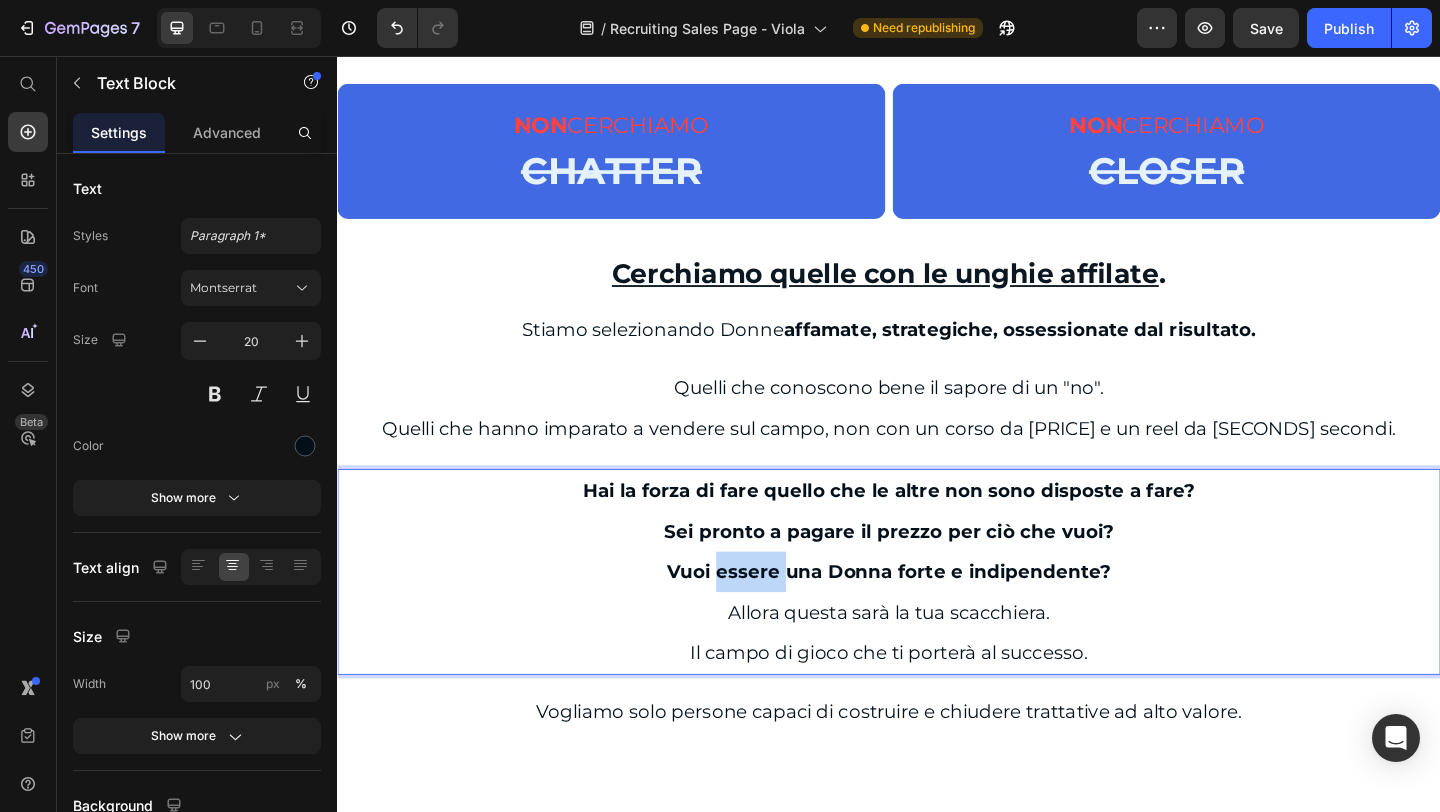 click on "Vuoi essere una Donna forte e indipendente?" at bounding box center [937, 617] 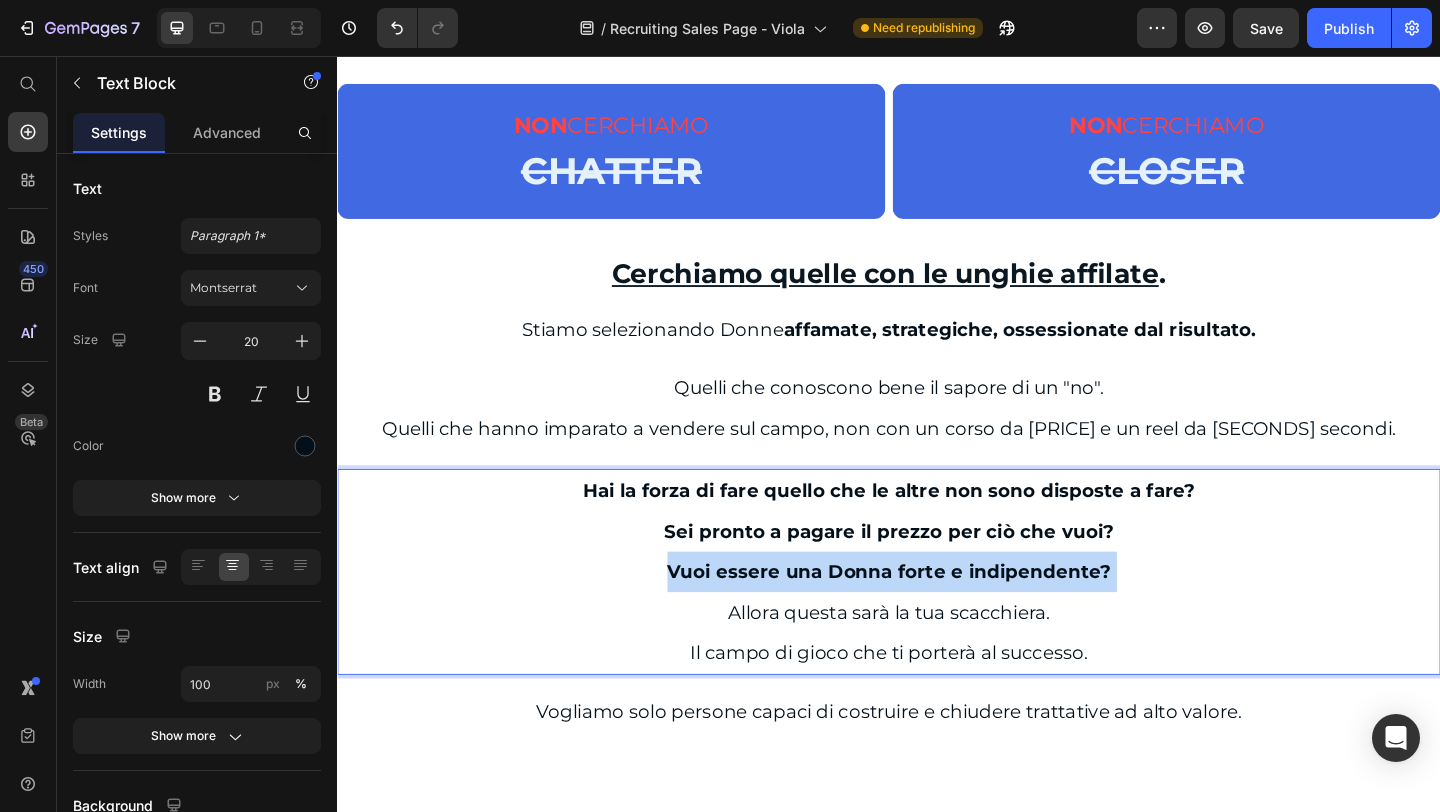 click on "Vuoi essere una Donna forte e indipendente?" at bounding box center [937, 617] 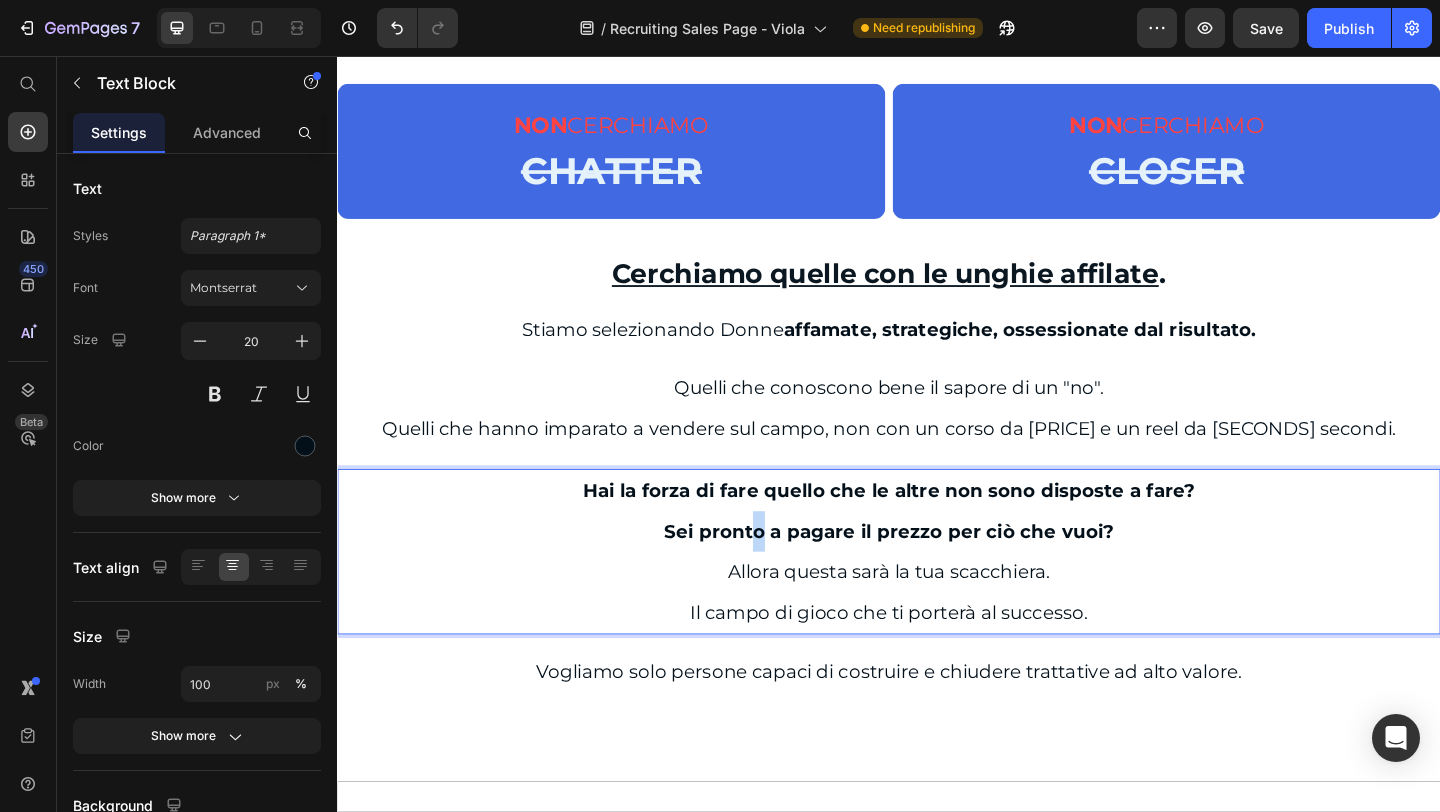 click on "Sei pronto a pagare il prezzo per ciò che vuoi?" at bounding box center [937, 573] 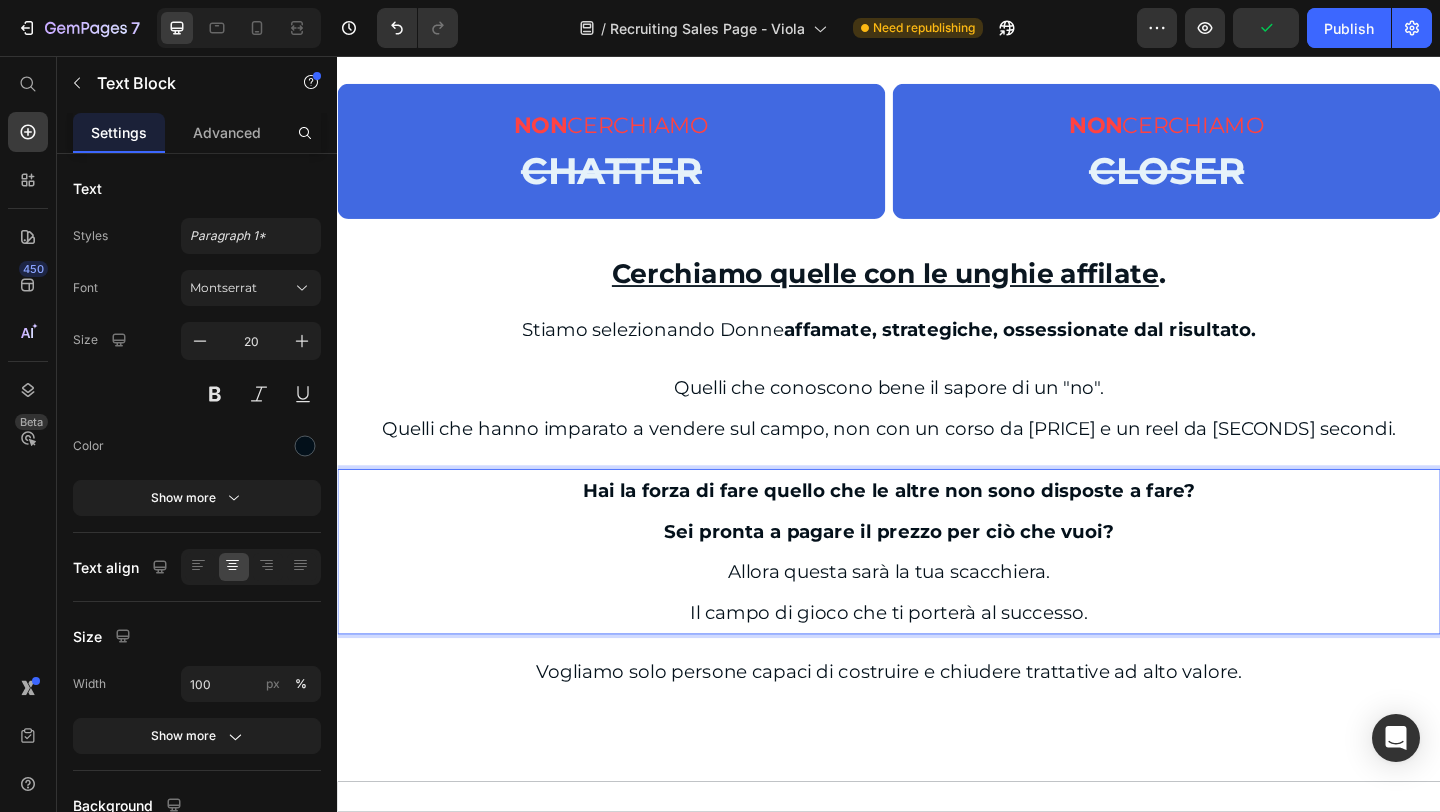 click on "Allora questa sarà la tua scacchiera." at bounding box center [937, 617] 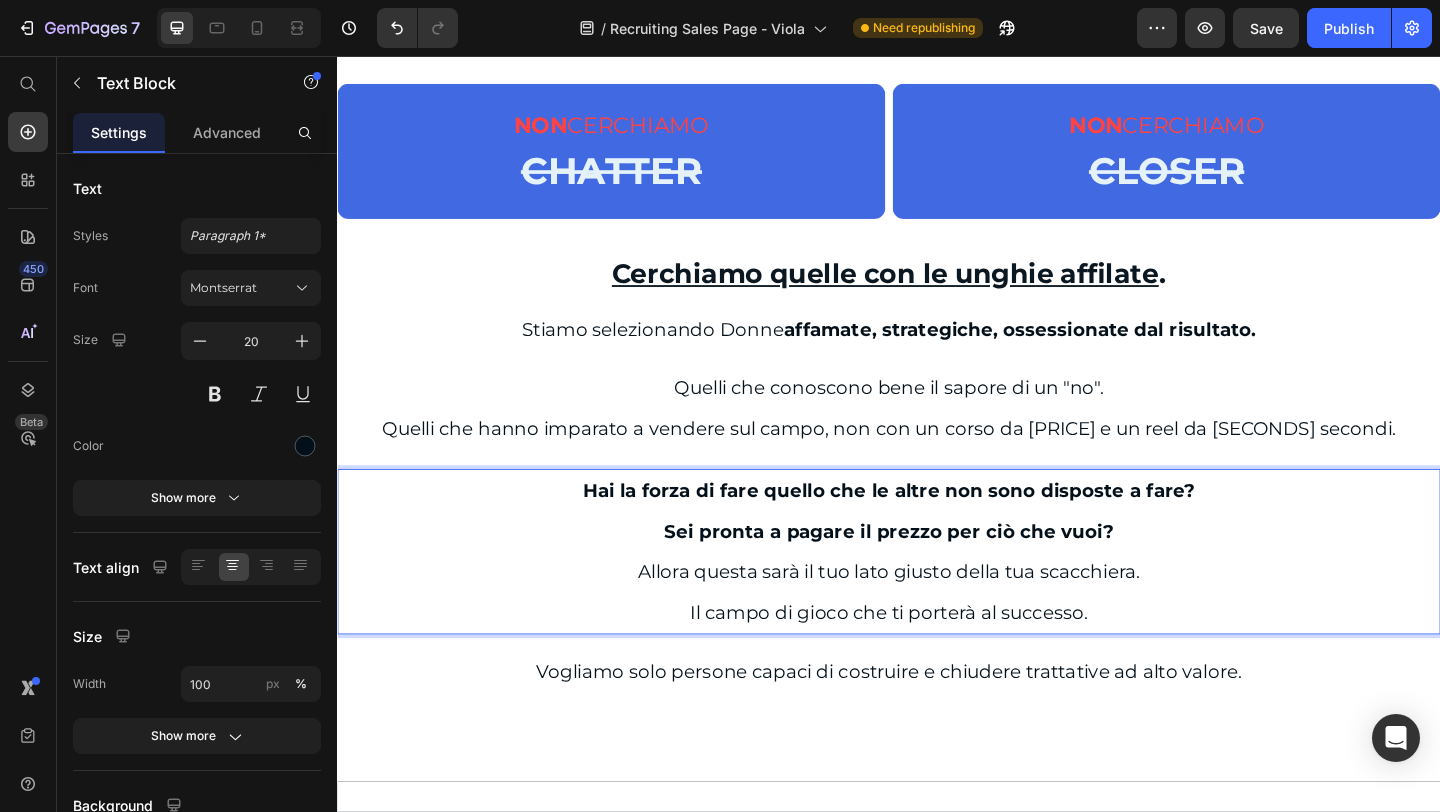 scroll, scrollTop: 1000, scrollLeft: 0, axis: vertical 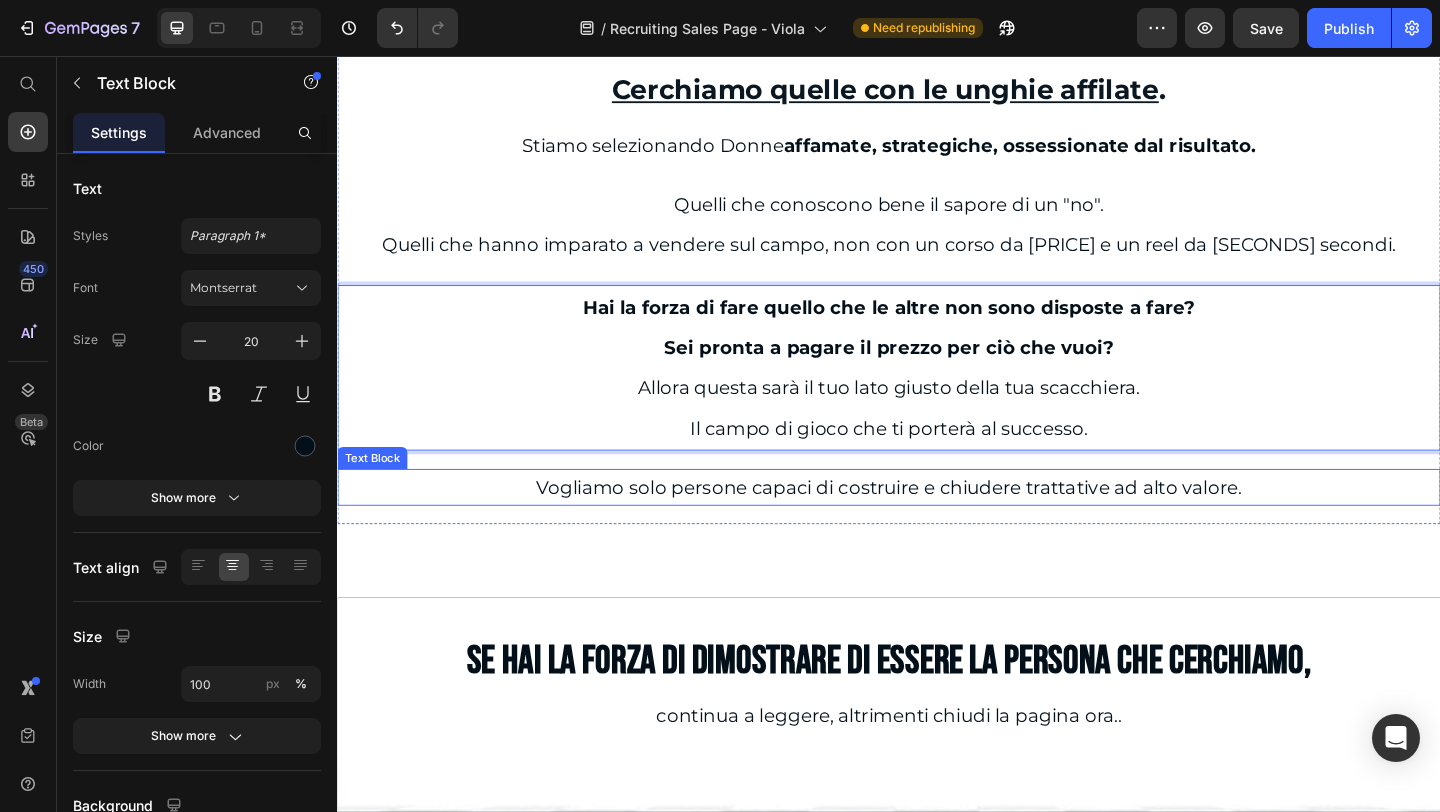 click on "Vogliamo solo persone capaci di costruire e chiudere trattative ad alto valore." at bounding box center [937, 525] 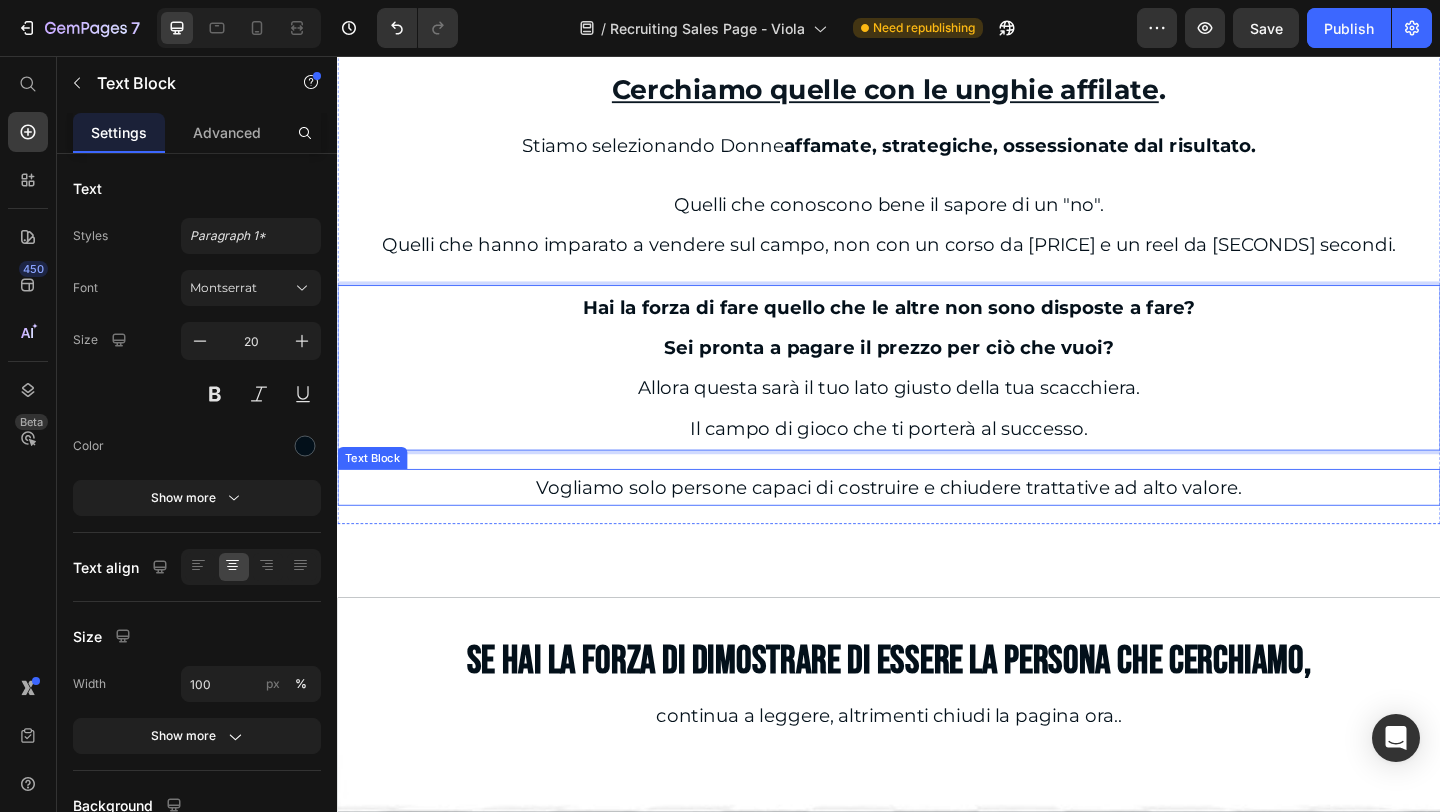 click on "Vogliamo solo persone capaci di costruire e chiudere trattative ad alto valore." at bounding box center (937, 525) 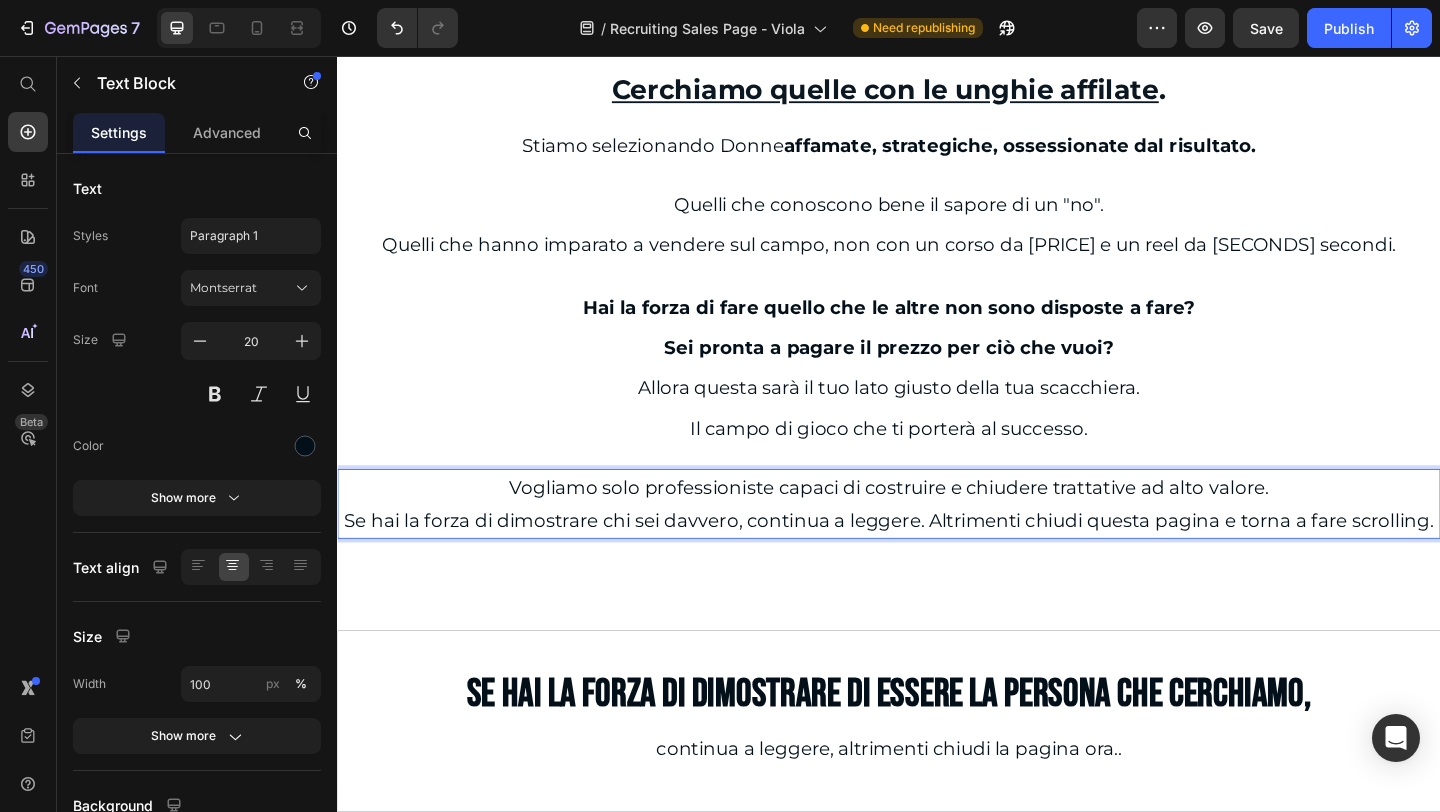 click on "Se hai la forza di dimostrare chi sei davvero, continua a leggere. Altrimenti chiudi questa pagina e torna a fare scrolling." at bounding box center (937, 561) 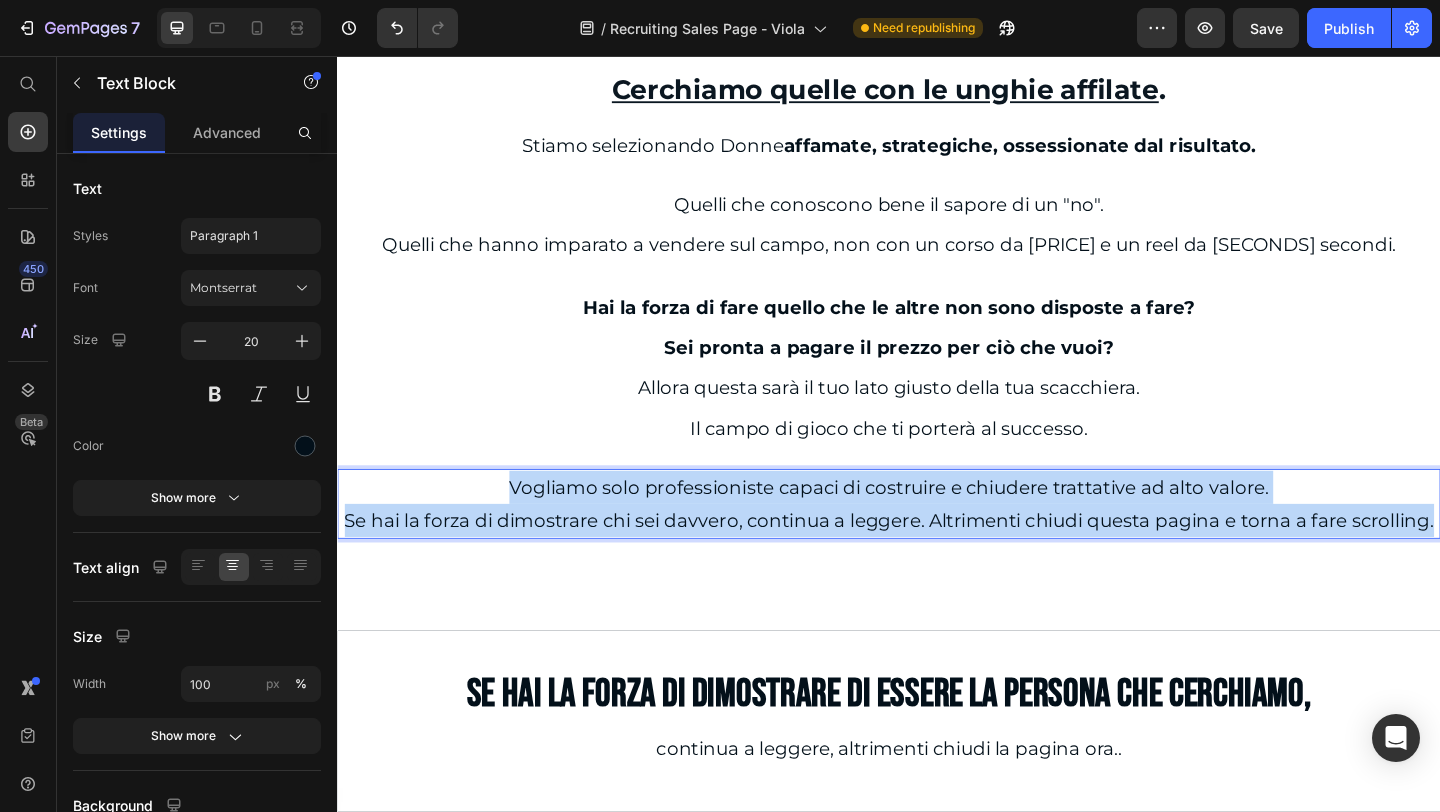 drag, startPoint x: 988, startPoint y: 593, endPoint x: 483, endPoint y: 506, distance: 512.4393 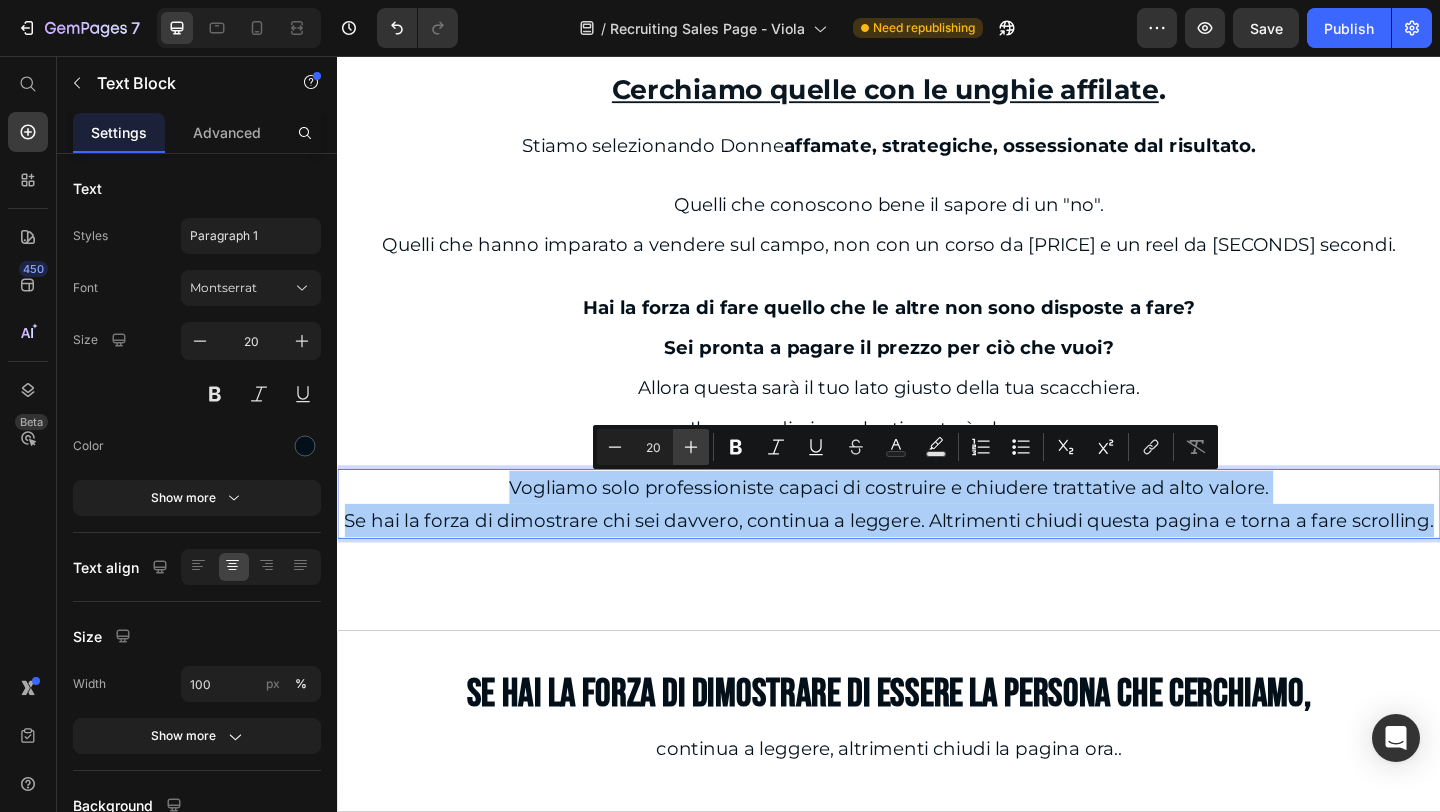 click on "Plus" at bounding box center [691, 447] 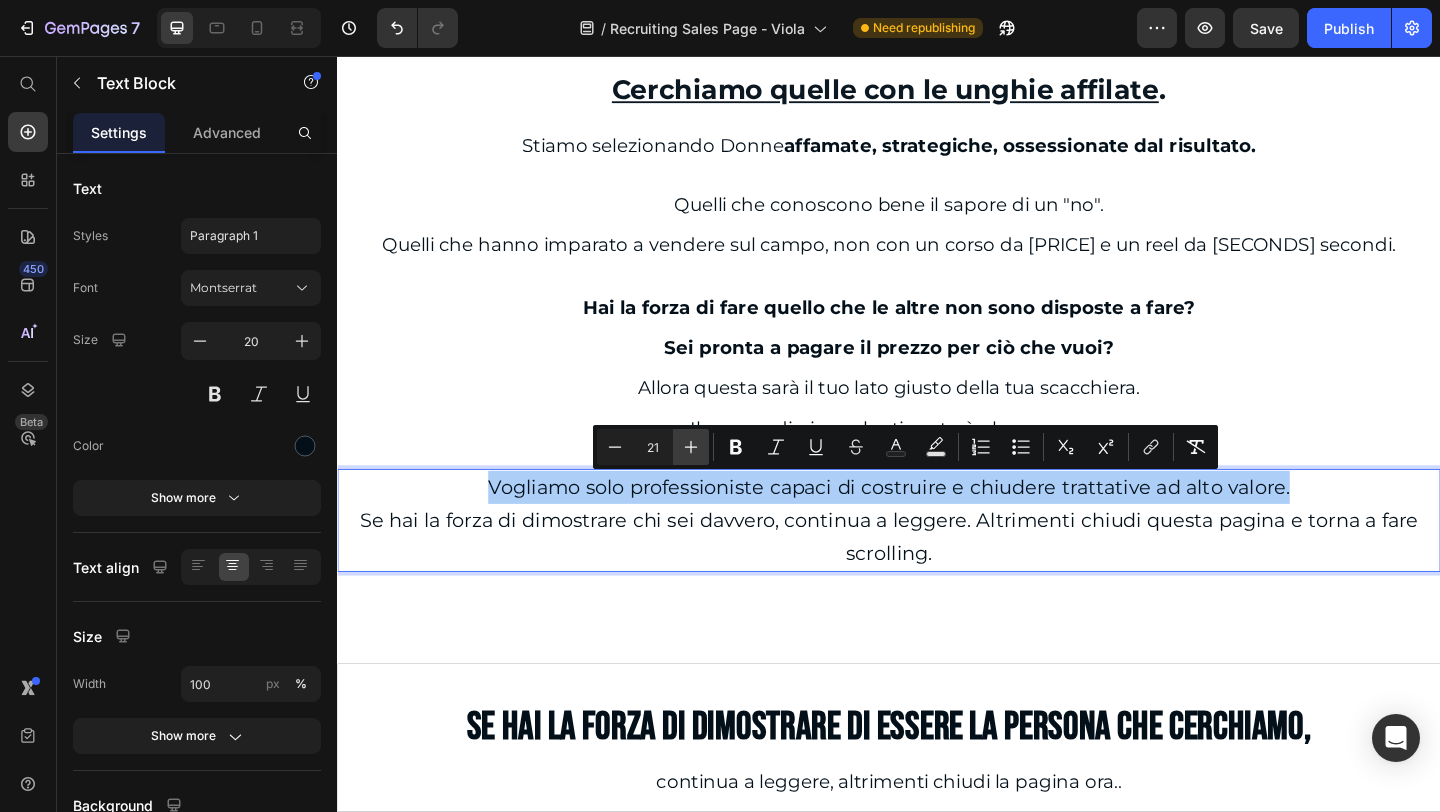 click on "Plus" at bounding box center (691, 447) 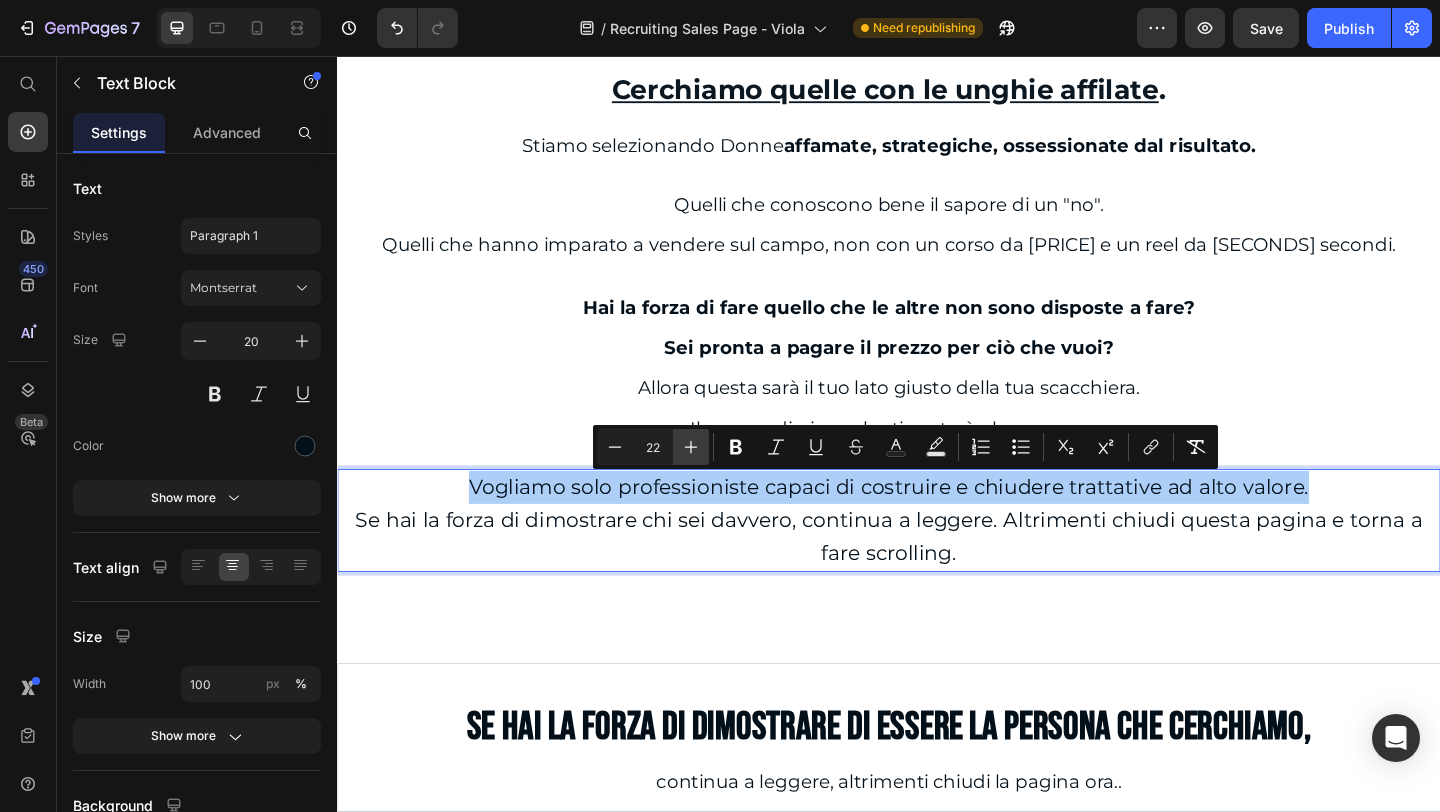 click on "Plus" at bounding box center (691, 447) 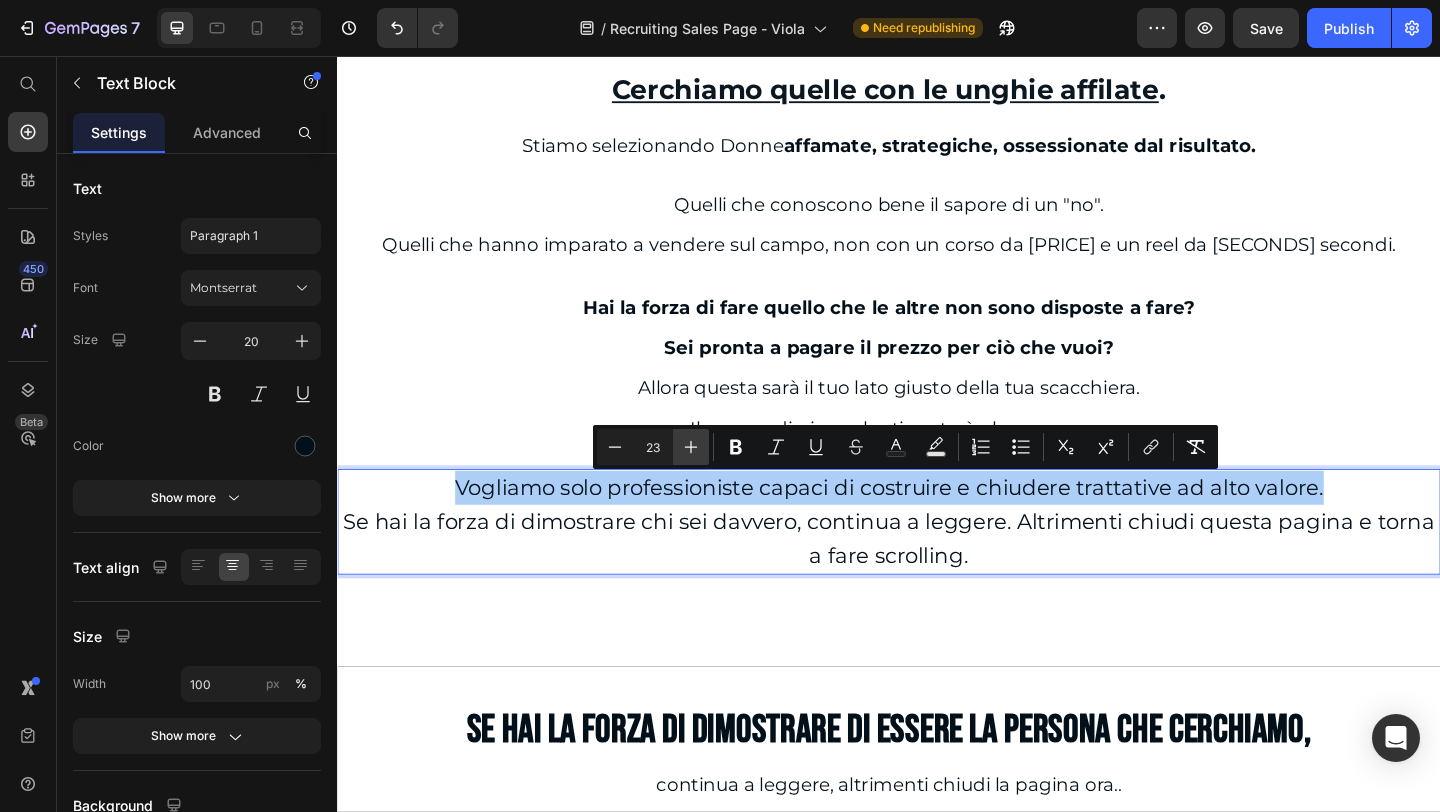 click on "Plus" at bounding box center [691, 447] 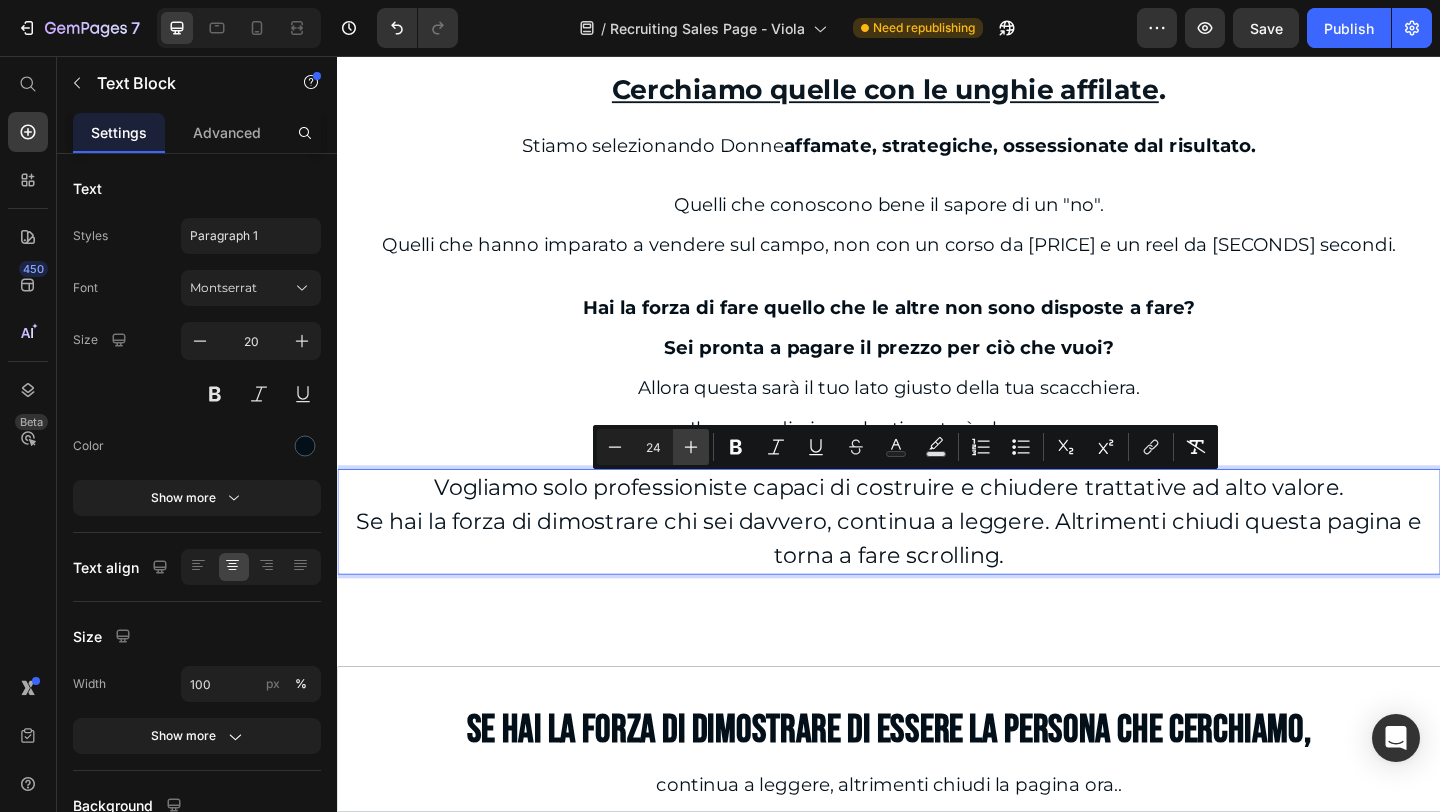 click on "Plus" at bounding box center (691, 447) 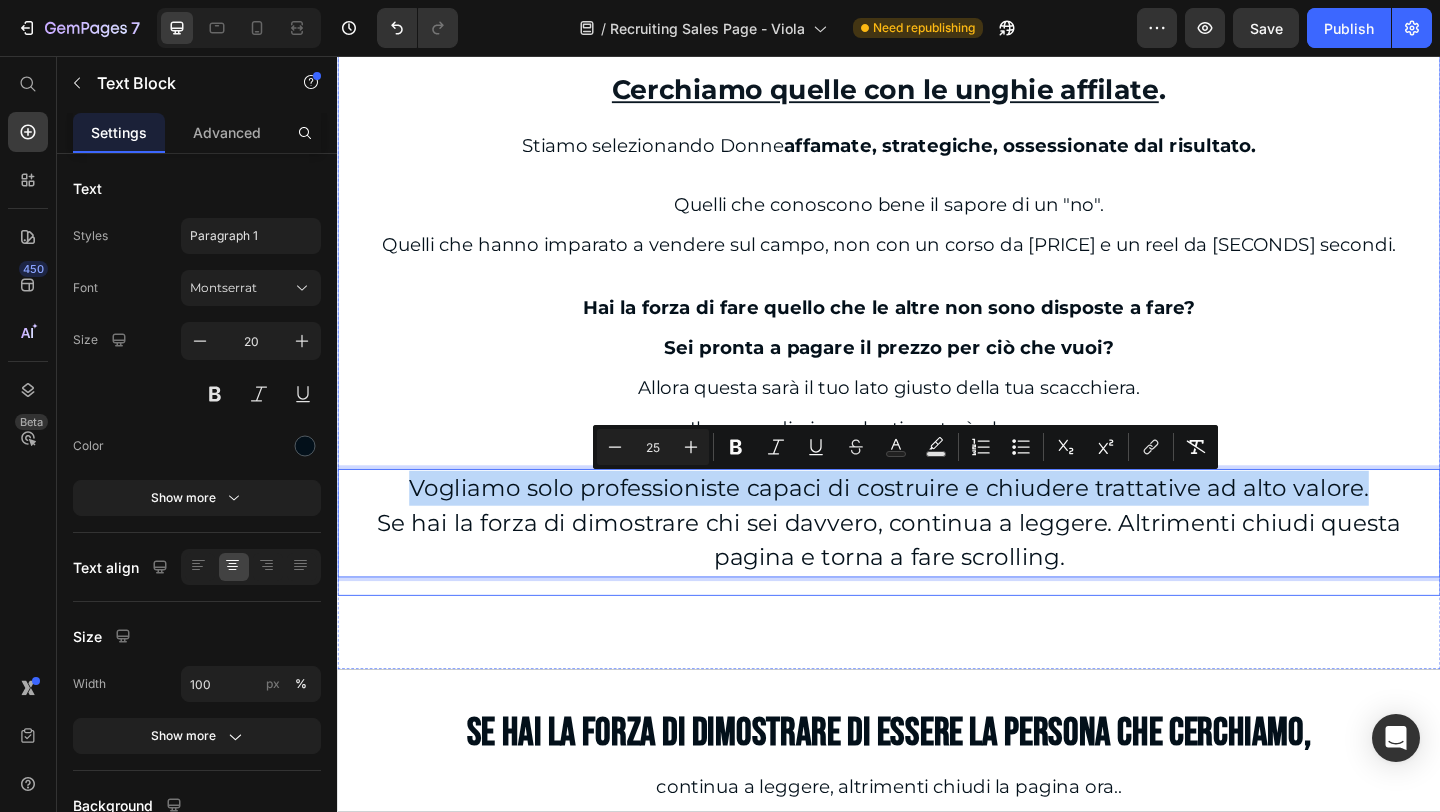 click on "Se hai la forza di dimostrare chi sei davvero, continua a leggere. Altrimenti chiudi questa pagina e torna a fare scrolling." at bounding box center (937, 583) 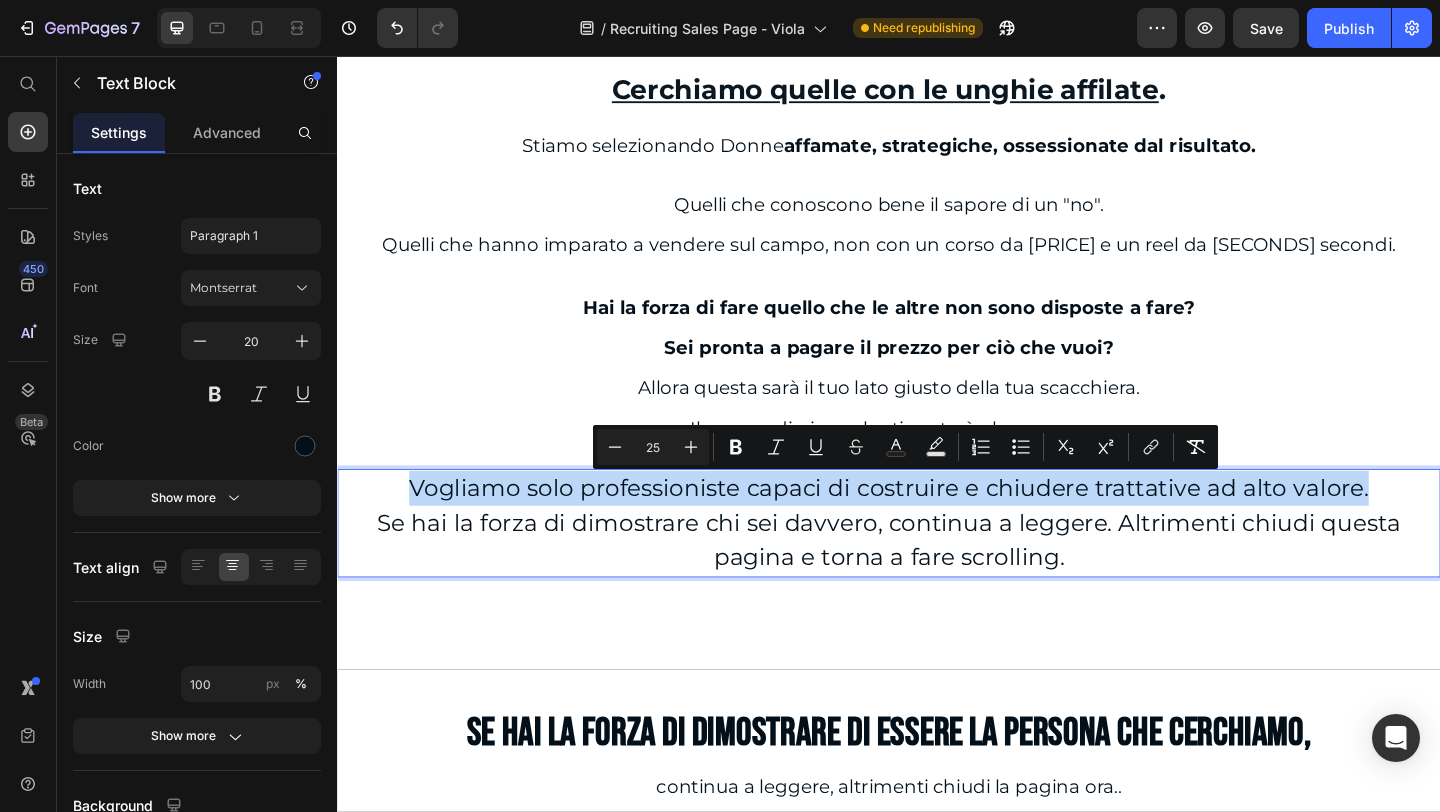 click on "Se hai la forza di dimostrare chi sei davvero, continua a leggere. Altrimenti chiudi questa pagina e torna a fare scrolling." at bounding box center [937, 582] 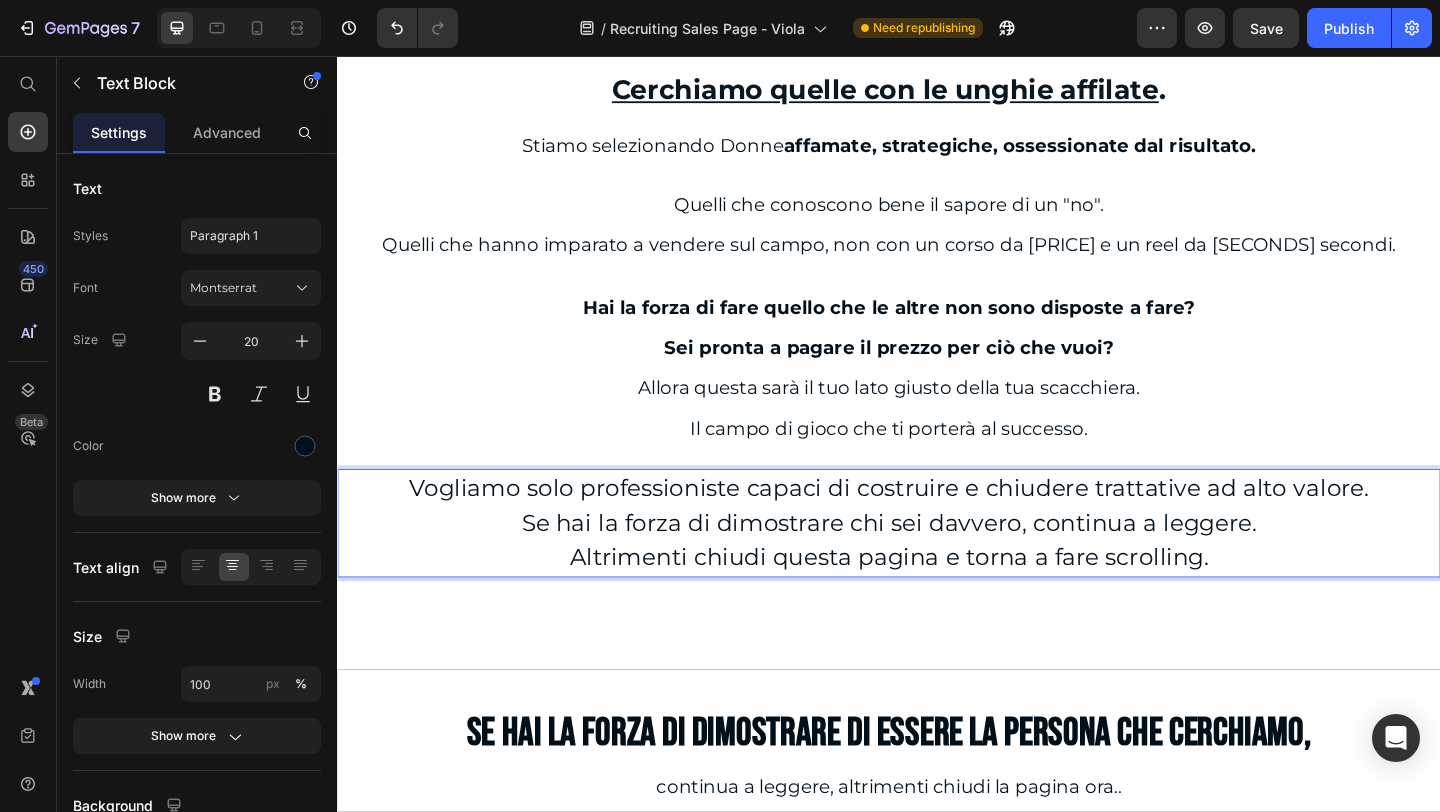 click on "Vogliamo solo professioniste capaci di costruire e chiudere trattative ad alto valore." at bounding box center (937, 525) 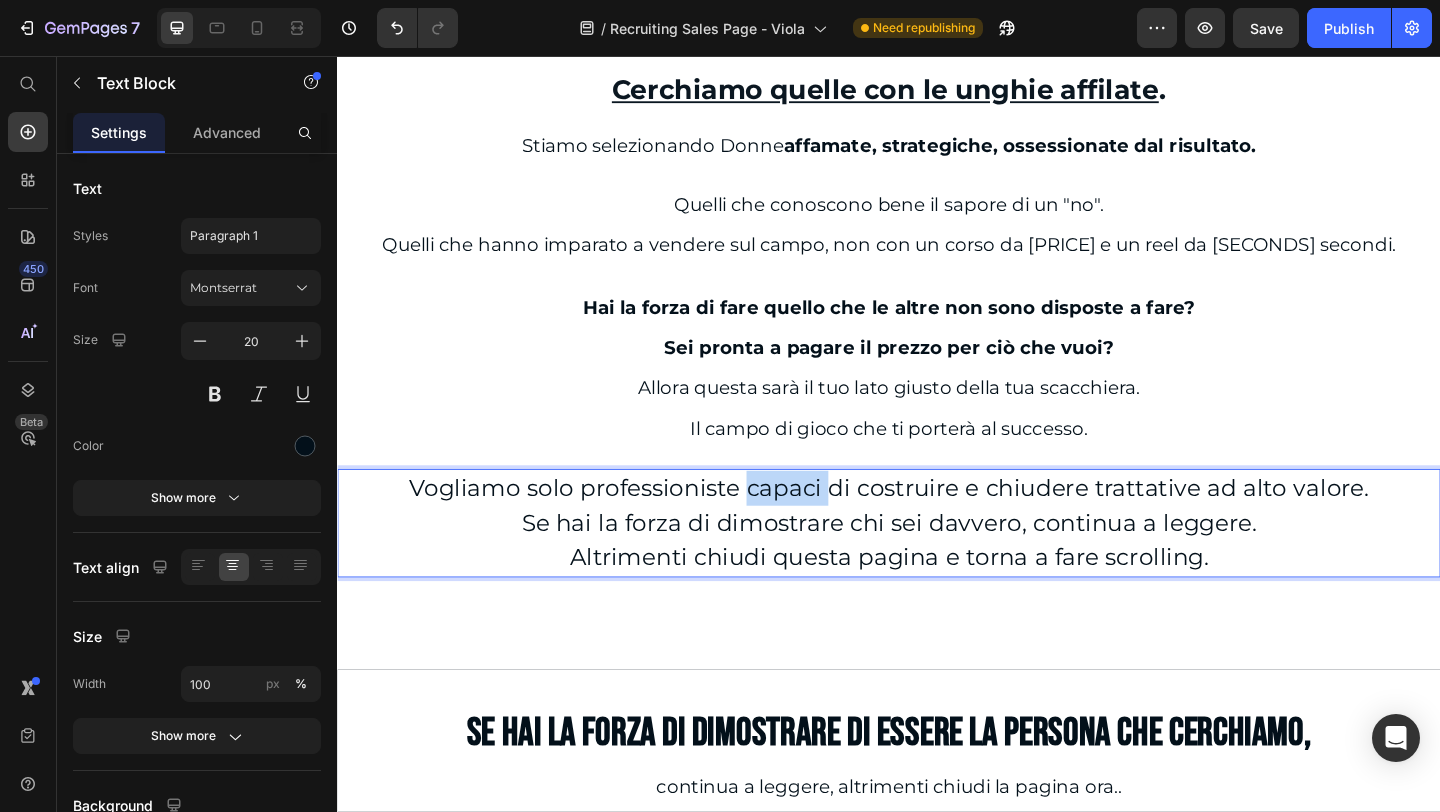 click on "Vogliamo solo professioniste capaci di costruire e chiudere trattative ad alto valore." at bounding box center (937, 525) 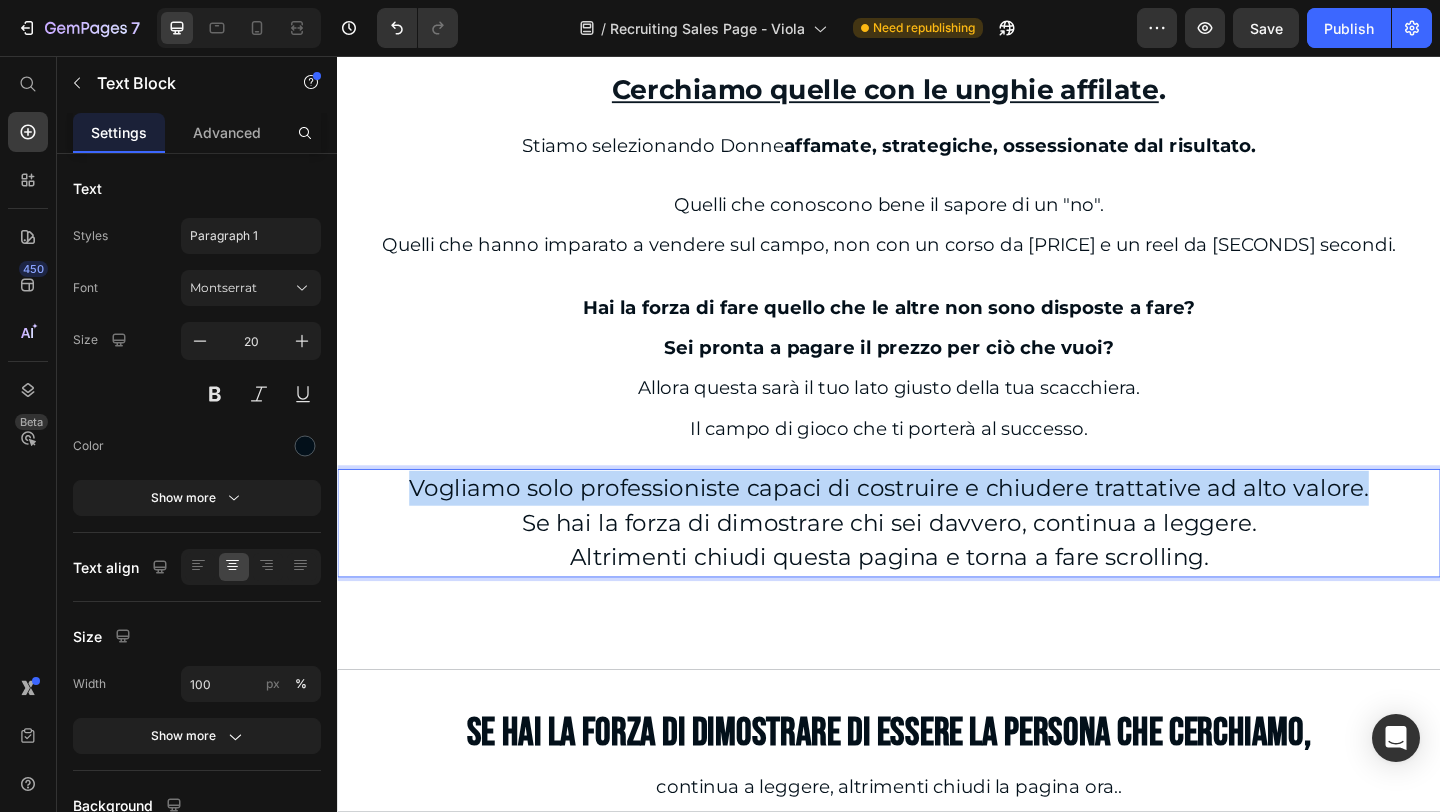 click on "Vogliamo solo professioniste capaci di costruire e chiudere trattative ad alto valore." at bounding box center [937, 525] 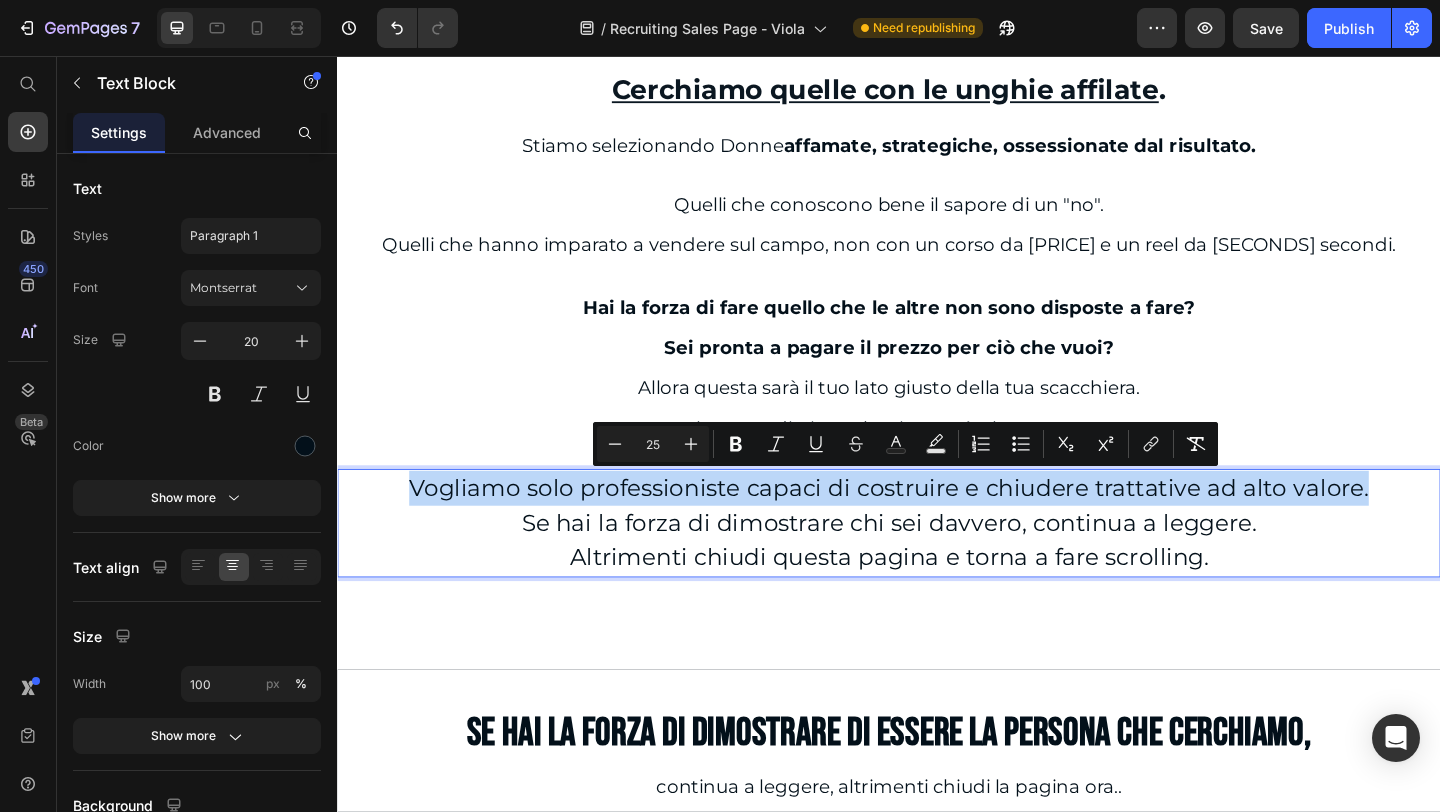 click on "Vogliamo solo professioniste capaci di costruire e chiudere trattative ad alto valore." at bounding box center (937, 525) 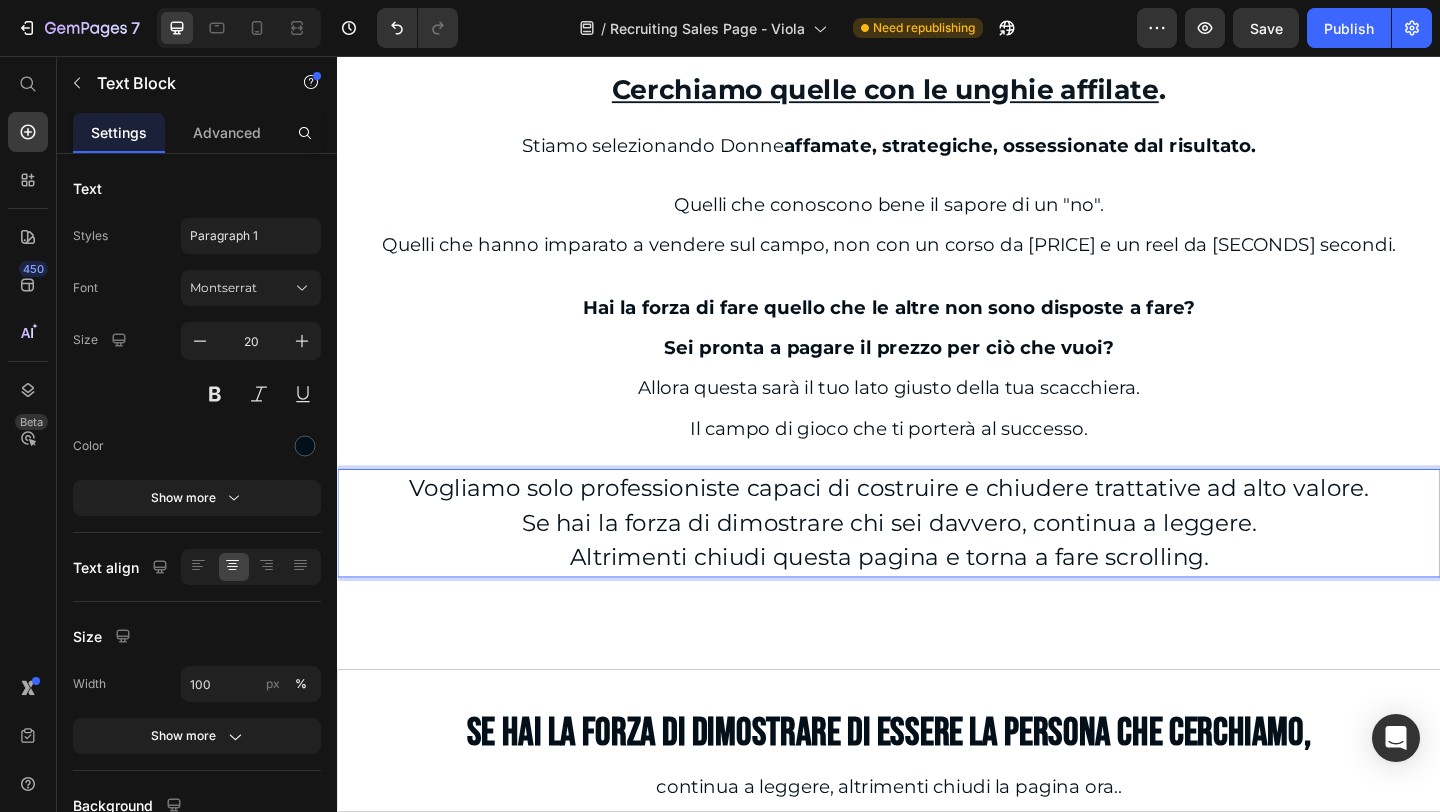 click on "Se hai la forza di dimostrare chi sei davvero, continua a leggere." at bounding box center [937, 563] 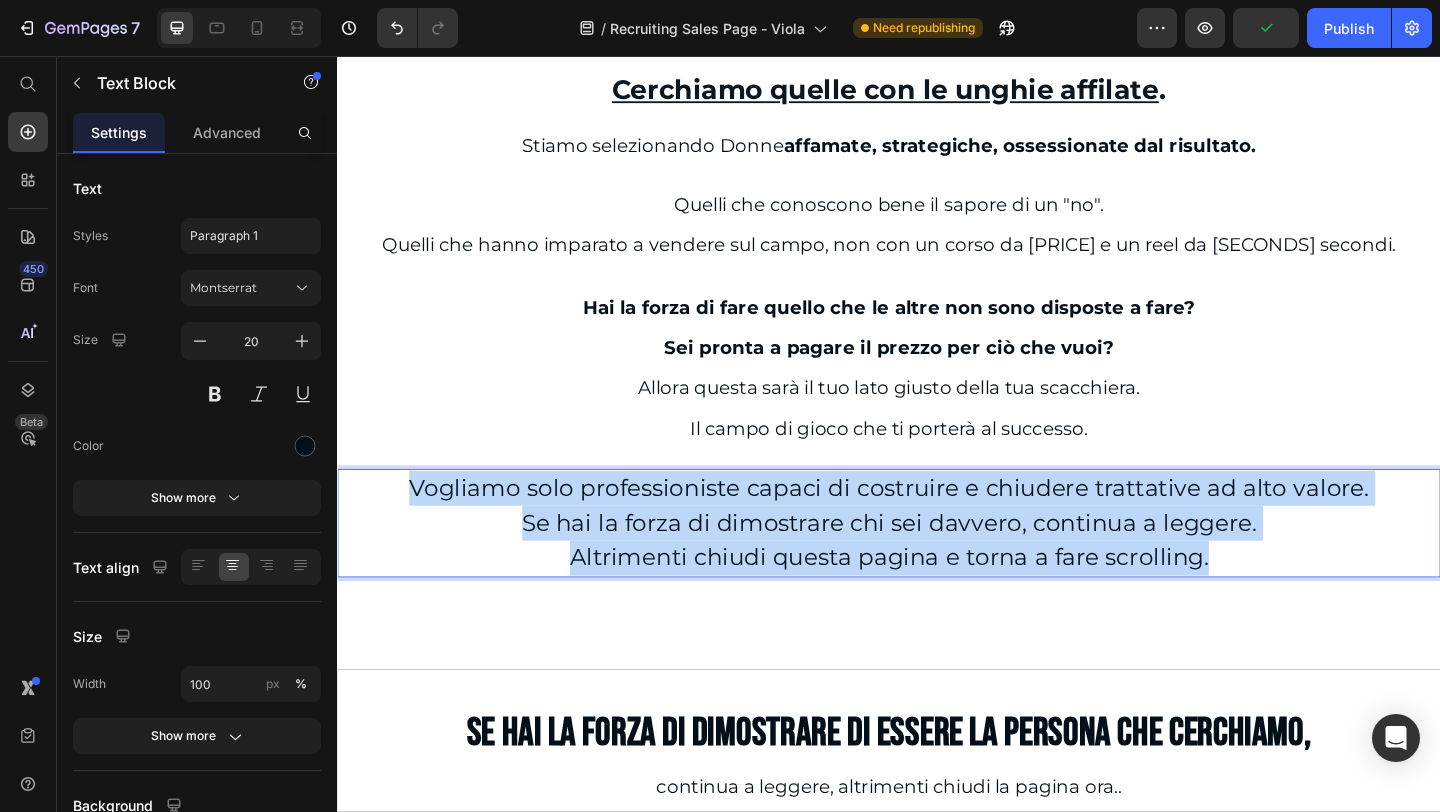 drag, startPoint x: 420, startPoint y: 518, endPoint x: 1276, endPoint y: 617, distance: 861.7059 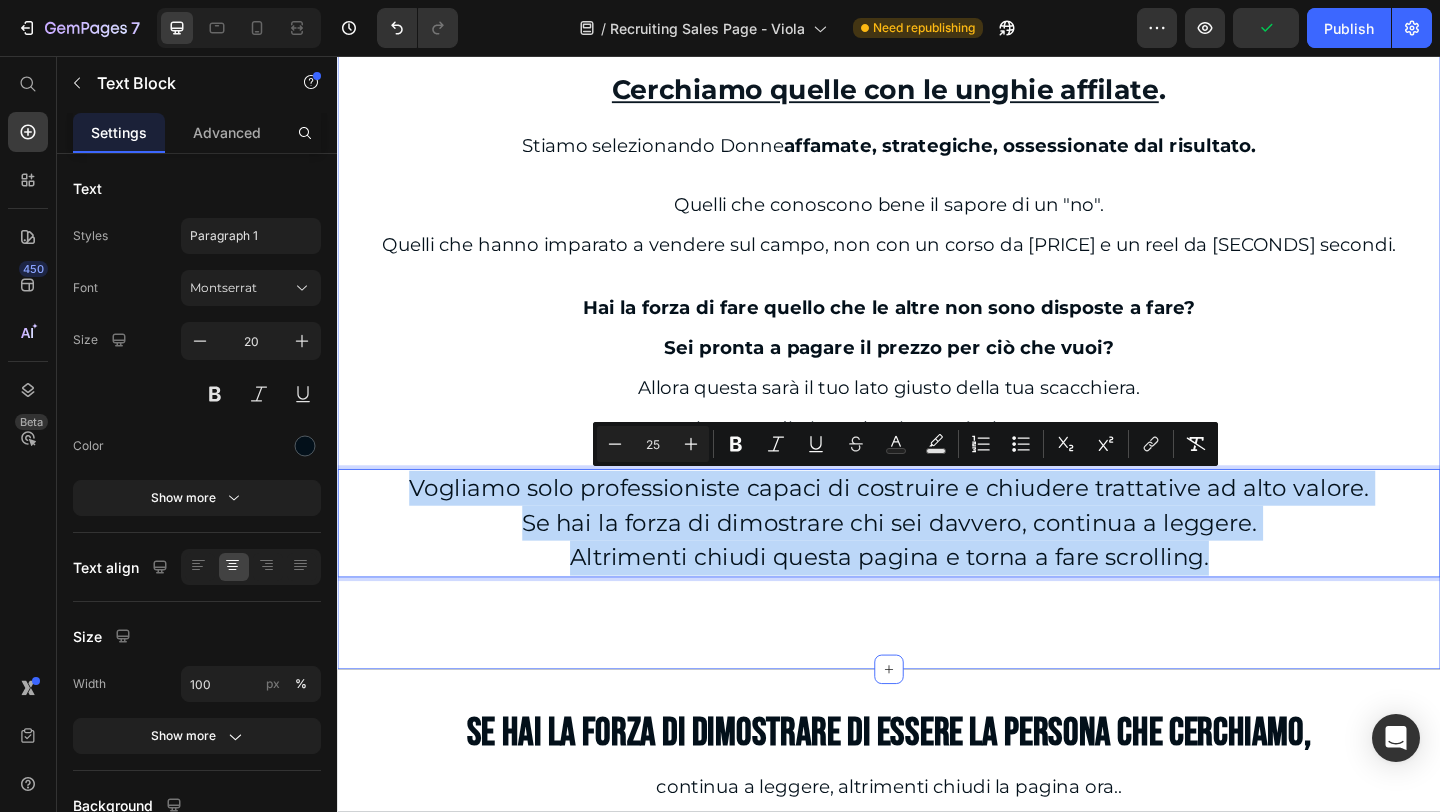 click on "CANDIDATURE APERTE PER NUOVe SALES NON CERCHIAMO CHATTER Row Row NON CERCHIAMO CLOSER Row Row Row Cerchiamo quelle con le unghie affilate . Stiamo selezionando Donne affamate, strategiche, ossessionate dal risultato. Quelli che conoscono bene il sapore di un "no". Quelli che hanno imparato a vendere sul campo, non con un corso da [PRICE] e un reel da [TIME]. Hai la forza di fare quello che le altre non sono disposte a fare? Sei pronta a pagare il prezzo per ciò che vuoi? Allora questa sarà il tuo lato giusto della tua scacchiera. Il campo di gioco che ti porterà al successo. Vogliamo solo professioniste capaci di costruire e chiudere trattative ad alto valore. Se hai la forza di dimostrare chi sei davvero, continua a leggere. Altrimenti chiudi questa pagina e torna a fare scrolling. 20 Row Section 2" at bounding box center [937, 208] 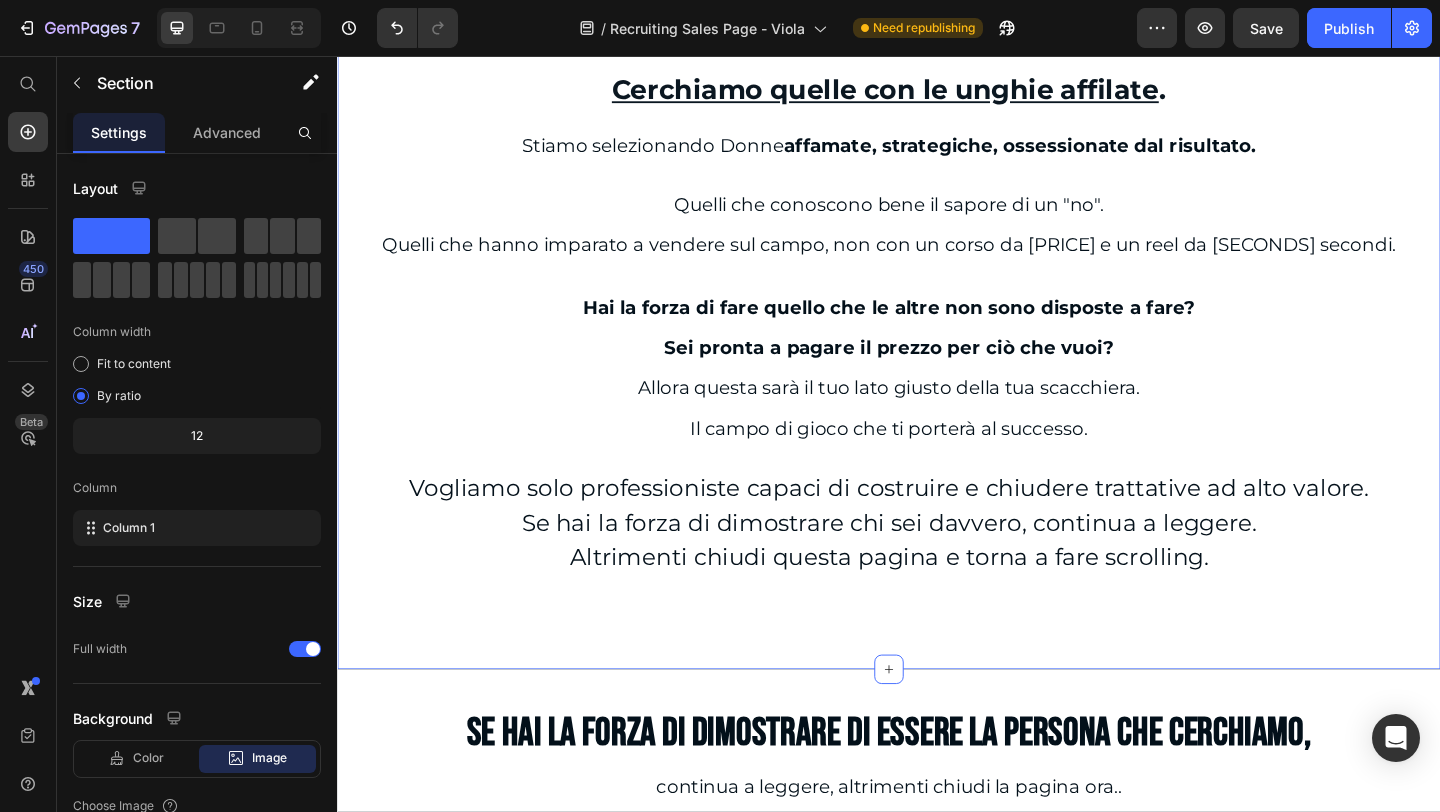 click on "CANDIDATURE APERTE PER NUOVe SALES NON CERCHIAMO CHATTER Row Row NON CERCHIAMO CLOSER Row Row Row Cerchiamo quelle con le unghie affilate . Stiamo selezionando Donne affamate, strategiche, ossessionate dal risultato. Quelli che conoscono bene il sapore di un "no". Quelli che hanno imparato a vendere sul campo, non con un corso da [PRICE] e un reel da [TIME]. Hai la forza di fare quello che le altre non sono disposte a fare? Sei pronta a pagare il prezzo per ciò che vuoi? Allora questa sarà il tuo lato giusto della tua scacchiera. Il campo di gioco che ti porterà al successo. Vogliamo solo professioniste capaci di costruire e chiudere trattative ad alto valore. Se hai la forza di dimostrare chi sei davvero, continua a leggere. Altrimenti chiudi questa pagina e torna a fare scrolling. Row Section 2" at bounding box center (937, 208) 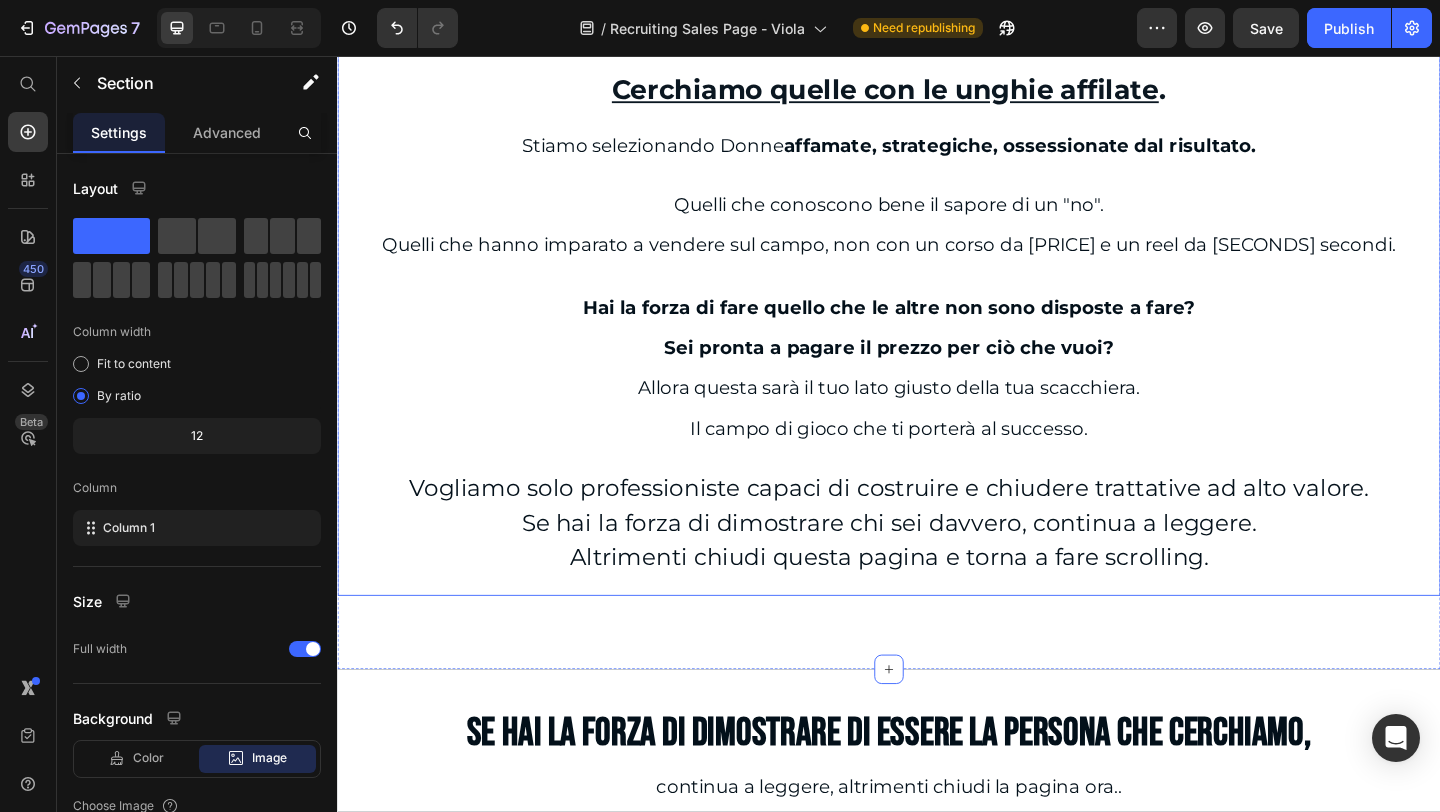 click on "⁠⁠⁠⁠⁠⁠⁠ CANDIDATURE APERTE PER  NUOVe SALES Heading NON  CERCHIAMO  Heading CHATTER Heading Row Row NON  CERCHIAMO  Heading CLOSER Heading Row Row Row Cerchiamo quelle con le unghie affilate . Text Block Stiamo selezionando Donne  affamate, strategiche, ossessionate dal risultato. Text Block Quelli che conoscono bene il sapore di un "no". Quelli che hanno imparato a vendere sul campo, non con un corso da 97€ e un reel da 30 secondi. Text Block Hai la forza di fare quello che le altre non sono disposte a fare?  Sei pronta a pagare il prezzo per ciò che vuoi? Allora questa sarà il tuo lato giusto della tua scacchiera.  Il campo di gioco che ti porterà al successo. Text Block Vogliamo solo professioniste capaci di costruire e chiudere trattative ad alto valore. Se hai la forza di dimostrare chi sei davvero, continua a leggere. Altrimenti chiudi questa pagina e torna a fare scrolling. Text Block" at bounding box center (937, 208) 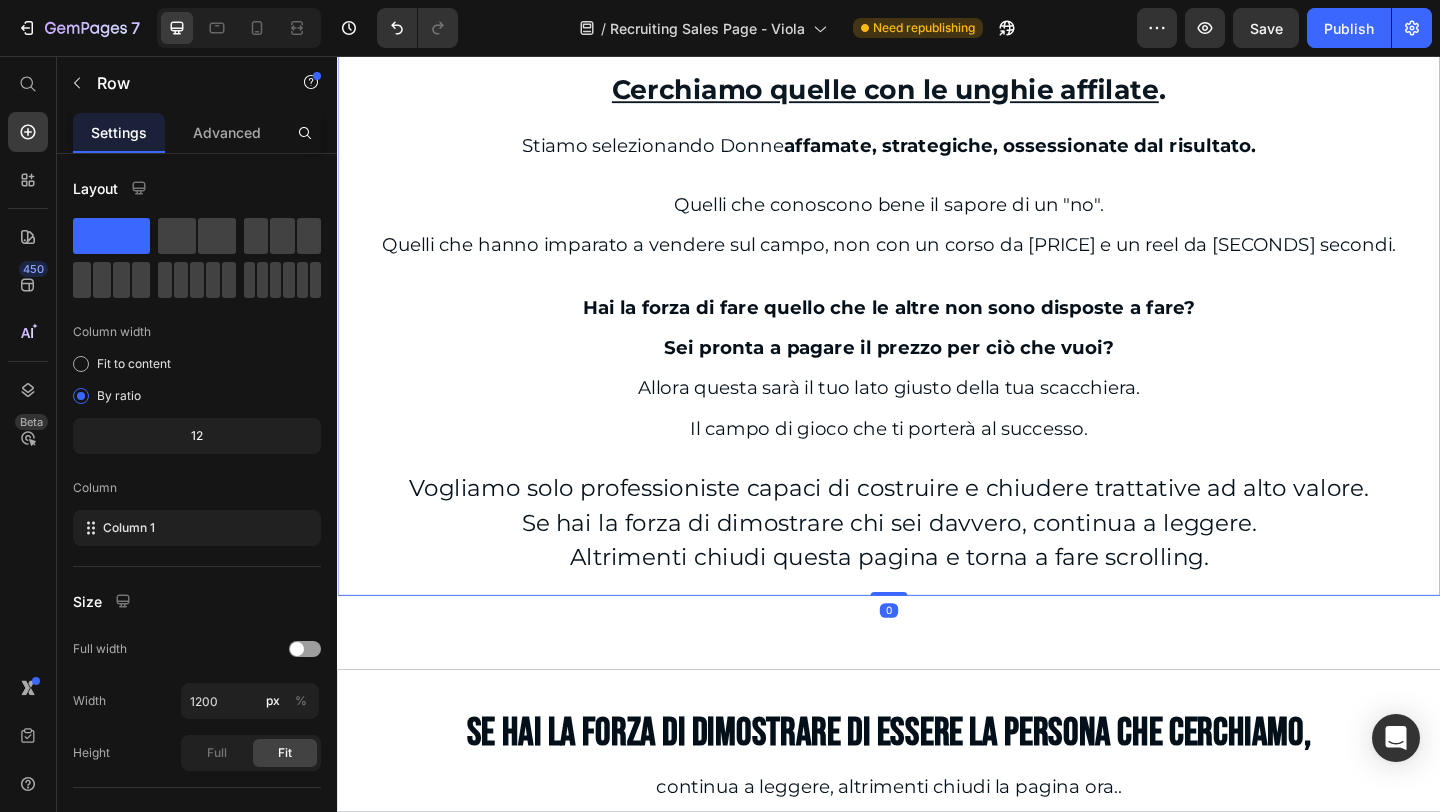 drag, startPoint x: 928, startPoint y: 637, endPoint x: 929, endPoint y: 620, distance: 17.029387 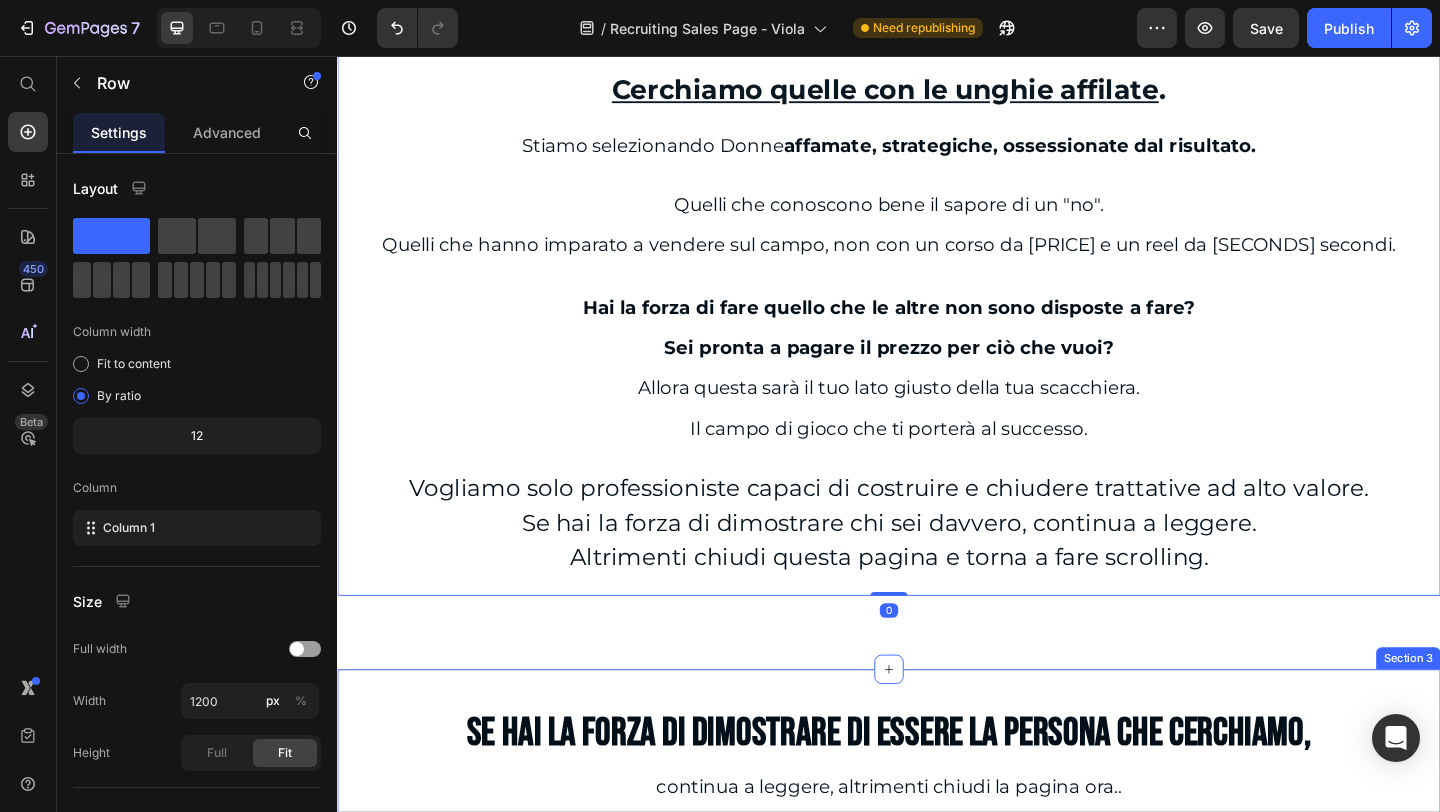 click on "Se hai la forza di dimostrare di essere la persona che cerchiamo,  Text Block continua a leggere, altrimenti chiudi la pagina ora.. Text Block Row Section 3" at bounding box center [937, 929] 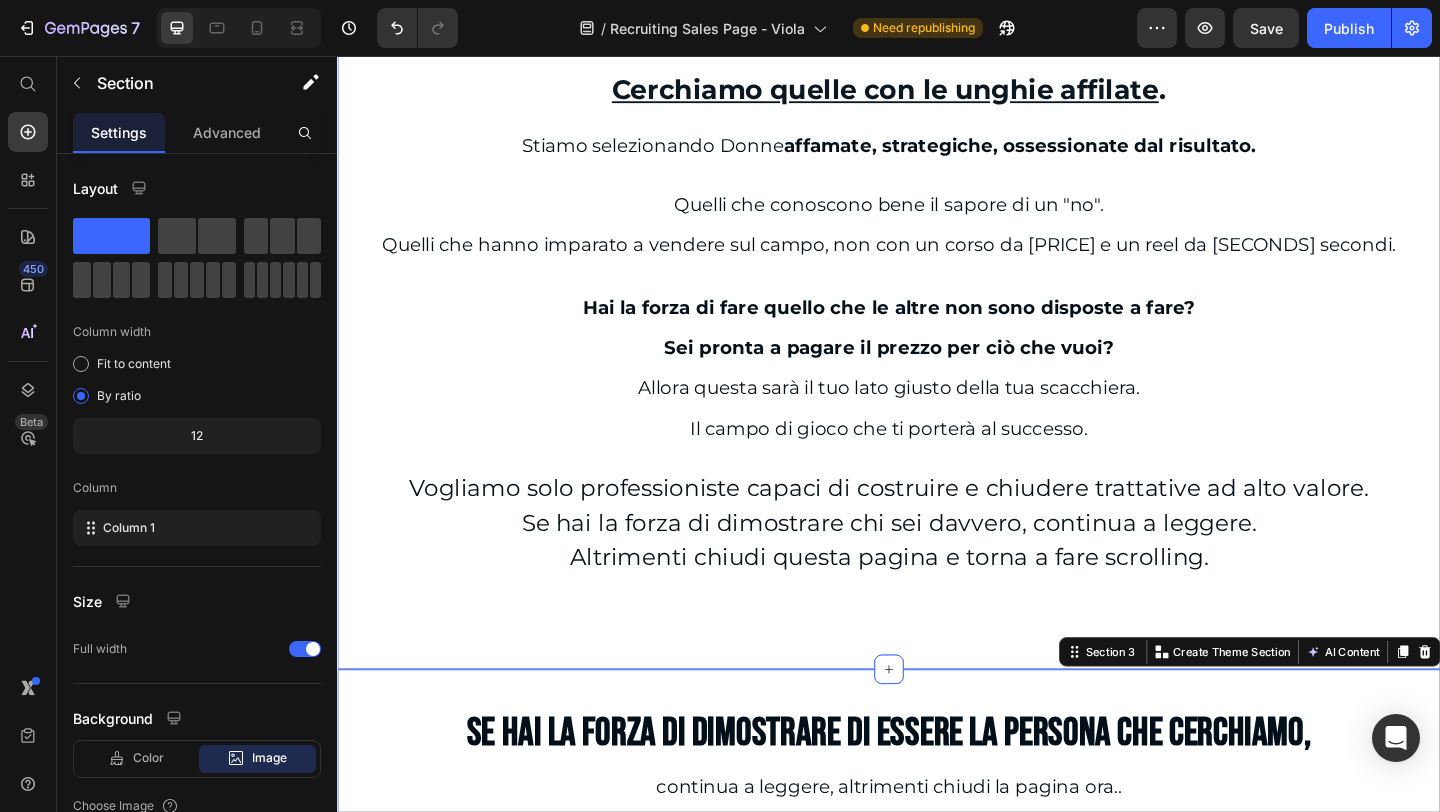 click on "CANDIDATURE APERTE PER NUOVe SALES NON CERCHIAMO CHATTER Row Row NON CERCHIAMO CLOSER Row Row Row Cerchiamo quelle con le unghie affilate . Stiamo selezionando Donne affamate, strategiche, ossessionate dal risultato. Quelli che conoscono bene il sapore di un "no". Quelli che hanno imparato a vendere sul campo, non con un corso da [PRICE] e un reel da [TIME]. Hai la forza di fare quello che le altre non sono disposte a fare? Sei pronta a pagare il prezzo per ciò che vuoi? Allora questa sarà il tuo lato giusto della tua scacchiera. Il campo di gioco che ti porterà al successo. Vogliamo solo professioniste capaci di costruire e chiudere trattative ad alto valore. Se hai la forza di dimostrare chi sei davvero, continua a leggere. Altrimenti chiudi questa pagina e torna a fare scrolling. Row Section 2 You can create reusable sections Create Theme Section AI Content Tone and Voice" at bounding box center [937, 208] 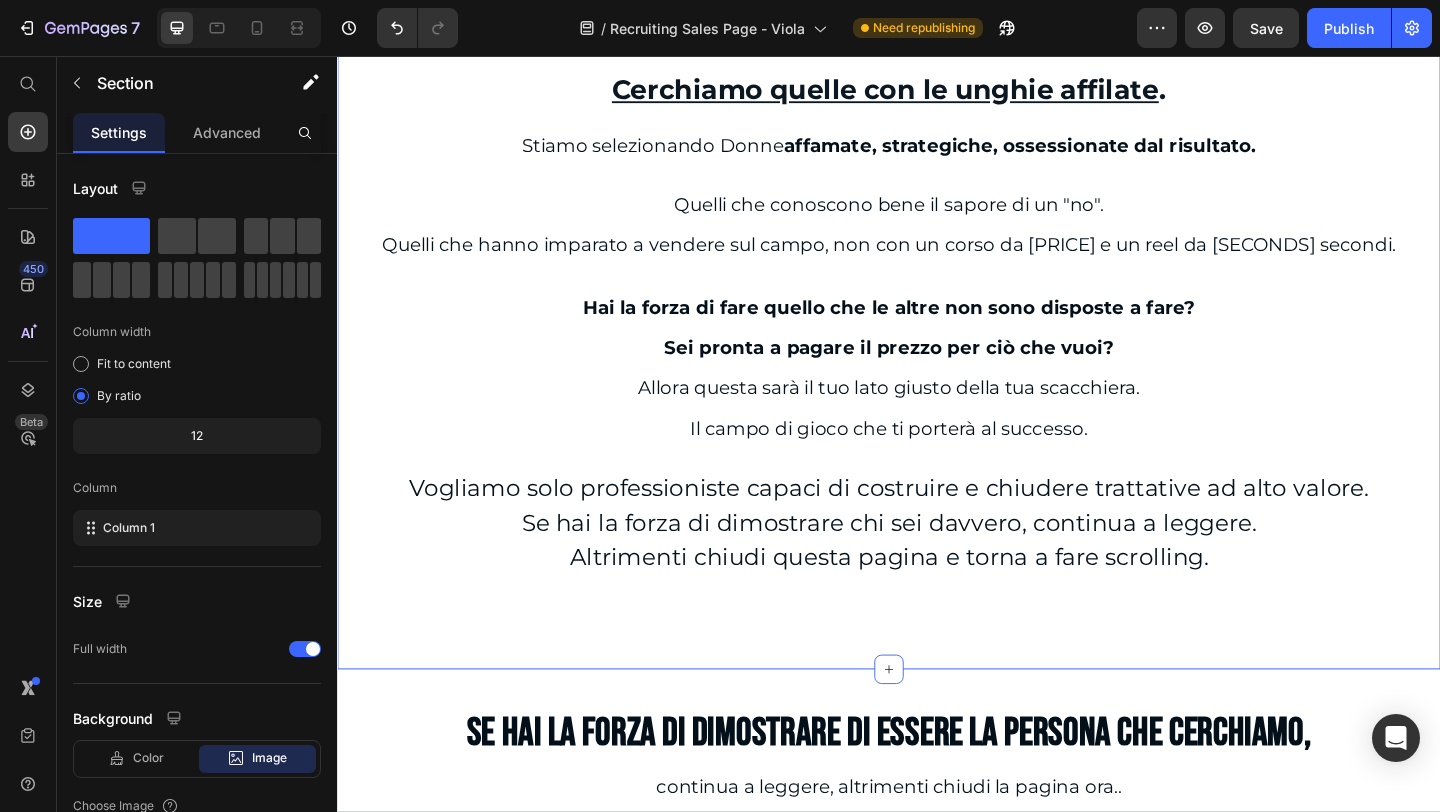 click on "CANDIDATURE APERTE PER NUOVe SALES NON CERCHIAMO CHATTER Row Row NON CERCHIAMO CLOSER Row Row Row Cerchiamo quelle con le unghie affilate . Stiamo selezionando Donne affamate, strategiche, ossessionate dal risultato. Quelli che conoscono bene il sapore di un "no". Quelli che hanno imparato a vendere sul campo, non con un corso da [PRICE] e un reel da [TIME]. Hai la forza di fare quello che le altre non sono disposte a fare? Sei pronta a pagare il prezzo per ciò che vuoi? Allora questa sarà il tuo lato giusto della tua scacchiera. Il campo di gioco che ti porterà al successo. Vogliamo solo professioniste capaci di costruire e chiudere trattative ad alto valore. Se hai la forza di dimostrare chi sei davvero, continua a leggere. Altrimenti chiudi questa pagina e torna a fare scrolling. Row Section 2" at bounding box center (937, 208) 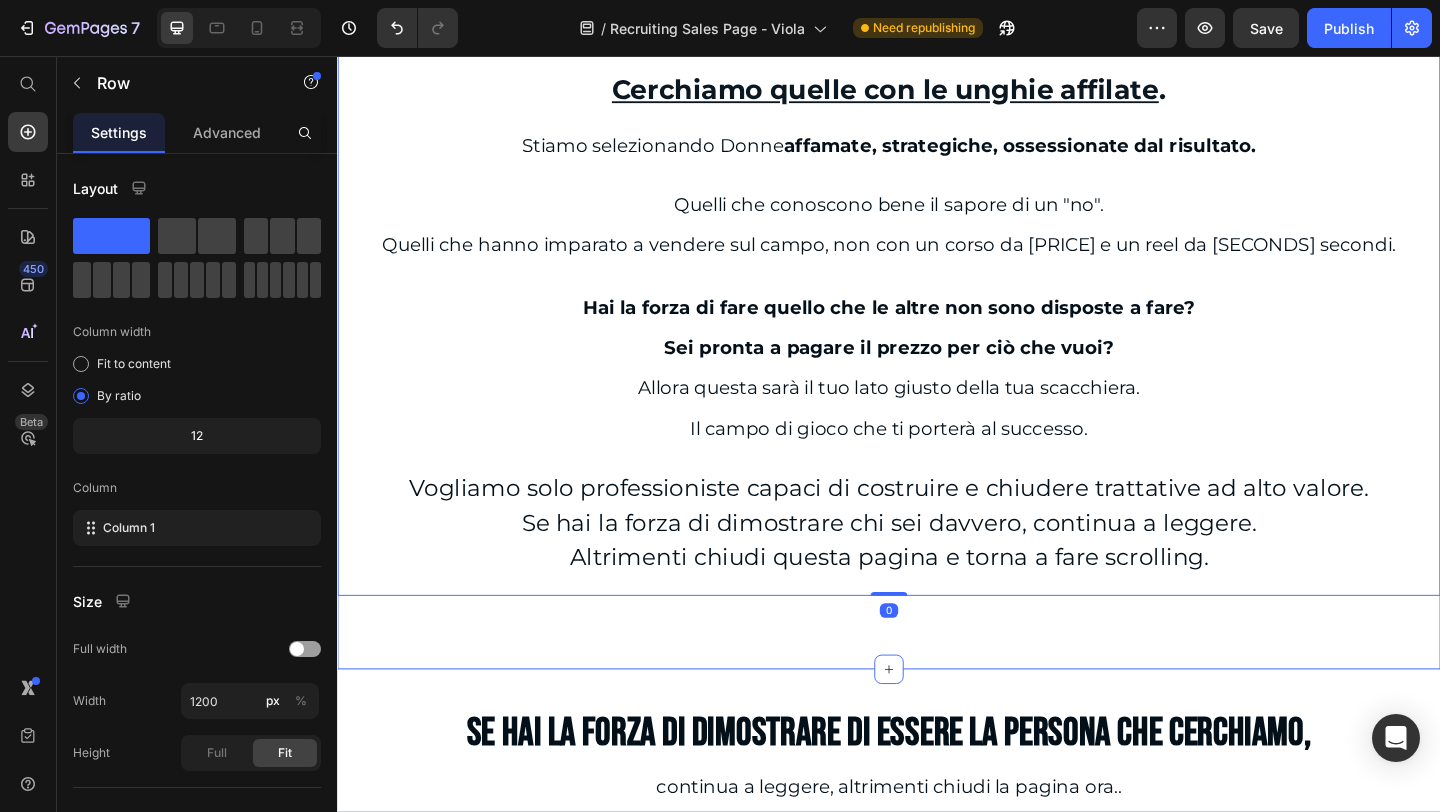 click on "CANDIDATURE APERTE PER NUOVe SALES NON CERCHIAMO CHATTER Row Row NON CERCHIAMO CLOSER Row Row Row Cerchiamo quelle con le unghie affilate . Stiamo selezionando Donne affamate, strategiche, ossessionate dal risultato. Quelli che conoscono bene il sapore di un "no". Quelli che hanno imparato a vendere sul campo, non con un corso da [PRICE] e un reel da [TIME]. Hai la forza di fare quello che le altre non sono disposte a fare? Sei pronta a pagare il prezzo per ciò che vuoi? Allora questa sarà il tuo lato giusto della tua scacchiera. Il campo di gioco che ti porterà al successo. Vogliamo solo professioniste capaci di costruire e chiudere trattative ad alto valore. Se hai la forza di dimostrare chi sei davvero, continua a leggere. Altrimenti chiudi questa pagina e torna a fare scrolling. Row 0 Section 2" at bounding box center (937, 208) 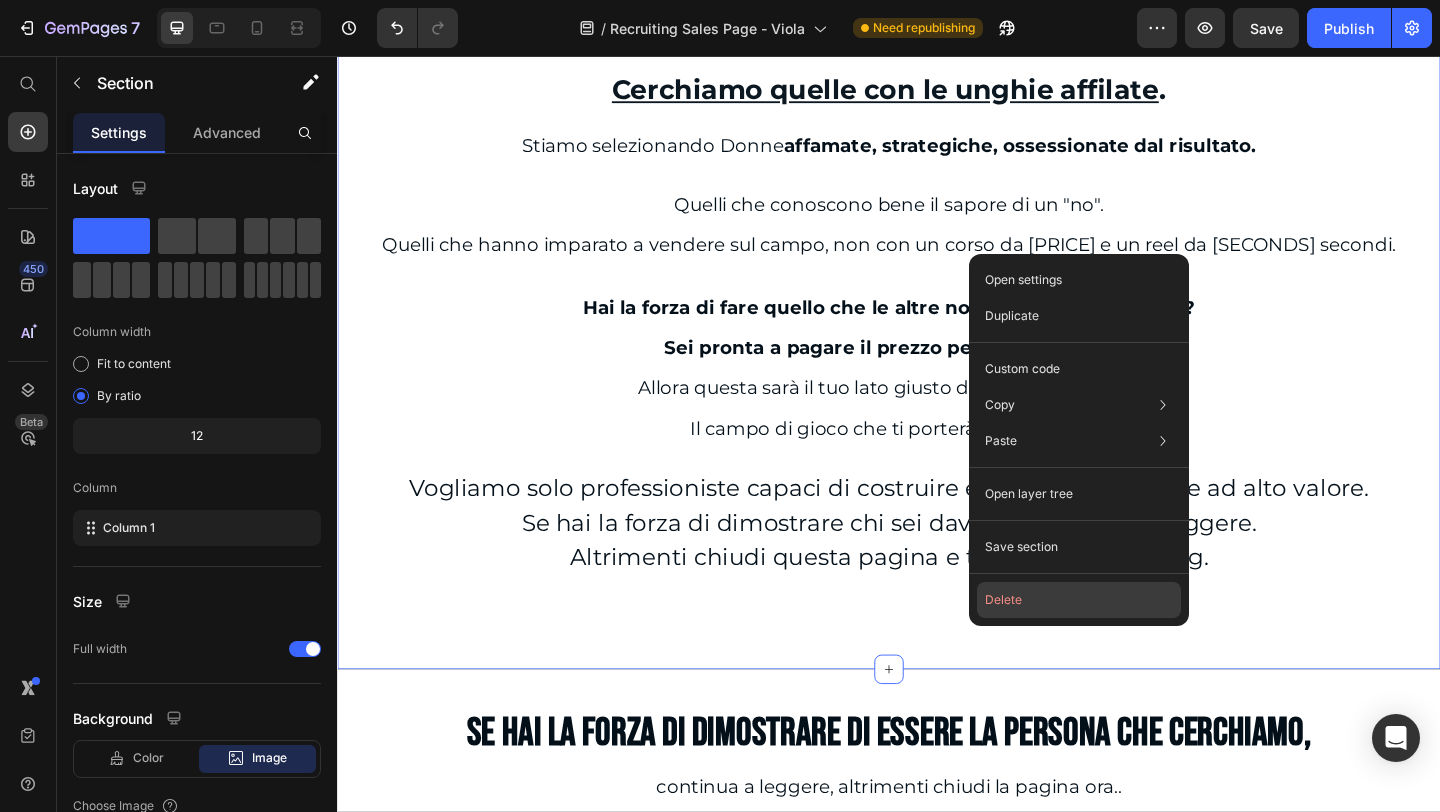 click on "Delete" 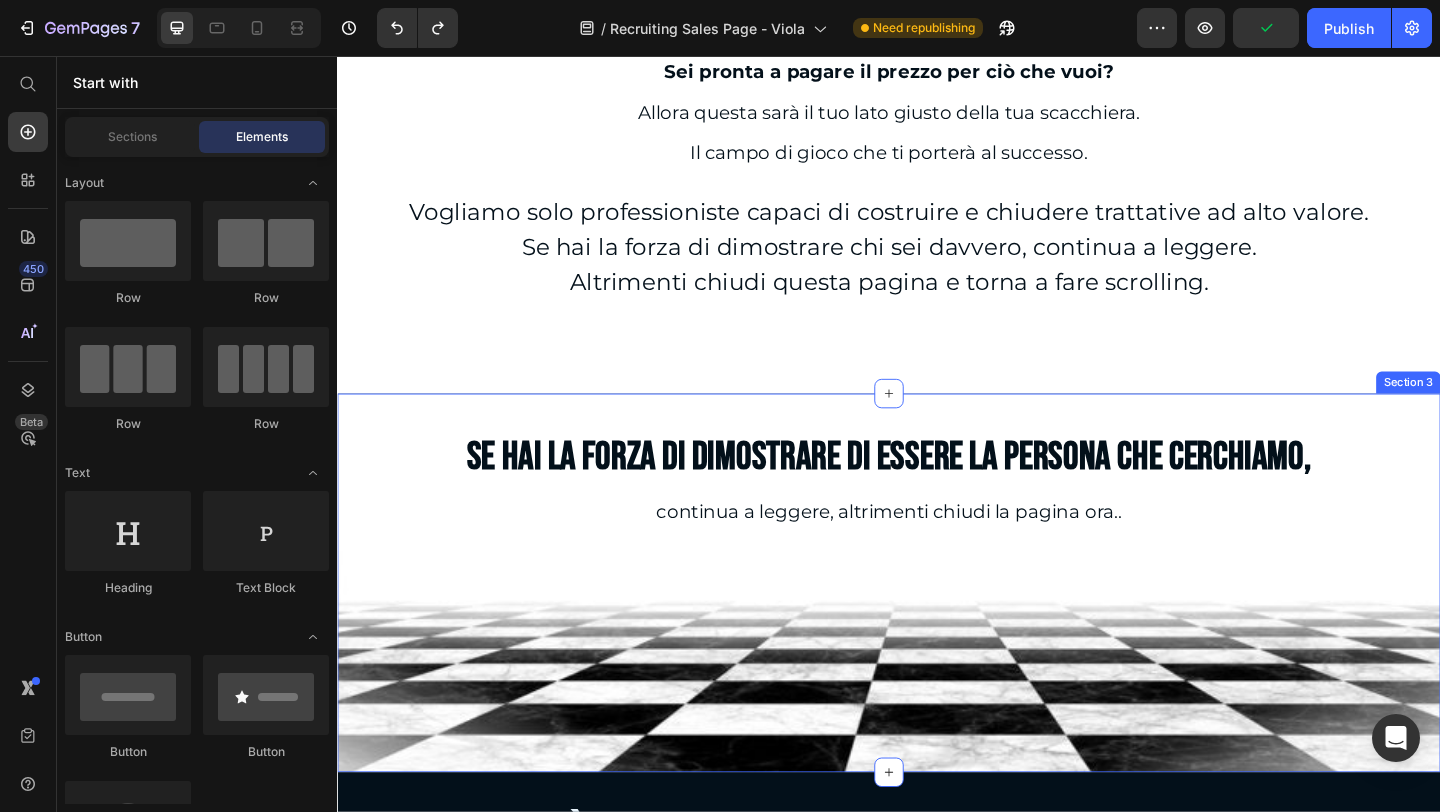 scroll, scrollTop: 1100, scrollLeft: 0, axis: vertical 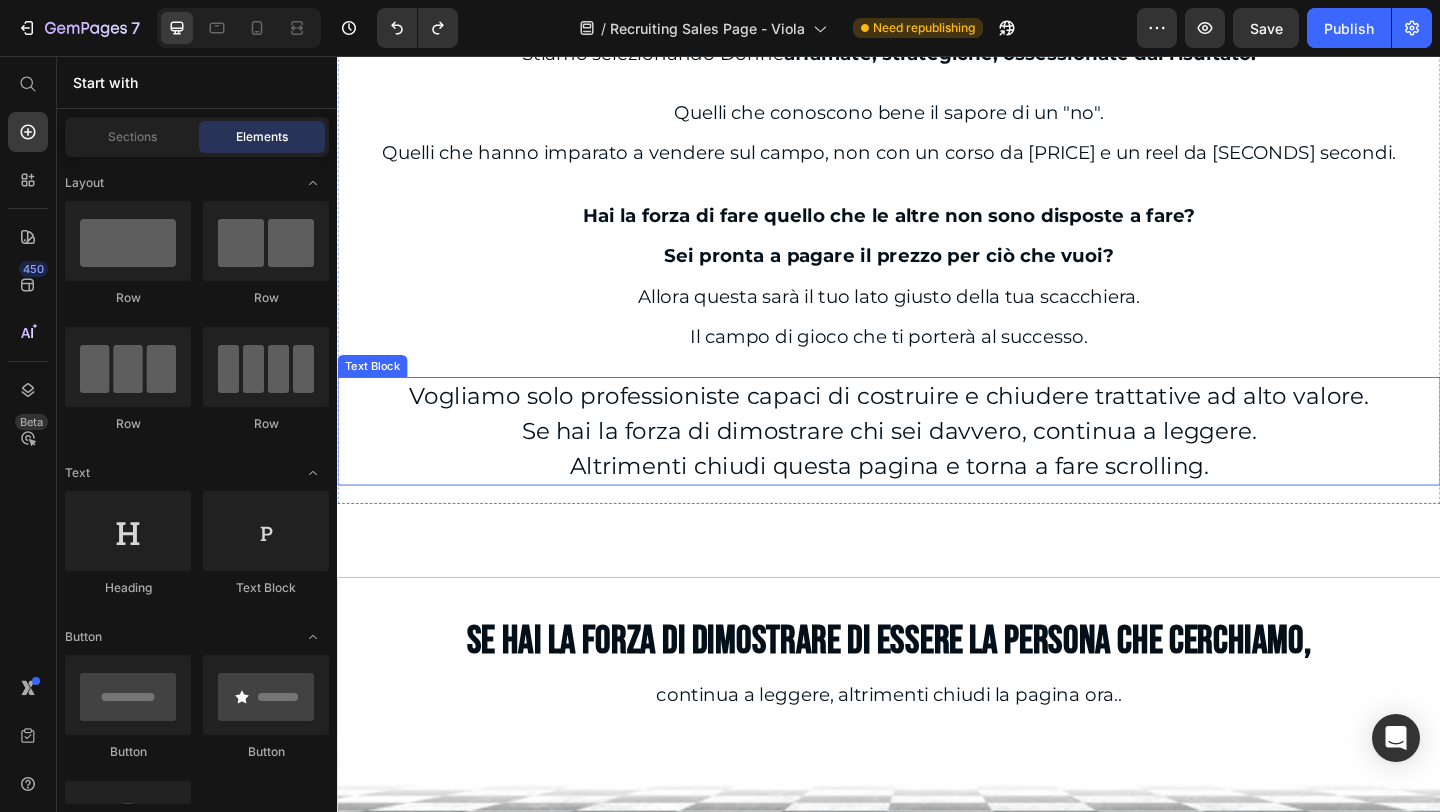click on "Vogliamo solo professioniste capaci di costruire e chiudere trattative ad alto valore." at bounding box center [937, 425] 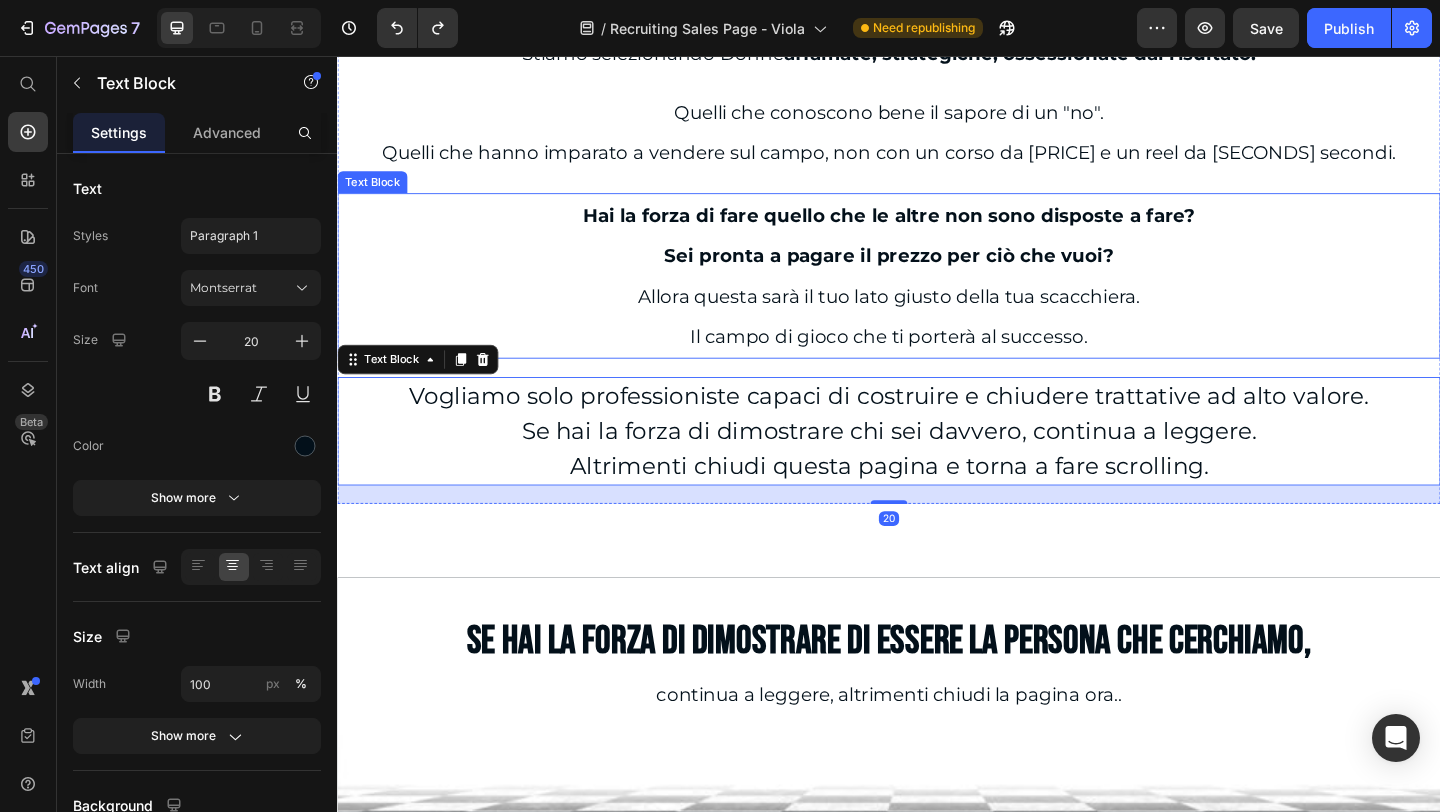 click on "Il campo di gioco che ti porterà al successo." at bounding box center [937, 361] 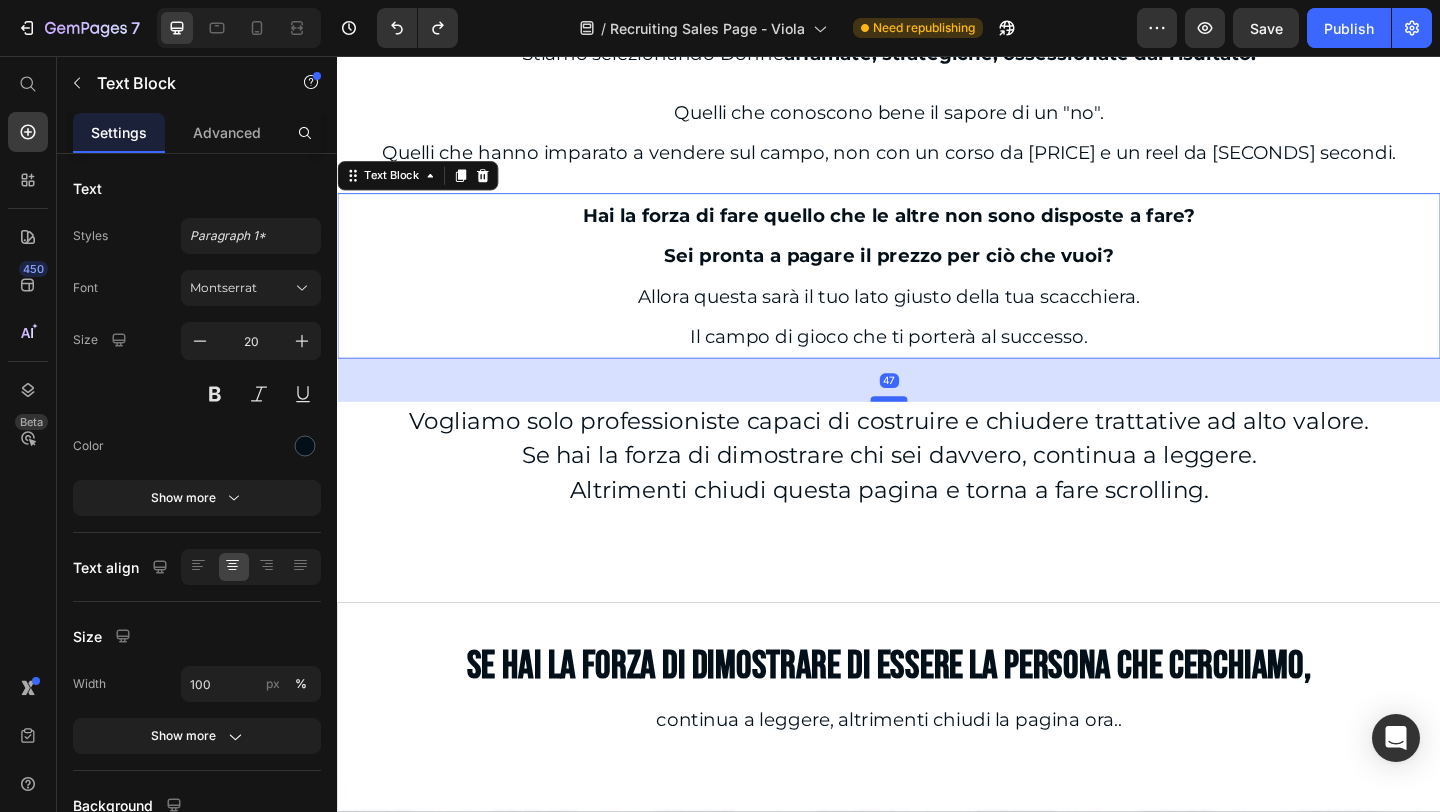 drag, startPoint x: 929, startPoint y: 400, endPoint x: 928, endPoint y: 427, distance: 27.018513 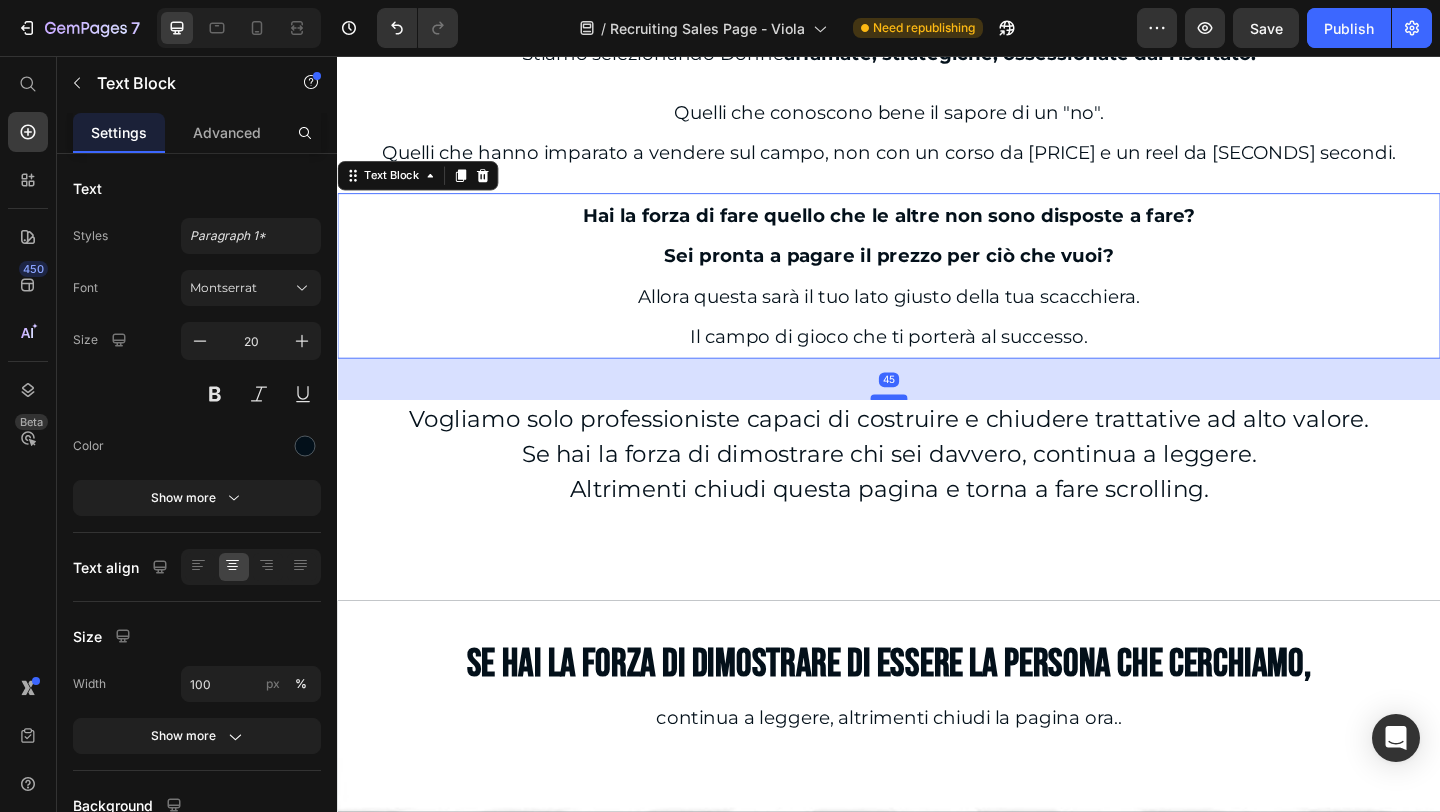 click at bounding box center [937, 427] 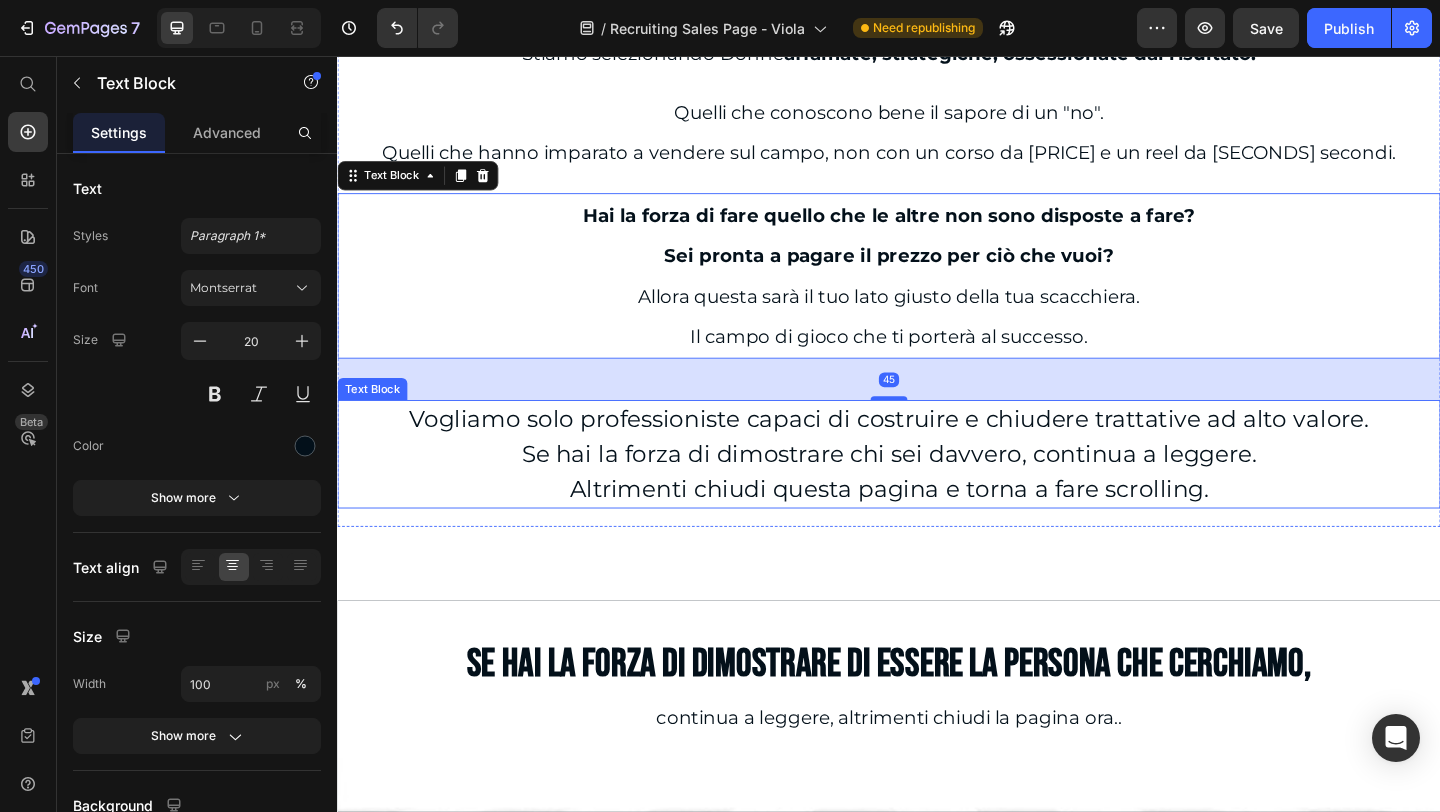 click on "Se hai la forza di dimostrare chi sei davvero, continua a leggere." at bounding box center (937, 488) 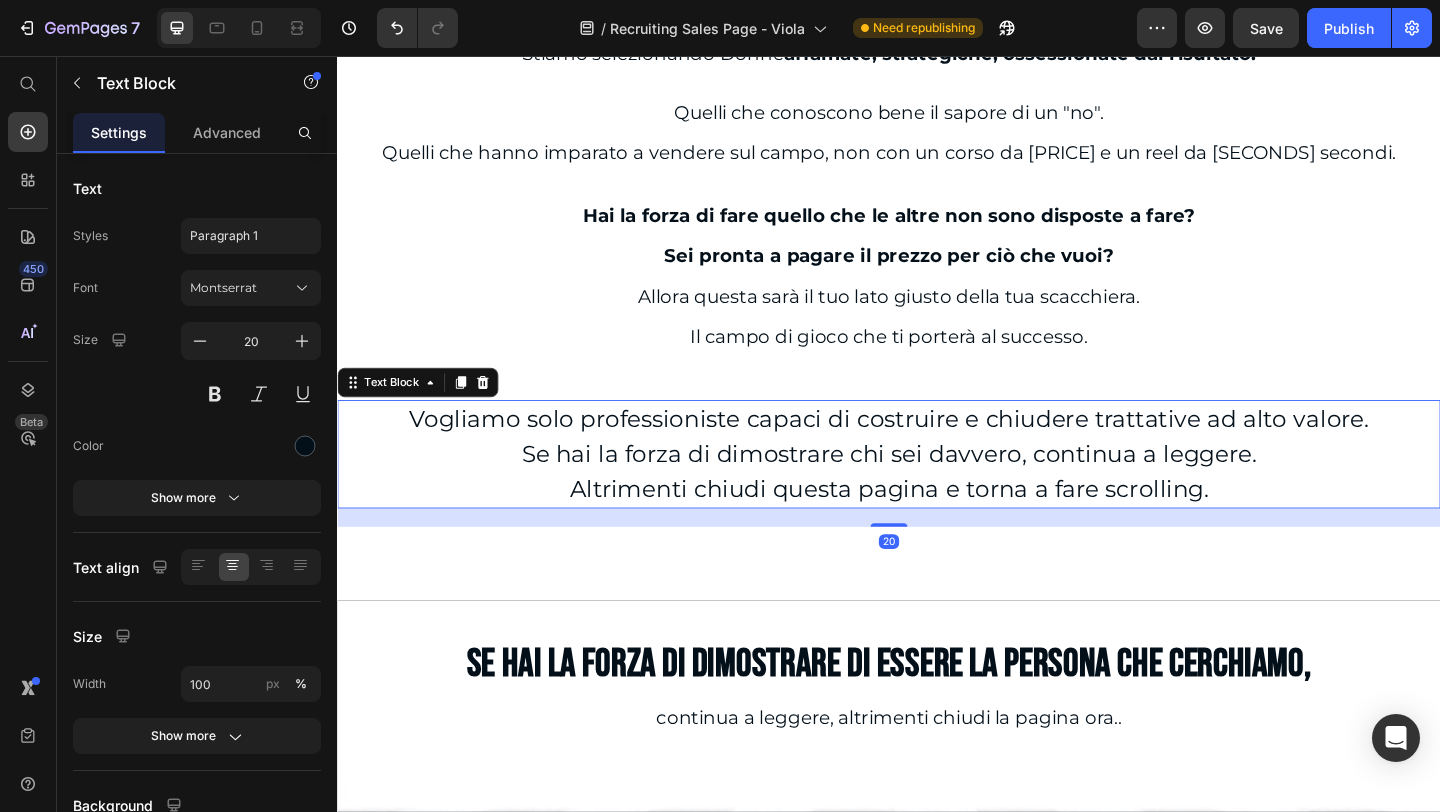click on "Vogliamo solo professioniste capaci di costruire e chiudere trattative ad alto valore." at bounding box center (937, 450) 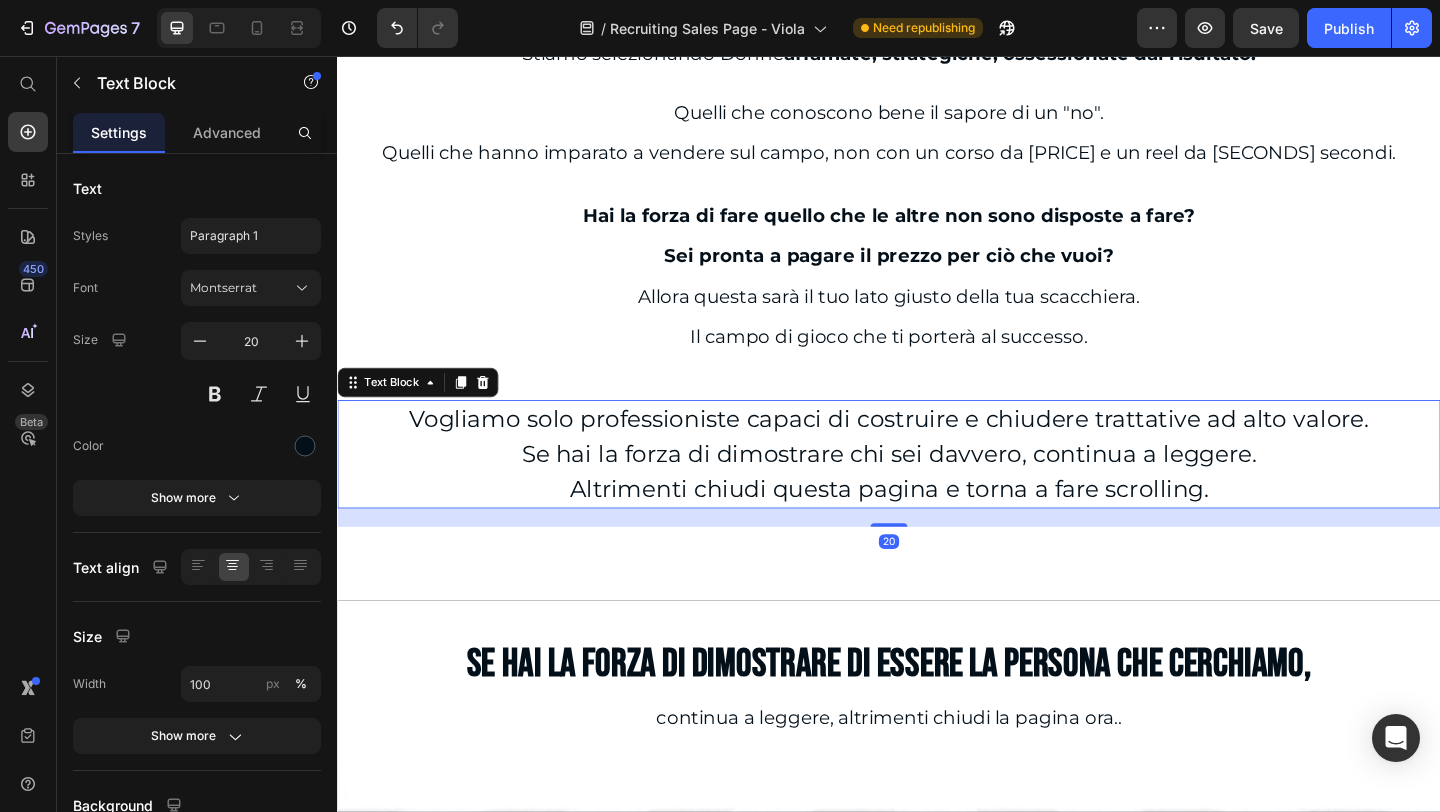 click on "Vogliamo solo professioniste capaci di costruire e chiudere trattative ad alto valore." at bounding box center [937, 450] 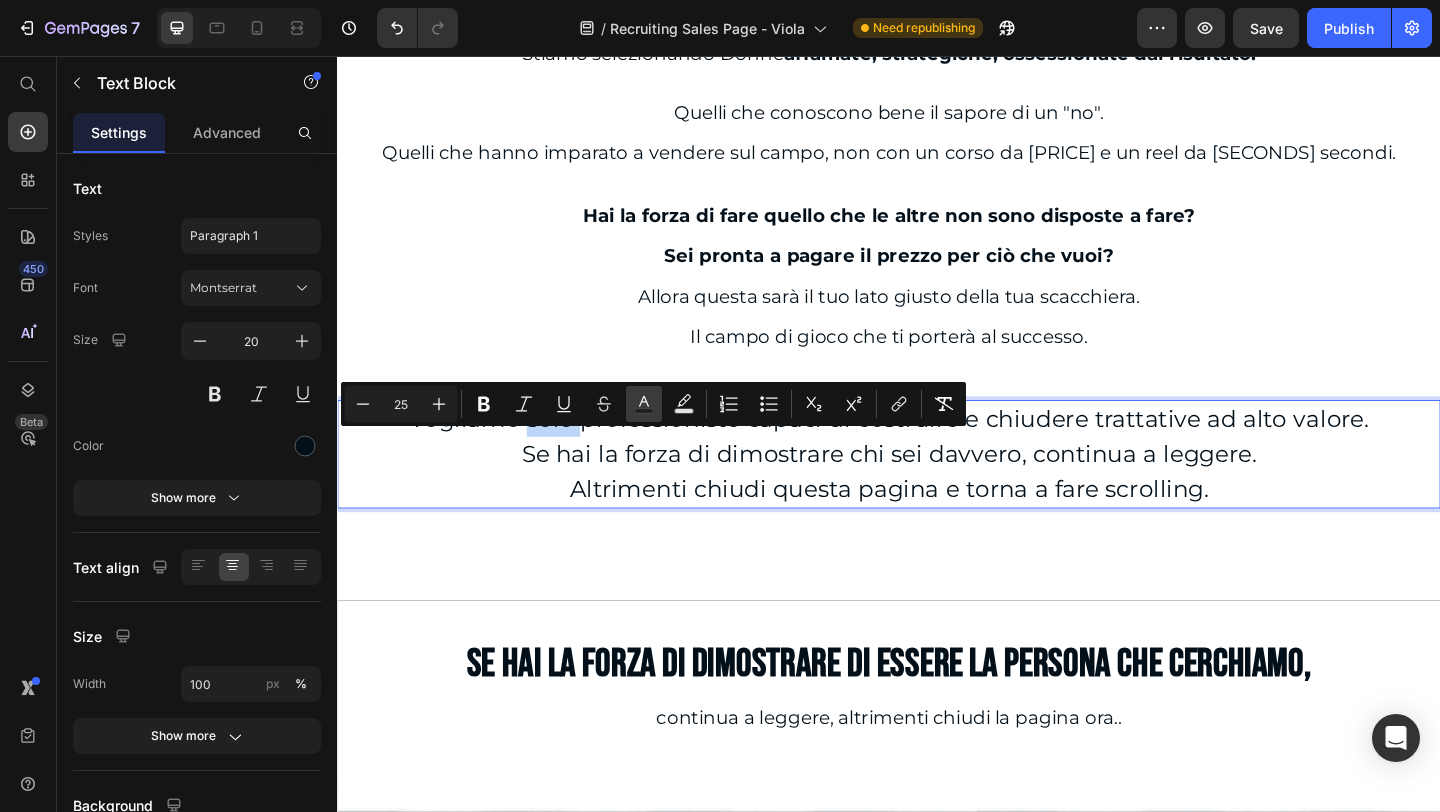 scroll, scrollTop: 1000, scrollLeft: 0, axis: vertical 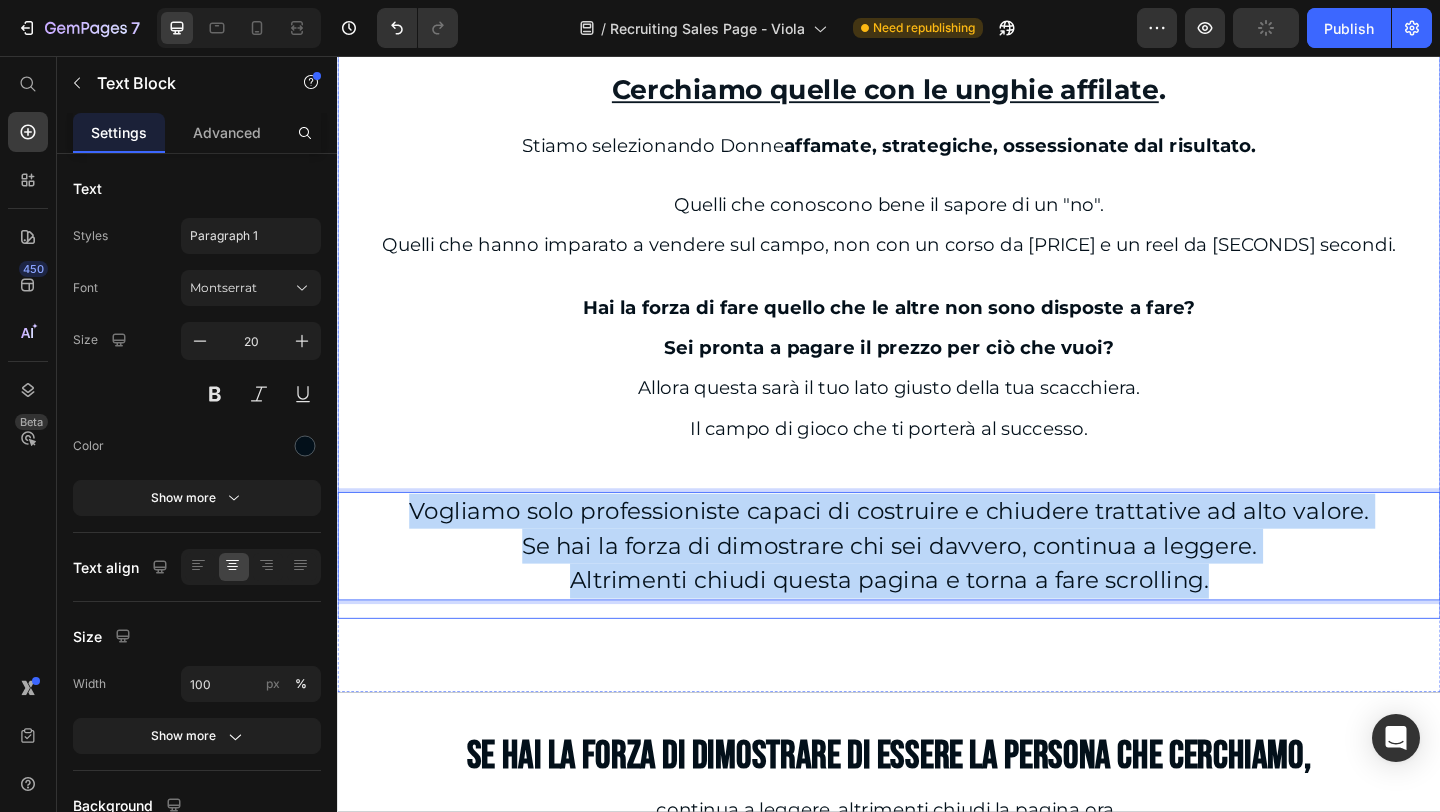 drag, startPoint x: 1307, startPoint y: 632, endPoint x: 394, endPoint y: 515, distance: 920.4662 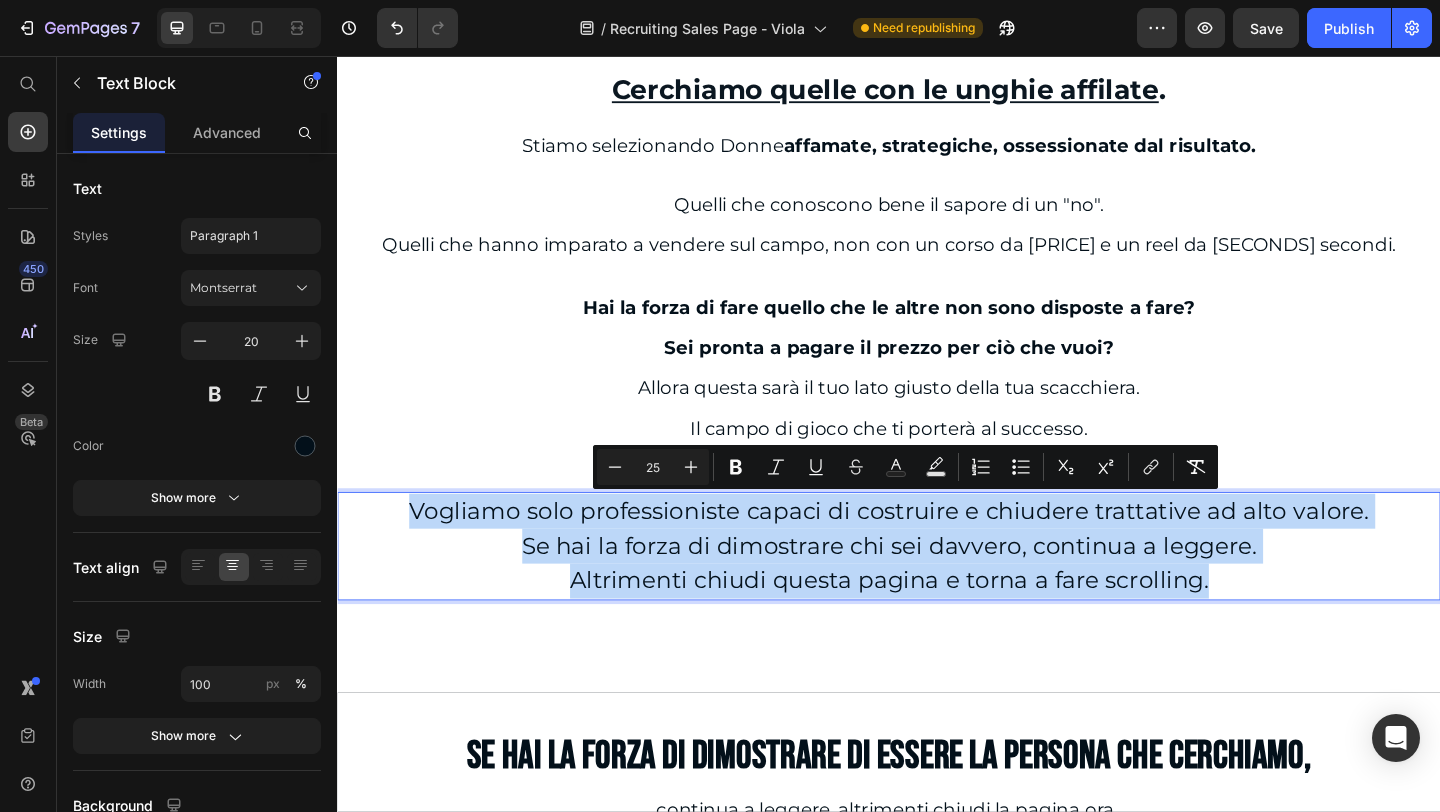 click on "Se hai la forza di dimostrare chi sei davvero, continua a leggere." at bounding box center [937, 589] 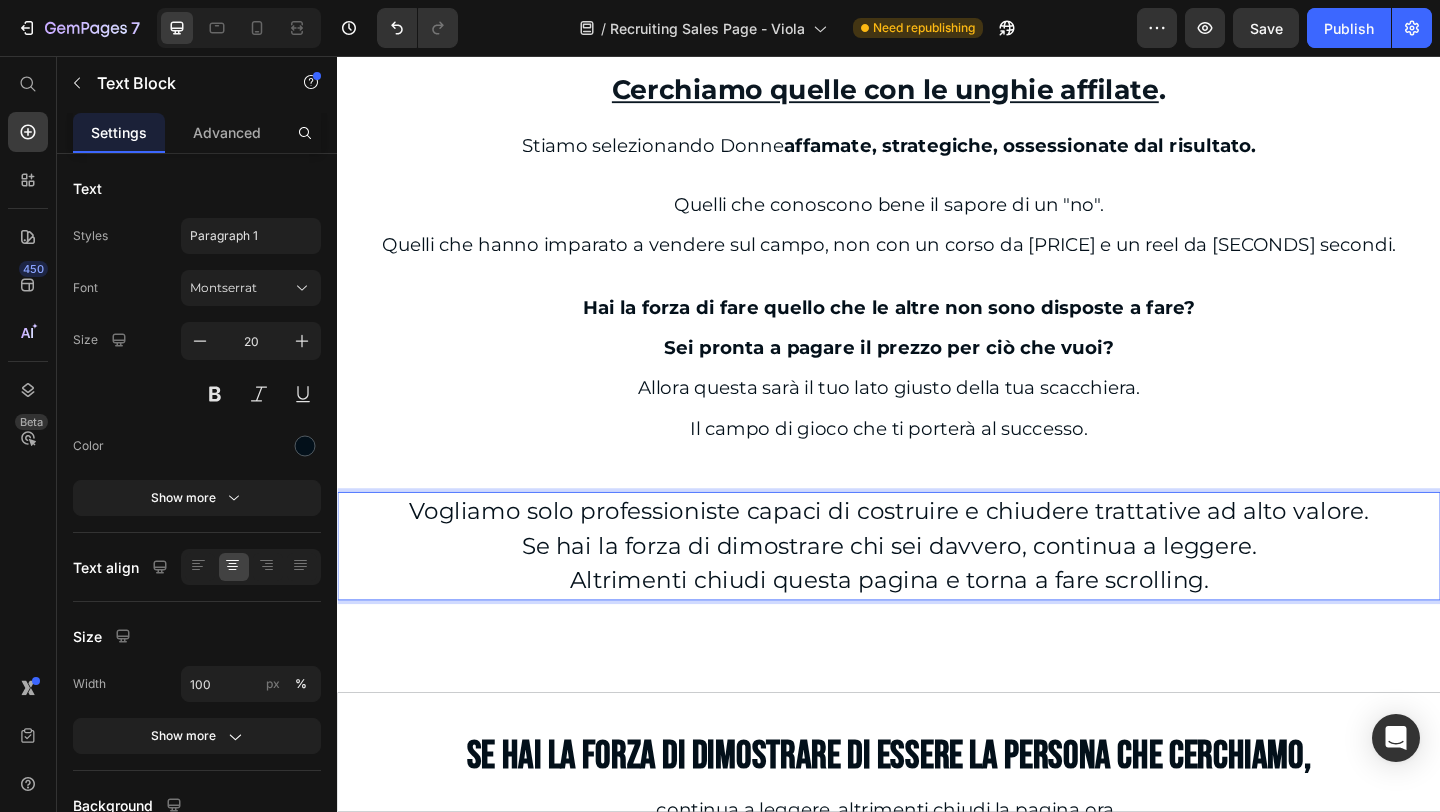 click on "Se hai la forza di dimostrare chi sei davvero, continua a leggere." at bounding box center [937, 589] 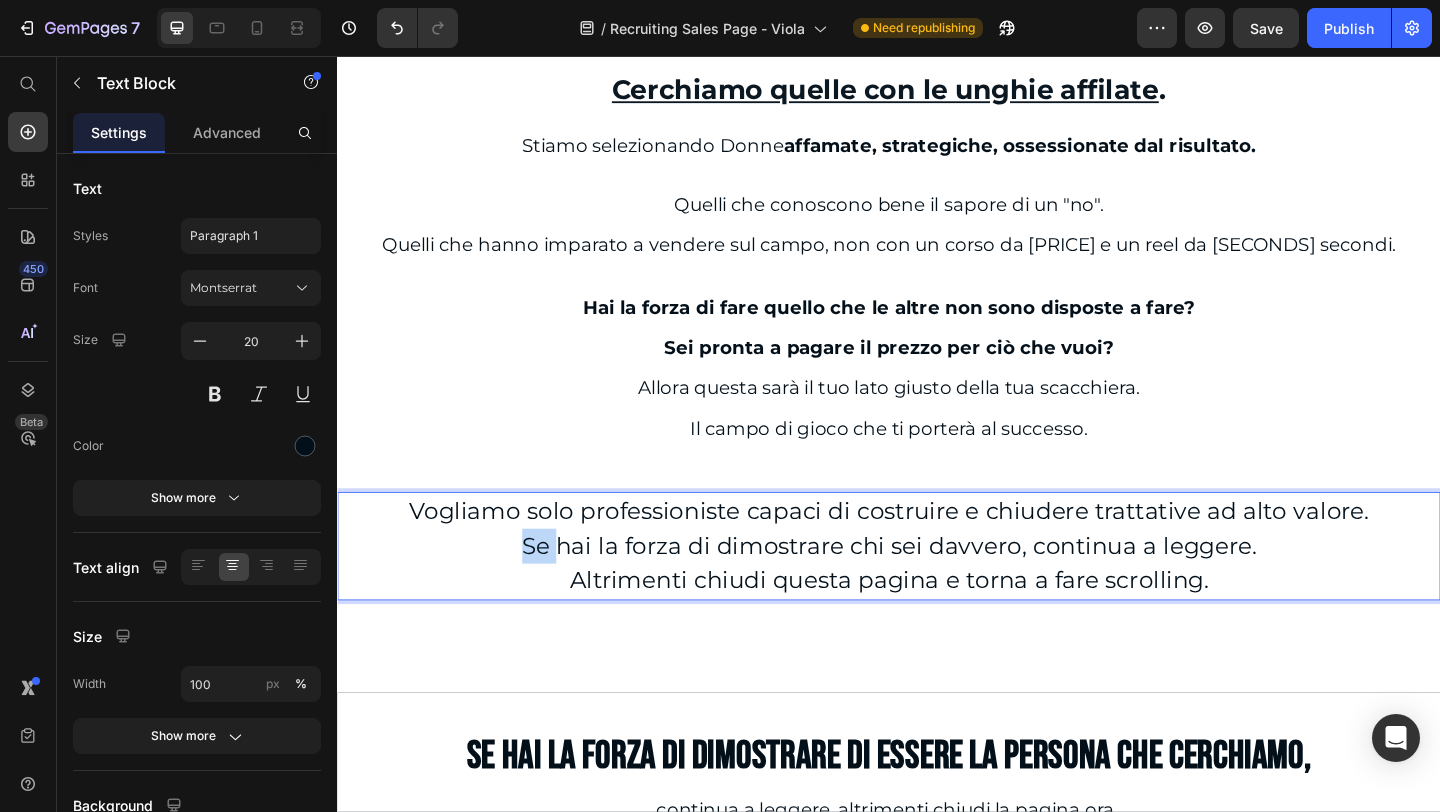 click on "Se hai la forza di dimostrare chi sei davvero, continua a leggere." at bounding box center [937, 589] 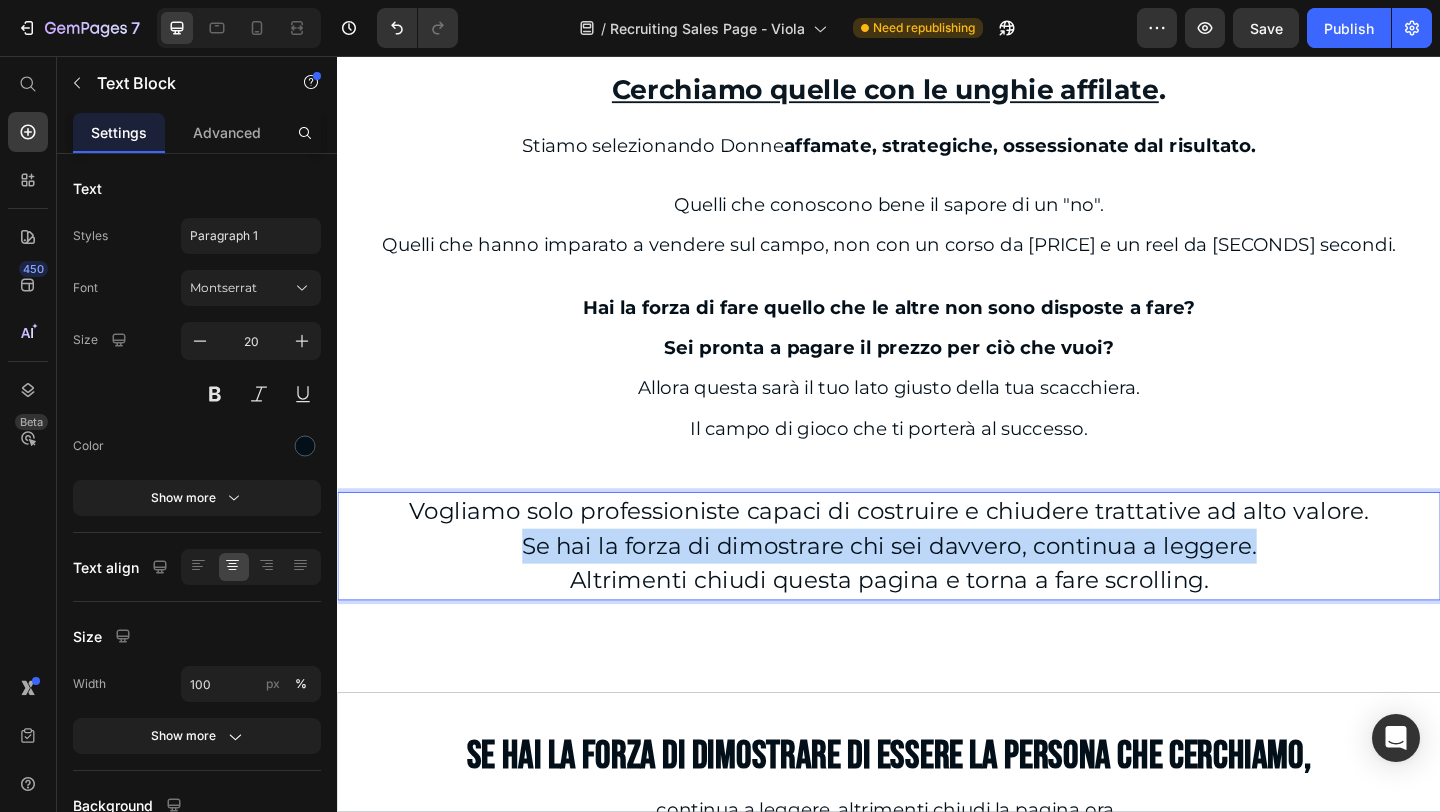 click on "Se hai la forza di dimostrare chi sei davvero, continua a leggere." at bounding box center (937, 589) 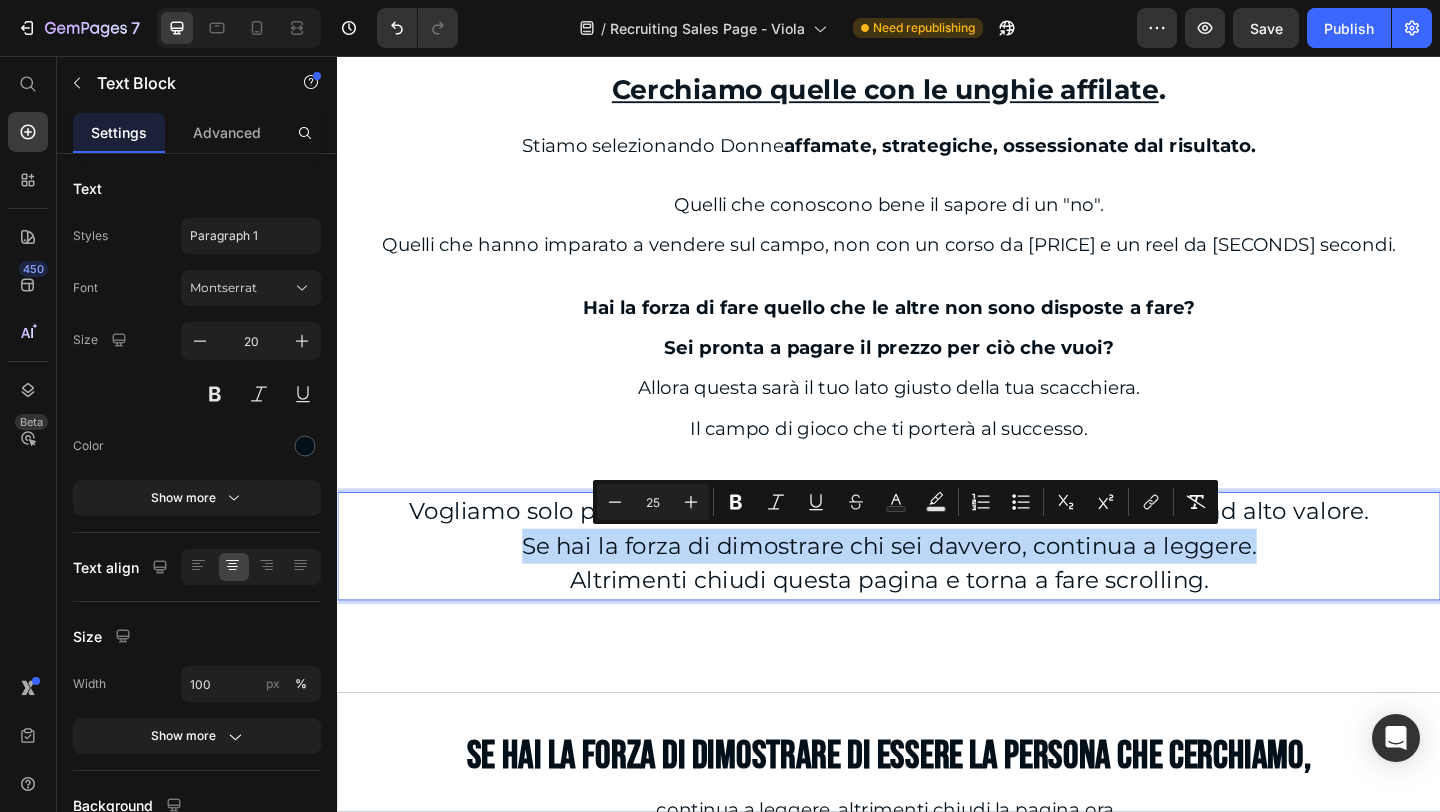 click on "Se hai la forza di dimostrare chi sei davvero, continua a leggere." at bounding box center [937, 589] 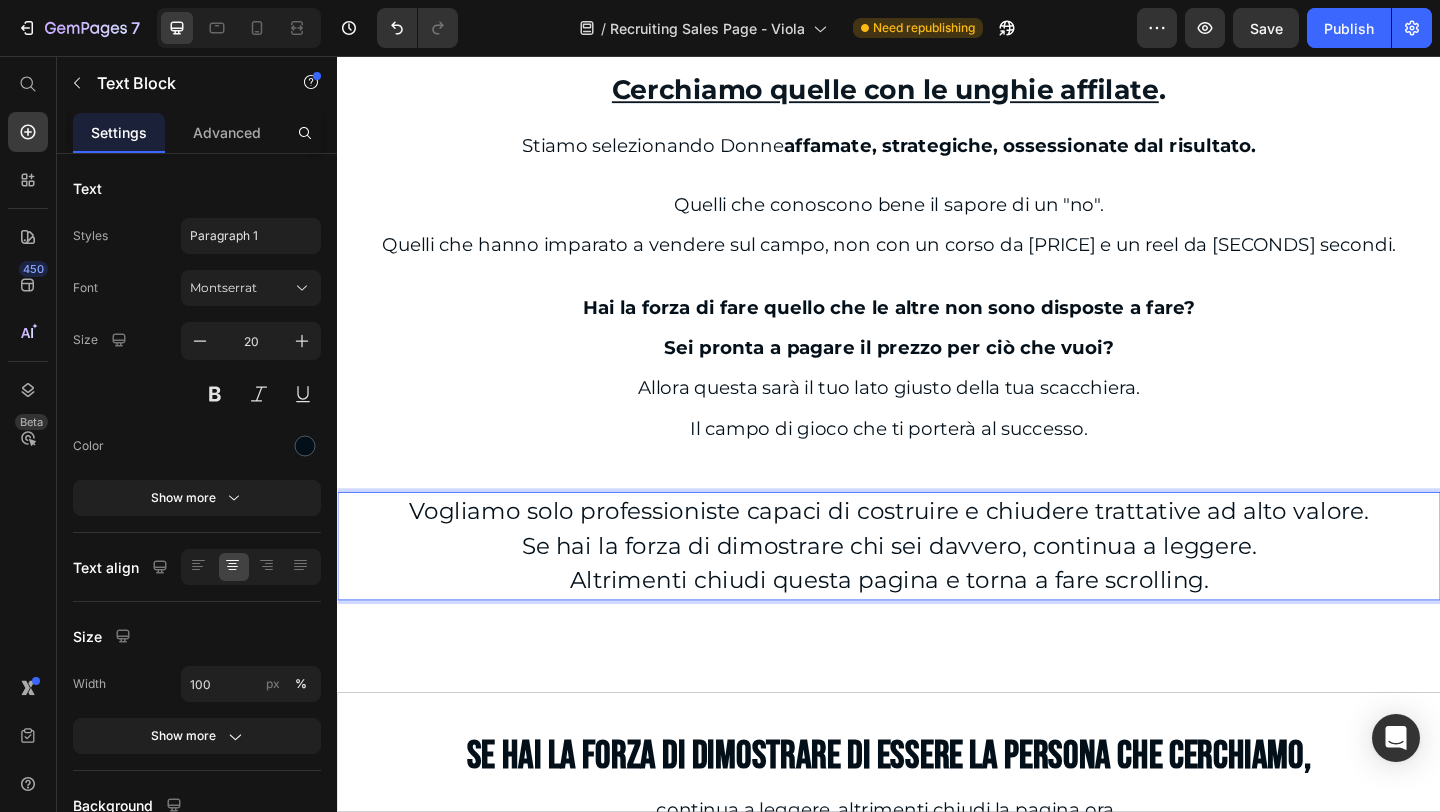 click on "Se hai la forza di dimostrare chi sei davvero, continua a leggere." at bounding box center [937, 589] 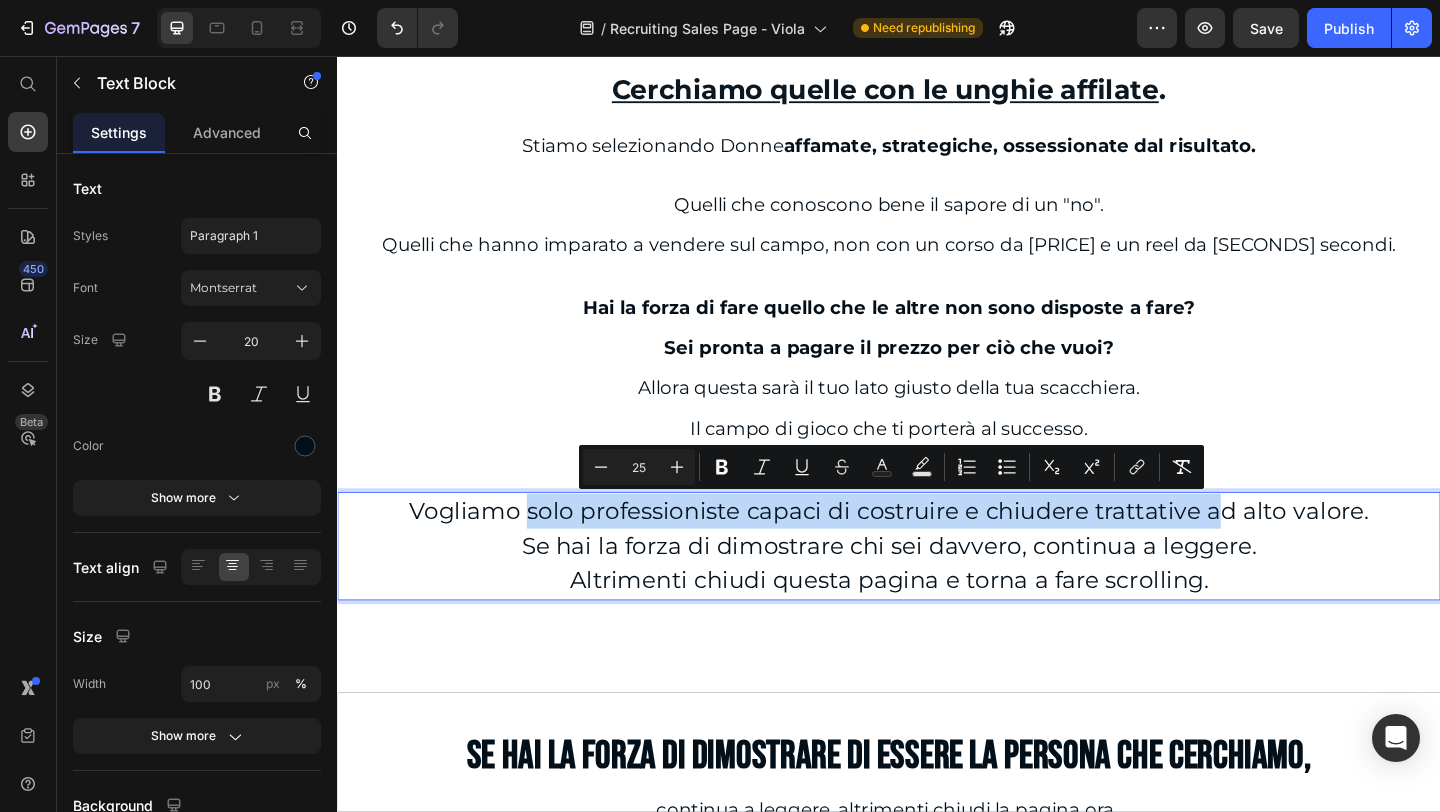 drag, startPoint x: 542, startPoint y: 542, endPoint x: 1292, endPoint y: 557, distance: 750.14996 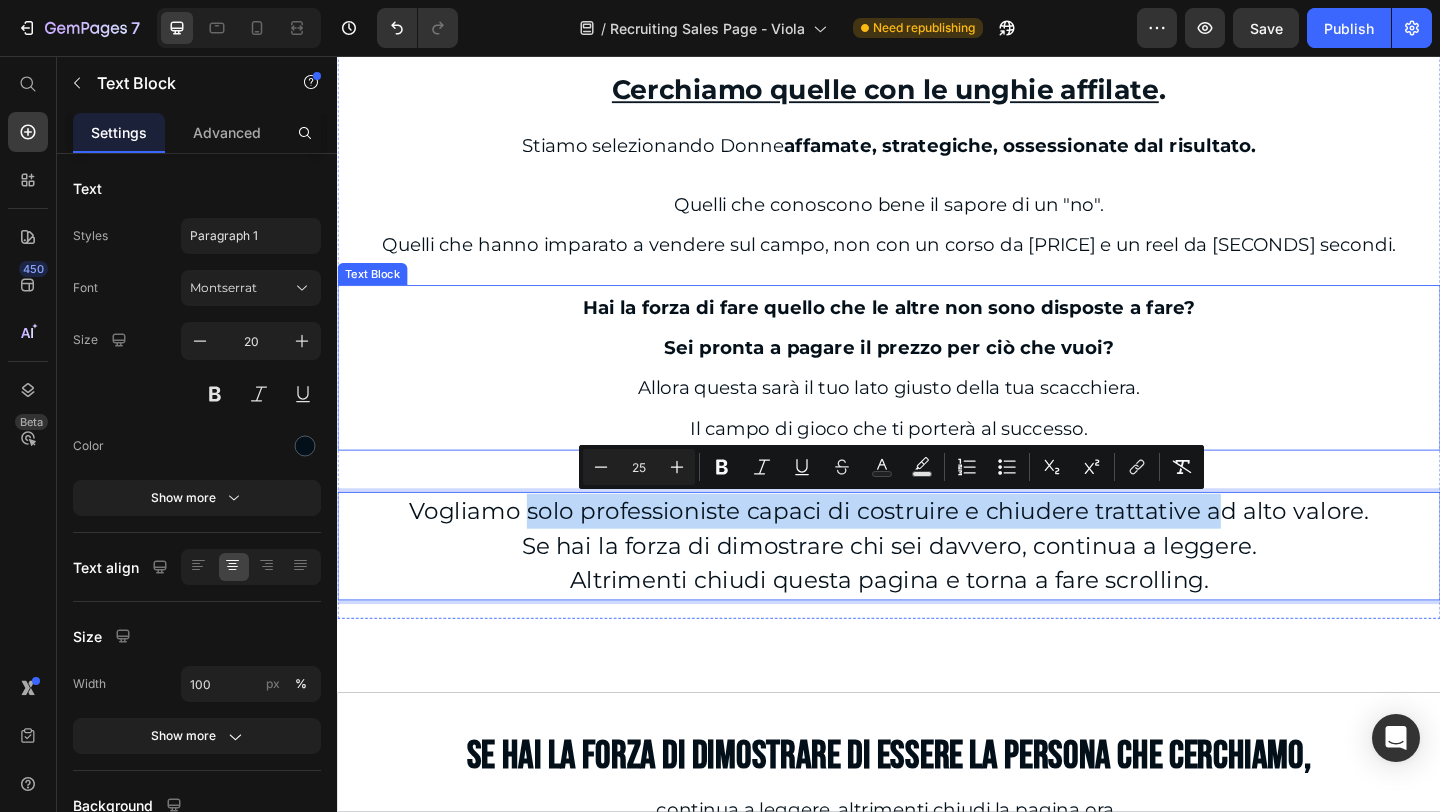 click on "Hai la forza di fare quello che le altre non sono disposte a fare?" at bounding box center (937, 329) 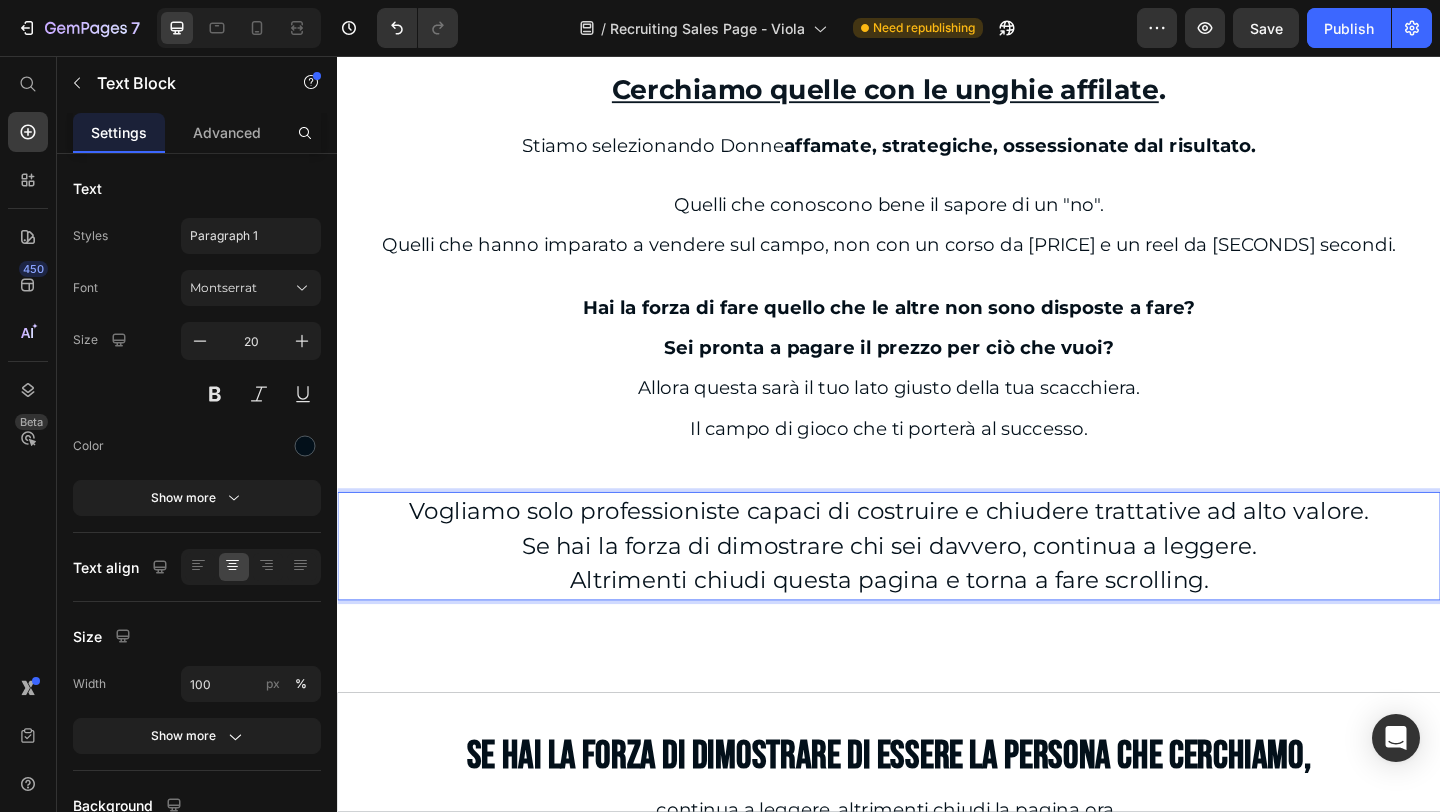 click on "Altrimenti chiudi questa pagina e torna a fare scrolling." at bounding box center (937, 627) 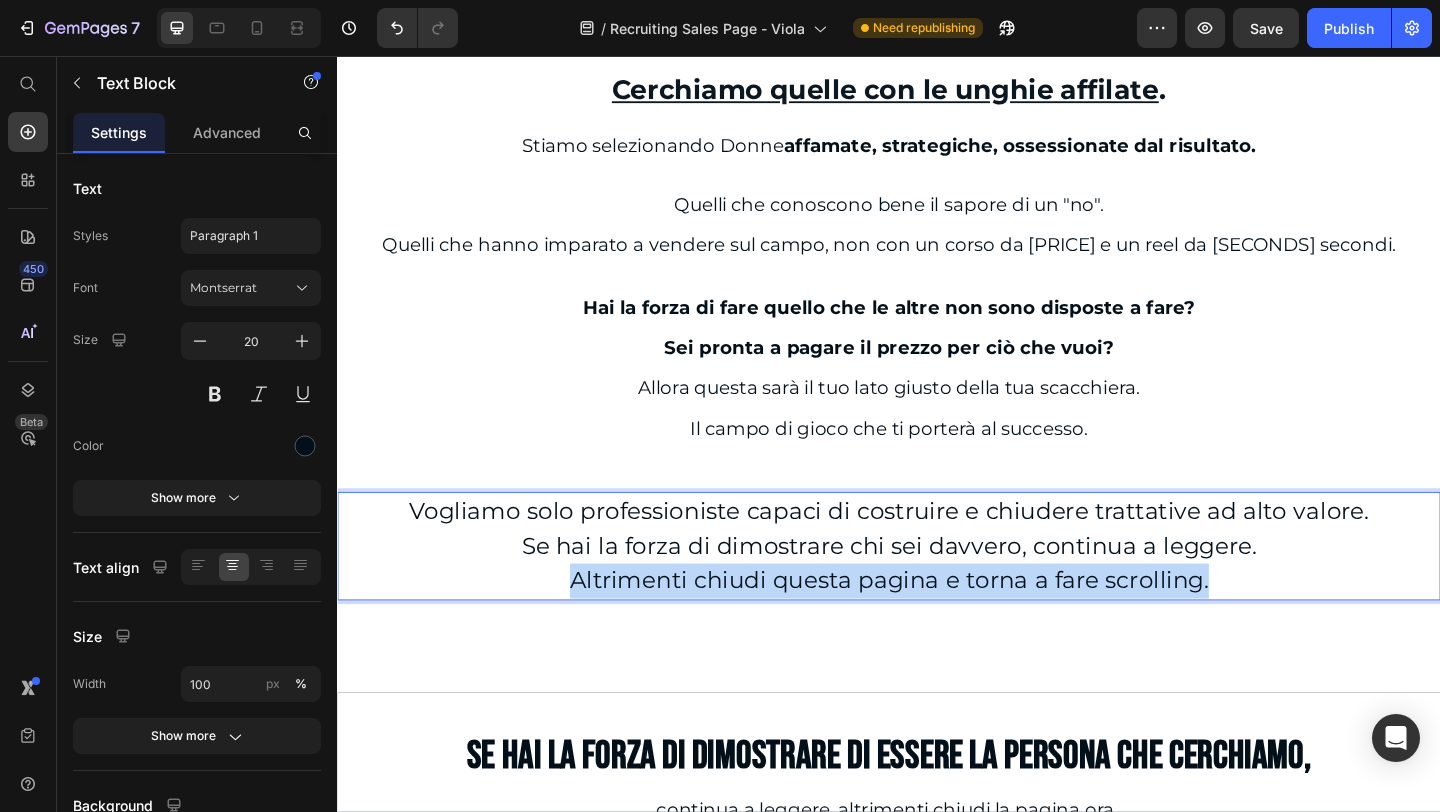 click on "Altrimenti chiudi questa pagina e torna a fare scrolling." at bounding box center (937, 627) 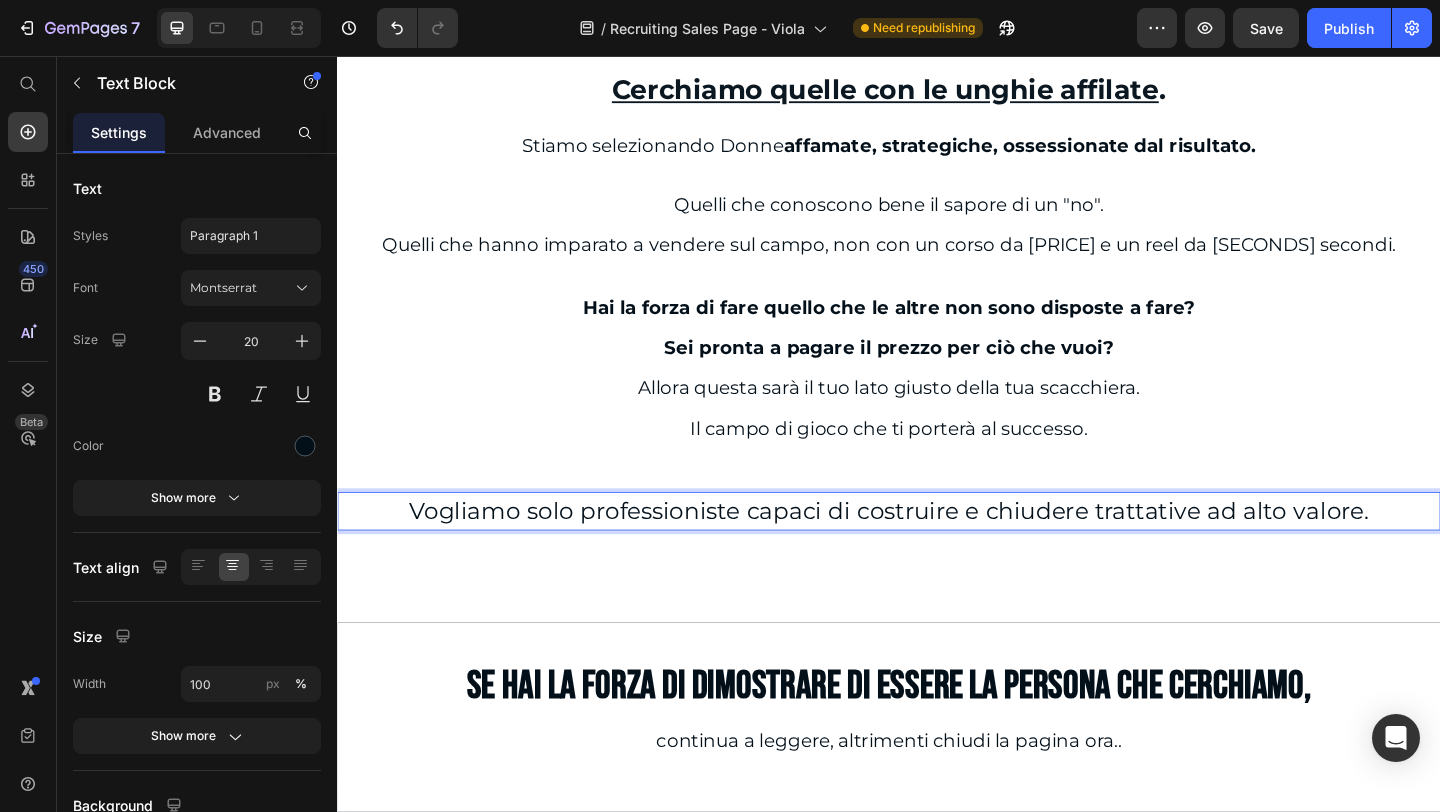 click on "Vogliamo solo professioniste capaci di costruire e chiudere trattative ad alto valore." at bounding box center (937, 550) 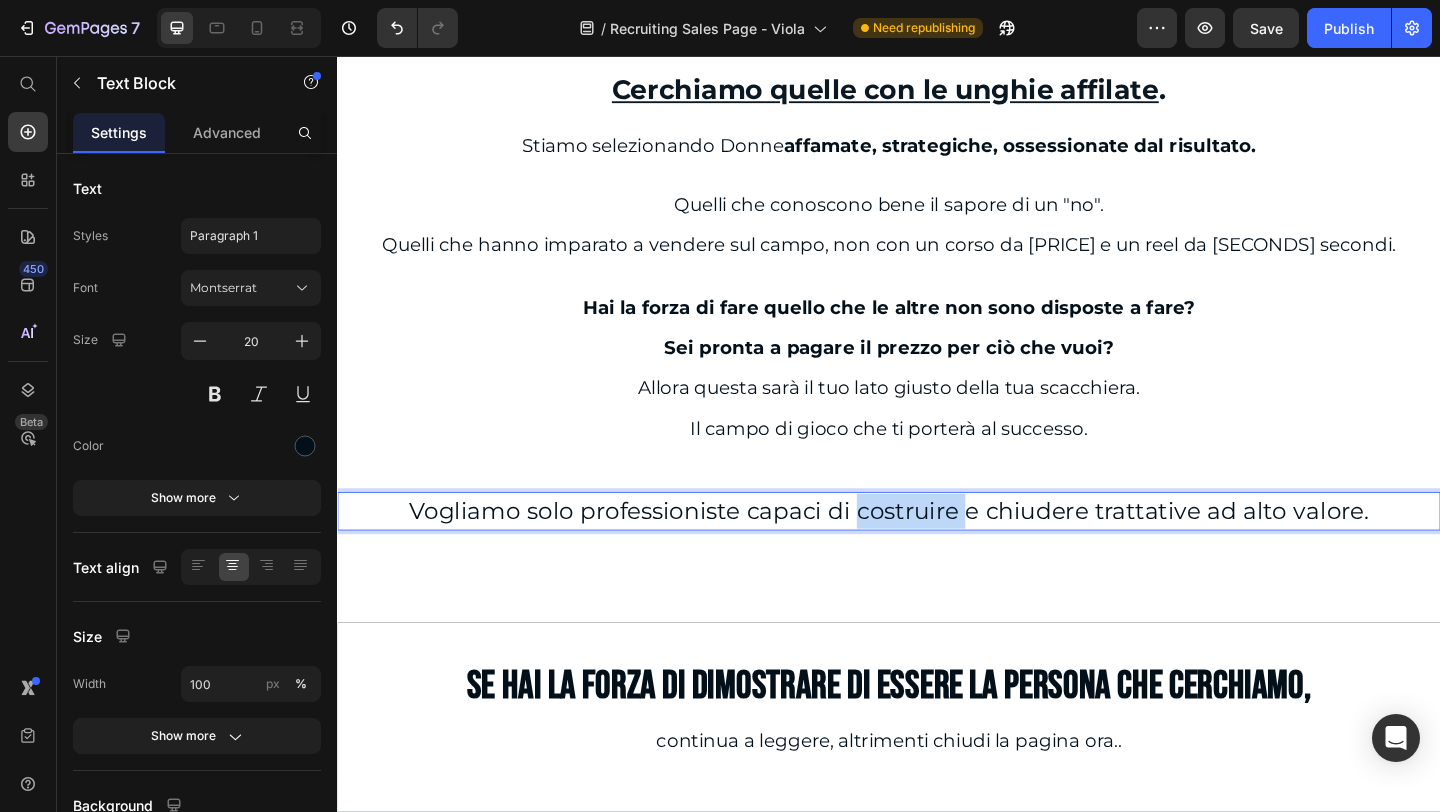 click on "Vogliamo solo professioniste capaci di costruire e chiudere trattative ad alto valore." at bounding box center (937, 550) 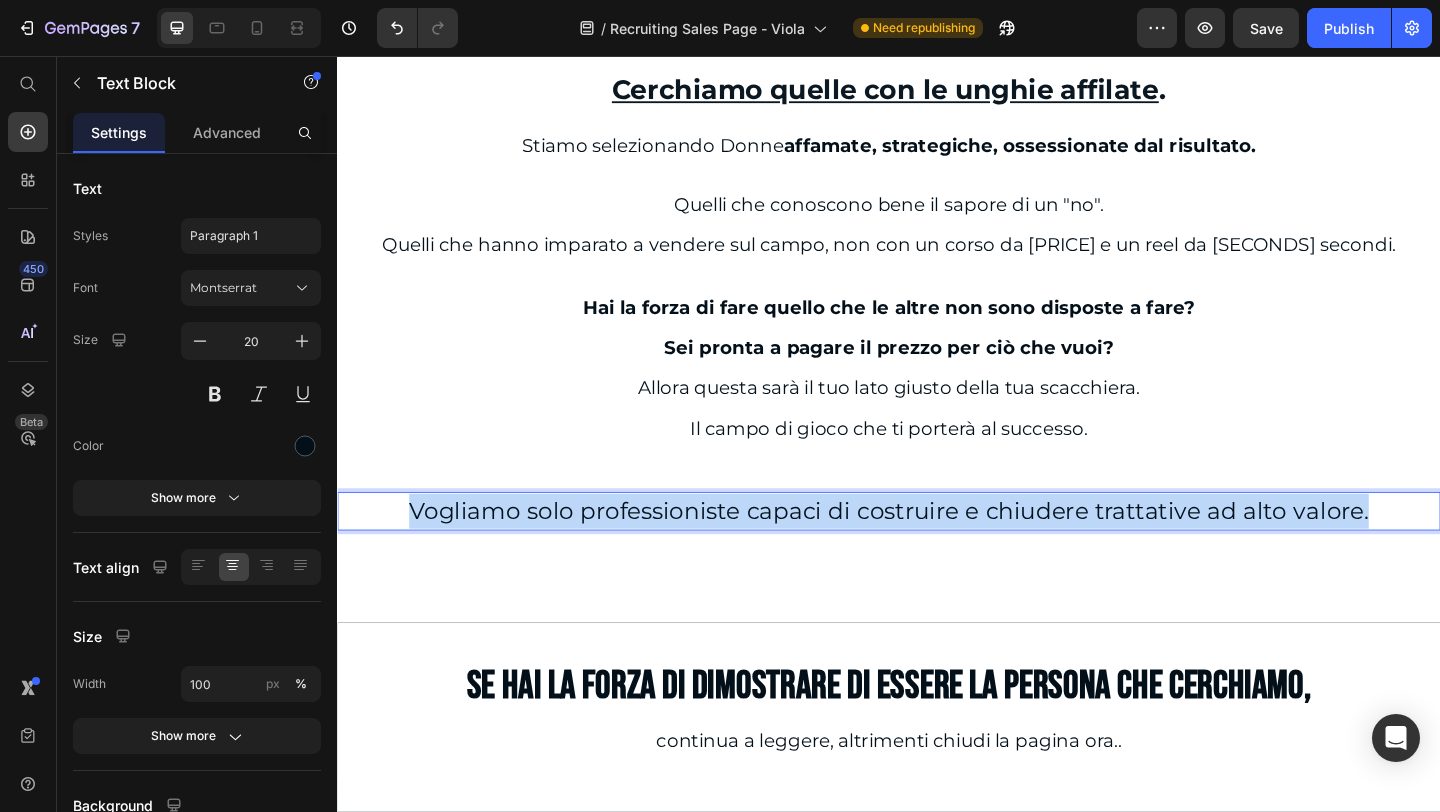 click on "Vogliamo solo professioniste capaci di costruire e chiudere trattative ad alto valore." at bounding box center (937, 550) 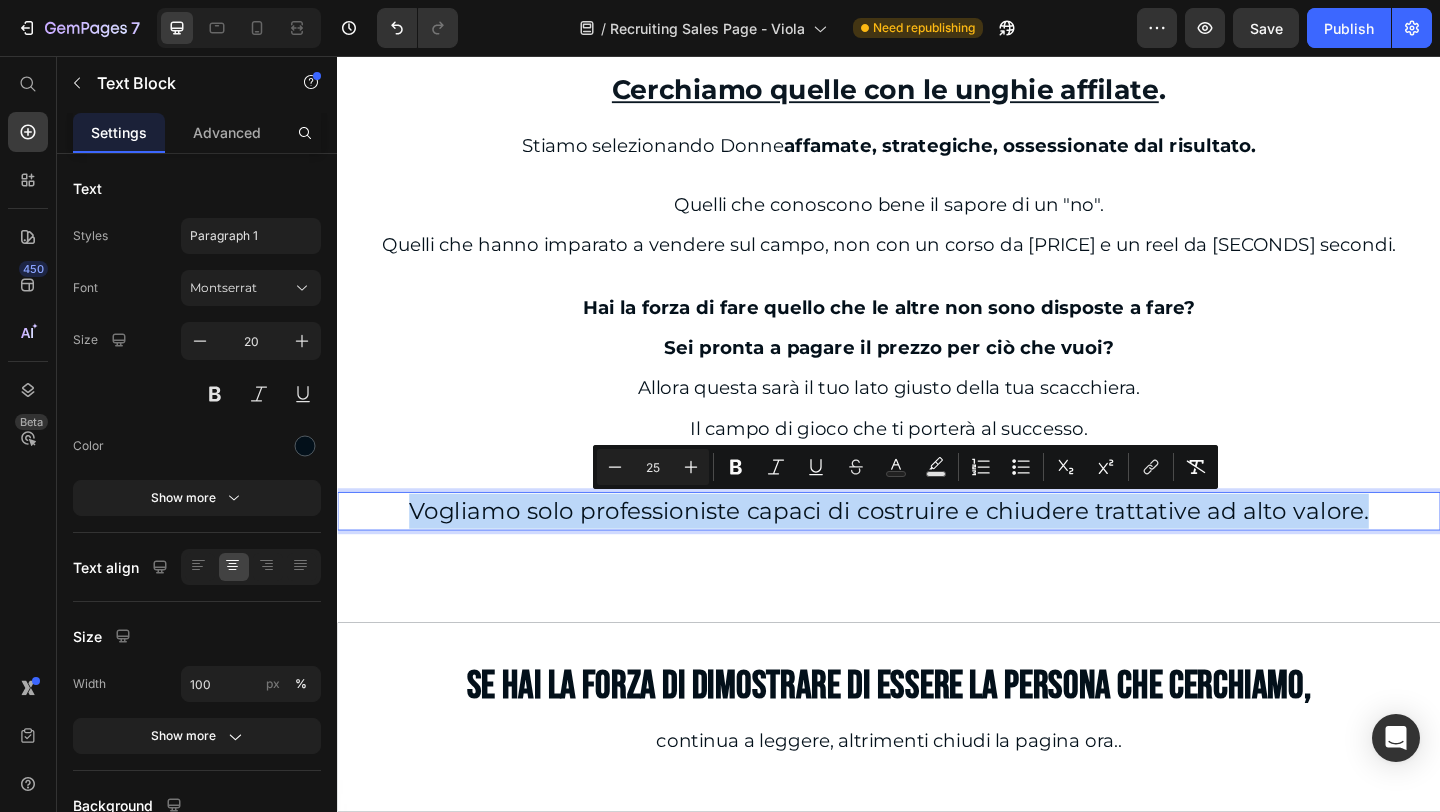click on "Vogliamo solo professioniste capaci di costruire e chiudere trattative ad alto valore." at bounding box center (937, 550) 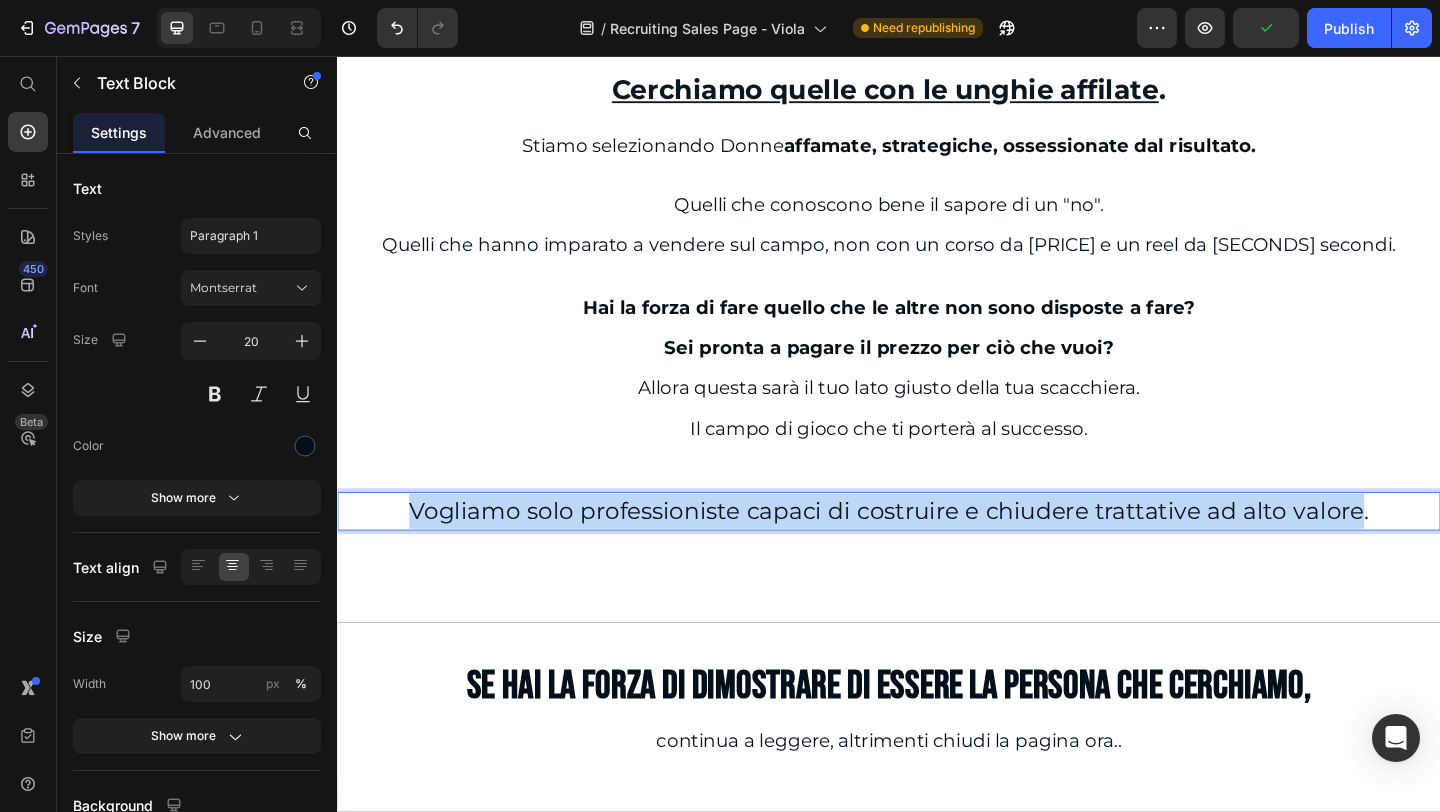 drag, startPoint x: 1435, startPoint y: 548, endPoint x: 404, endPoint y: 570, distance: 1031.2347 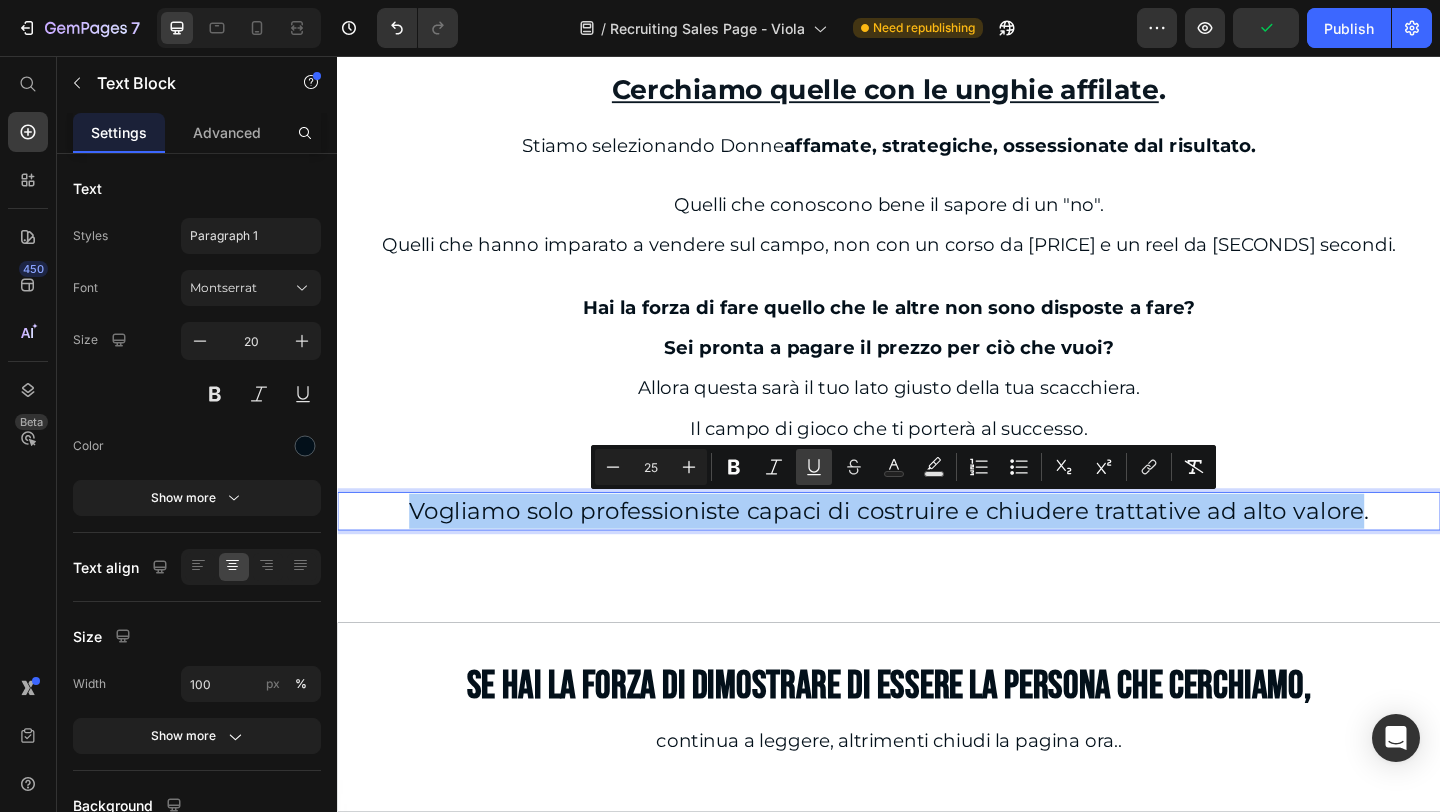 click 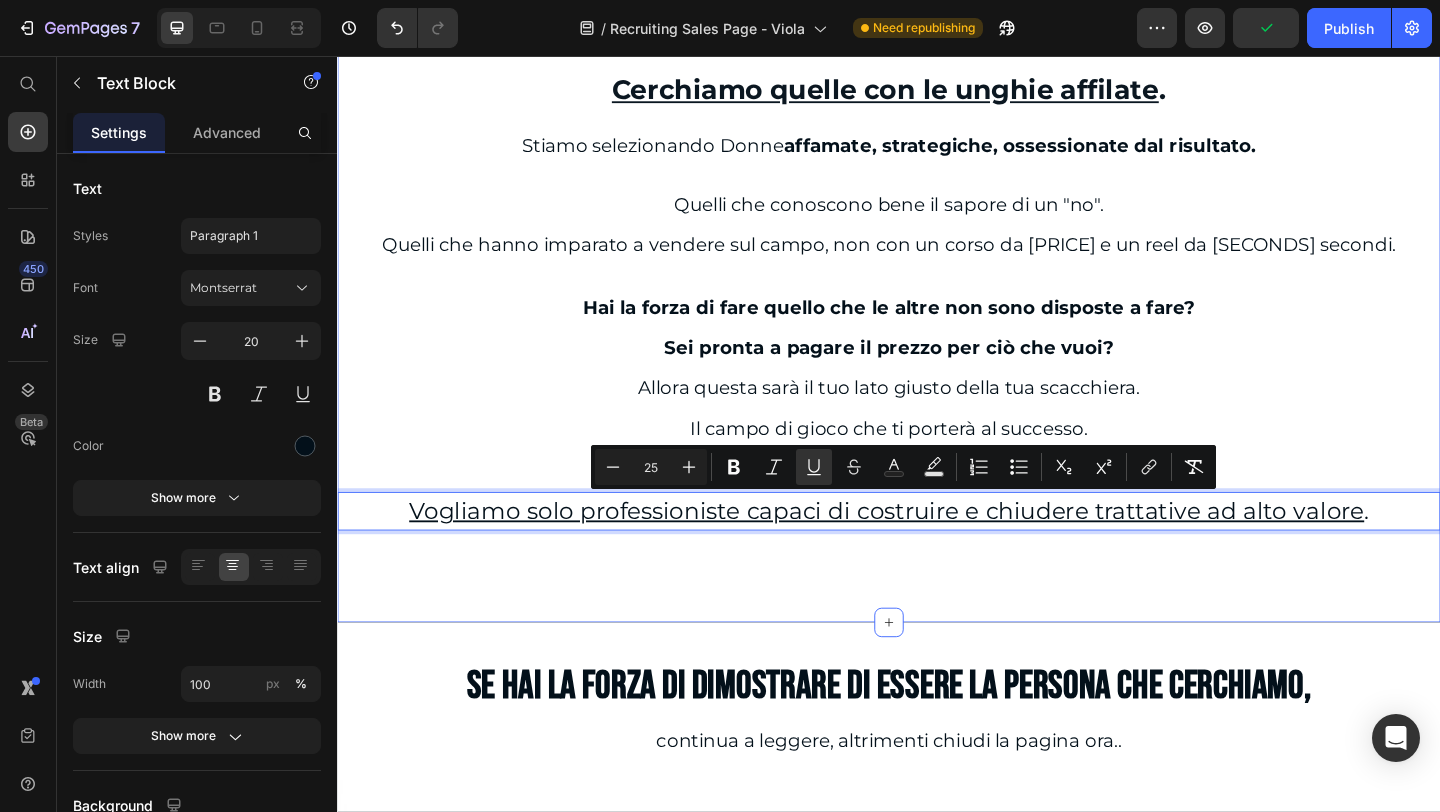 click on "CANDIDATURE APERTE PER  NUOVe SALES Heading NON  CERCHIAMO  Heading CHATTER Heading Row Row NON  CERCHIAMO  Heading CLOSER Heading Row Row Row Cerchiamo quelle con le unghie affilate . Text Block Stiamo selezionando Donne  affamate, strategiche, ossessionate dal risultato. Text Block Quelli che conoscono bene il sapore di un "no". Quelli che hanno imparato a vendere sul campo, non con un corso da 97€ e un reel da 30 secondi. Text Block Hai la forza di fare quello che le altre non sono disposte a fare?  Sei pronta a pagare il prezzo per ciò che vuoi? Allora questa sarà il tuo lato giusto della tua scacchiera.  Il campo di gioco che ti porterà al successo. Text Block Vogliamo solo professioniste capaci di costruire e chiudere trattative ad alto valore . Text Block   20 Row Section 2" at bounding box center (937, 183) 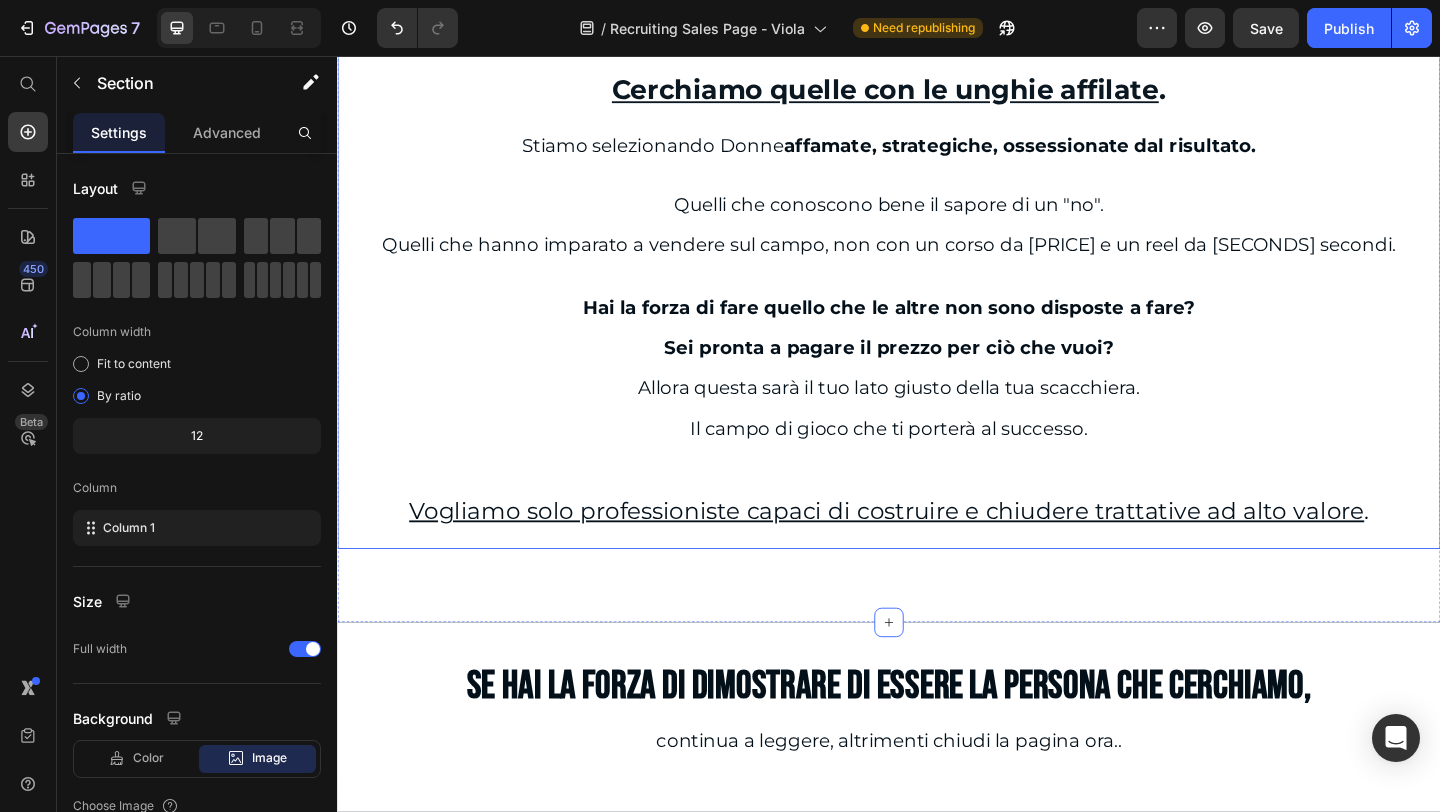 click on "CANDIDATURE APERTE PER NUOVe SALES Heading NON CERCHIAMO Heading CHATTER Heading Row Row NON CERCHIAMO Heading CLOSER Heading Row Row Row Cerchiamo quelle con le unghie affilate . Text Block Stiamo selezionando Donne affamate, strategiche, ossessionate dal risultato. Text Block Quelli che conoscono bene il sapore di un "no". Quelli che hanno imparato a vendere sul campo, non con un corso da [PRICE] e un reel da [SECONDS] secondi. Text Block Hai la forza di fare quello che le altre non sono disposte a fare? Sei pronta a pagare il prezzo per ciò che vuoi? Allora questa sarà il tuo lato giusto della tua scacchiera. Il campo di gioco che ti porterà al successo. Text Block Vogliamo solo professioniste capaci di costruire e chiudere trattative ad alto valore ." at bounding box center [937, 183] 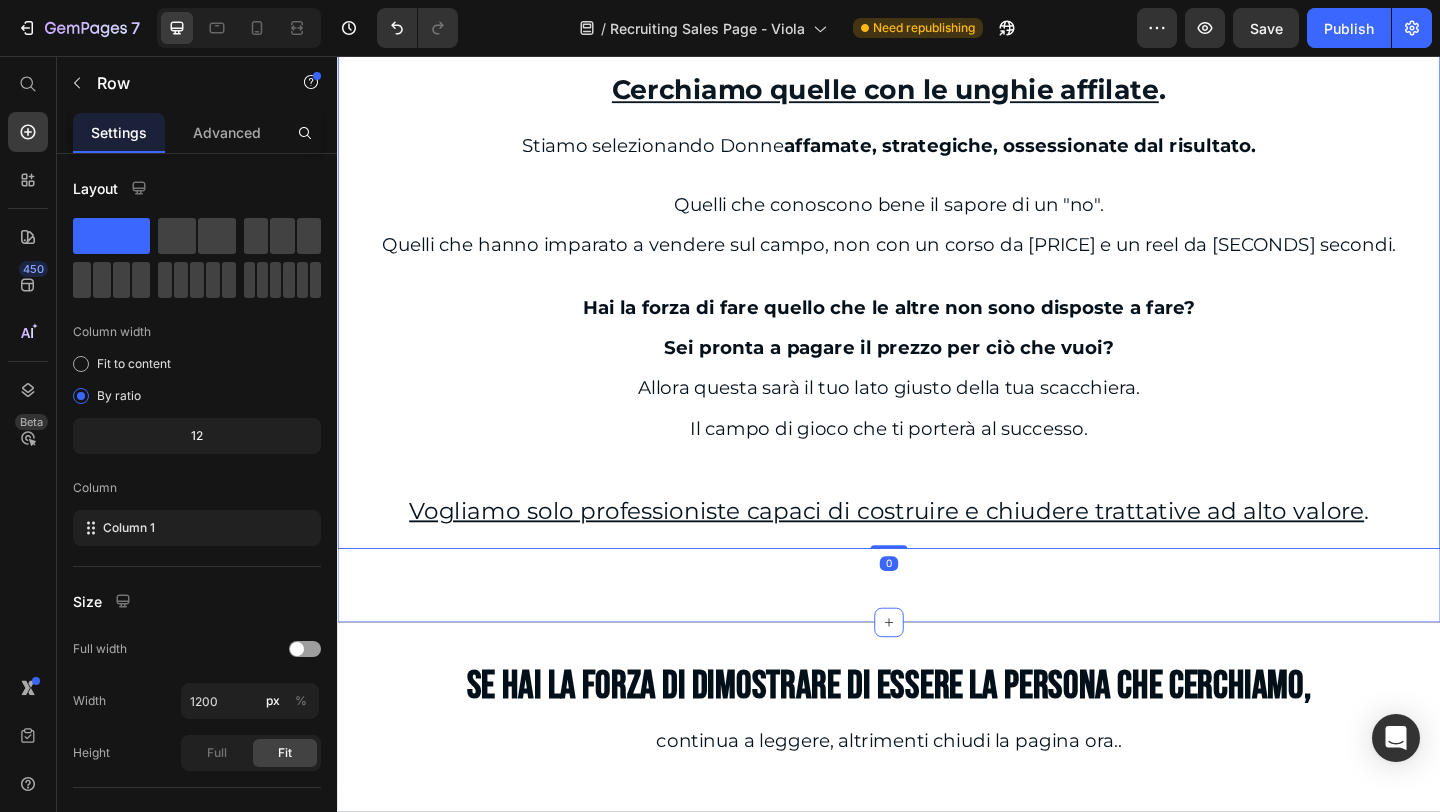 click at bounding box center [937, 672] 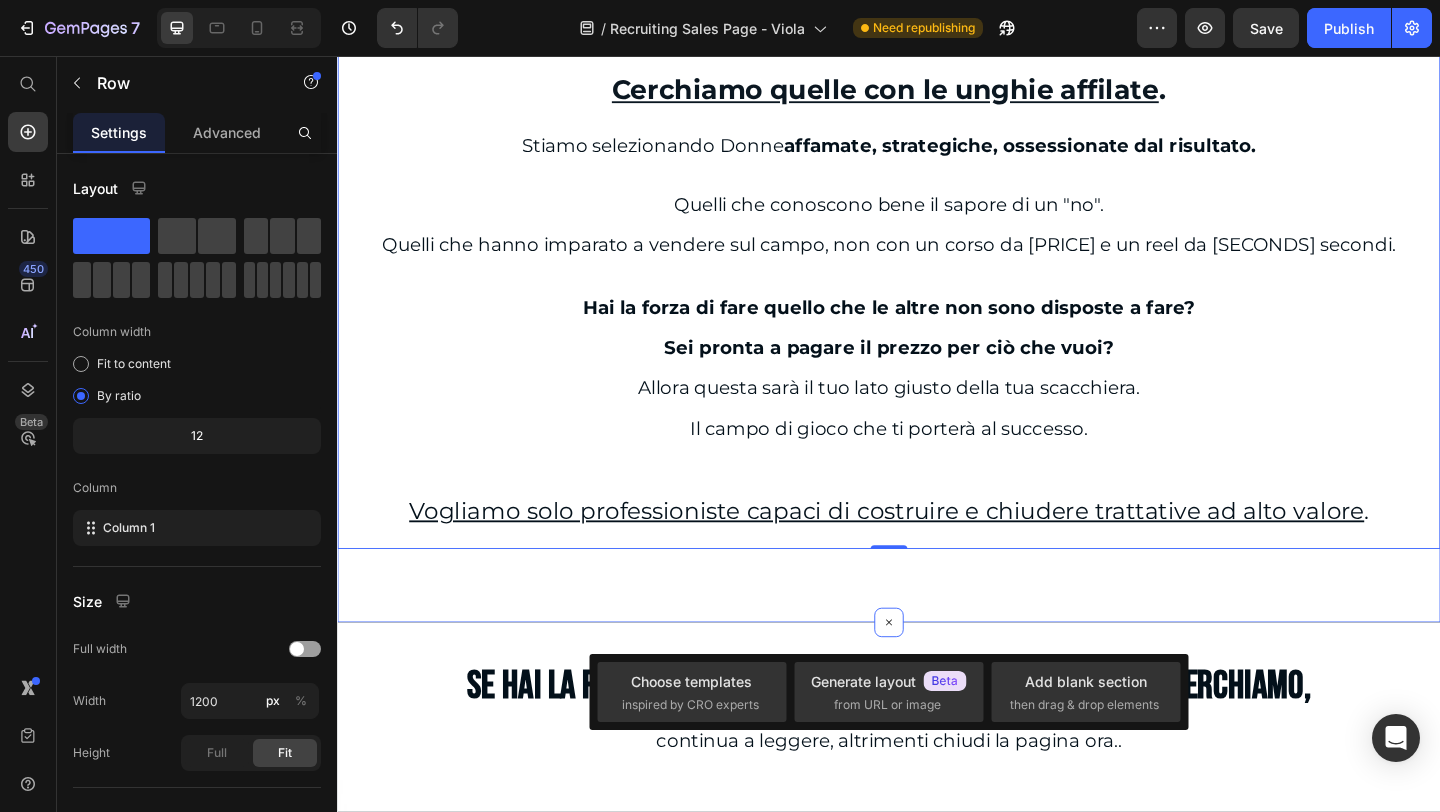 click on "CANDIDATURE APERTE PER  NUOVe SALES Heading NON  CERCHIAMO  Heading CHATTER Heading Row Row NON  CERCHIAMO  Heading CLOSER Heading Row Row Row Cerchiamo quelle con le unghie affilate . Text Block Stiamo selezionando Donne  affamate, strategiche, ossessionate dal risultato. Text Block Quelli che conoscono bene il sapore di un "no". Quelli che hanno imparato a vendere sul campo, non con un corso da 97€ e un reel da 30 secondi. Text Block Hai la forza di fare quello che le altre non sono disposte a fare?  Sei pronta a pagare il prezzo per ciò che vuoi? Allora questa sarà il tuo lato giusto della tua scacchiera.  Il campo di gioco che ti porterà al successo. Text Block Vogliamo solo professioniste capaci di costruire e chiudere trattative ad alto valore . Text Block Row   0 Section 2" at bounding box center [937, 183] 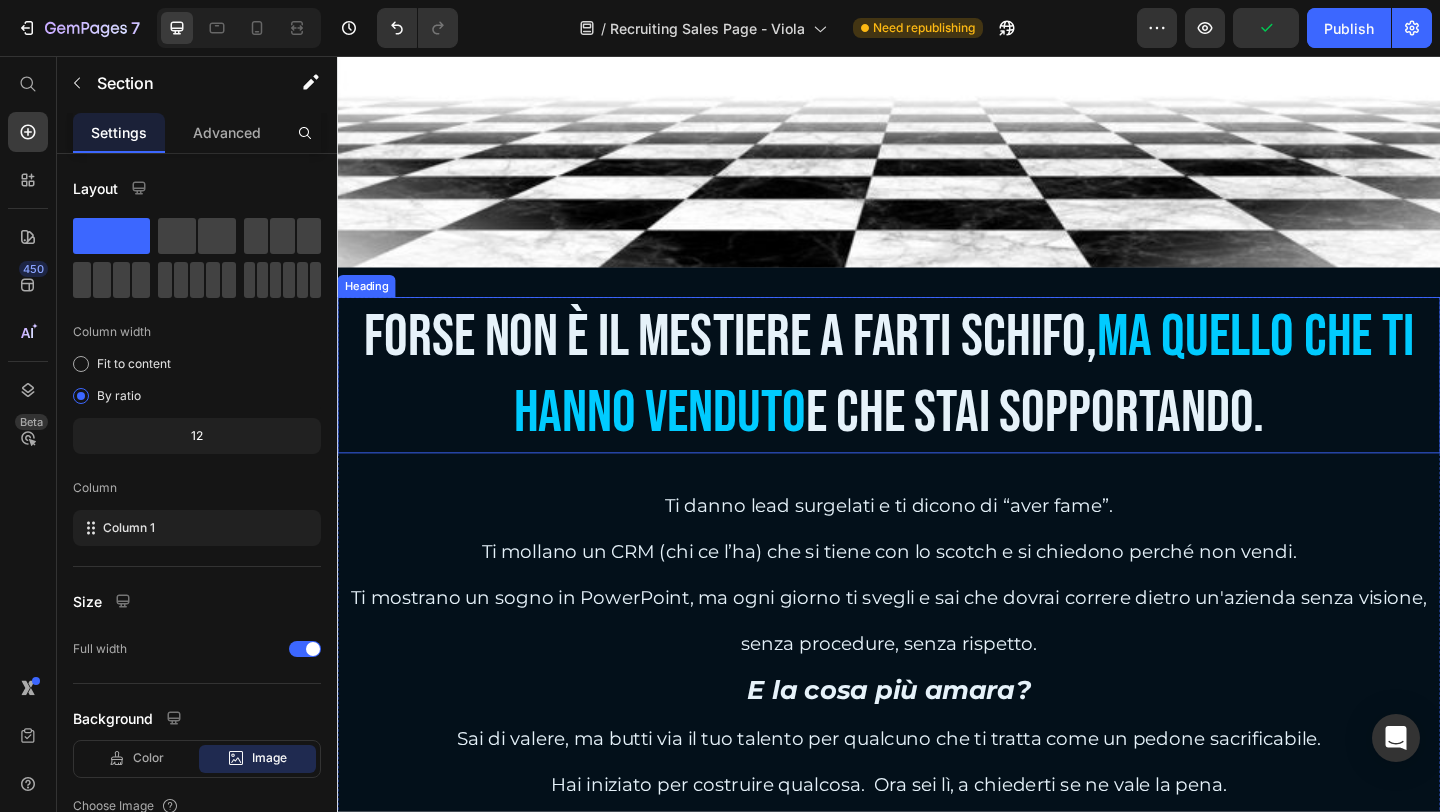 scroll, scrollTop: 1300, scrollLeft: 0, axis: vertical 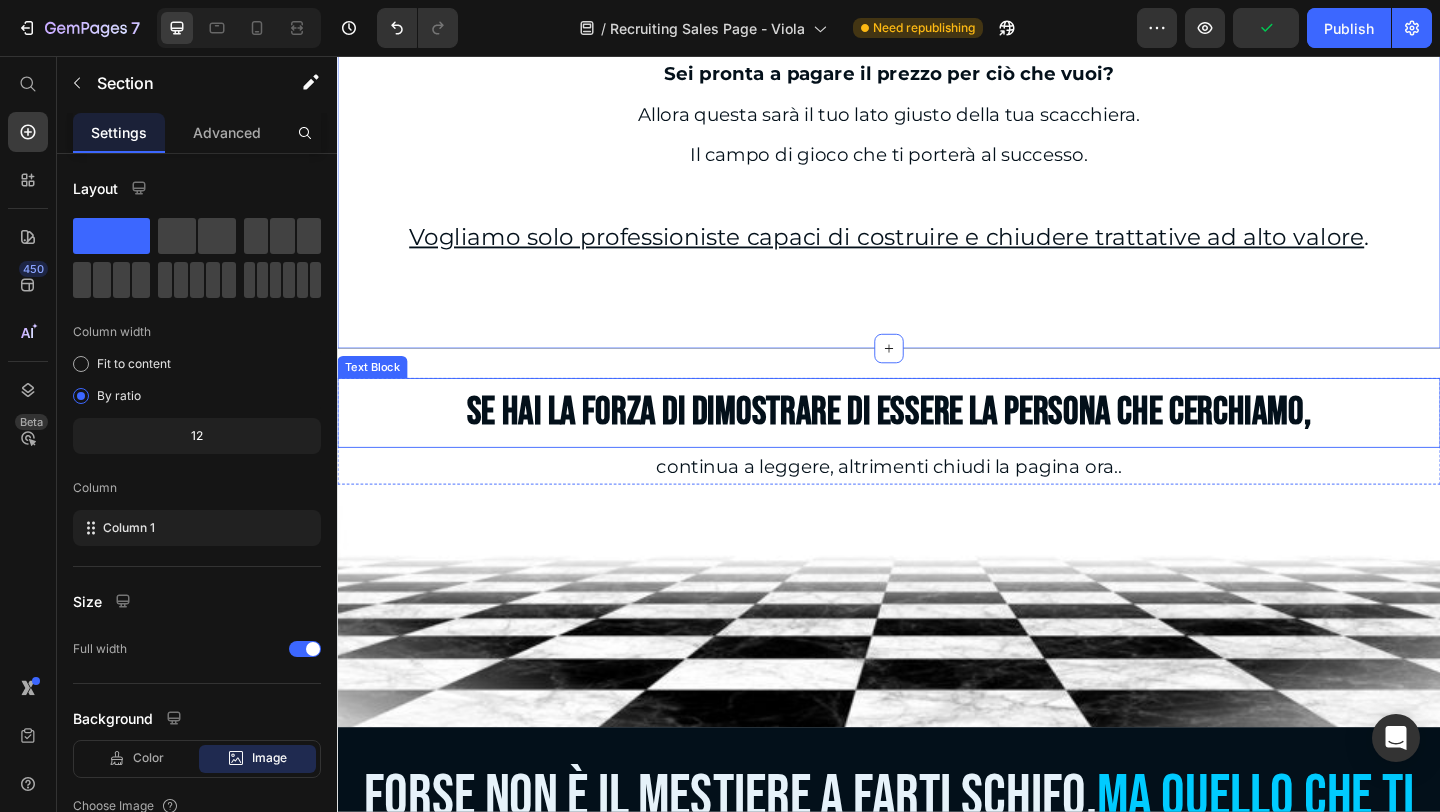 click on "Se hai la forza di dimostrare di essere la persona che cerchiamo," at bounding box center (937, 443) 